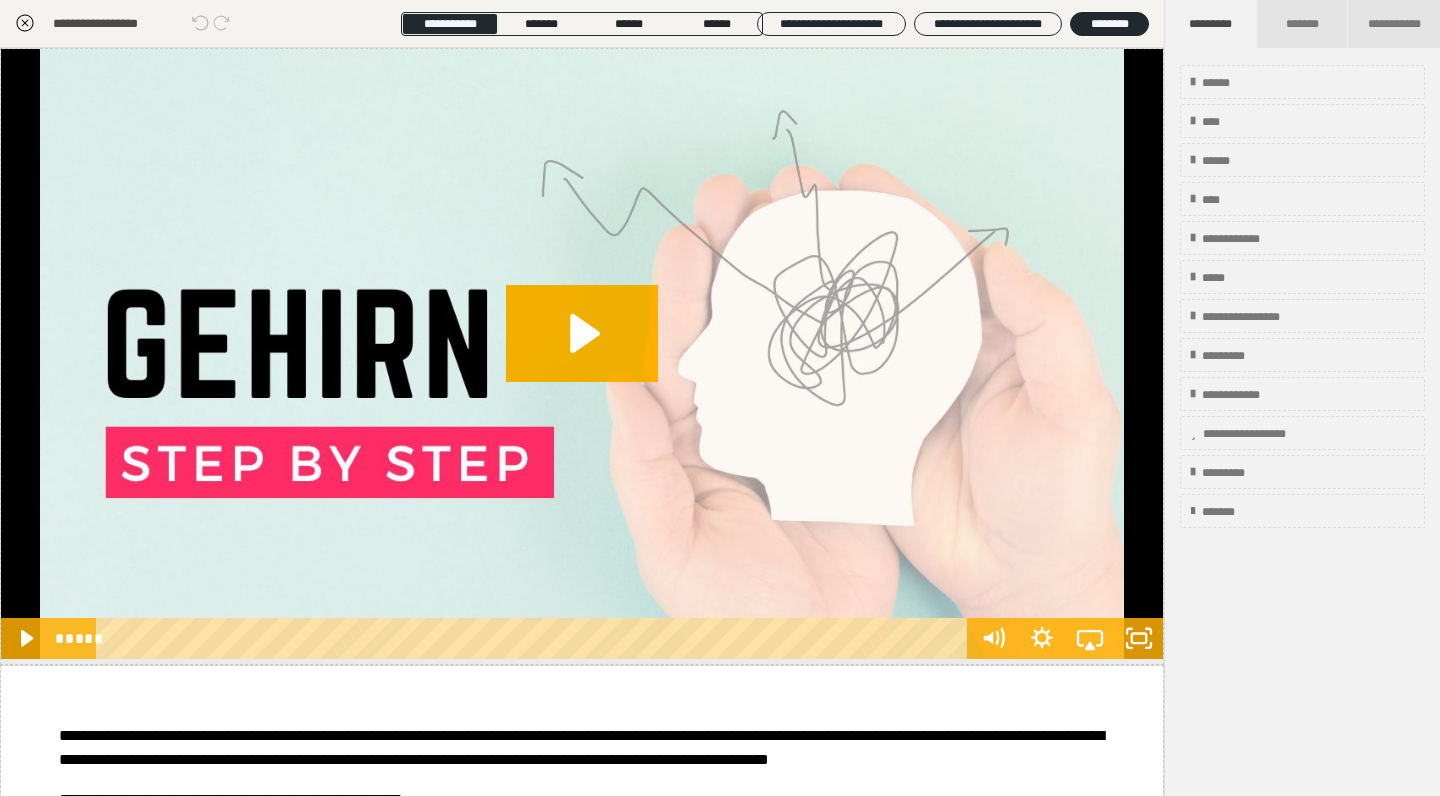 scroll, scrollTop: 199, scrollLeft: 0, axis: vertical 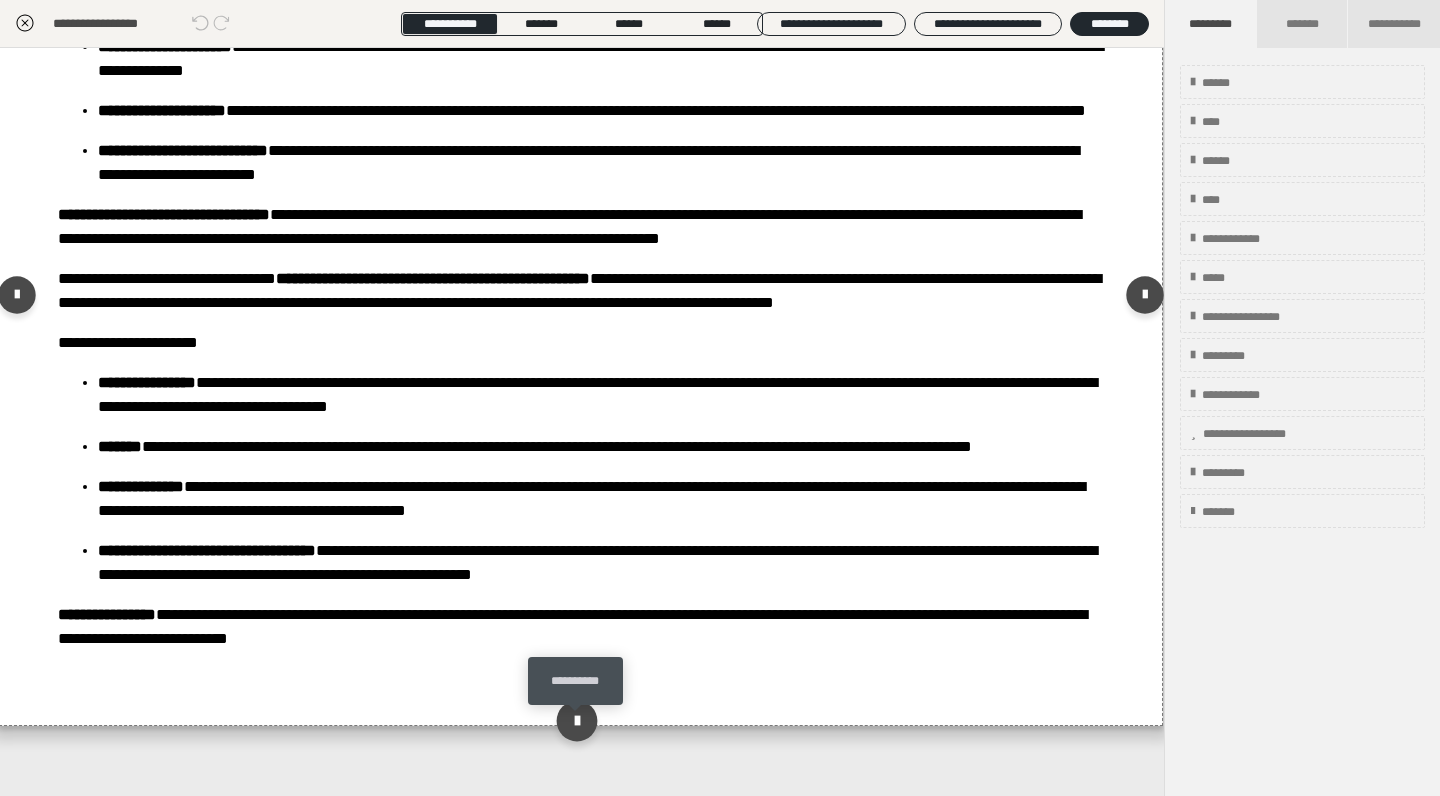 click at bounding box center (576, 720) 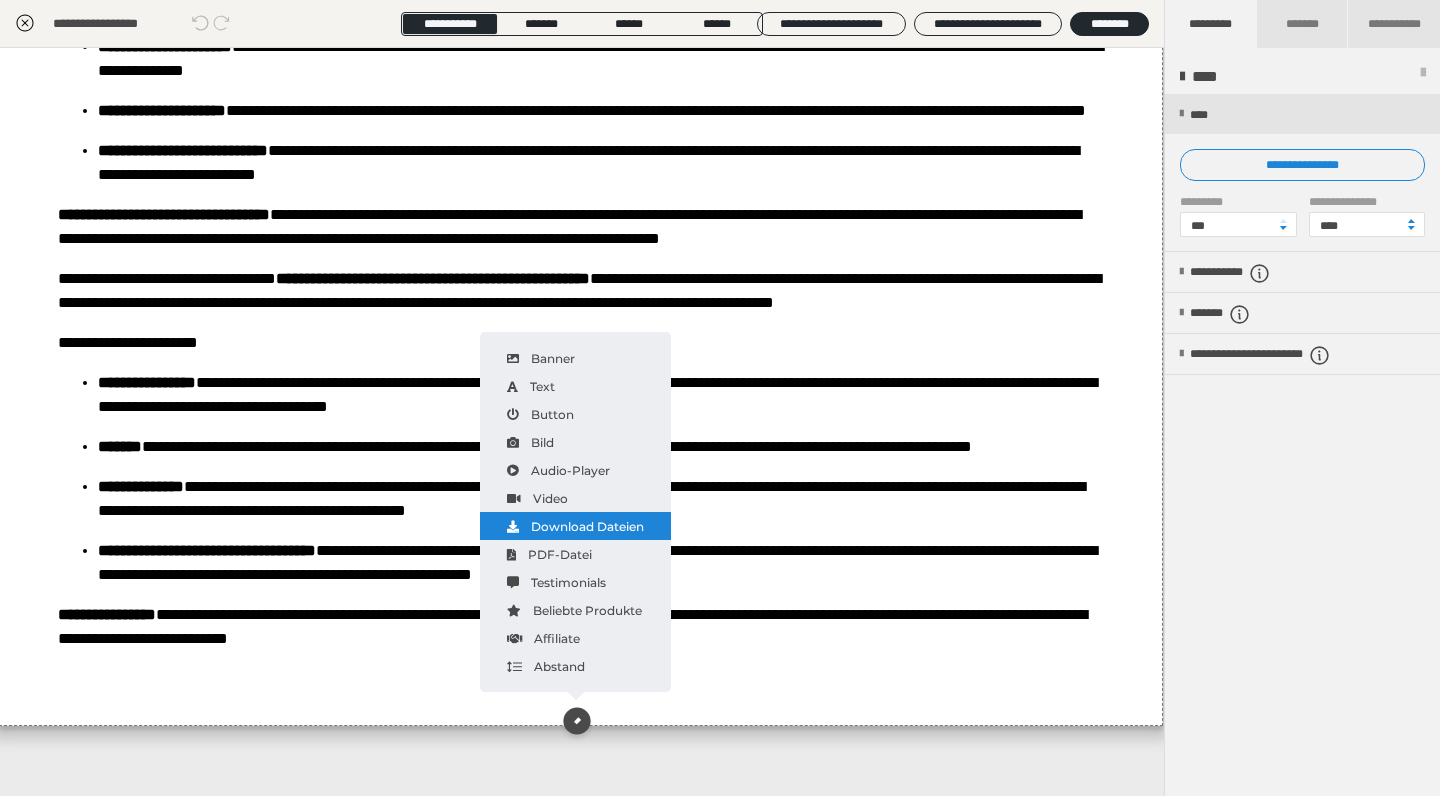 click on "Download Dateien" at bounding box center (575, 526) 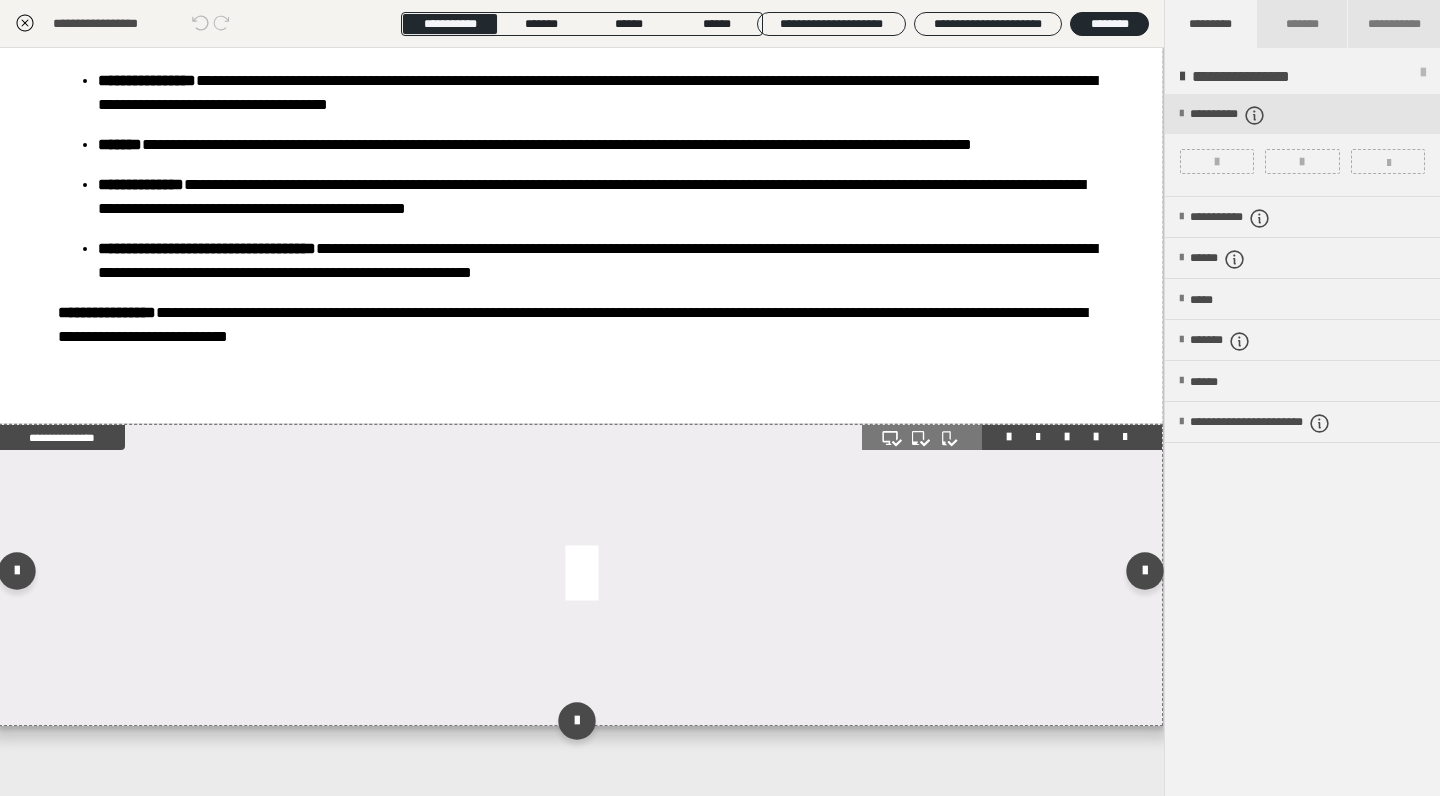 scroll, scrollTop: 1208, scrollLeft: 1, axis: both 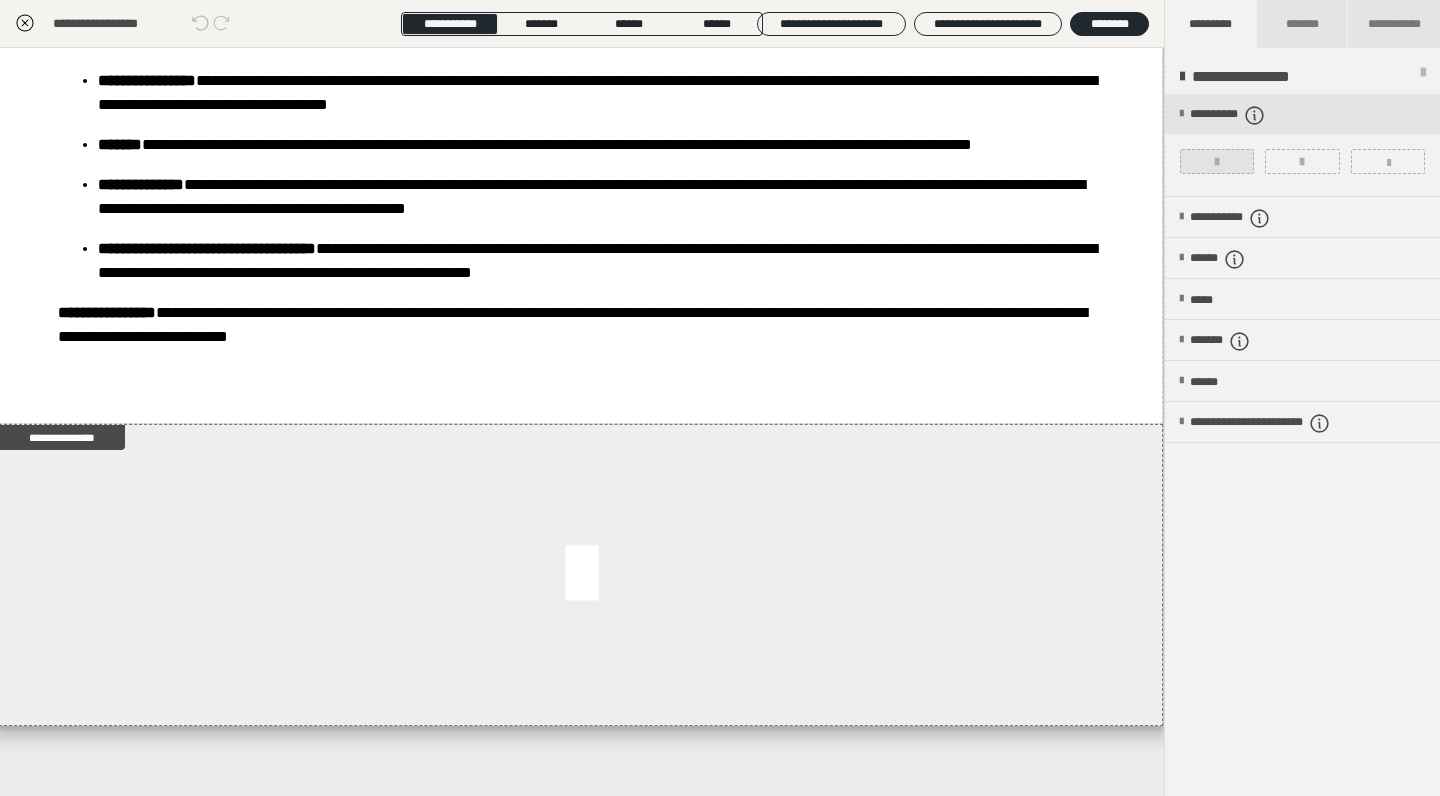 click at bounding box center [1217, 162] 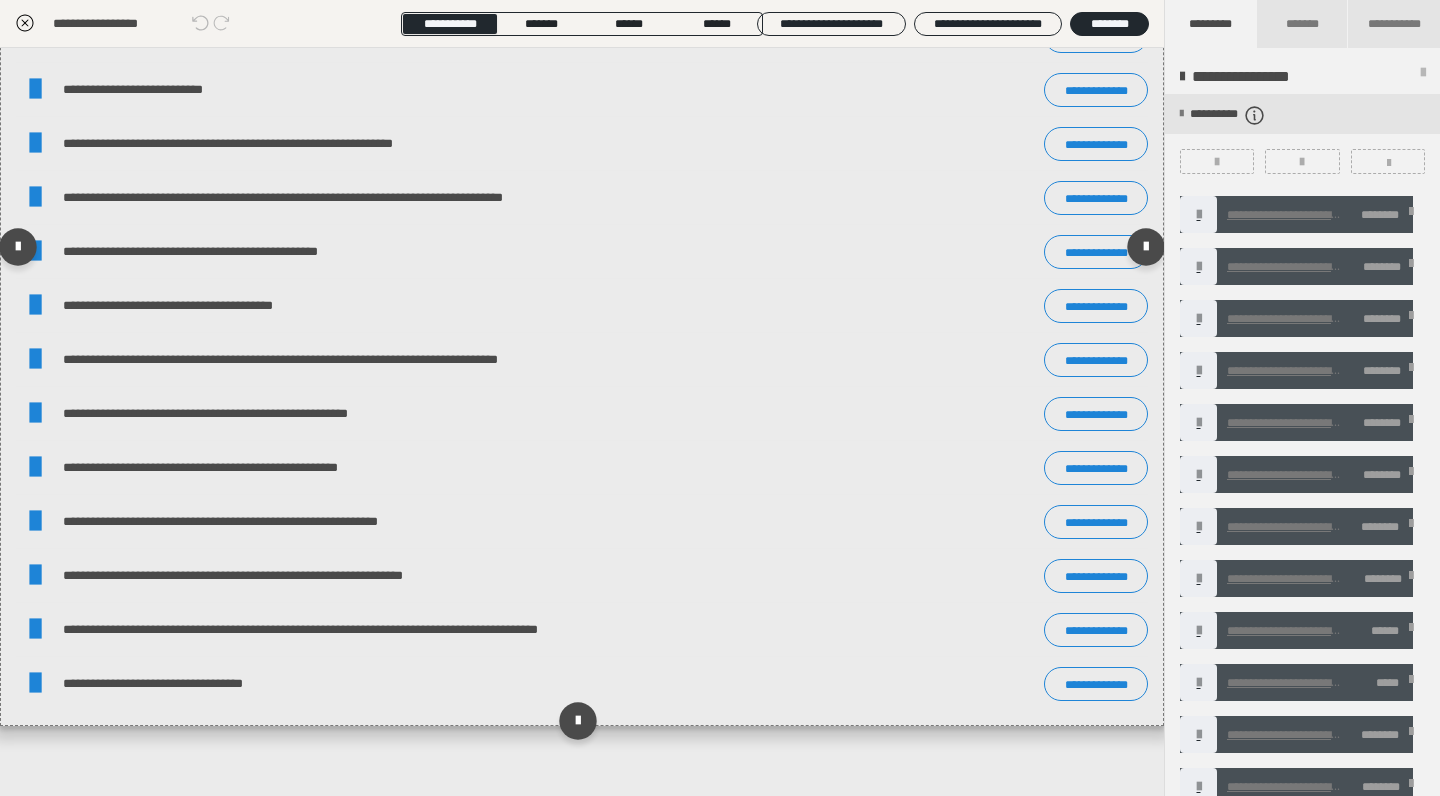 scroll, scrollTop: 1862, scrollLeft: 0, axis: vertical 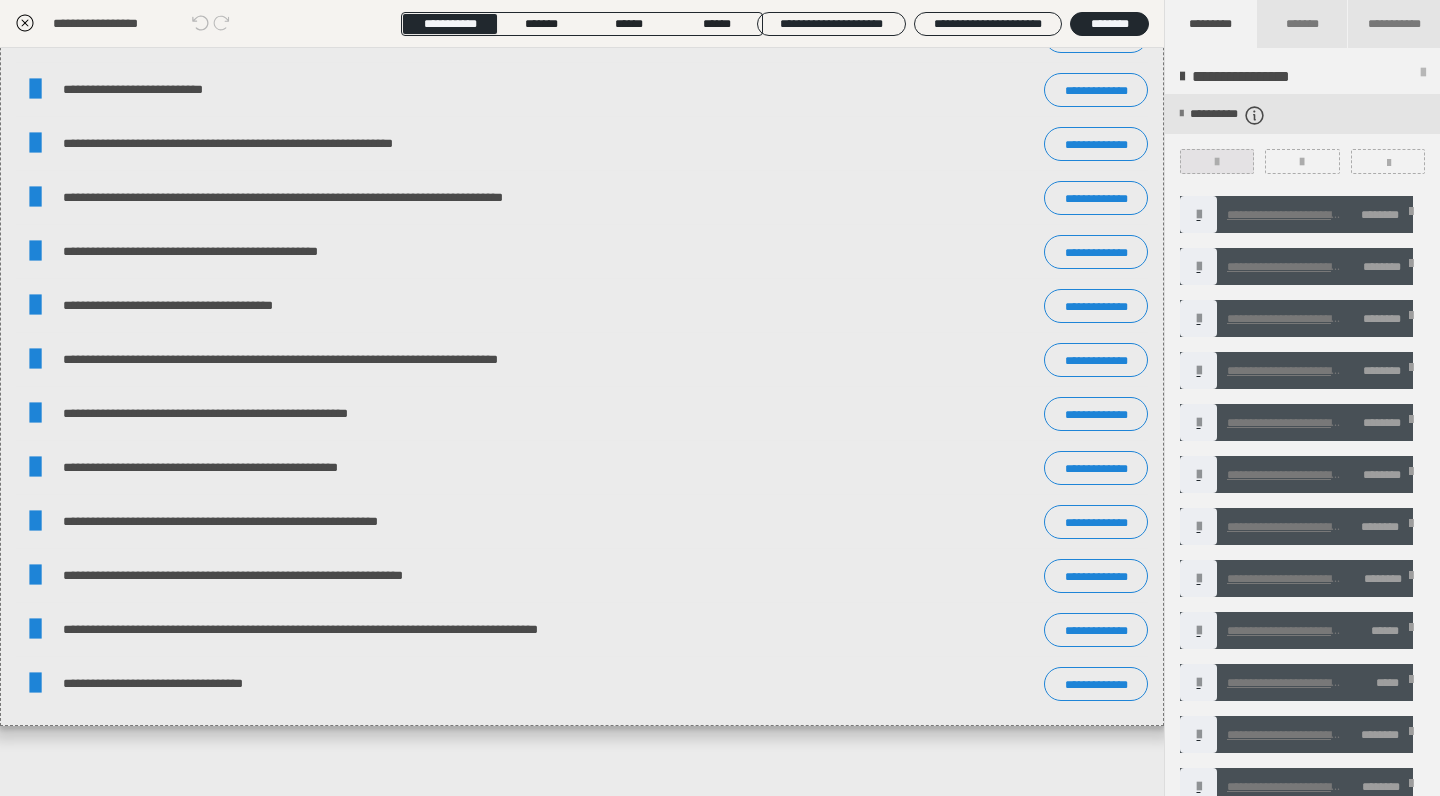 click at bounding box center [1217, 162] 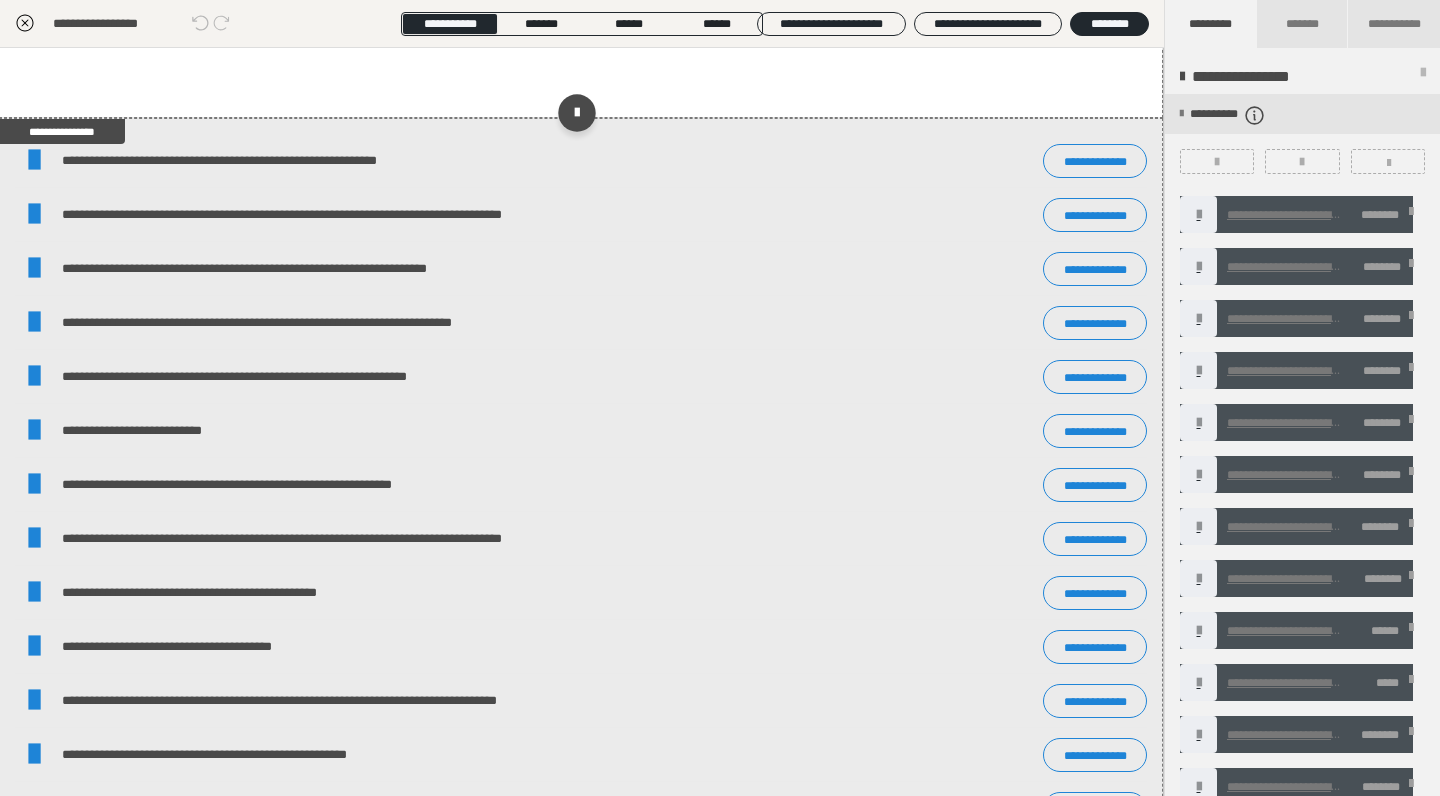 scroll, scrollTop: 1400, scrollLeft: 1, axis: both 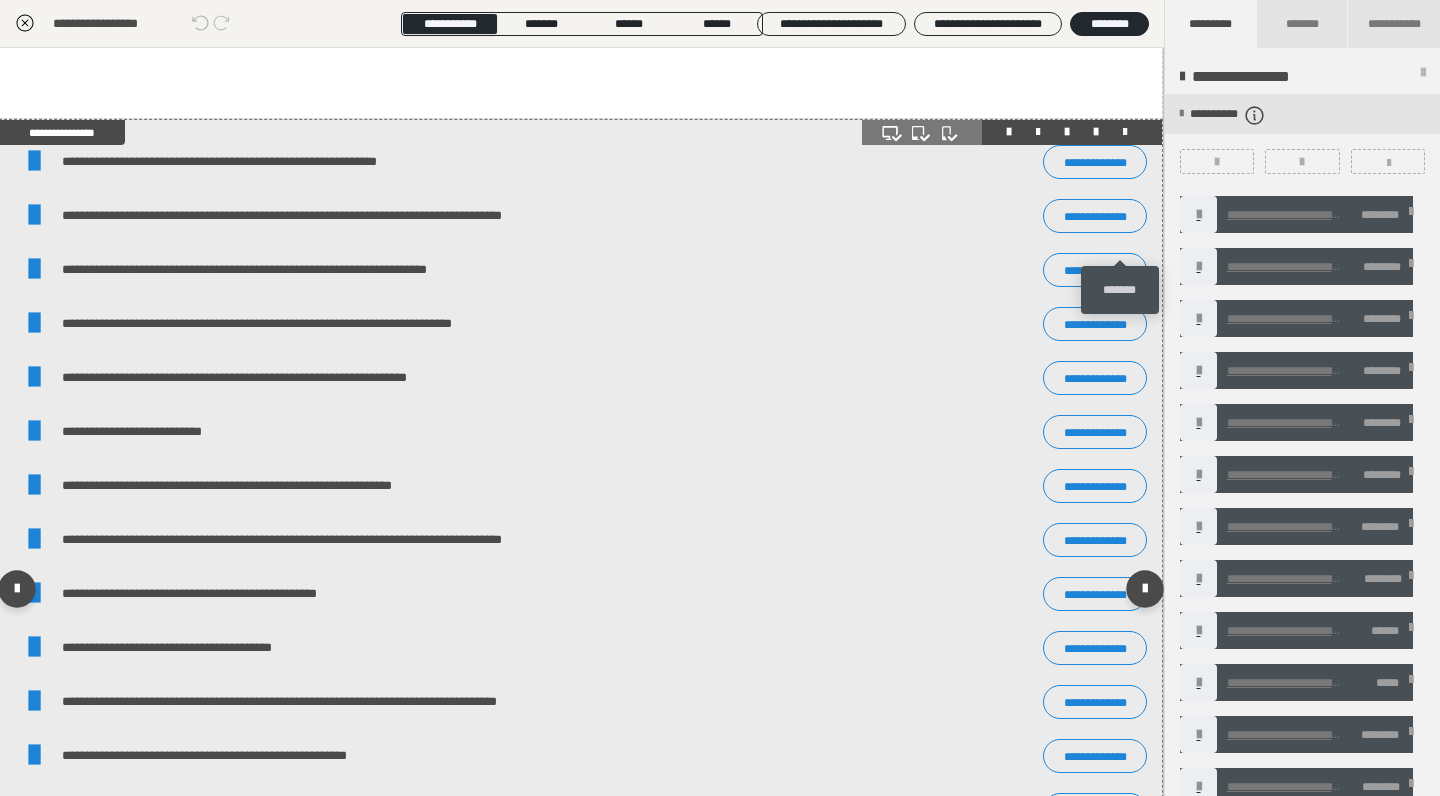 click at bounding box center [1125, 132] 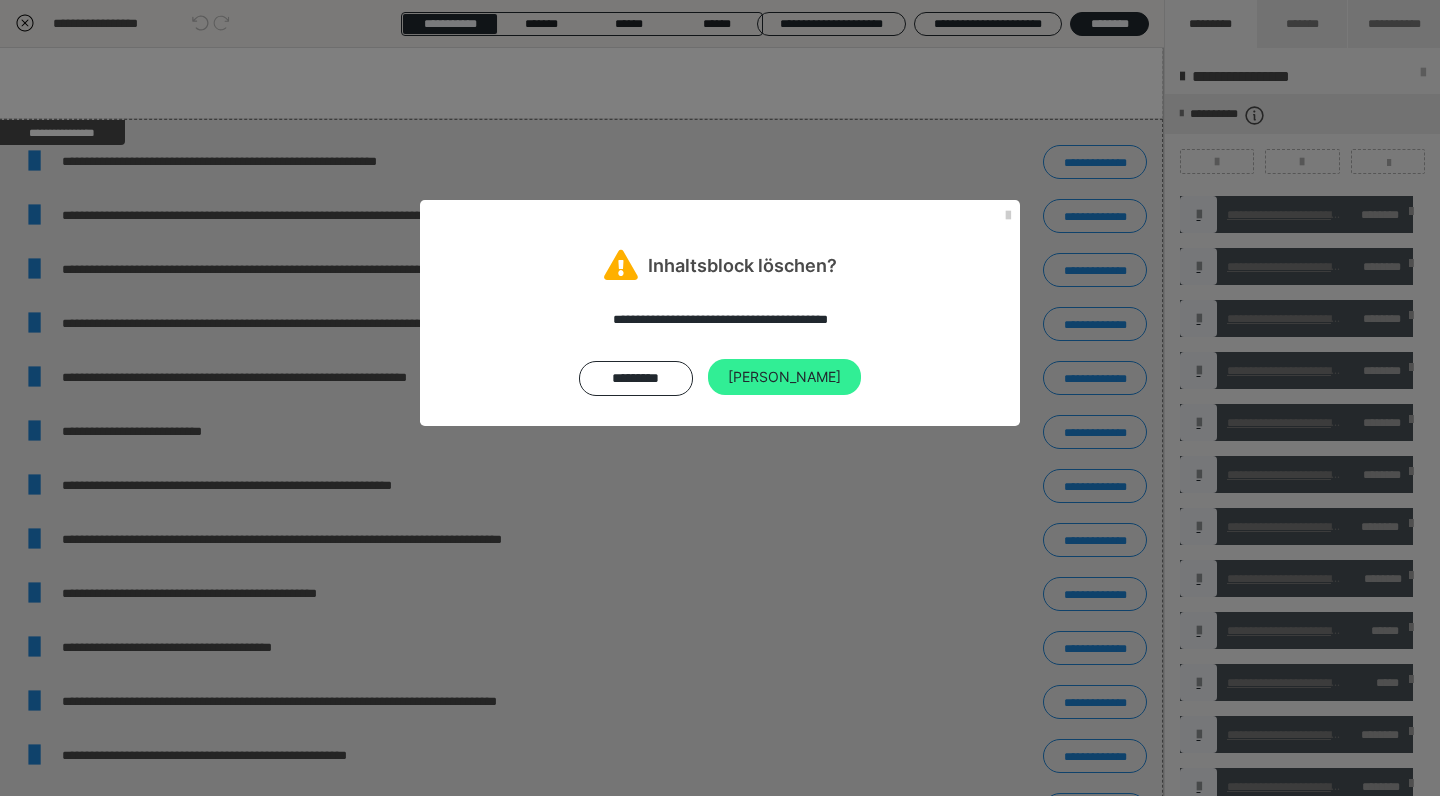 click on "Ja" at bounding box center [784, 377] 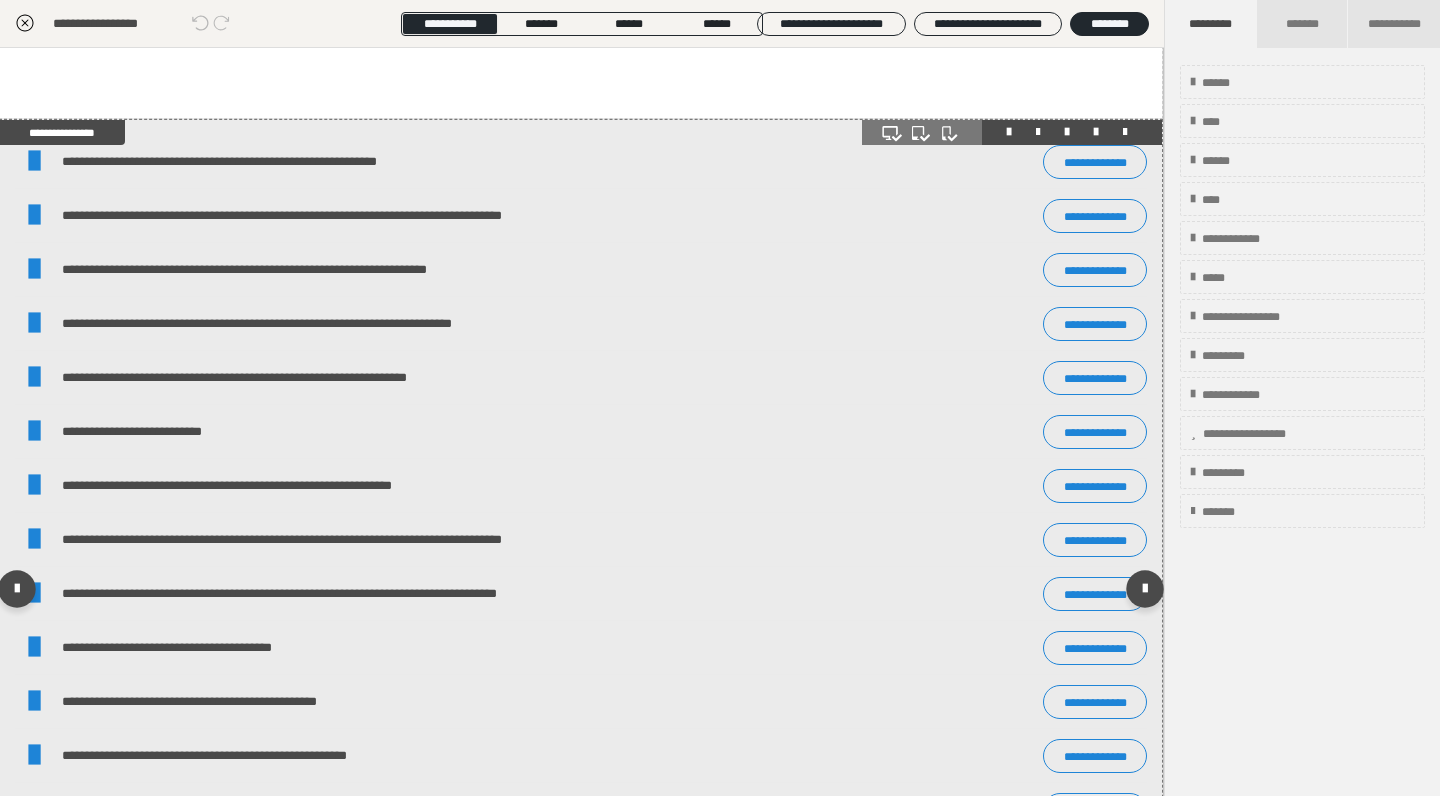 scroll, scrollTop: 913, scrollLeft: 1, axis: both 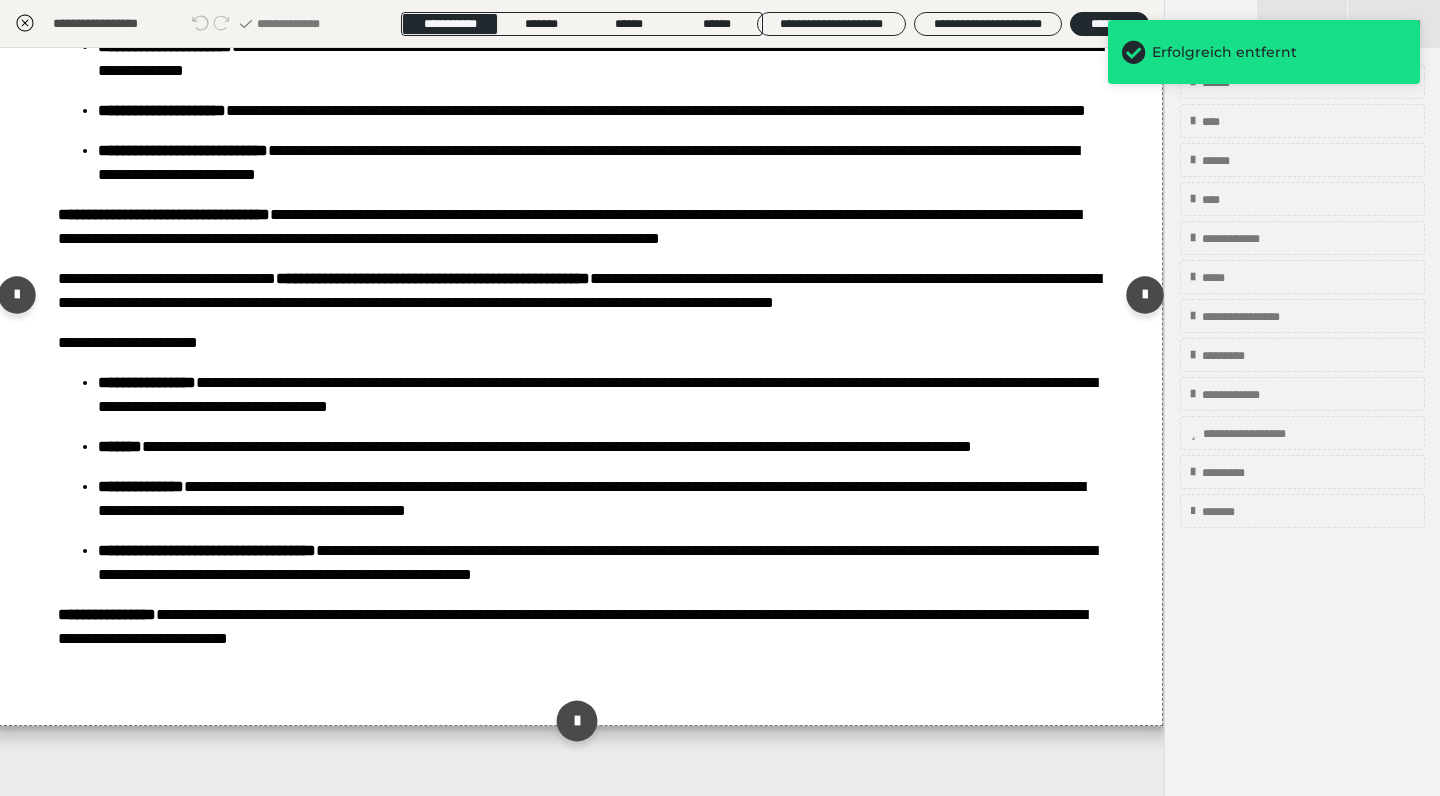 click at bounding box center (576, 720) 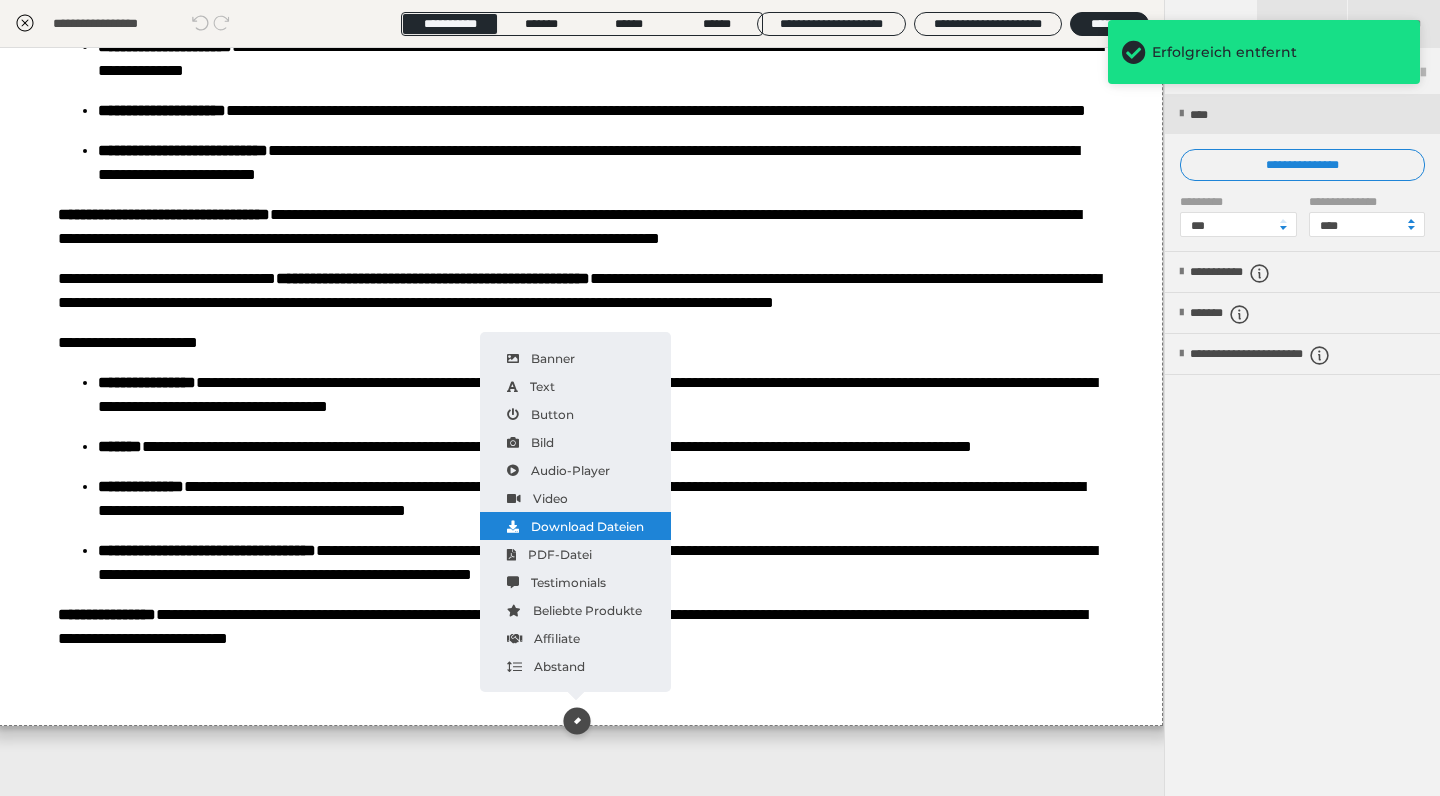 click on "Download Dateien" at bounding box center (575, 526) 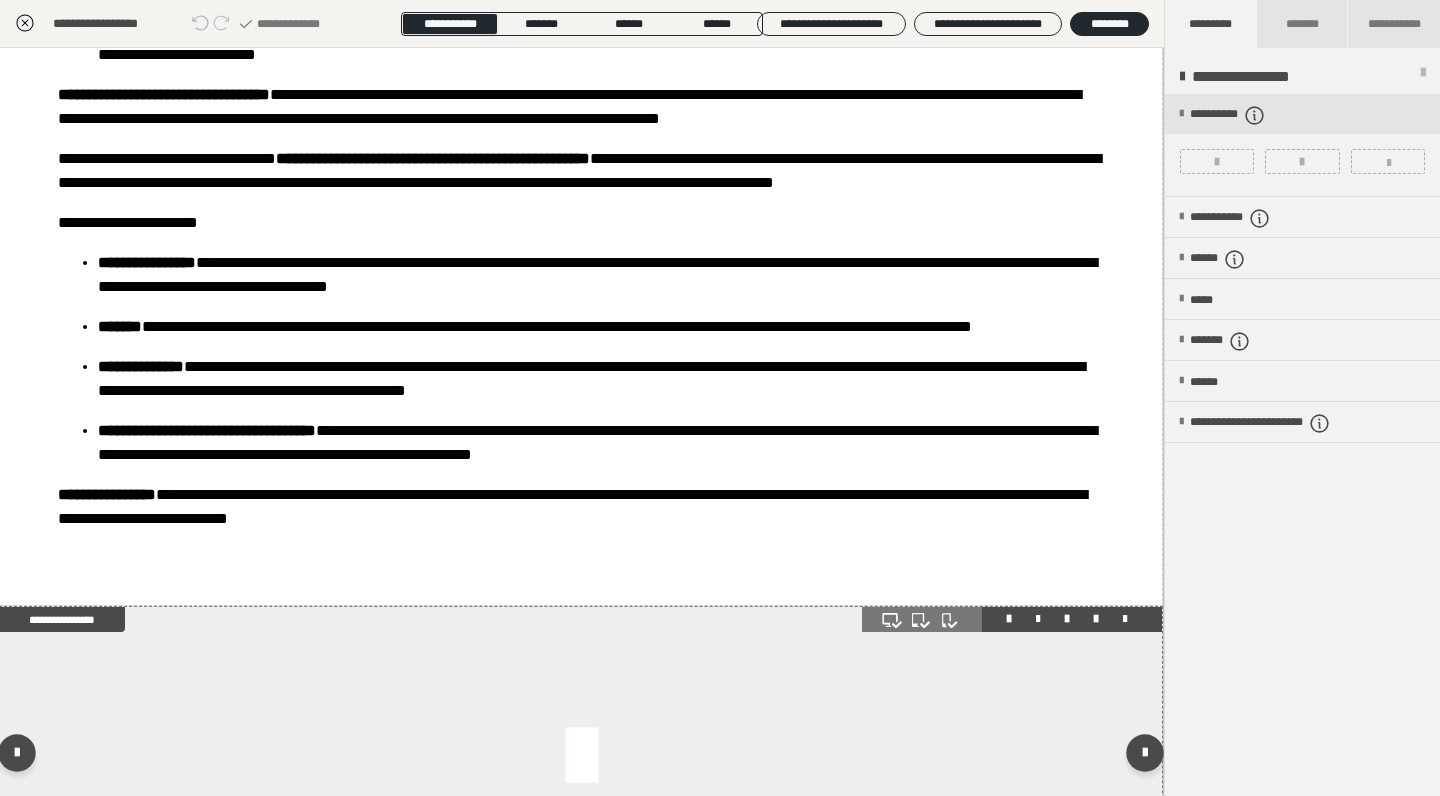 drag, startPoint x: 833, startPoint y: 753, endPoint x: 856, endPoint y: 748, distance: 23.537205 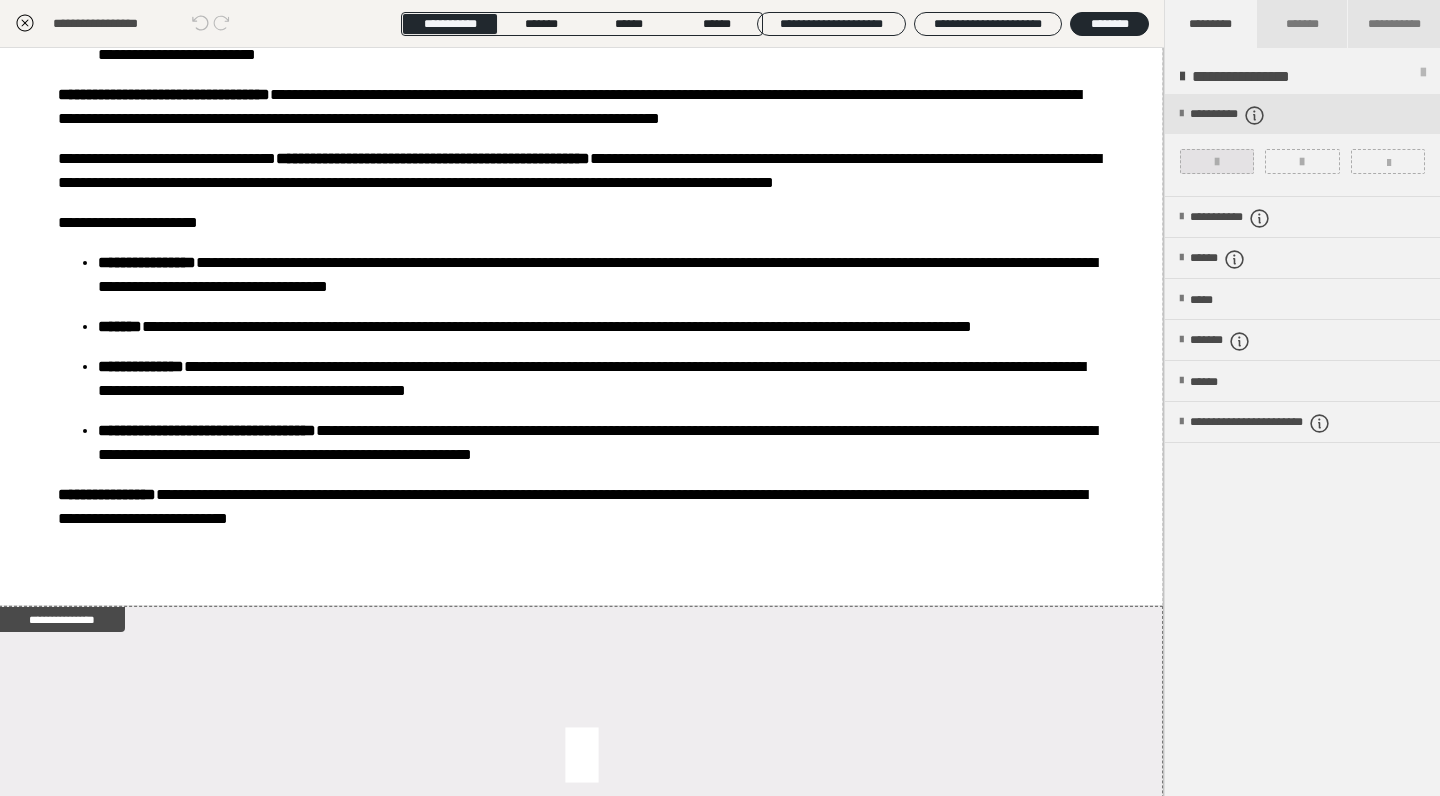 click at bounding box center (1217, 161) 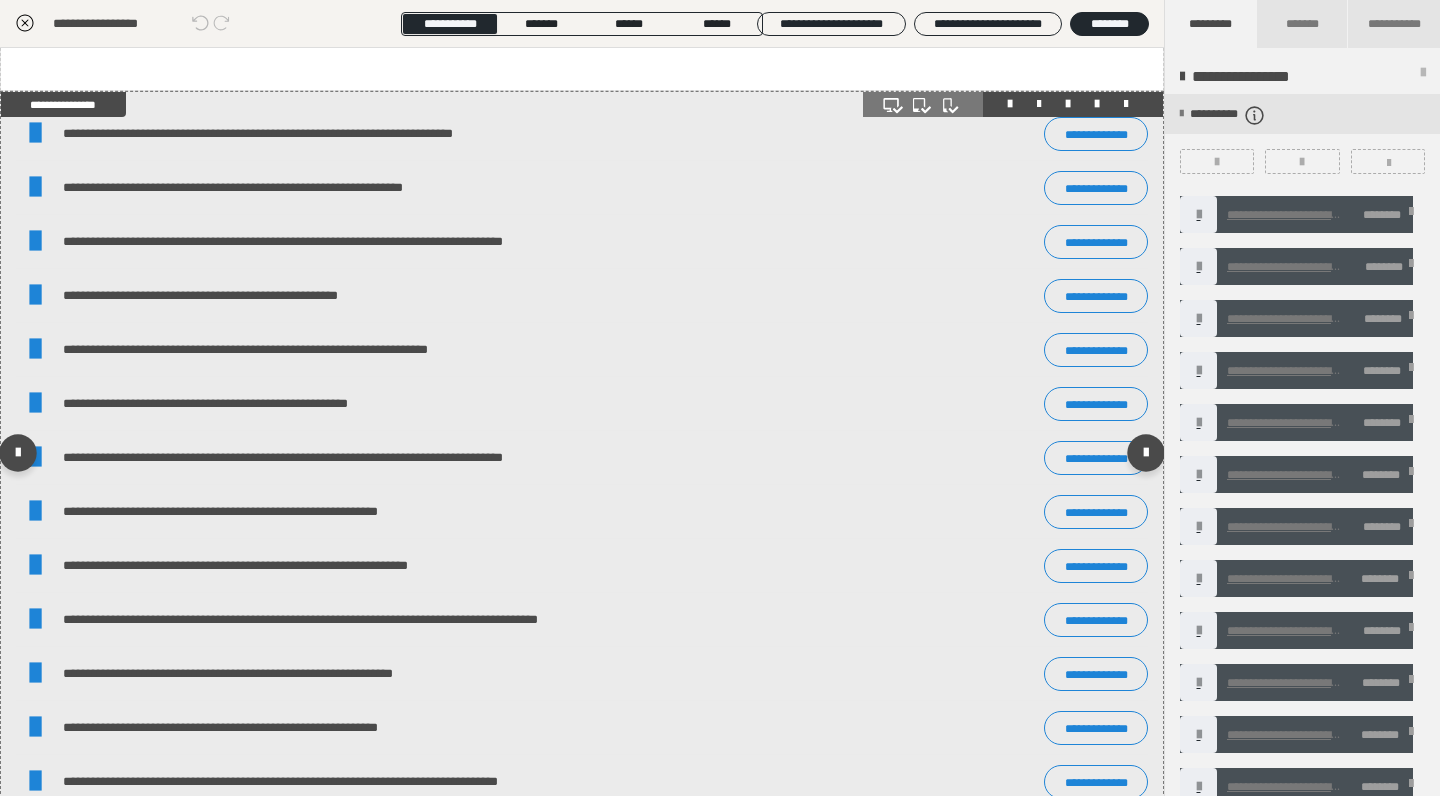 scroll, scrollTop: 1434, scrollLeft: 0, axis: vertical 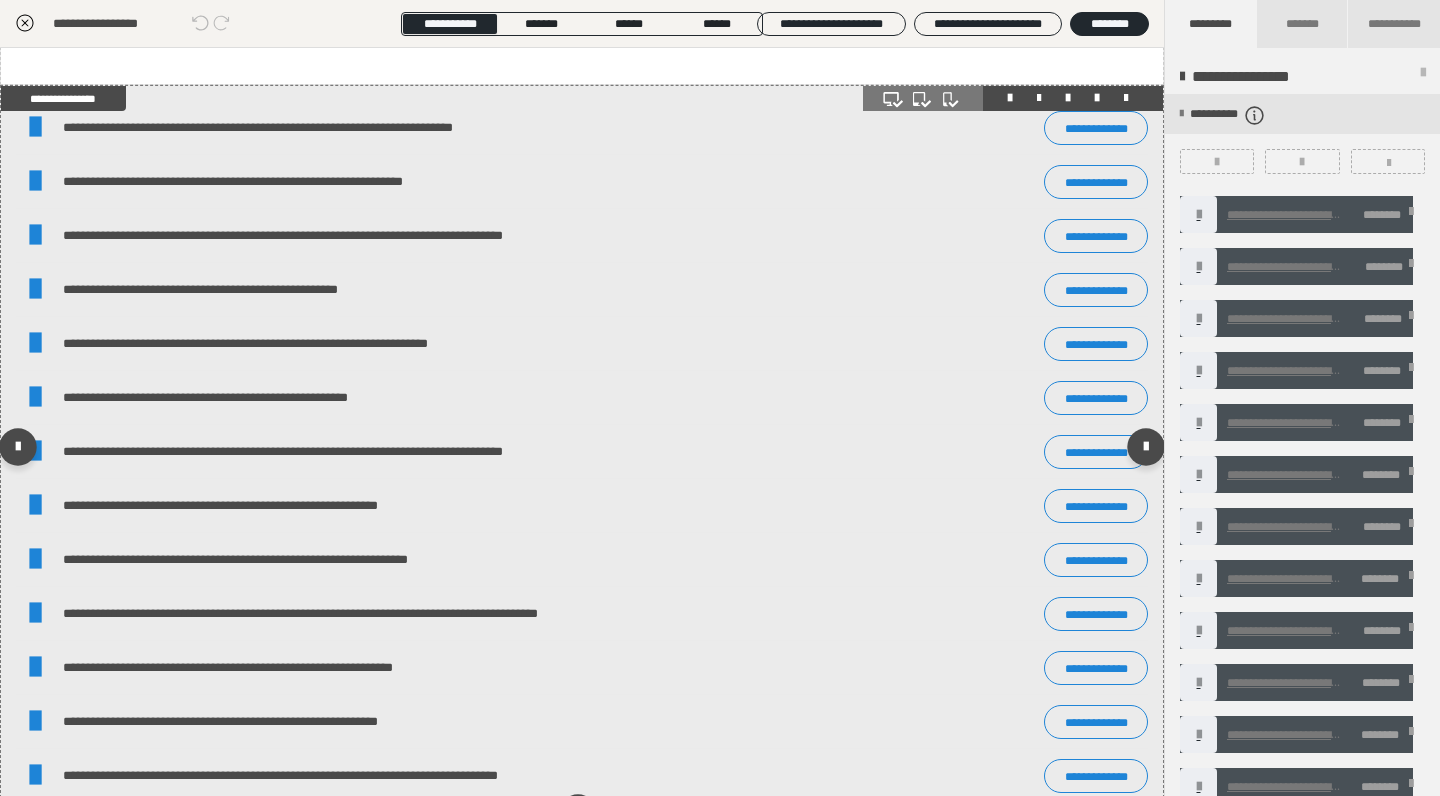 click on "**********" at bounding box center (440, 181) 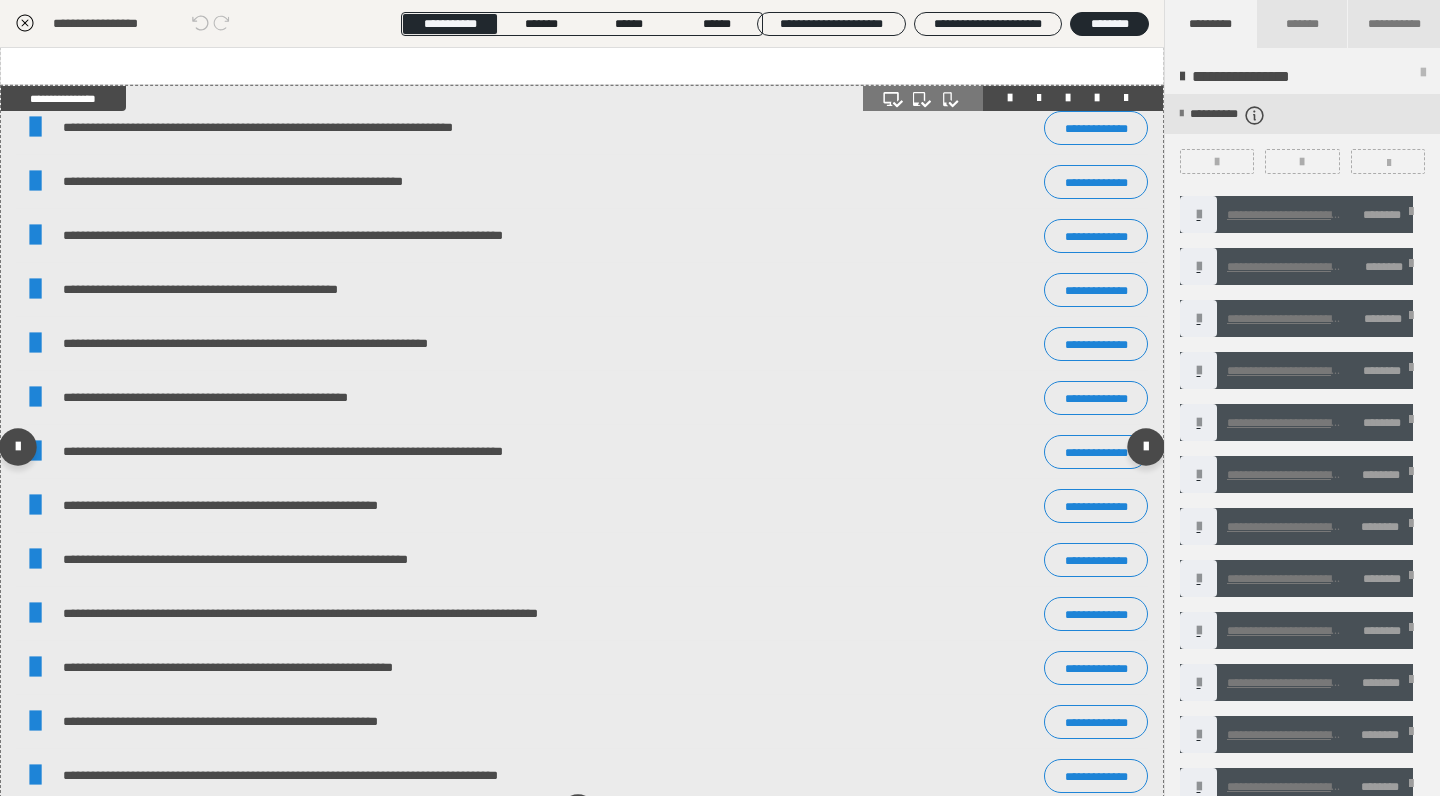 click on "**********" at bounding box center [336, 127] 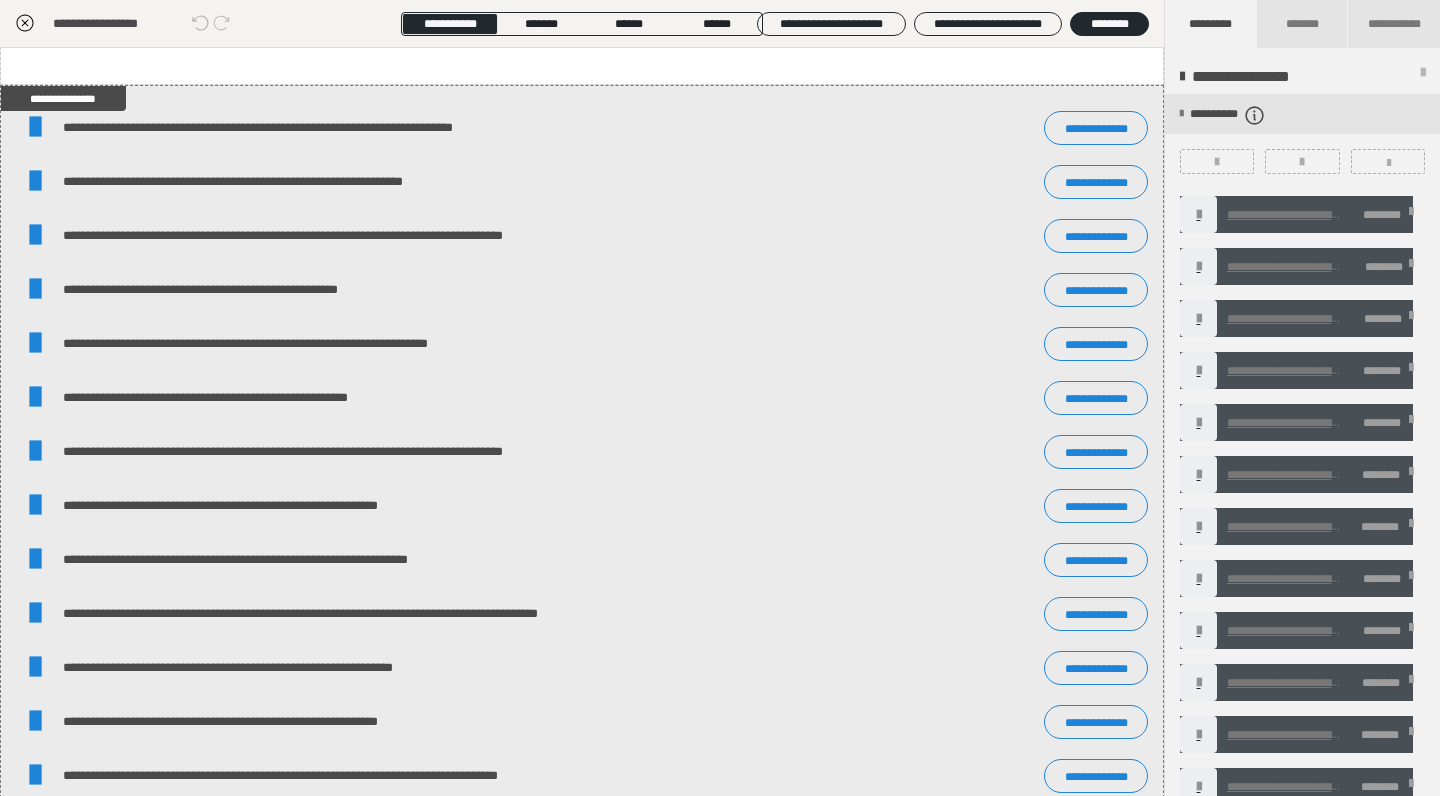 click on "**********" at bounding box center [1421, 215] 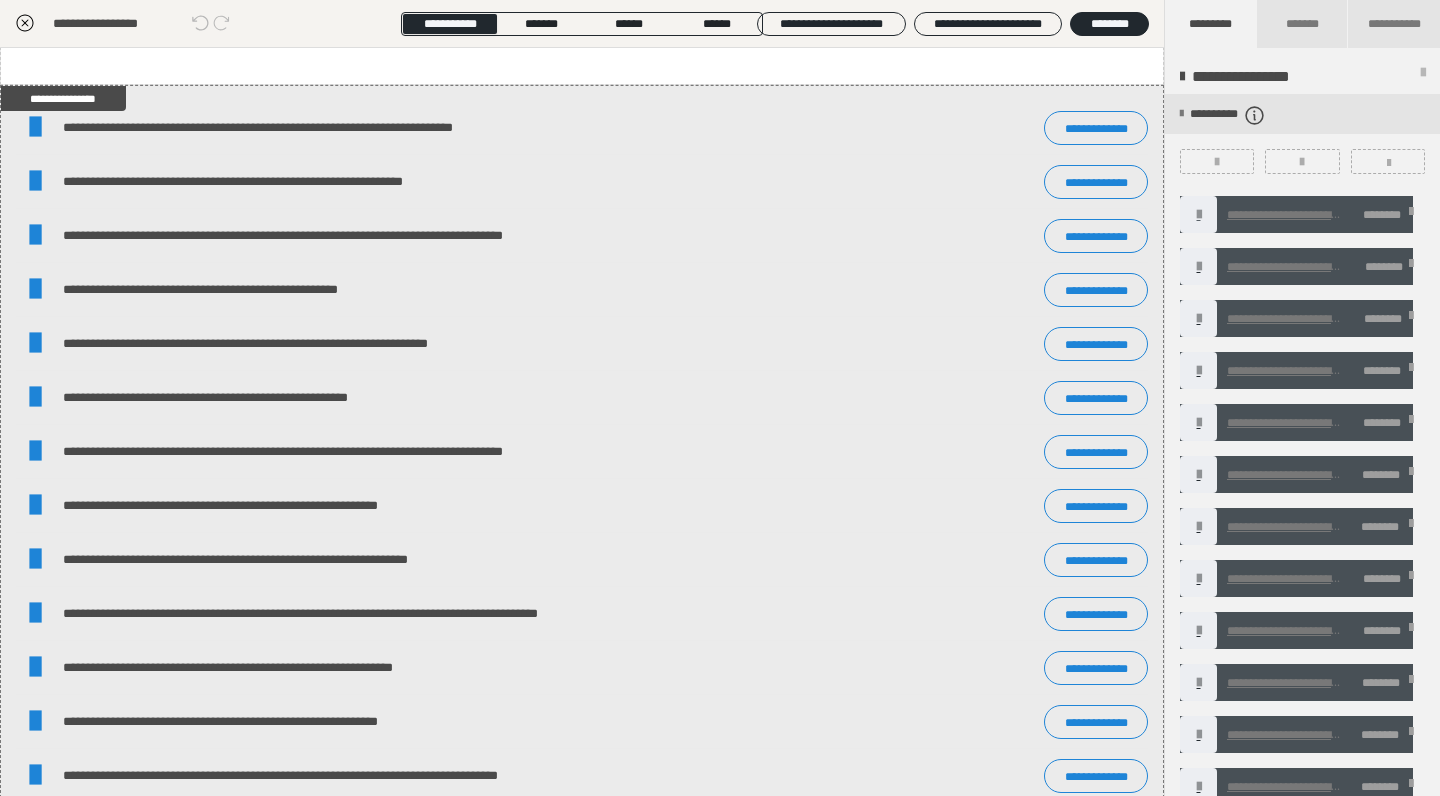 click at bounding box center (1199, 215) 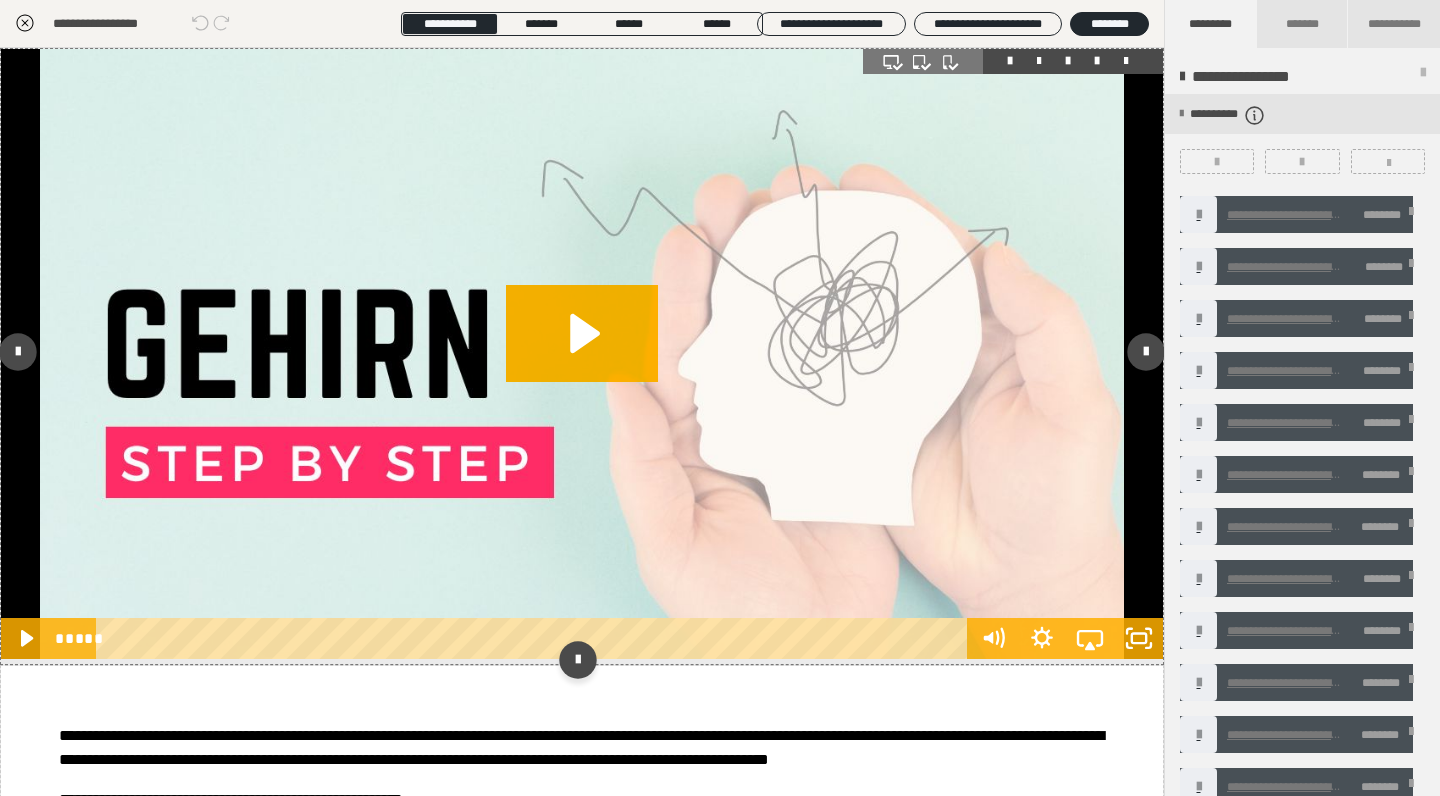 scroll, scrollTop: 0, scrollLeft: 0, axis: both 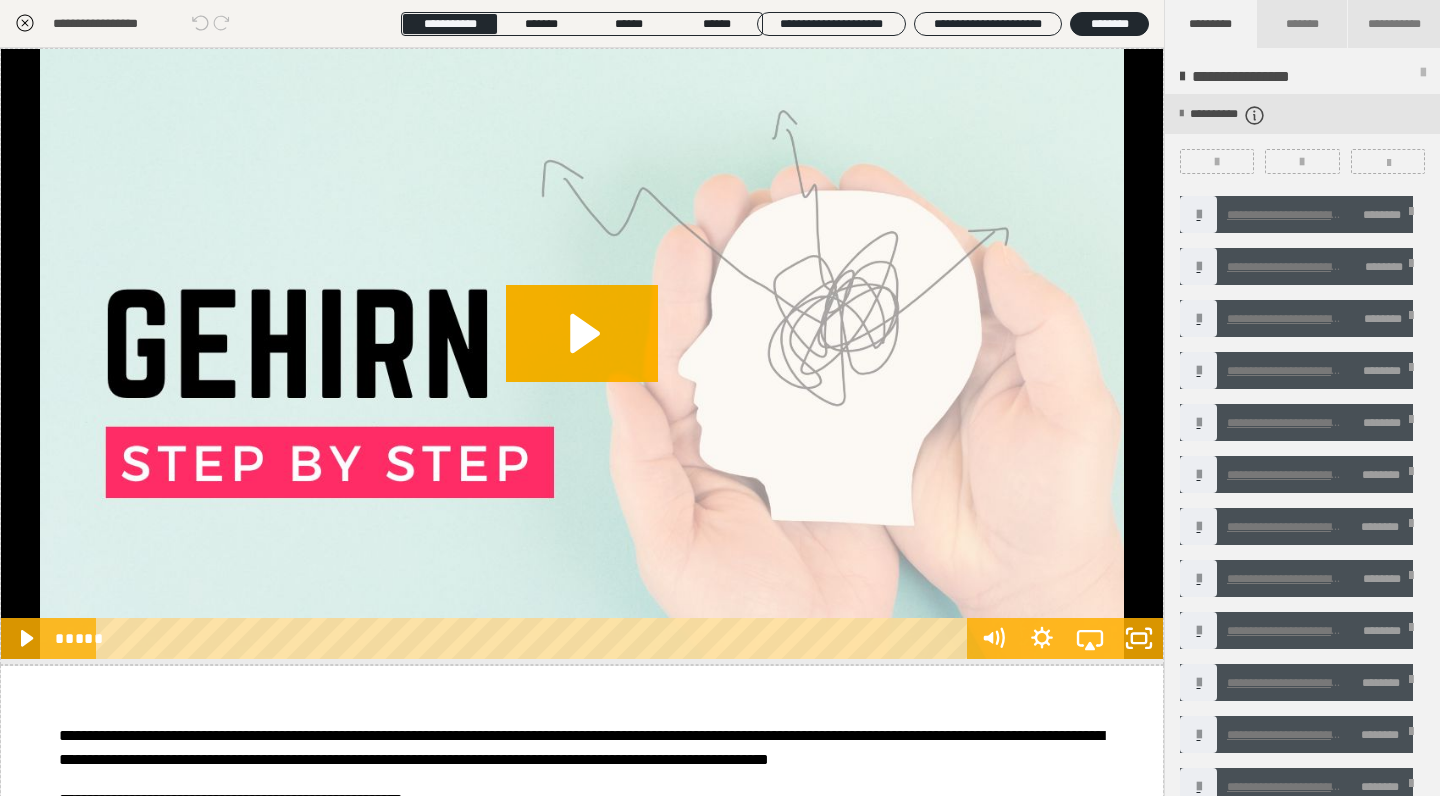 click 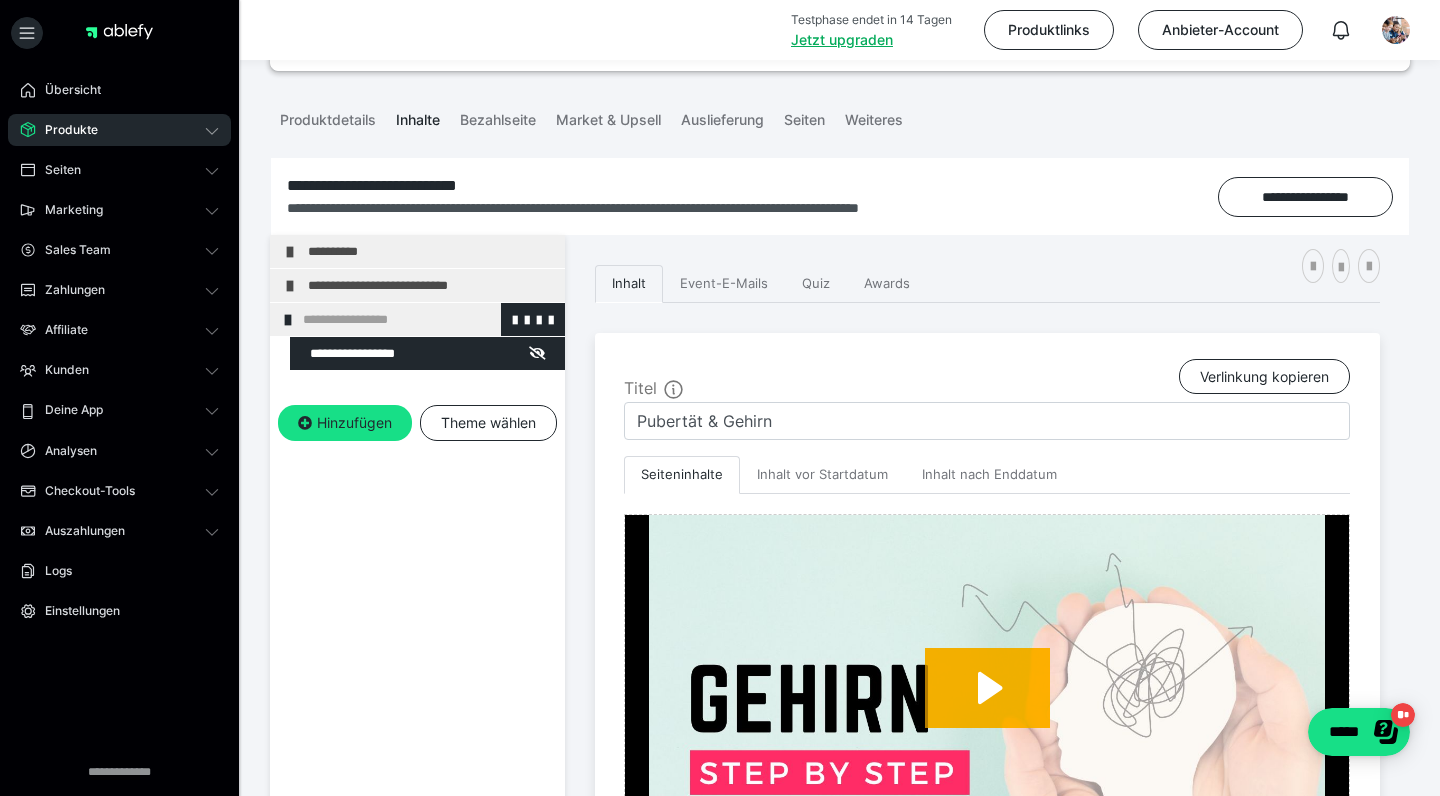 click at bounding box center (288, 320) 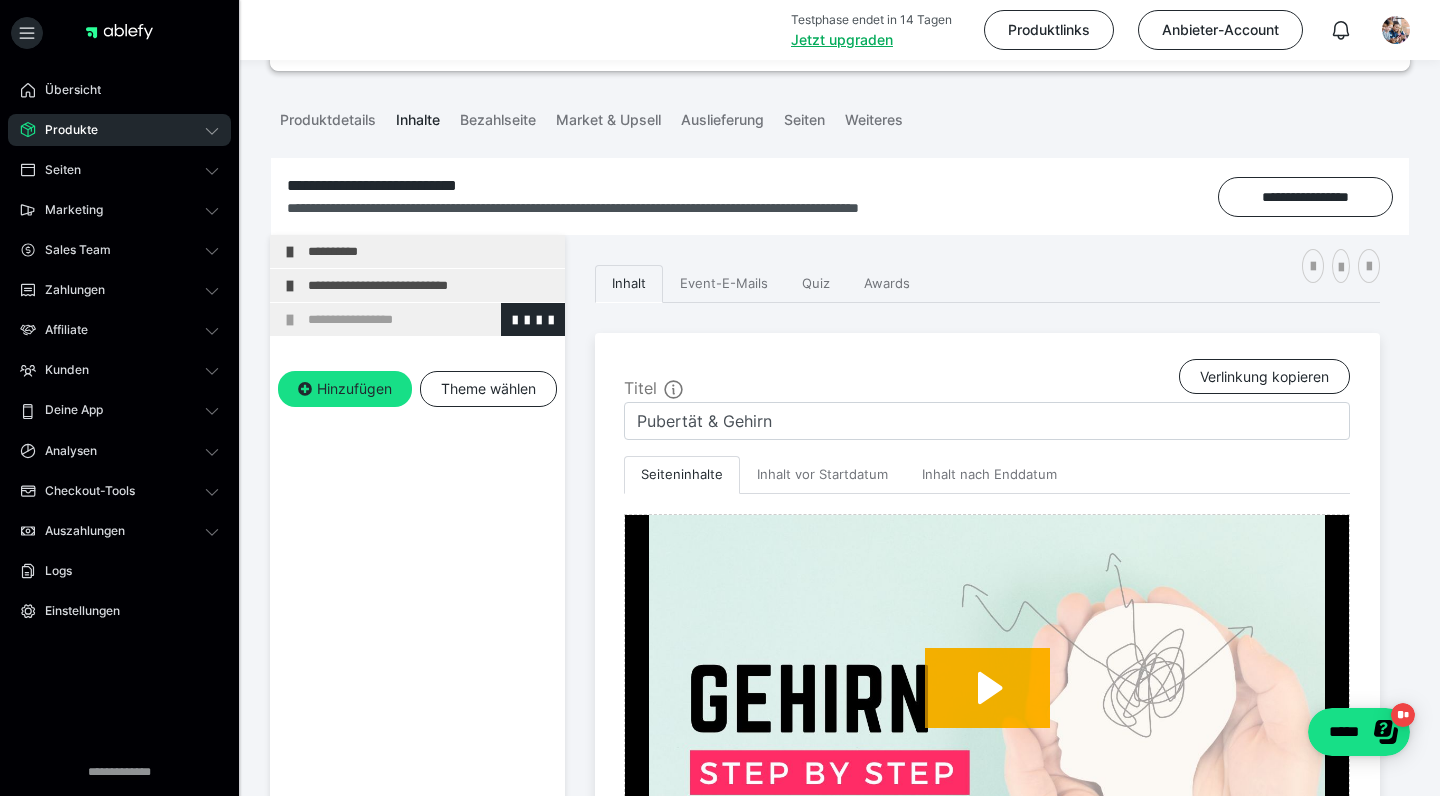 click on "**********" at bounding box center [431, 319] 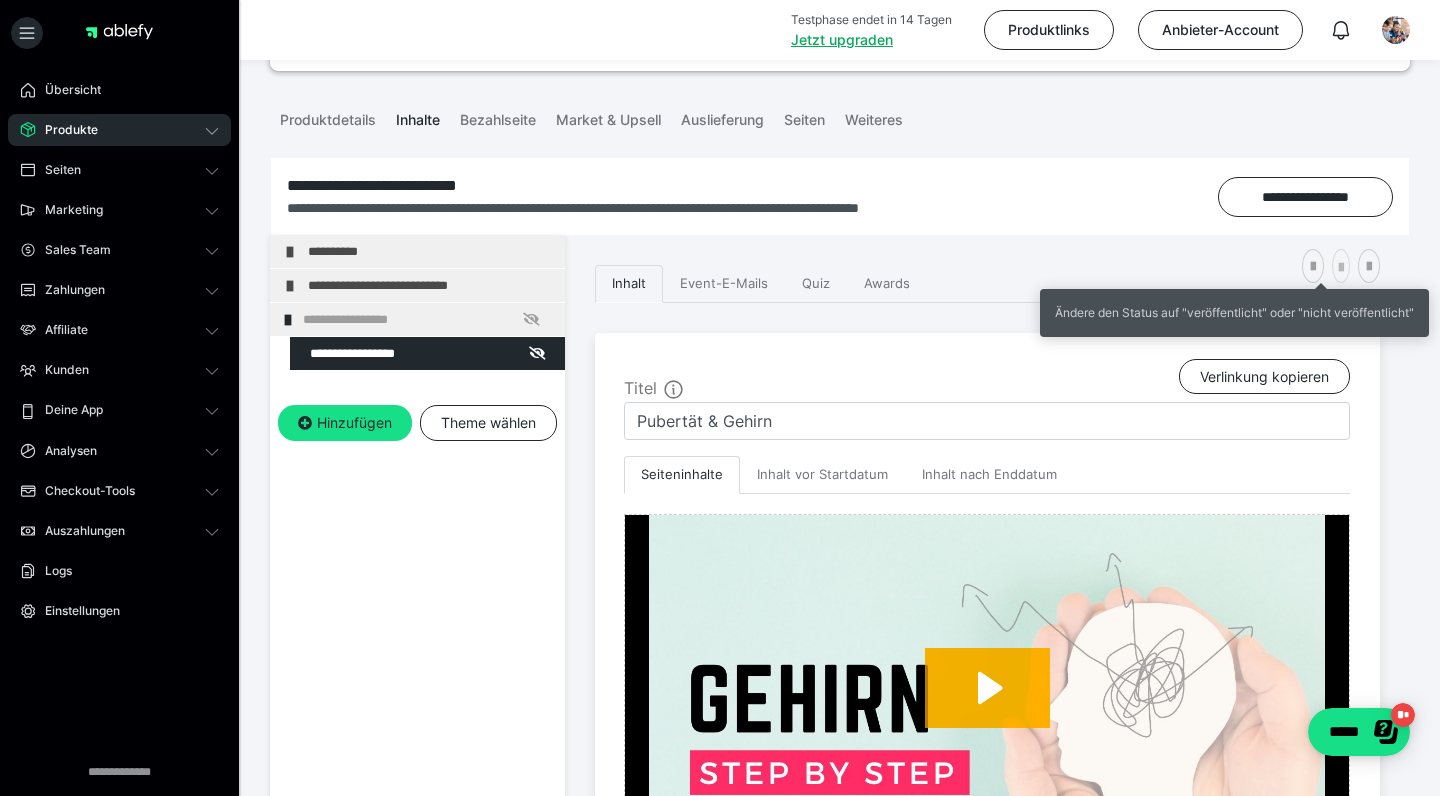click at bounding box center (1341, 268) 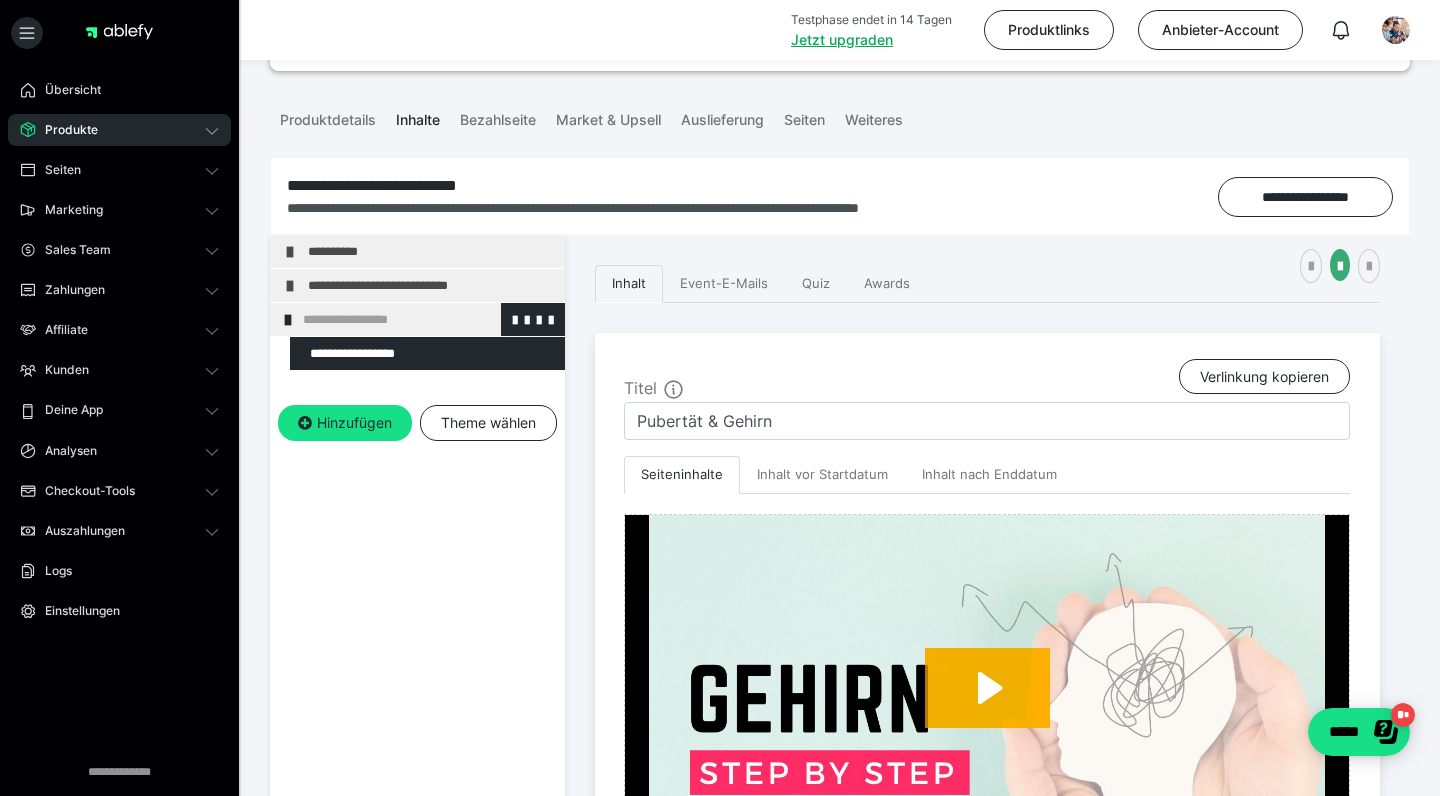 click on "**********" at bounding box center (426, 319) 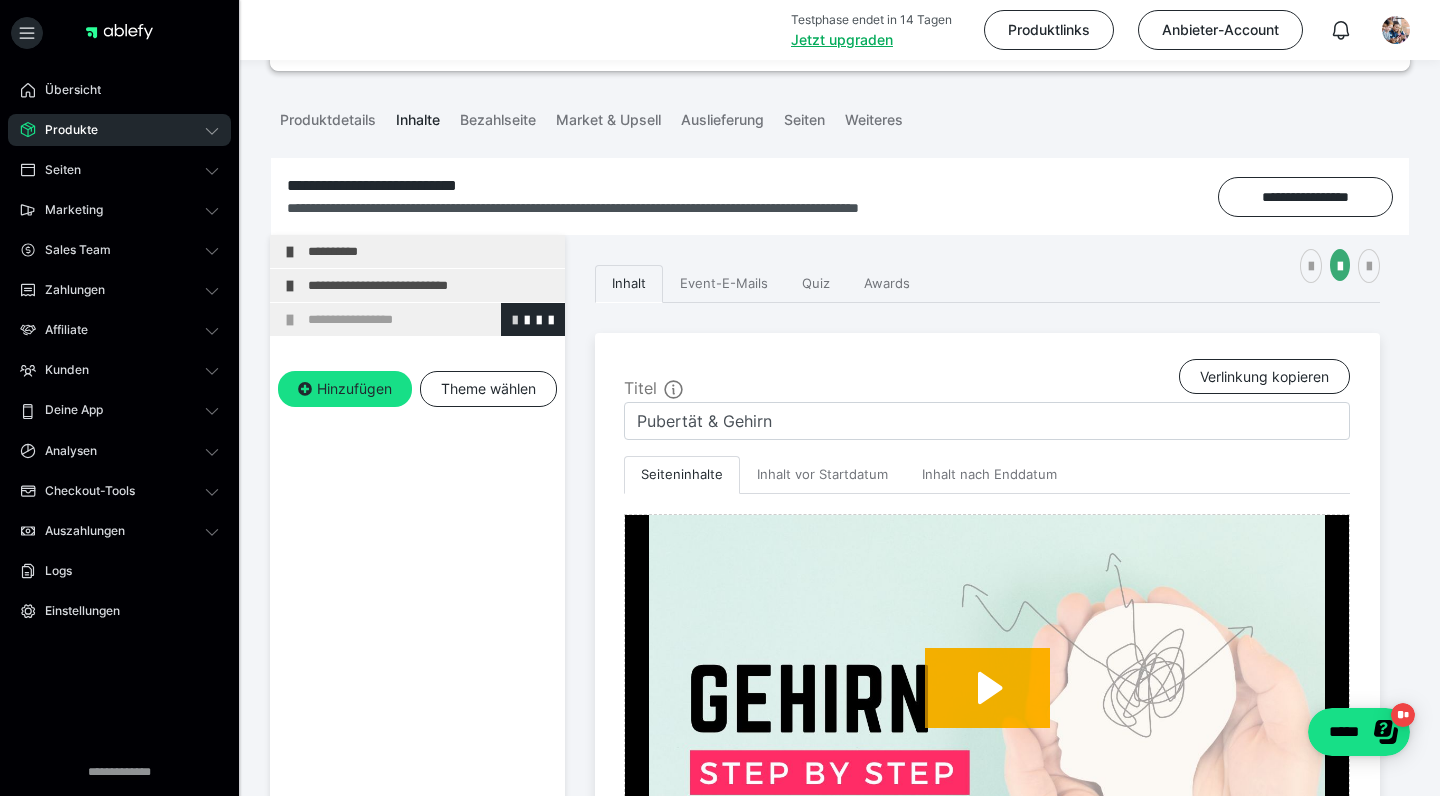 click at bounding box center (515, 319) 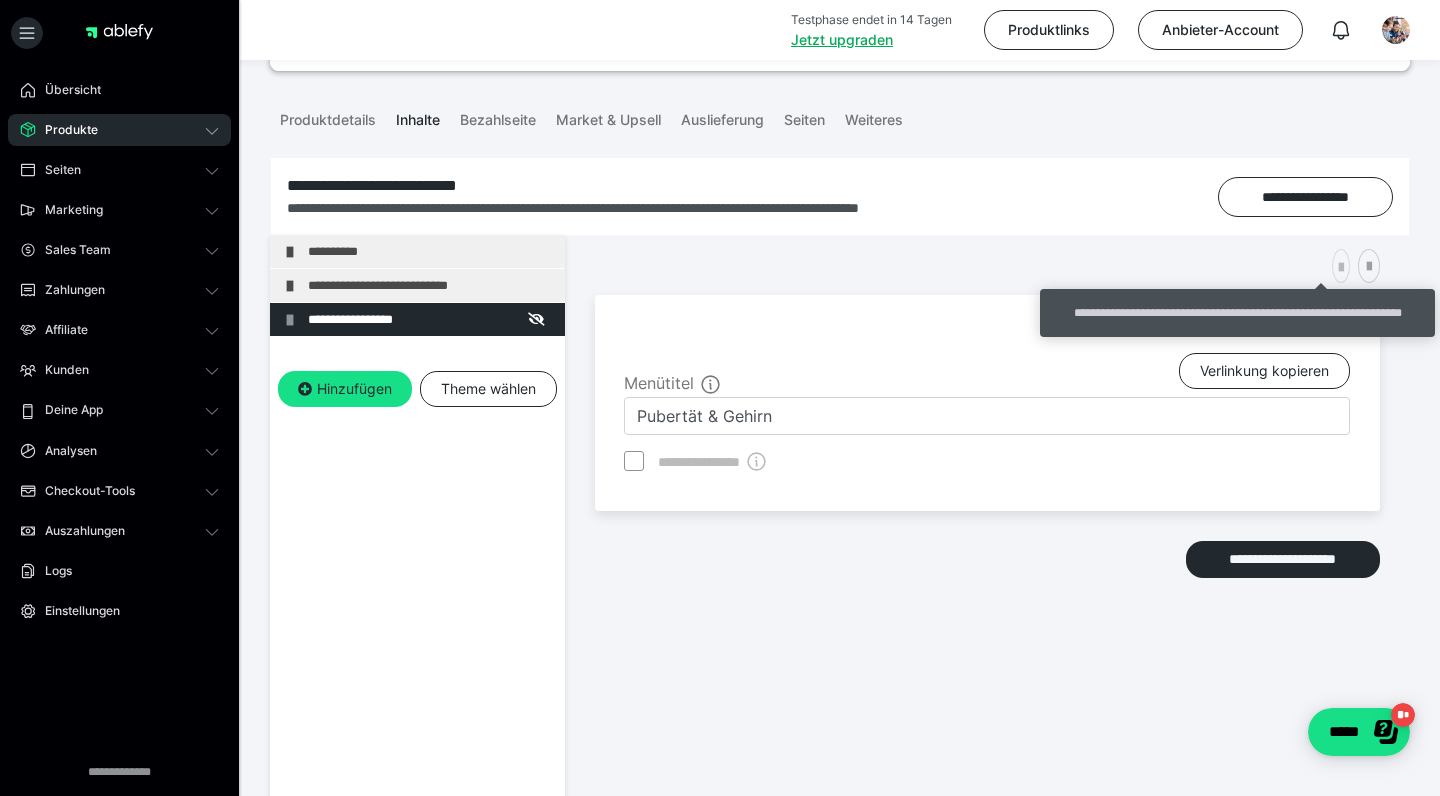 click at bounding box center [1341, 268] 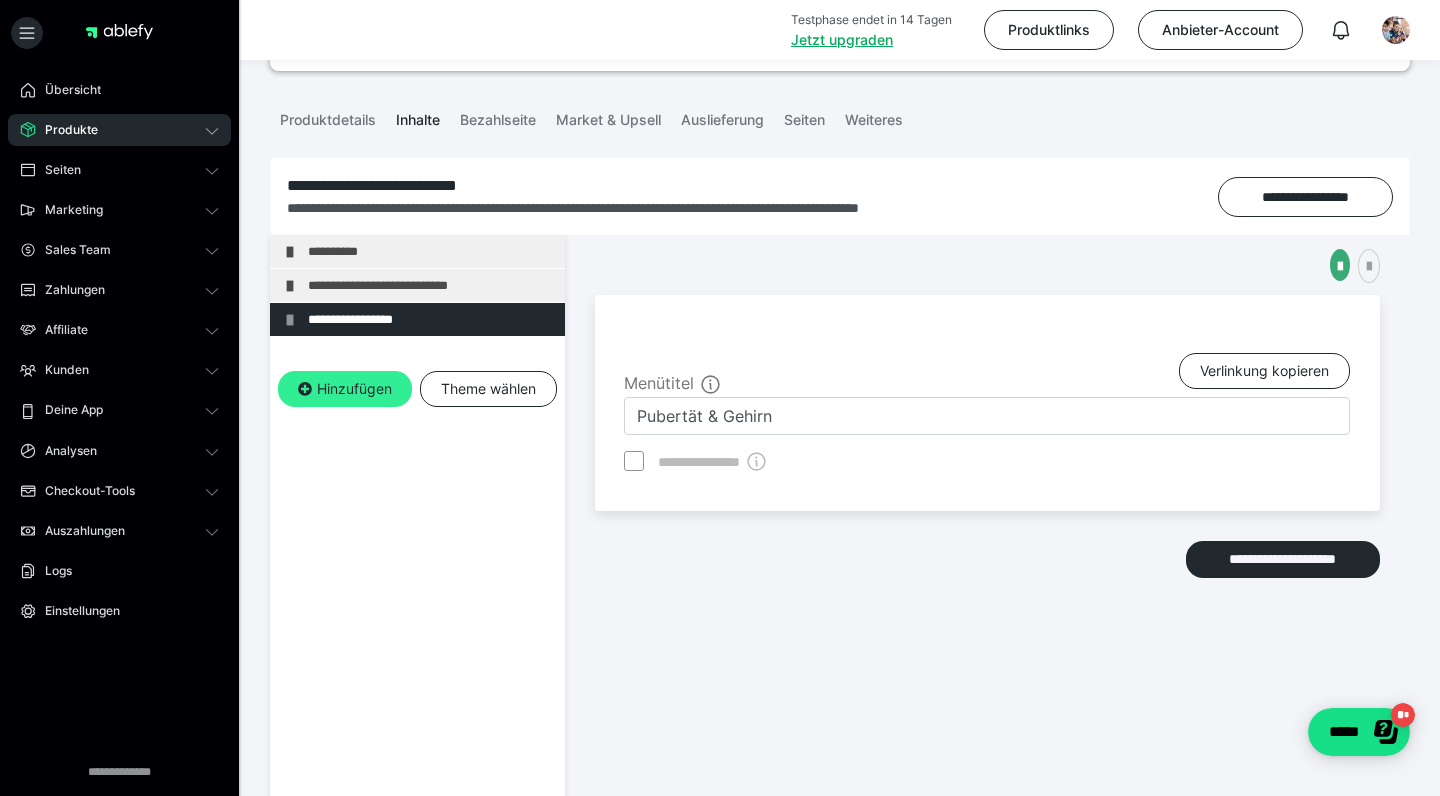 click on "Hinzufügen" at bounding box center (345, 389) 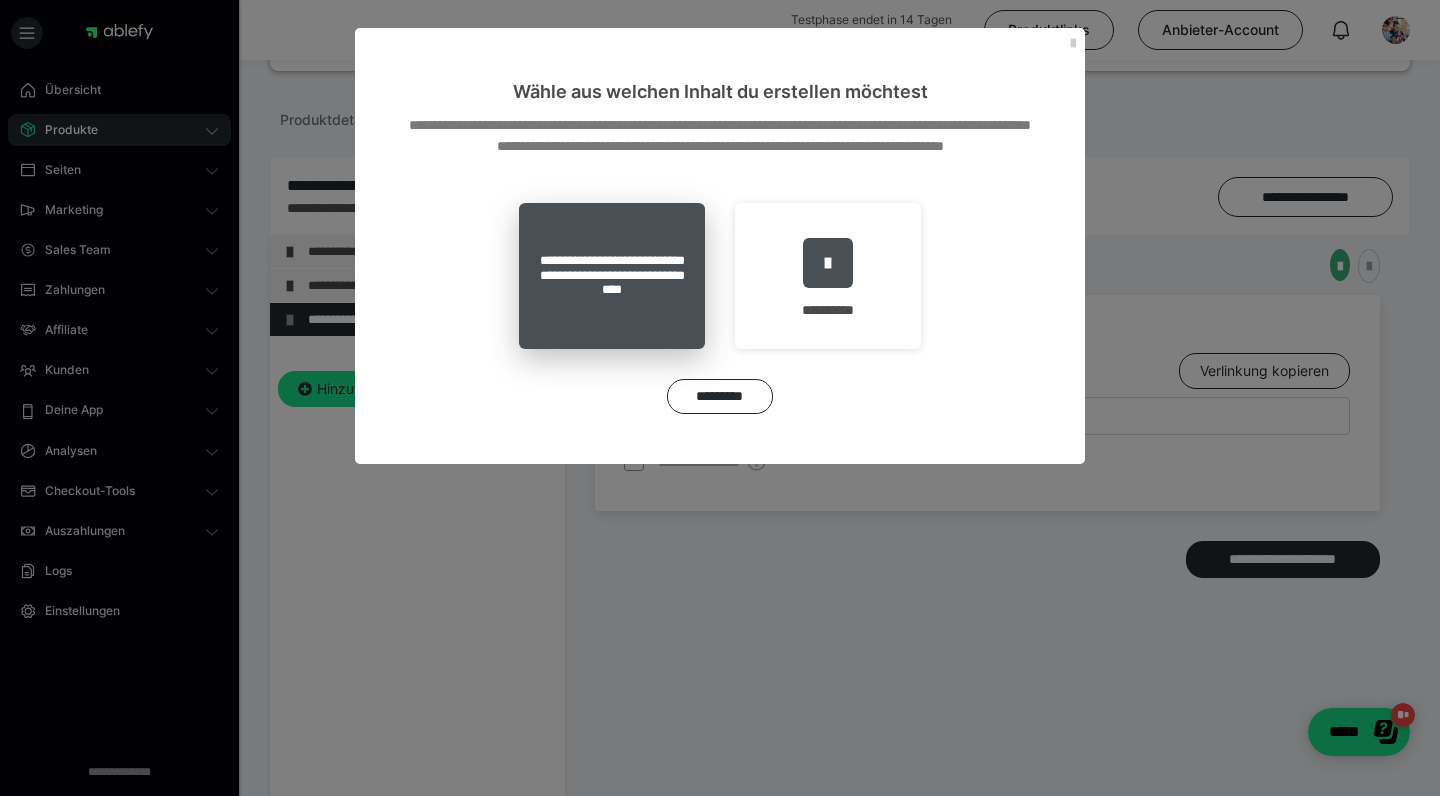click on "**********" at bounding box center (612, 276) 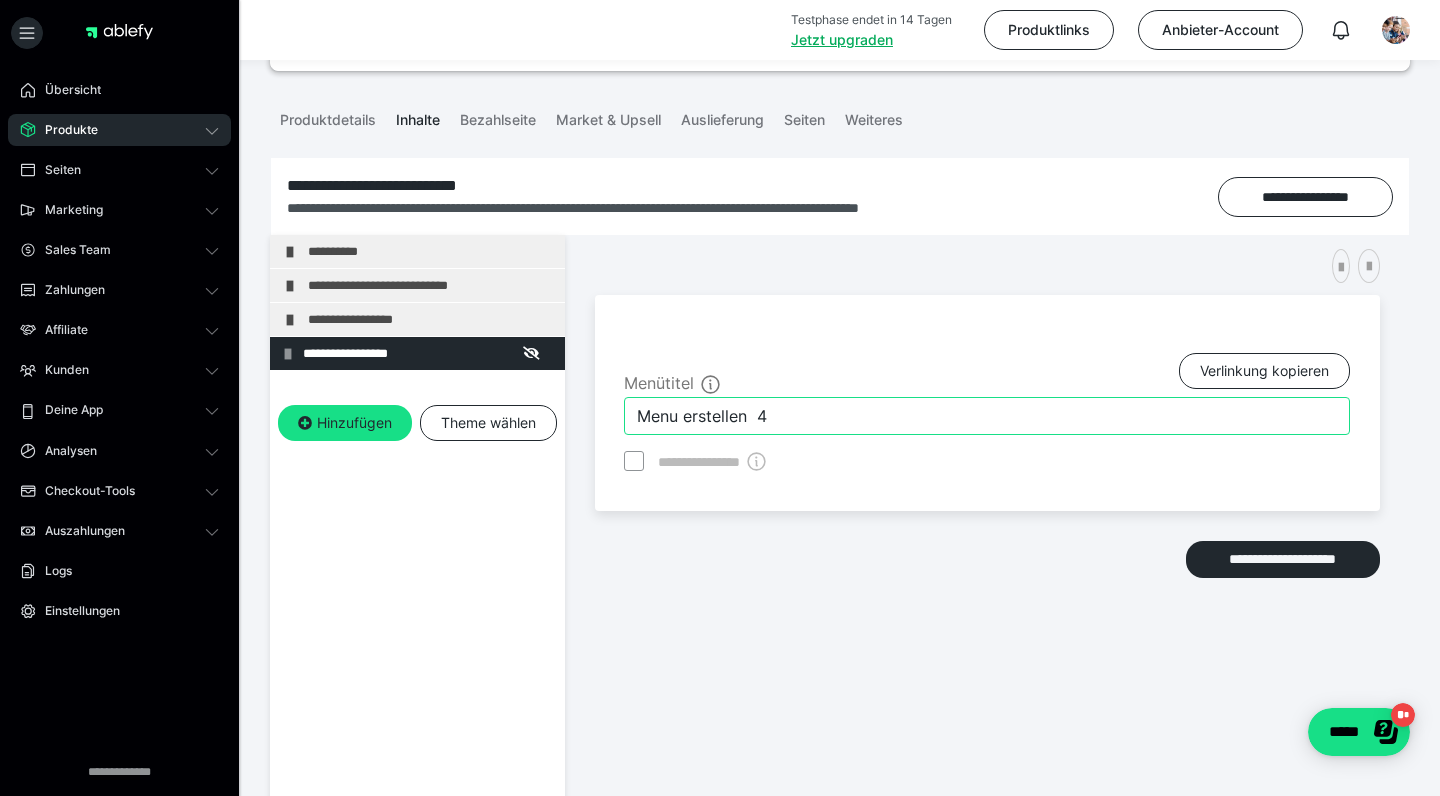 click on "Menu erstellen  4" at bounding box center [987, 416] 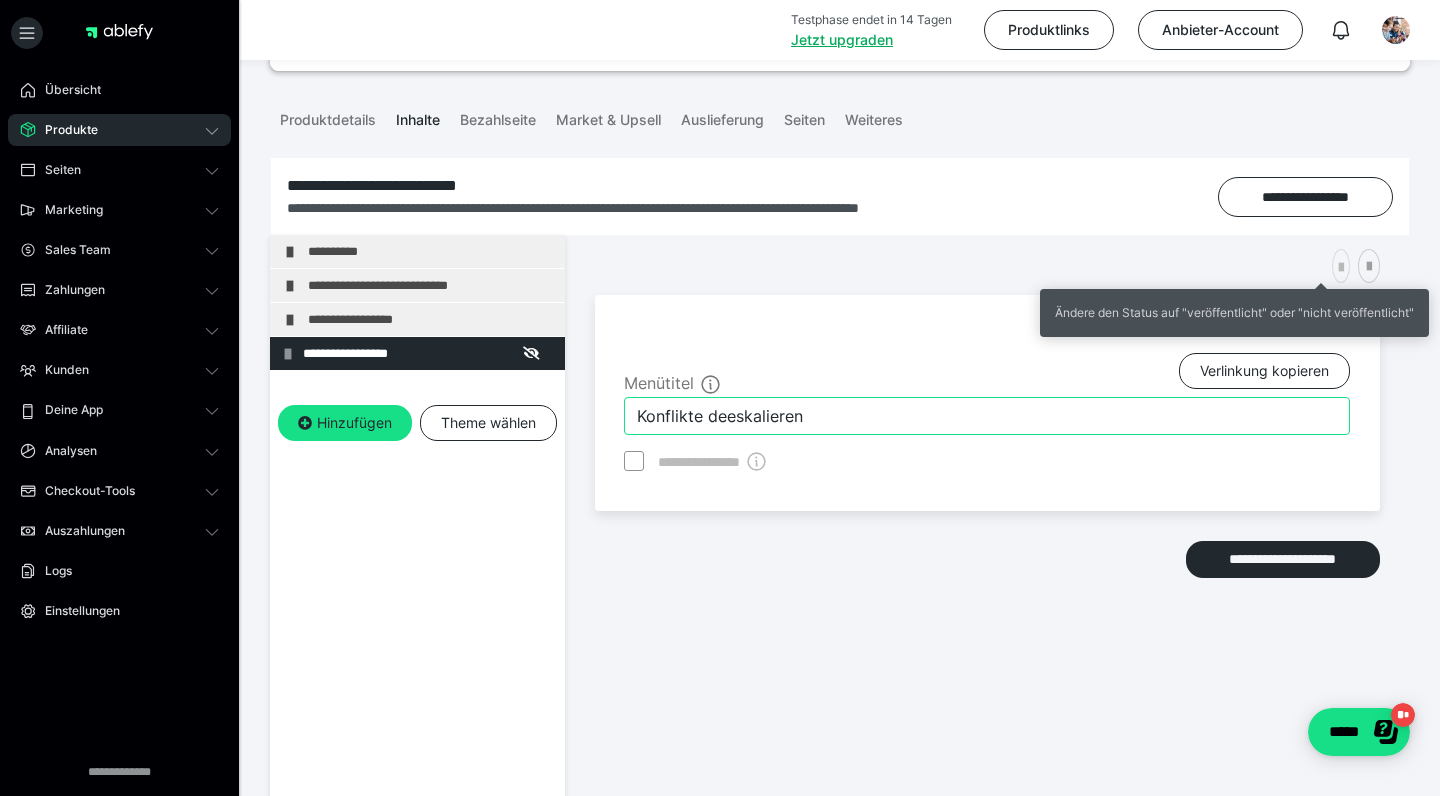 type on "Konflikte deeskalieren" 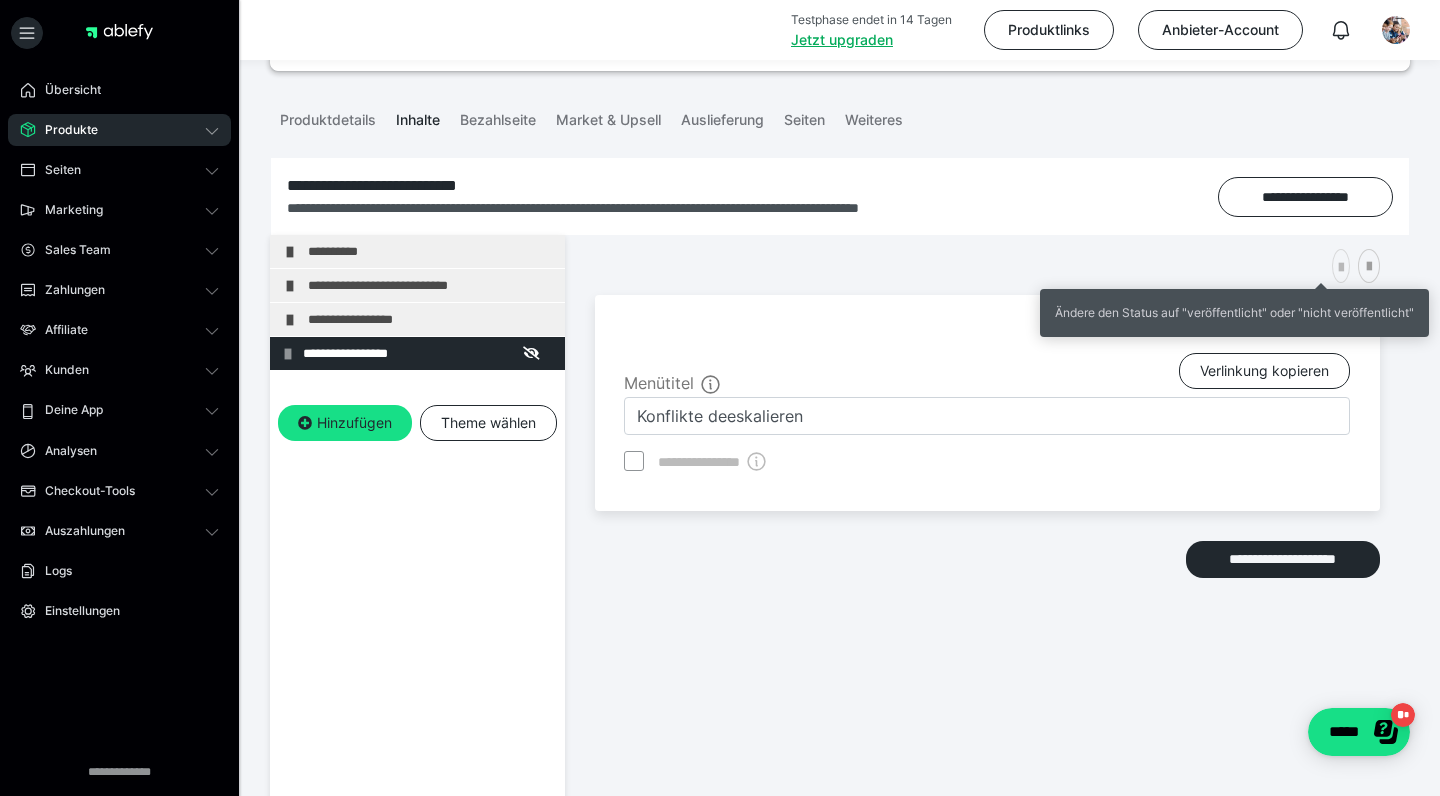 click at bounding box center (1341, 268) 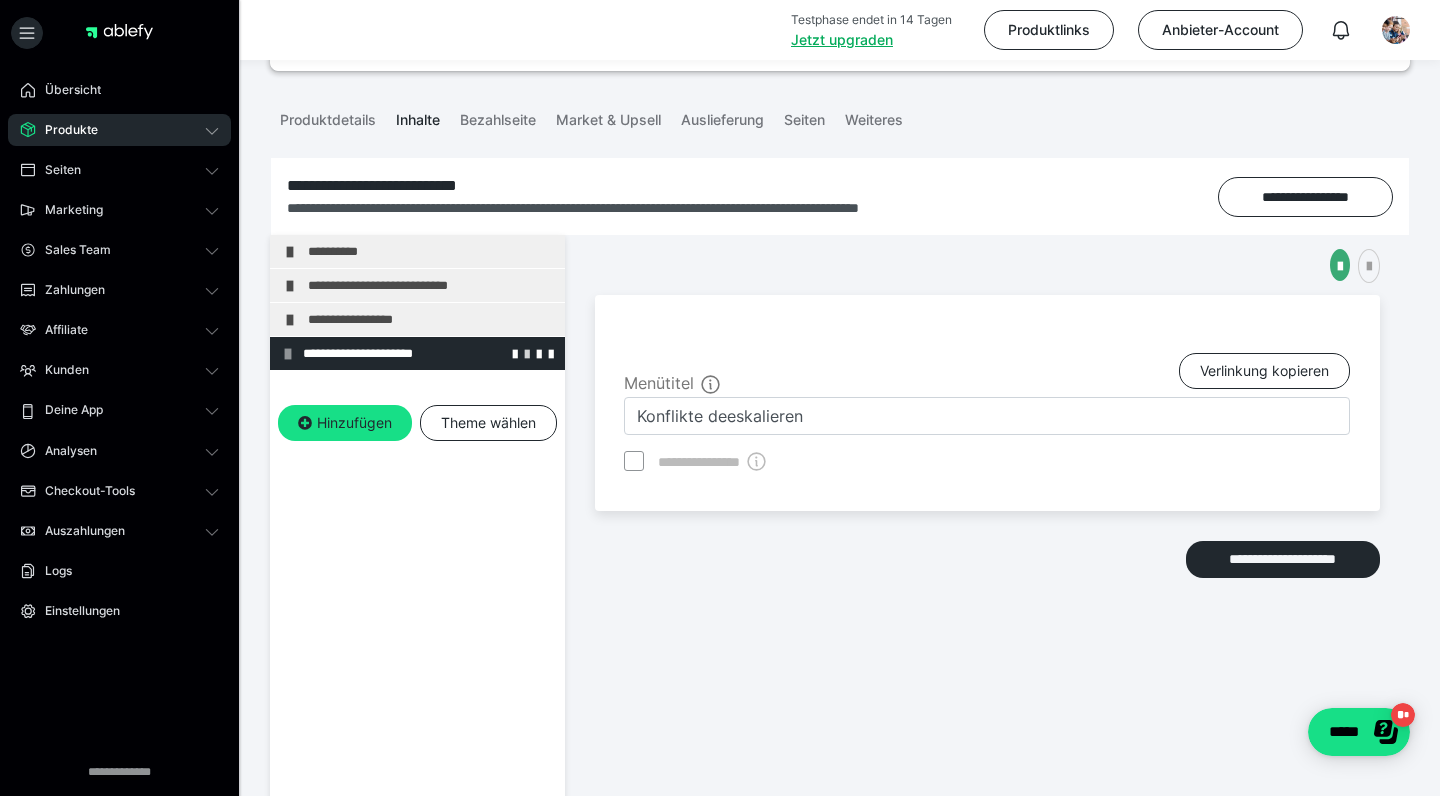 click at bounding box center (527, 353) 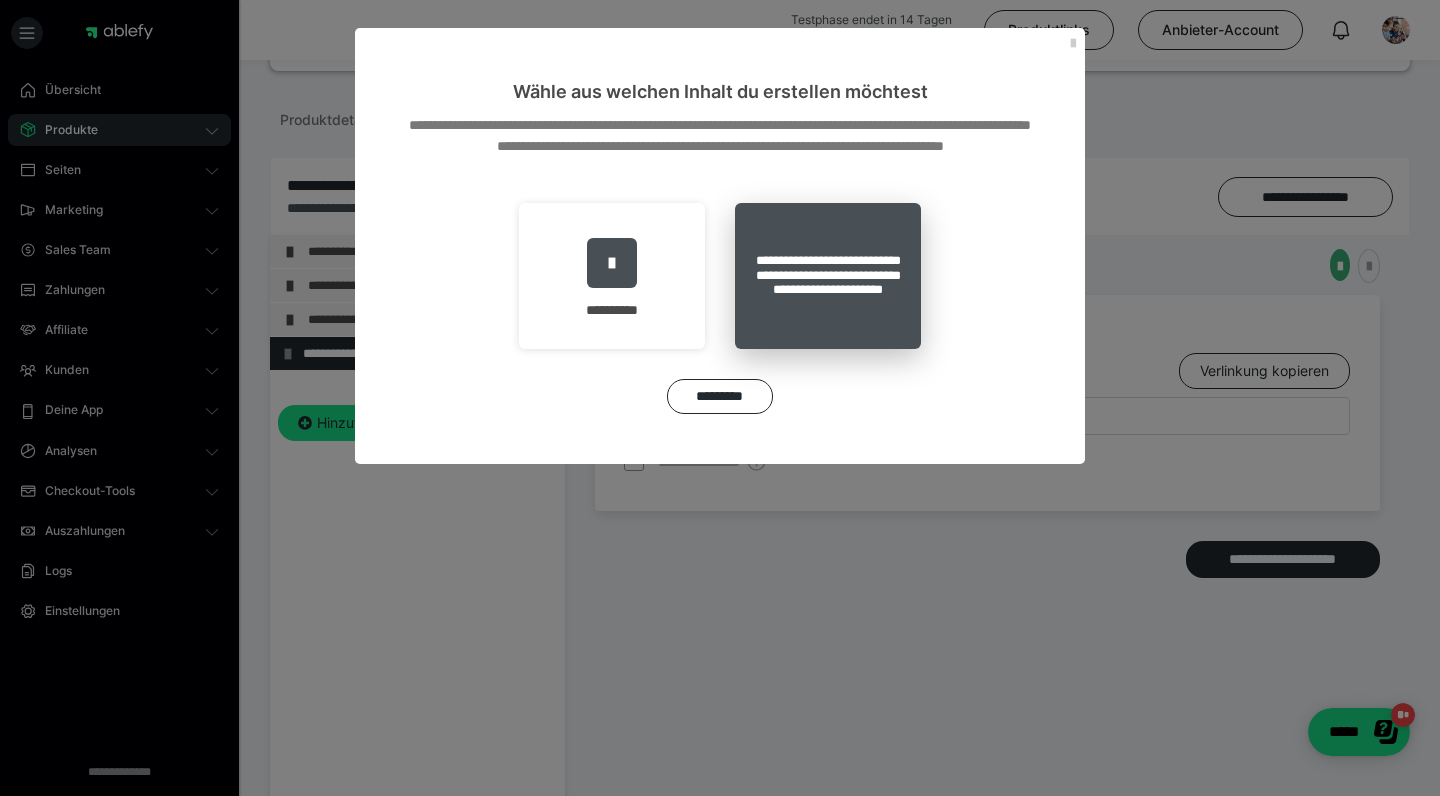 click on "**********" at bounding box center [828, 276] 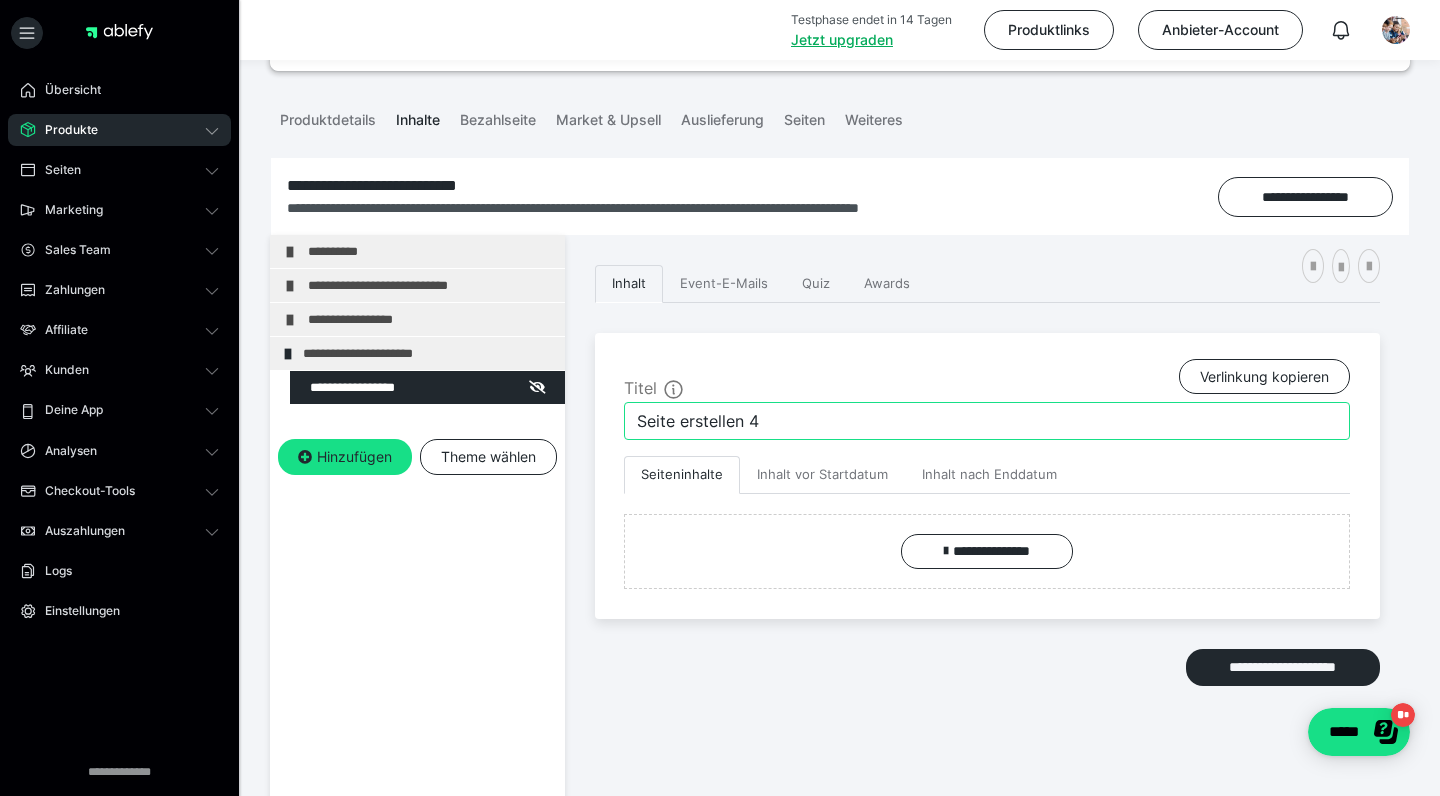 click on "Seite erstellen 4" at bounding box center (987, 421) 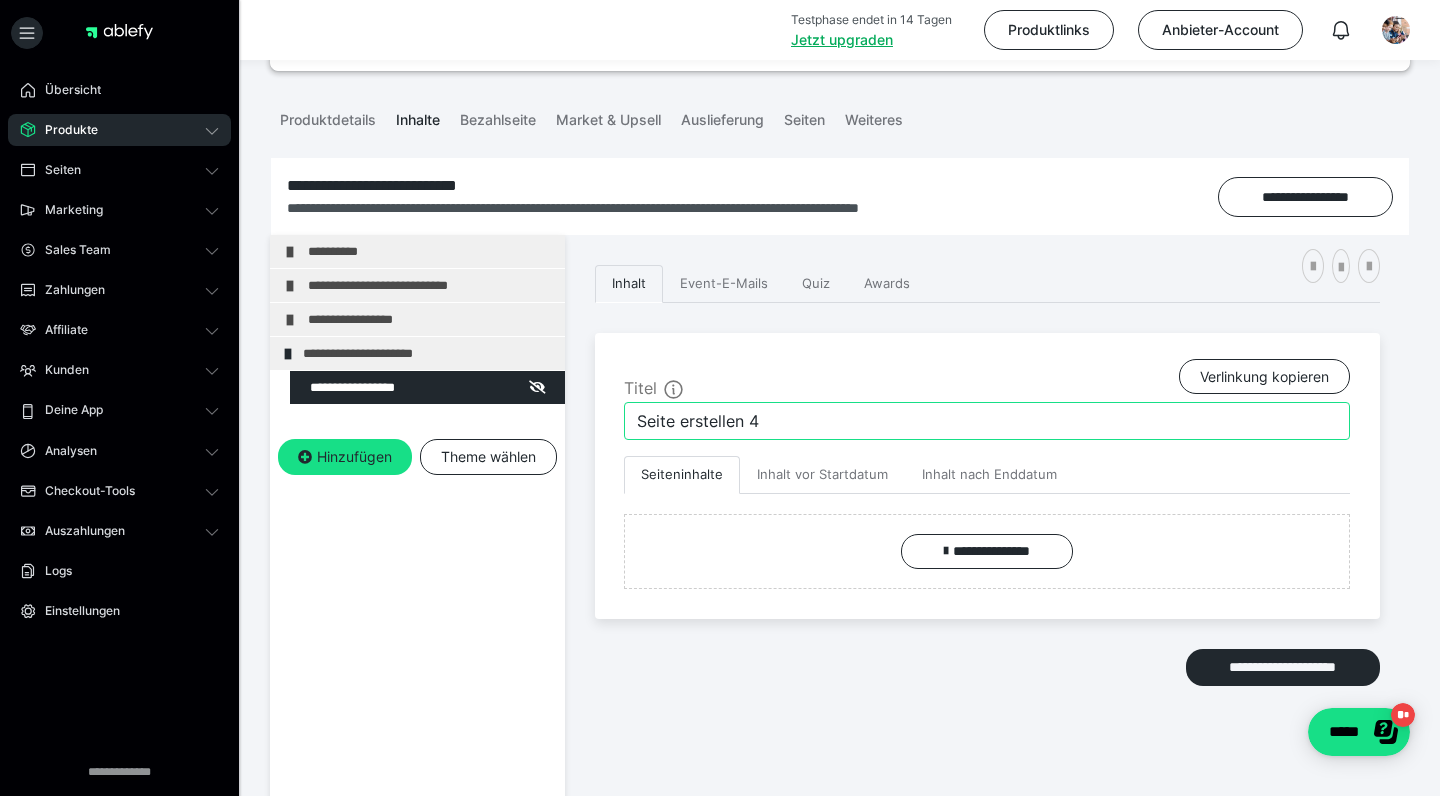 paste on "Konflikte deeskalieren" 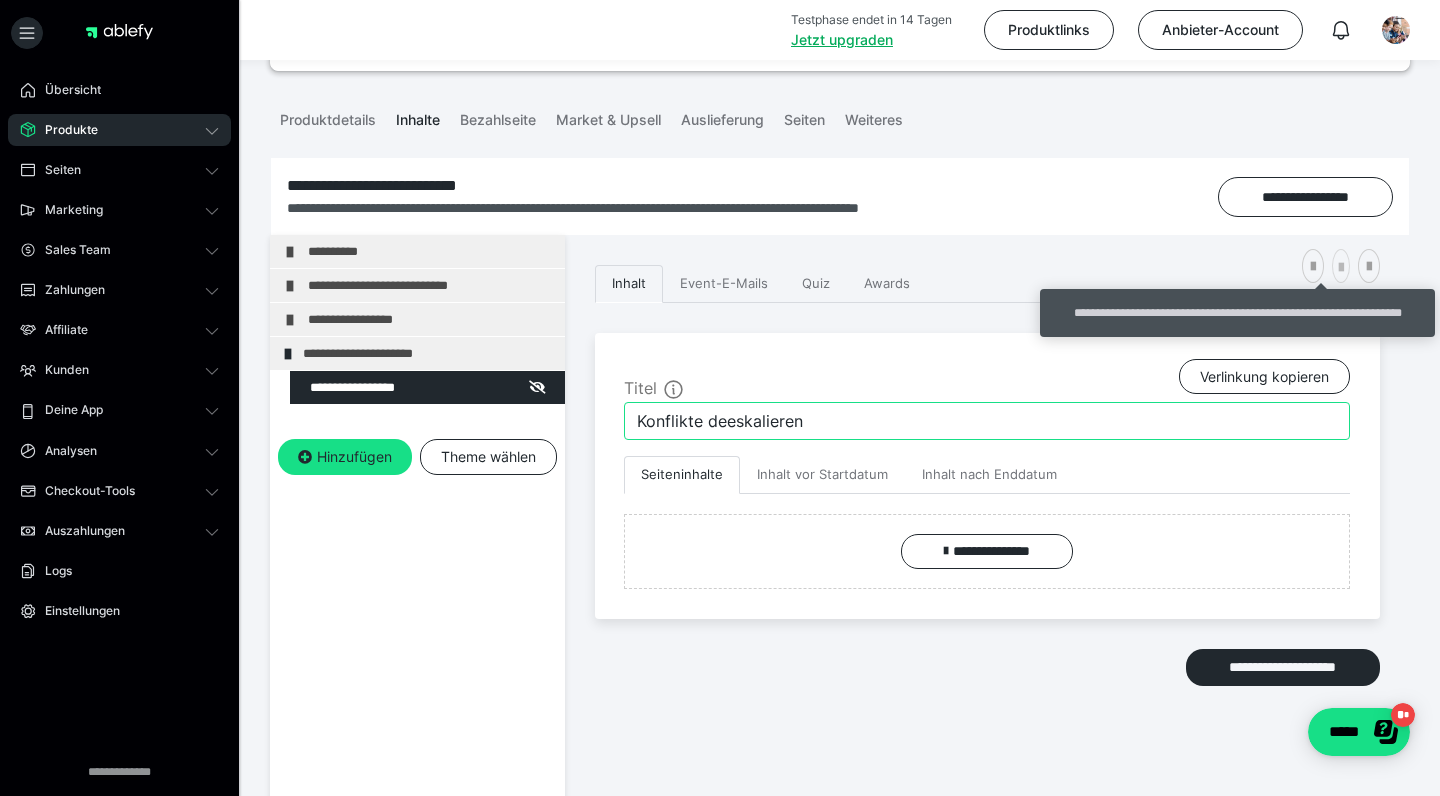 type on "Konflikte deeskalieren" 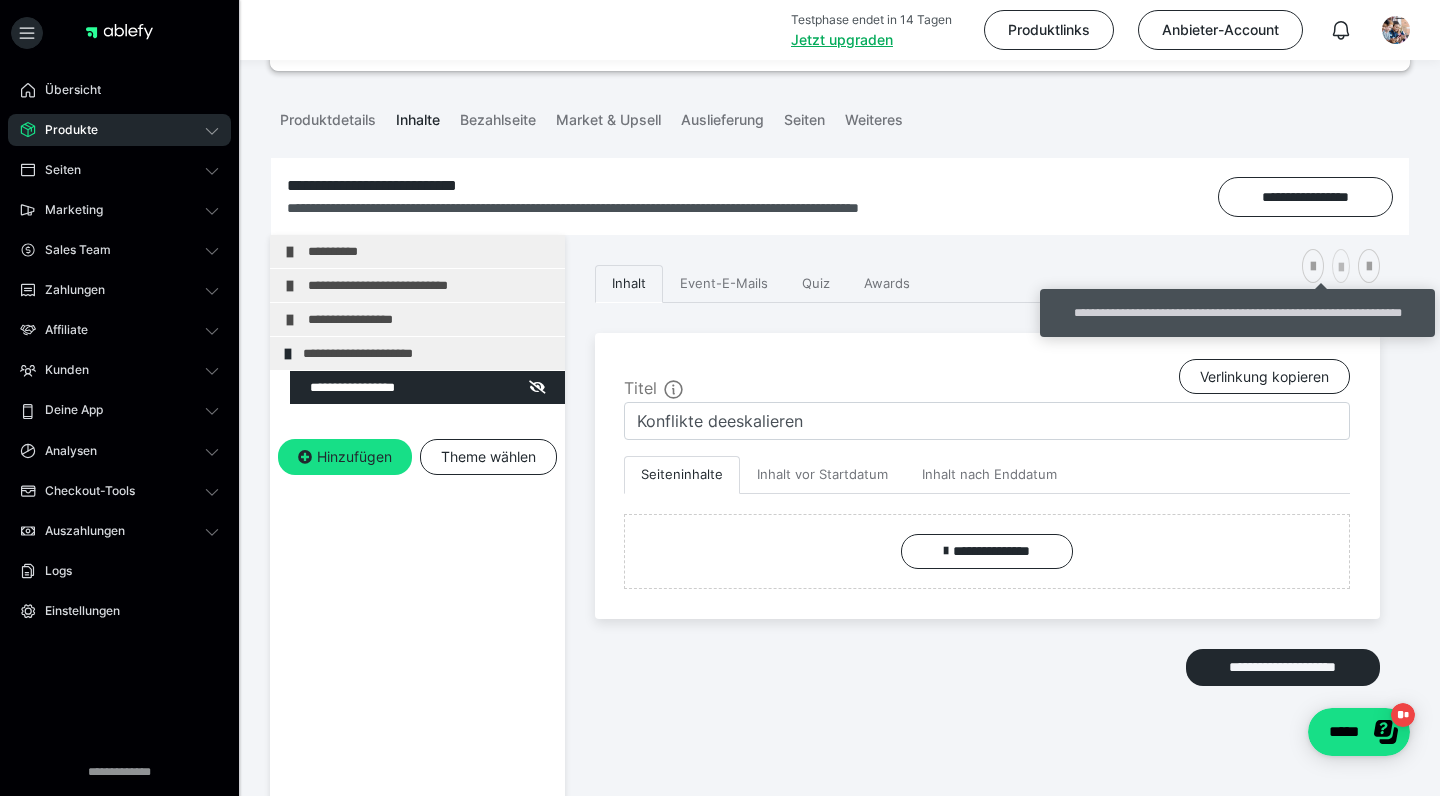 click at bounding box center [1341, 266] 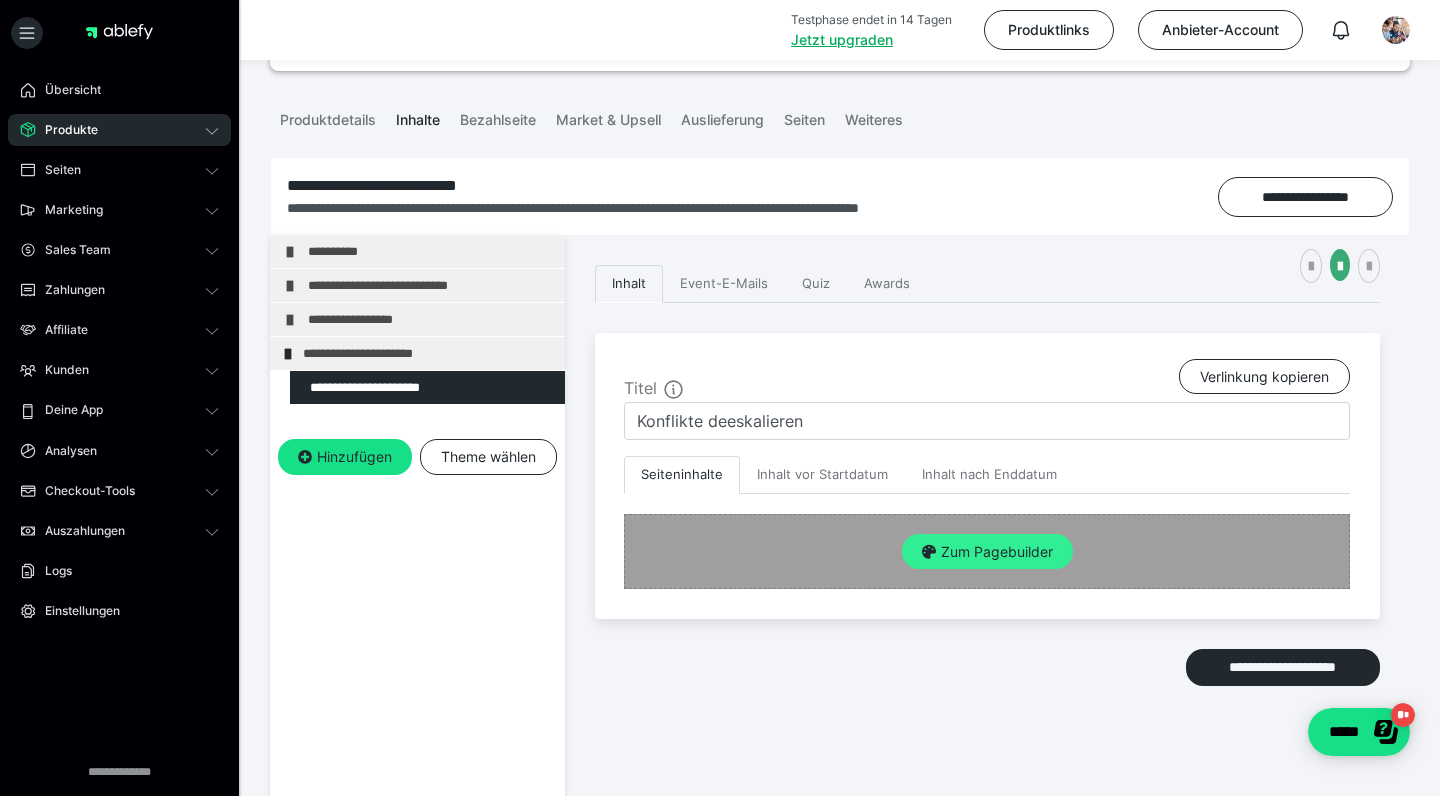 click on "Zum Pagebuilder" at bounding box center (987, 552) 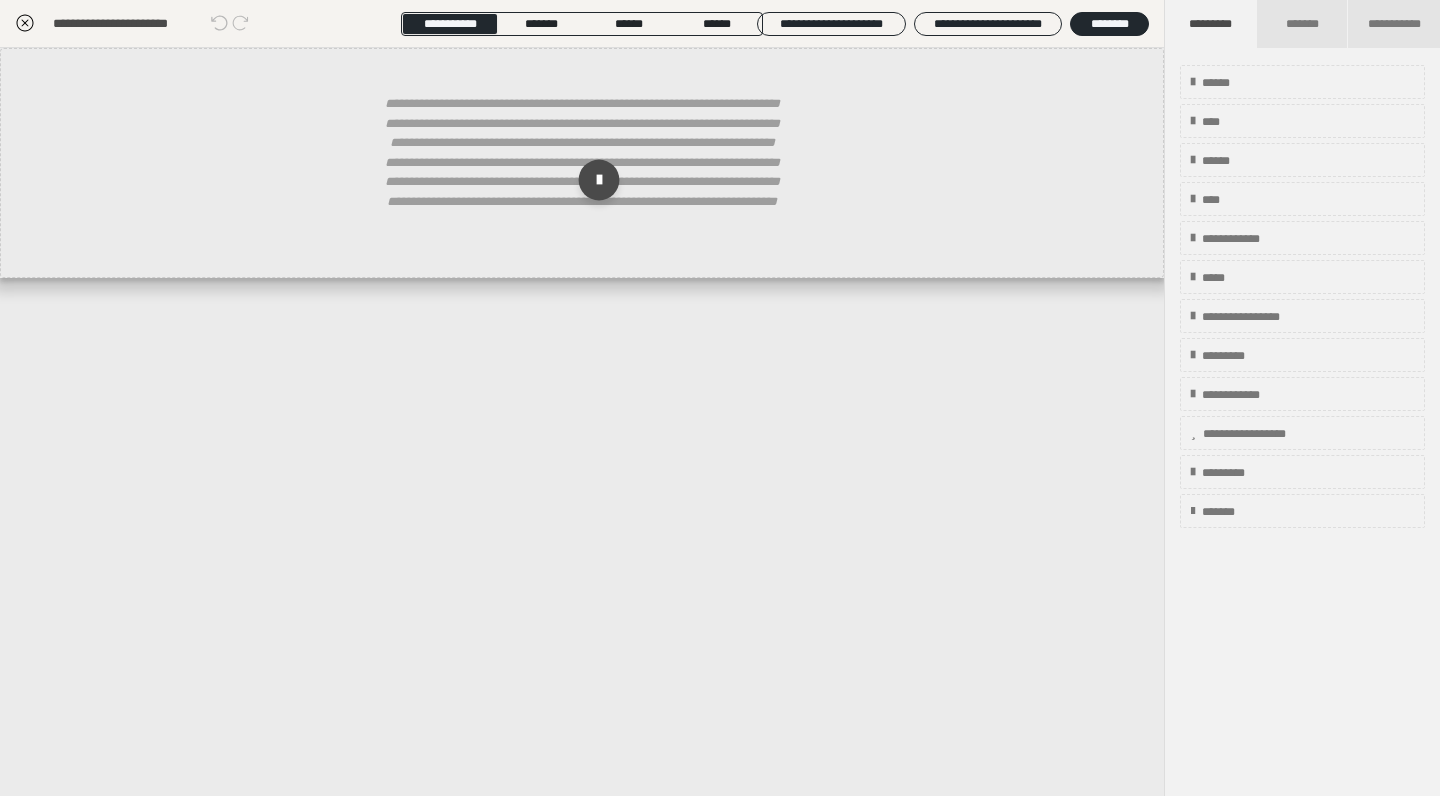click at bounding box center [599, 180] 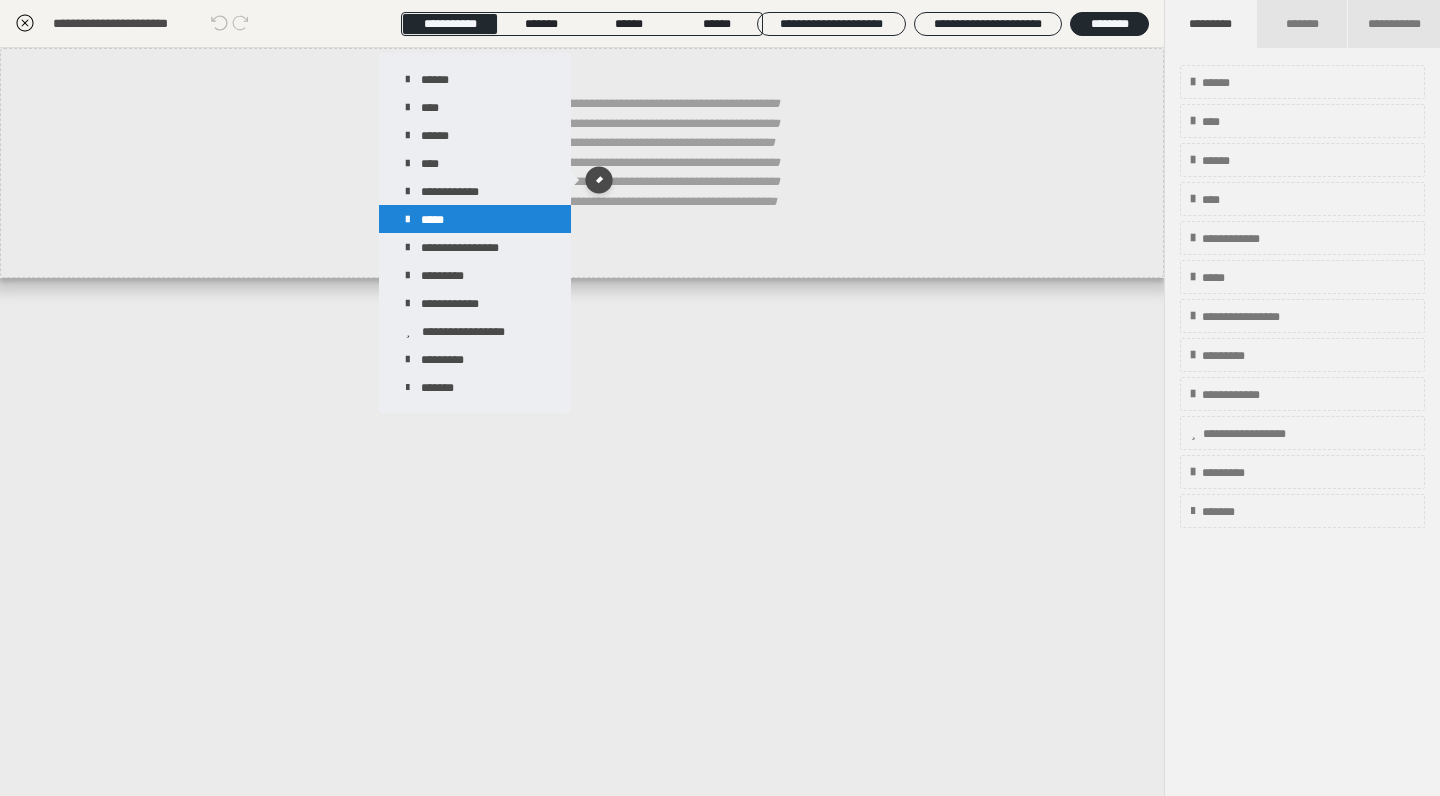 click on "*****" at bounding box center (475, 219) 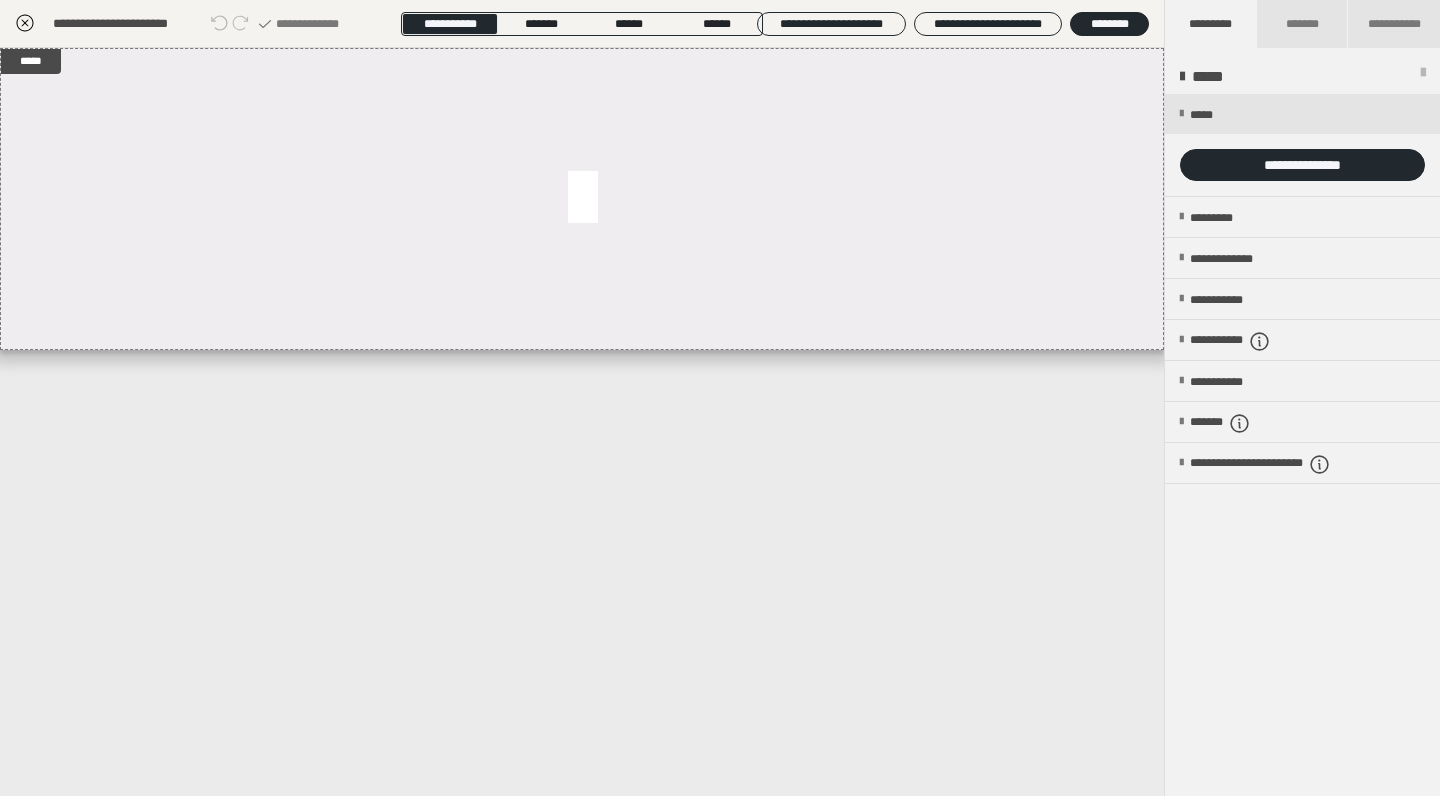 click on "**********" at bounding box center [1302, 145] 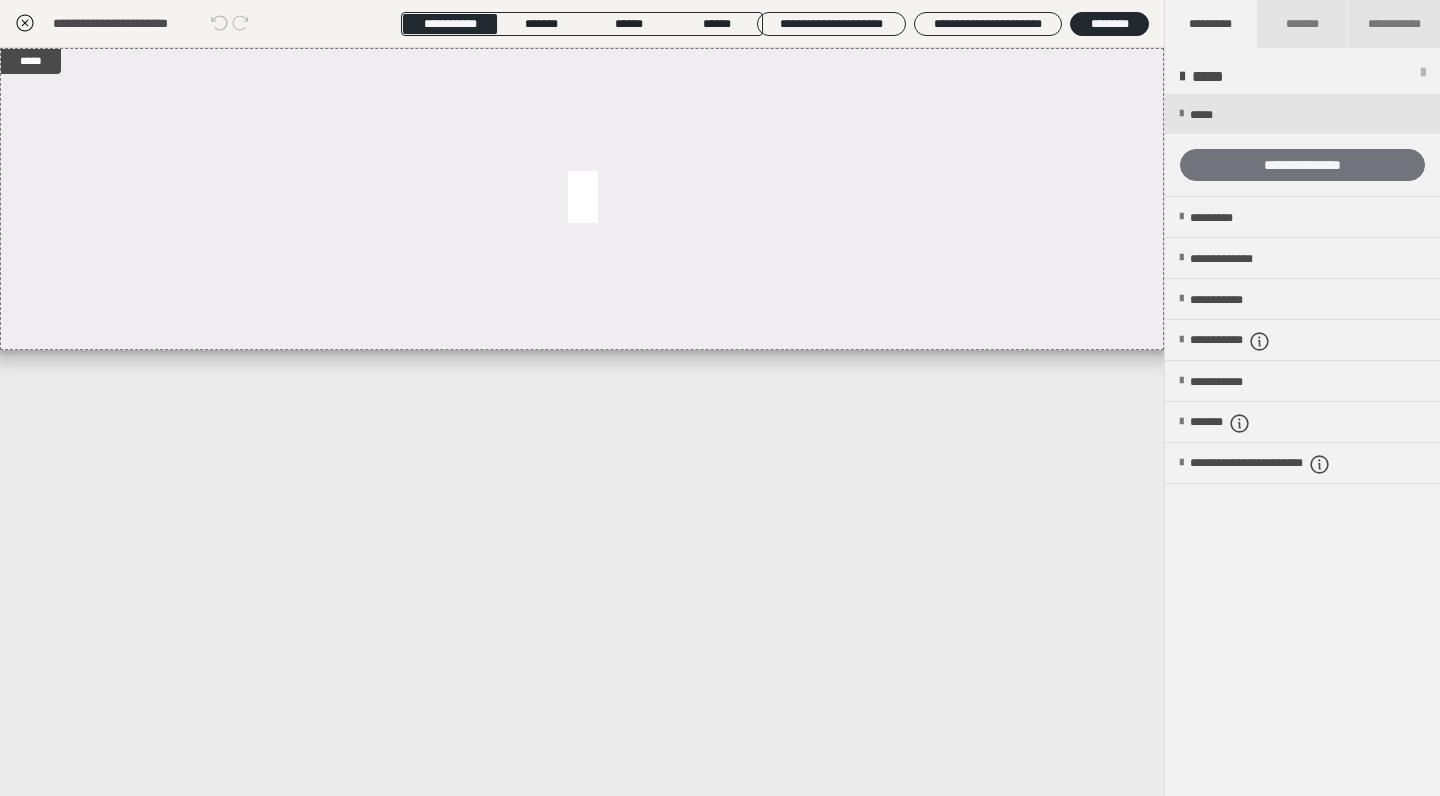 click on "**********" at bounding box center [1302, 165] 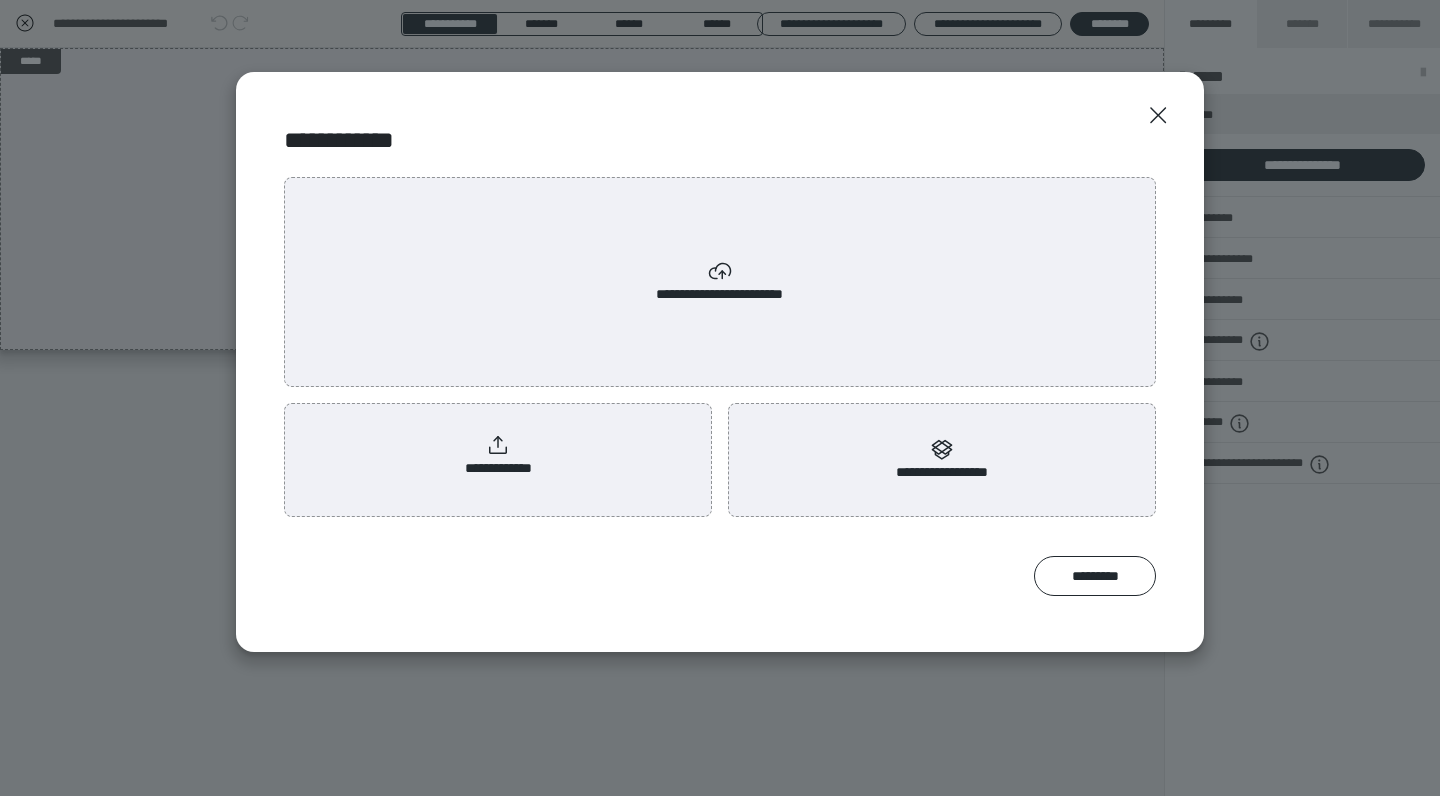 click on "**********" at bounding box center [720, 347] 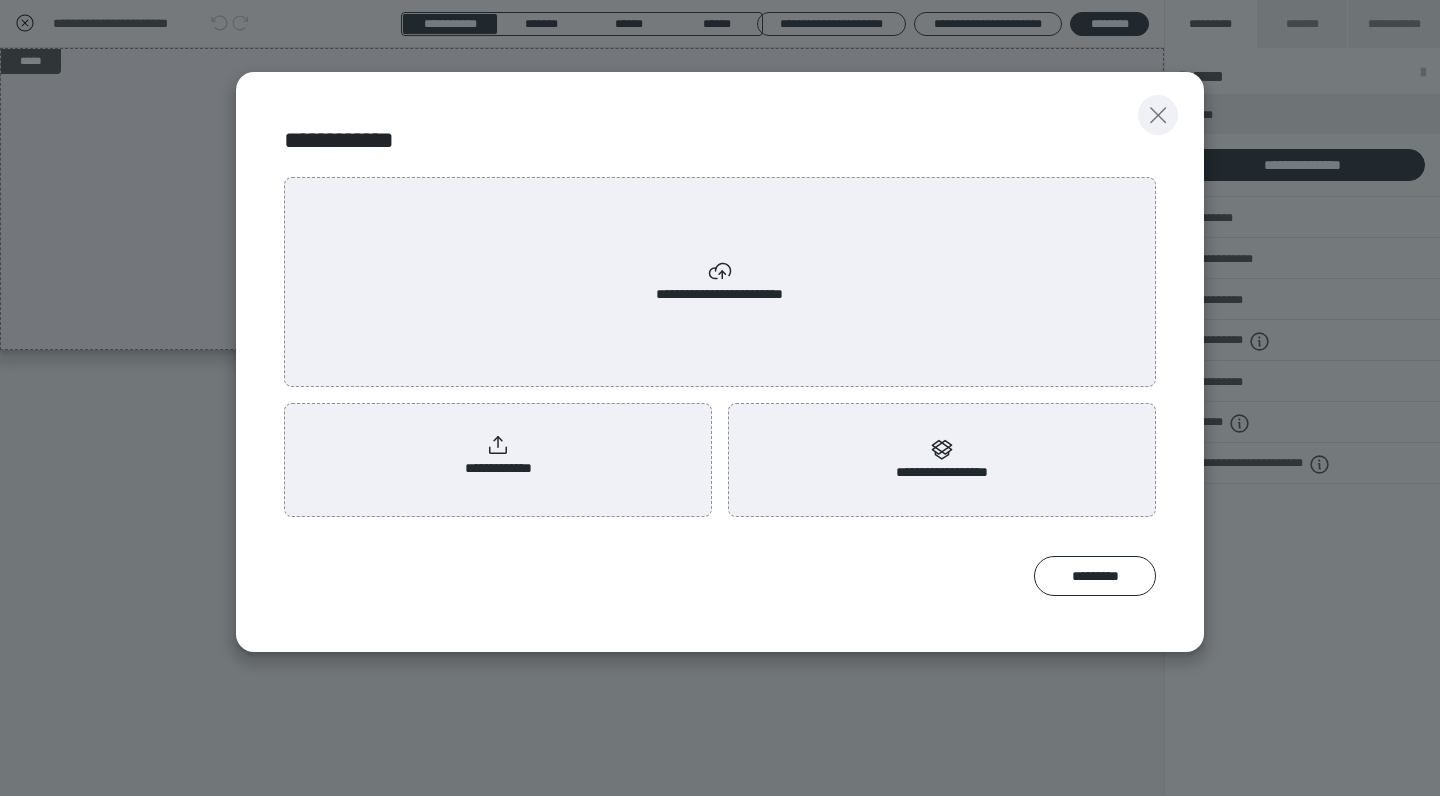 drag, startPoint x: 1163, startPoint y: 119, endPoint x: 1175, endPoint y: 114, distance: 13 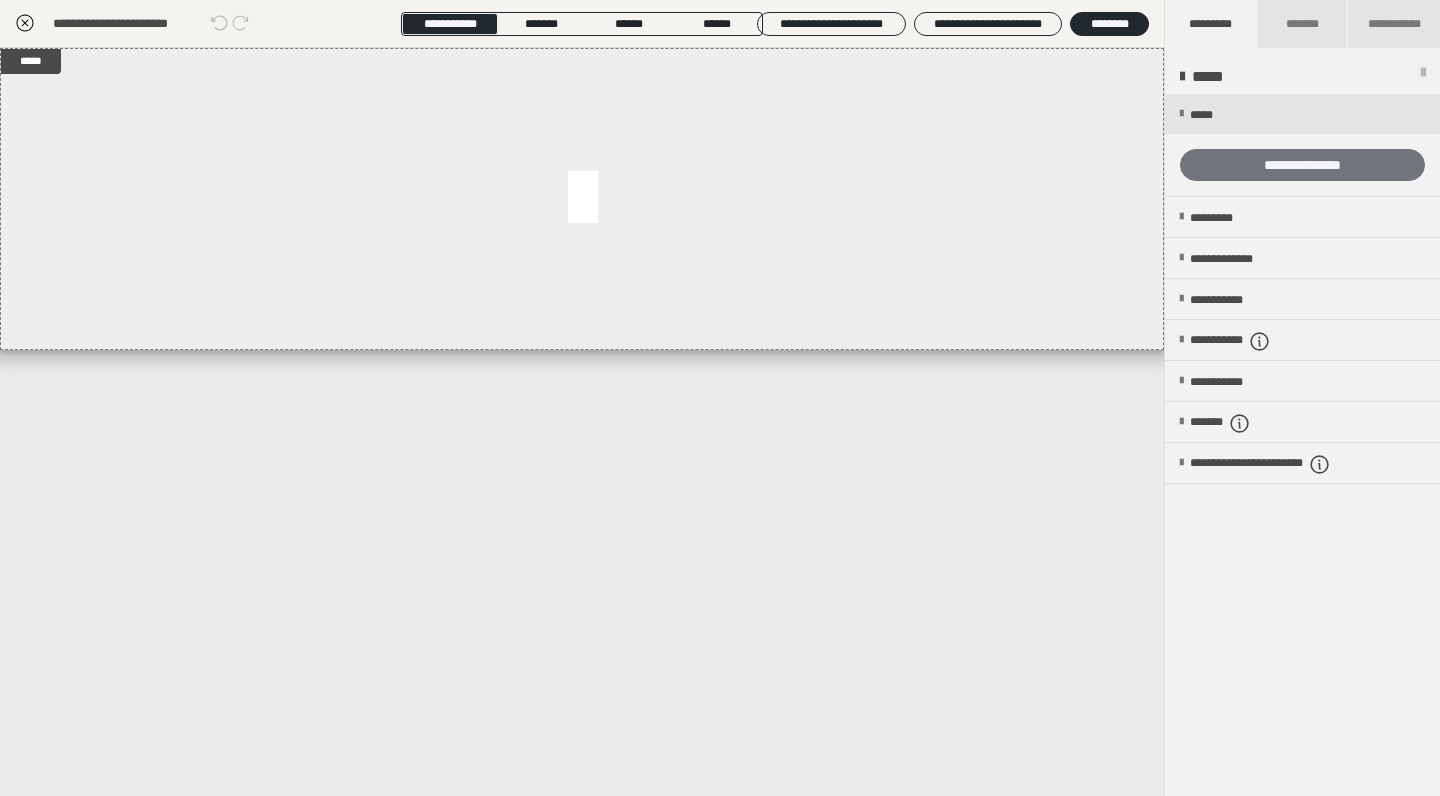 click on "**********" at bounding box center (1302, 165) 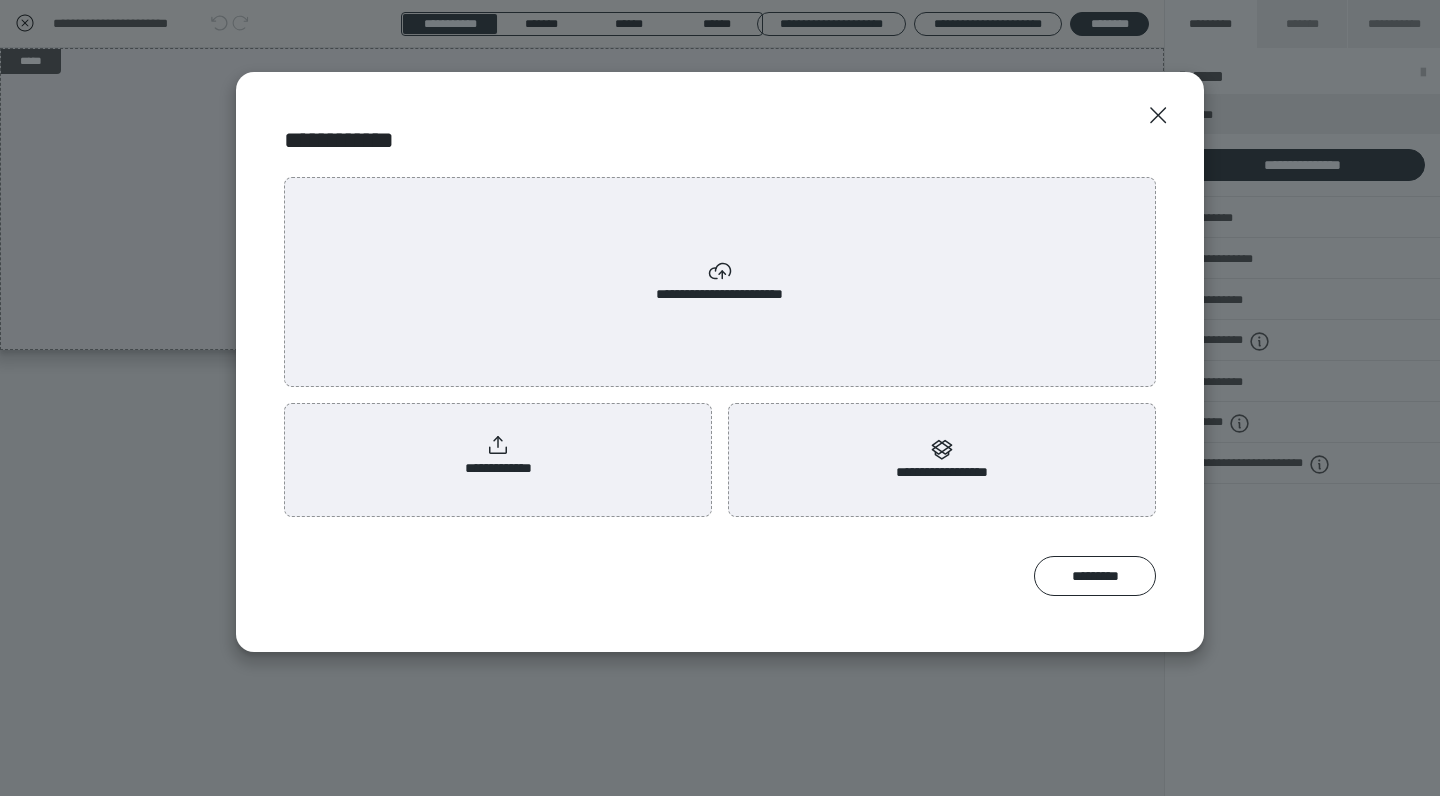 click on "**********" at bounding box center (498, 456) 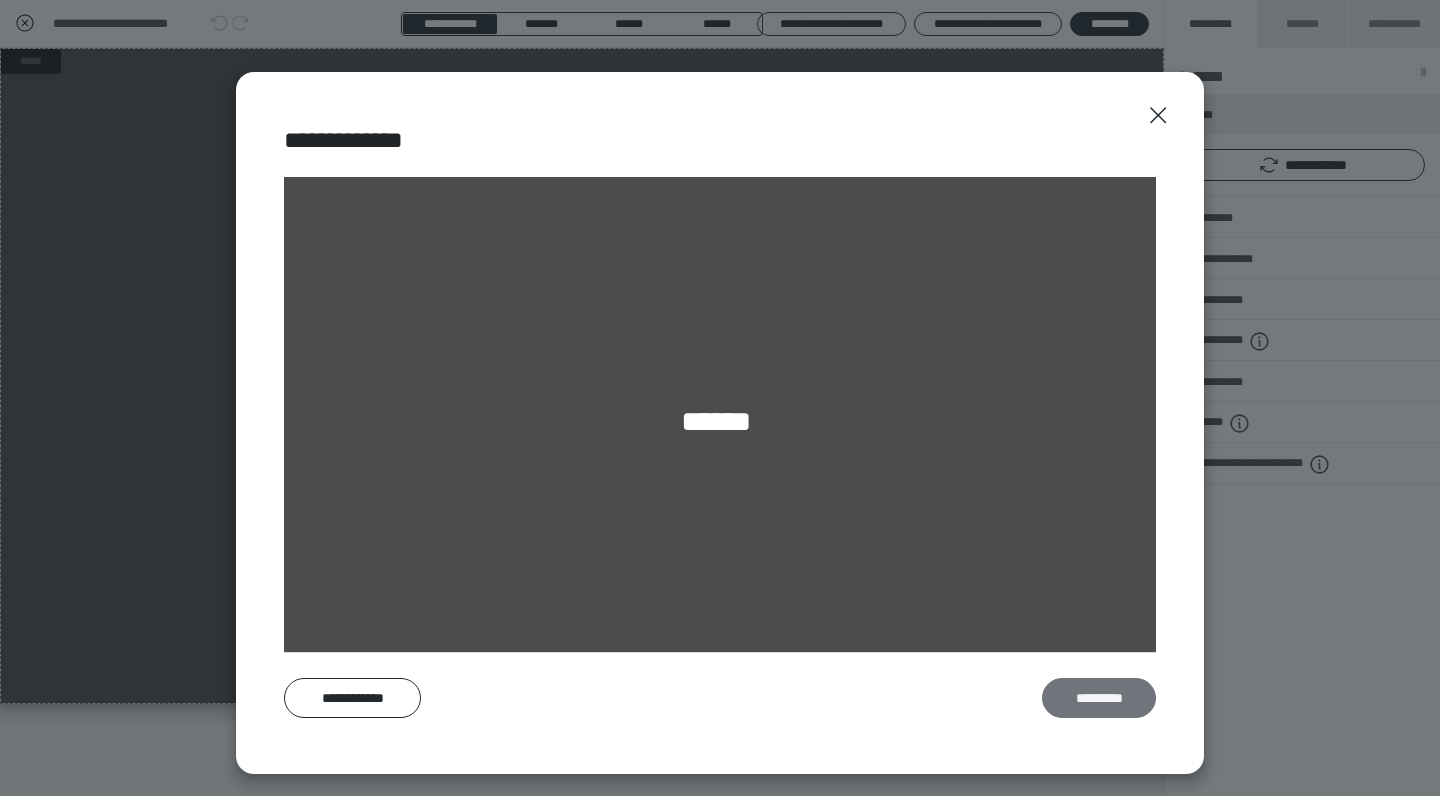 click on "*********" at bounding box center (1099, 698) 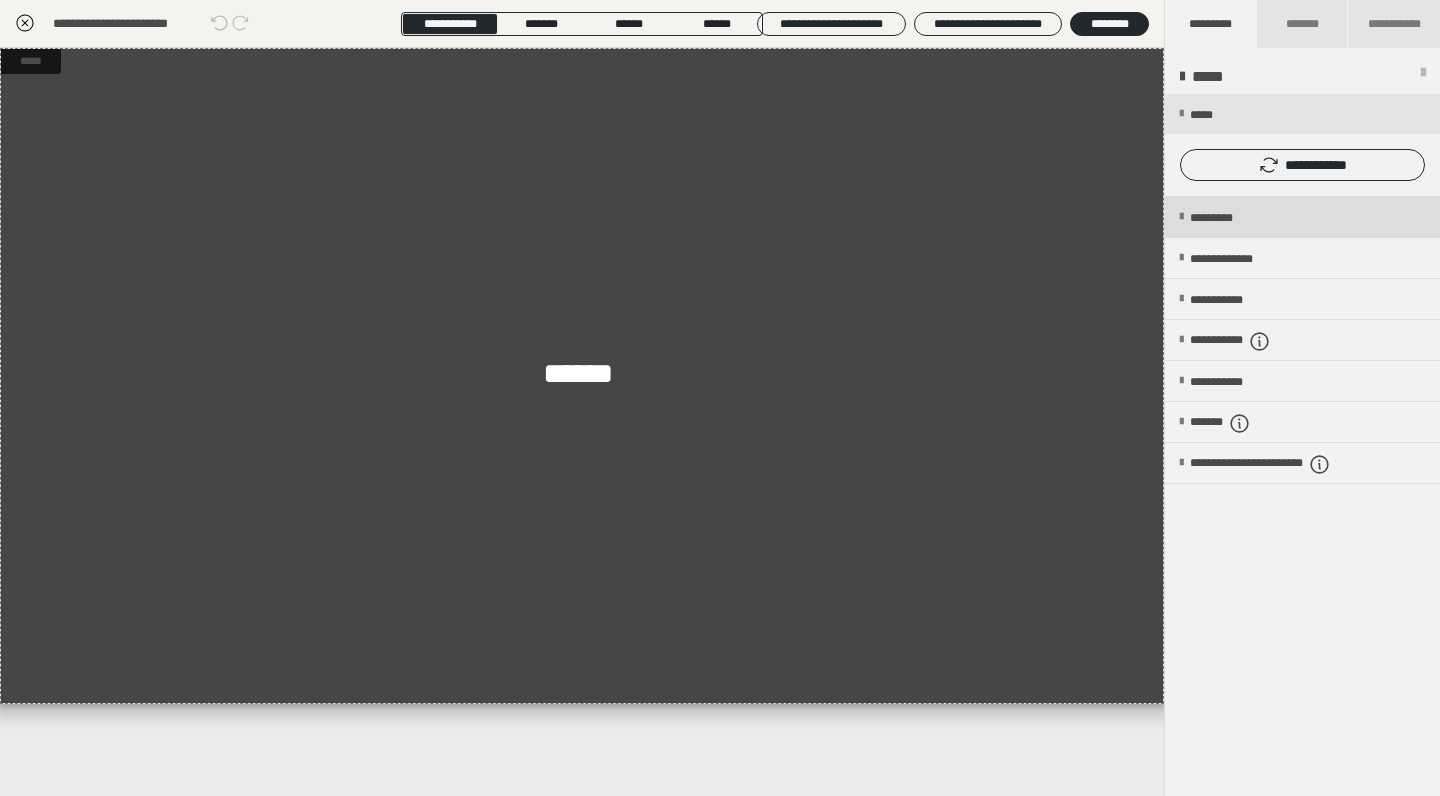 click on "*********" at bounding box center [1228, 218] 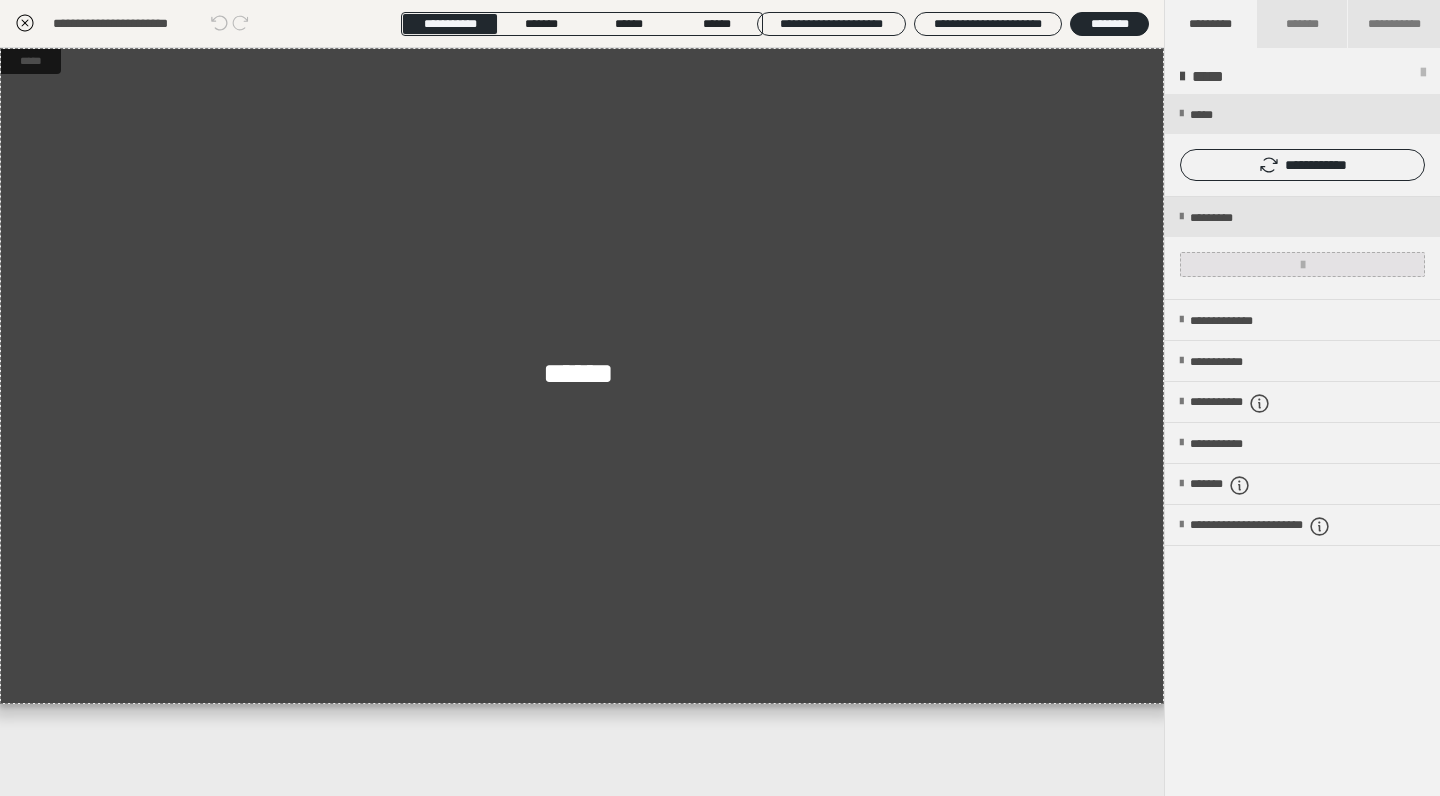 click at bounding box center (1302, 264) 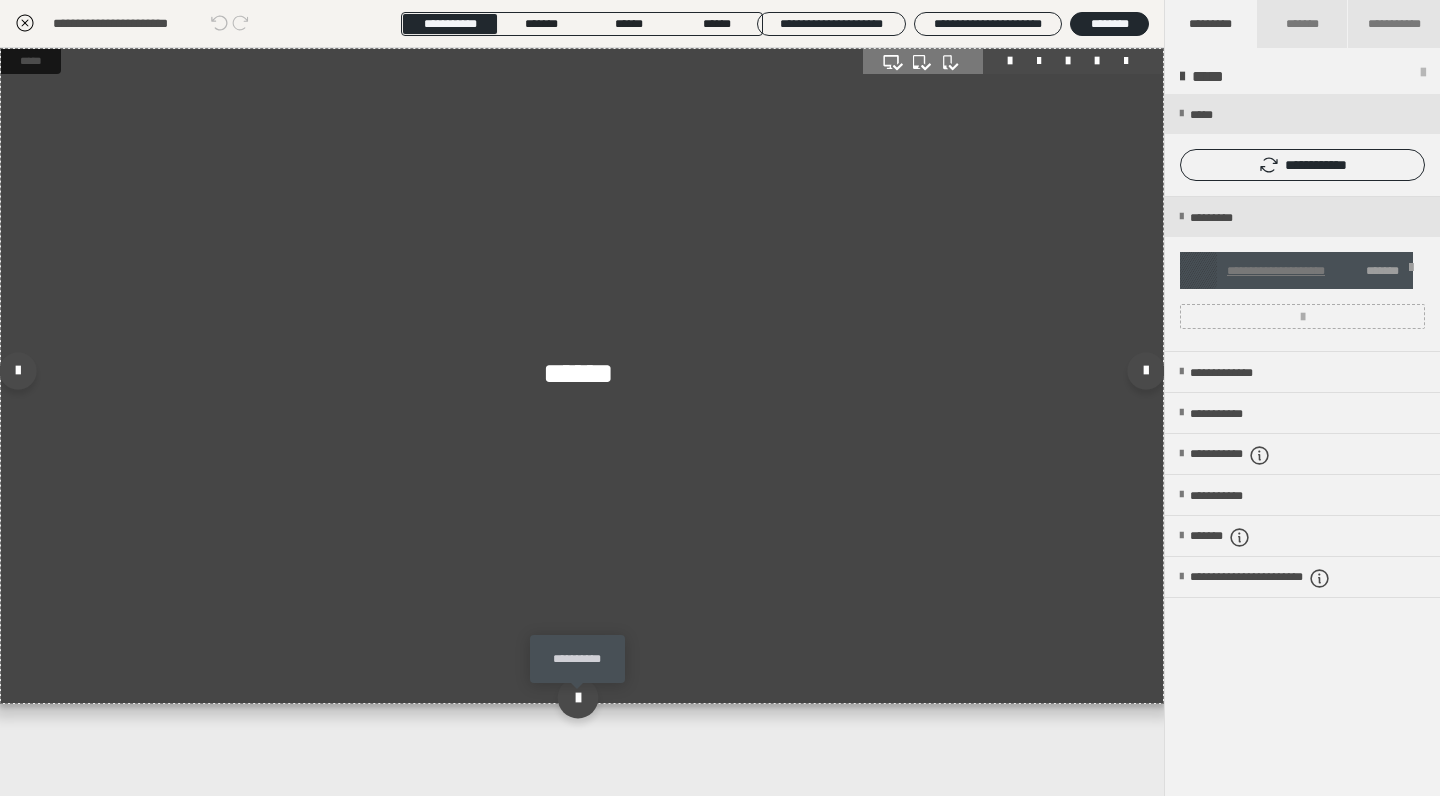 click at bounding box center [577, 698] 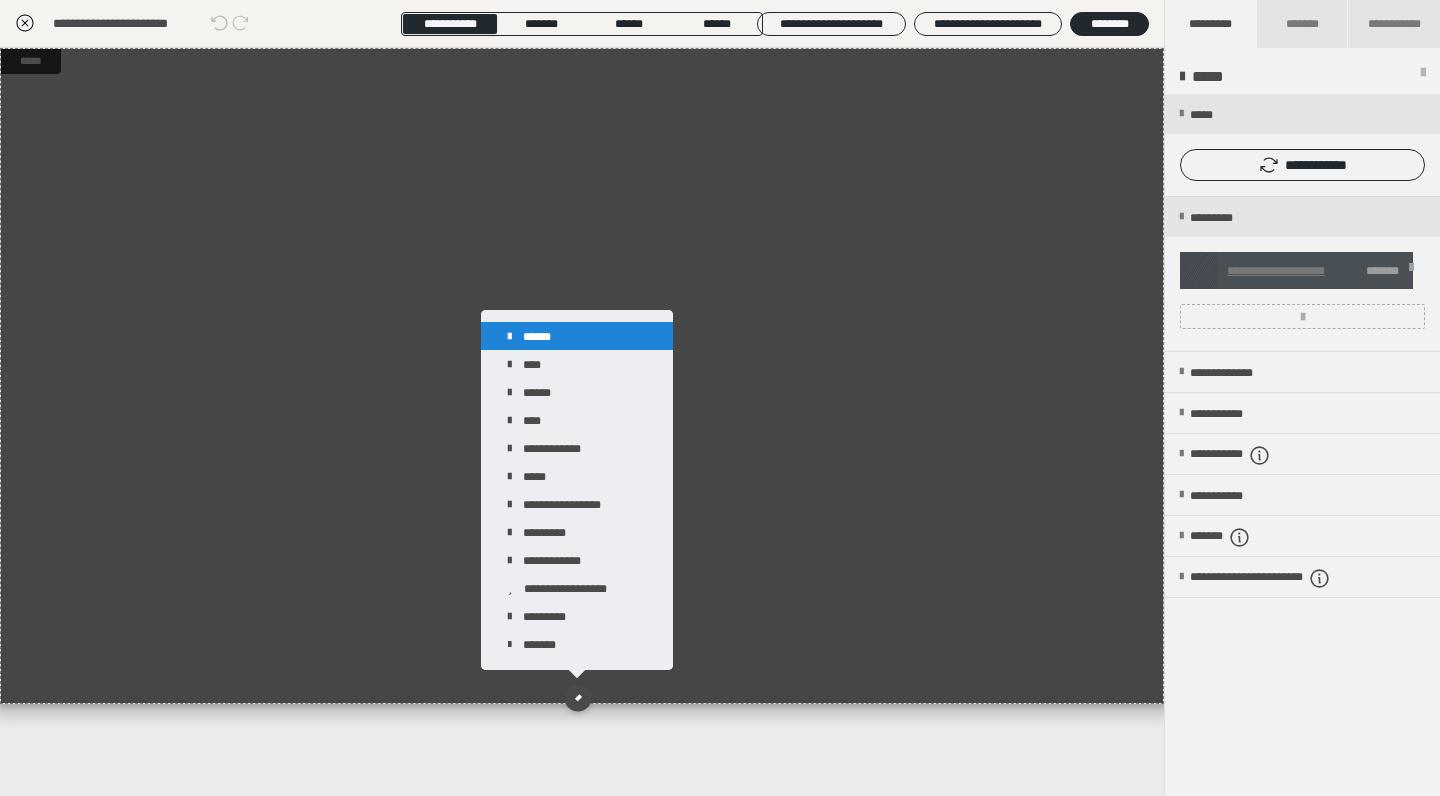 click on "******" at bounding box center [577, 336] 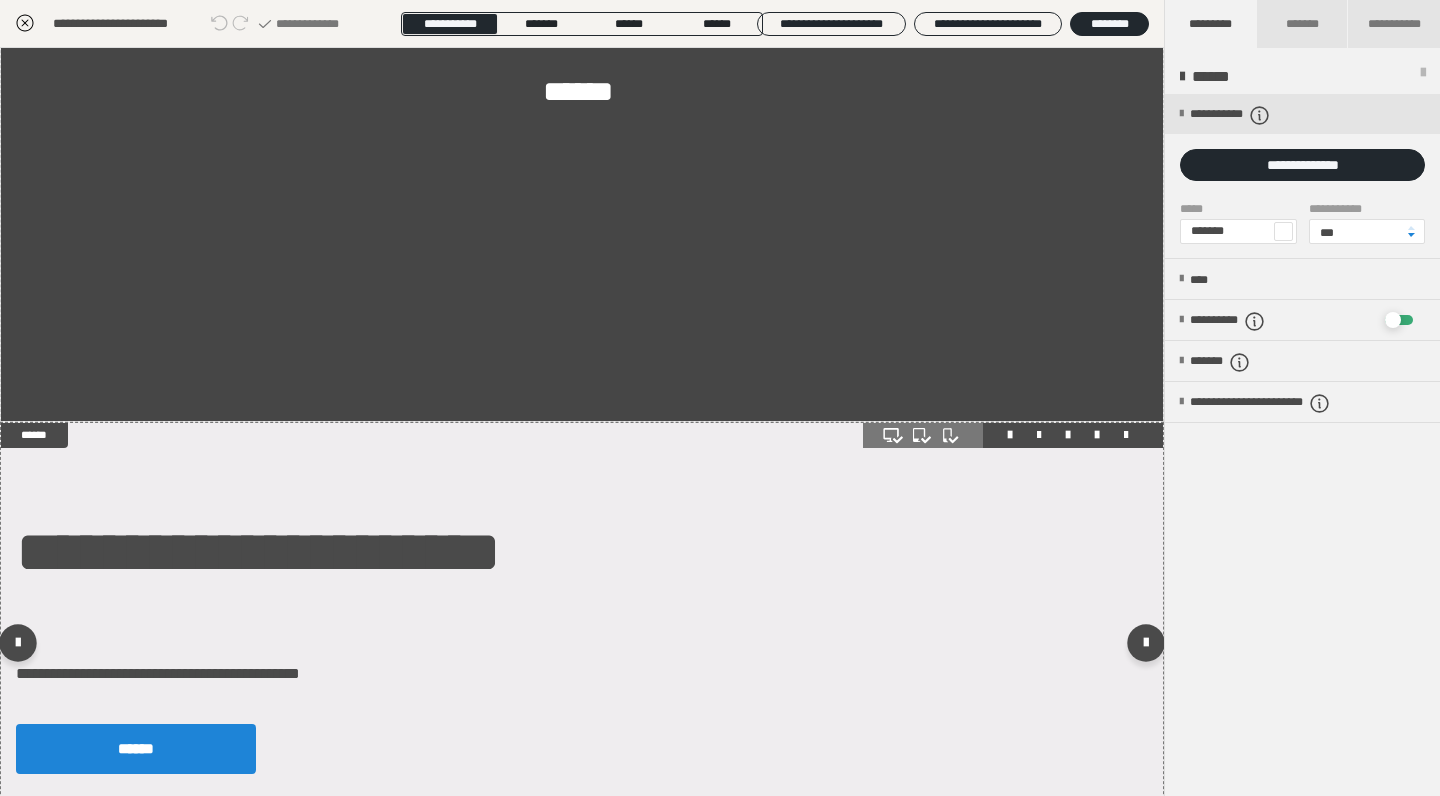 scroll, scrollTop: 303, scrollLeft: 0, axis: vertical 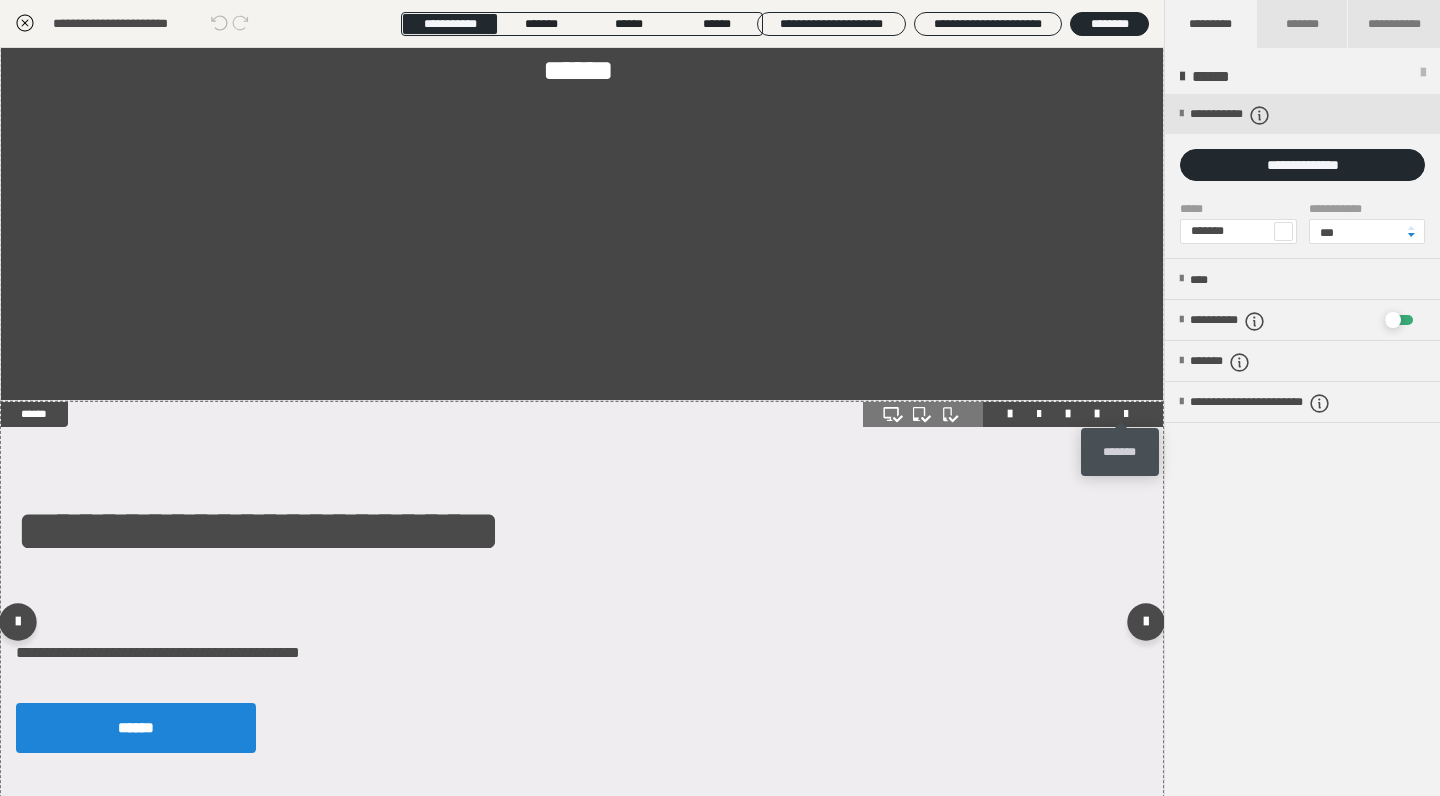 click at bounding box center (1126, 414) 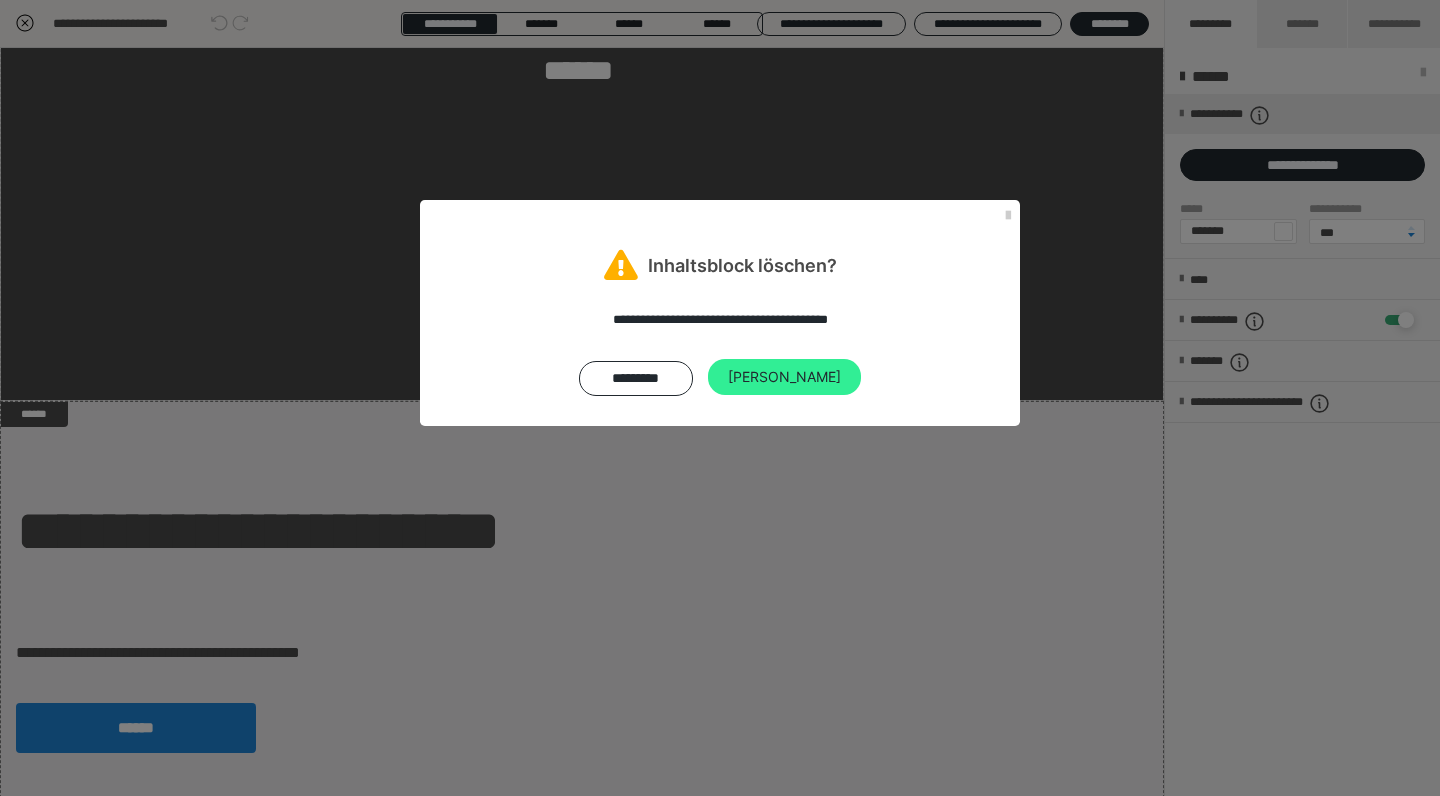 click on "Ja" at bounding box center (784, 377) 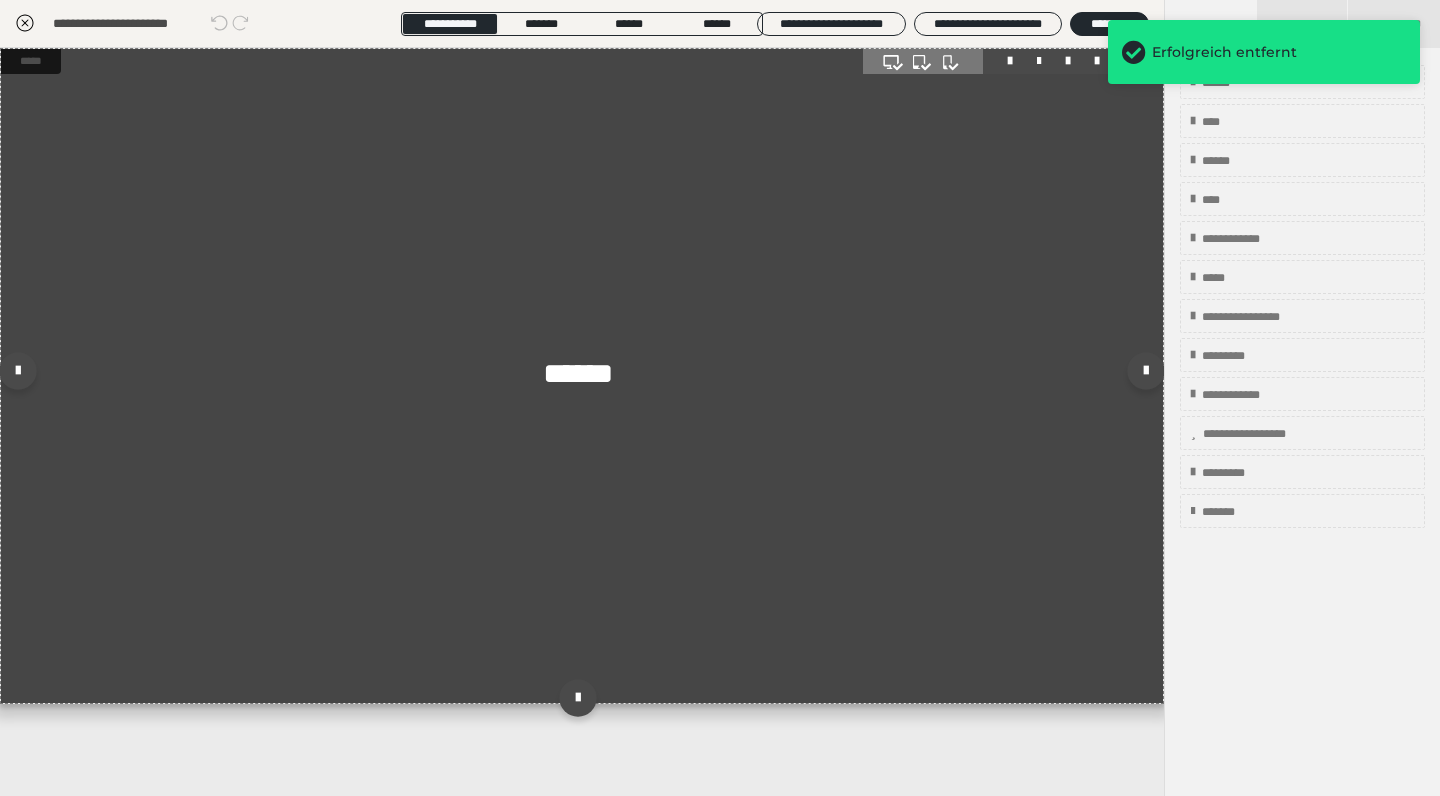 scroll, scrollTop: 0, scrollLeft: 0, axis: both 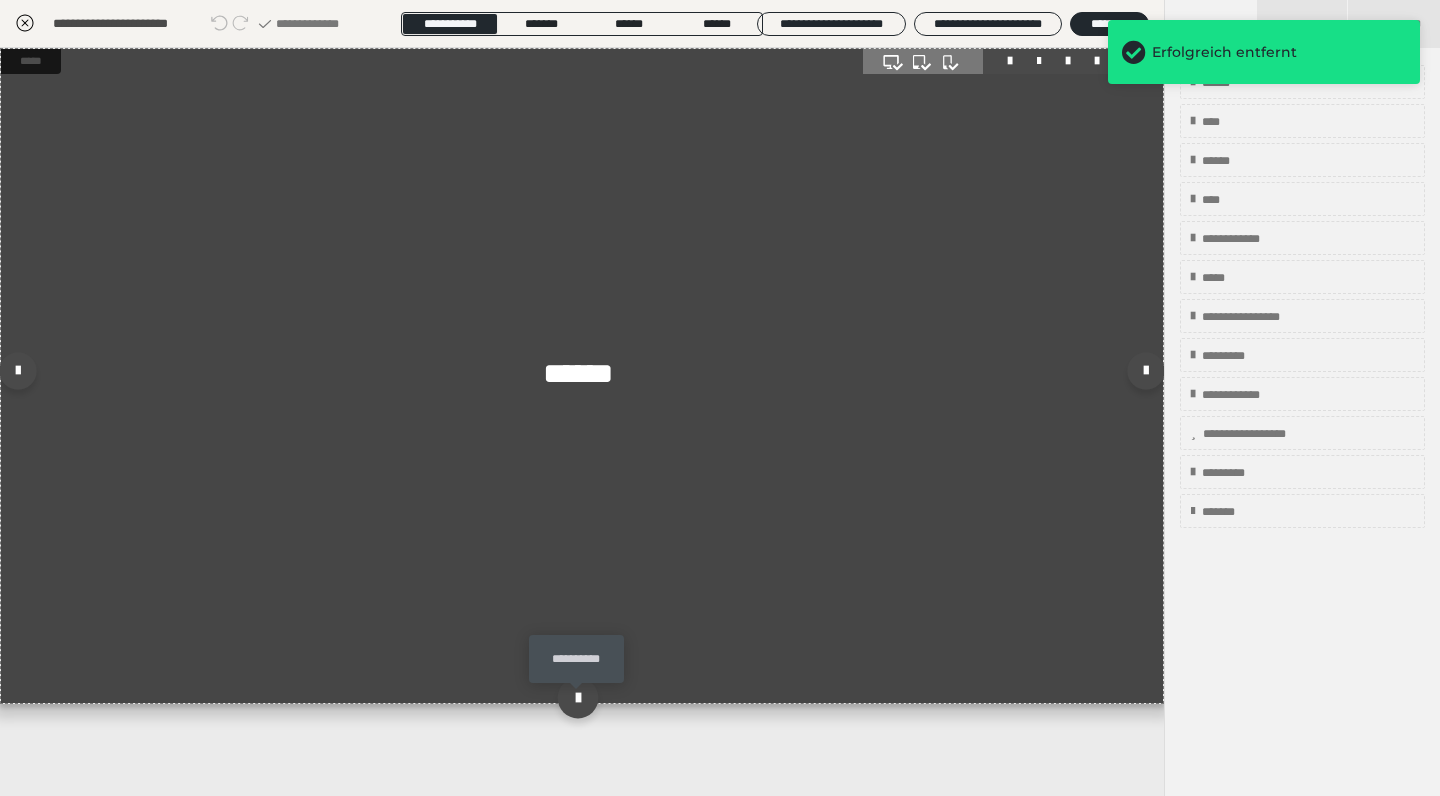 click at bounding box center [577, 698] 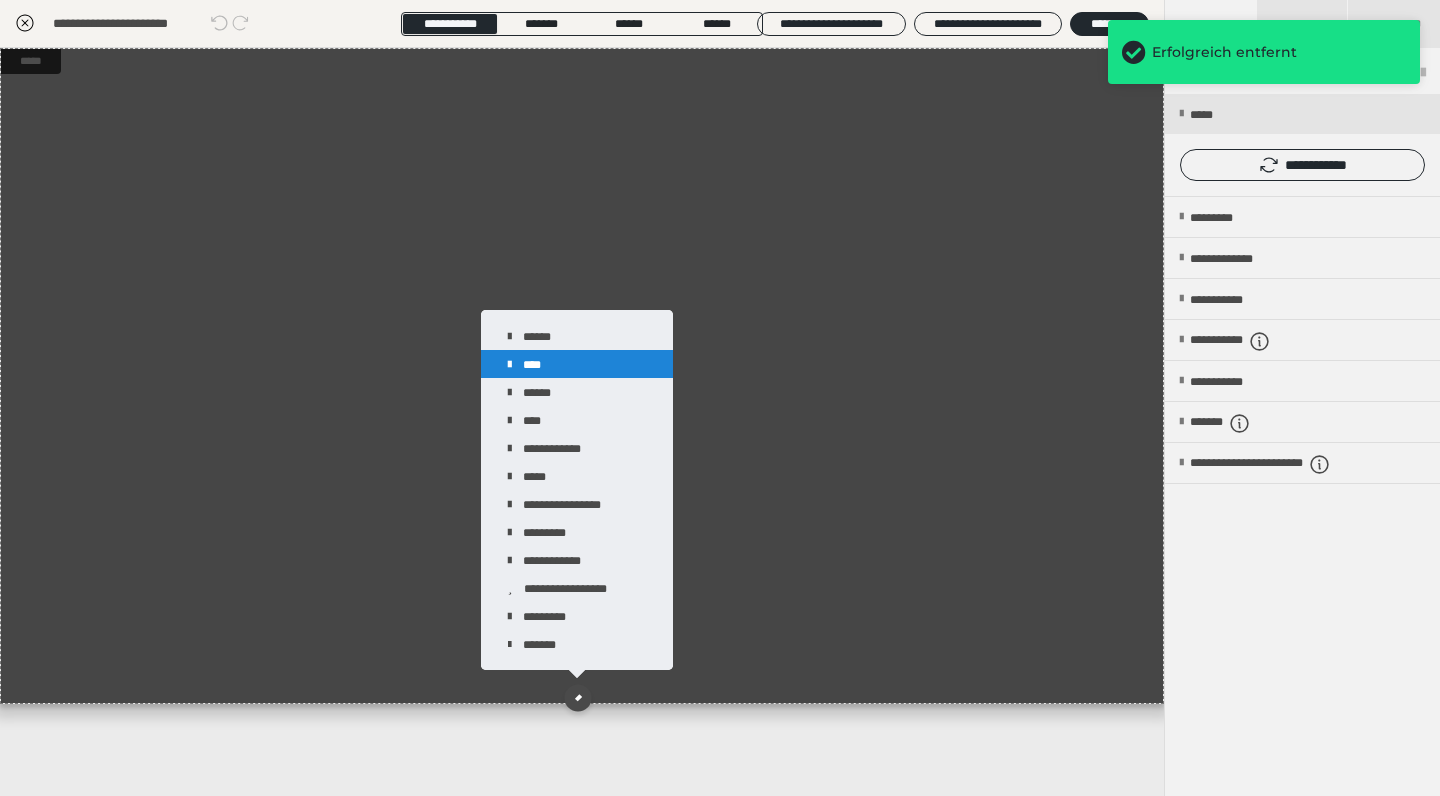 click on "****" at bounding box center [577, 364] 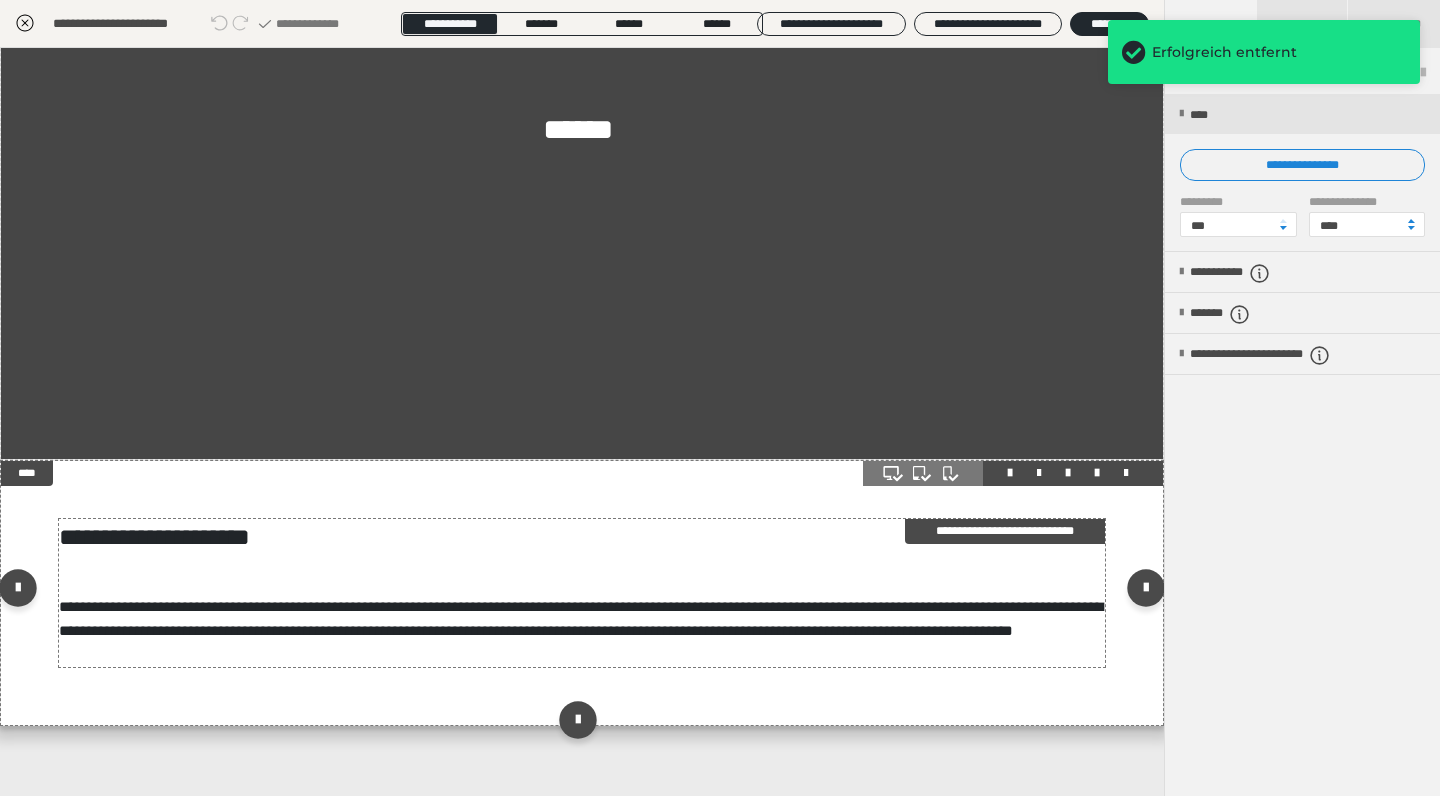 scroll, scrollTop: 260, scrollLeft: 0, axis: vertical 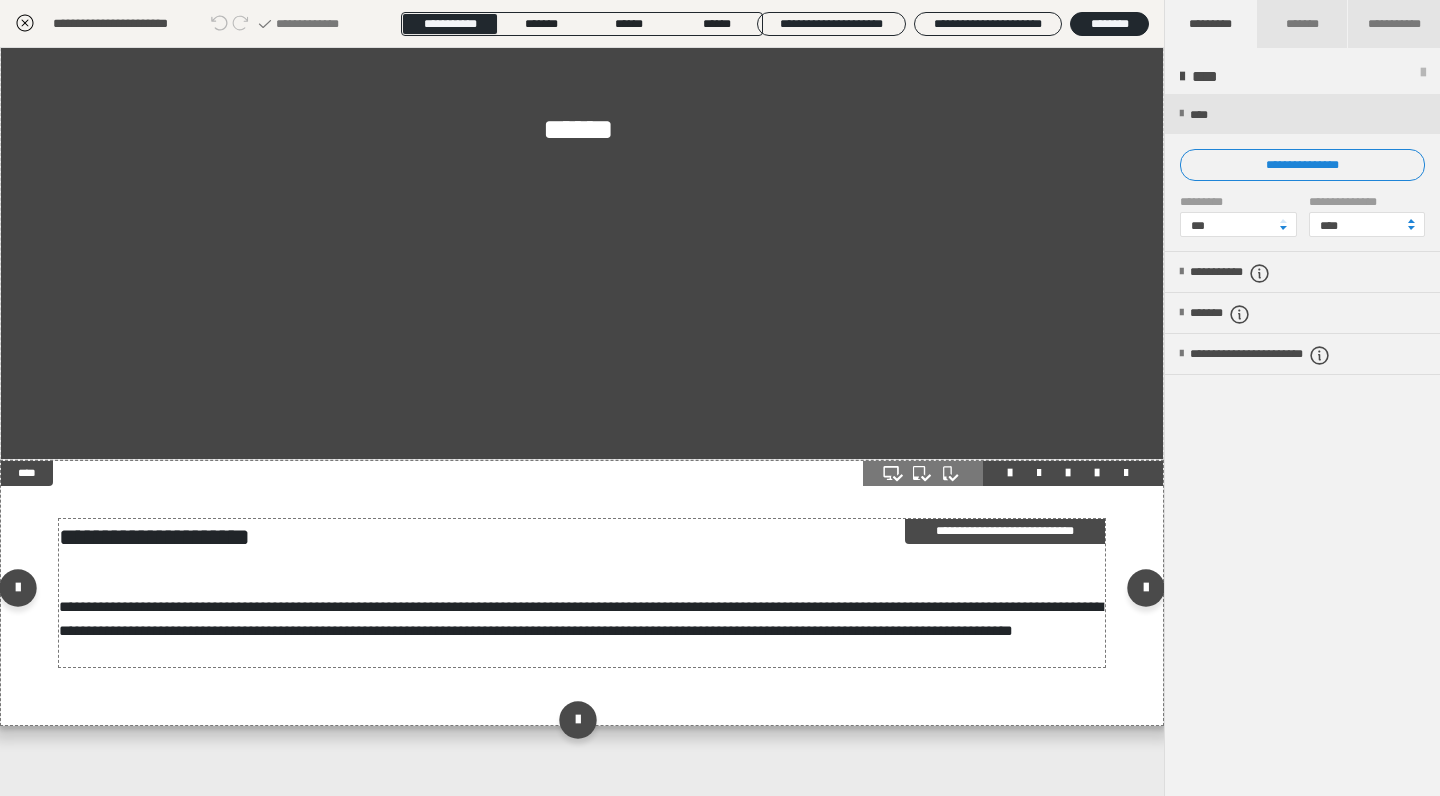 click on "**********" at bounding box center (582, 619) 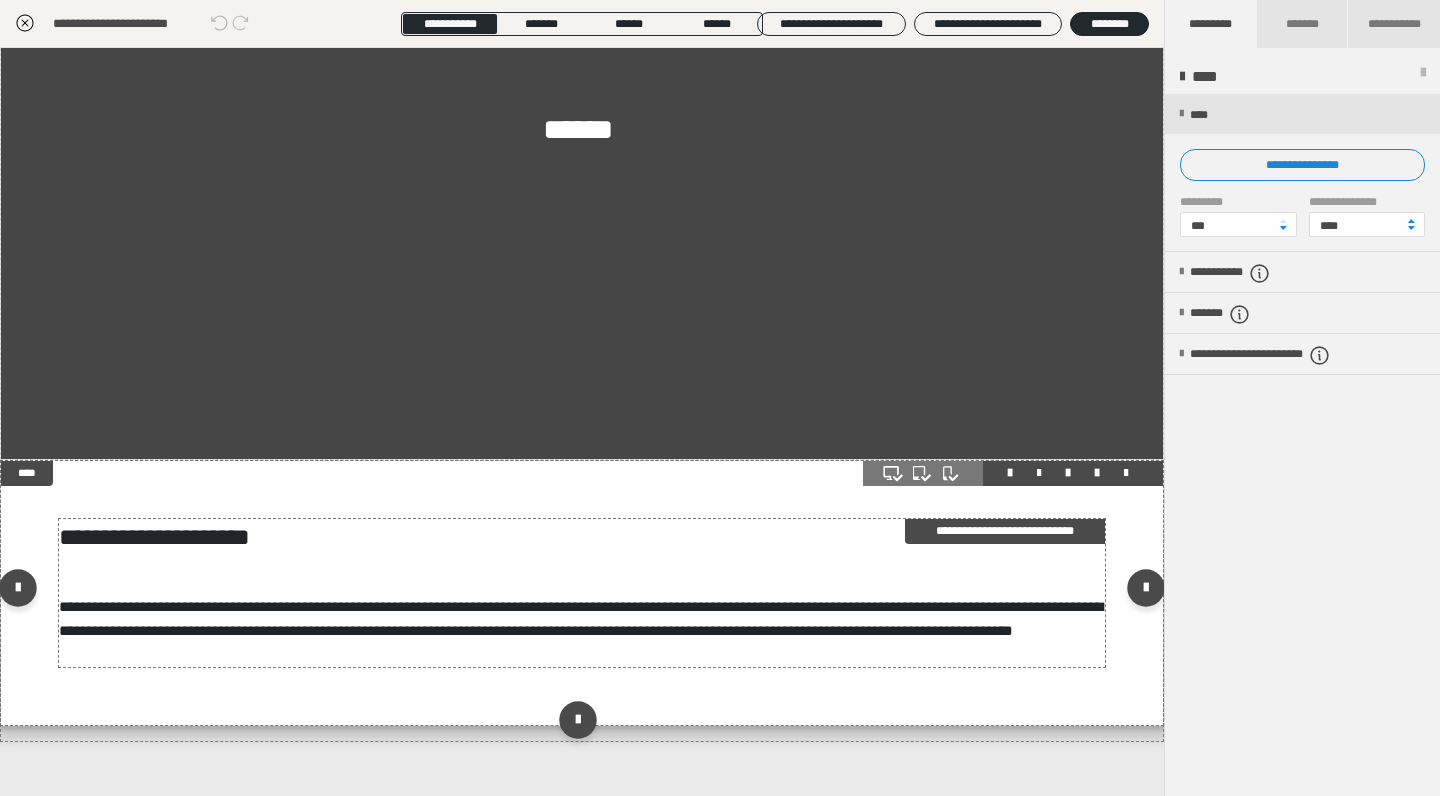 click on "**********" at bounding box center (581, 618) 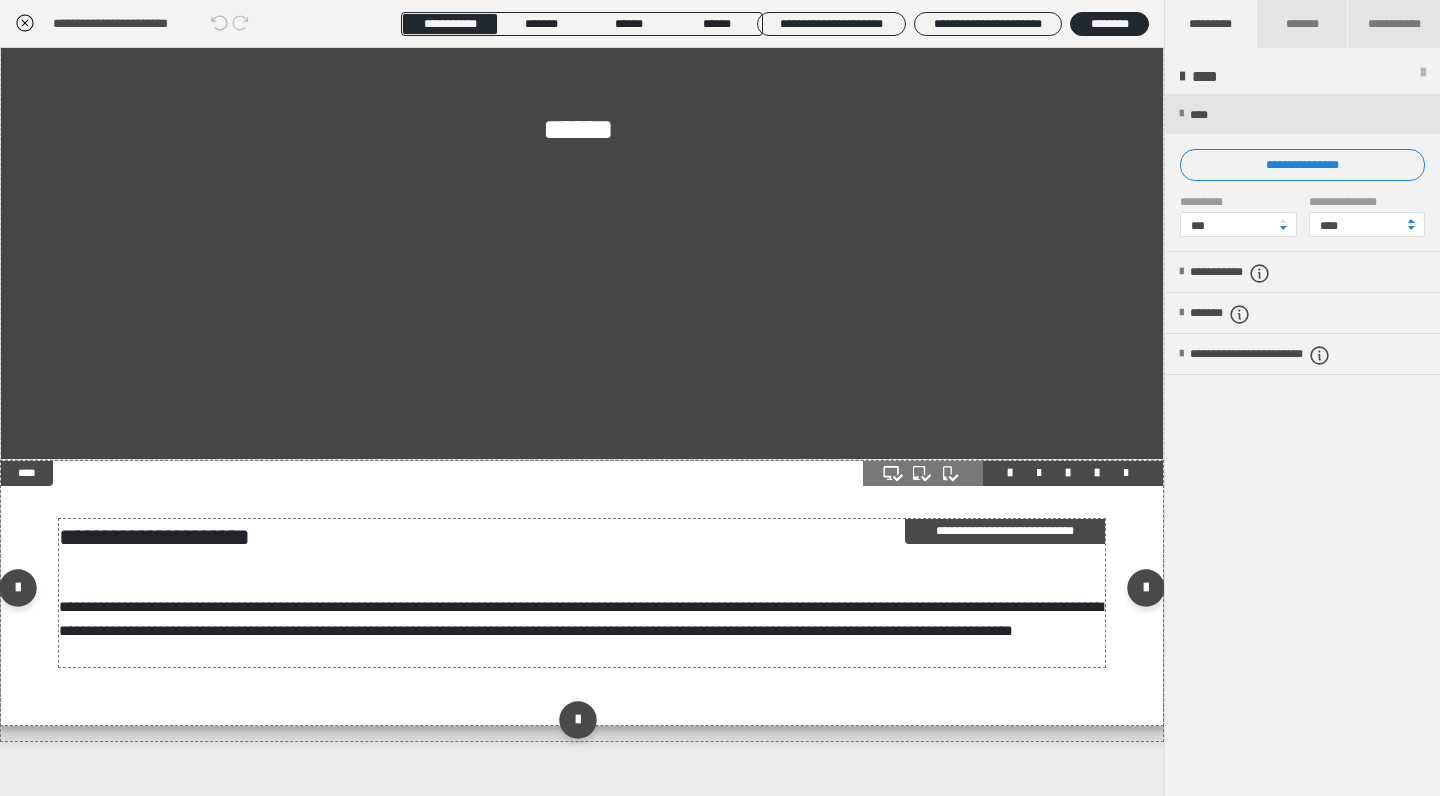 click on "**********" at bounding box center [581, 618] 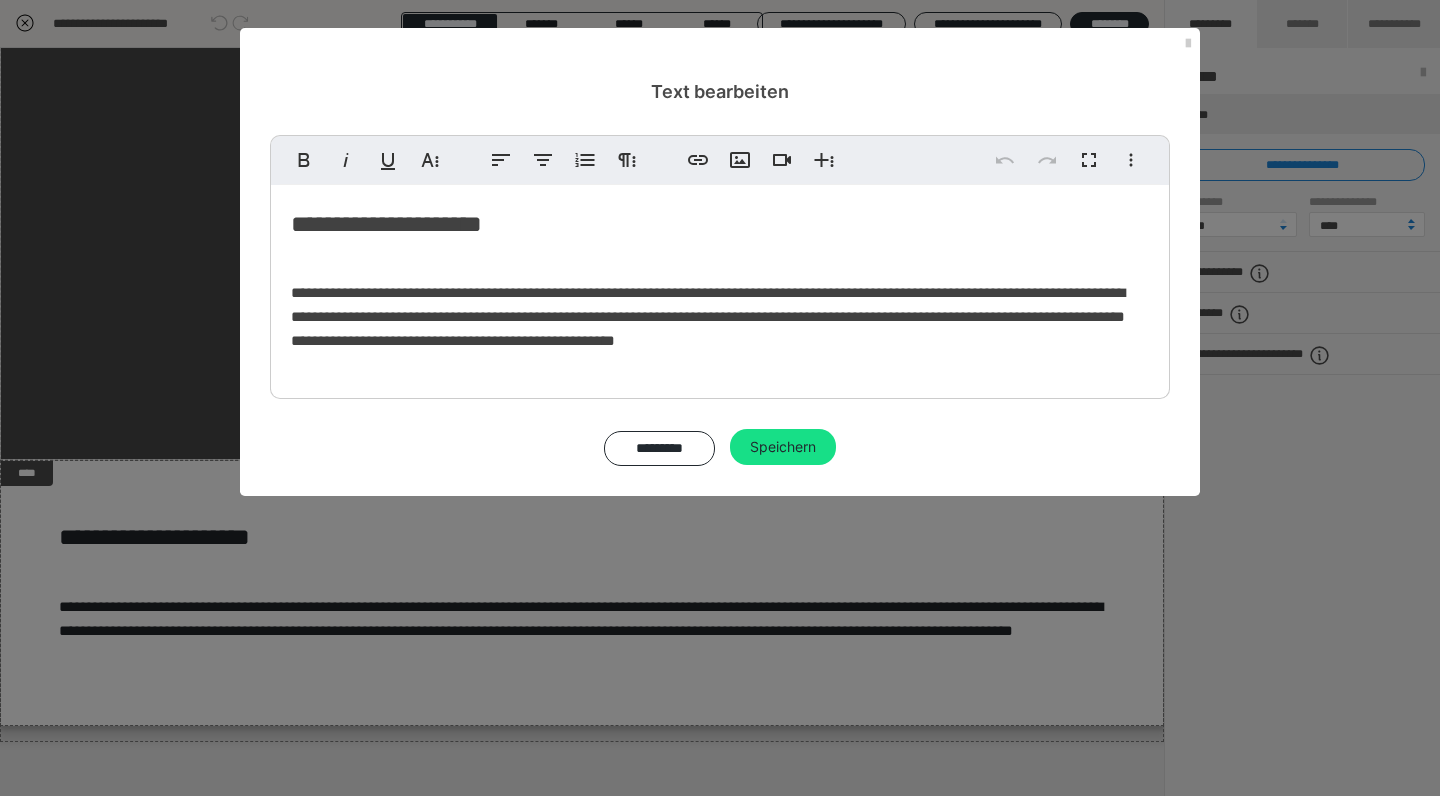 click on "**********" at bounding box center (720, 224) 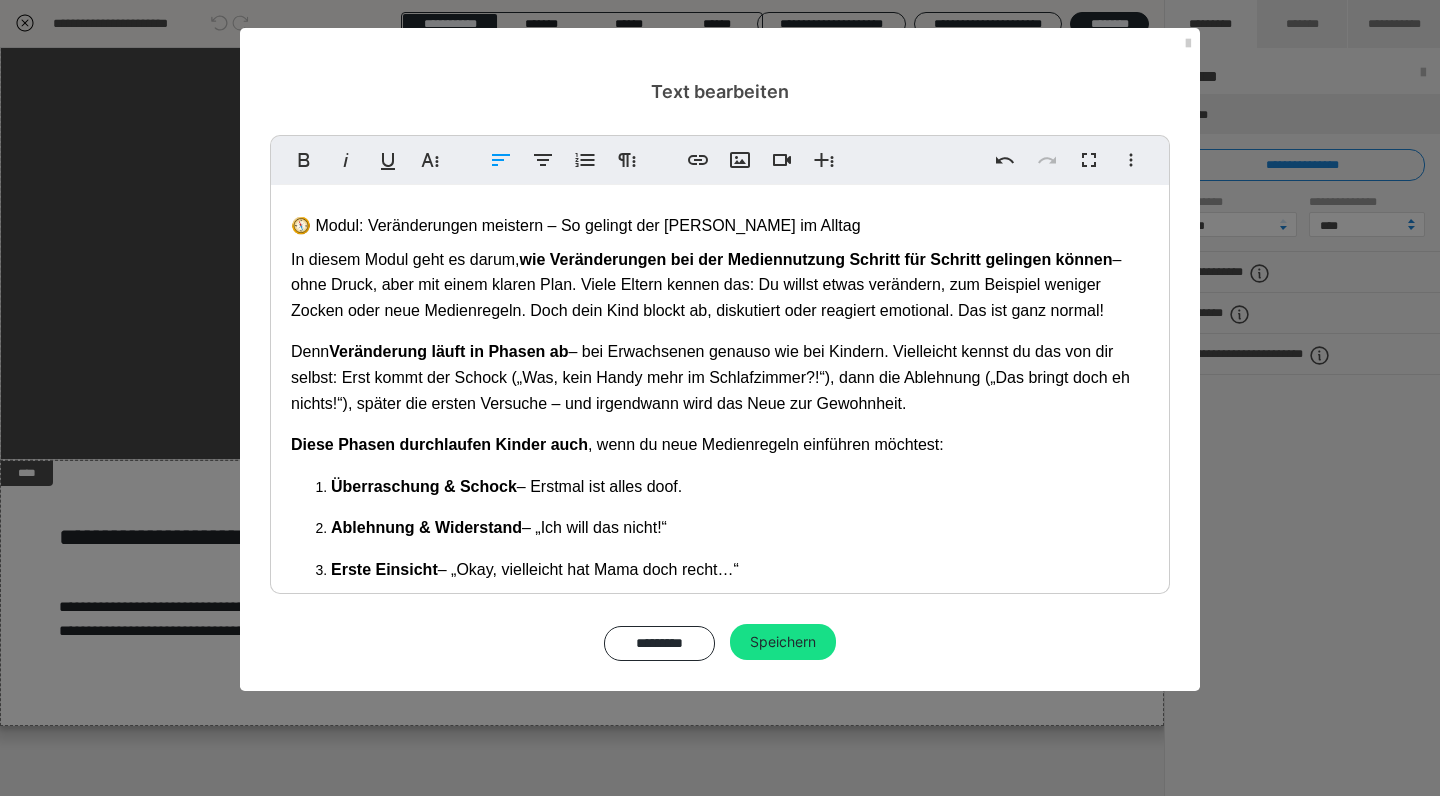 scroll, scrollTop: 0, scrollLeft: 0, axis: both 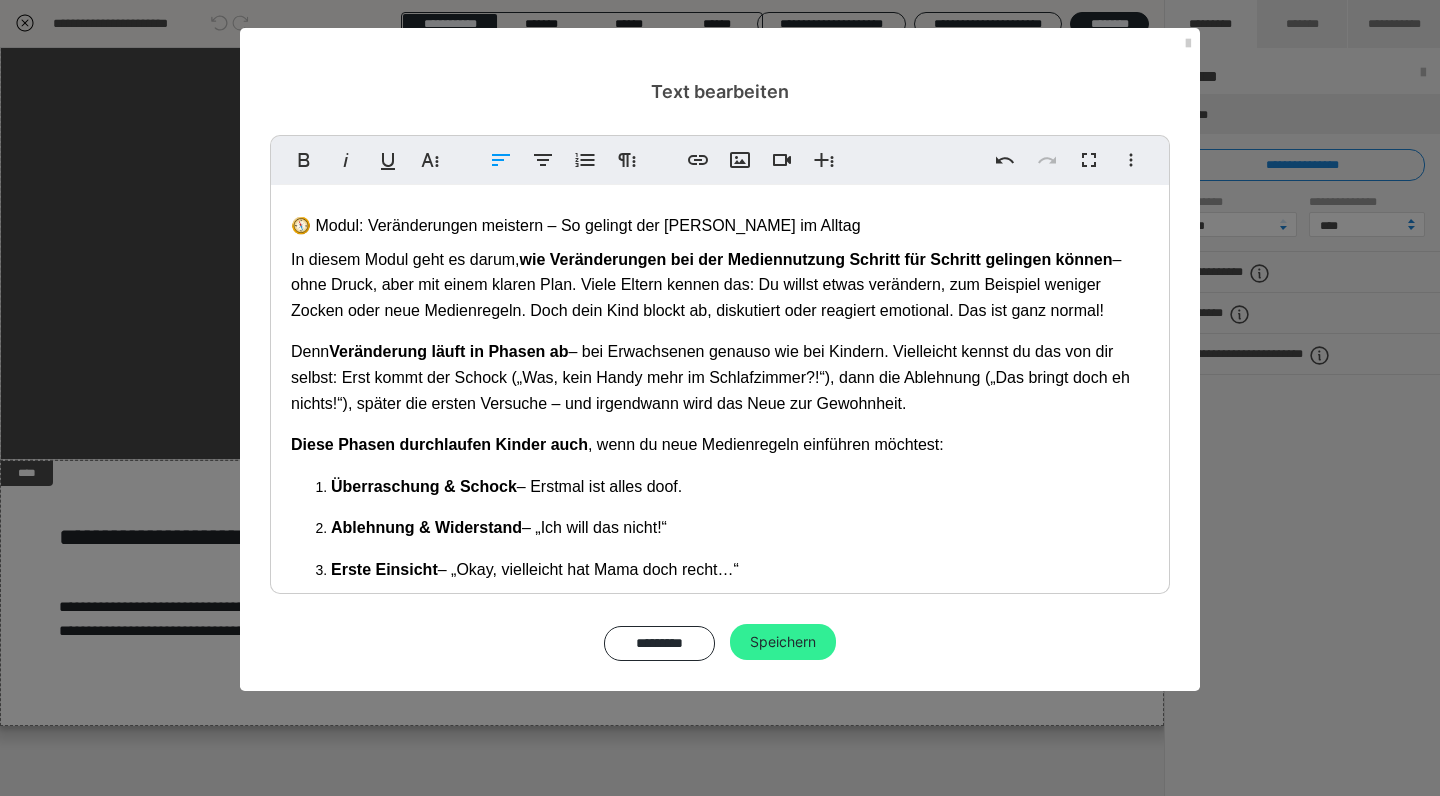 click on "Speichern" at bounding box center [783, 642] 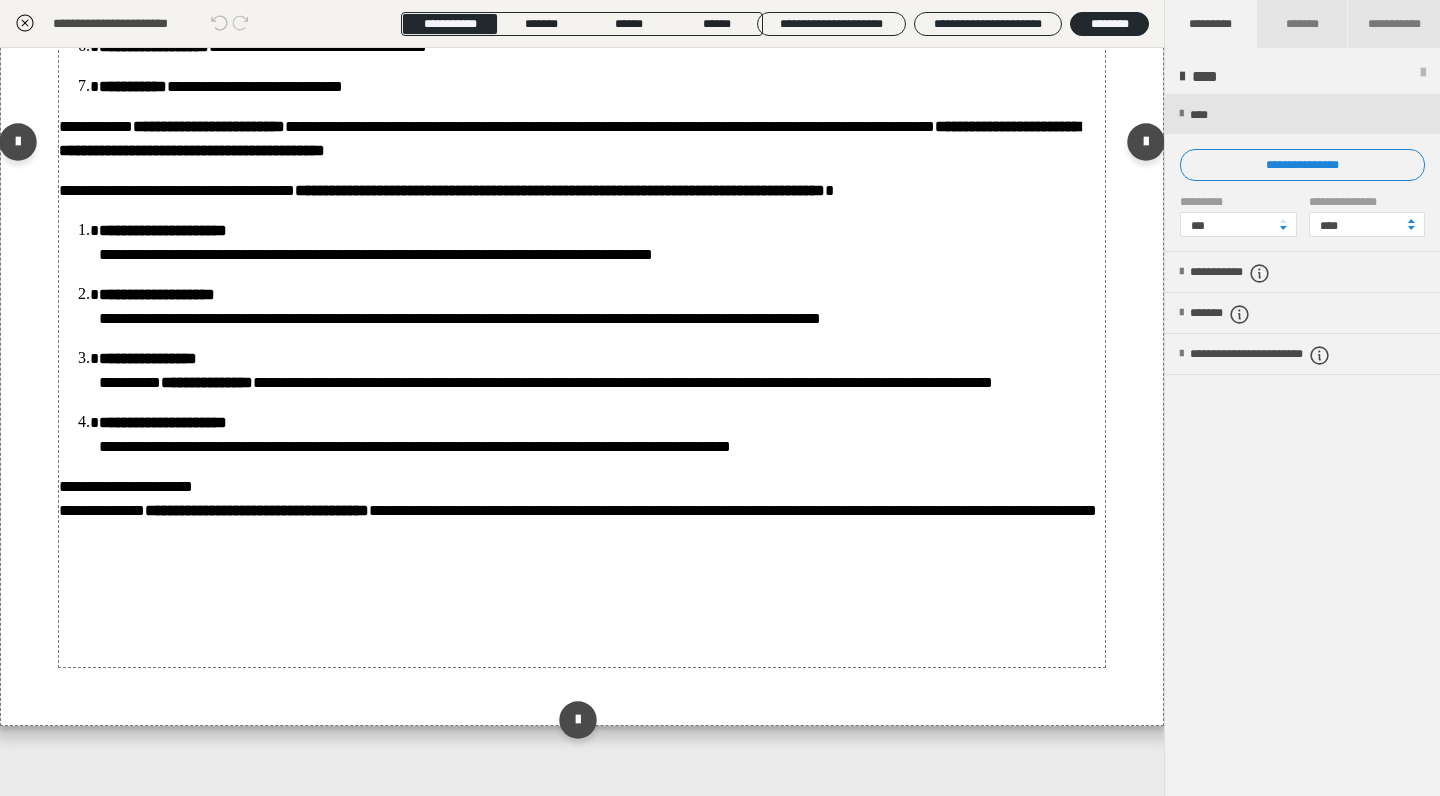 scroll, scrollTop: 1153, scrollLeft: 0, axis: vertical 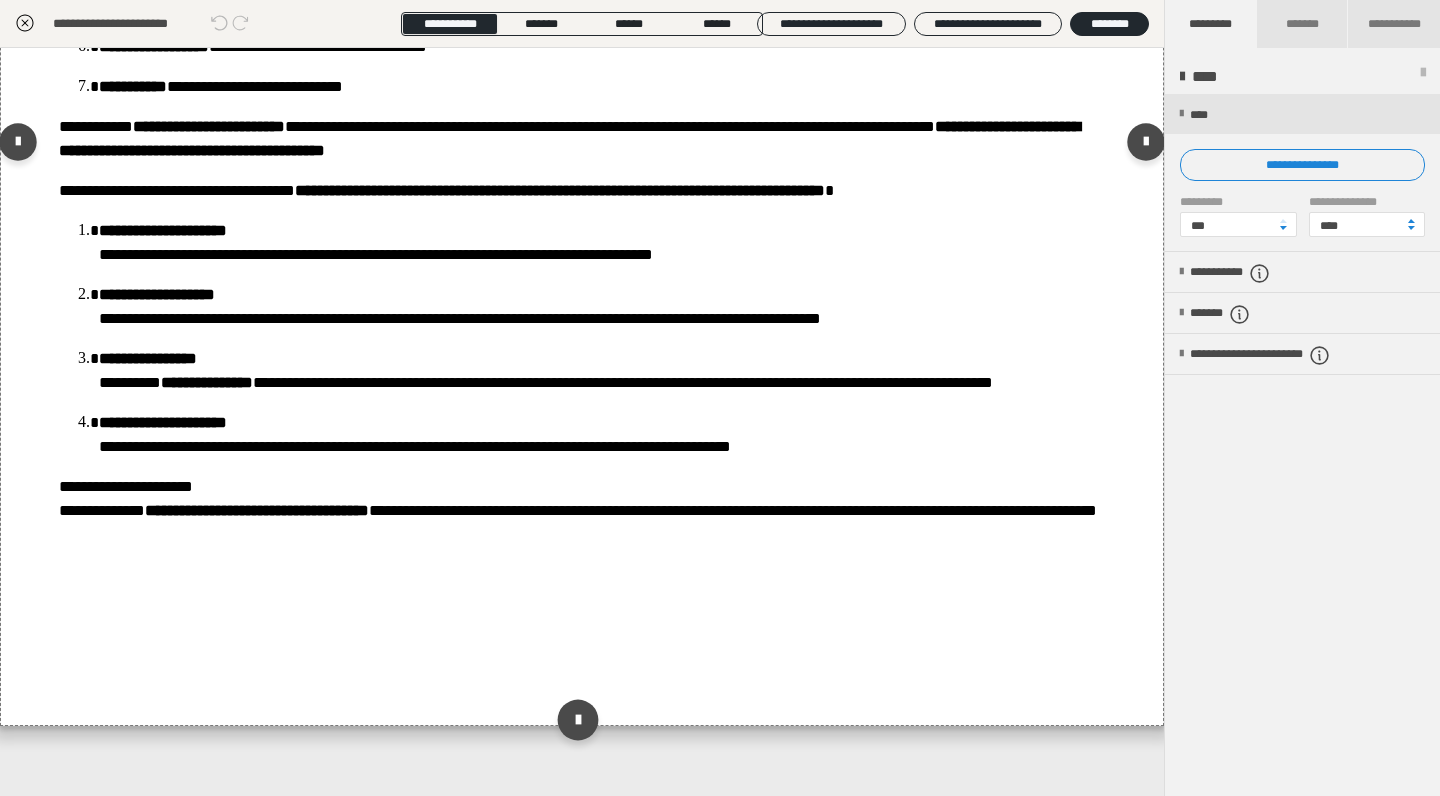 click at bounding box center (577, 720) 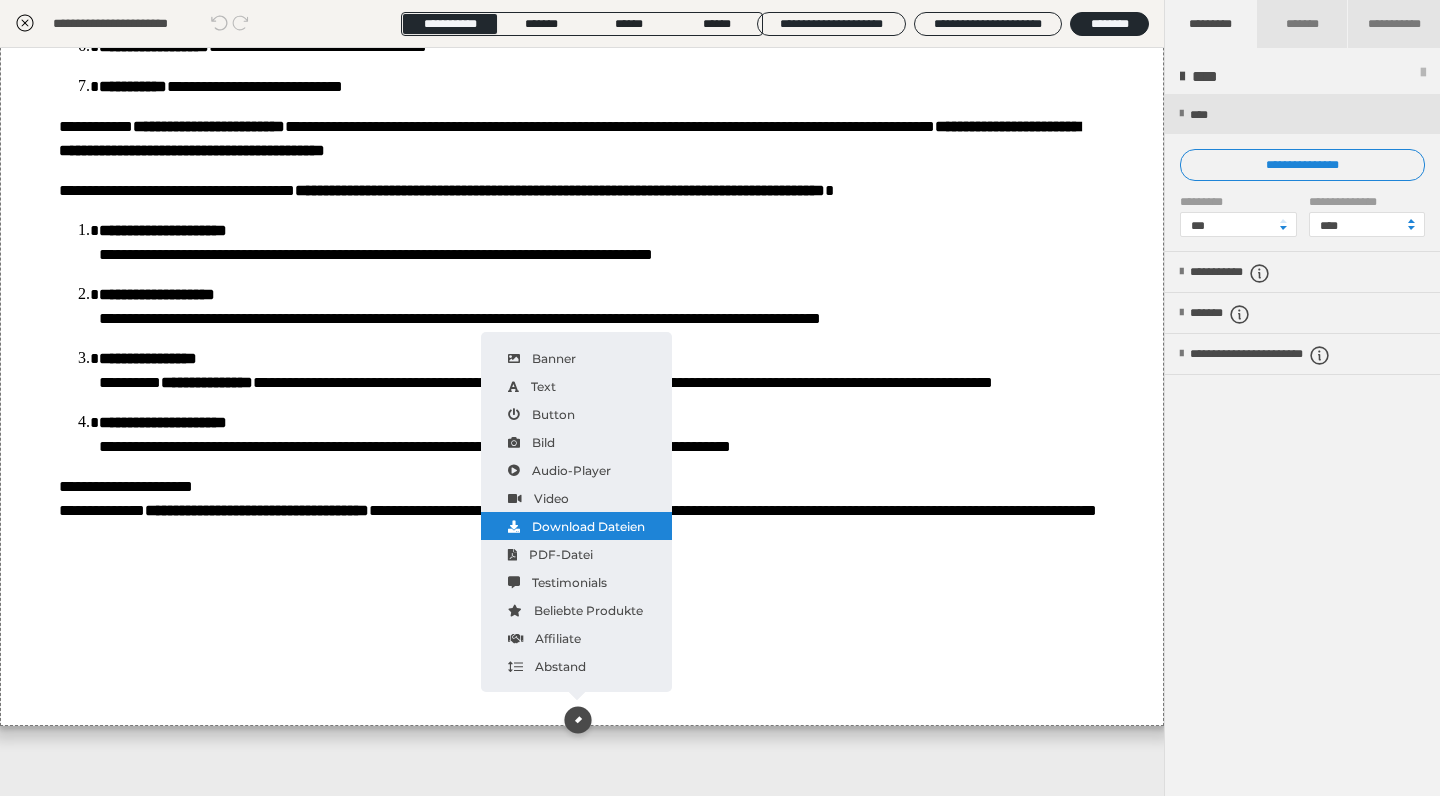 click on "Download Dateien" at bounding box center [576, 526] 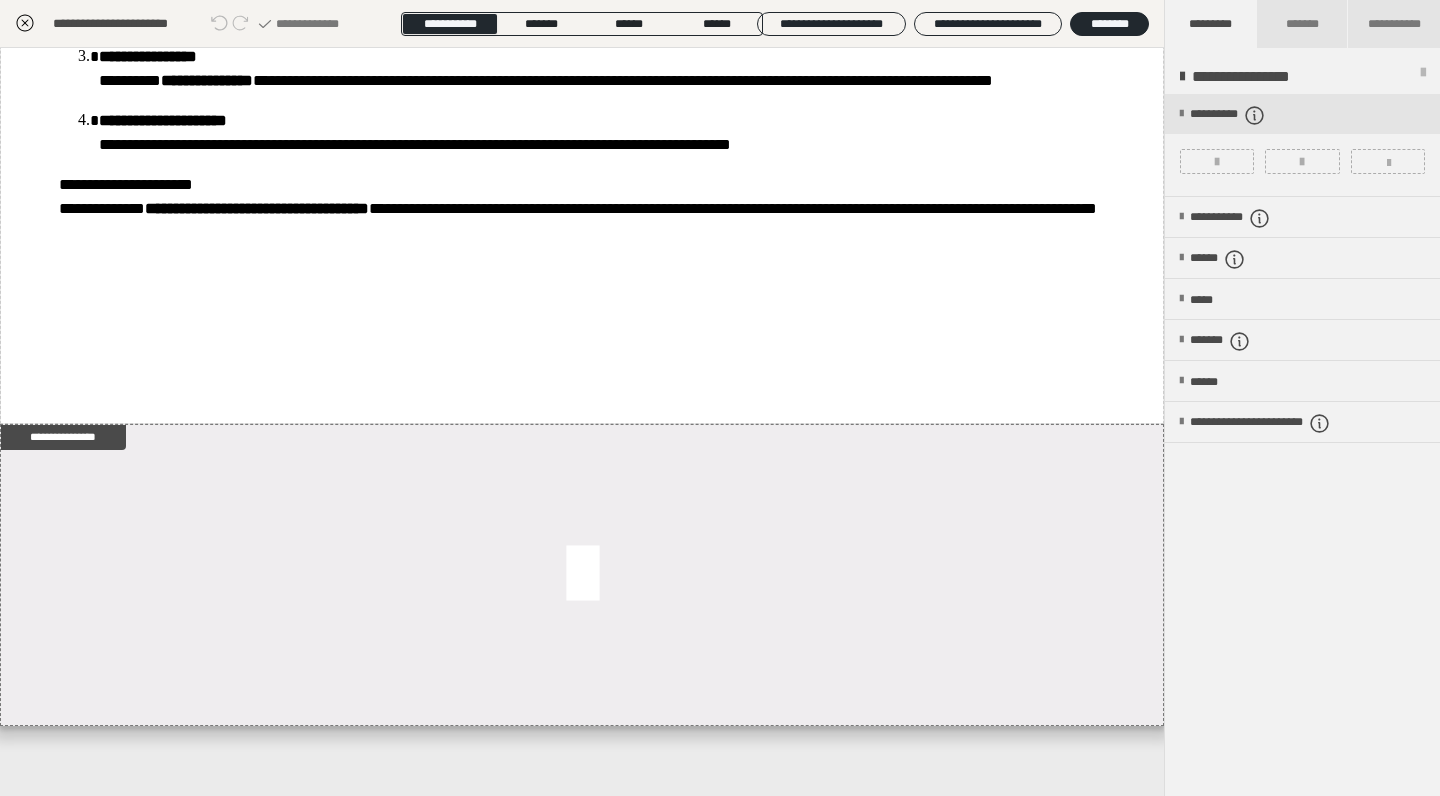 scroll, scrollTop: 1455, scrollLeft: 0, axis: vertical 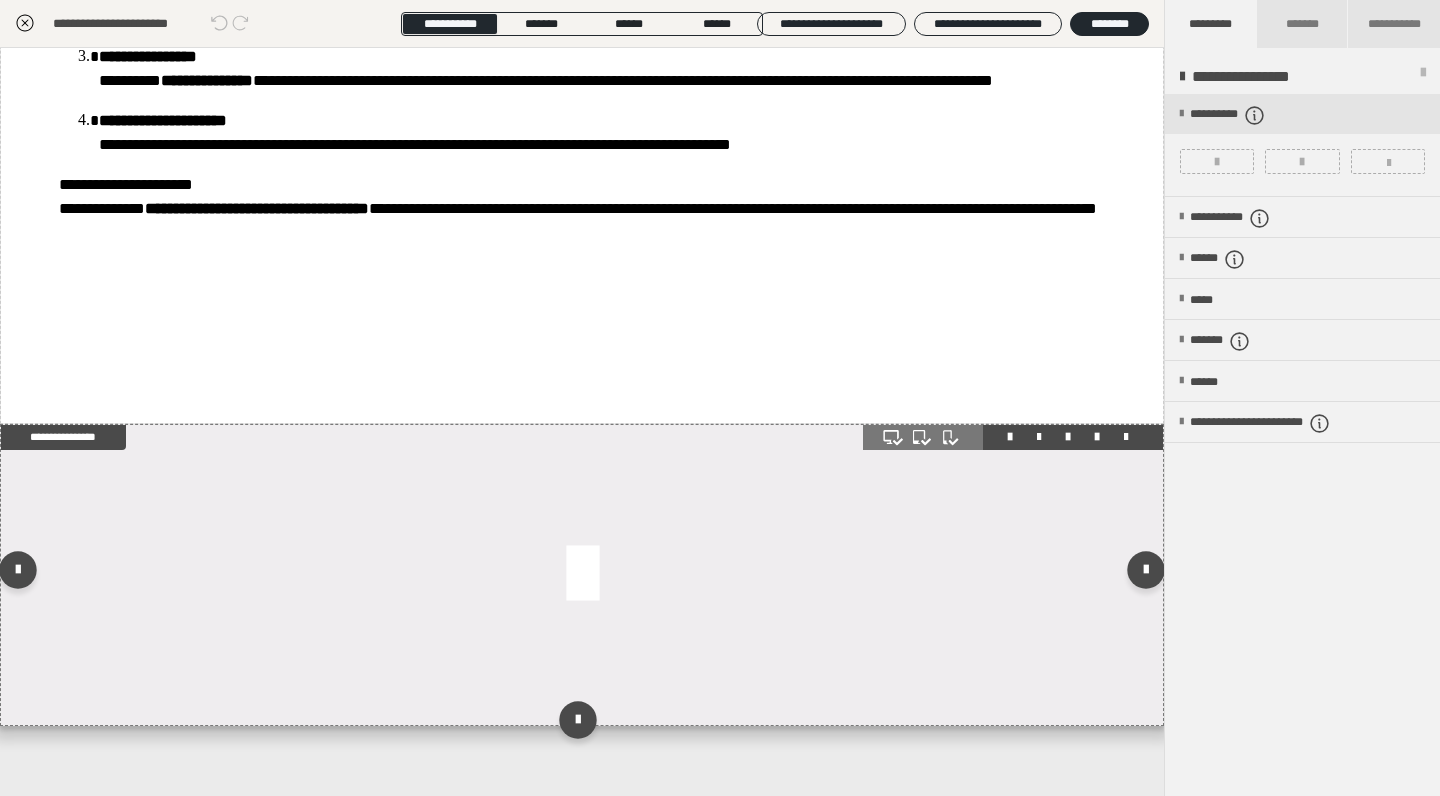 click at bounding box center (582, 575) 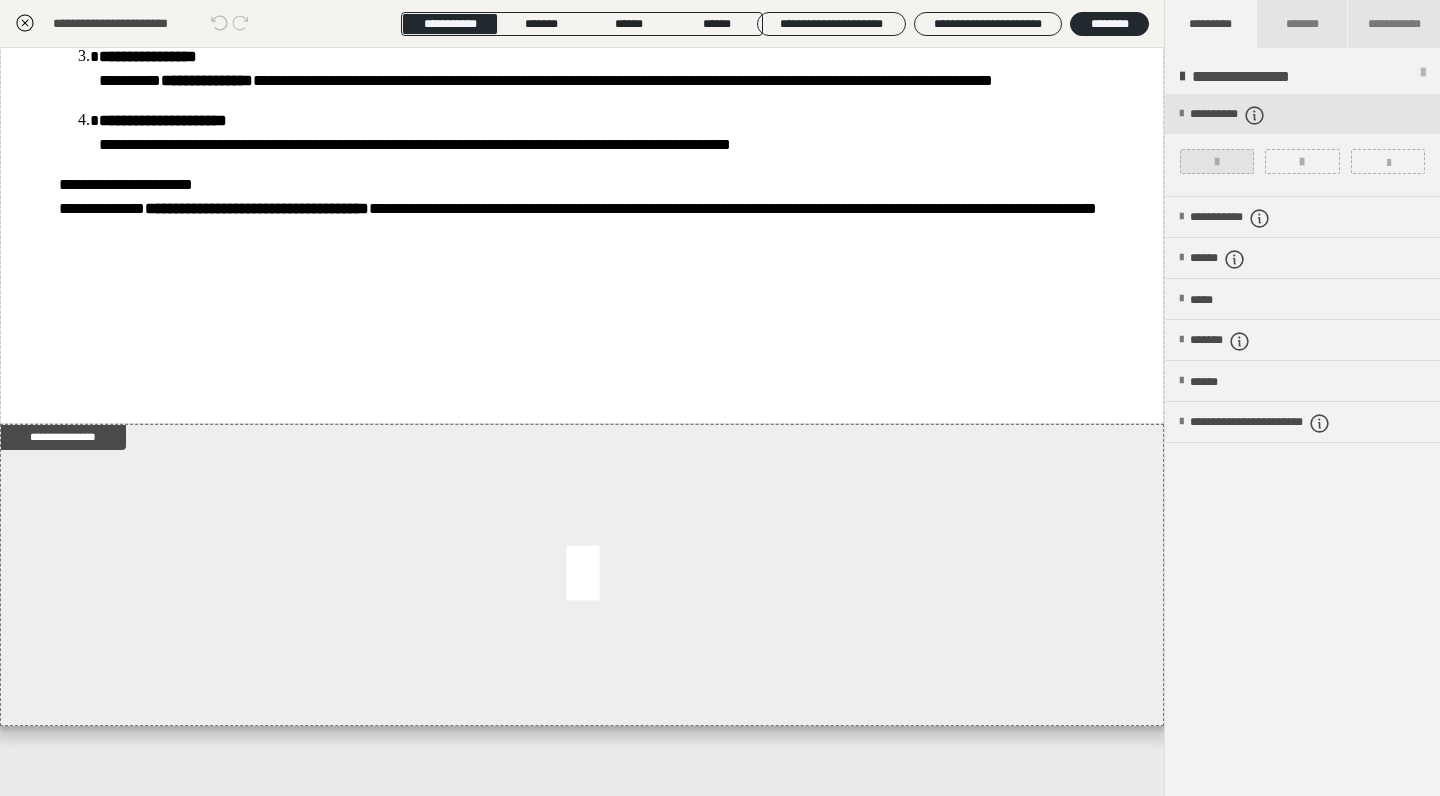 click at bounding box center (1217, 161) 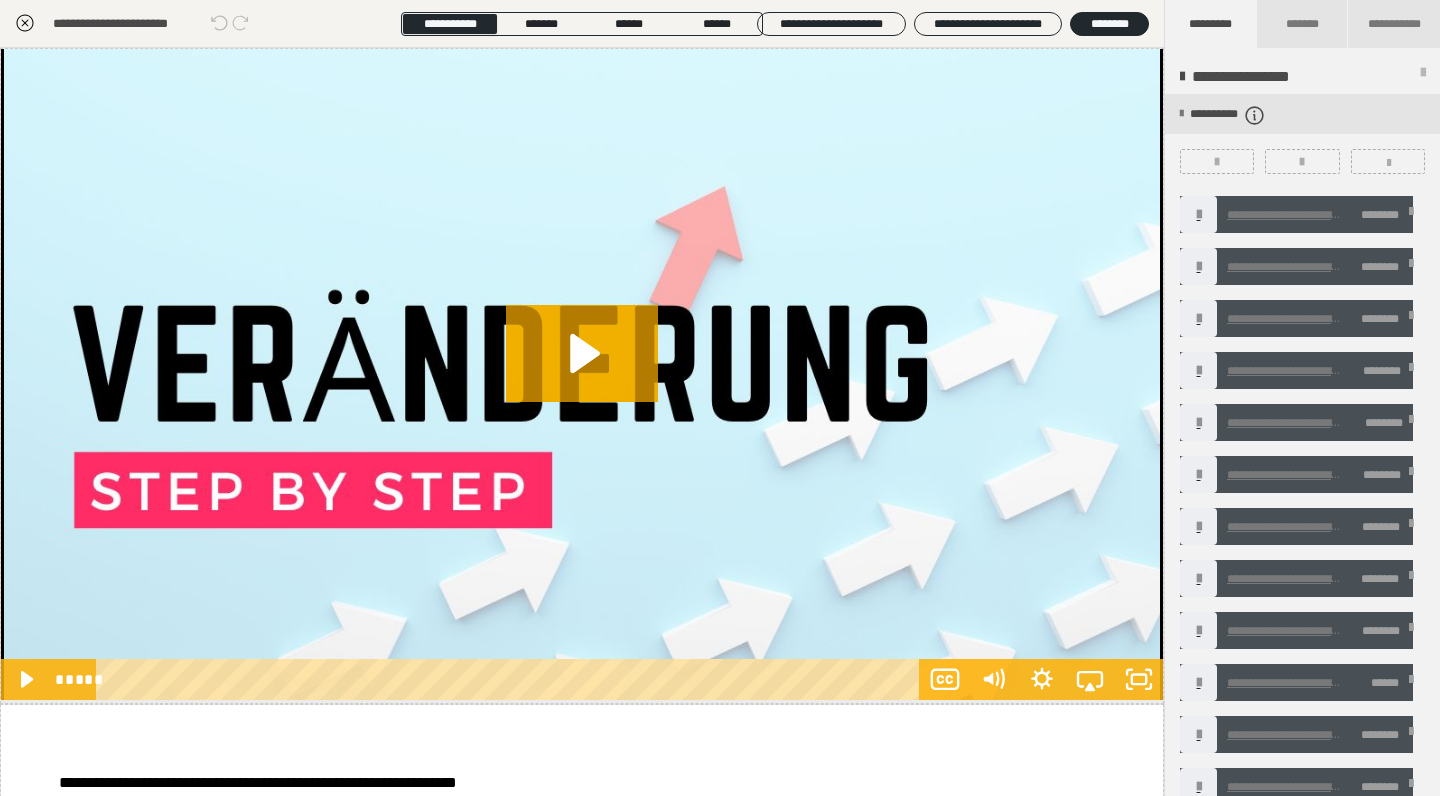 scroll, scrollTop: 0, scrollLeft: 0, axis: both 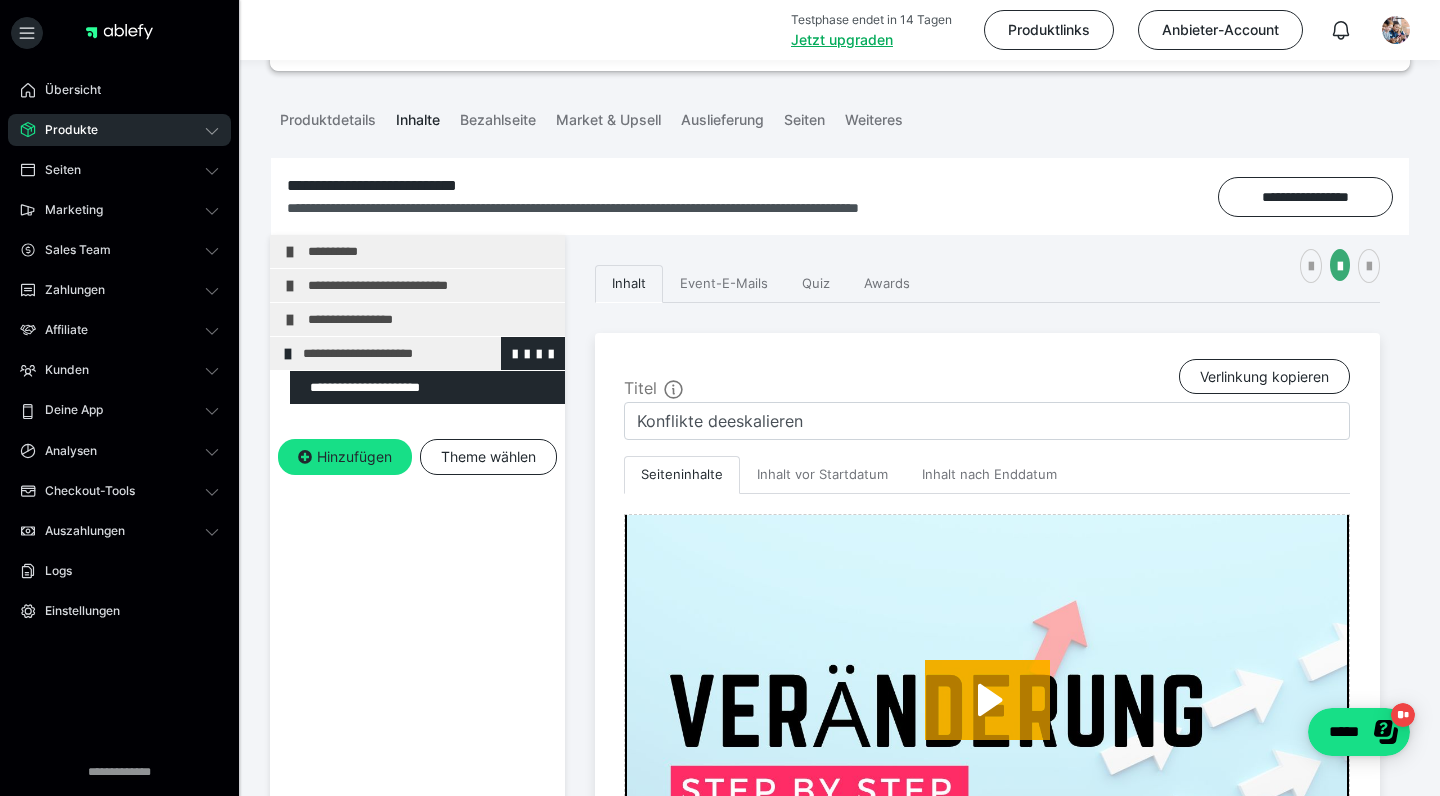 click at bounding box center [288, 354] 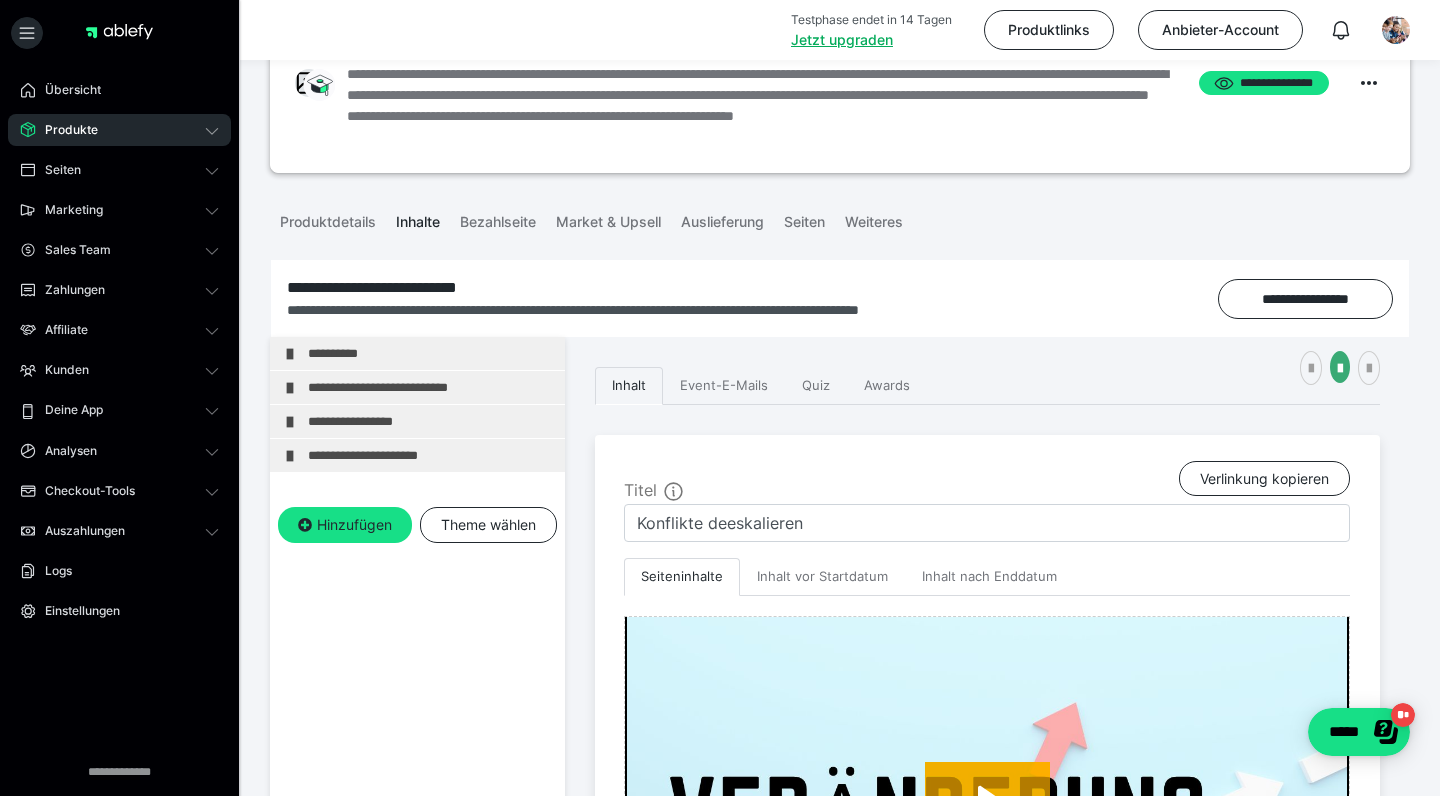 scroll, scrollTop: 94, scrollLeft: 0, axis: vertical 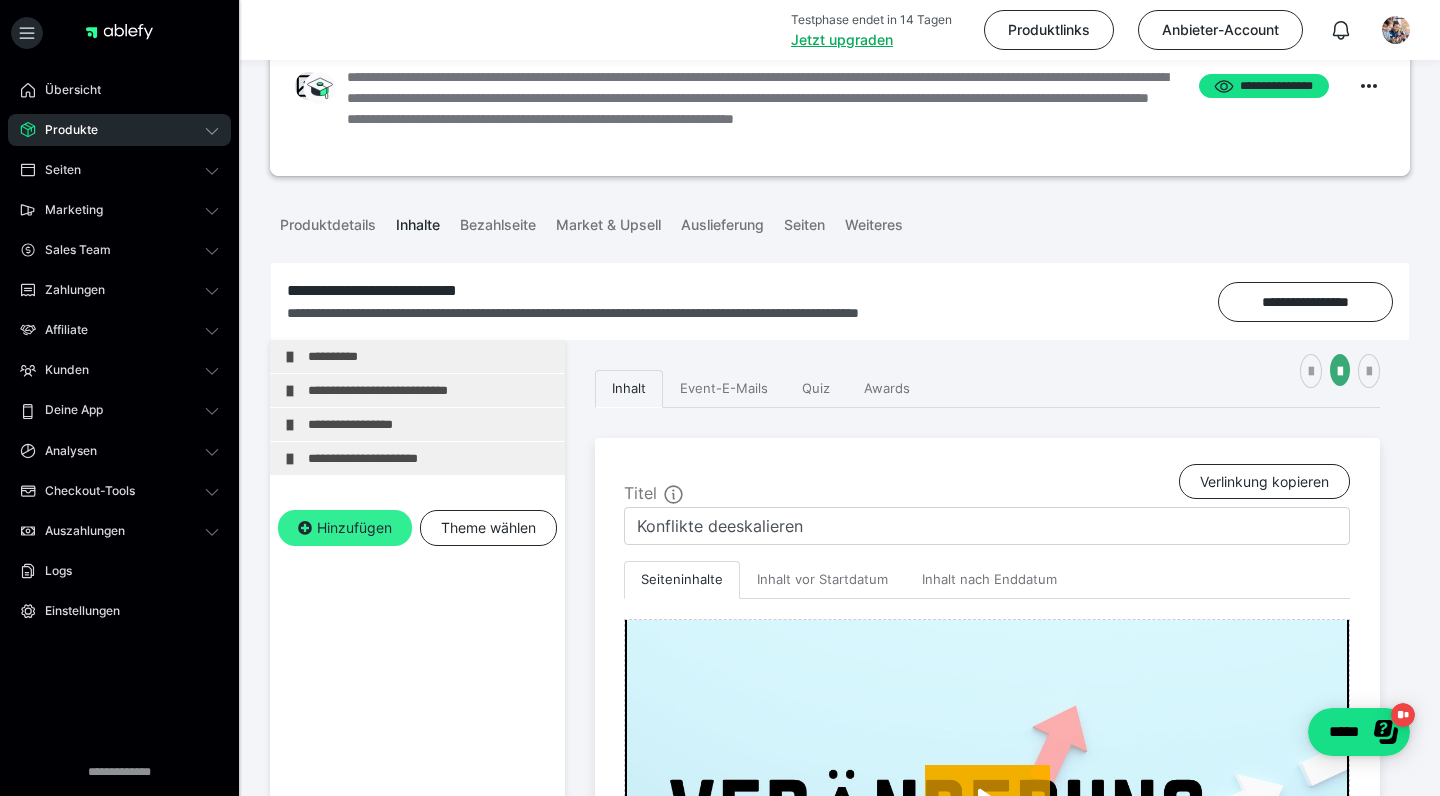 click on "Hinzufügen" at bounding box center (345, 528) 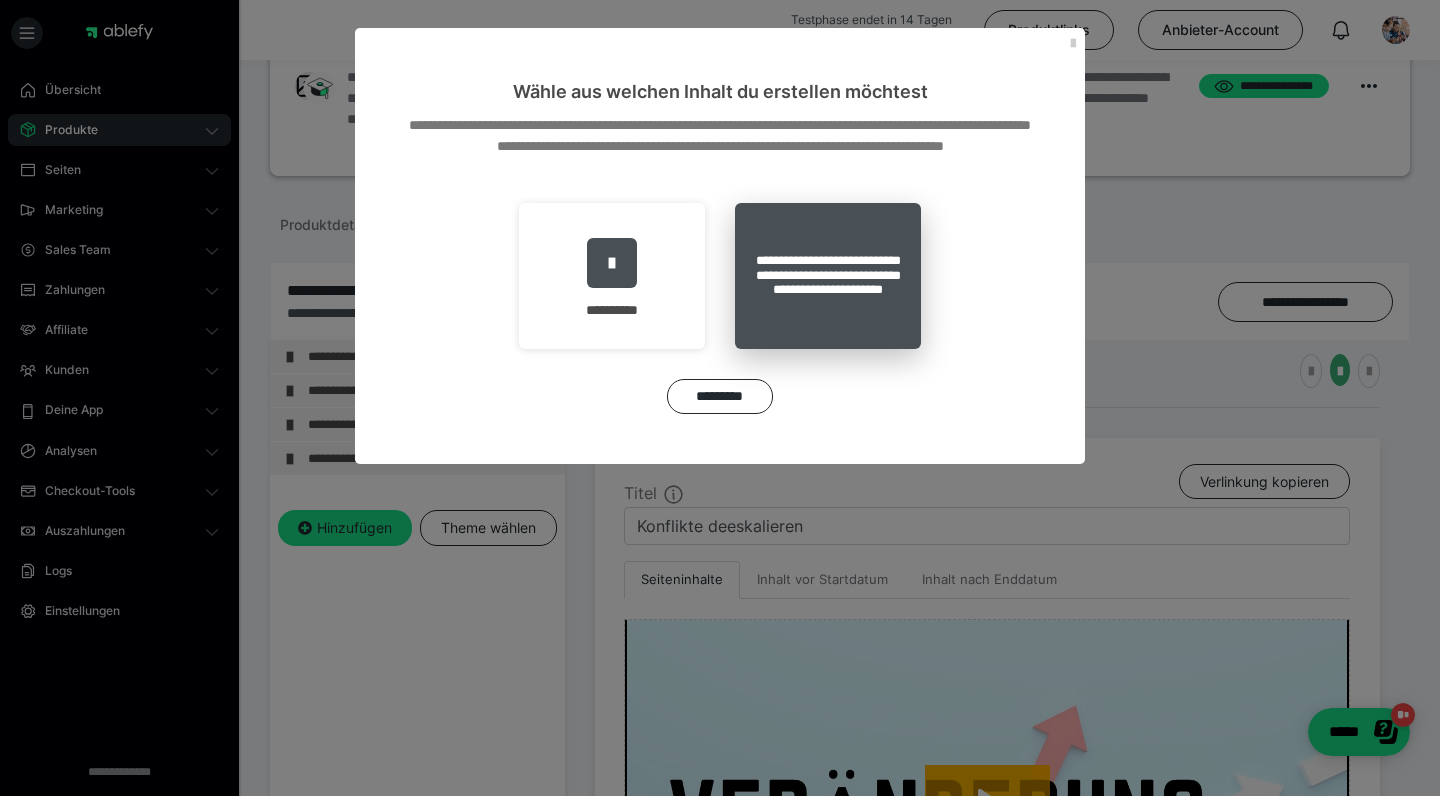 click on "**********" at bounding box center (828, 276) 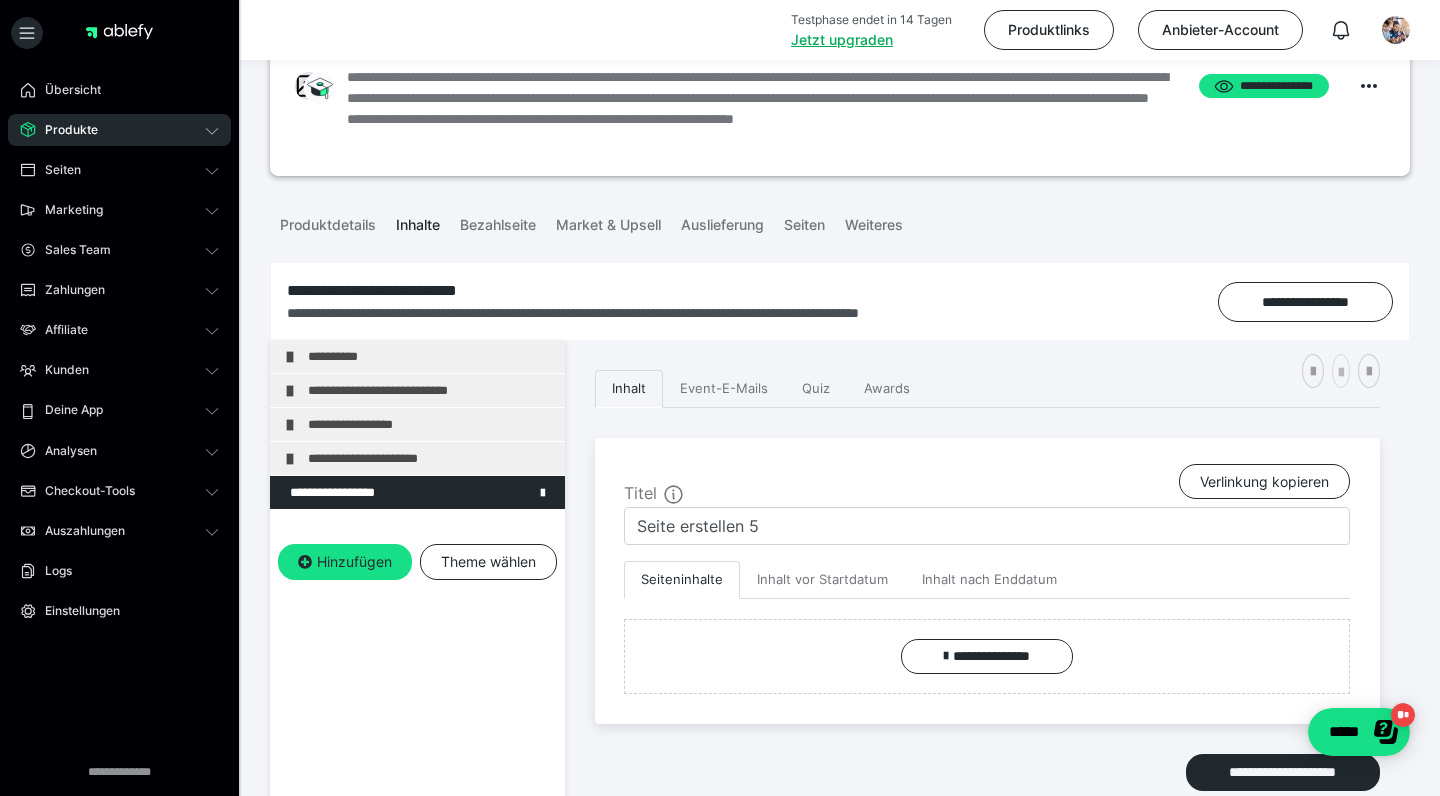 click at bounding box center (1341, 373) 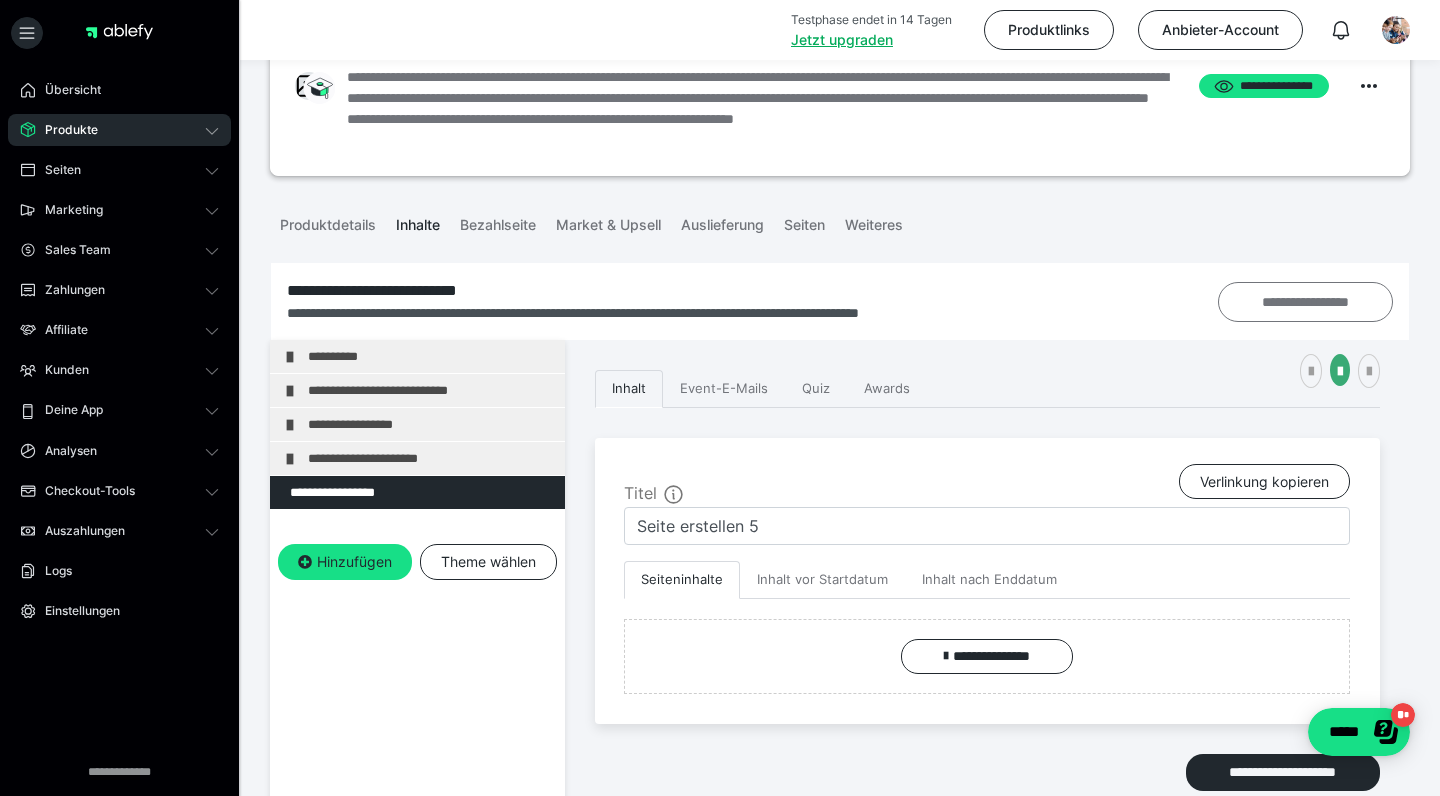 click on "**********" at bounding box center [1306, 302] 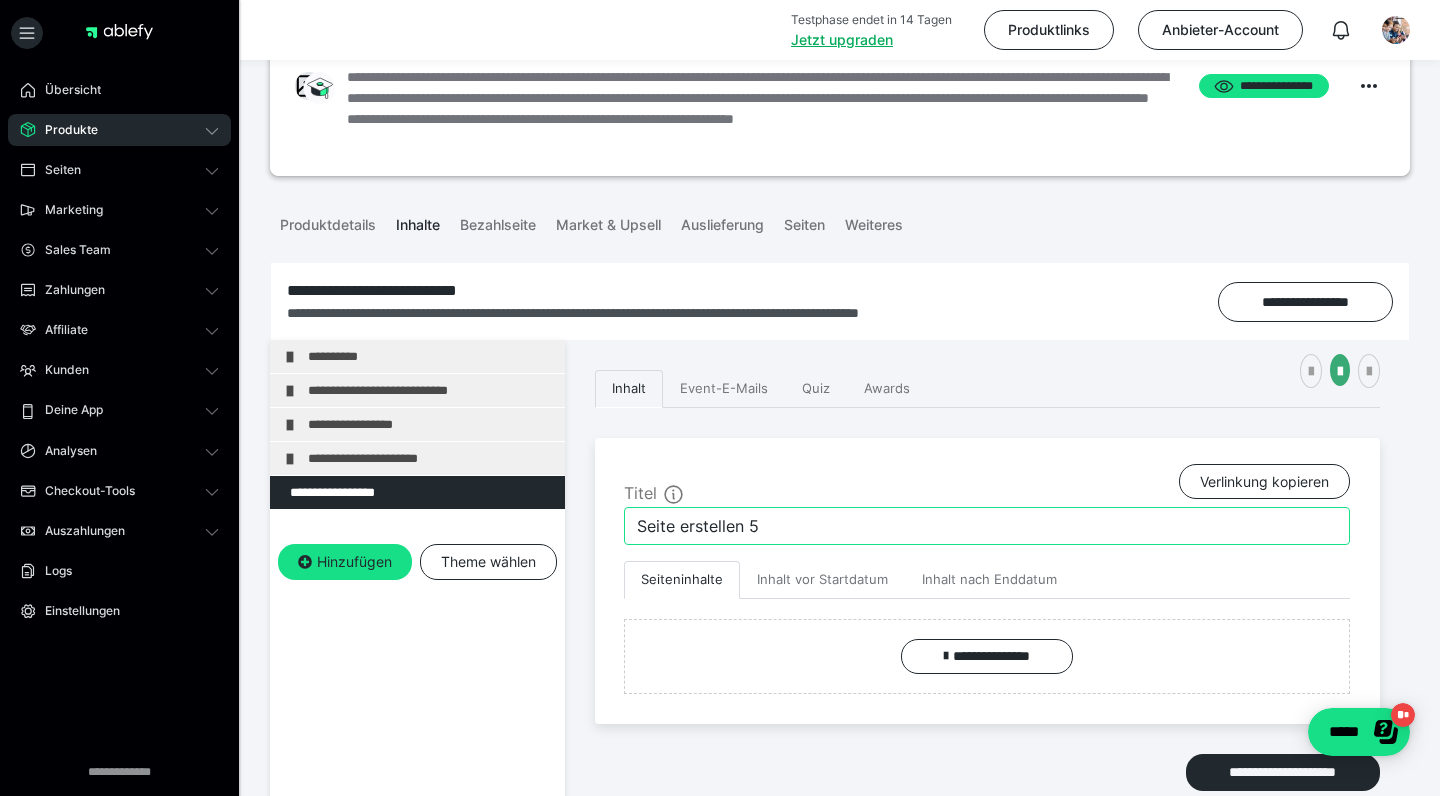 click on "Seite erstellen 5" at bounding box center (987, 526) 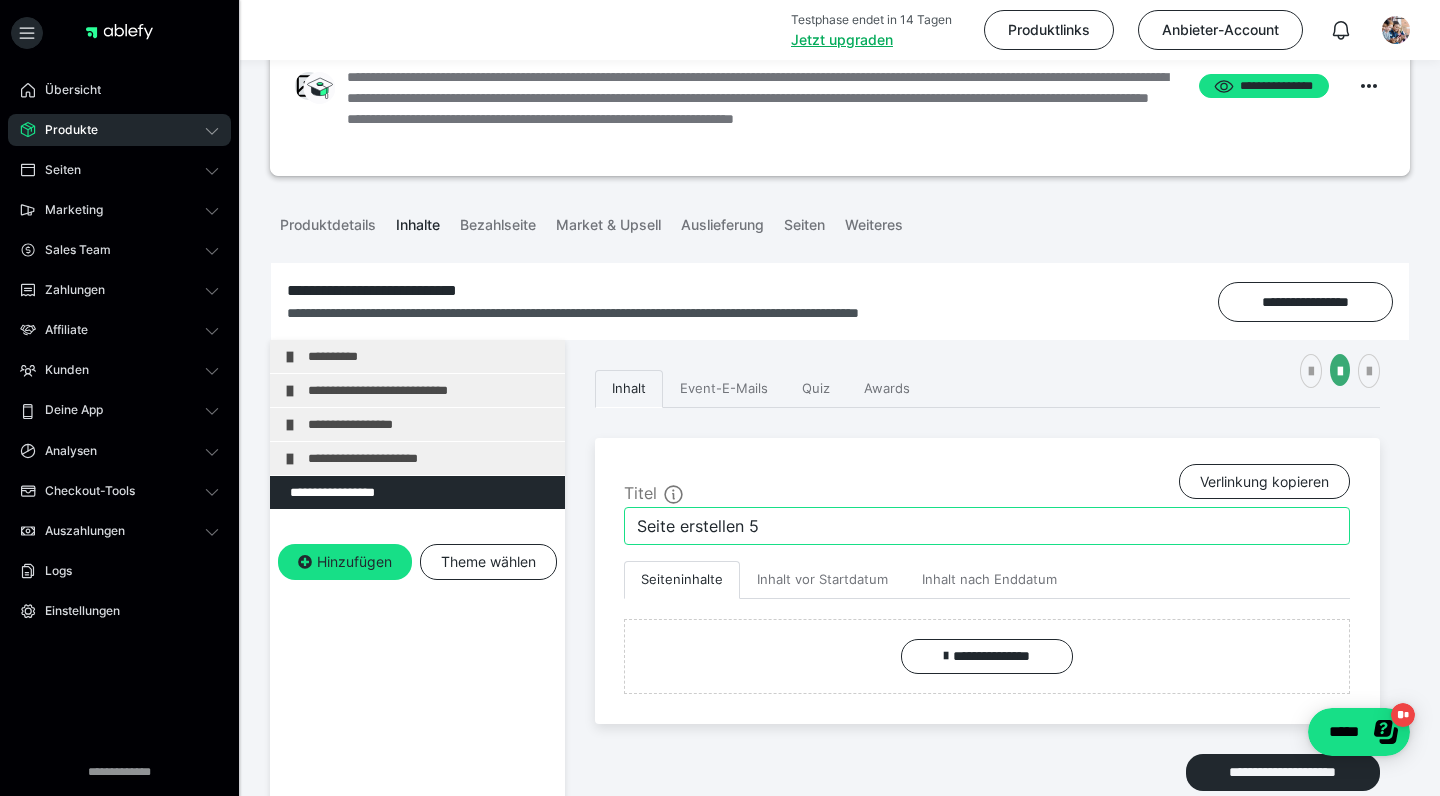 paste on "Medien, Gaming & Suchtfaktor" 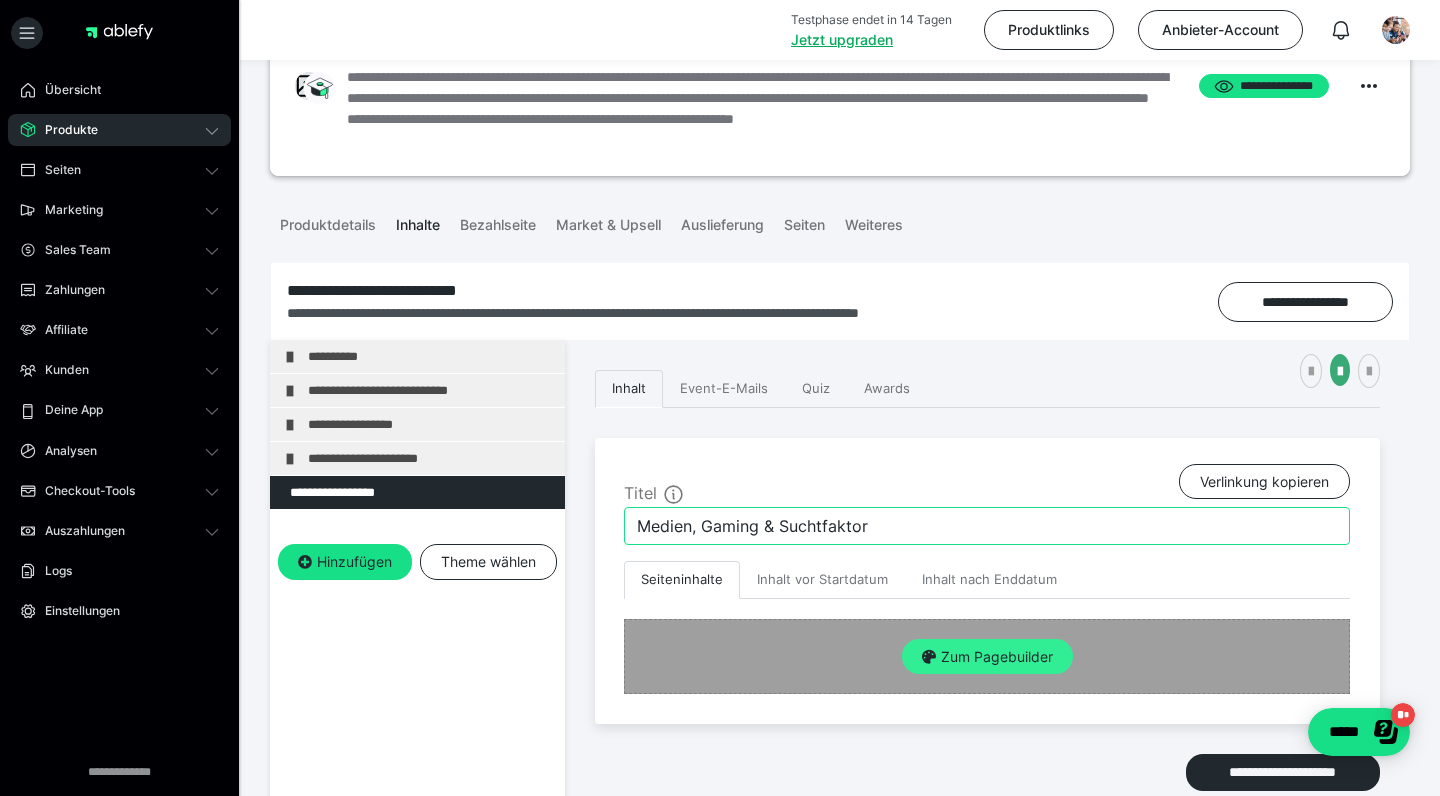 type on "Medien, Gaming & Suchtfaktor" 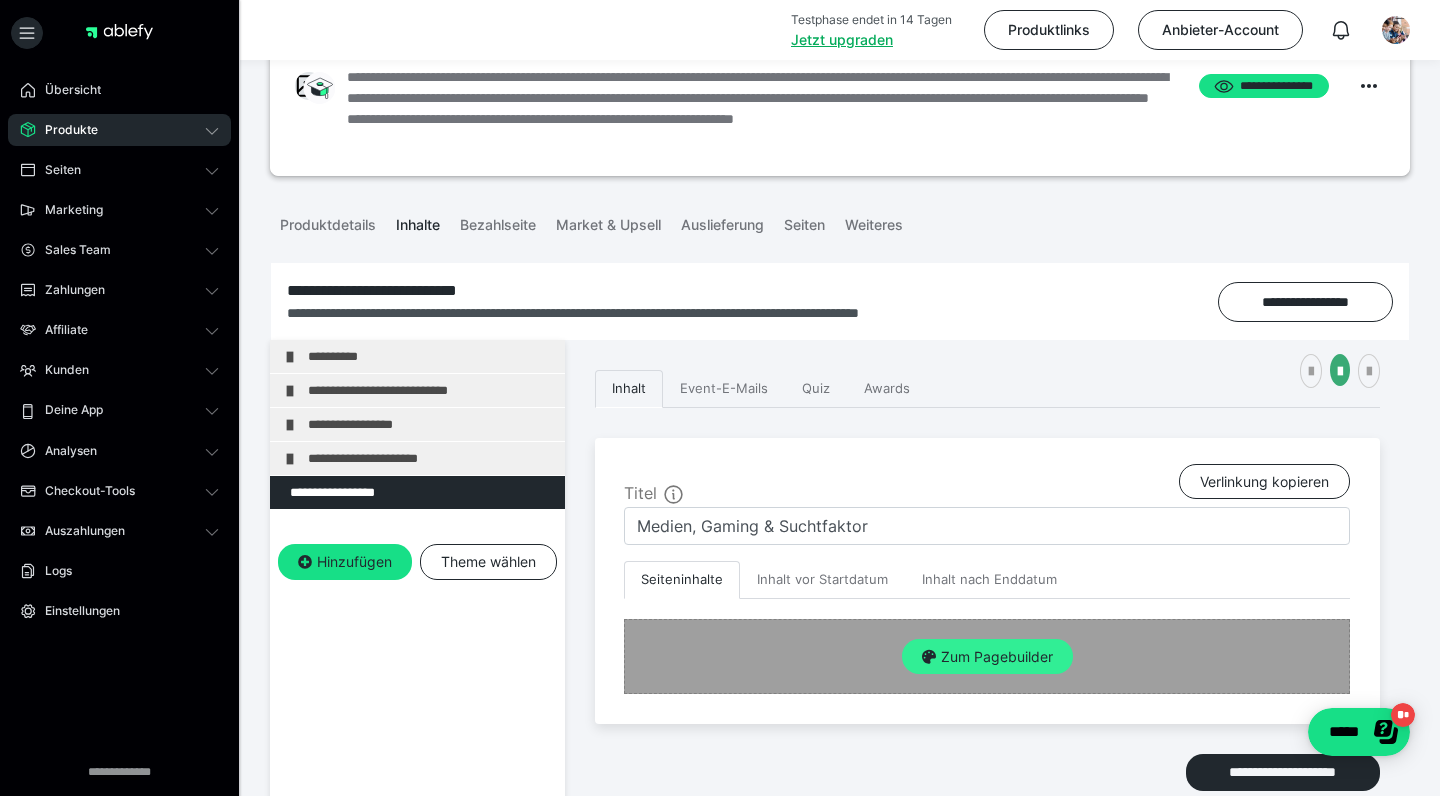 click on "Zum Pagebuilder" at bounding box center (987, 657) 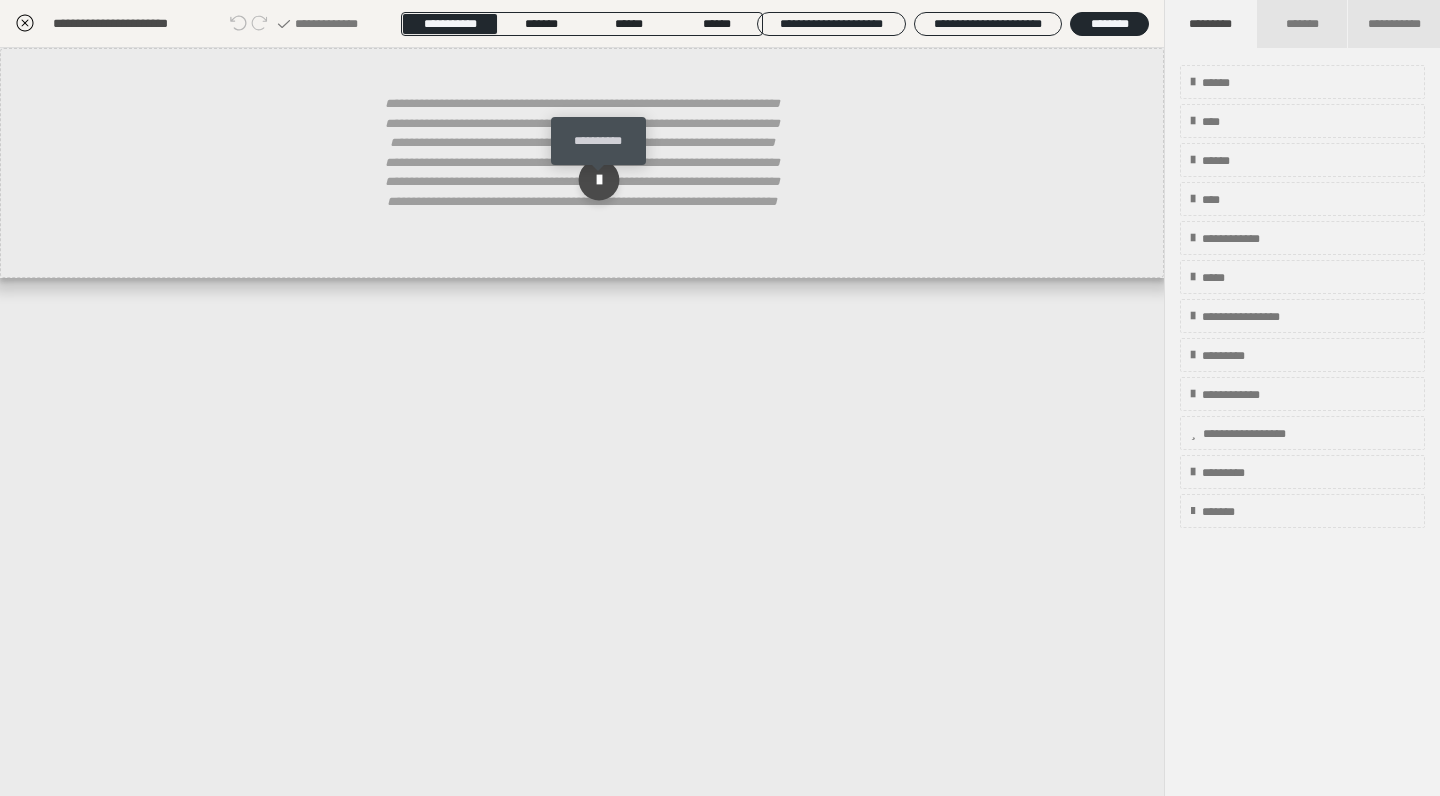 click at bounding box center (599, 180) 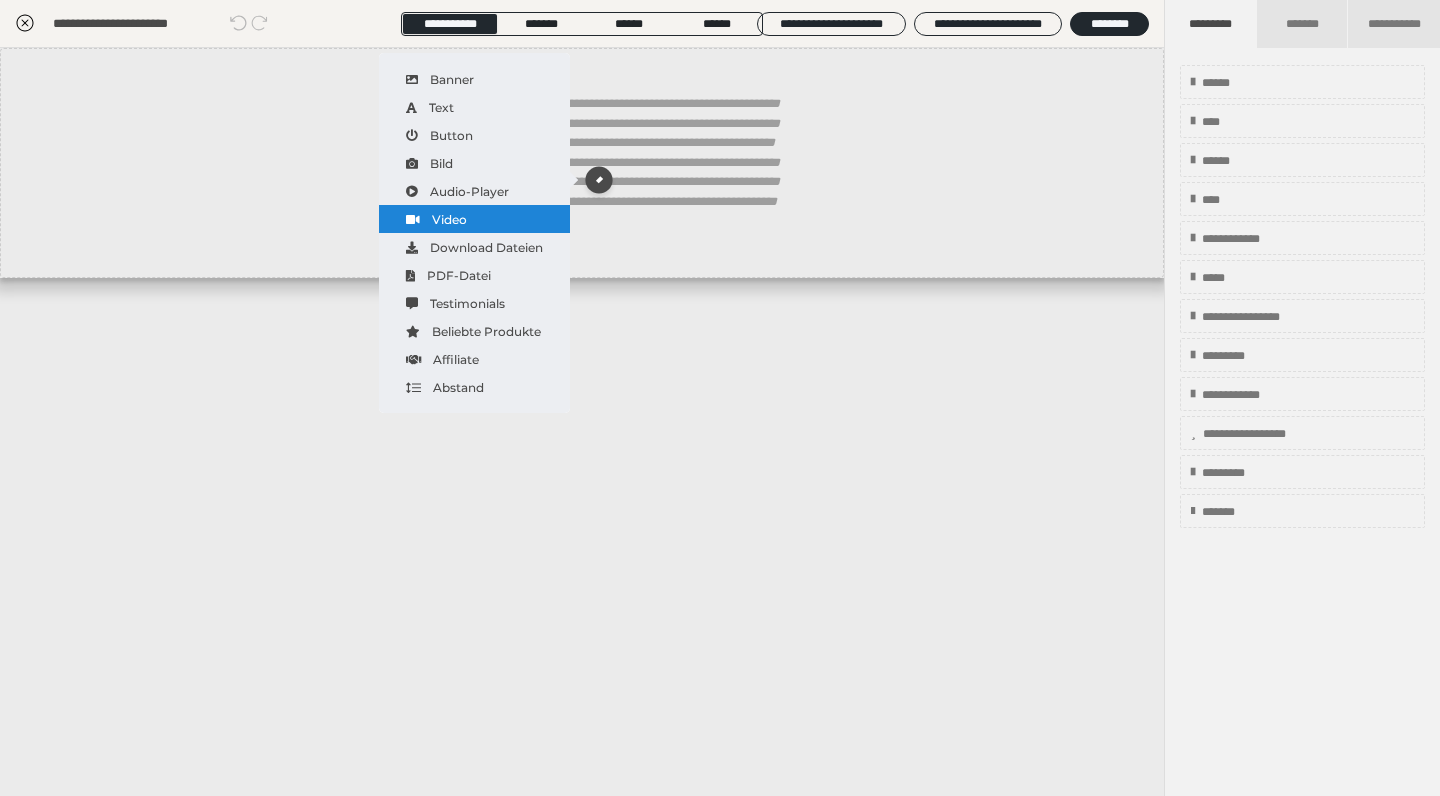 click on "Video" at bounding box center (474, 219) 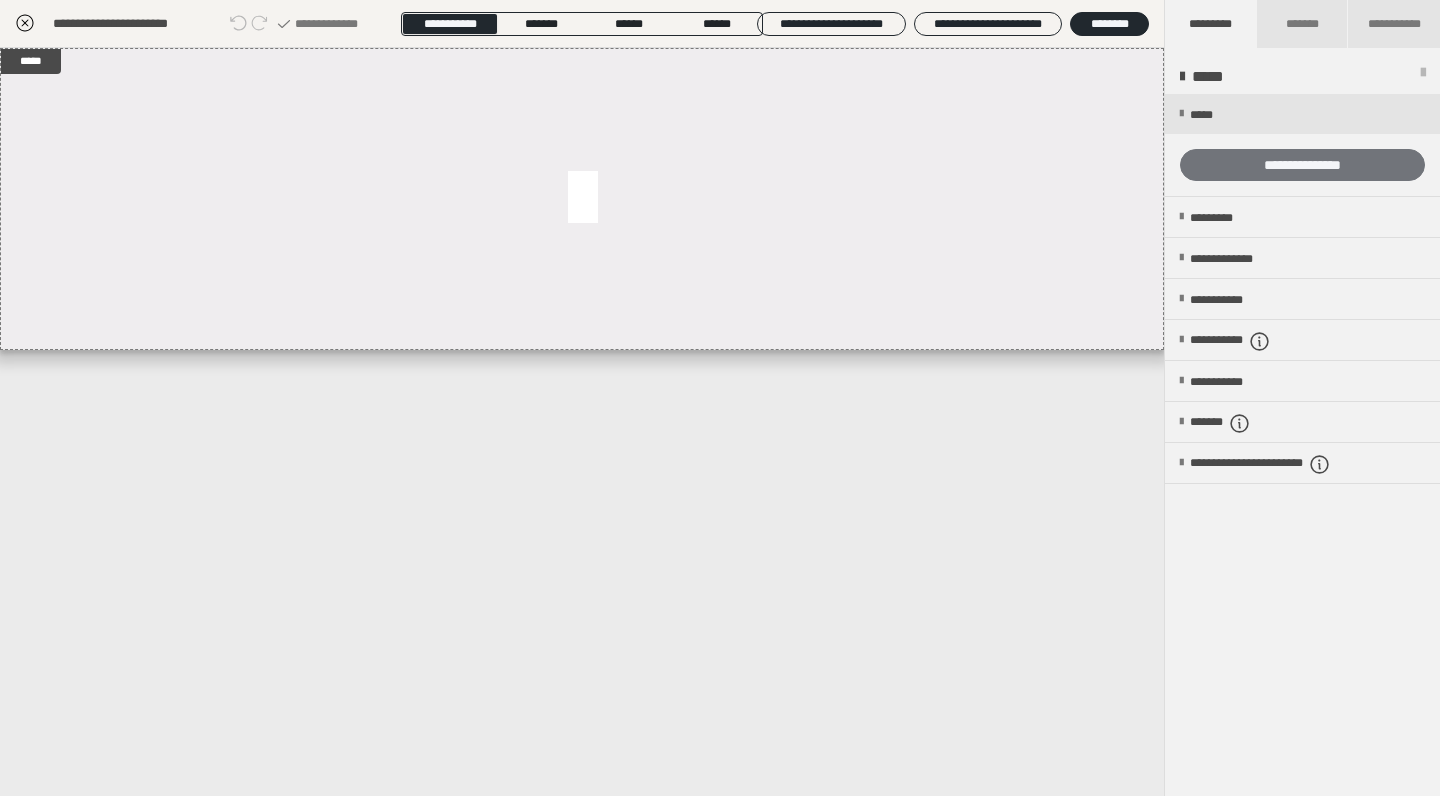 click on "**********" at bounding box center (1302, 165) 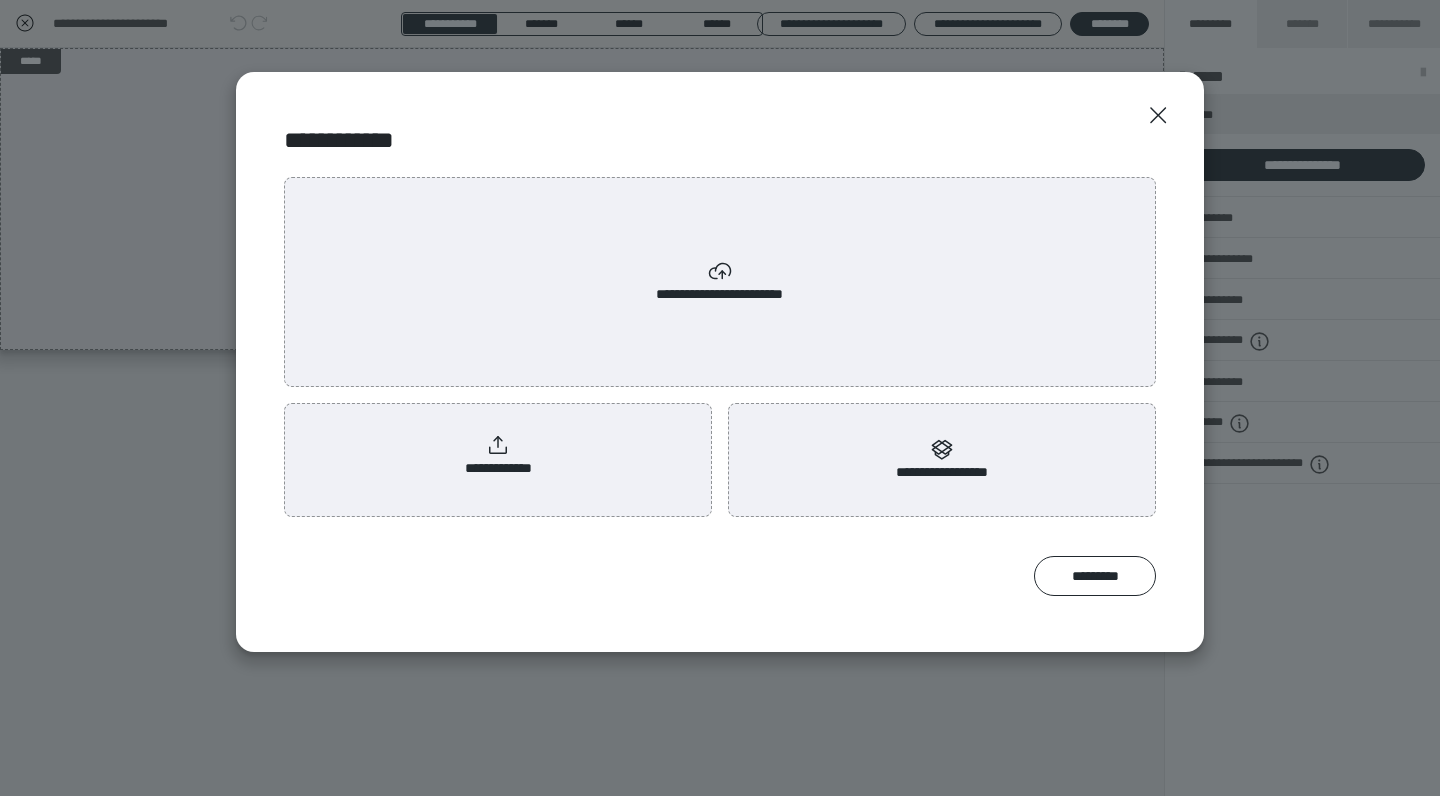 click on "**********" at bounding box center (498, 456) 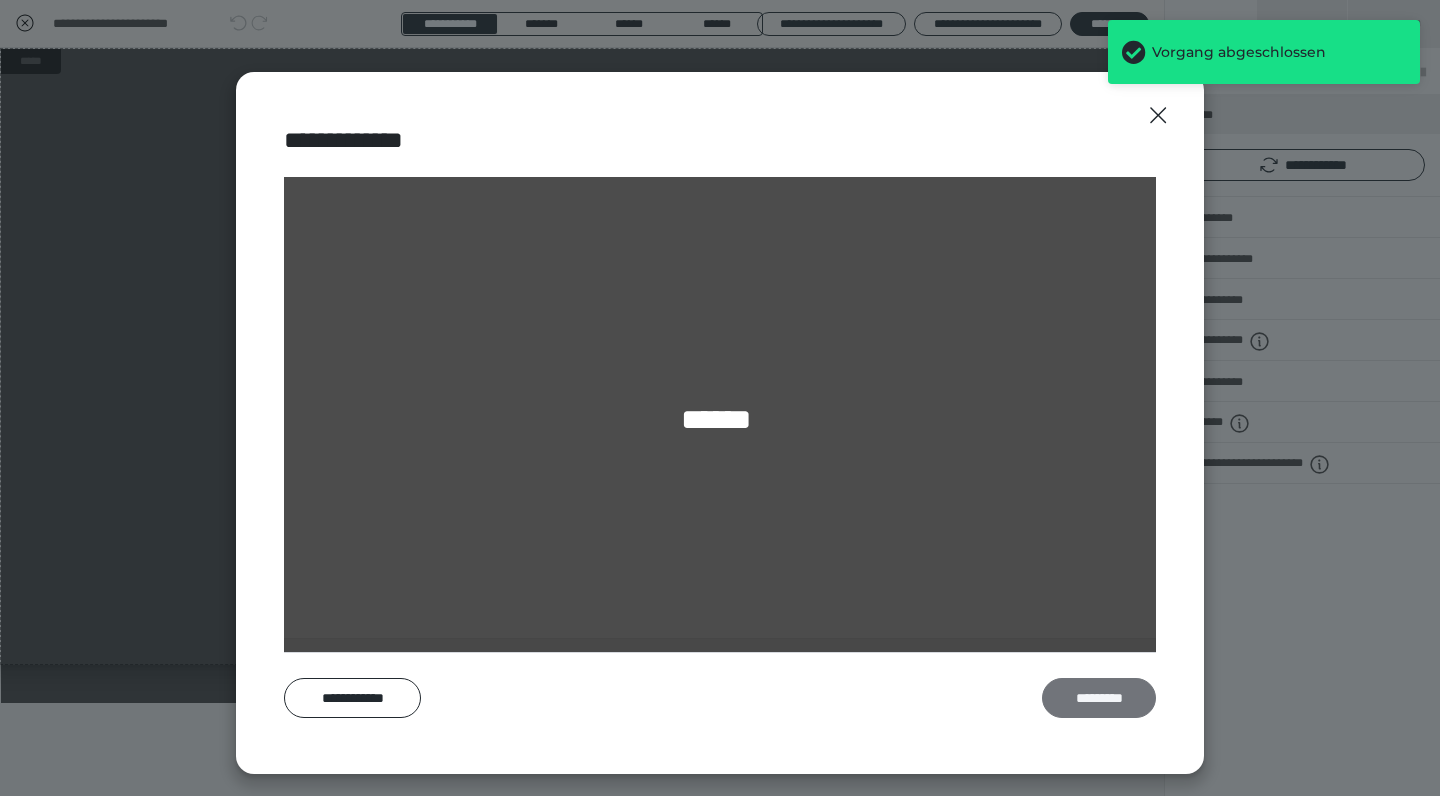 click on "*********" at bounding box center [1099, 698] 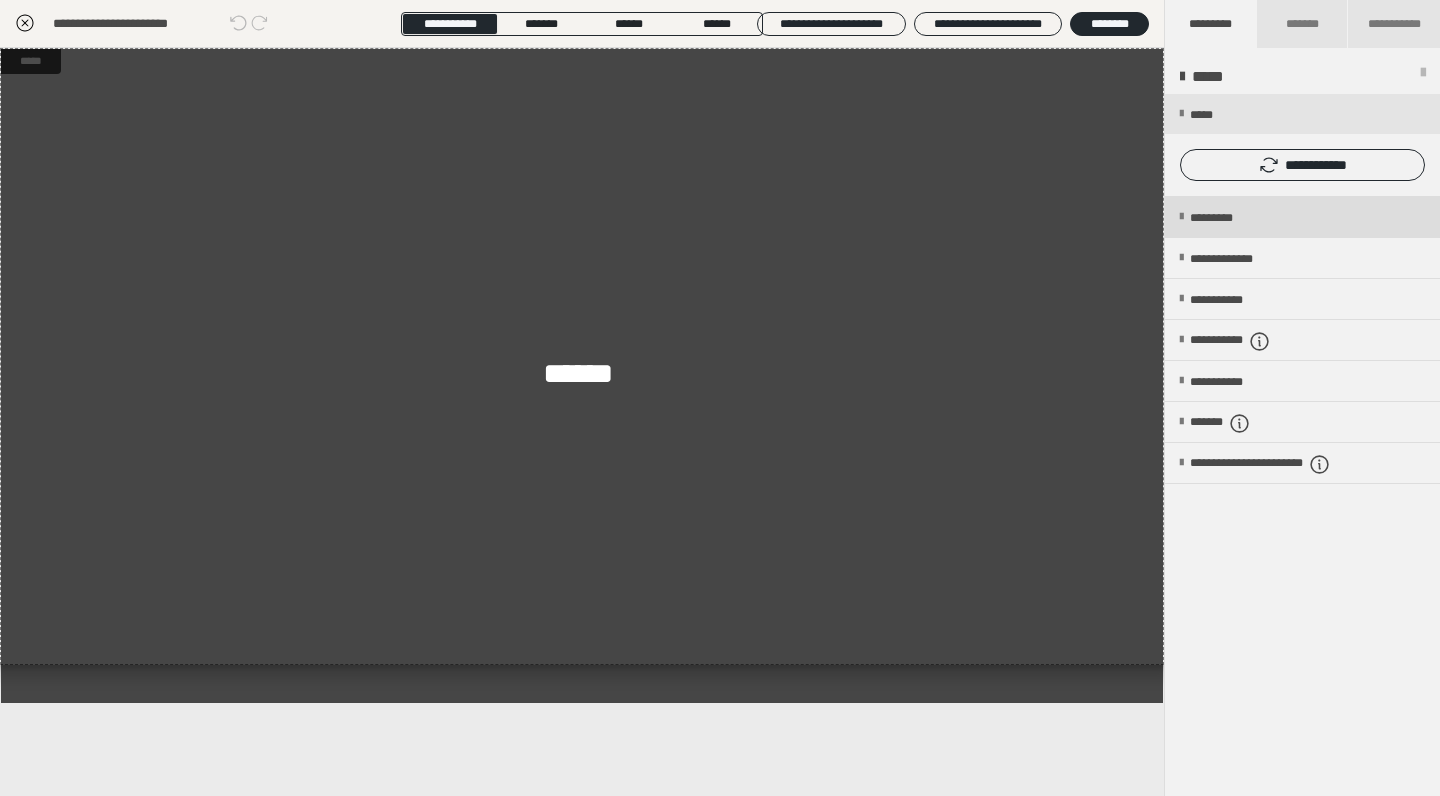 click on "*********" at bounding box center [1302, 217] 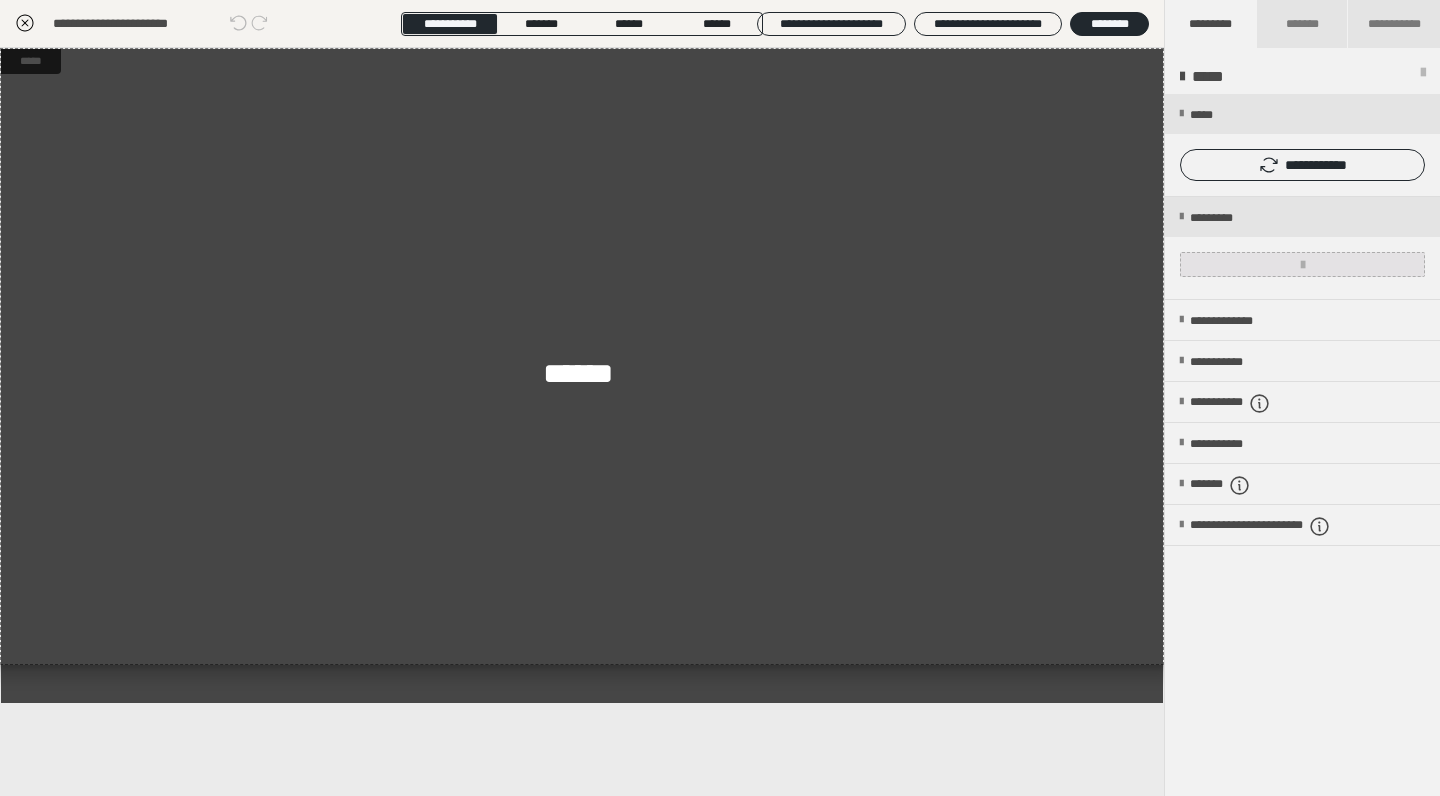 click at bounding box center (1302, 264) 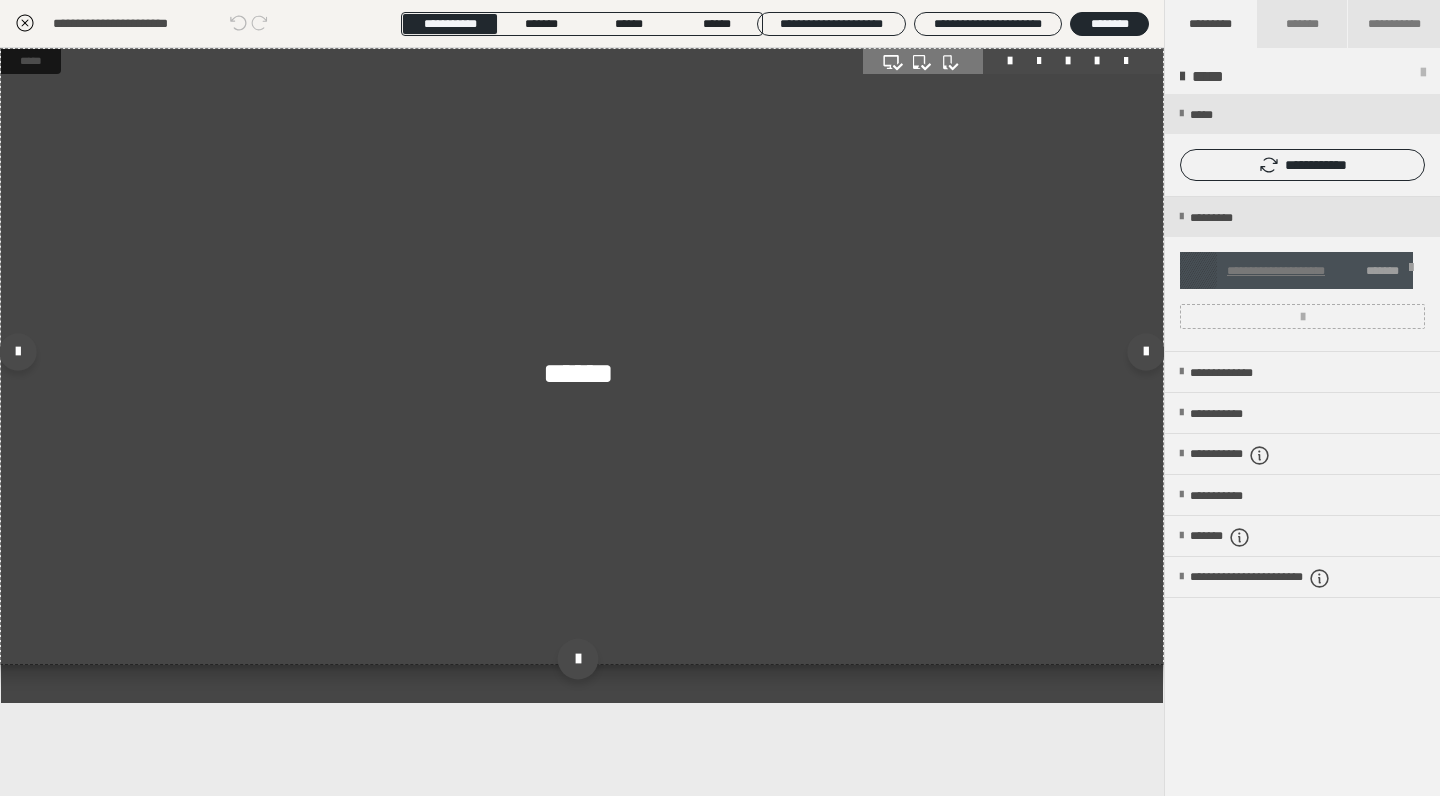 click at bounding box center (577, 659) 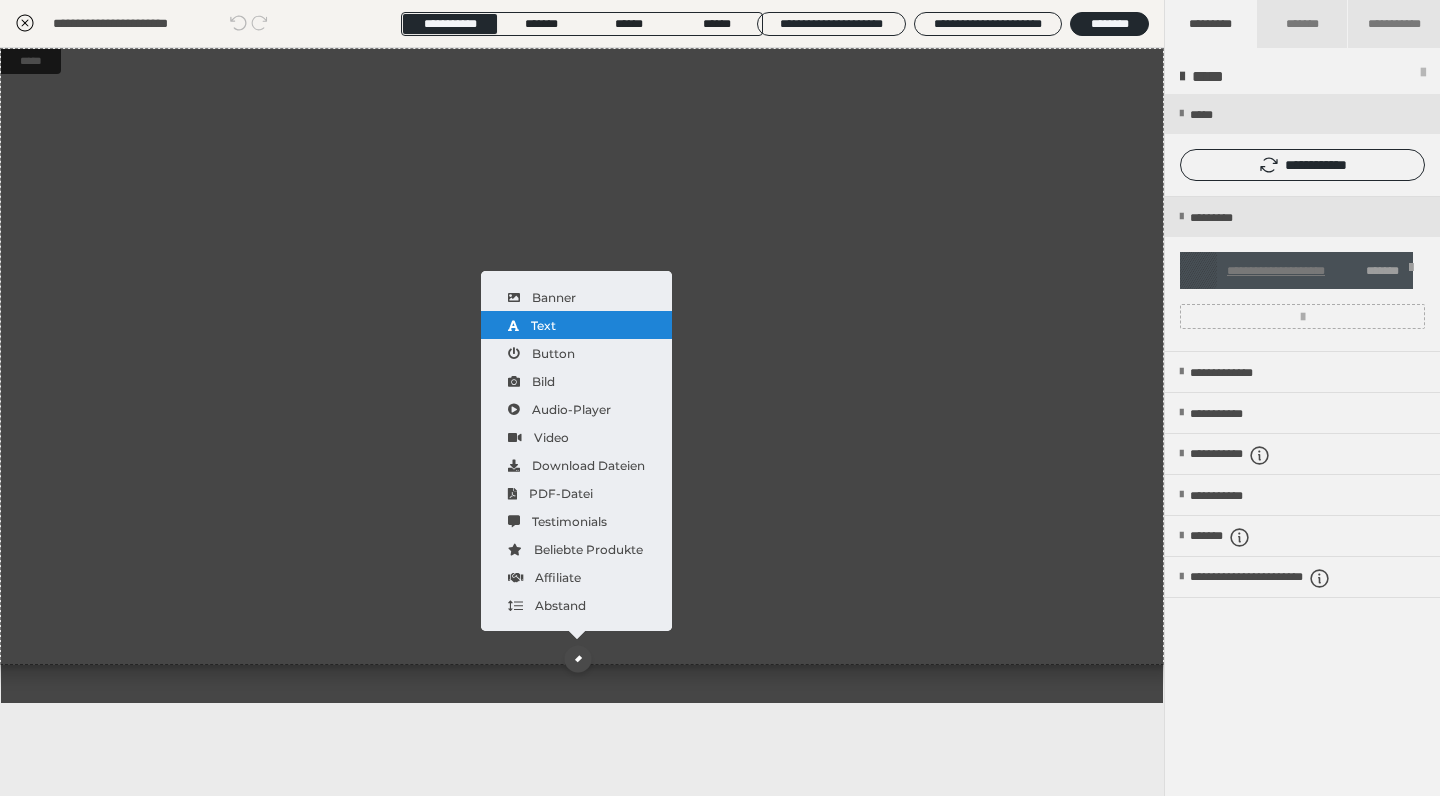 click on "Text" at bounding box center [576, 325] 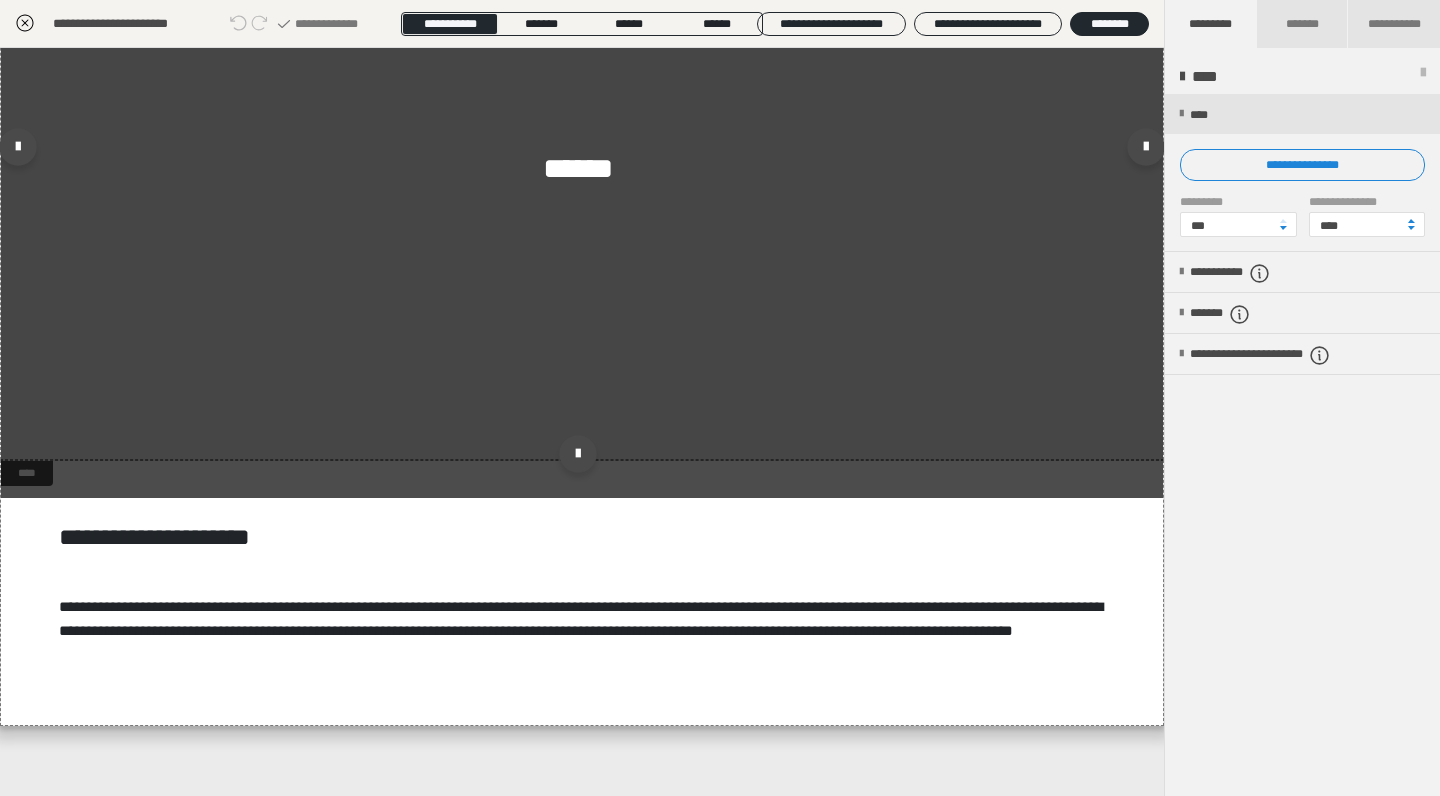 scroll, scrollTop: 221, scrollLeft: 0, axis: vertical 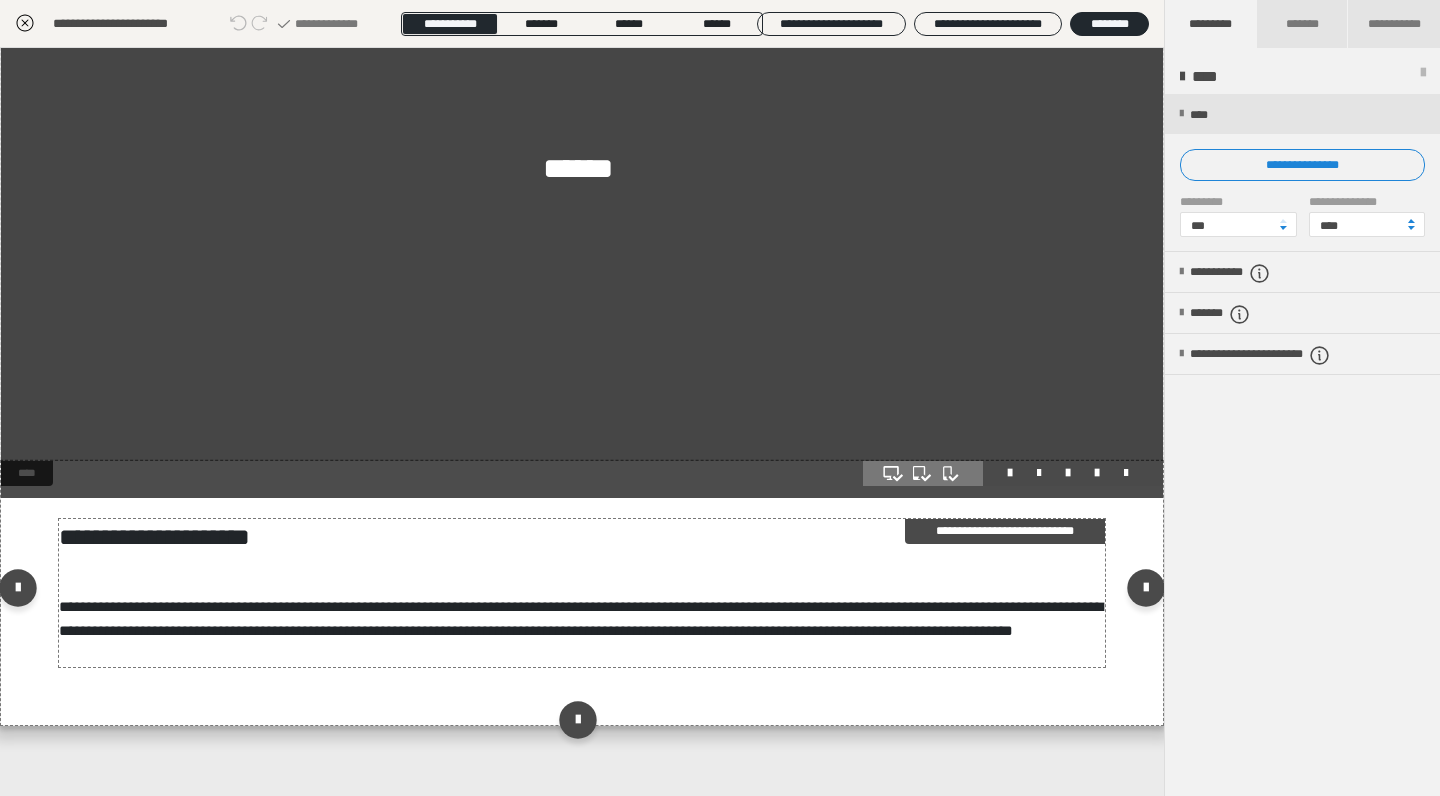 click on "**********" at bounding box center (581, 618) 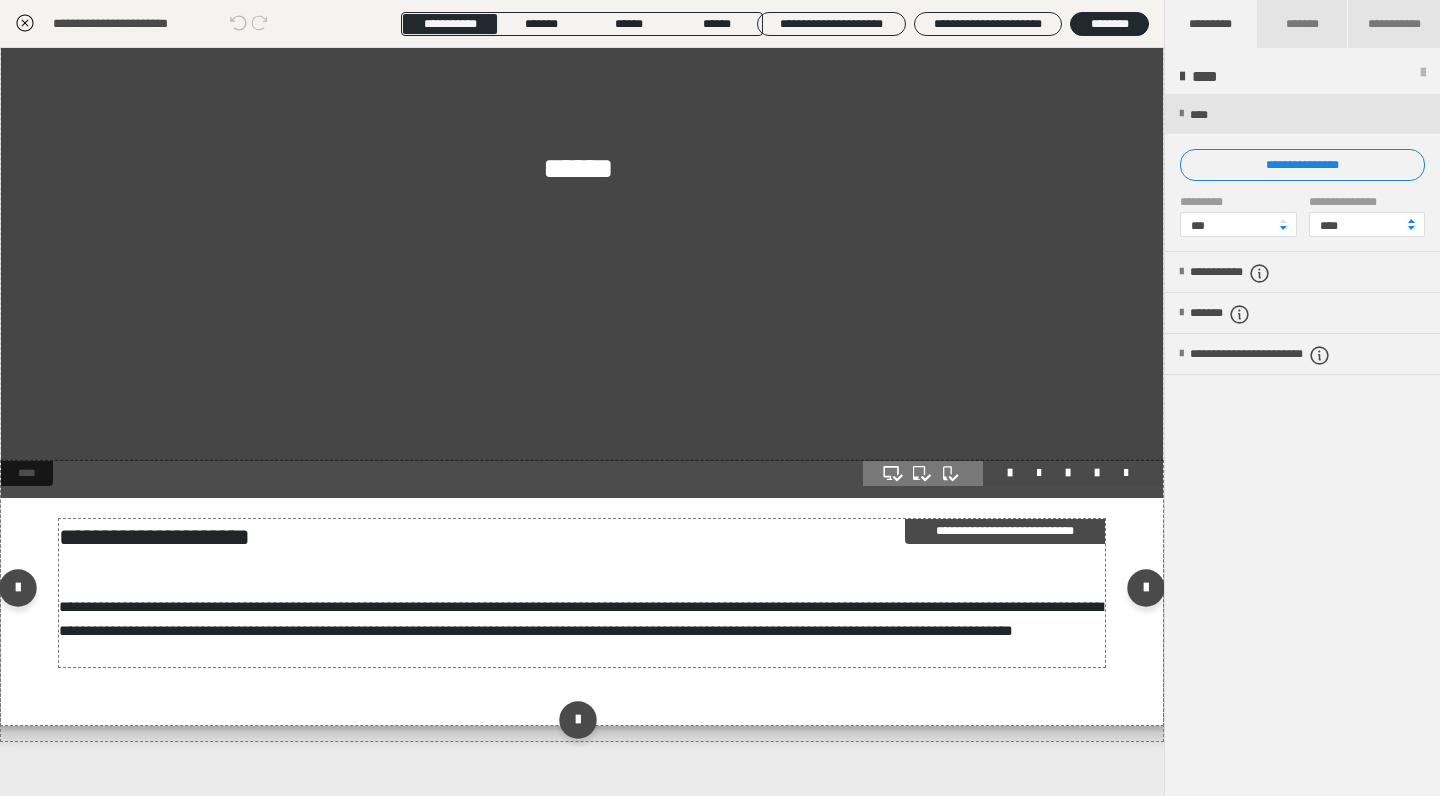 click on "**********" at bounding box center [581, 618] 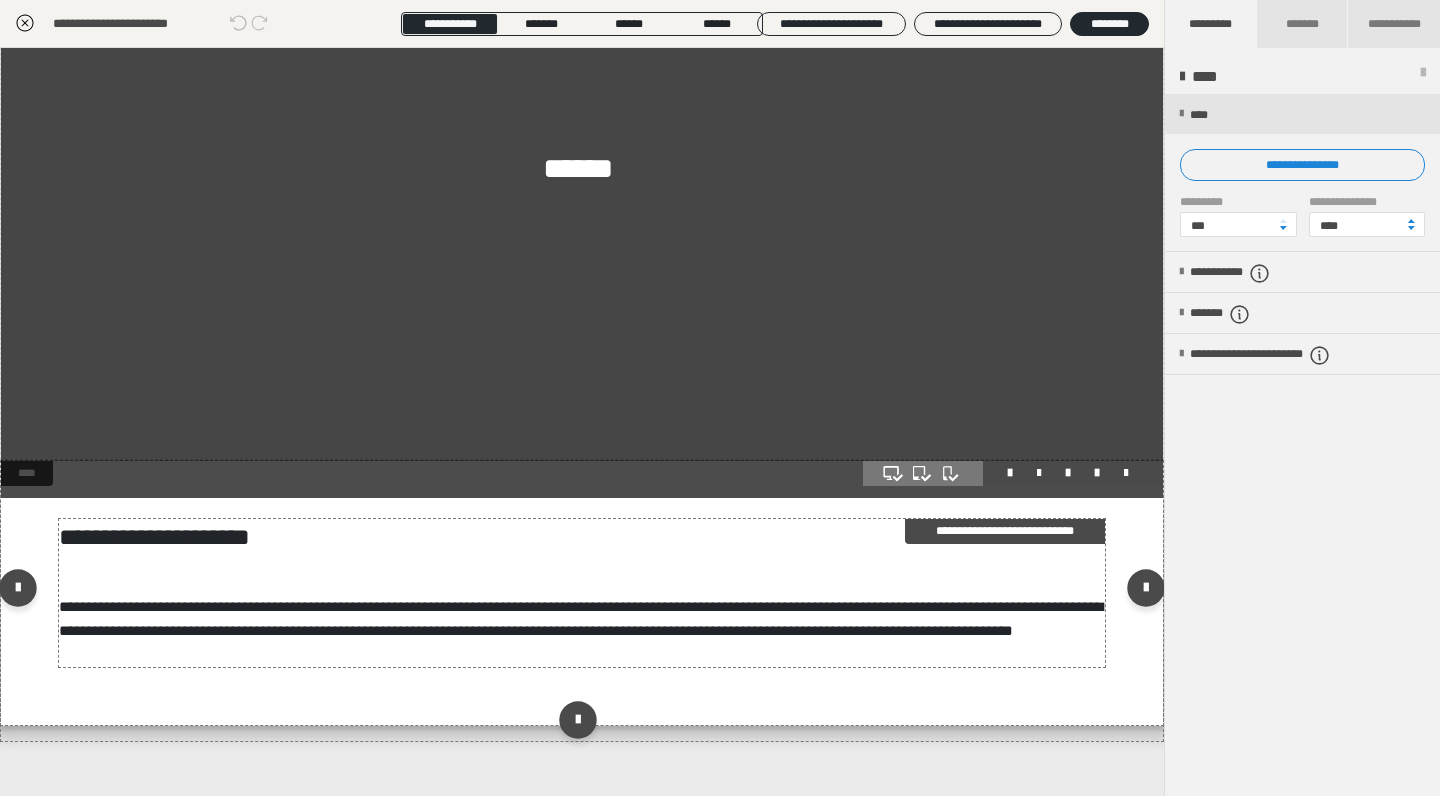 click on "**********" at bounding box center [581, 618] 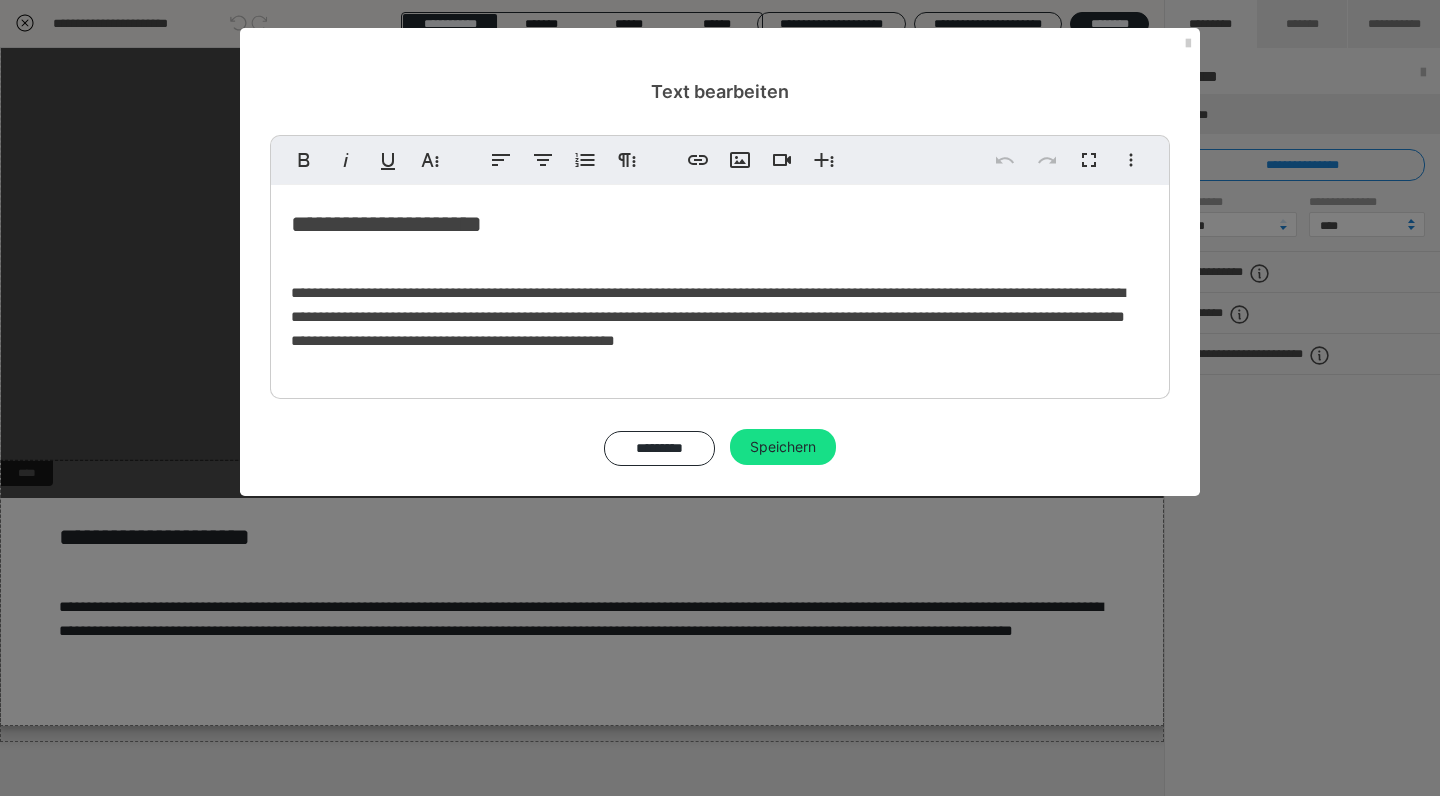 click on "**********" at bounding box center (708, 316) 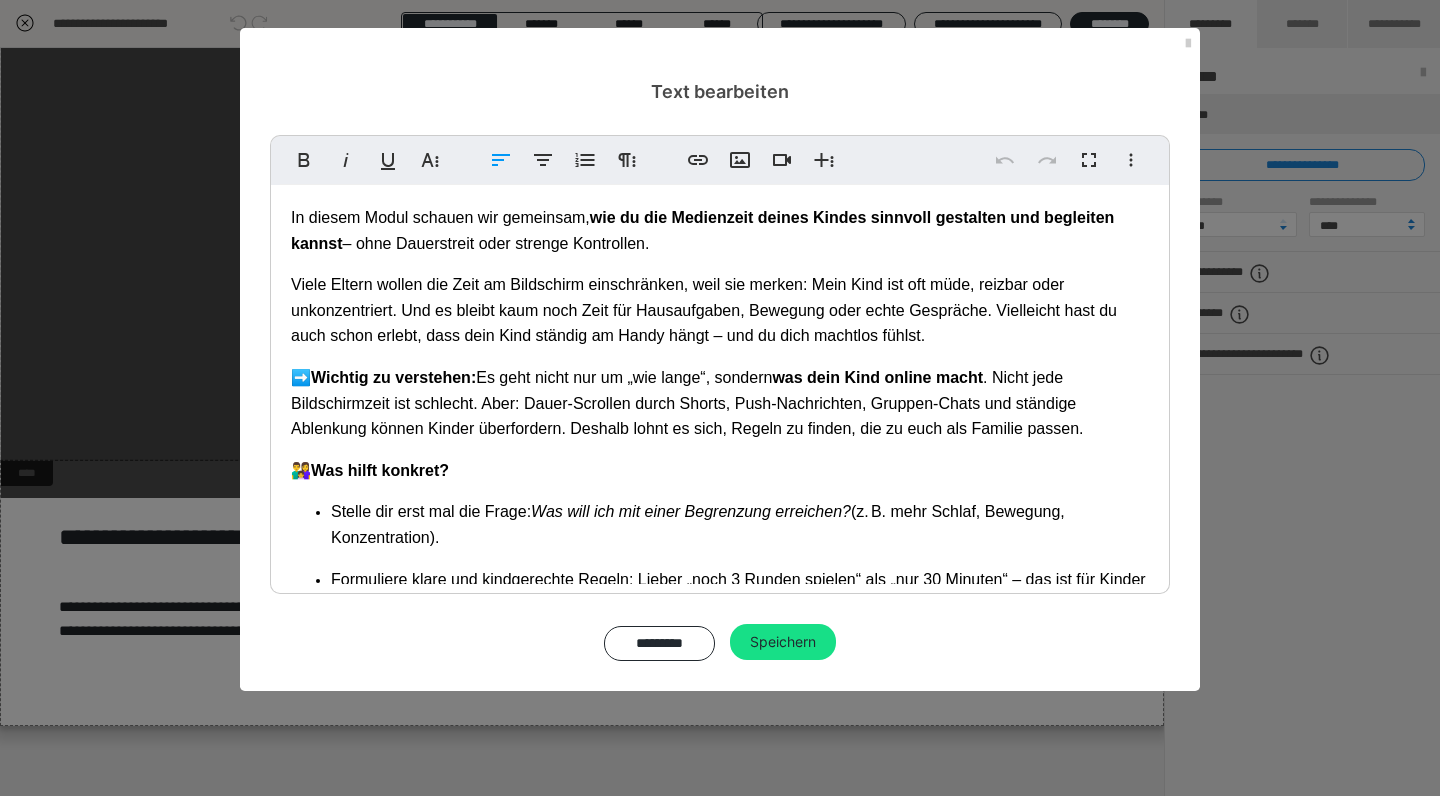 scroll, scrollTop: 517, scrollLeft: 0, axis: vertical 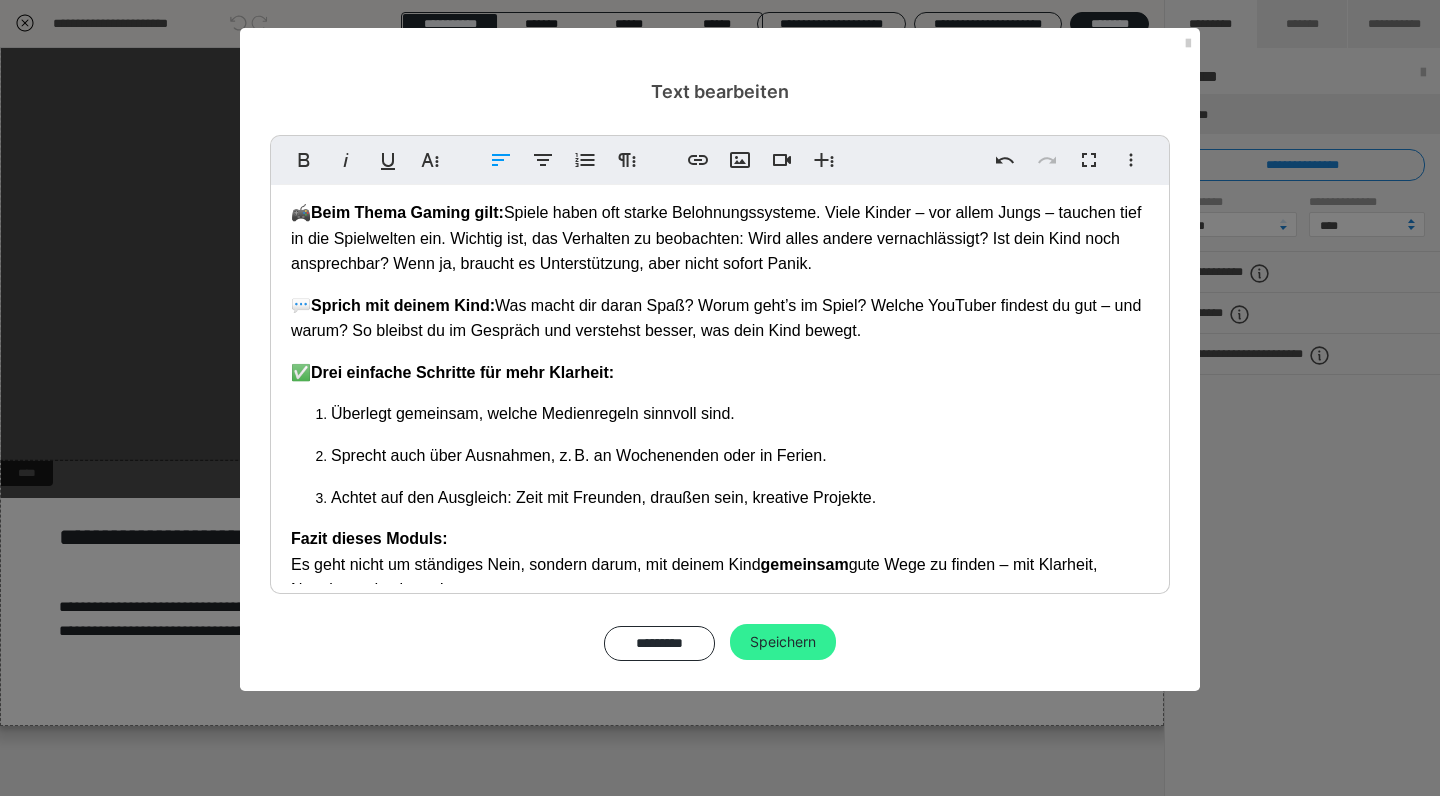 click on "Speichern" at bounding box center (783, 642) 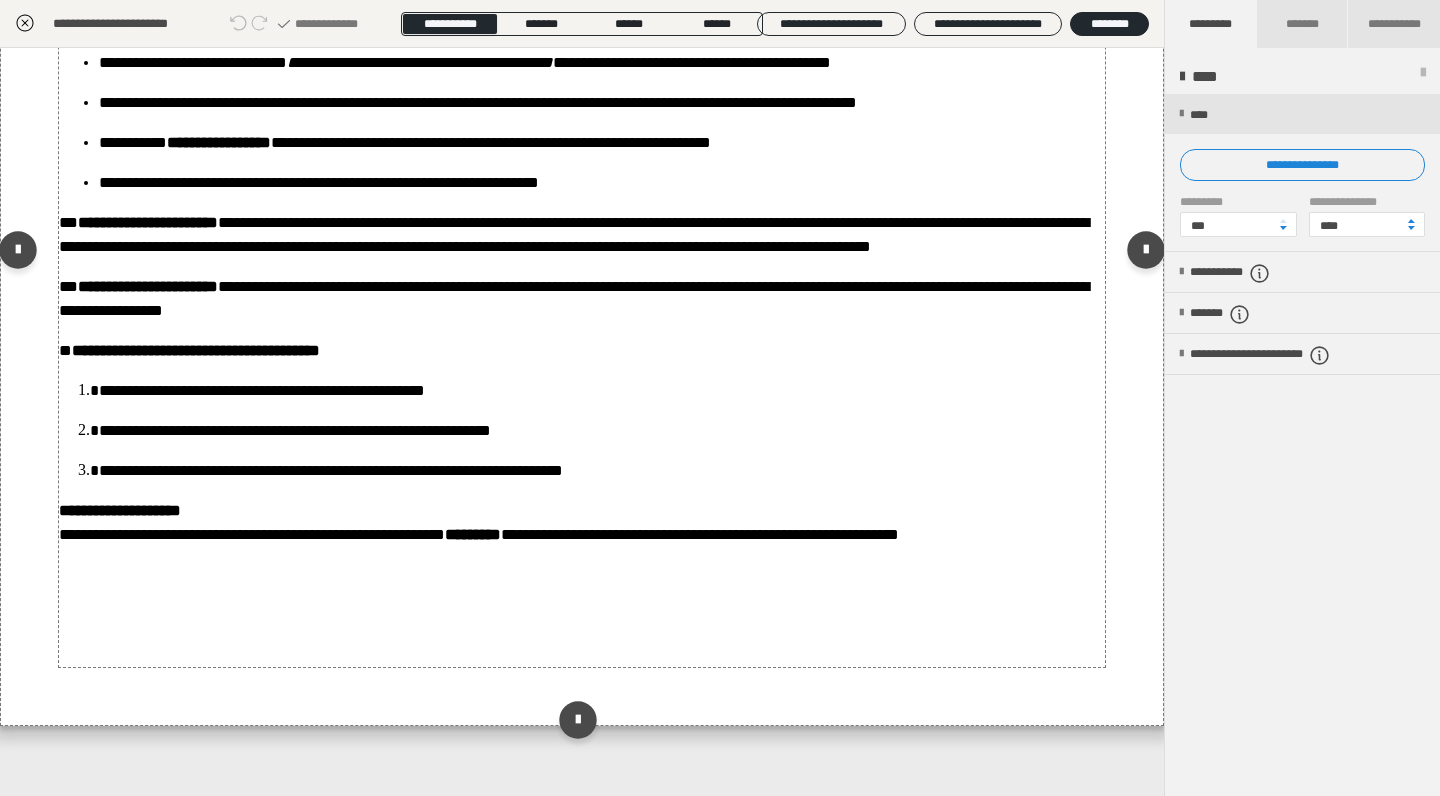 scroll, scrollTop: 897, scrollLeft: 0, axis: vertical 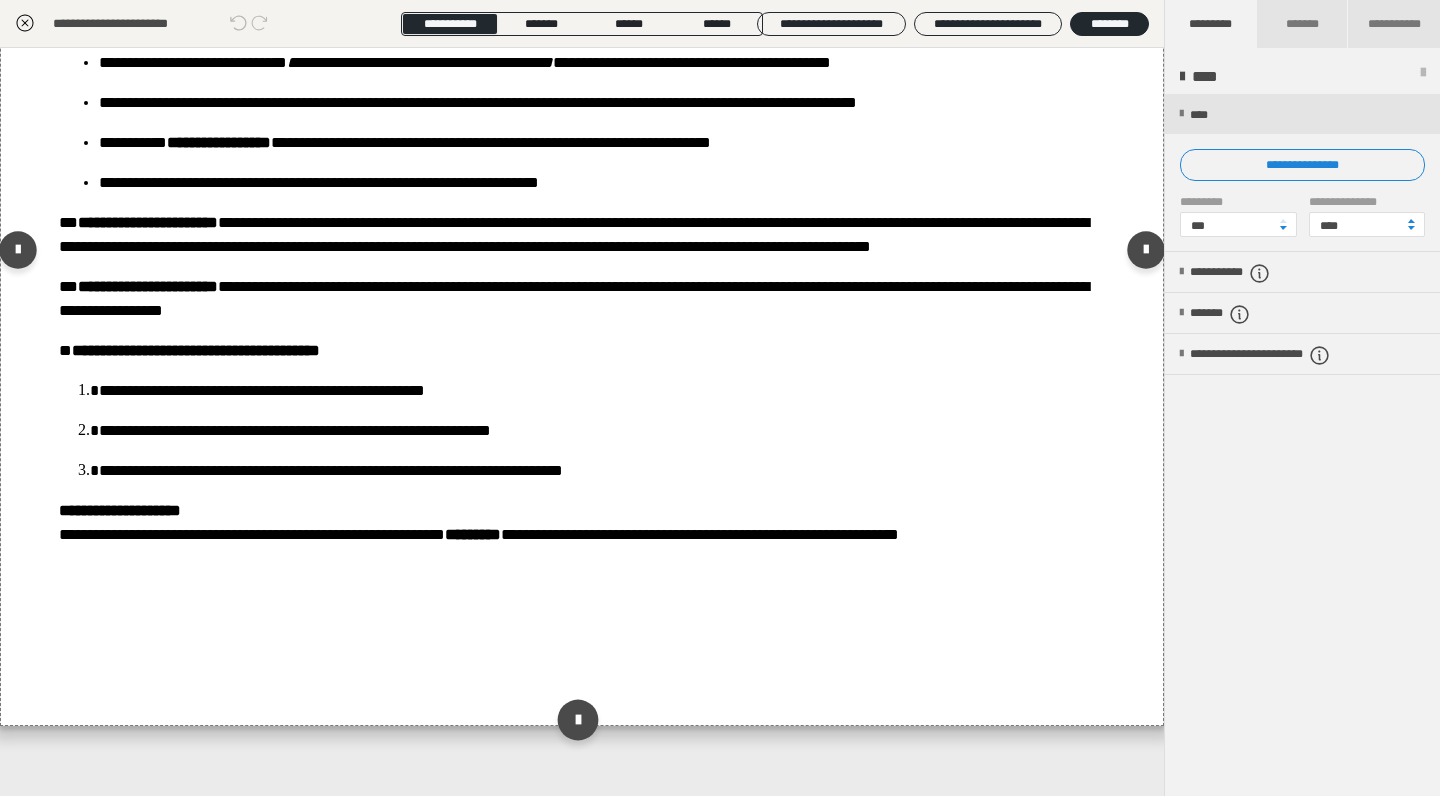 click at bounding box center [577, 720] 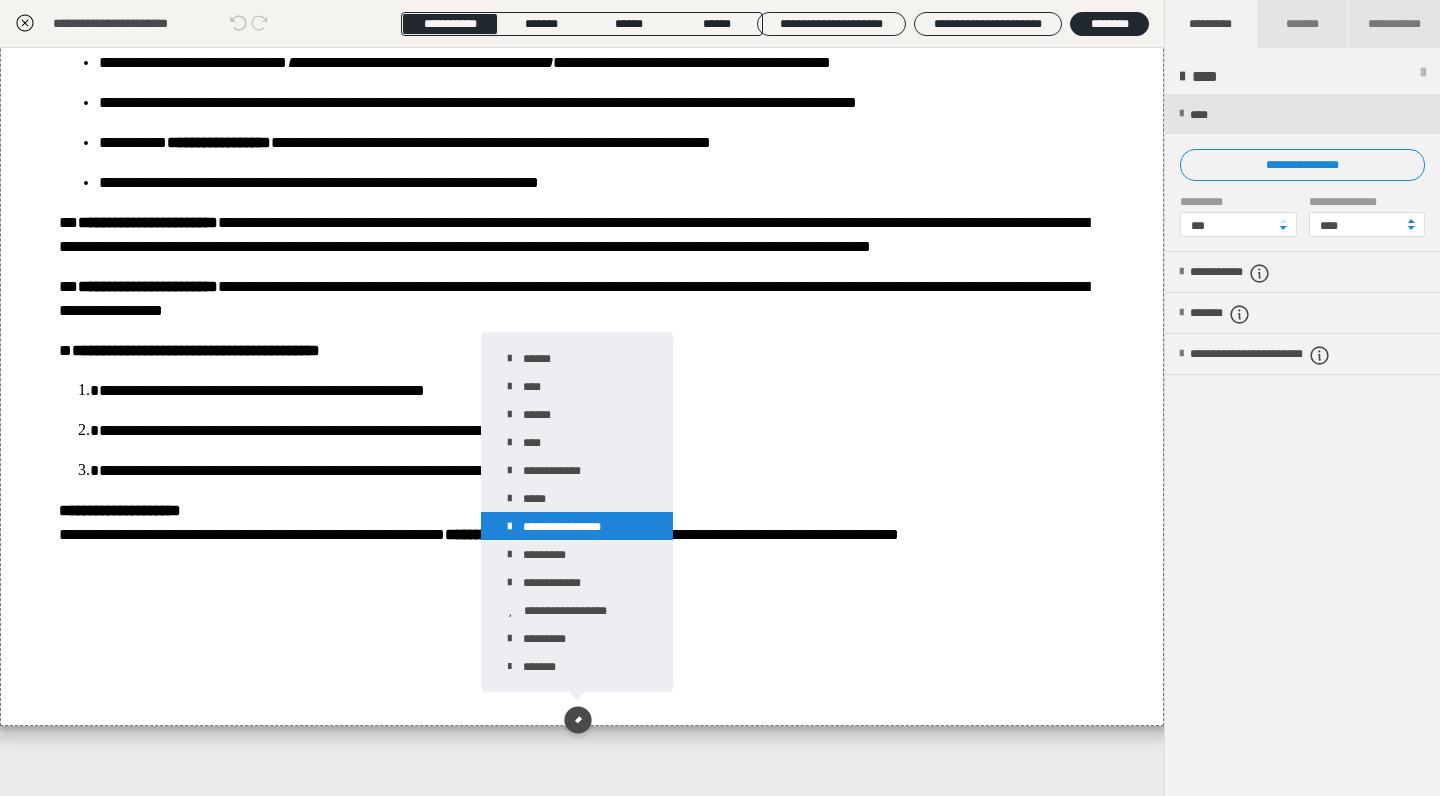 click on "**********" at bounding box center [577, 526] 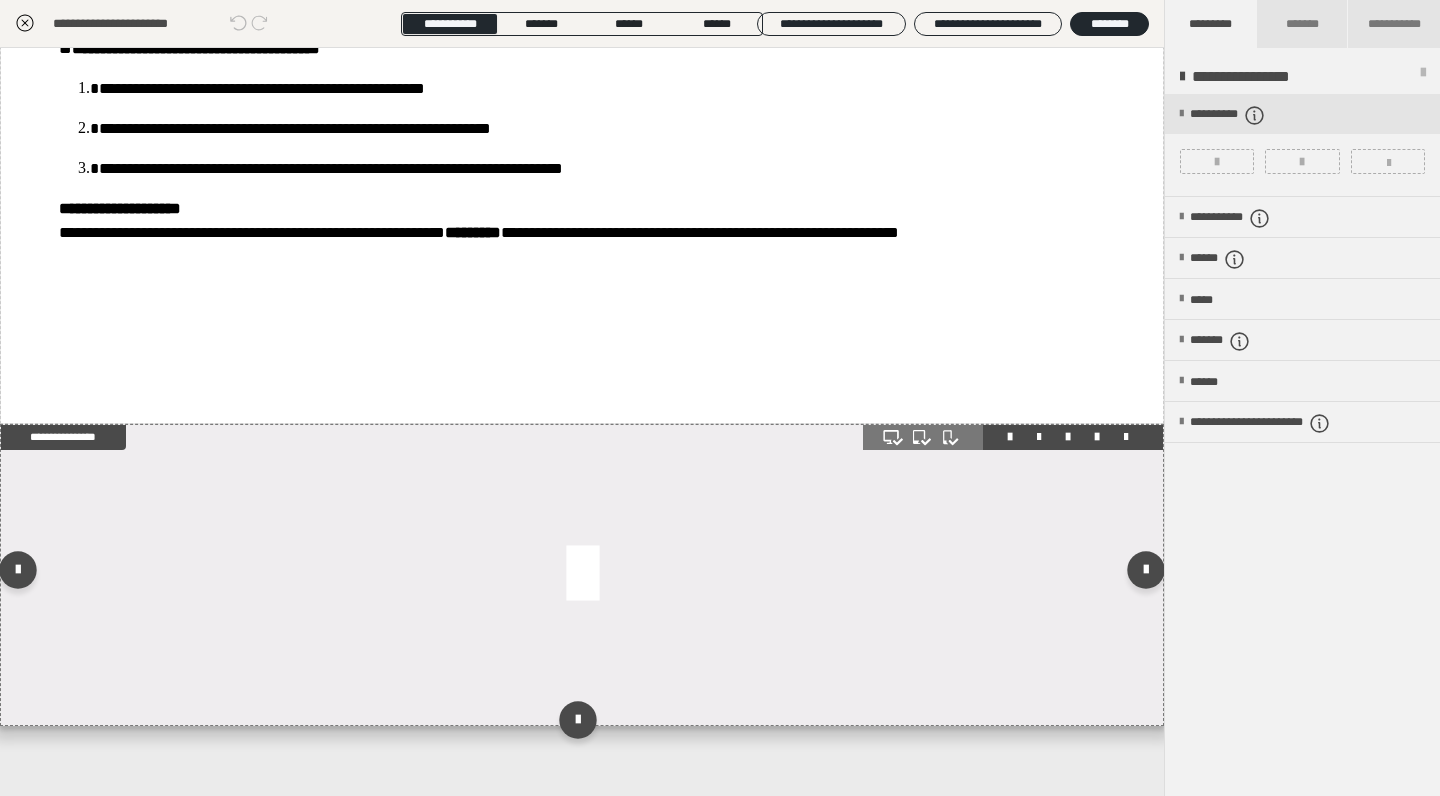 scroll, scrollTop: 1199, scrollLeft: 0, axis: vertical 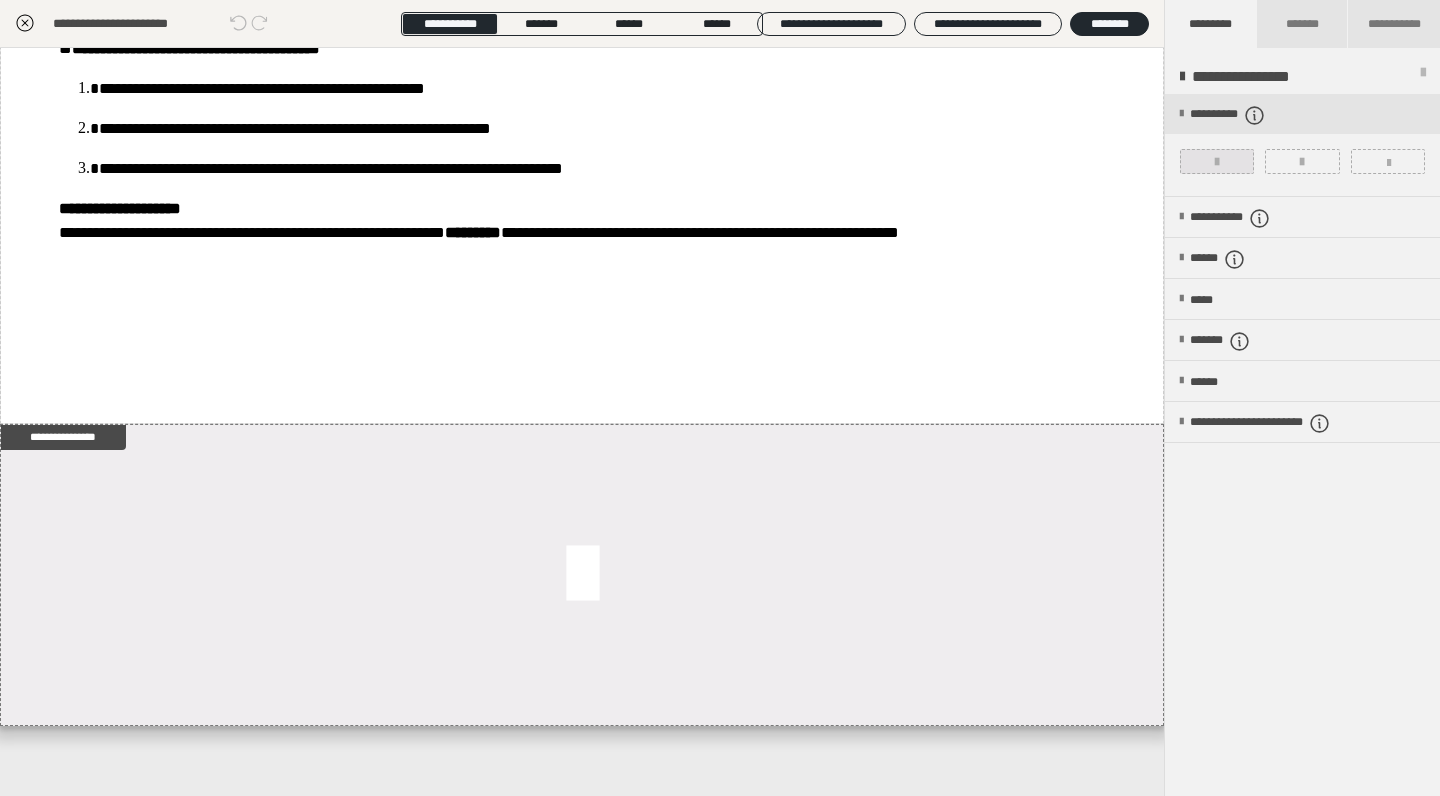 click at bounding box center (1217, 161) 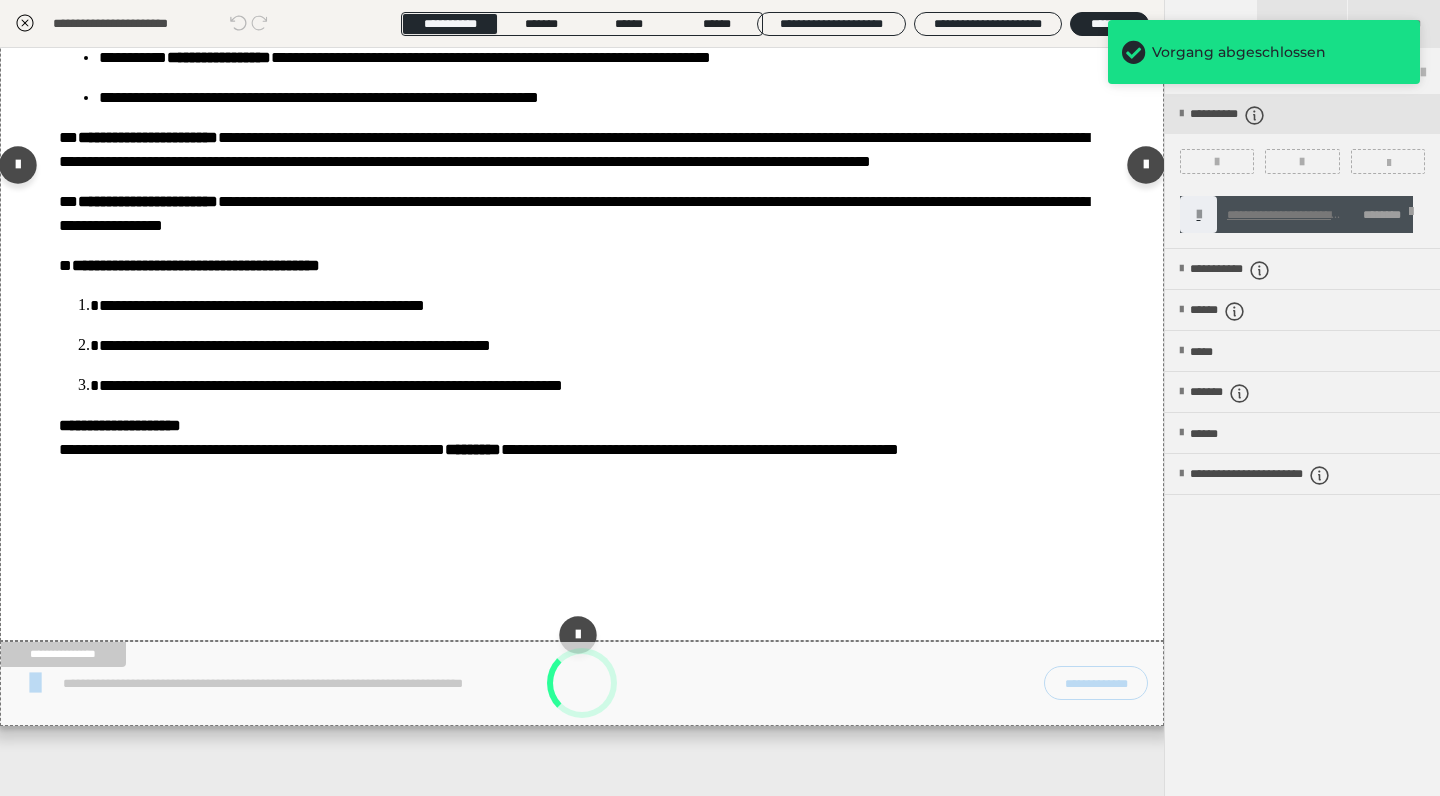scroll, scrollTop: 982, scrollLeft: 0, axis: vertical 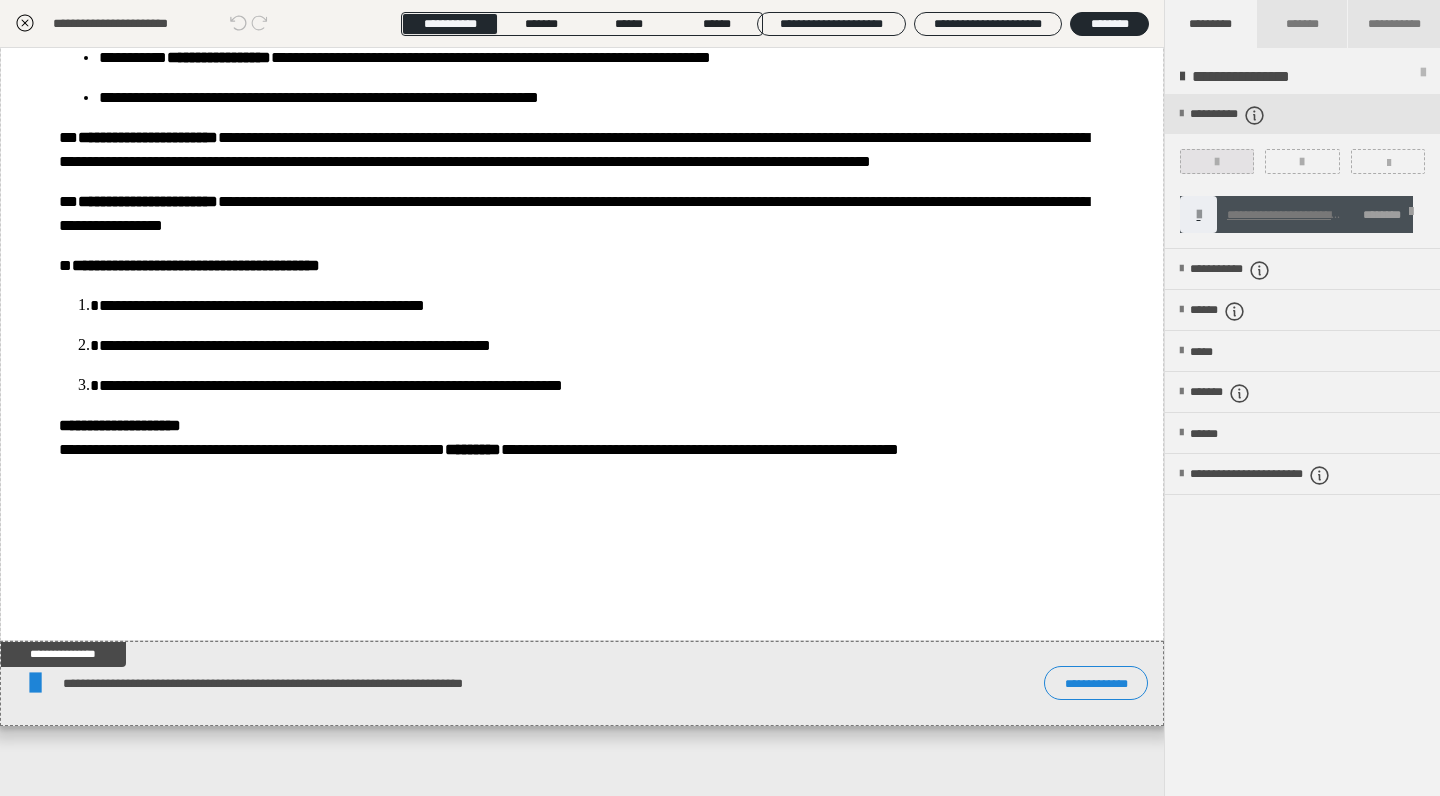click at bounding box center (1217, 161) 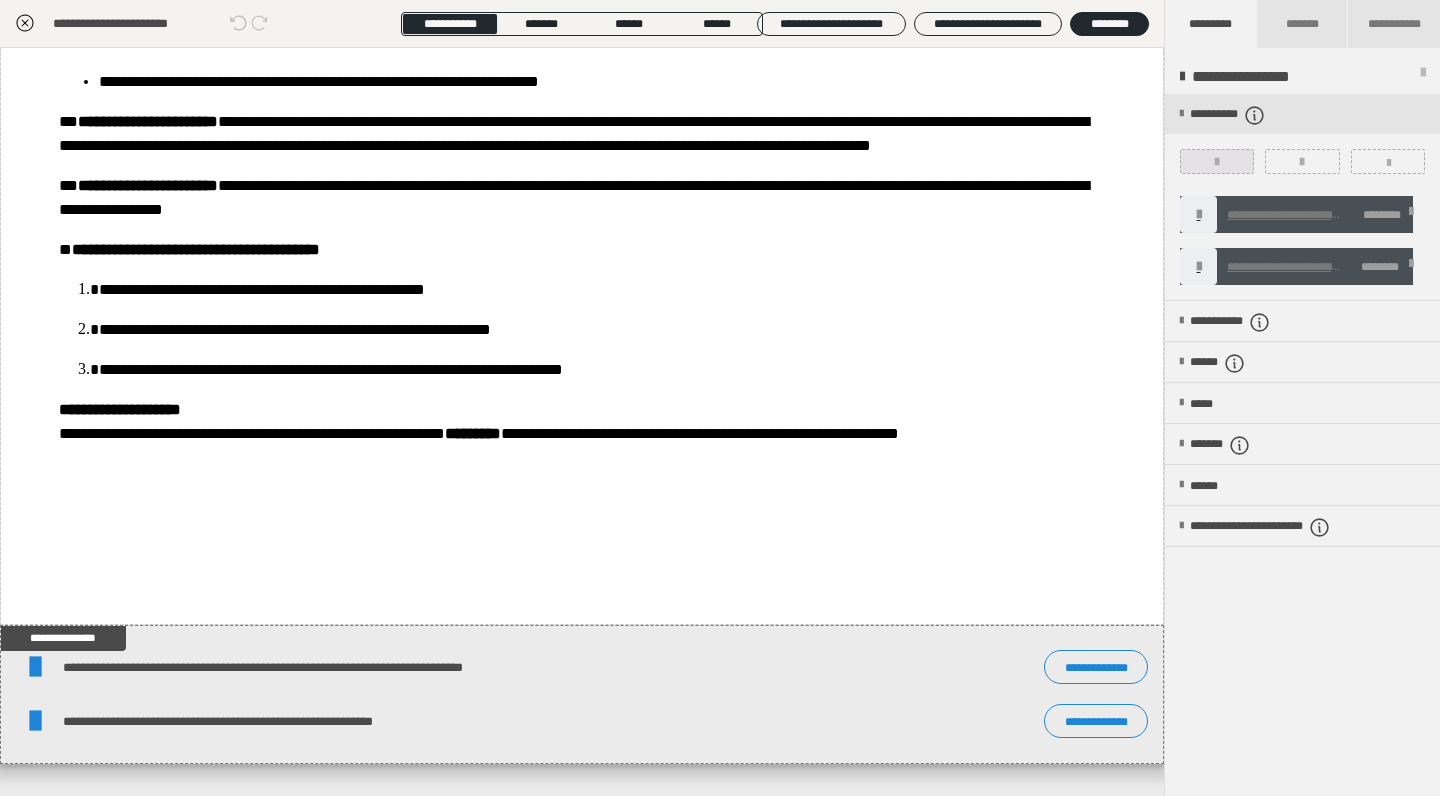 click at bounding box center (1217, 161) 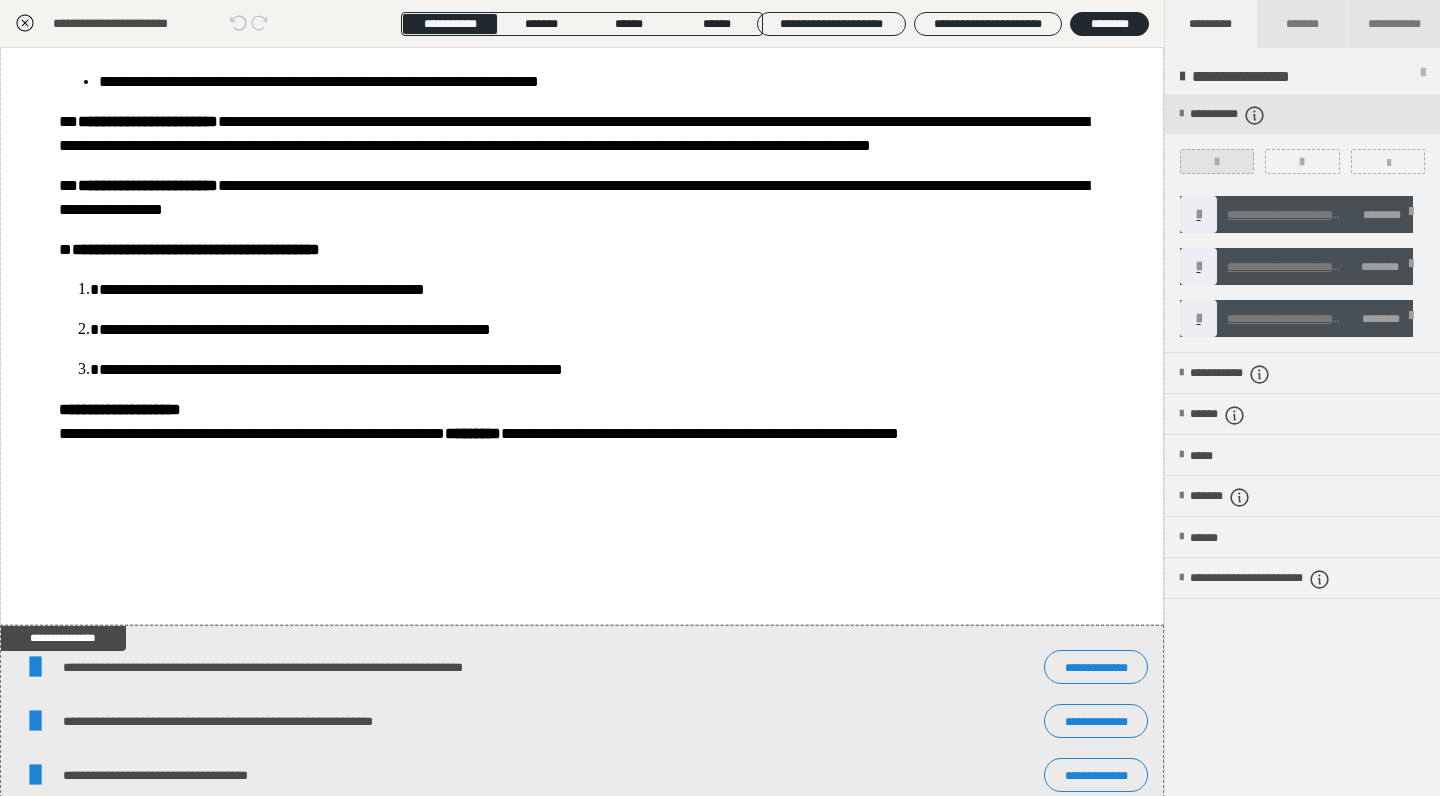 click at bounding box center (1217, 162) 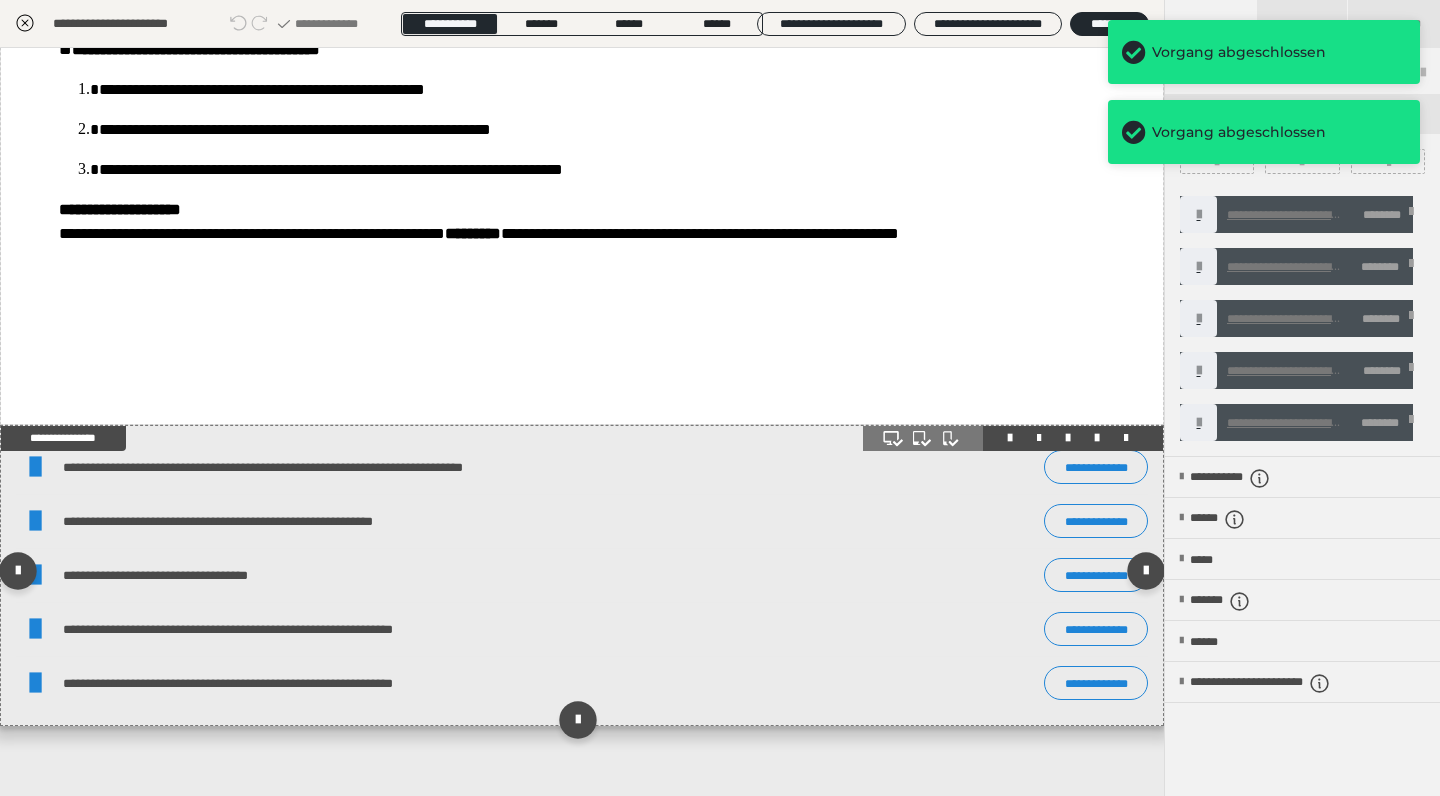 scroll, scrollTop: 1198, scrollLeft: 0, axis: vertical 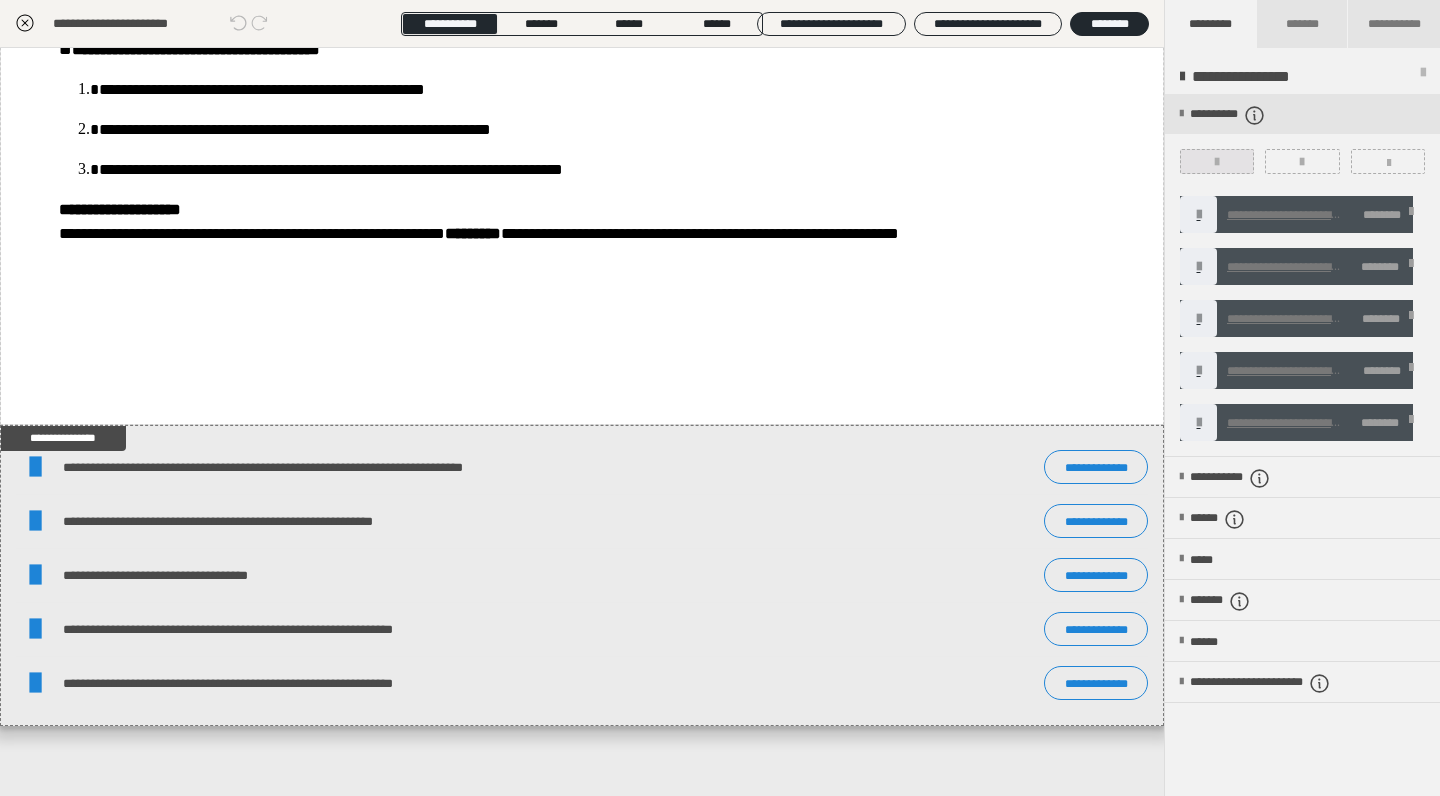 click at bounding box center [1217, 161] 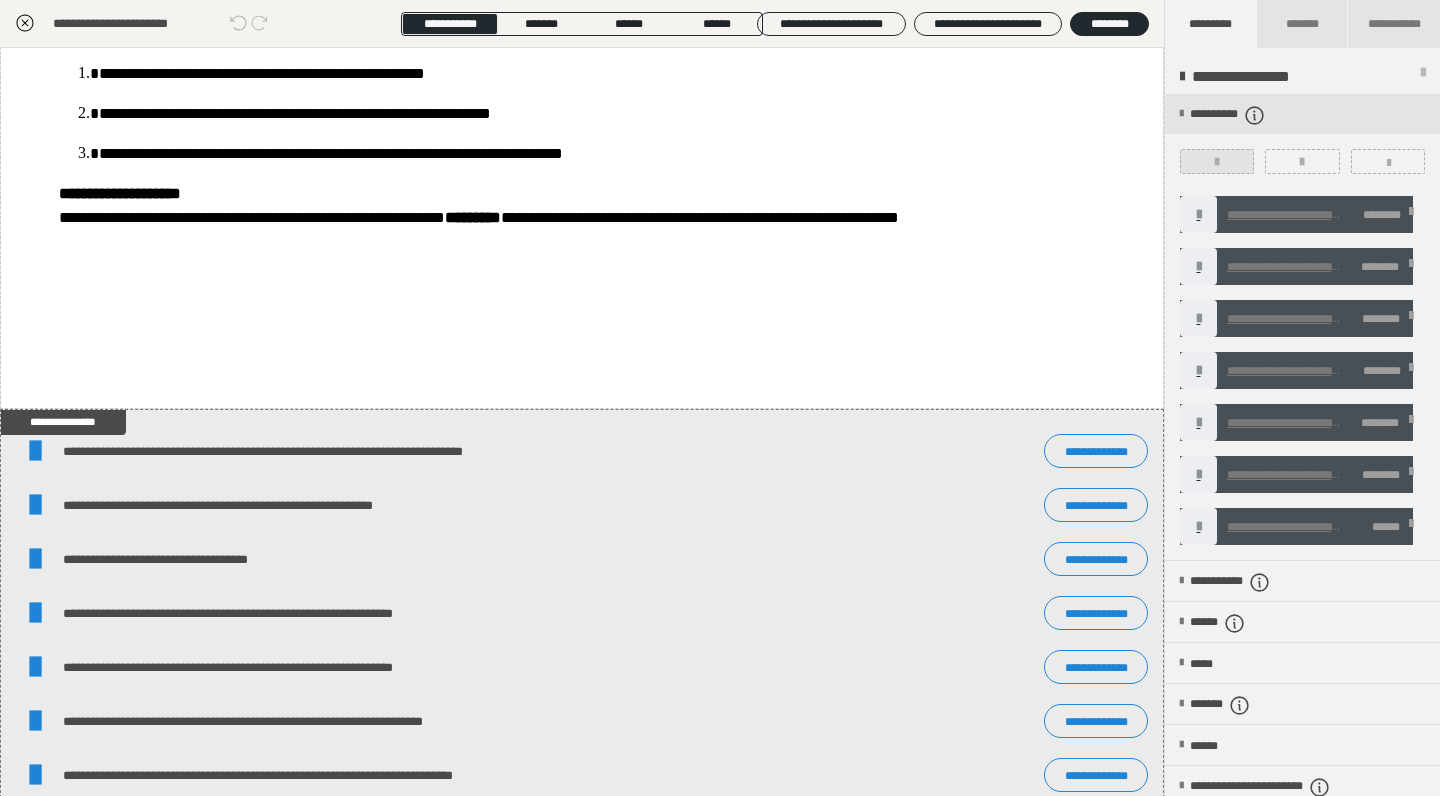 click at bounding box center [1217, 161] 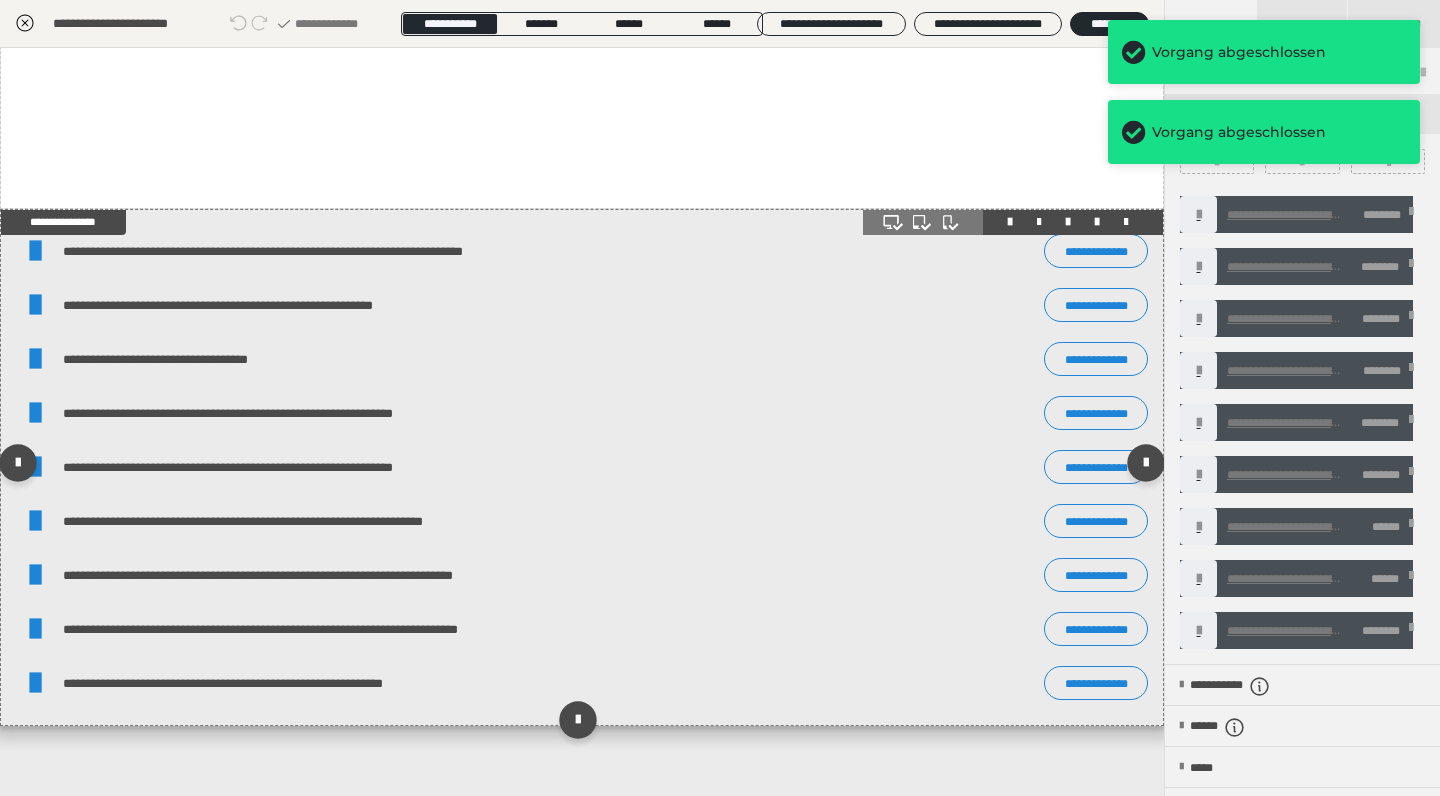scroll, scrollTop: 1414, scrollLeft: 0, axis: vertical 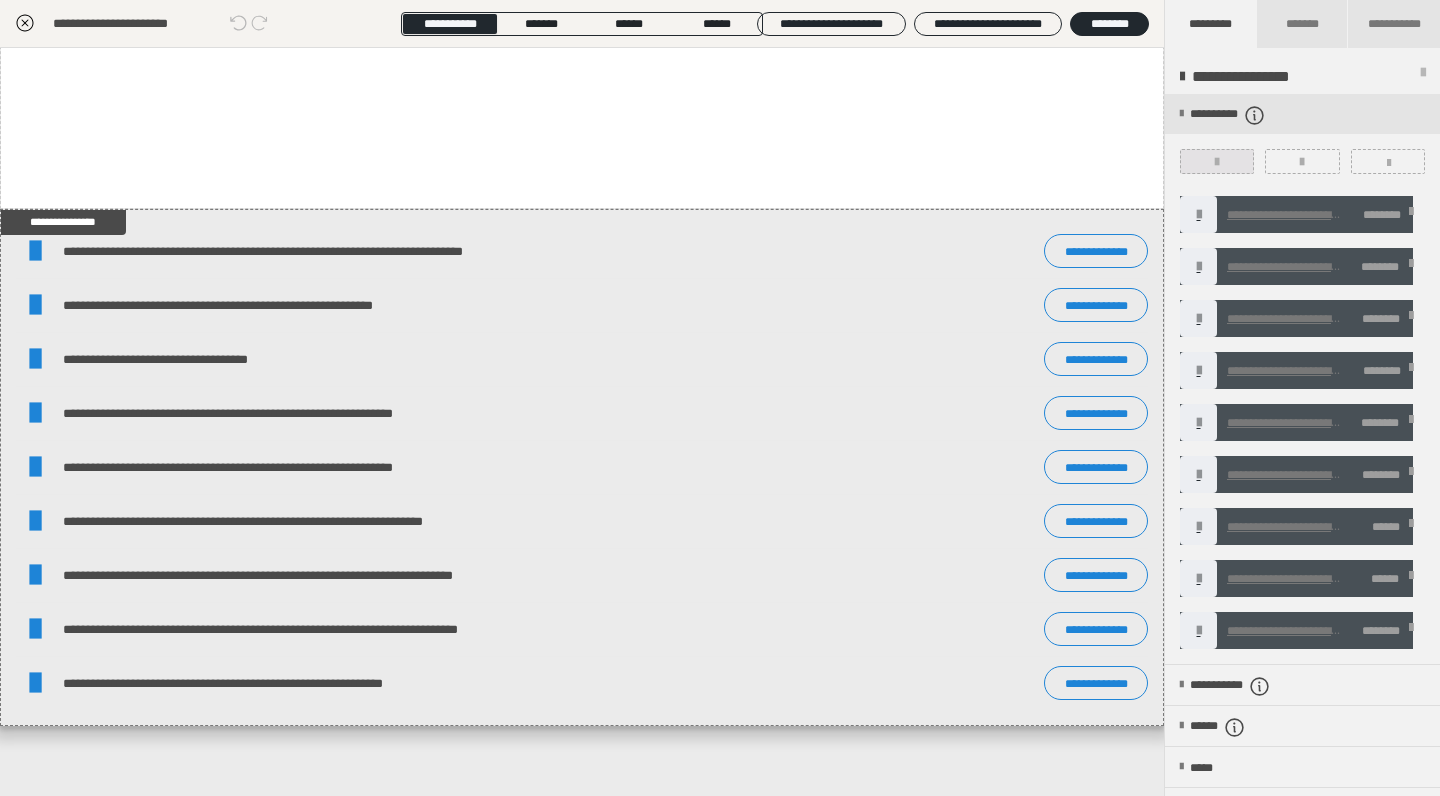 click at bounding box center [1217, 161] 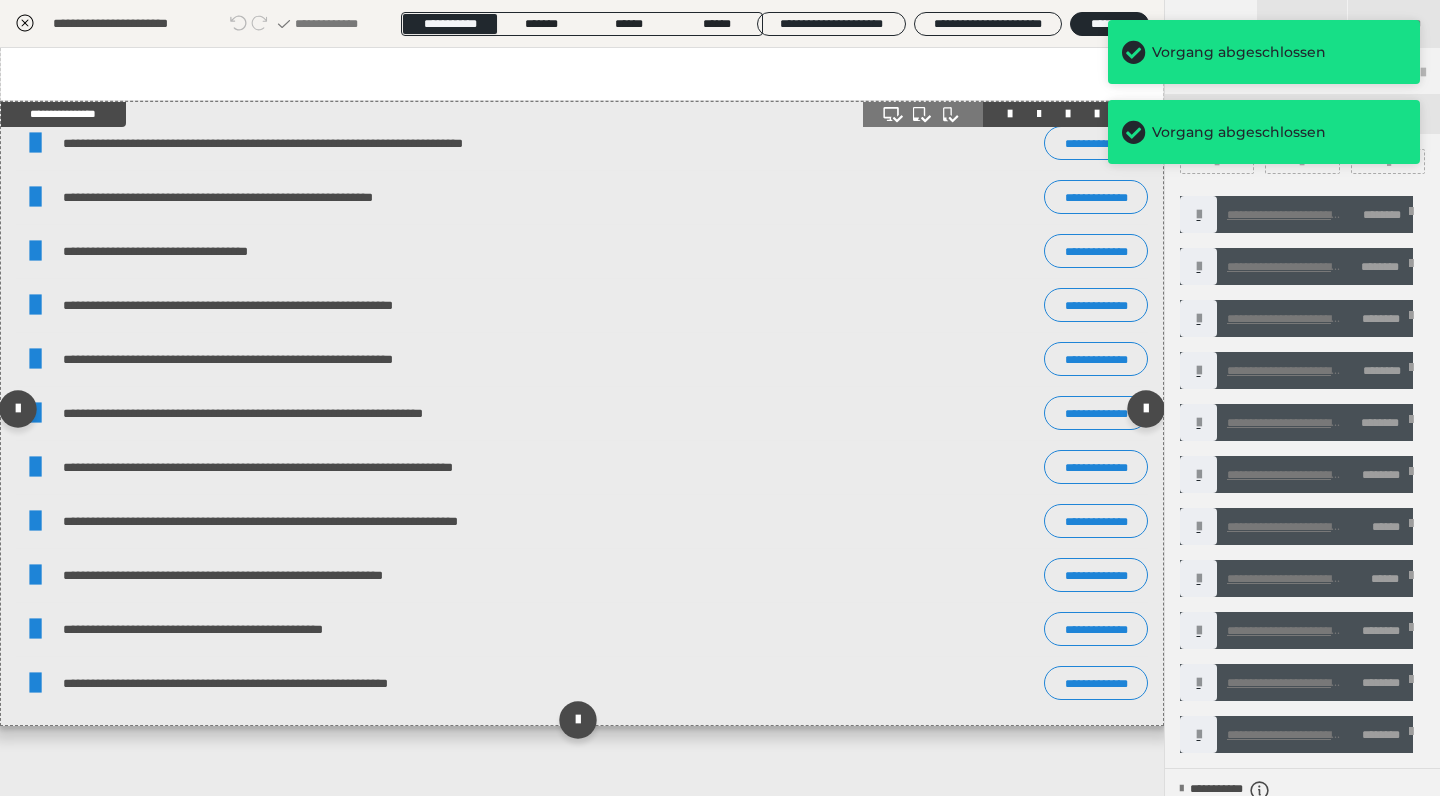 scroll, scrollTop: 1522, scrollLeft: 0, axis: vertical 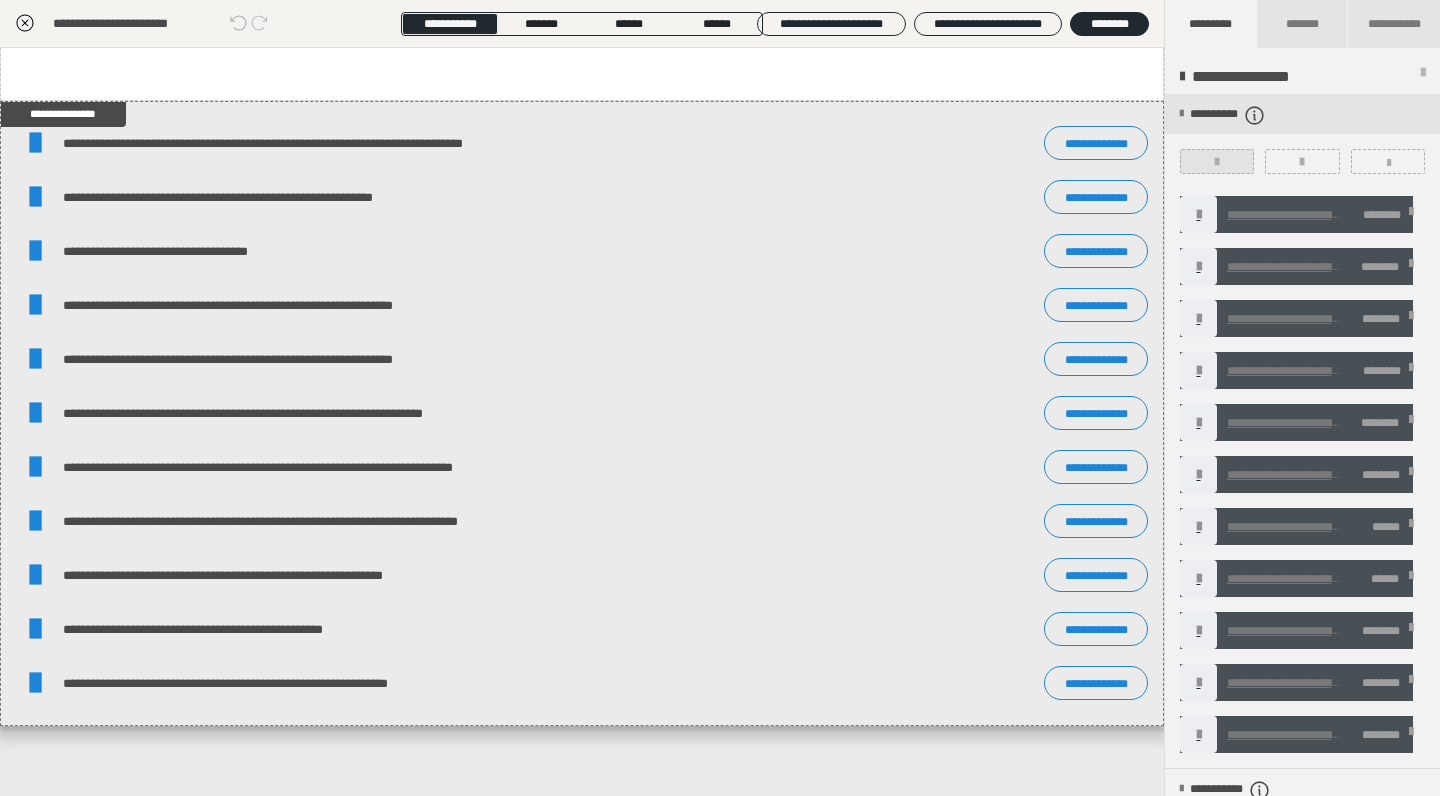 click at bounding box center [1217, 161] 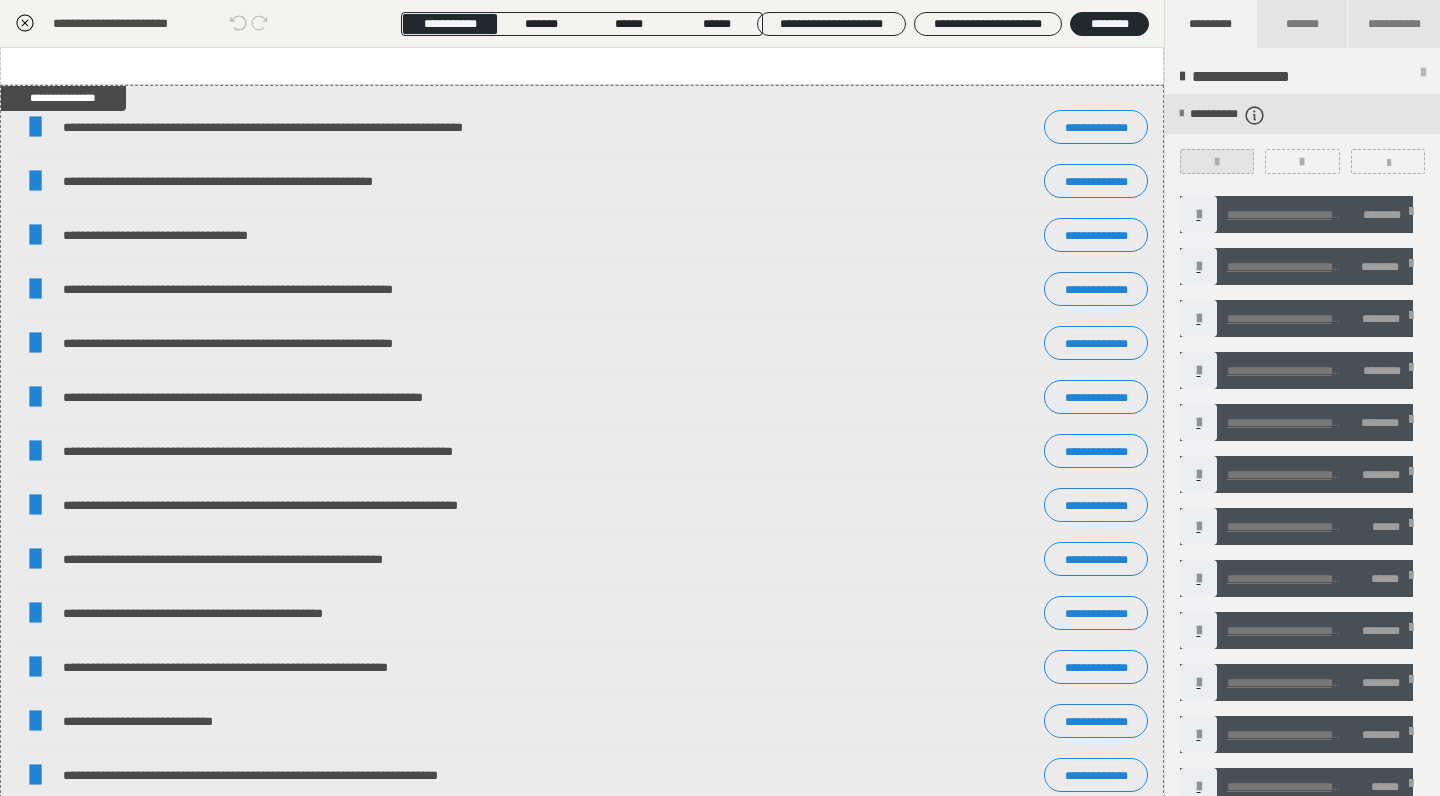 click at bounding box center [1217, 162] 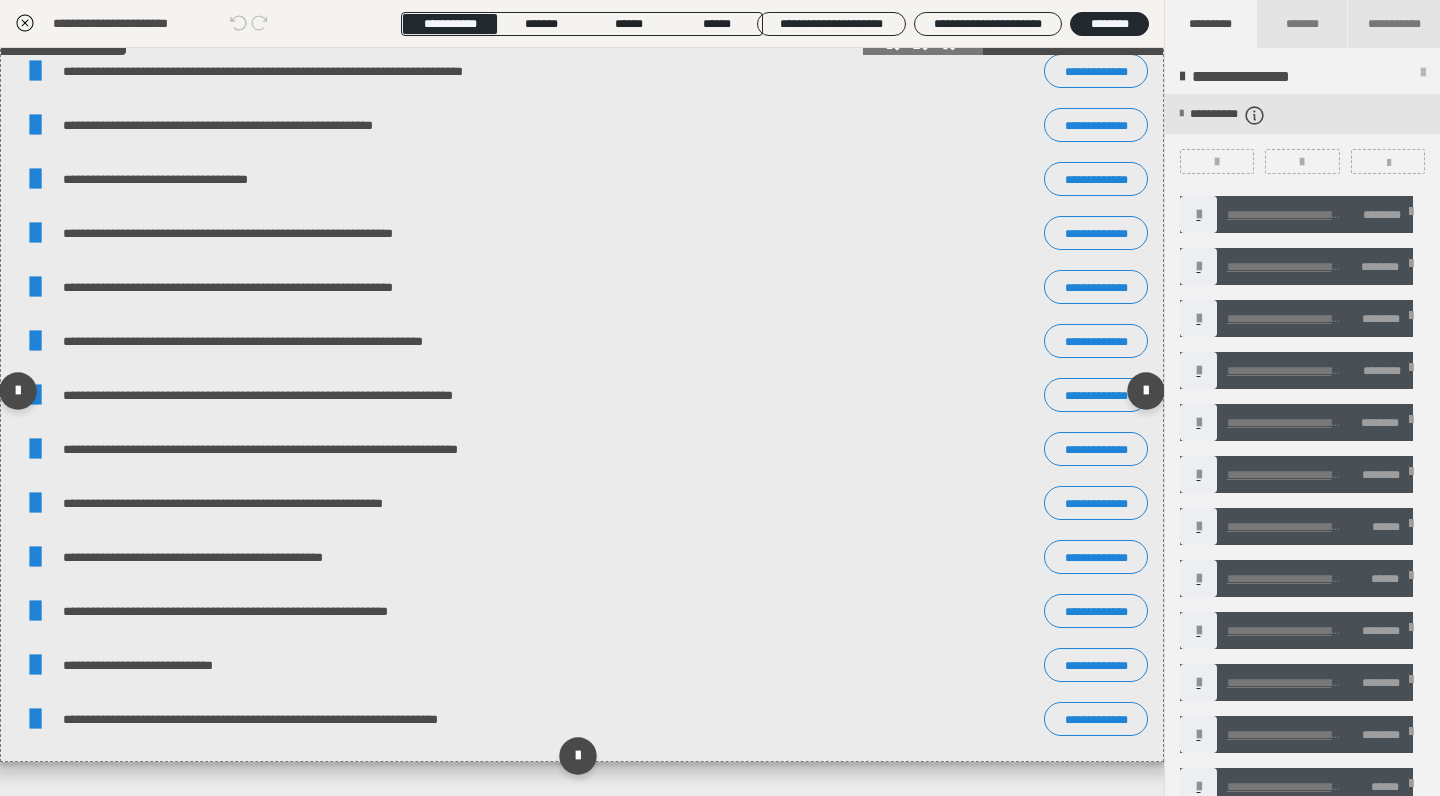 scroll, scrollTop: 1581, scrollLeft: 0, axis: vertical 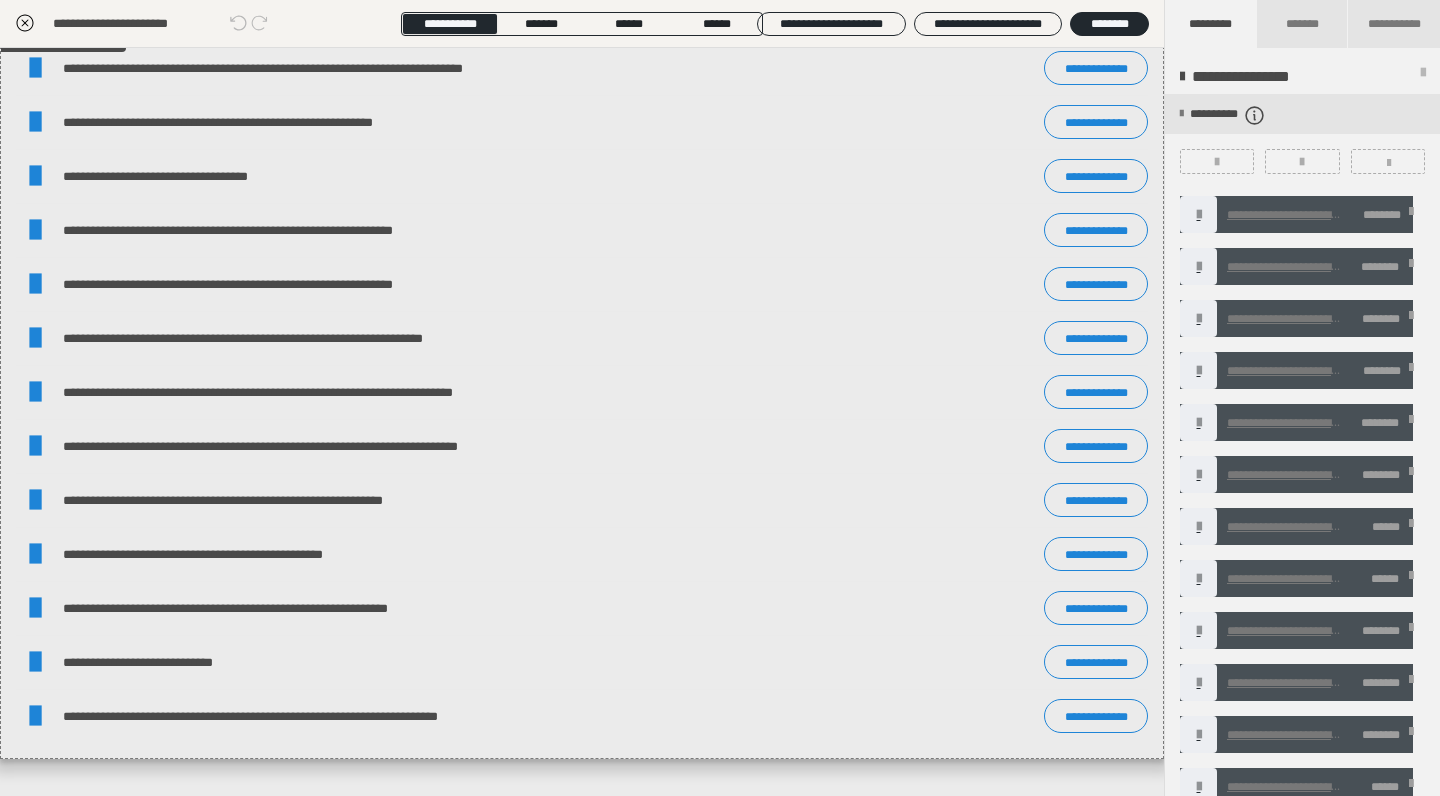 drag, startPoint x: 27, startPoint y: 25, endPoint x: 280, endPoint y: 182, distance: 297.75494 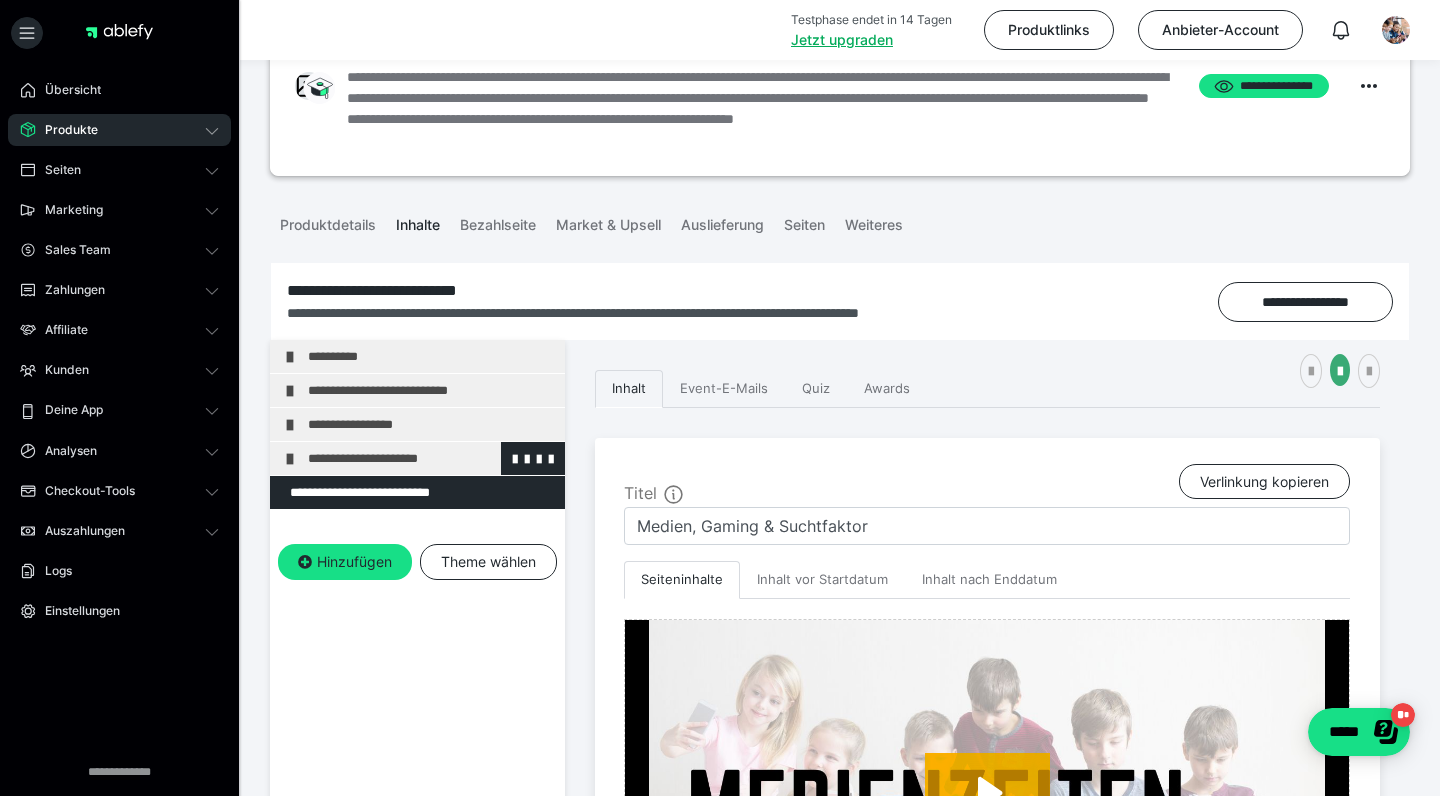 click at bounding box center (290, 459) 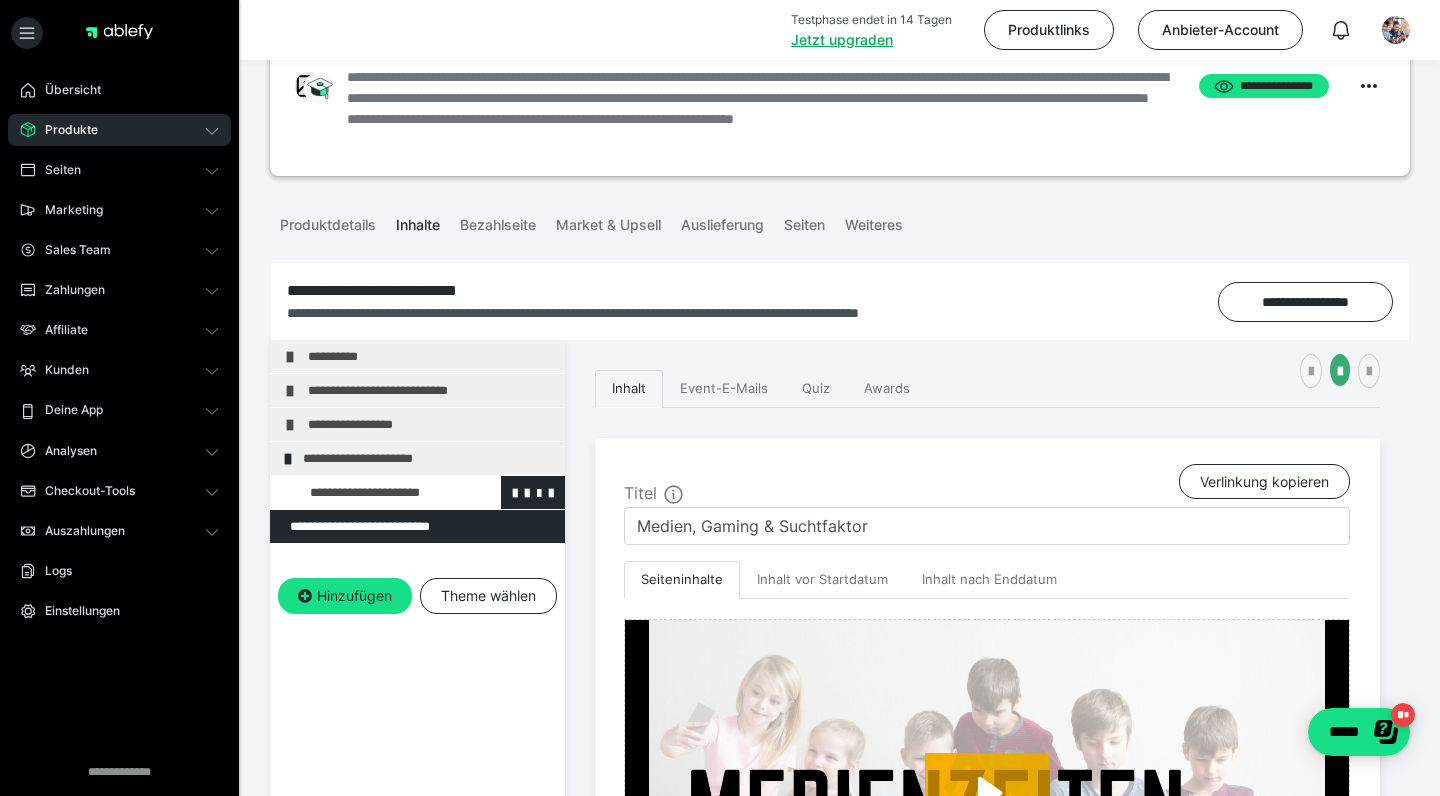 click at bounding box center (375, 492) 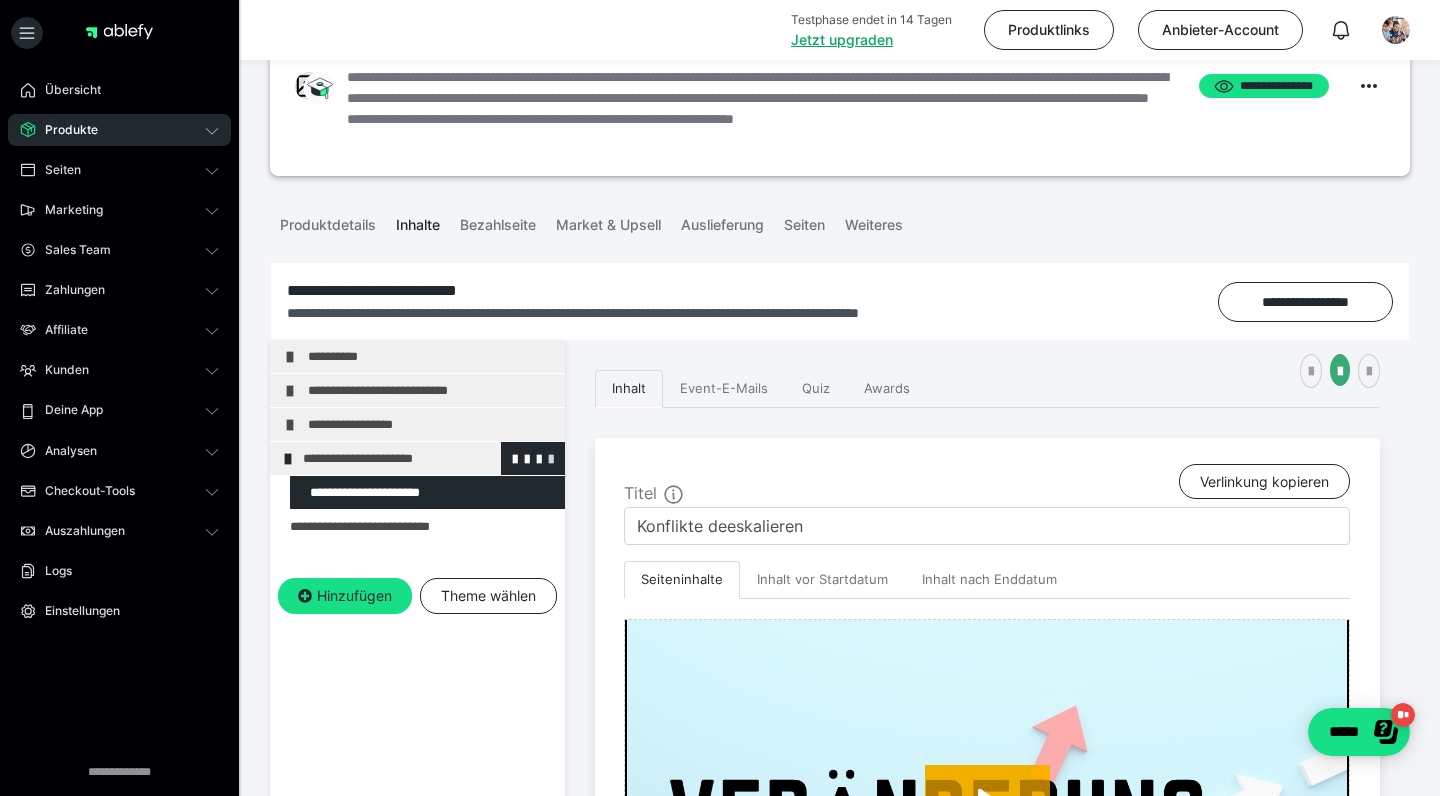 click at bounding box center (551, 458) 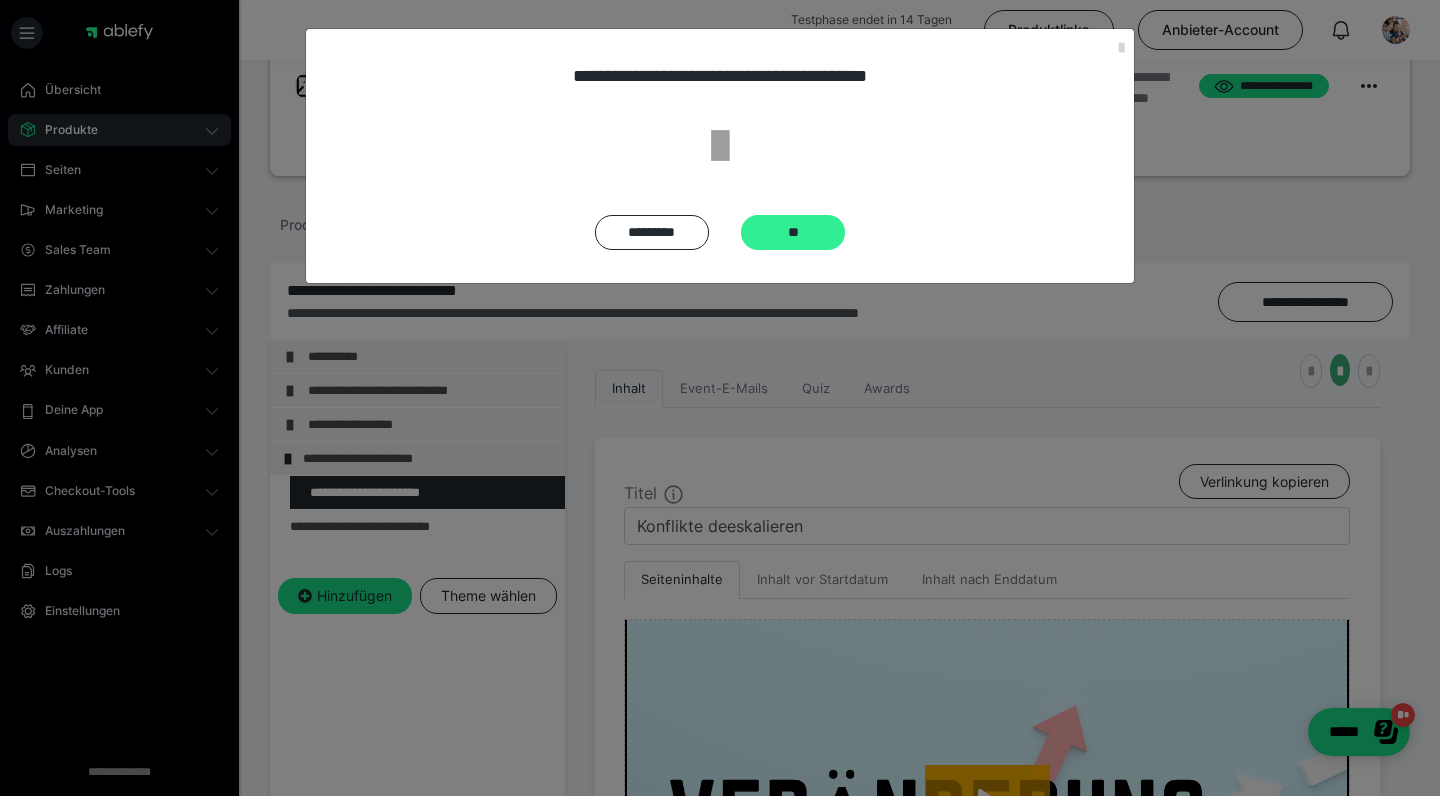 click on "**" at bounding box center [793, 232] 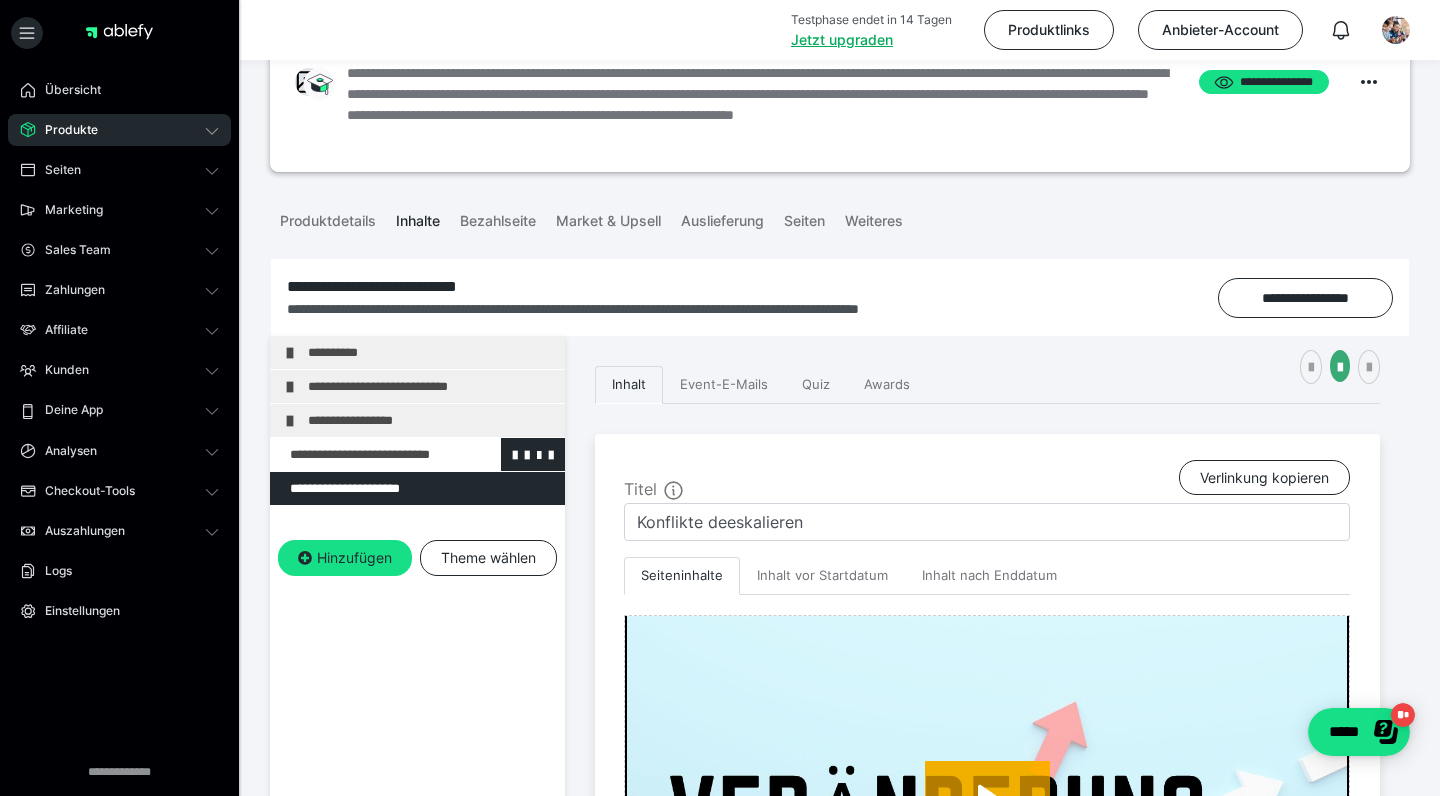 scroll, scrollTop: 96, scrollLeft: 1, axis: both 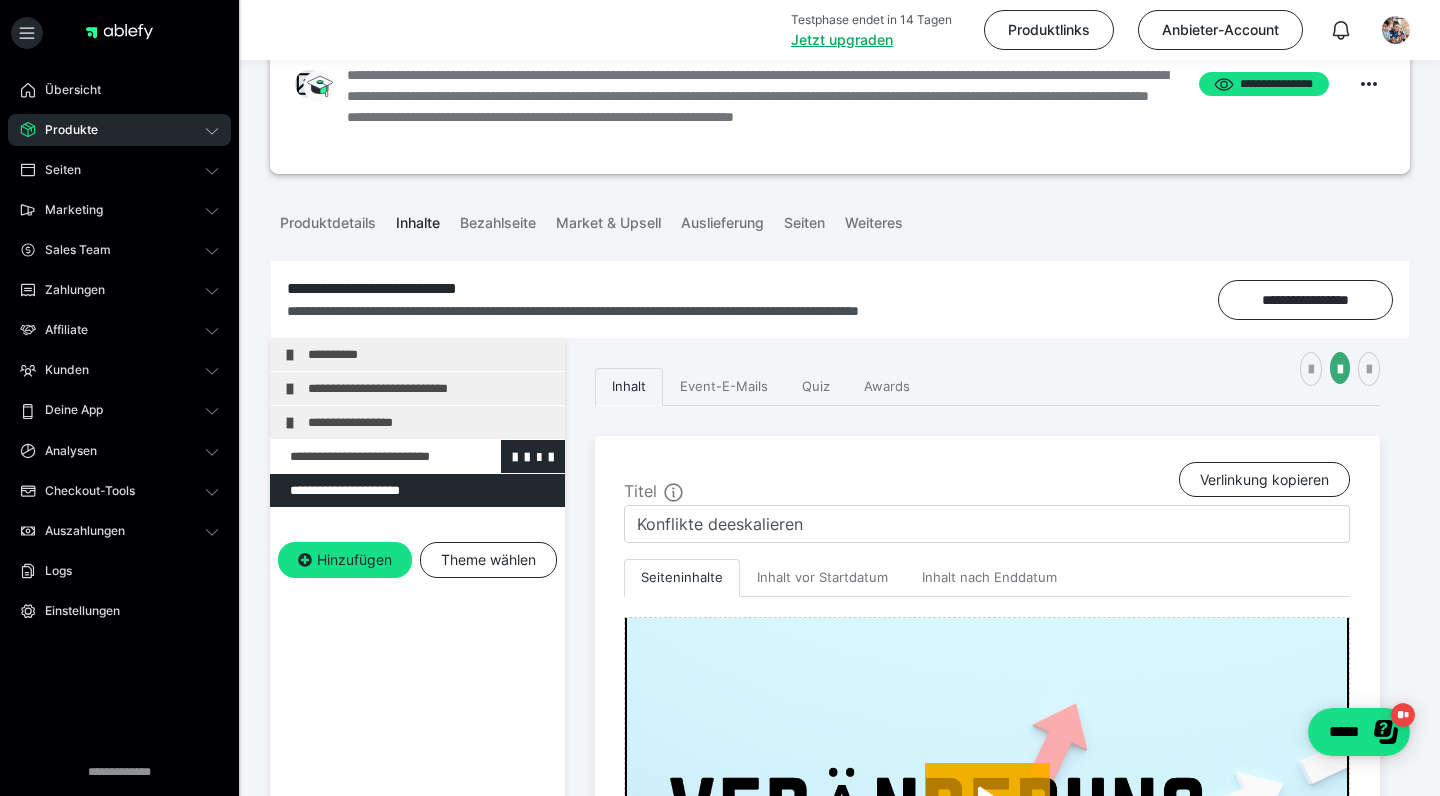 click at bounding box center (365, 456) 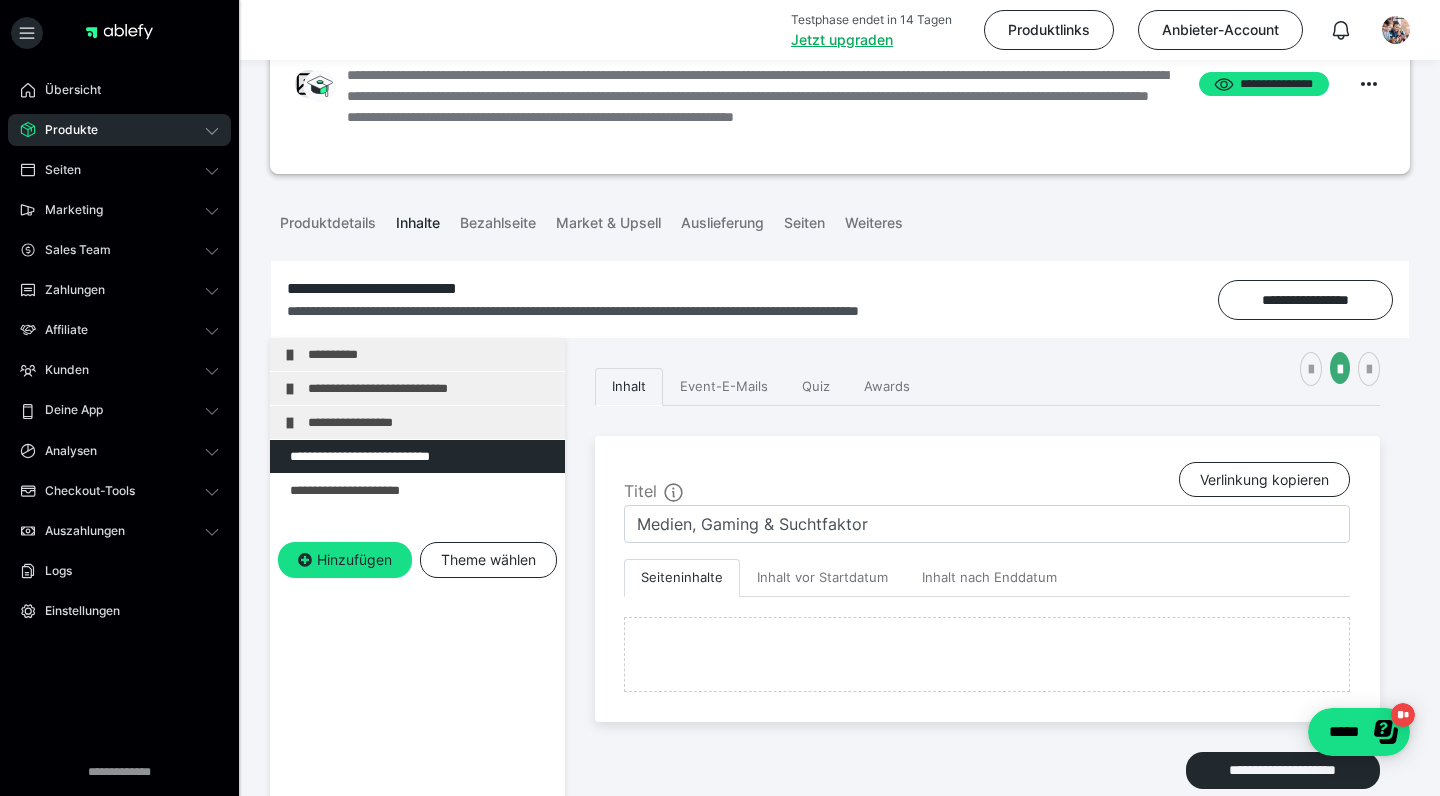 scroll, scrollTop: 97, scrollLeft: 0, axis: vertical 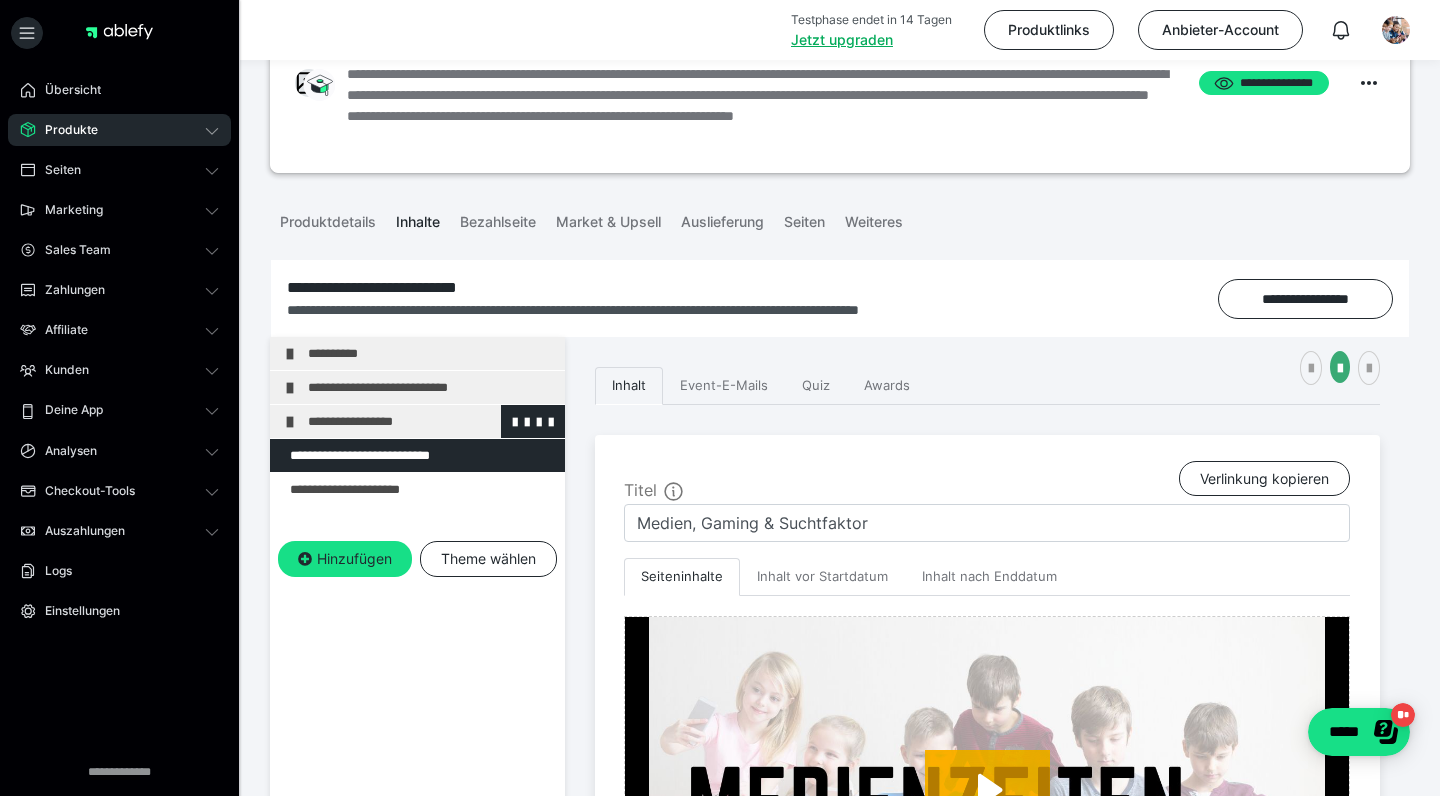 click at bounding box center [290, 422] 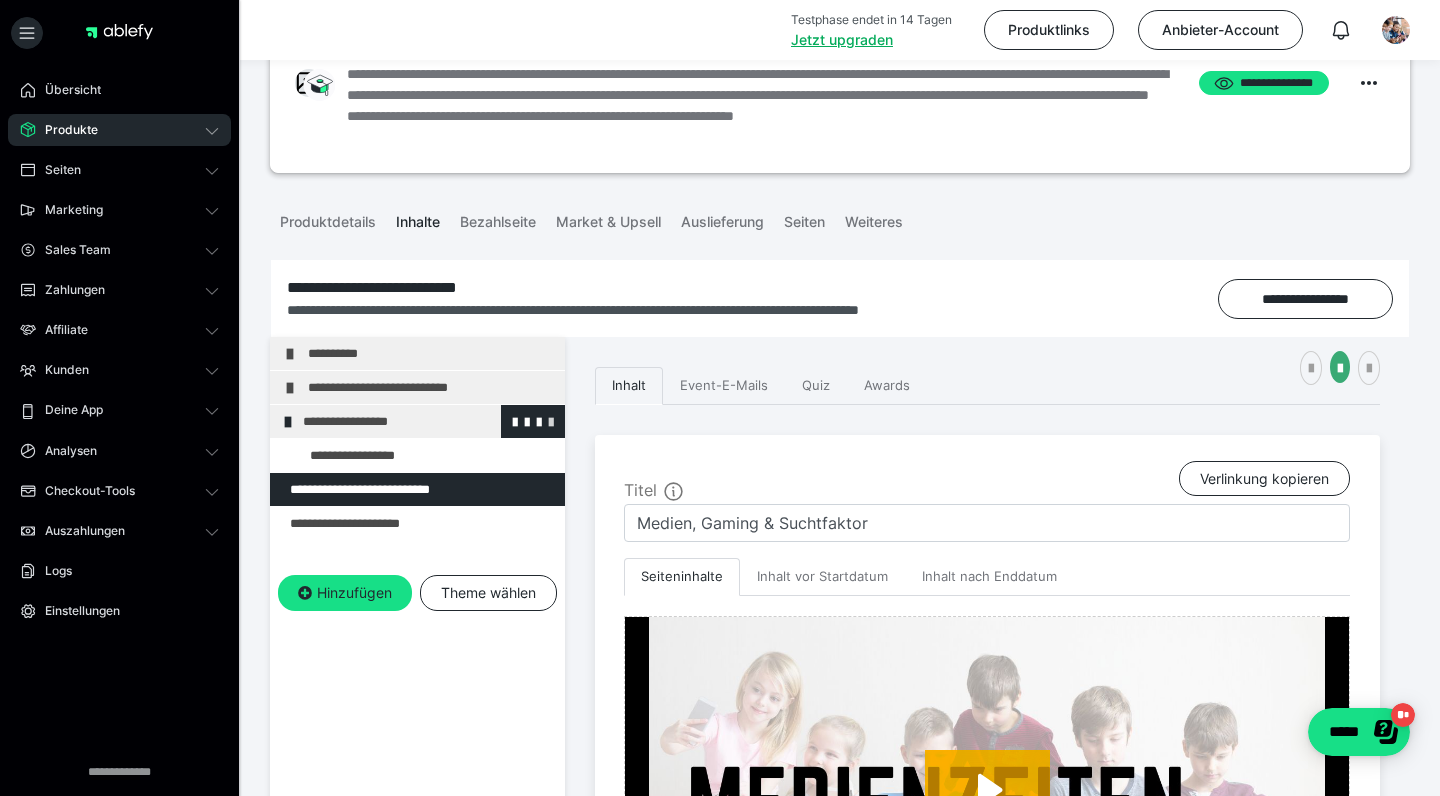 click at bounding box center (551, 421) 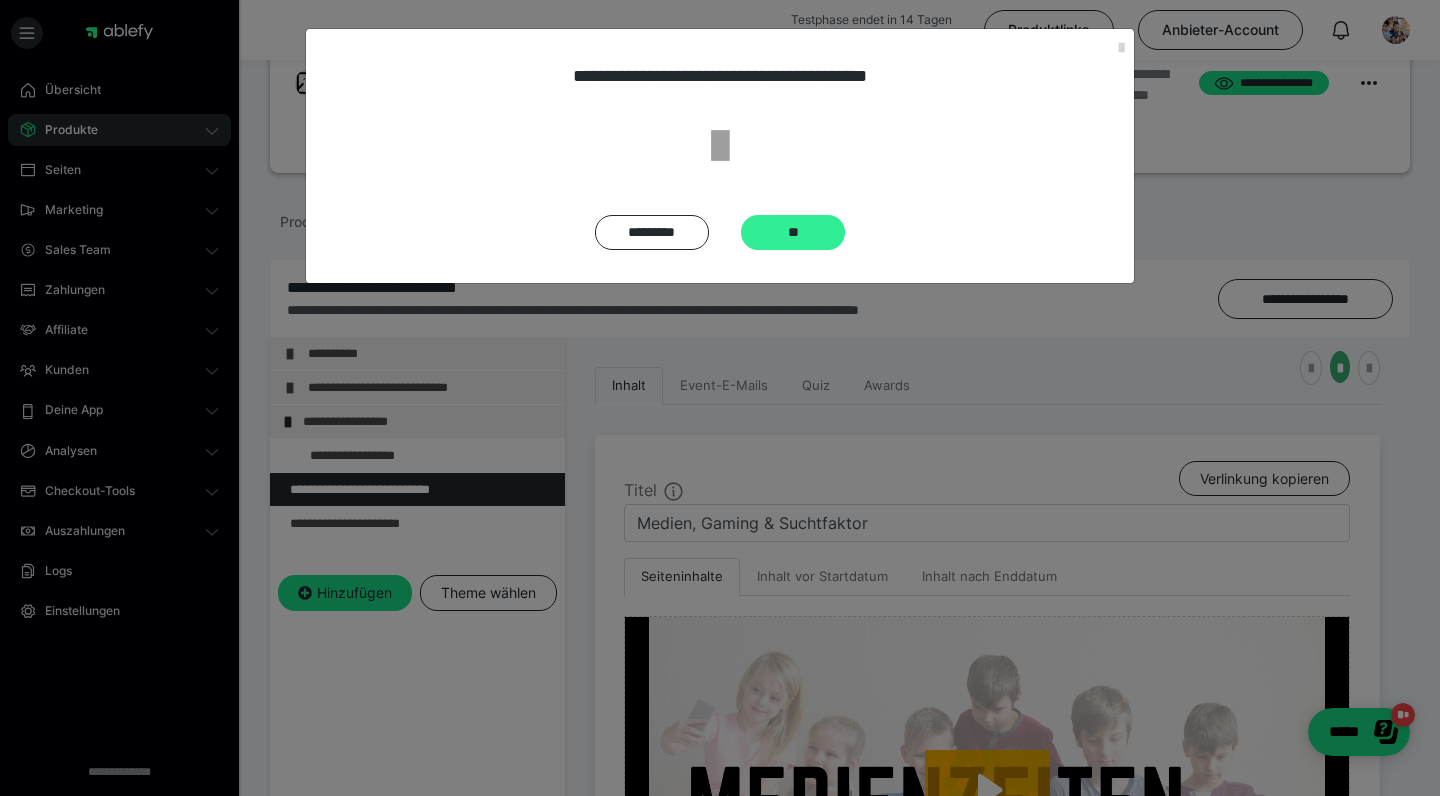 click on "**" at bounding box center [793, 232] 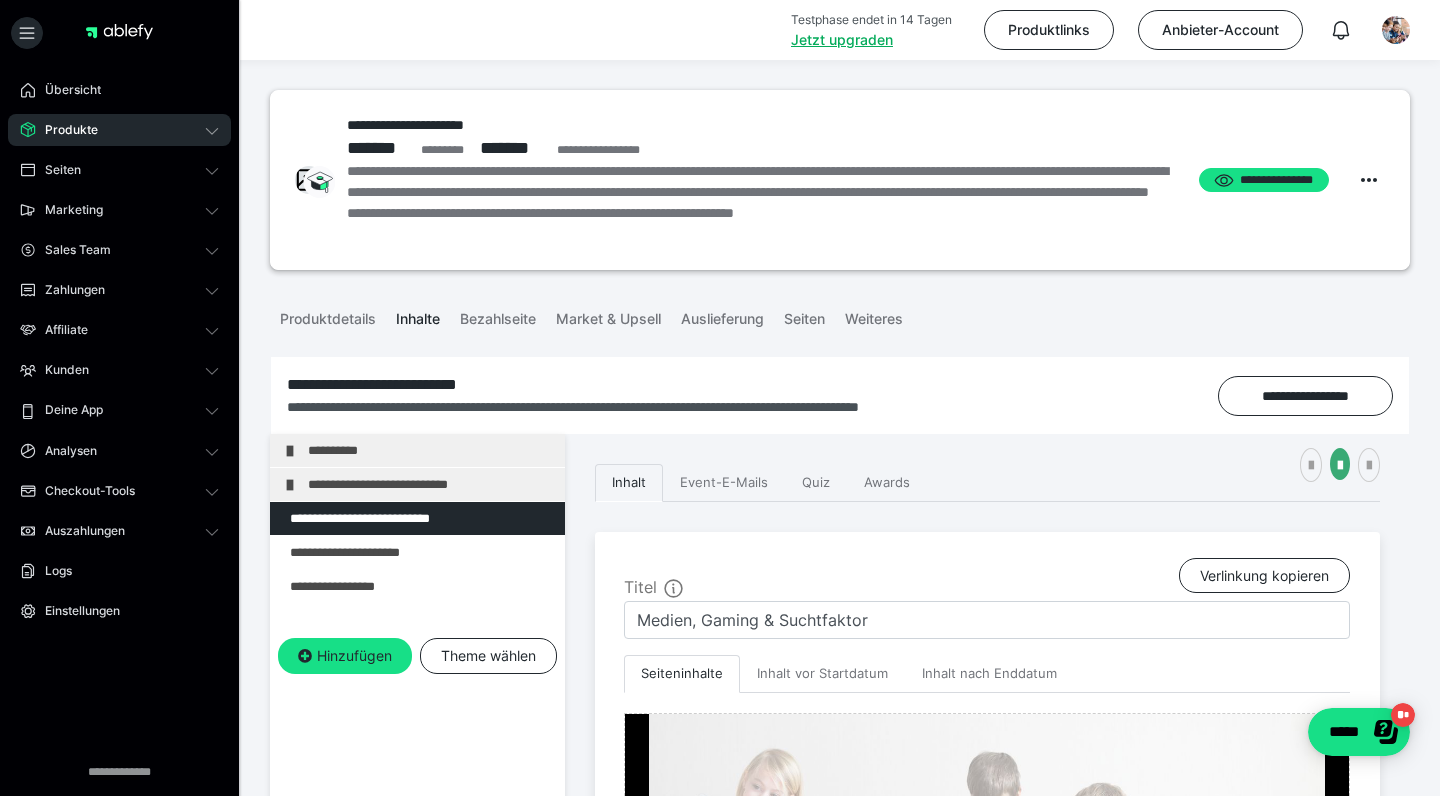 scroll, scrollTop: 0, scrollLeft: 0, axis: both 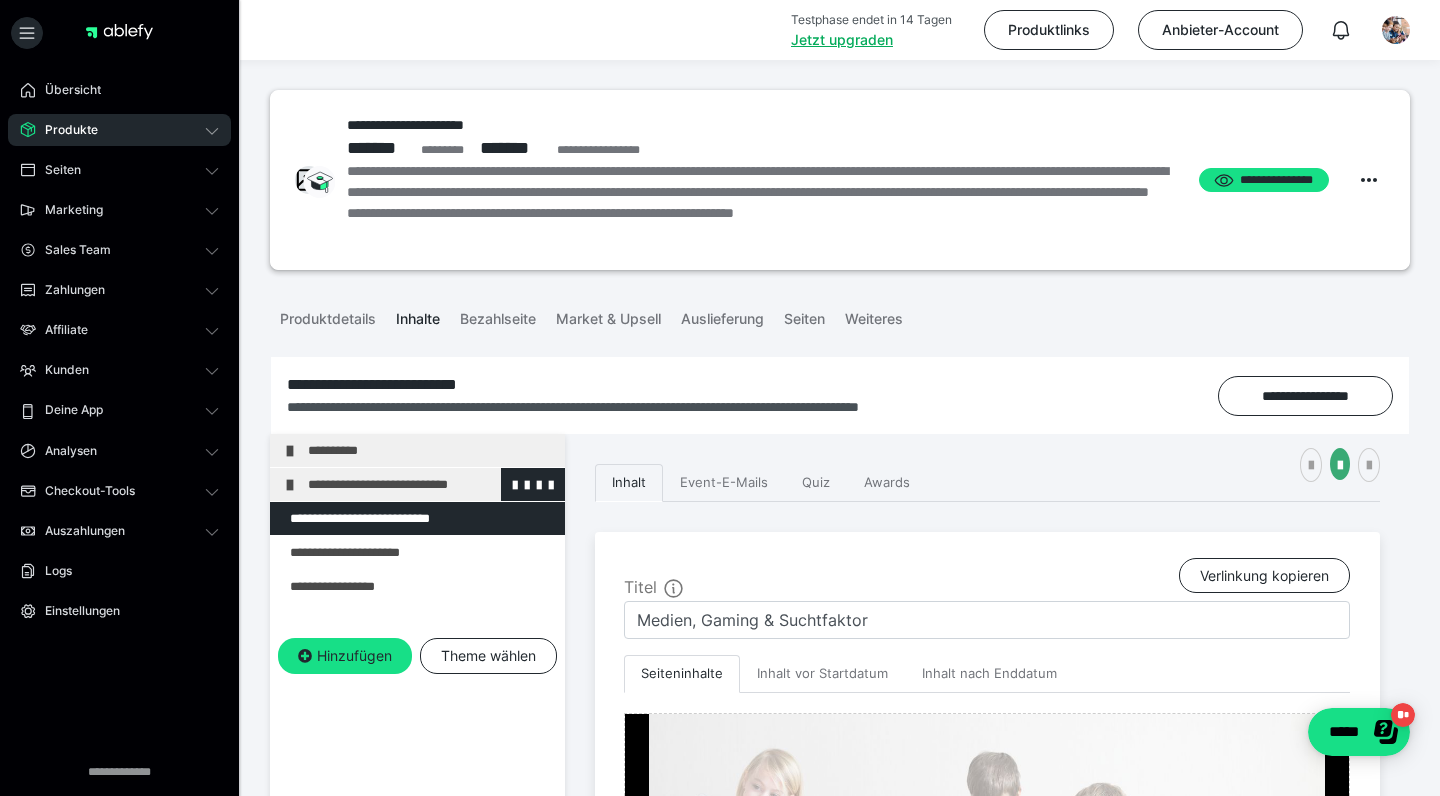 click at bounding box center (290, 485) 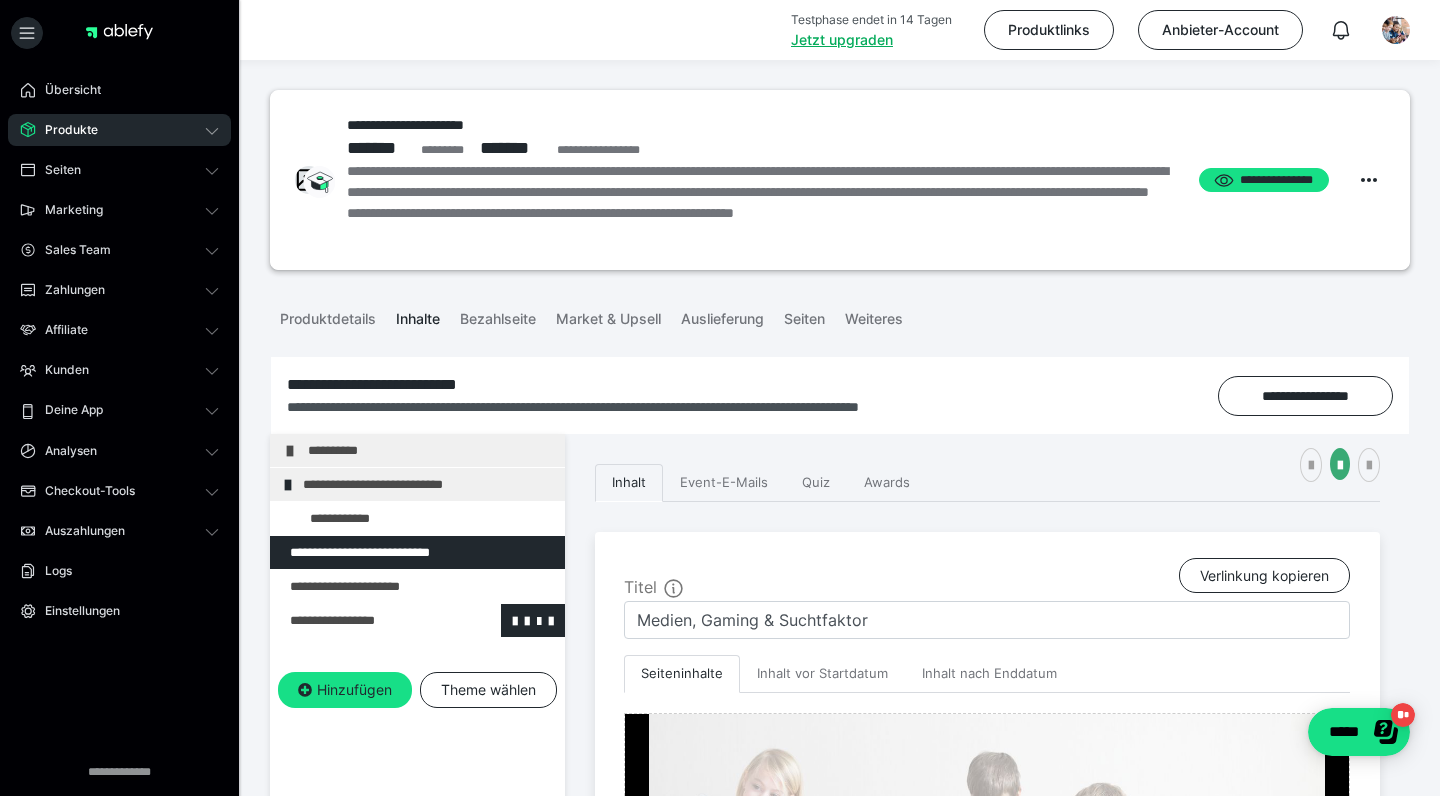 click at bounding box center [365, 620] 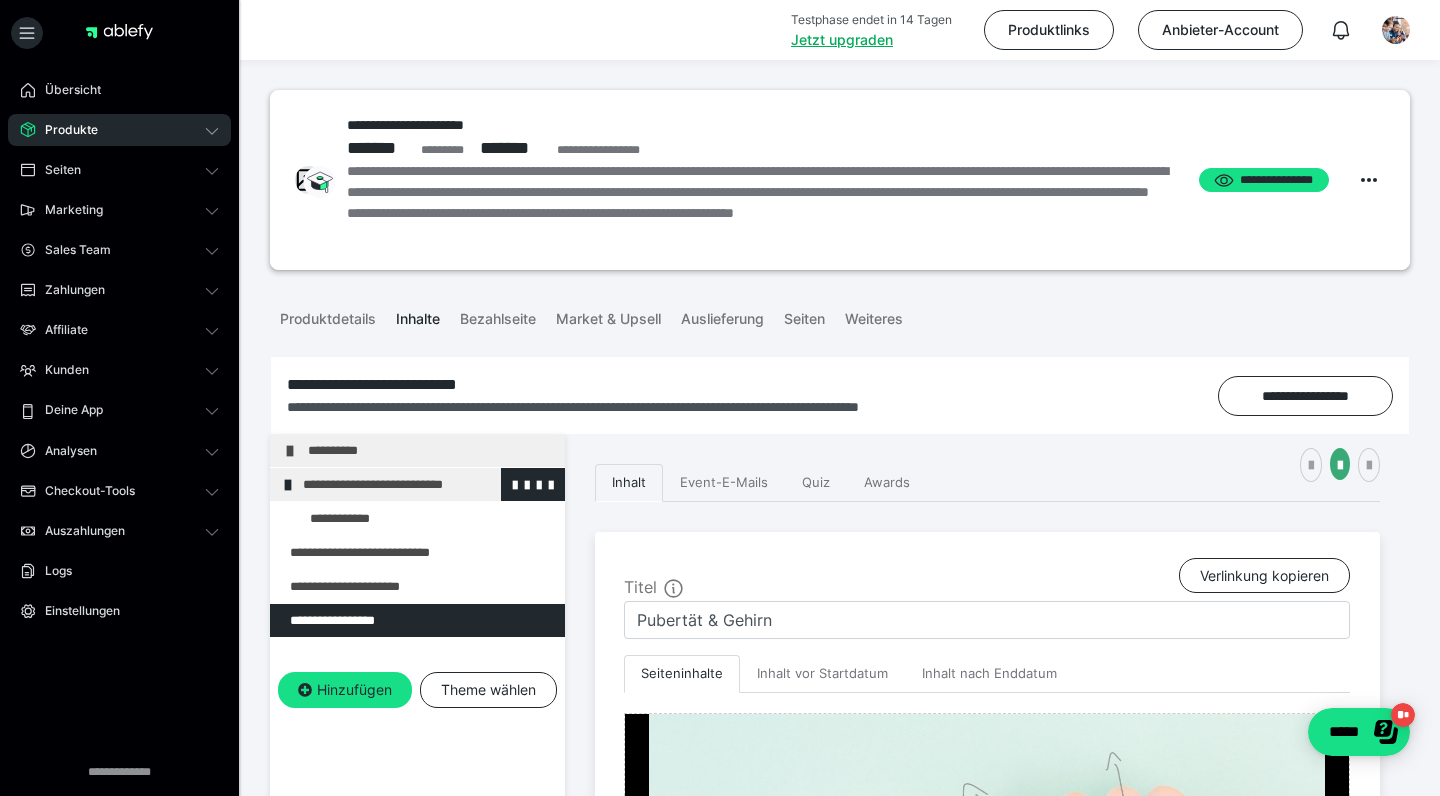 click on "**********" at bounding box center [426, 484] 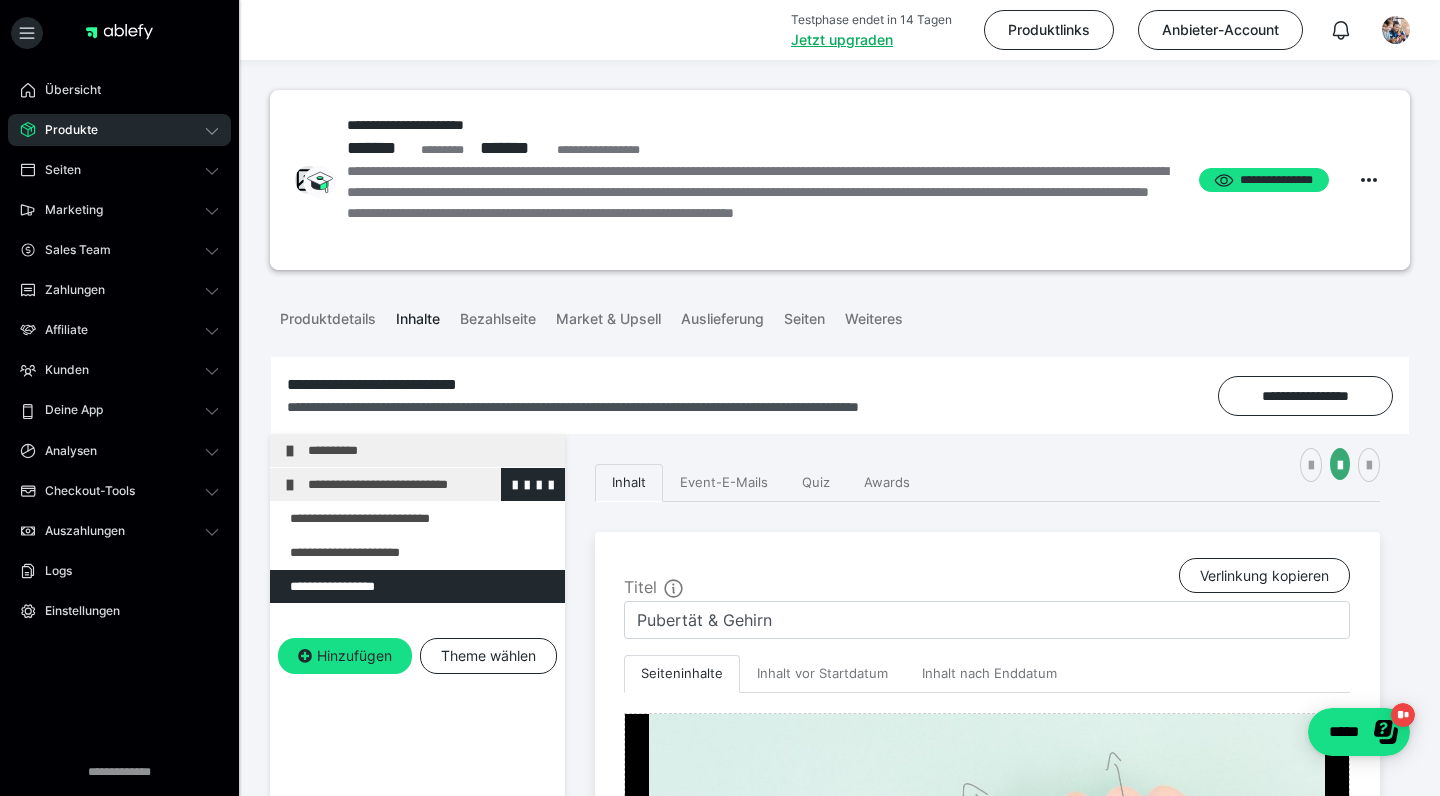 click on "**********" at bounding box center (431, 484) 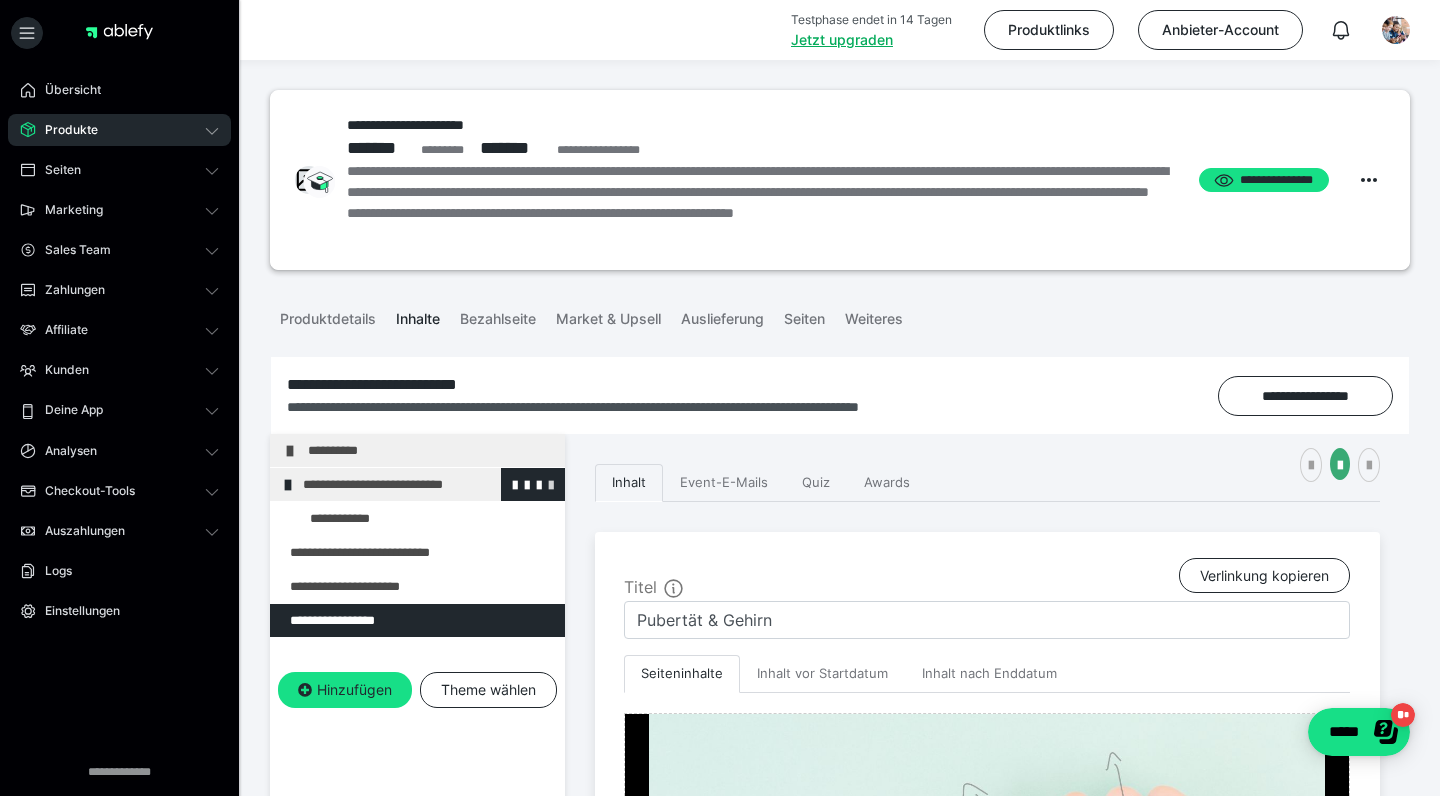 click at bounding box center (551, 484) 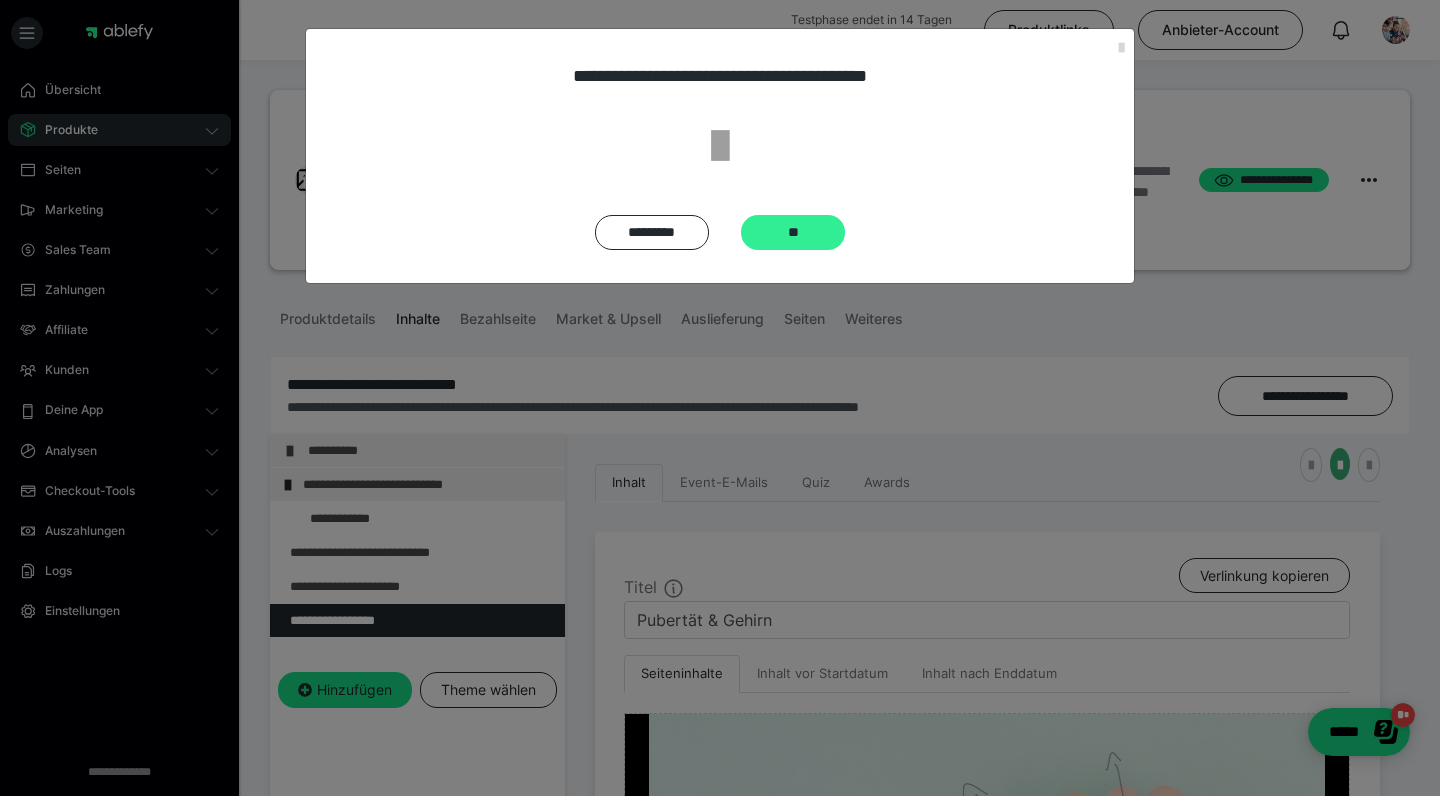 click on "**" at bounding box center (793, 232) 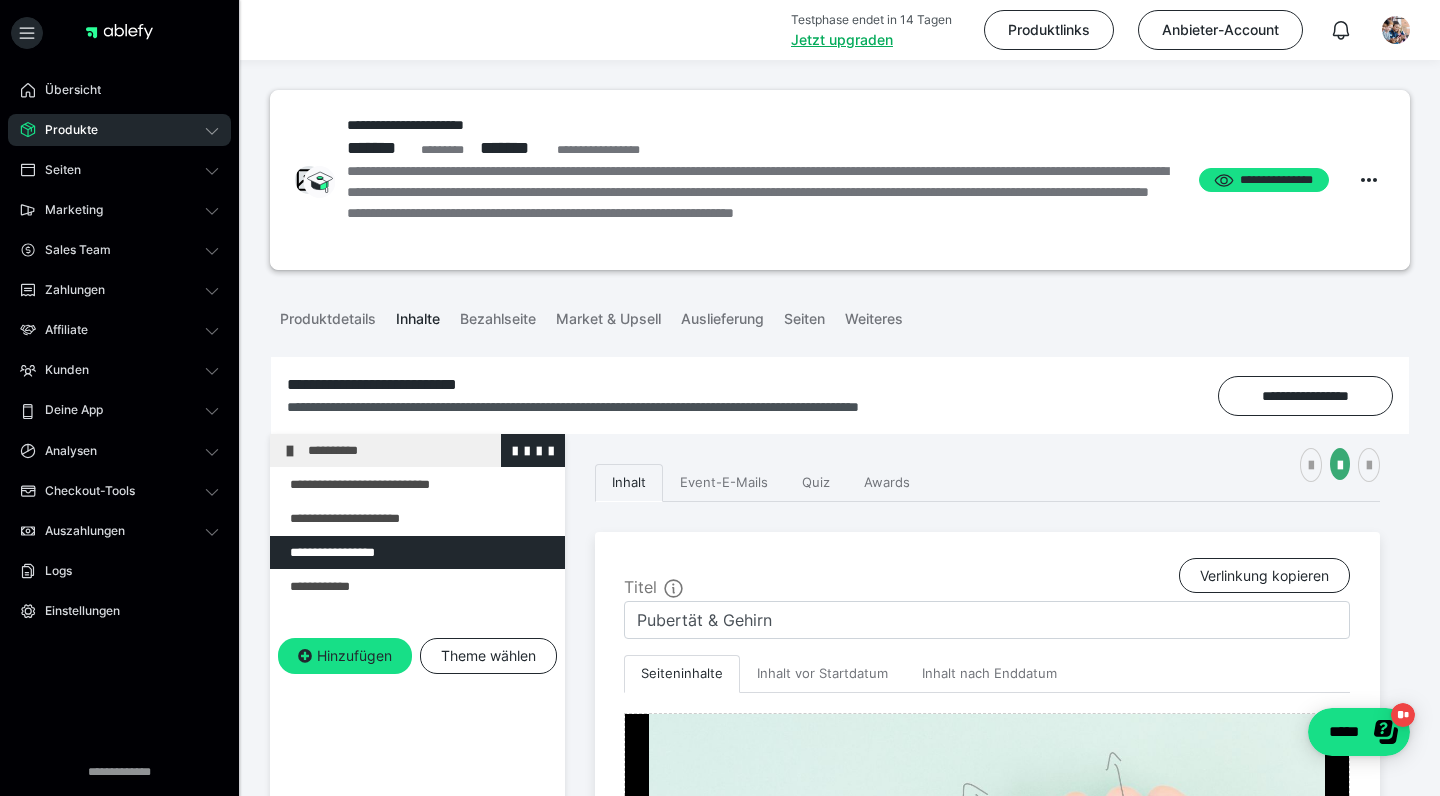 click on "**********" at bounding box center [431, 450] 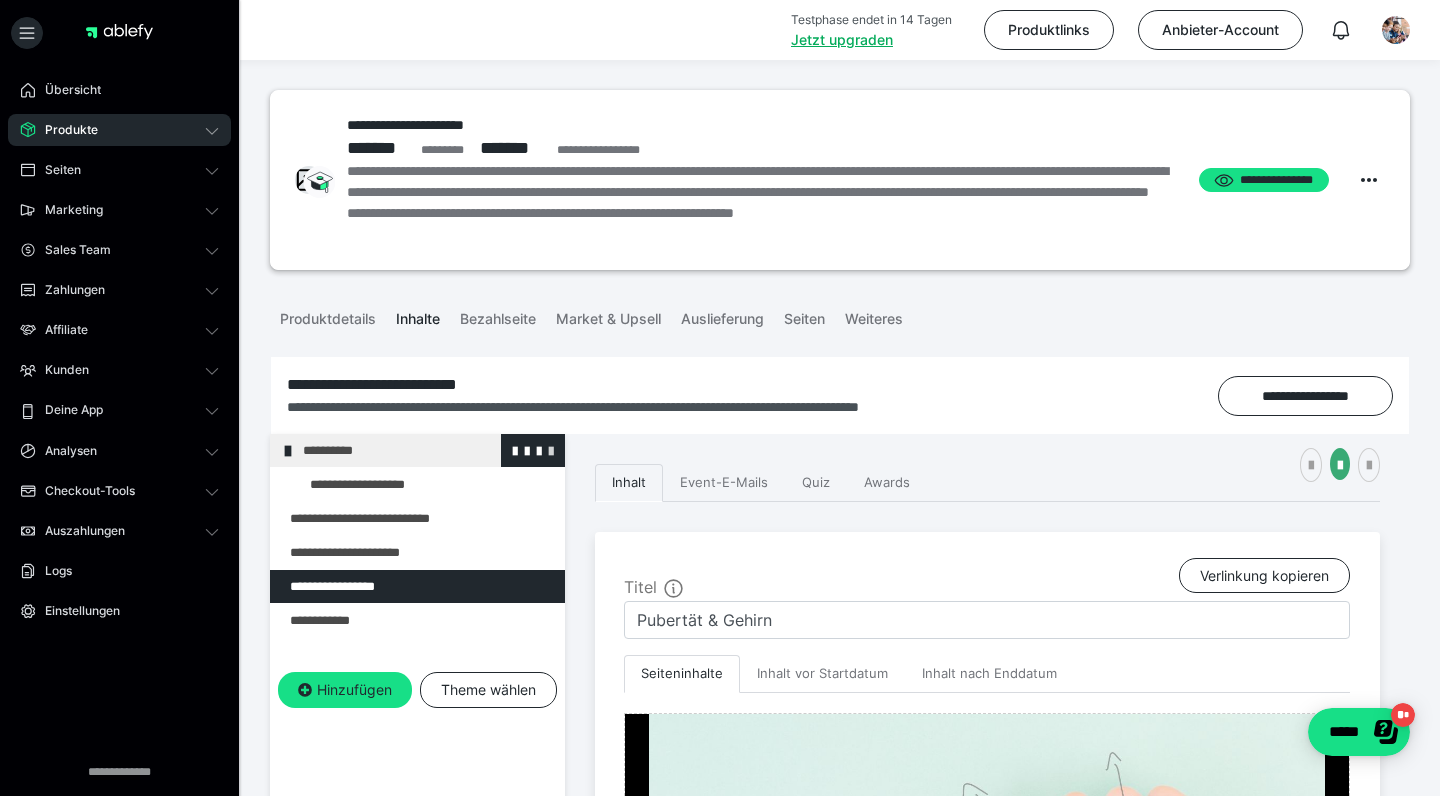 click at bounding box center [551, 450] 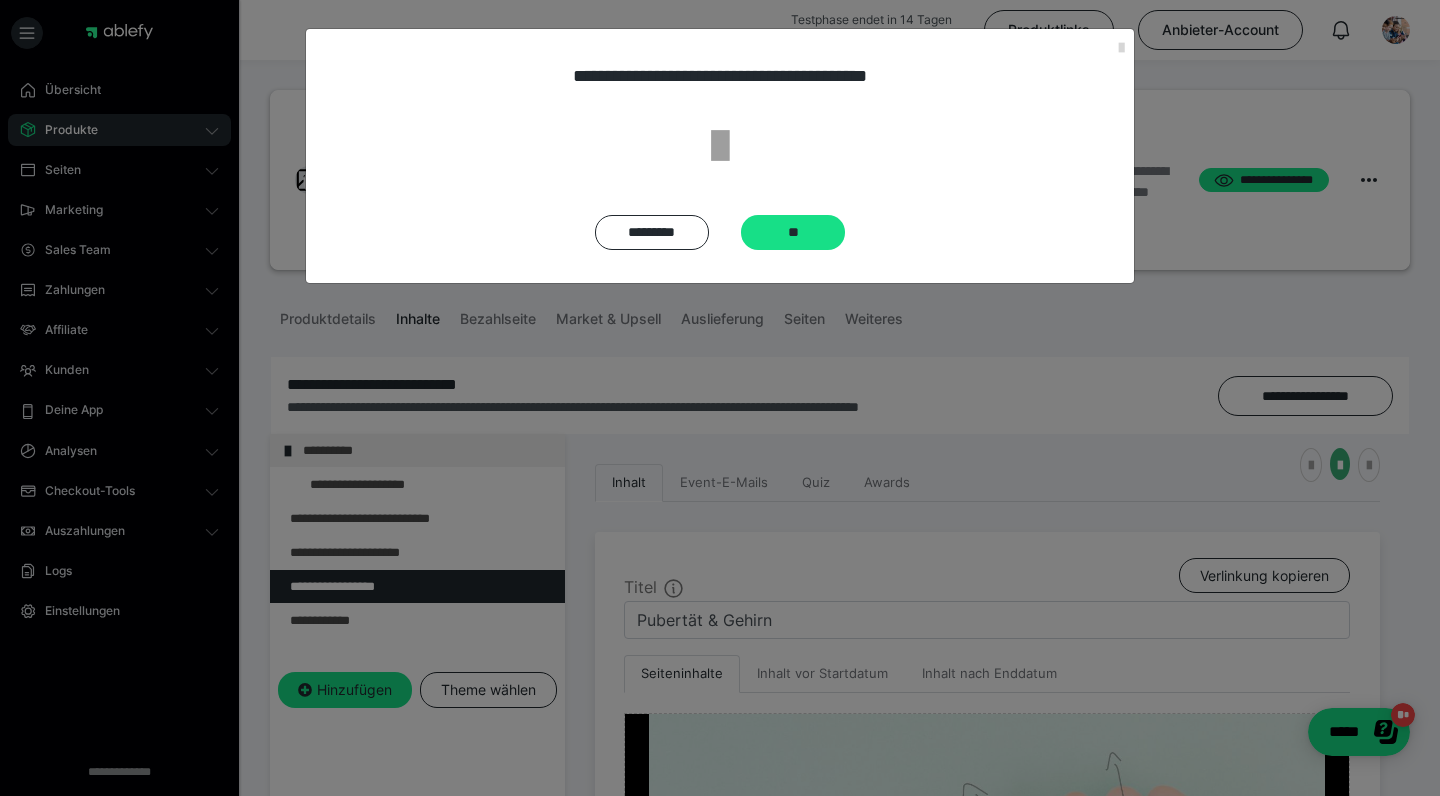 drag, startPoint x: 792, startPoint y: 231, endPoint x: 775, endPoint y: 271, distance: 43.462627 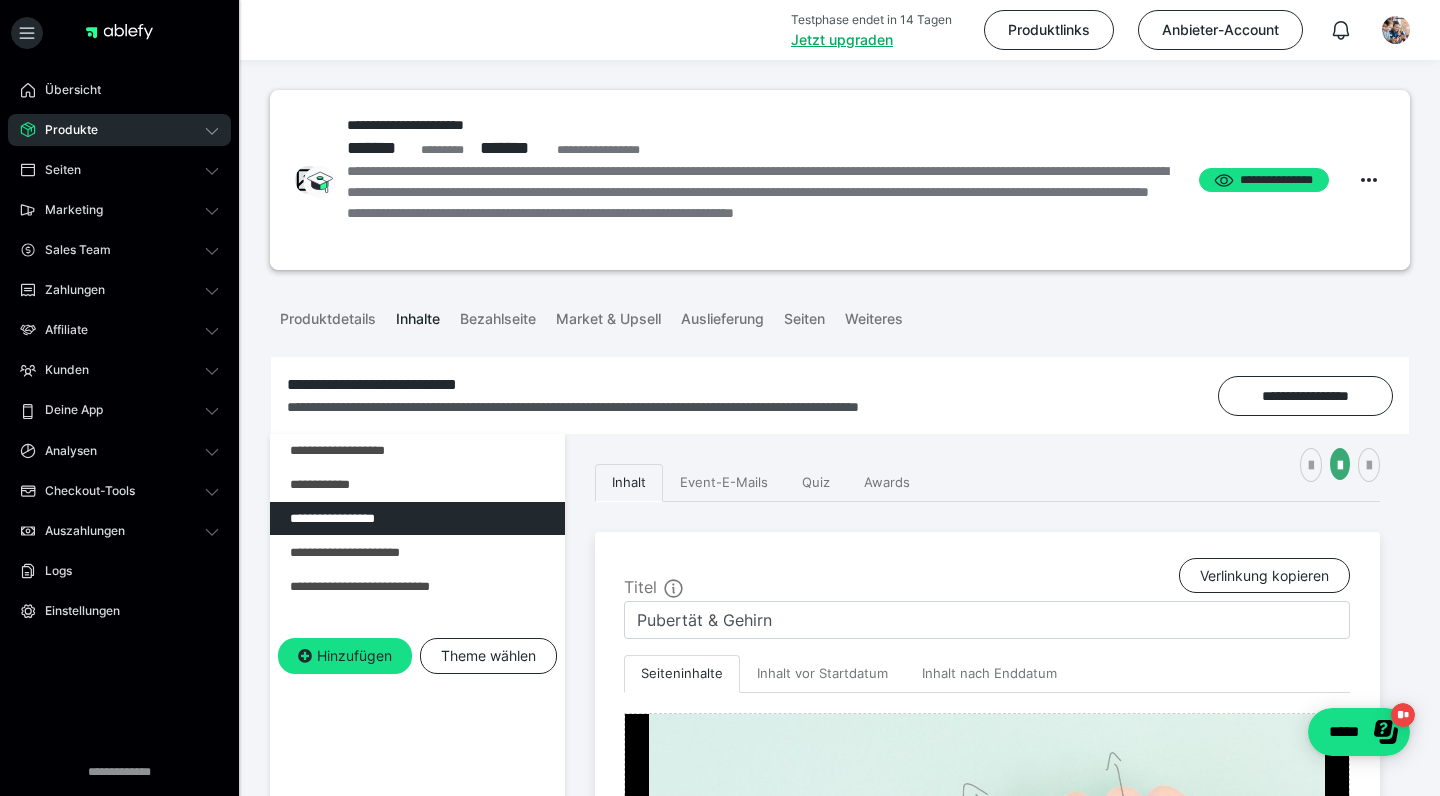 scroll, scrollTop: 0, scrollLeft: 0, axis: both 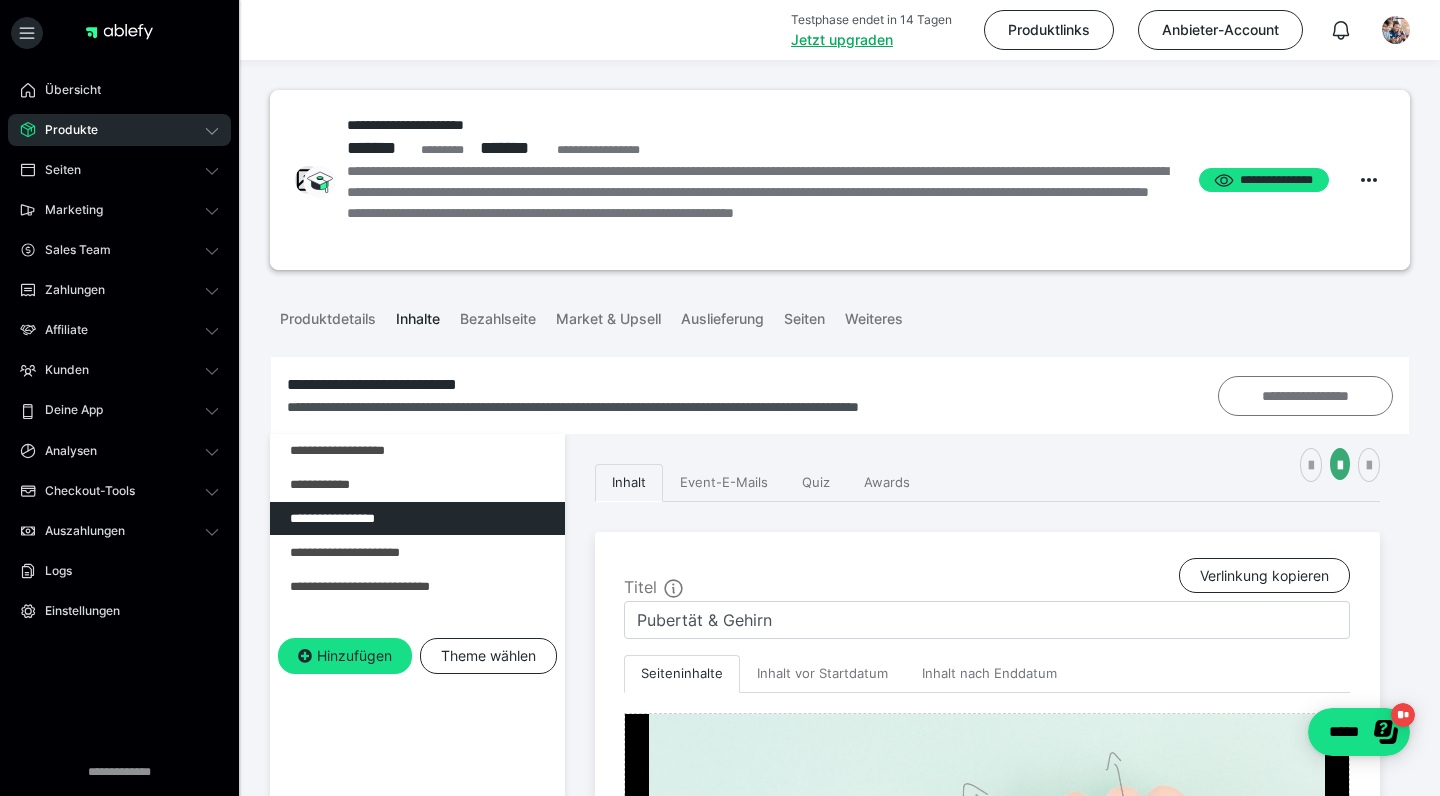 click on "**********" at bounding box center (1306, 396) 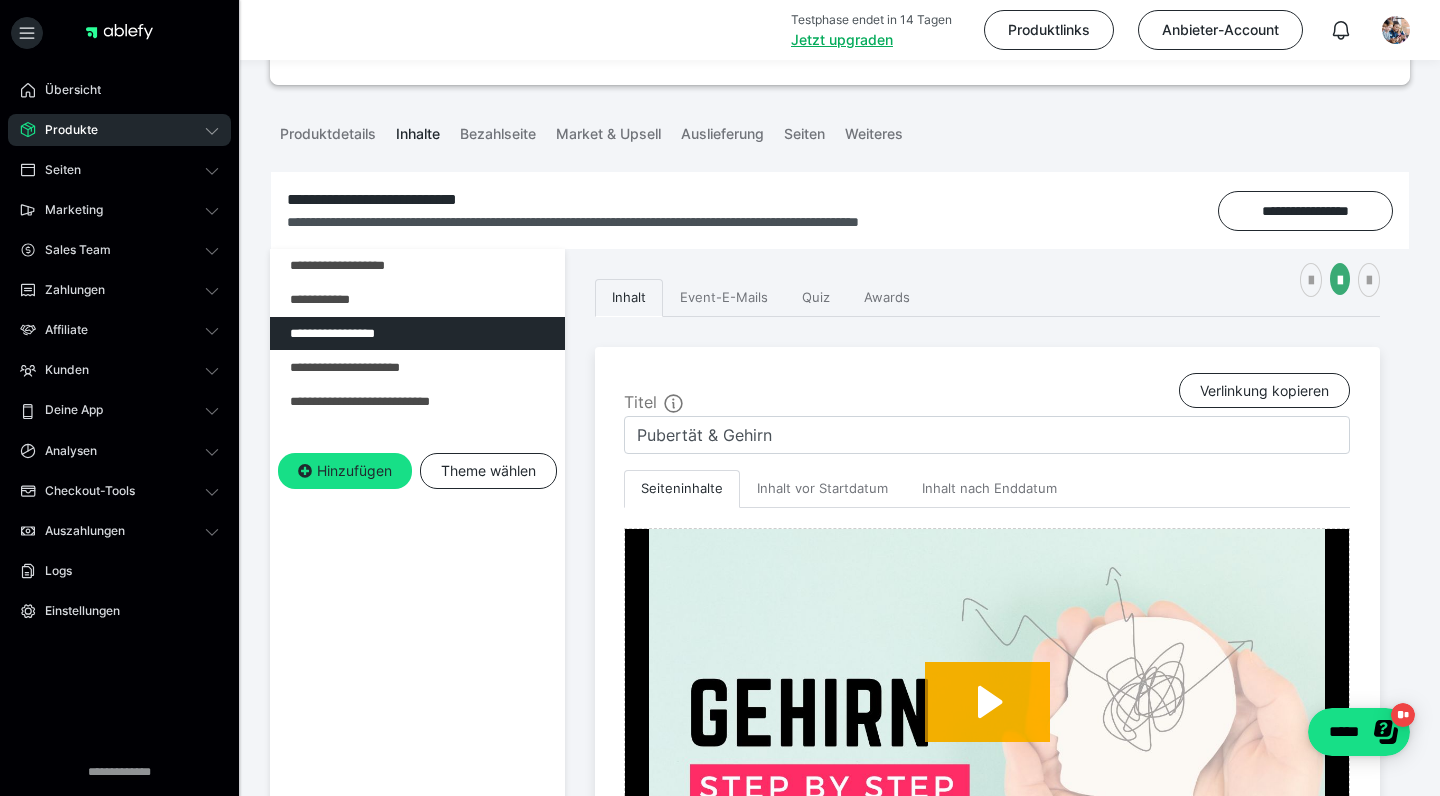 scroll, scrollTop: 206, scrollLeft: 0, axis: vertical 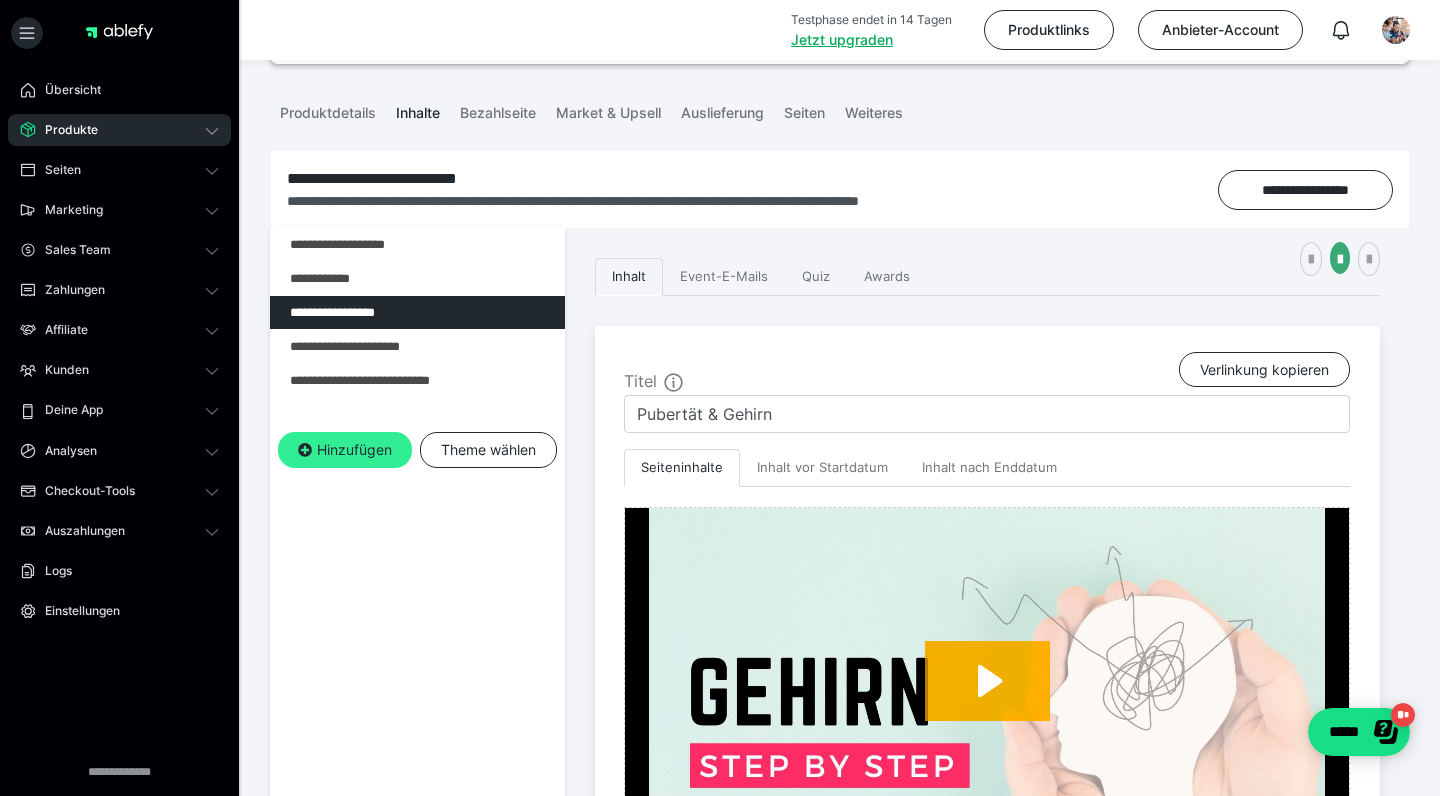 click on "Hinzufügen" at bounding box center (345, 450) 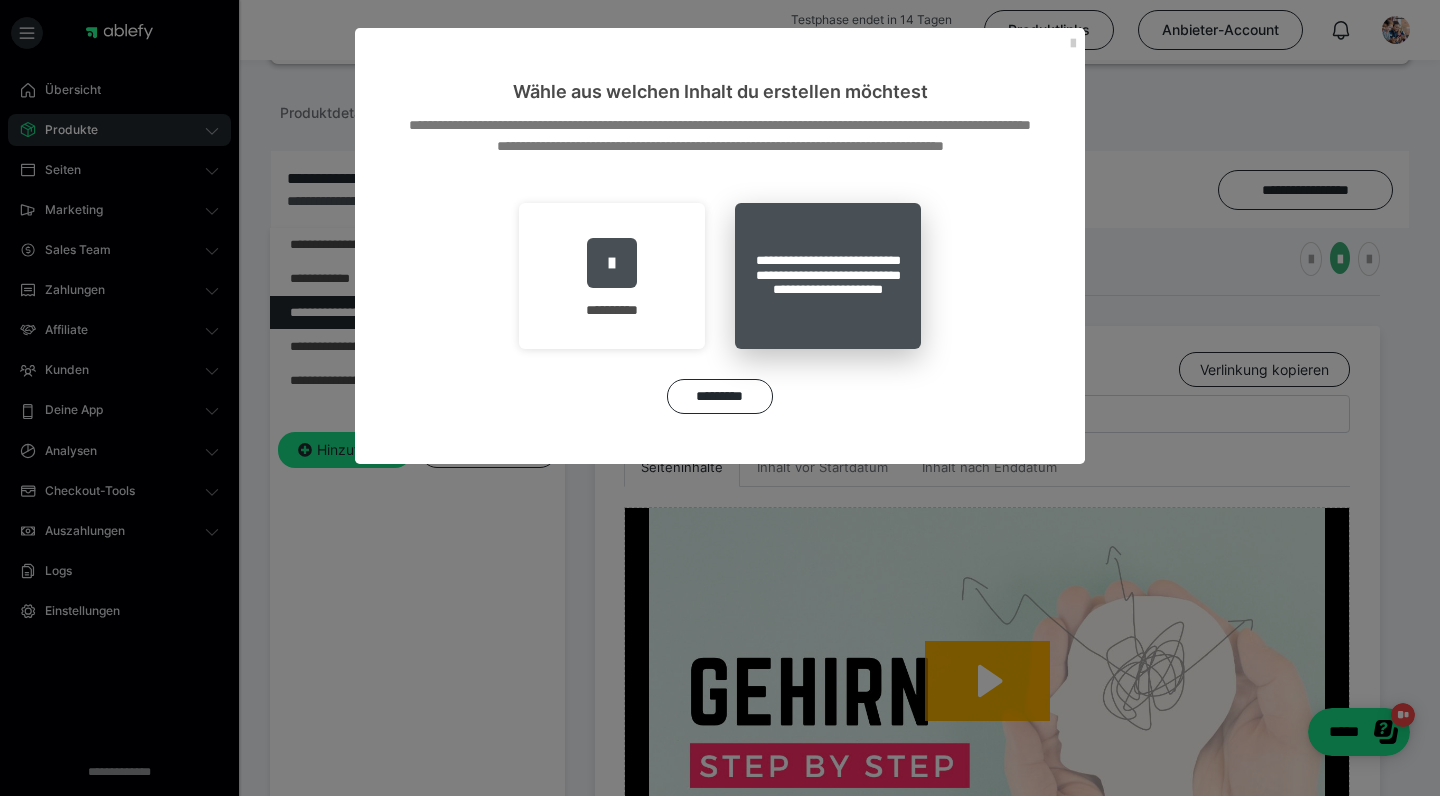 click on "**********" at bounding box center (828, 276) 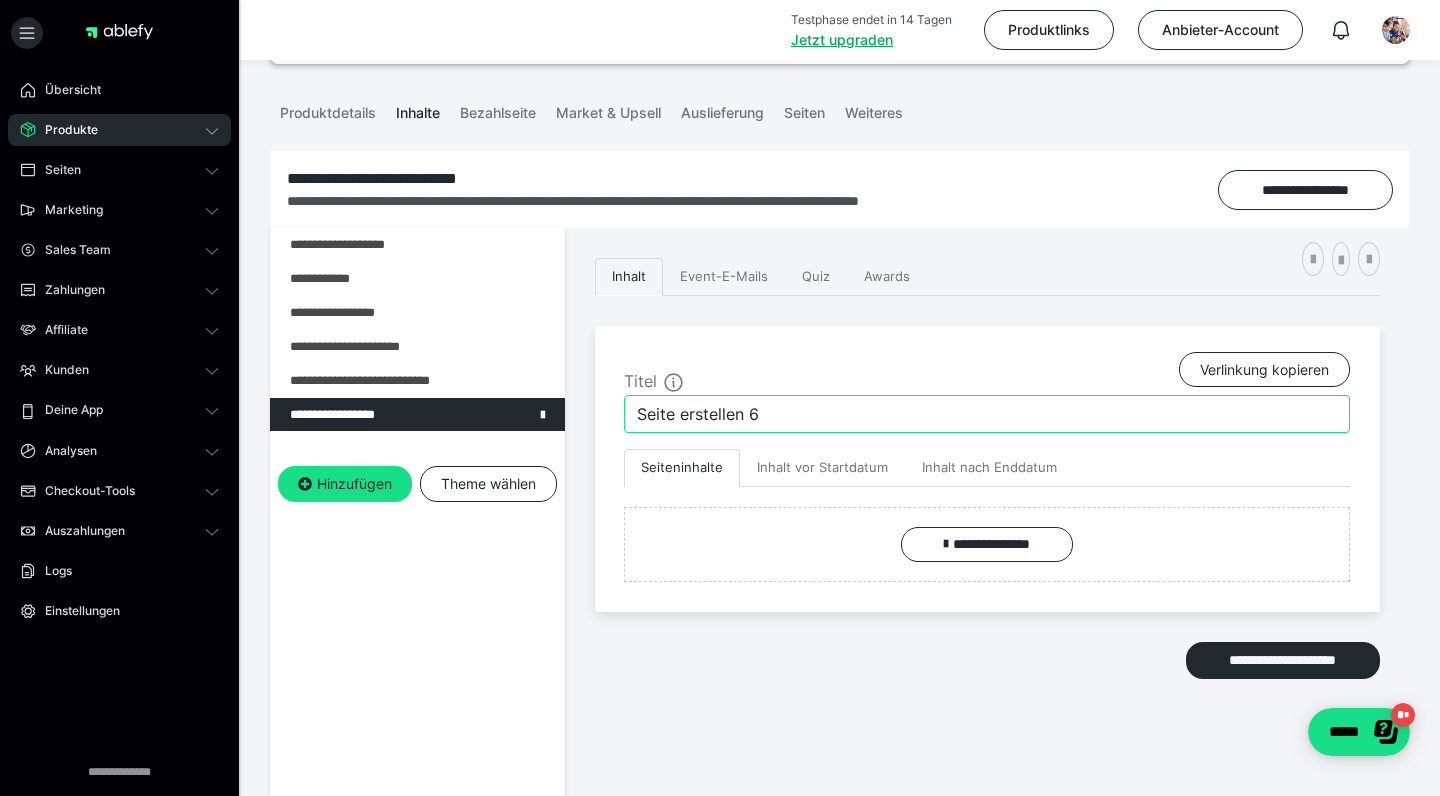 drag, startPoint x: 779, startPoint y: 419, endPoint x: 605, endPoint y: 416, distance: 174.02586 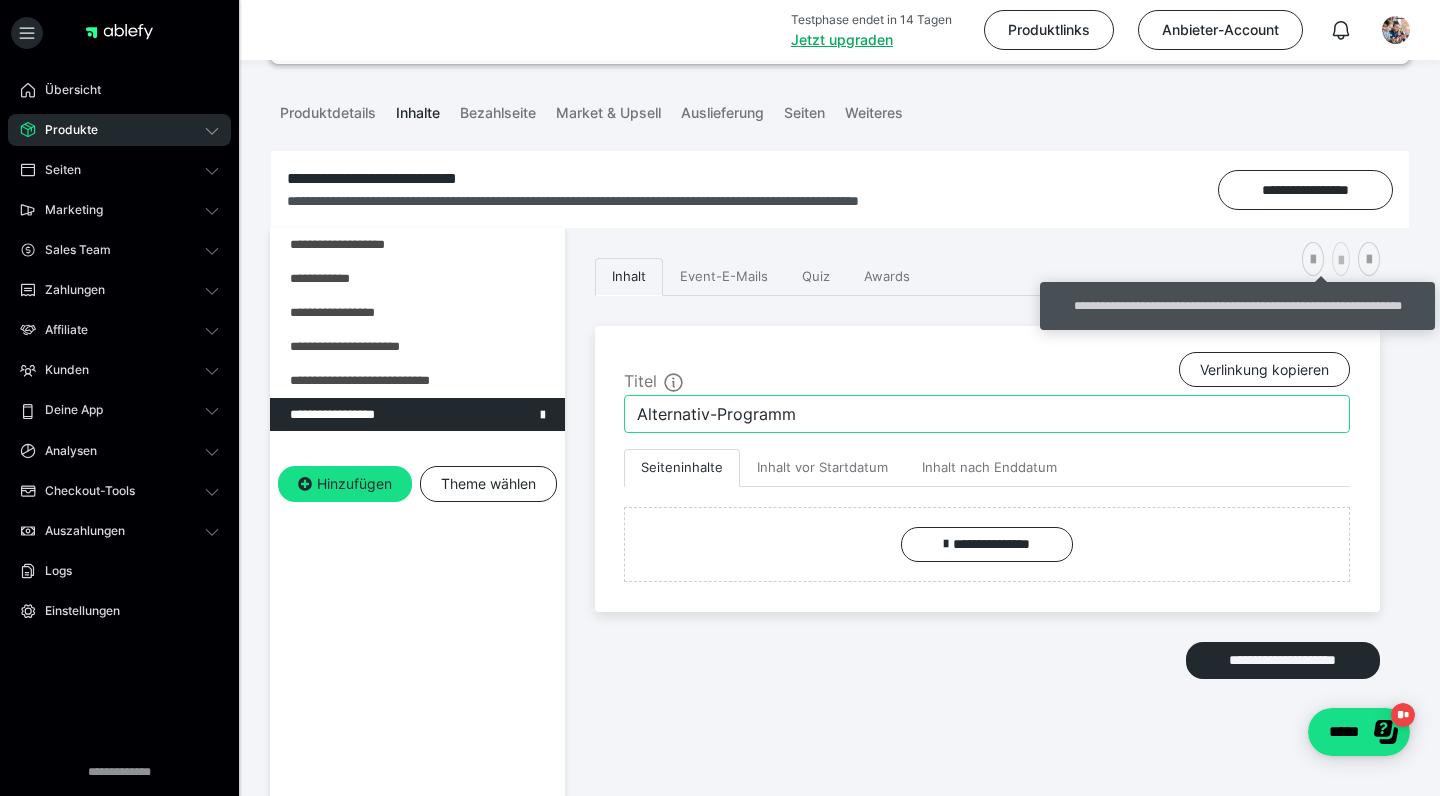 type on "Alternativ-Programm" 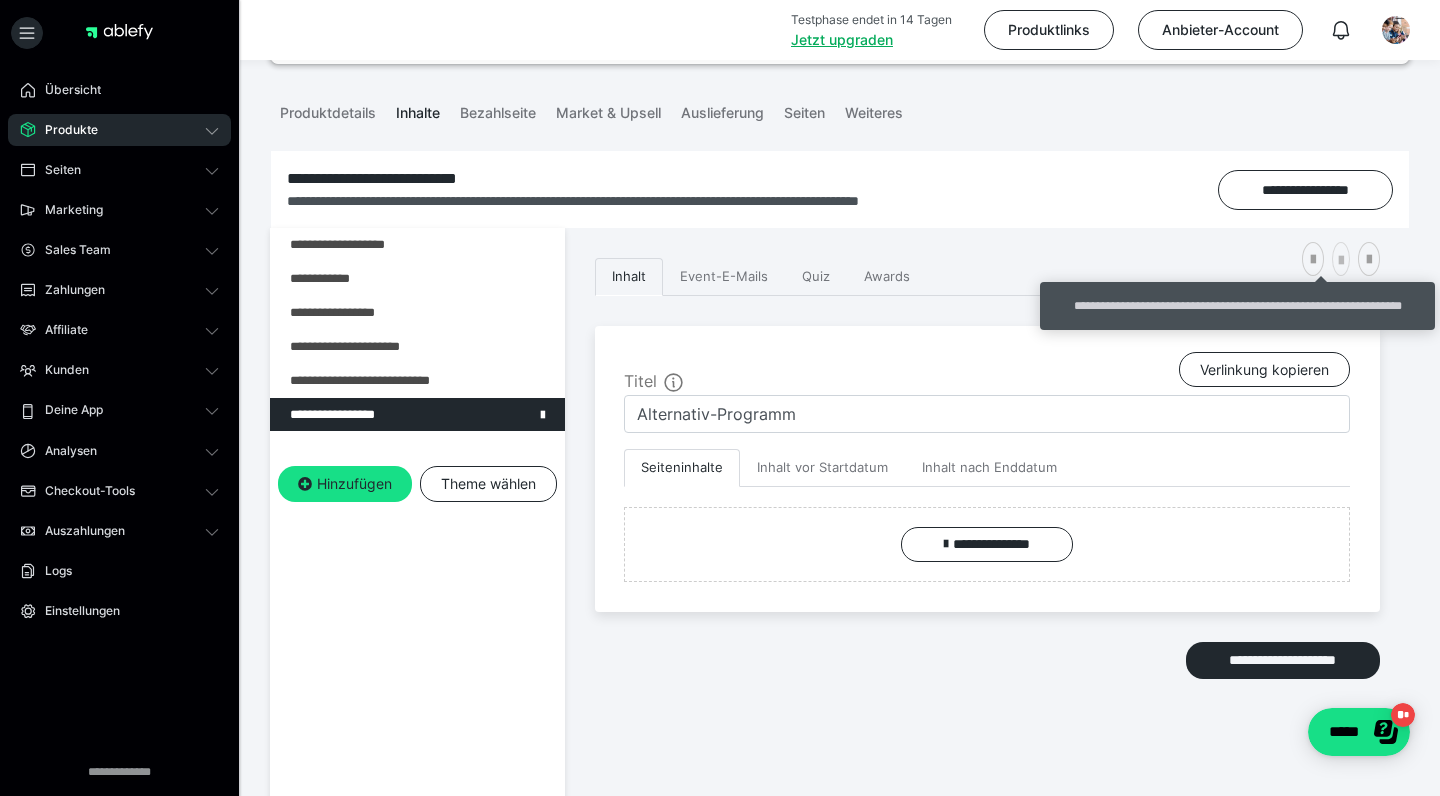 click at bounding box center (1341, 261) 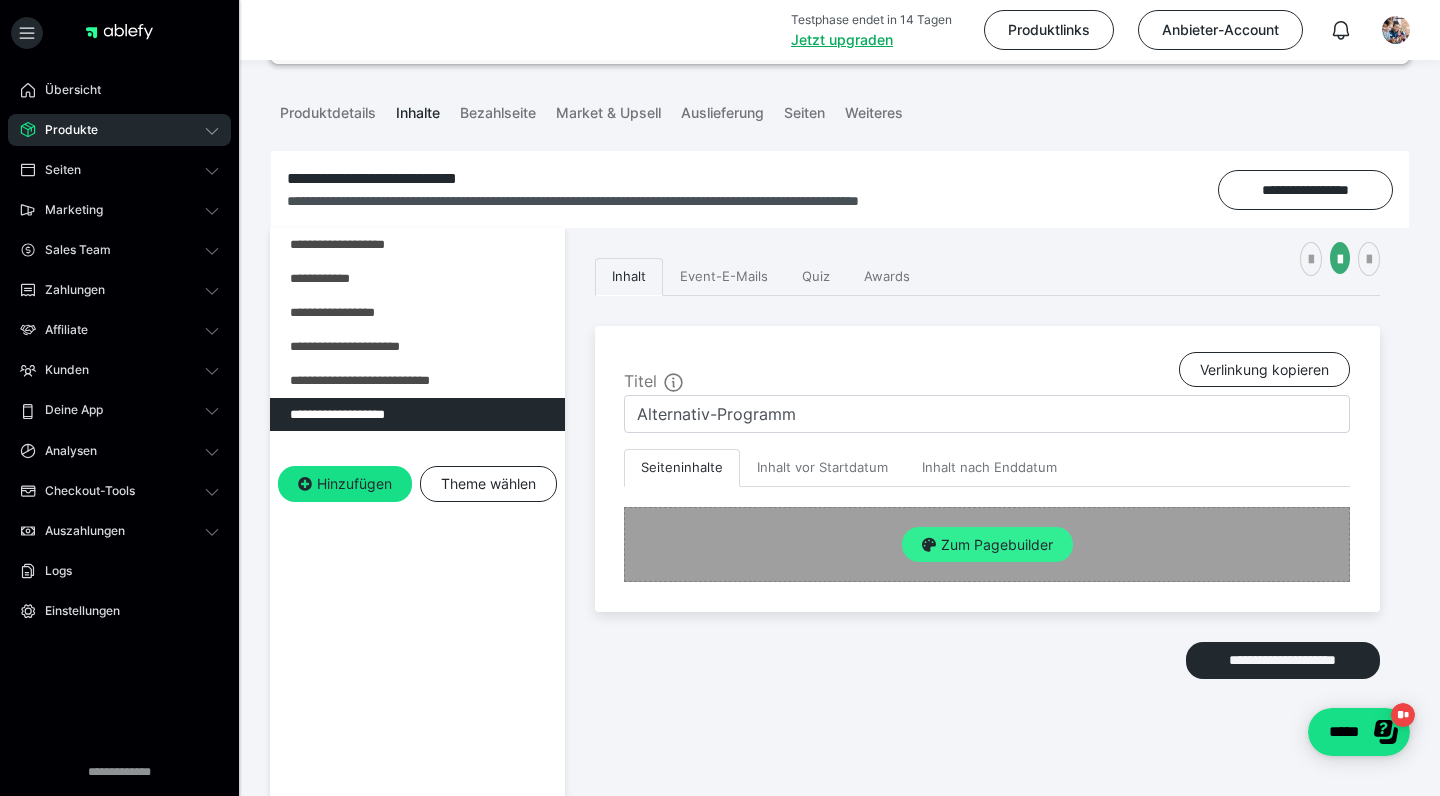 click on "Zum Pagebuilder" at bounding box center [987, 545] 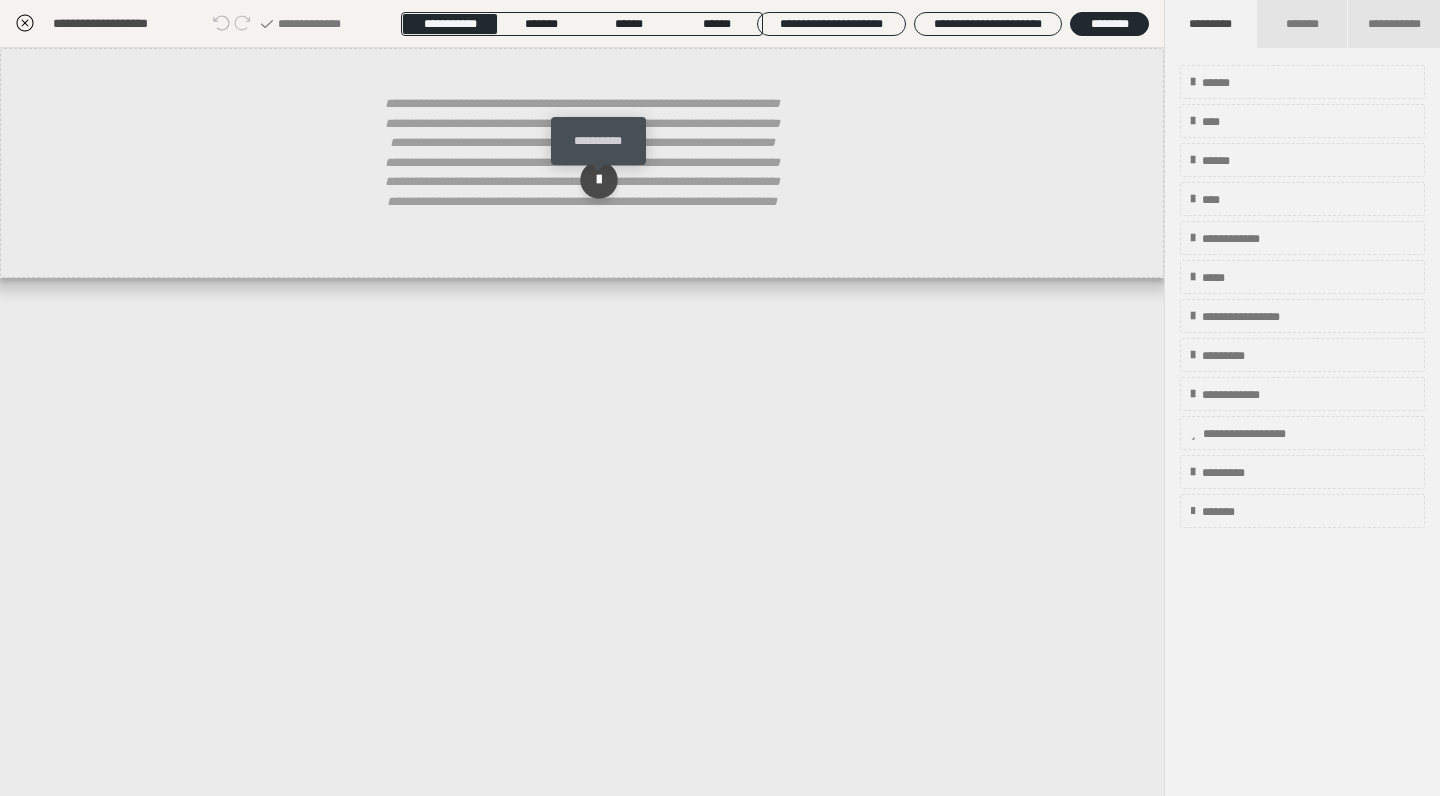 drag, startPoint x: 599, startPoint y: 182, endPoint x: 617, endPoint y: 207, distance: 30.805843 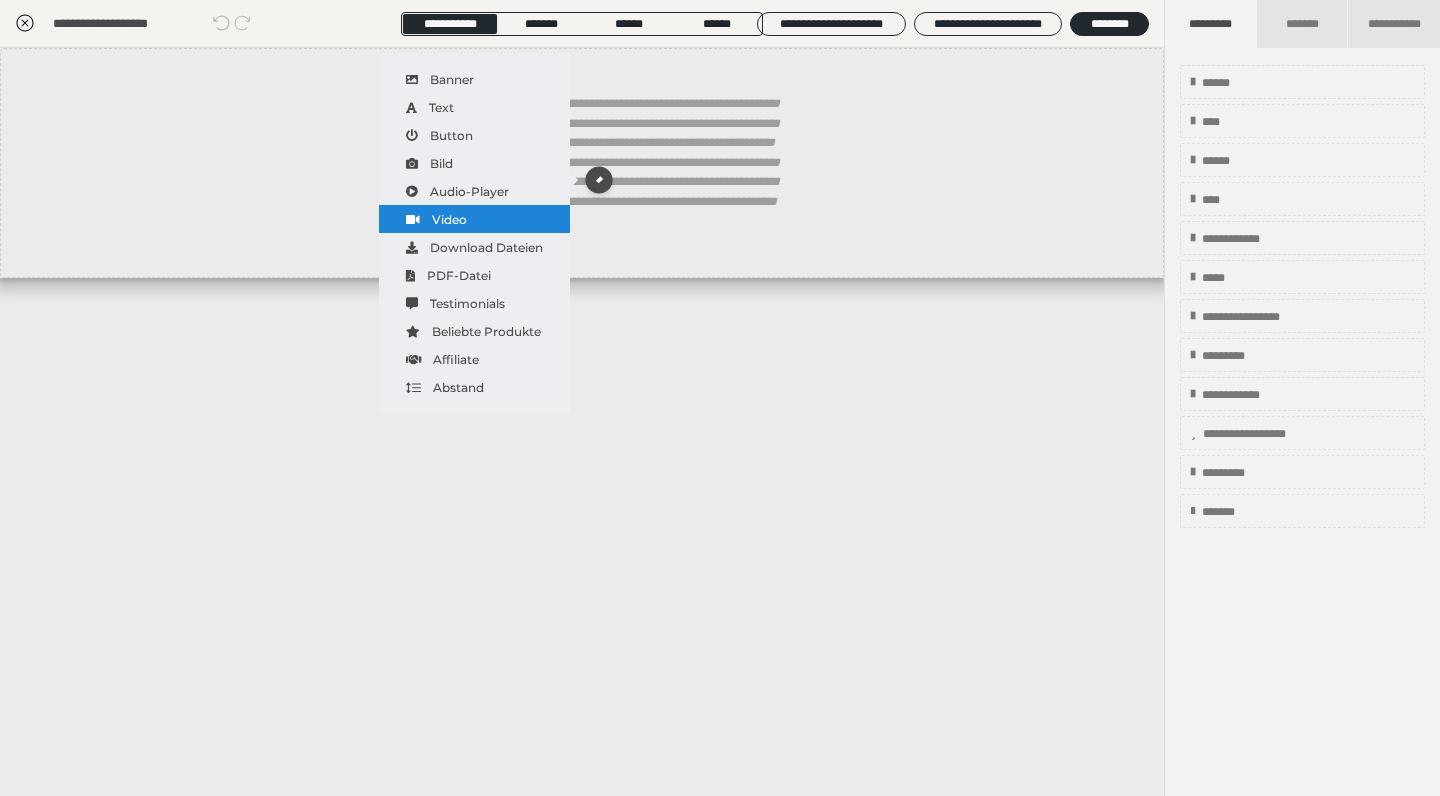 click on "Video" at bounding box center (474, 219) 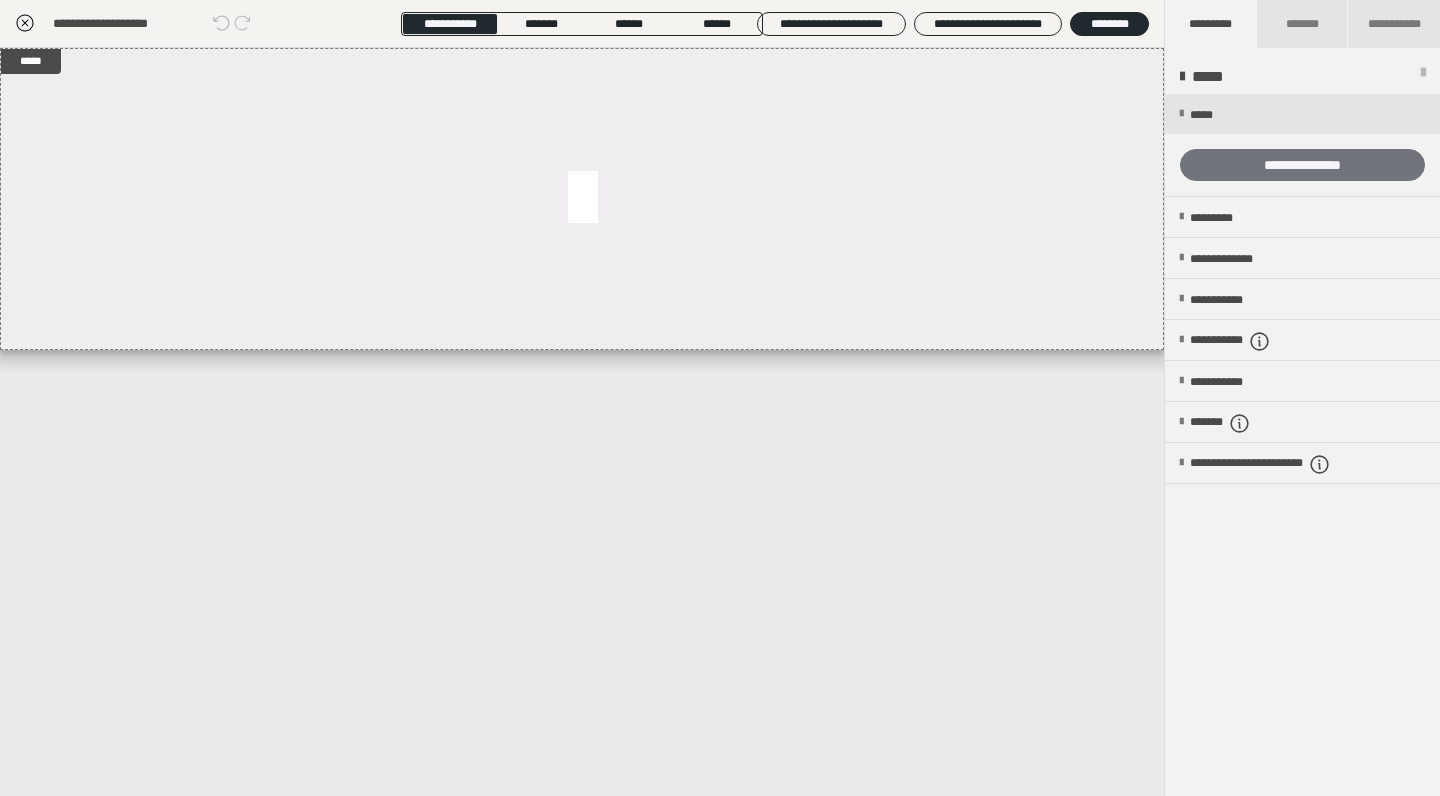 click on "**********" at bounding box center (1302, 165) 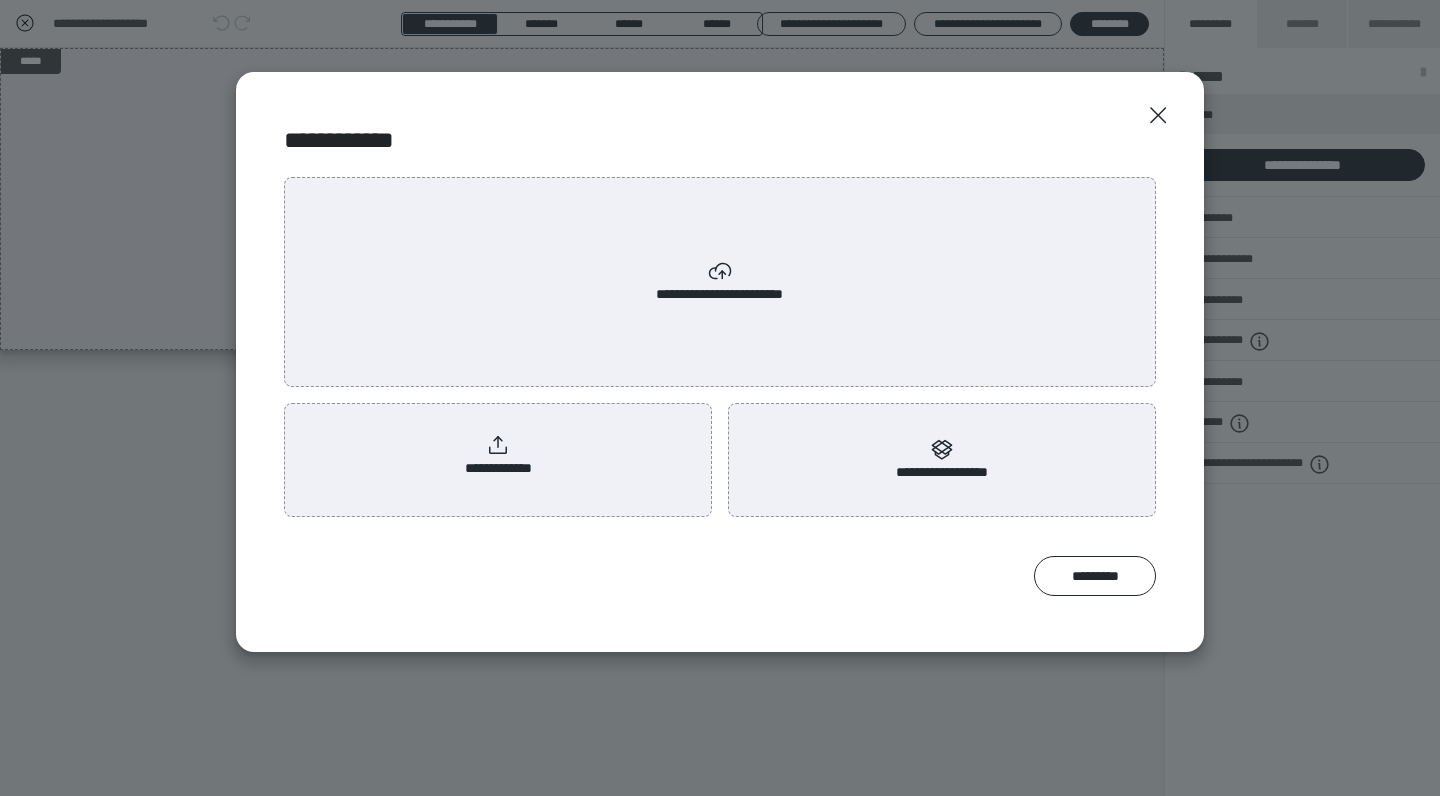 click on "**********" at bounding box center [498, 456] 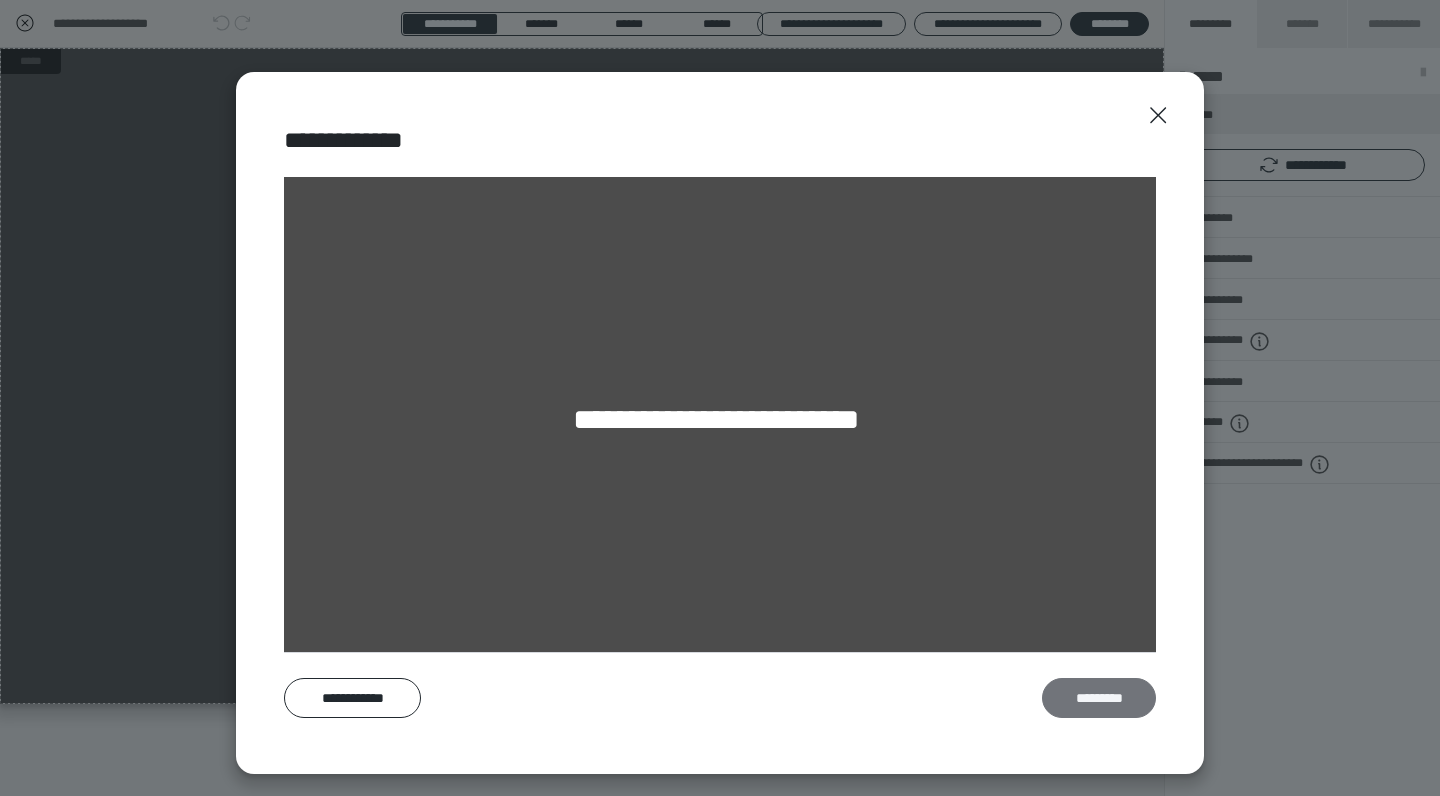 click on "*********" at bounding box center (1099, 698) 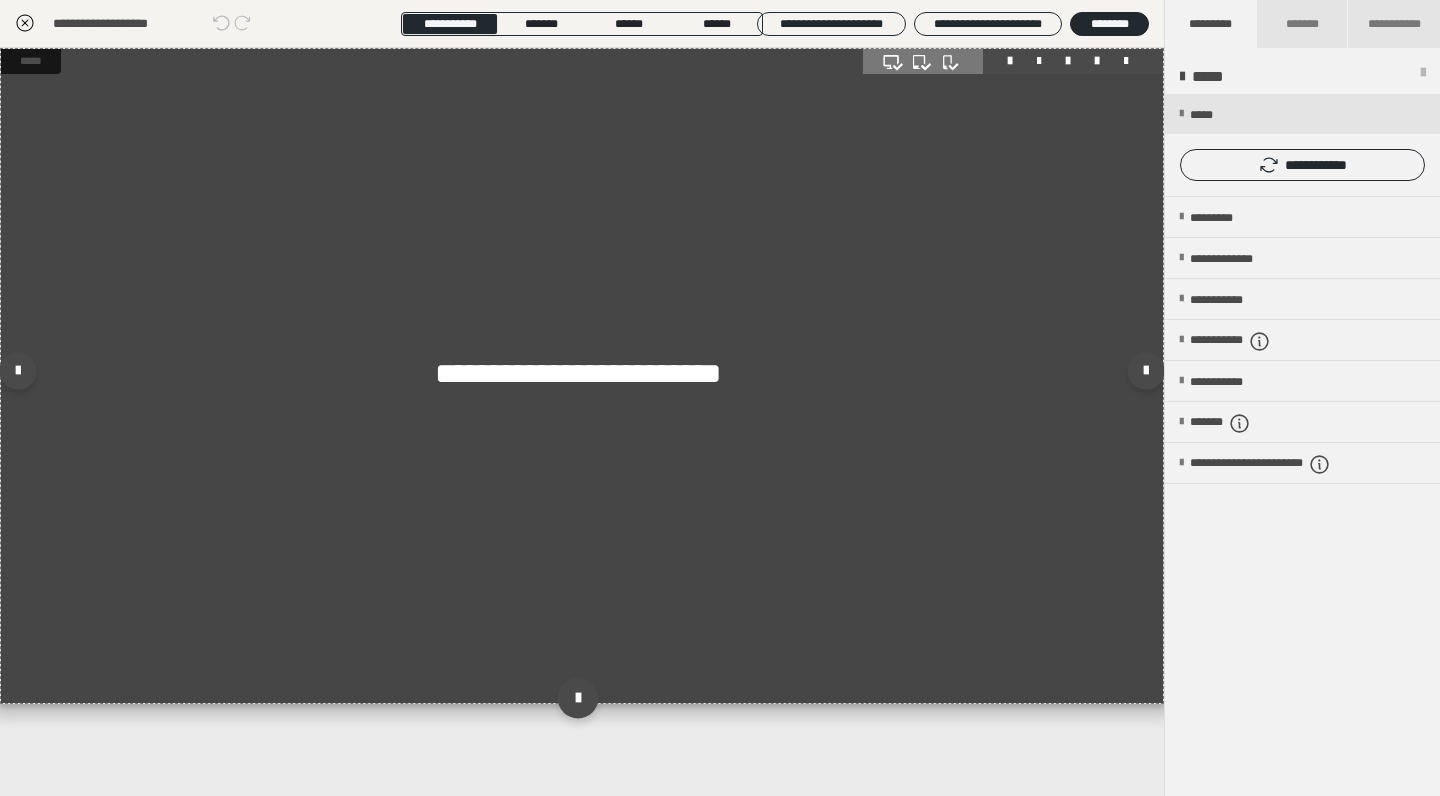click at bounding box center [577, 698] 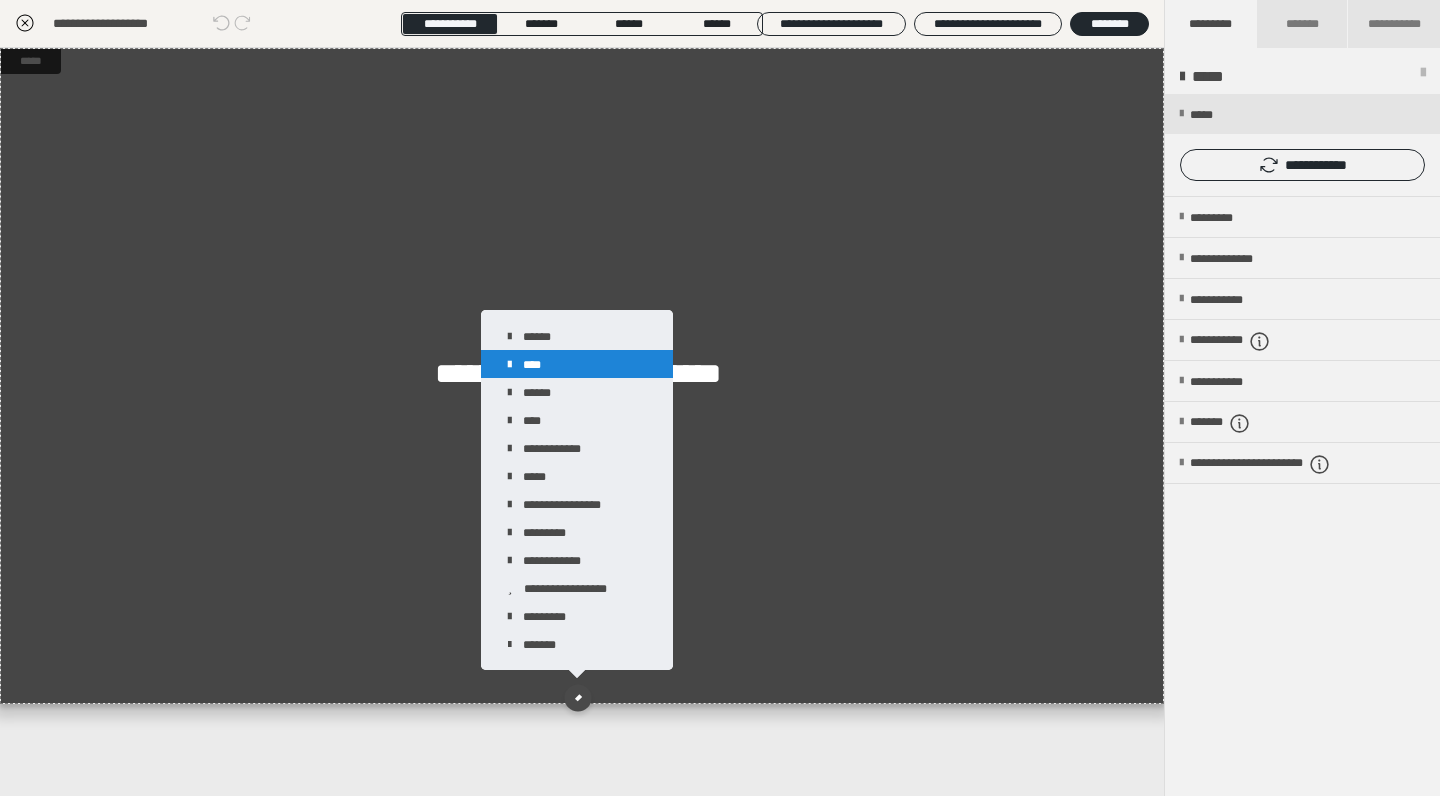 click on "****" at bounding box center [577, 364] 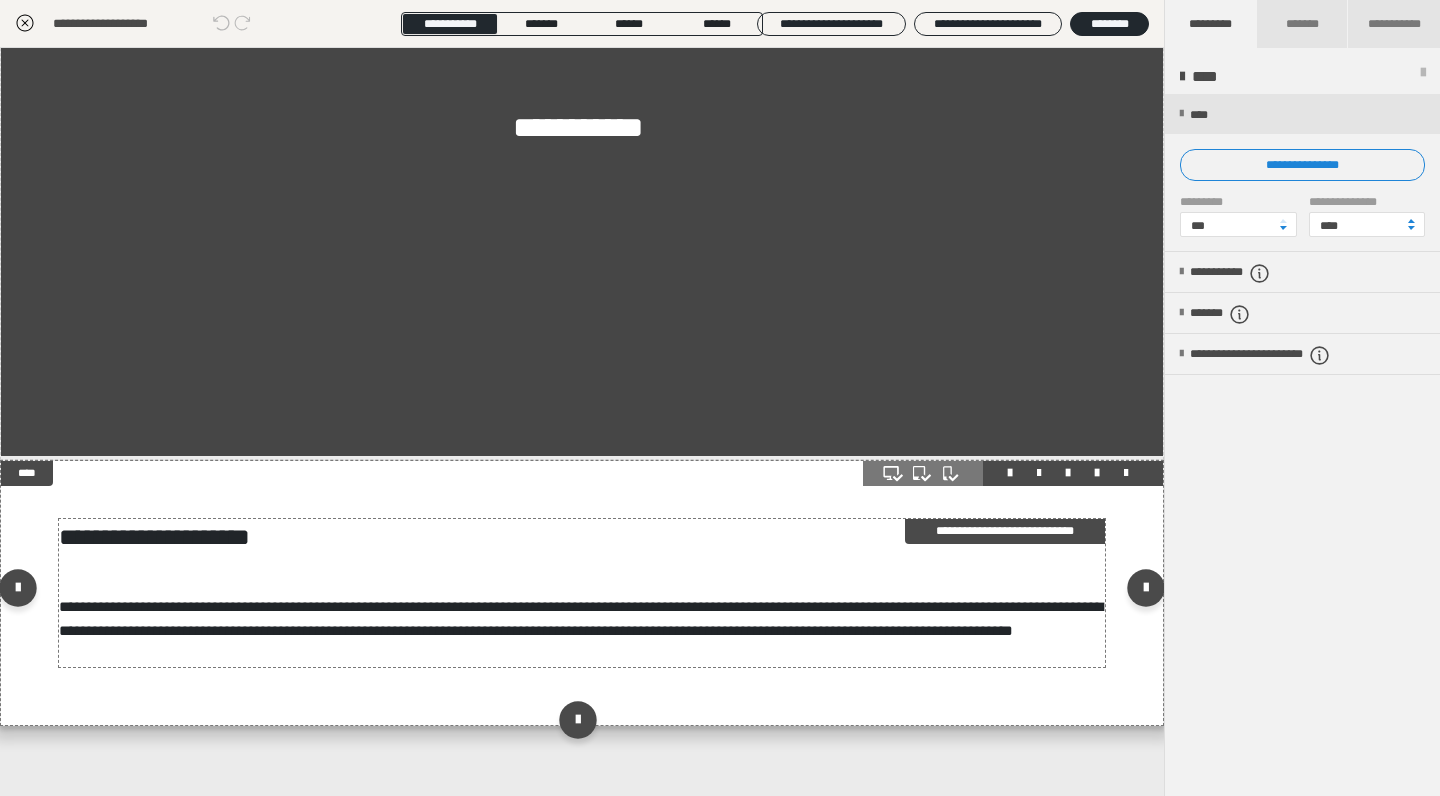 scroll, scrollTop: 260, scrollLeft: 0, axis: vertical 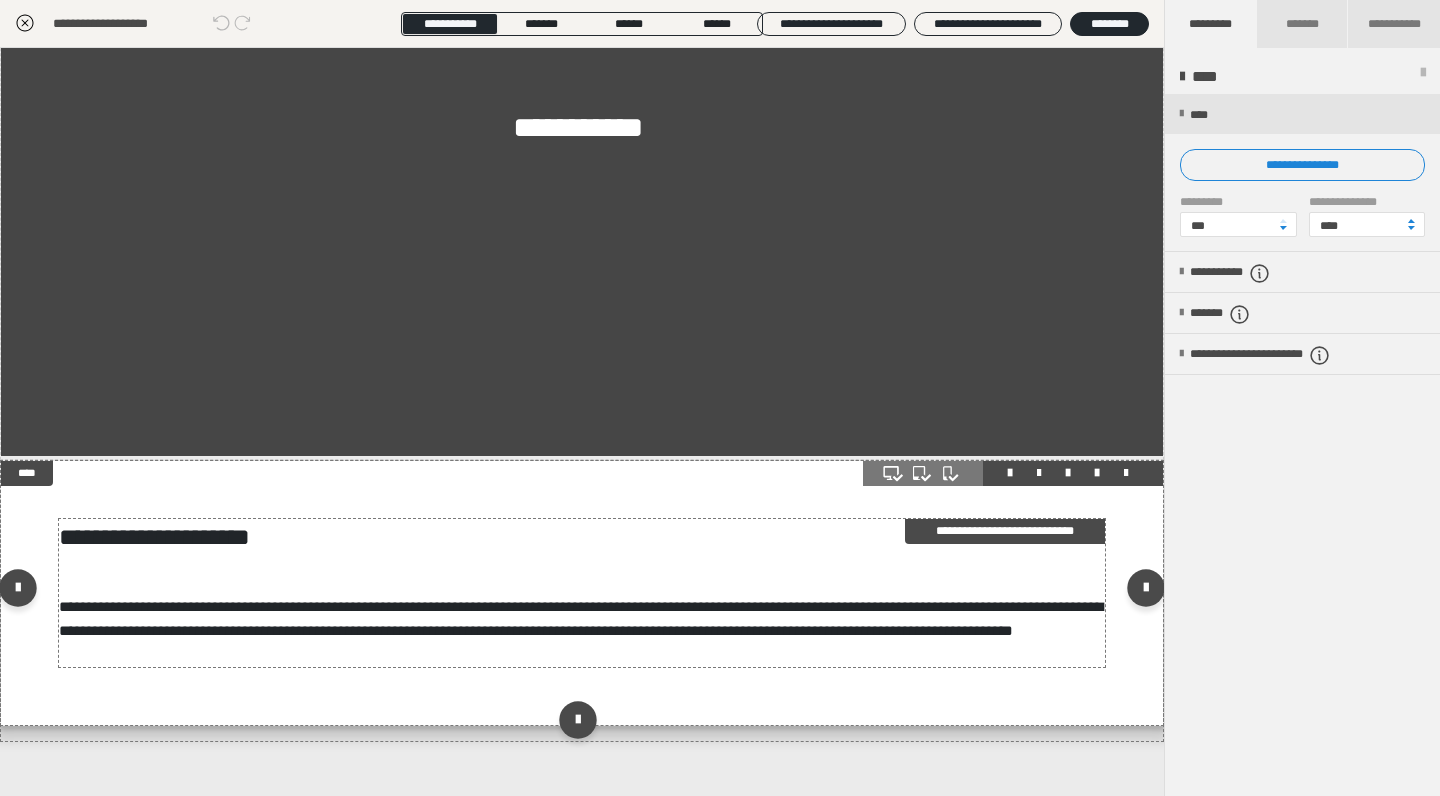 click on "**********" at bounding box center (581, 618) 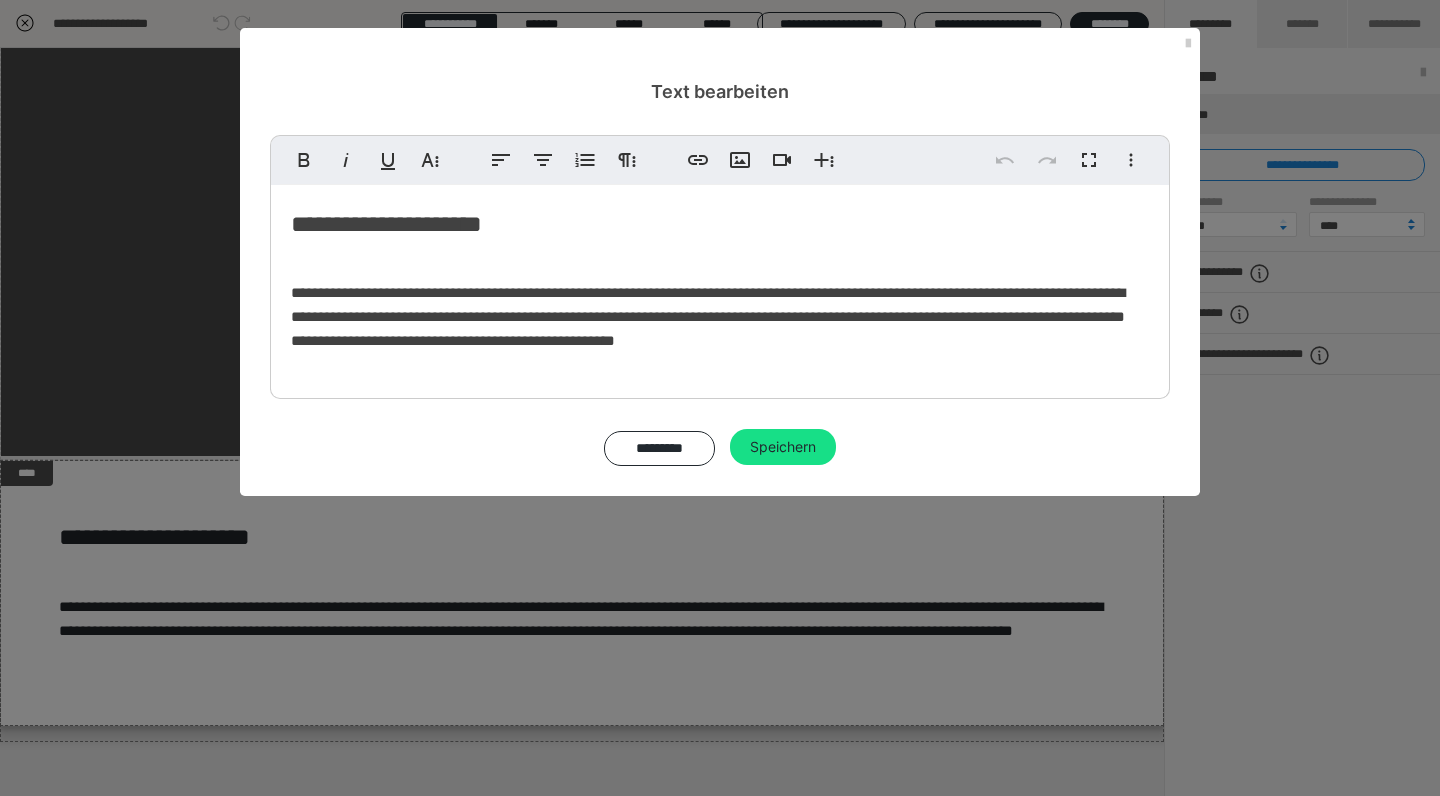 click on "**********" at bounding box center (708, 316) 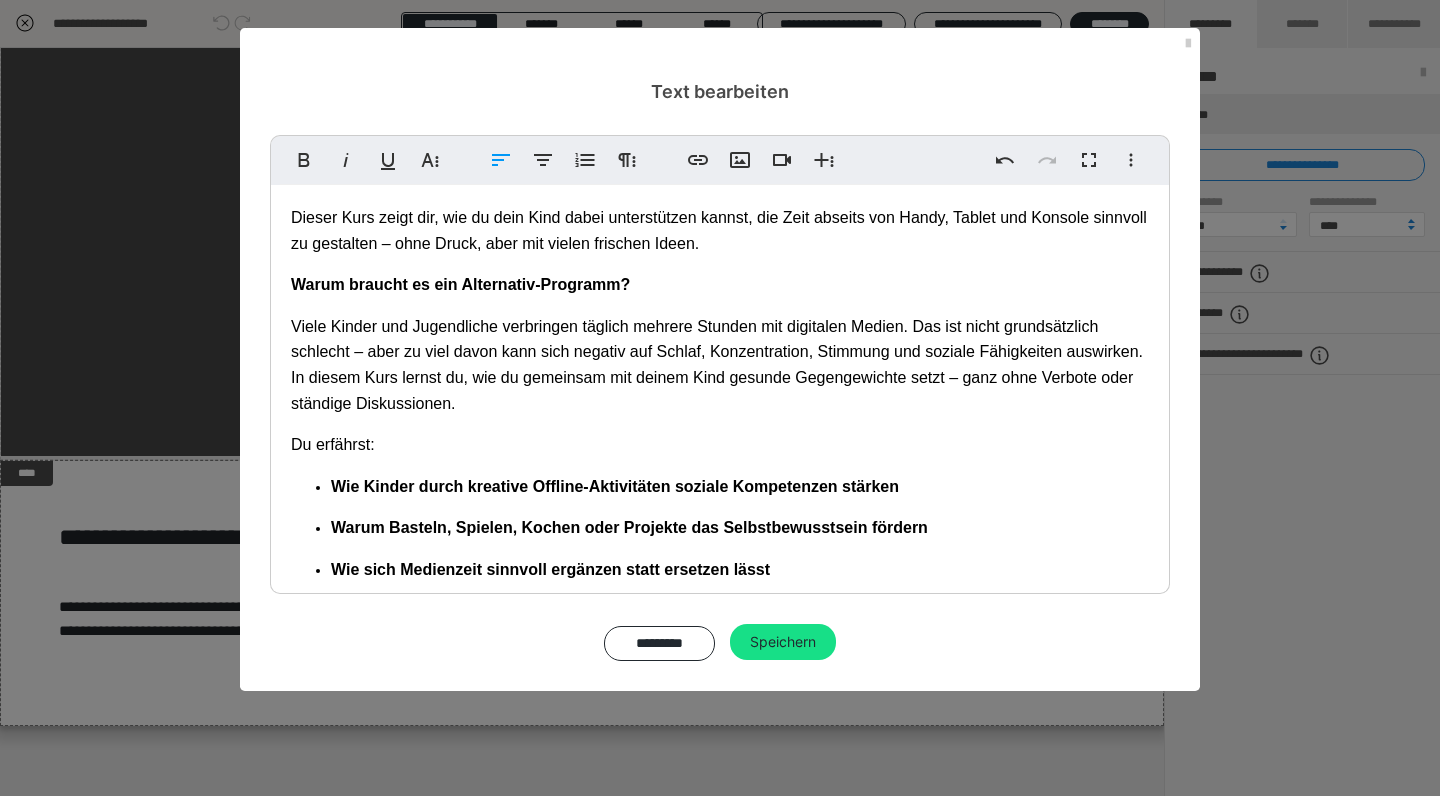 scroll, scrollTop: 799, scrollLeft: 0, axis: vertical 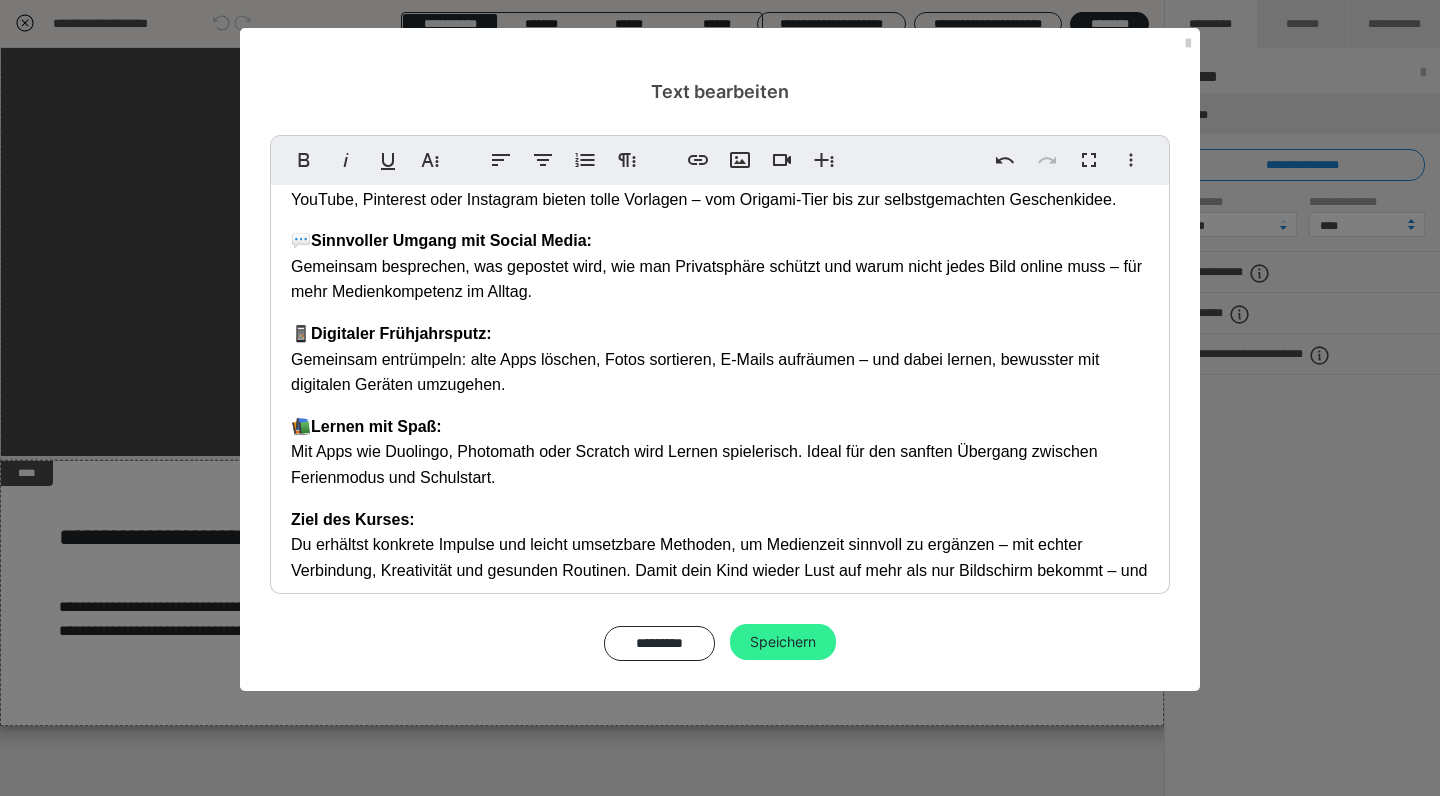 click on "Speichern" at bounding box center (783, 642) 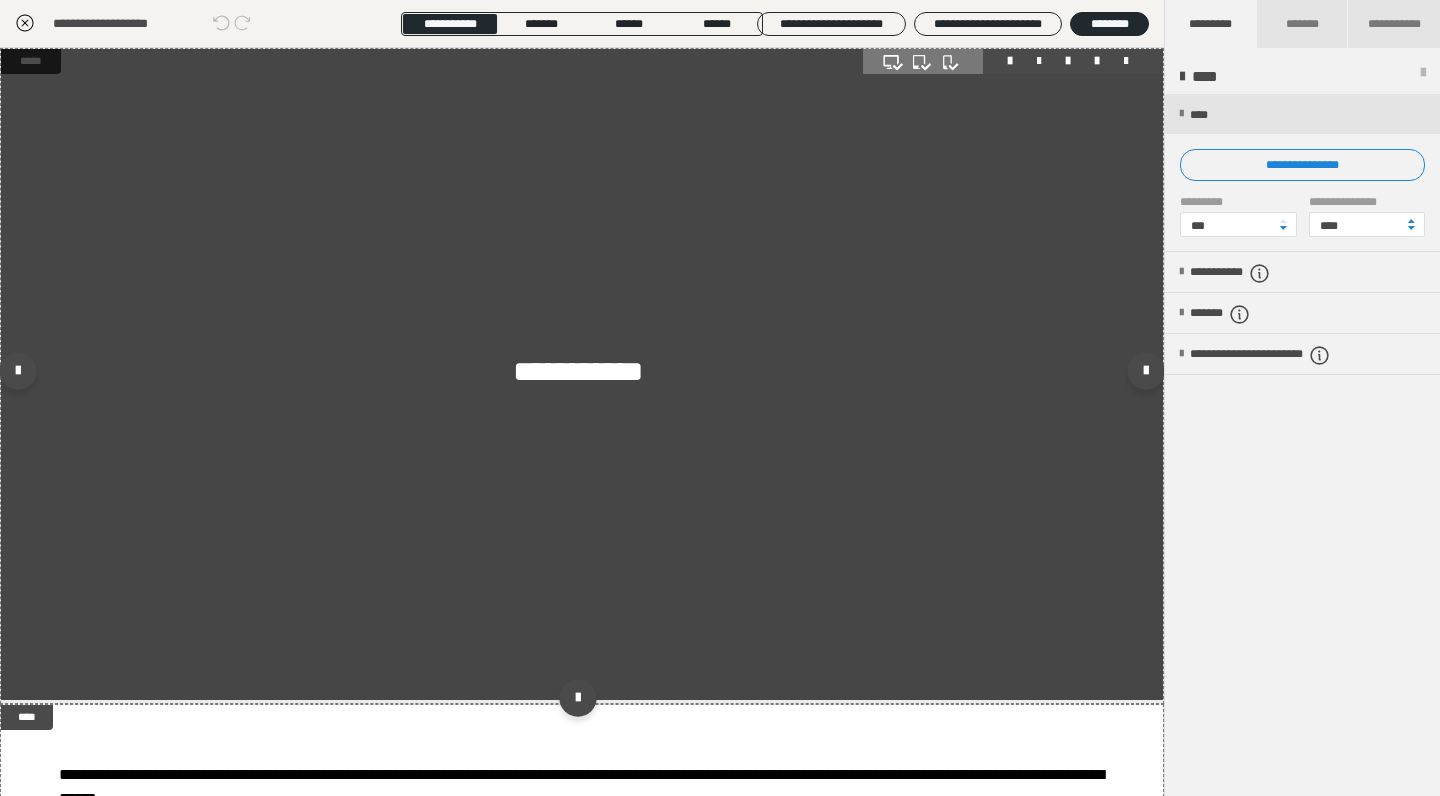 scroll, scrollTop: -2, scrollLeft: 0, axis: vertical 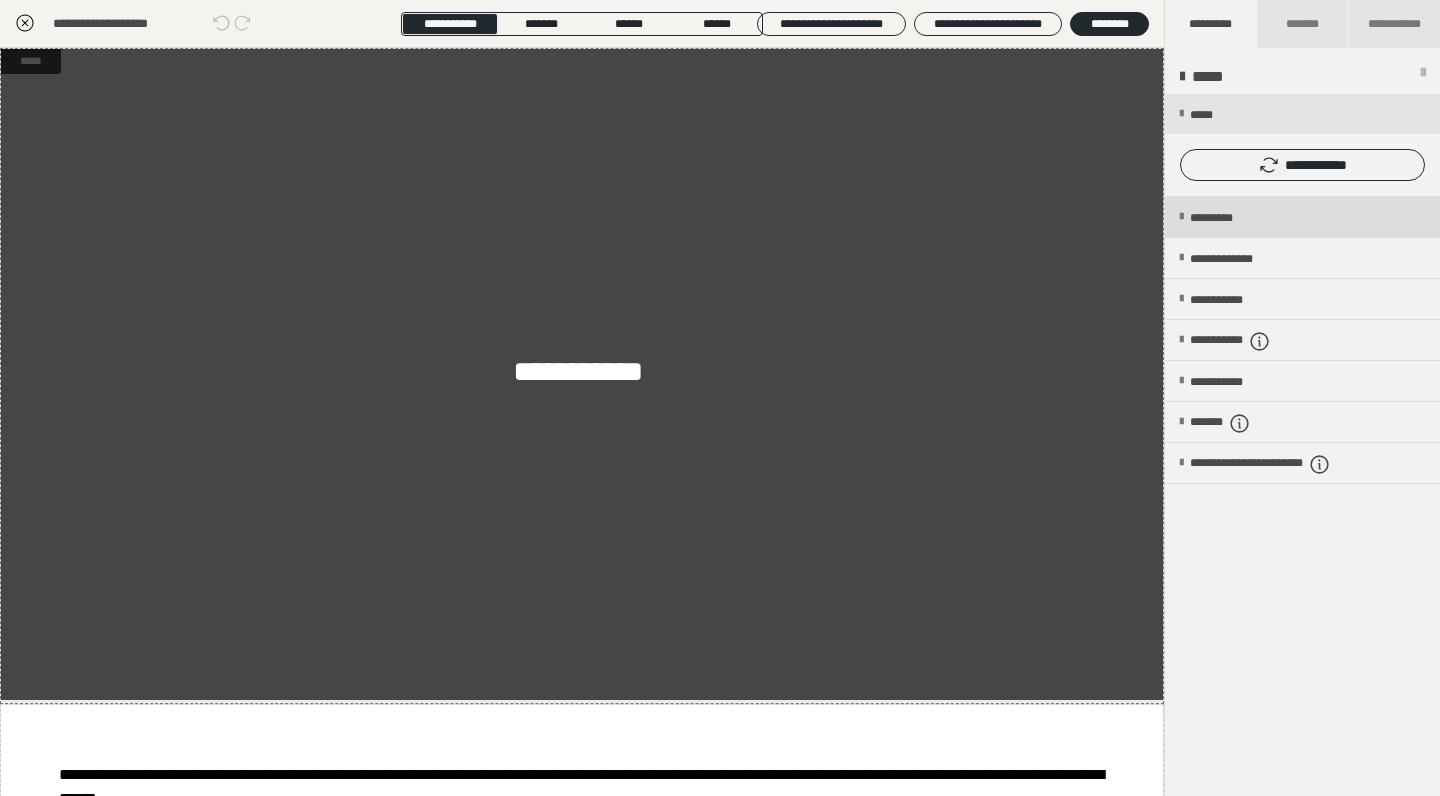 click on "*********" at bounding box center [1228, 218] 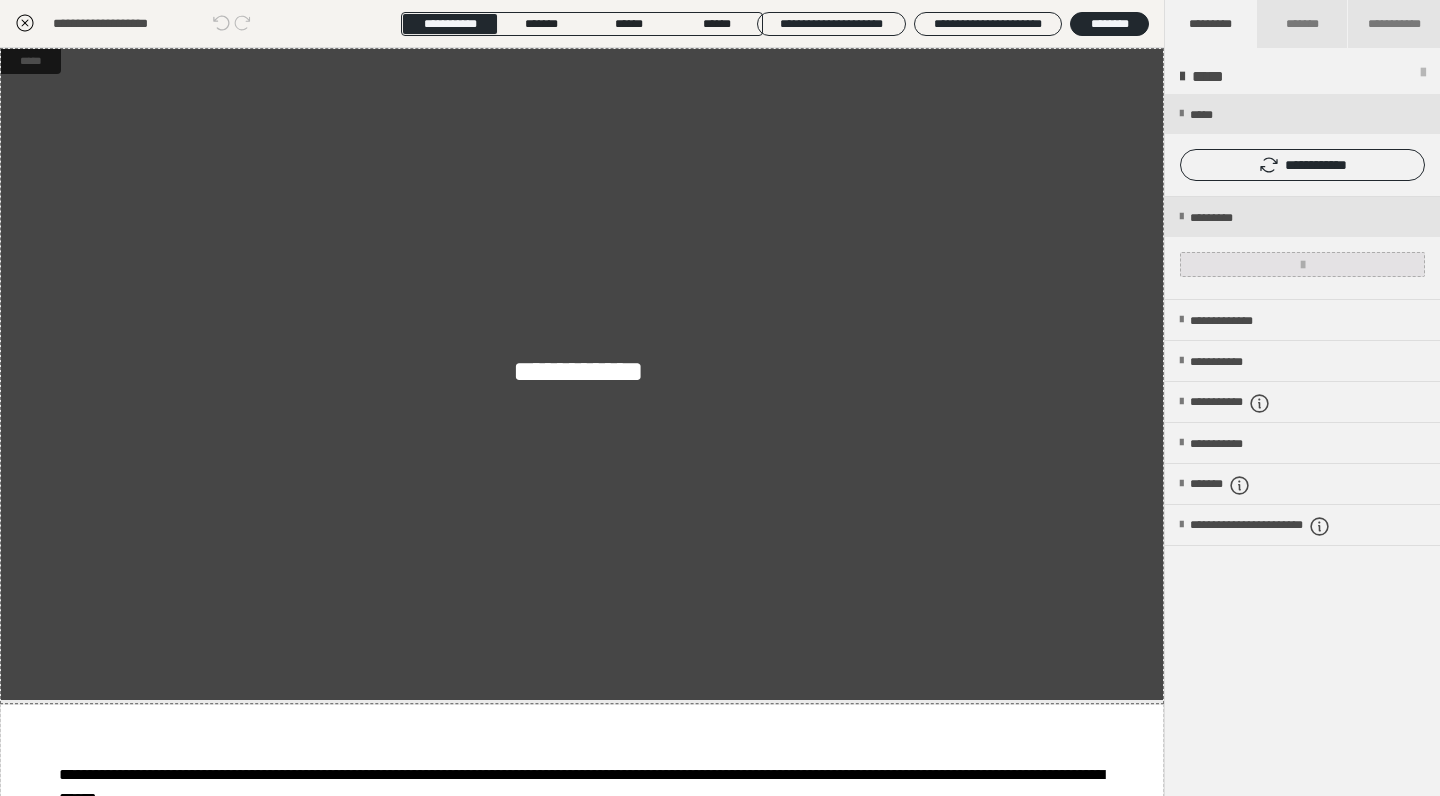 click at bounding box center (1302, 264) 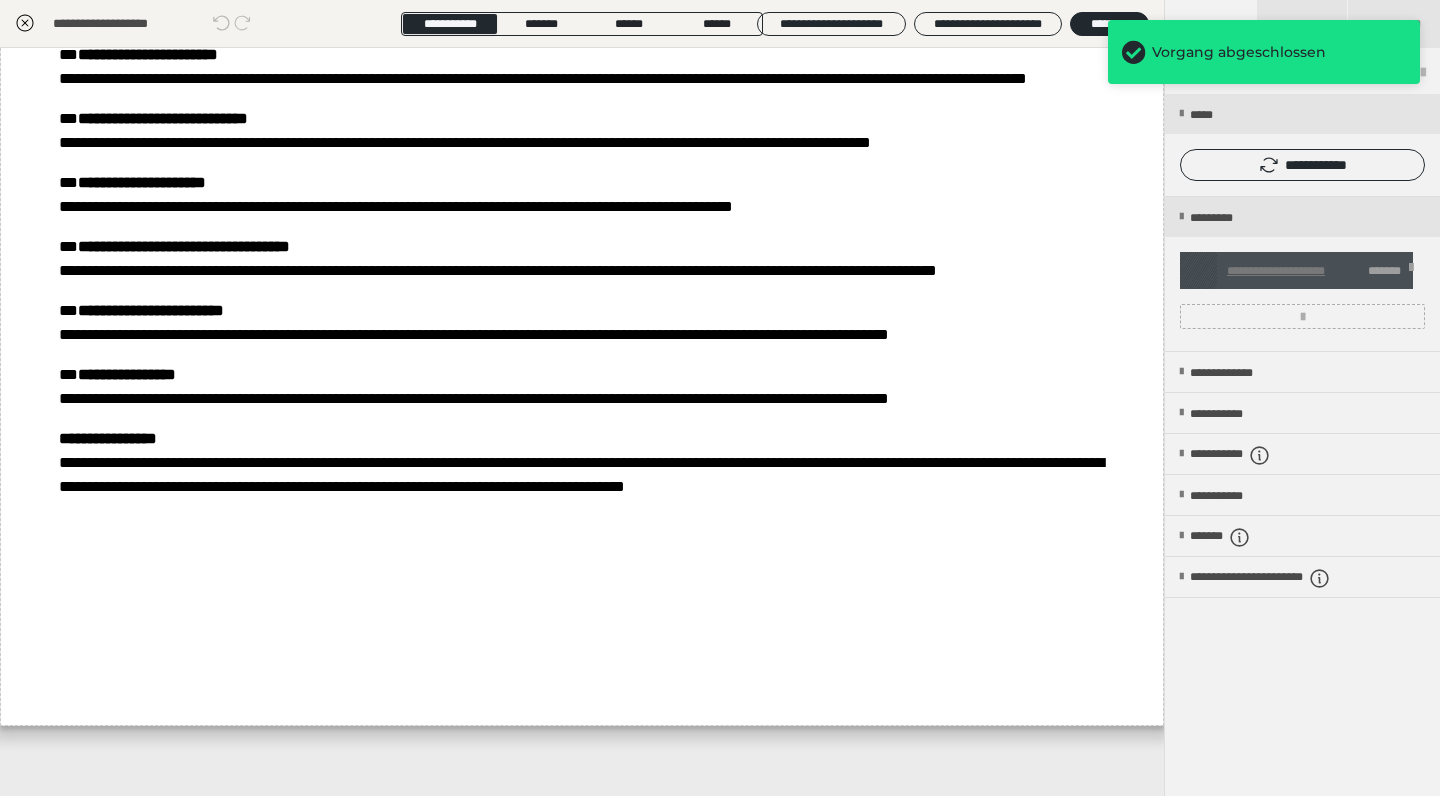 scroll, scrollTop: 1232, scrollLeft: 0, axis: vertical 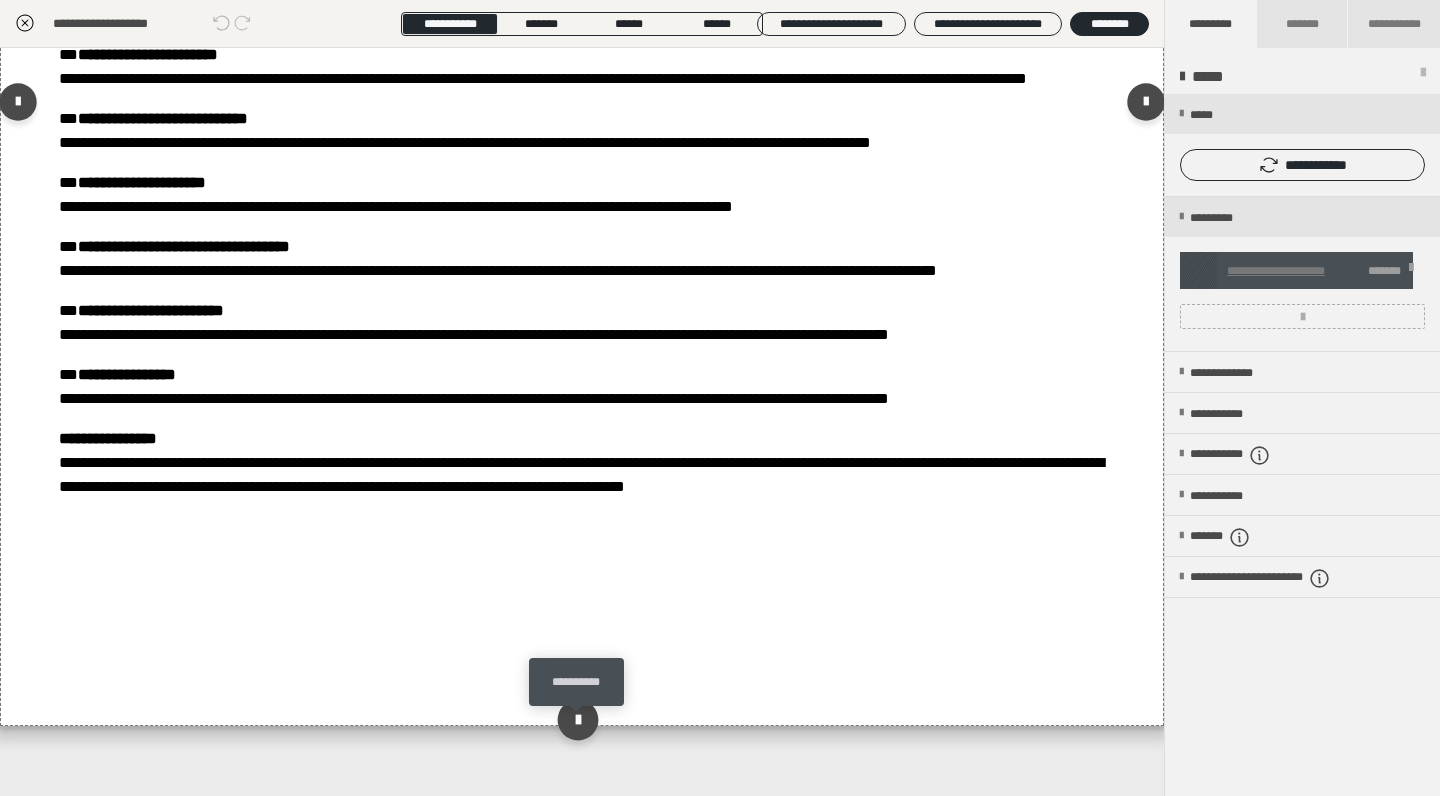 click at bounding box center [577, 720] 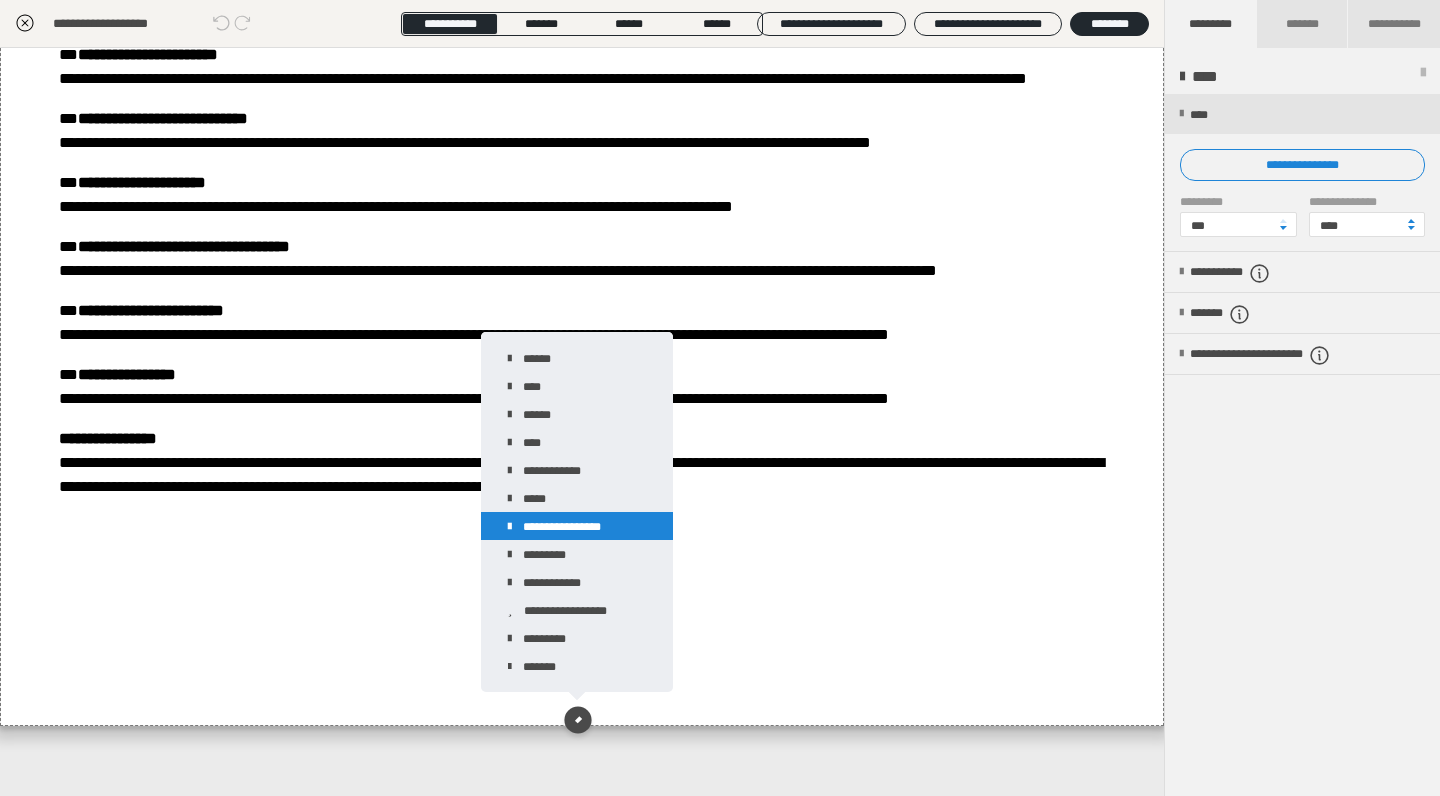 click on "**********" at bounding box center [577, 526] 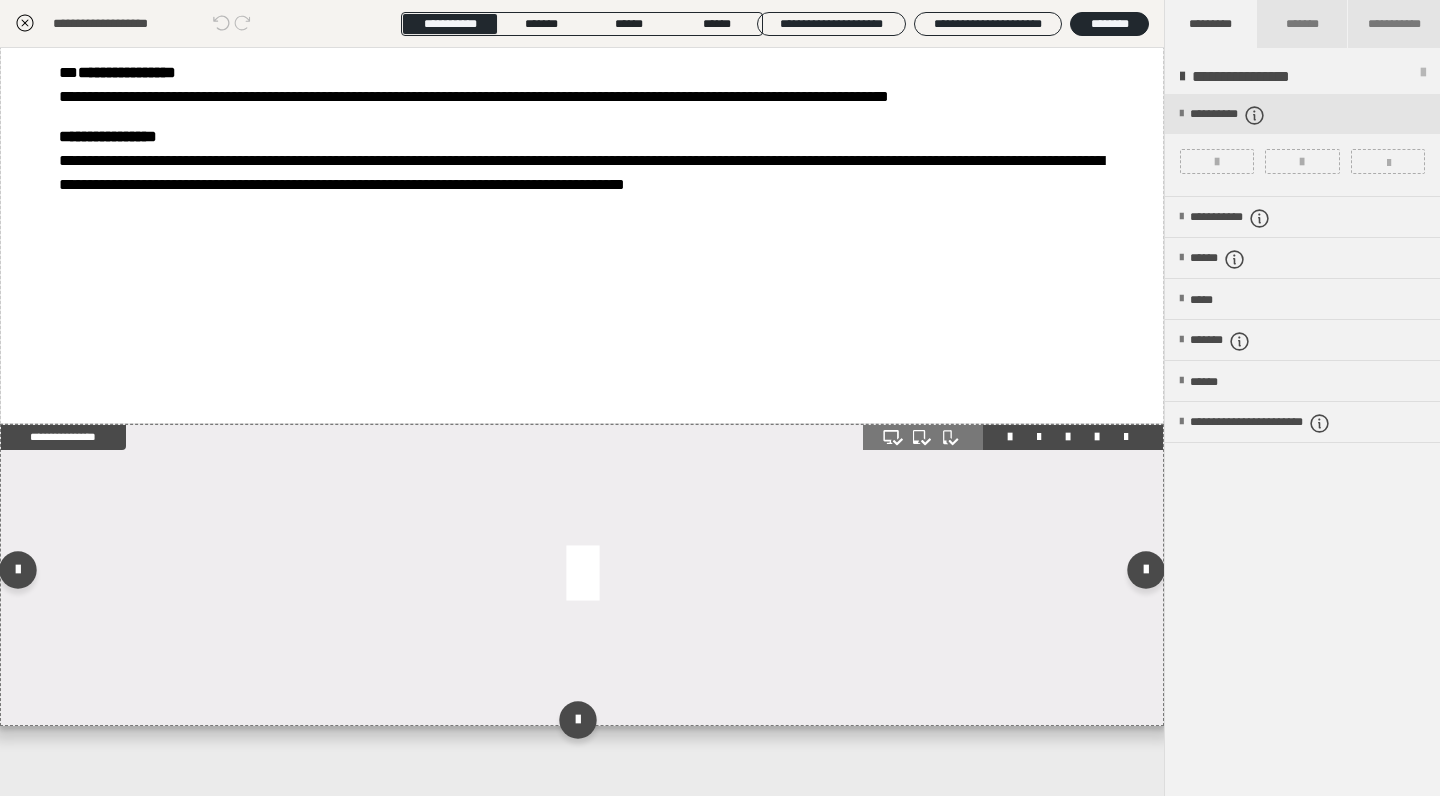 scroll, scrollTop: 1534, scrollLeft: 0, axis: vertical 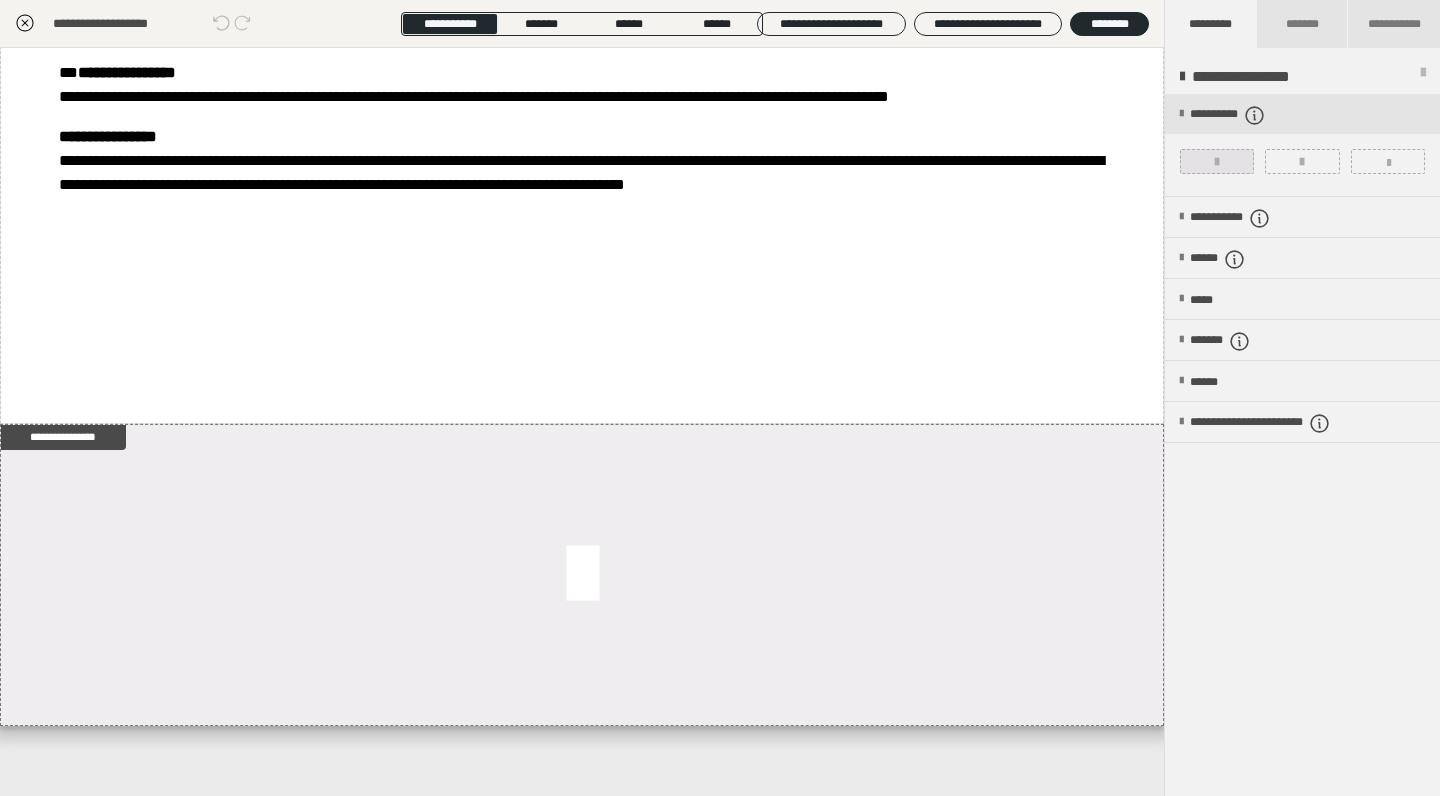 click at bounding box center [1217, 162] 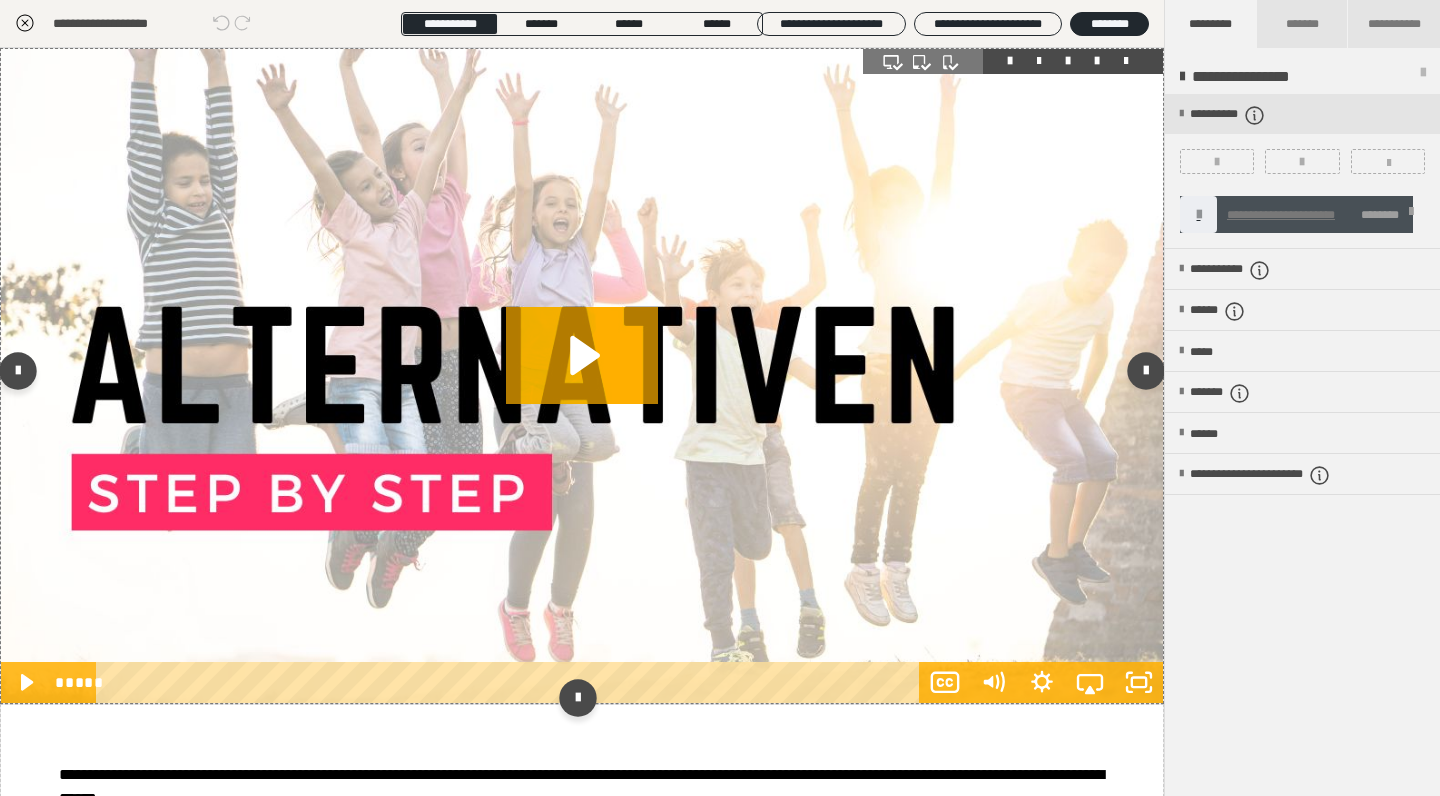 scroll, scrollTop: 0, scrollLeft: 0, axis: both 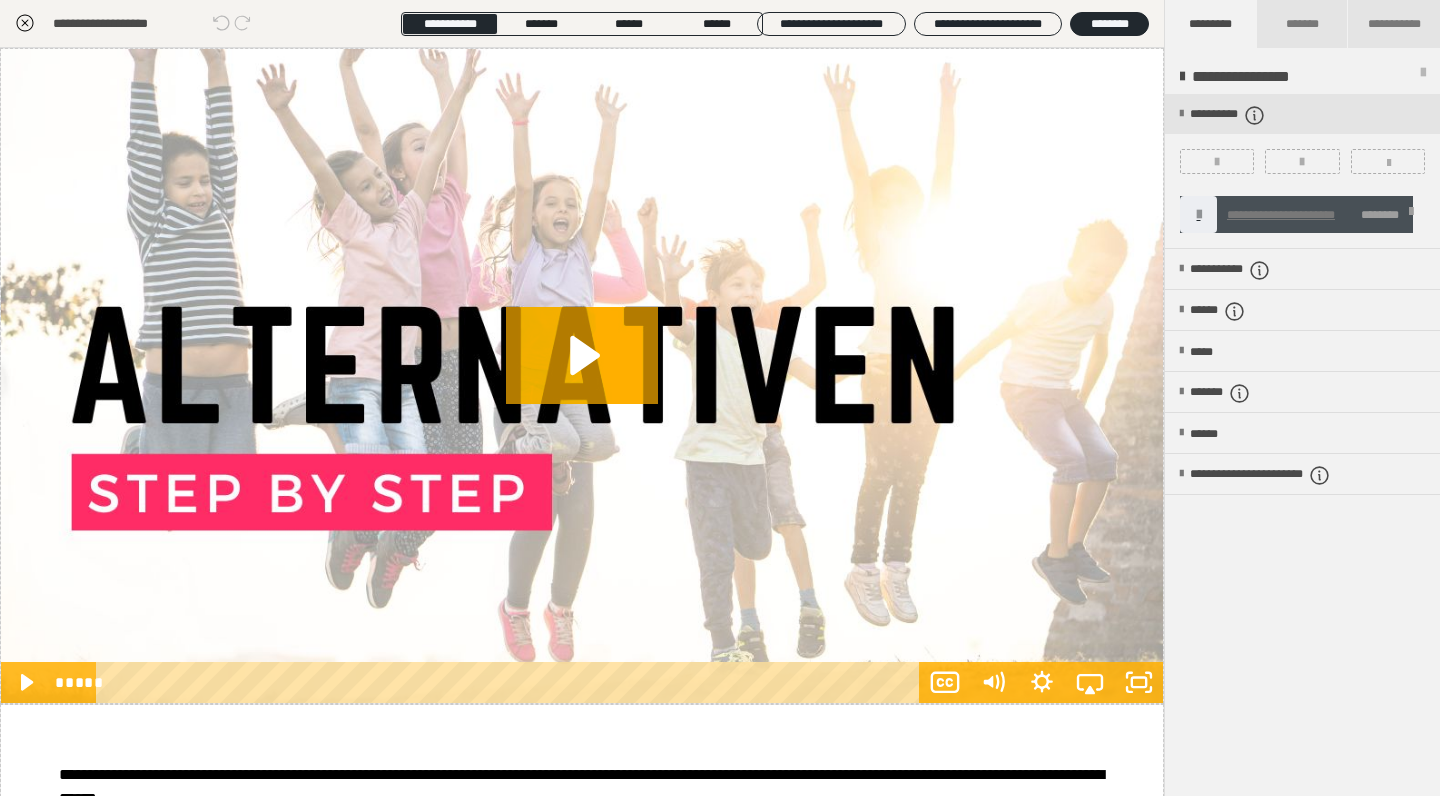 click 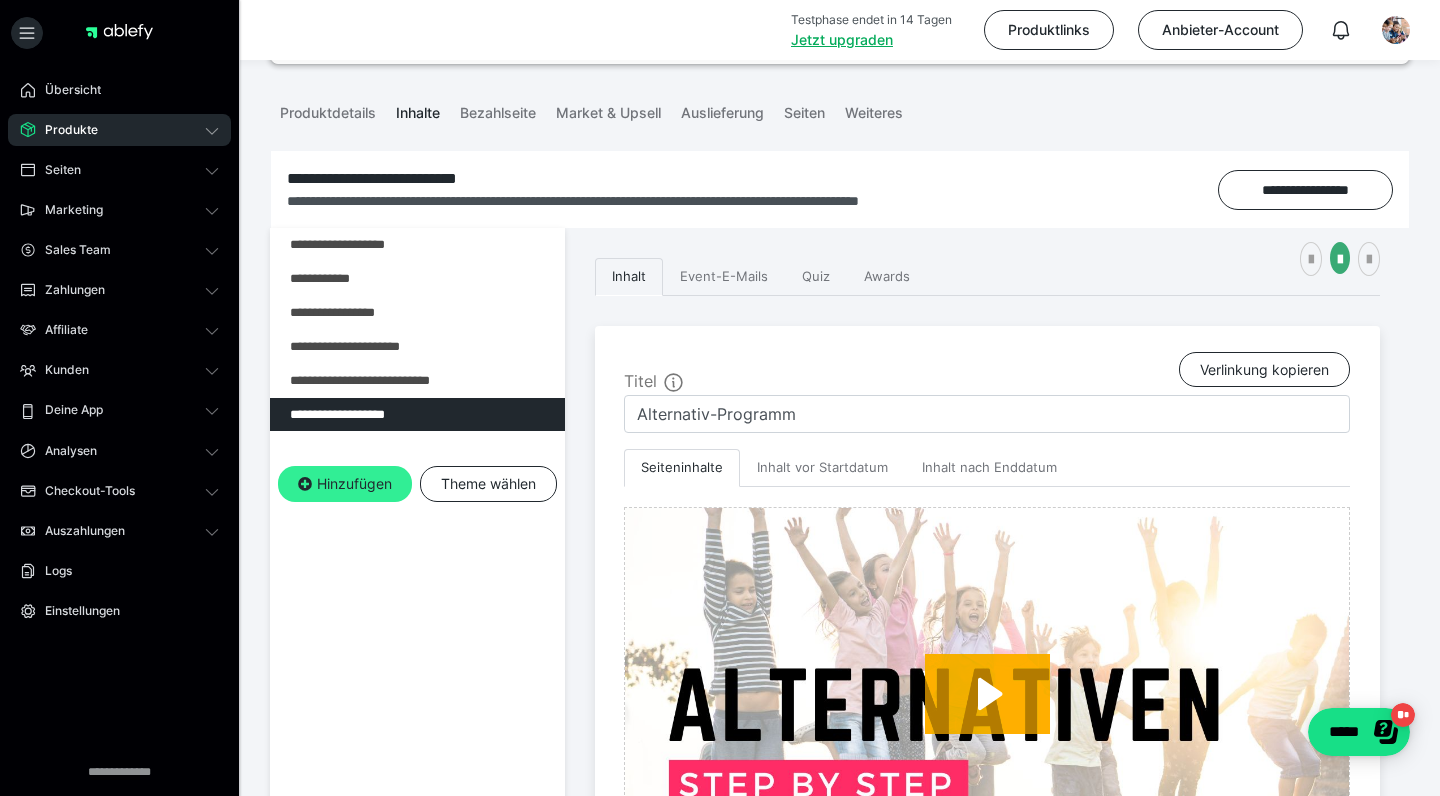 click on "Hinzufügen" at bounding box center [345, 484] 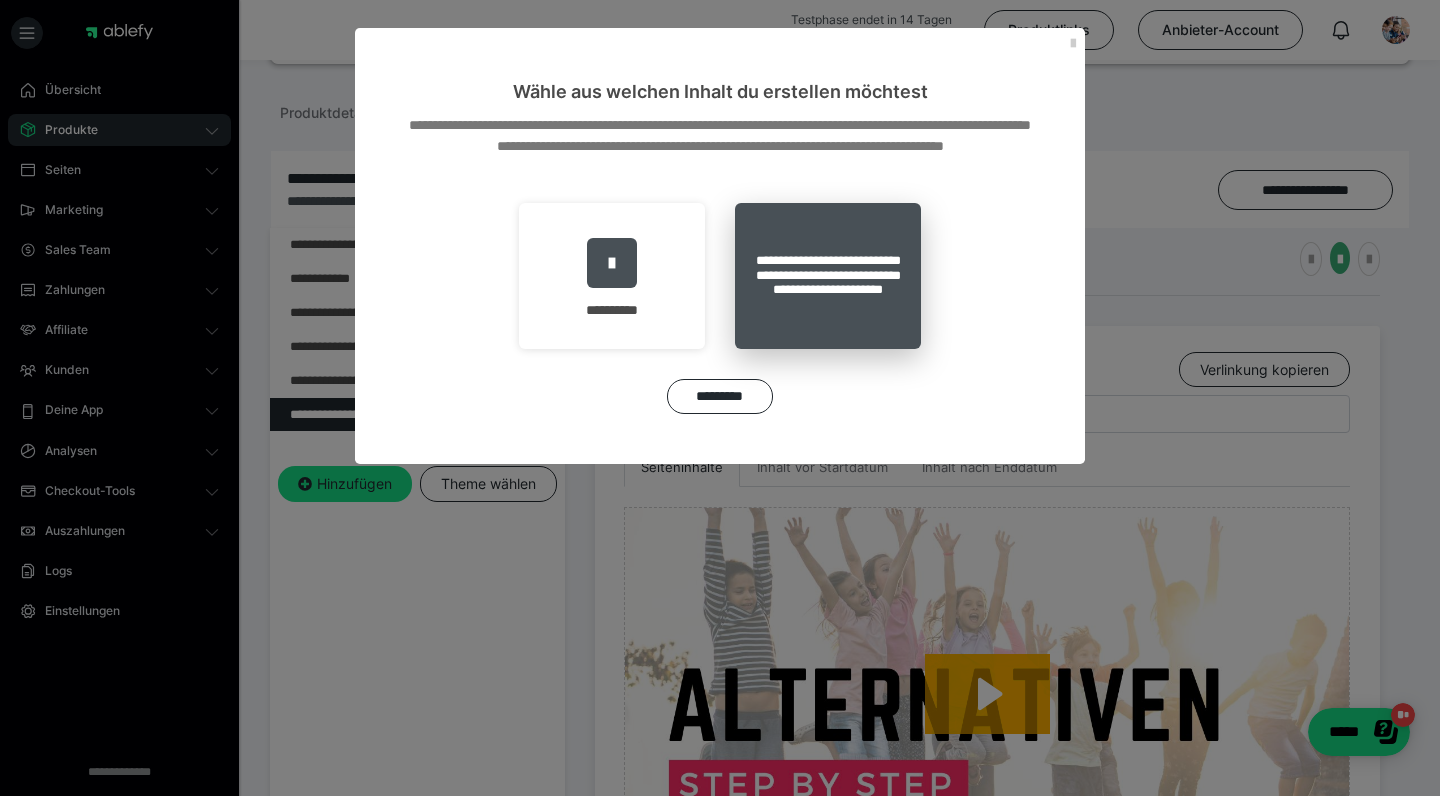 click on "**********" at bounding box center (828, 276) 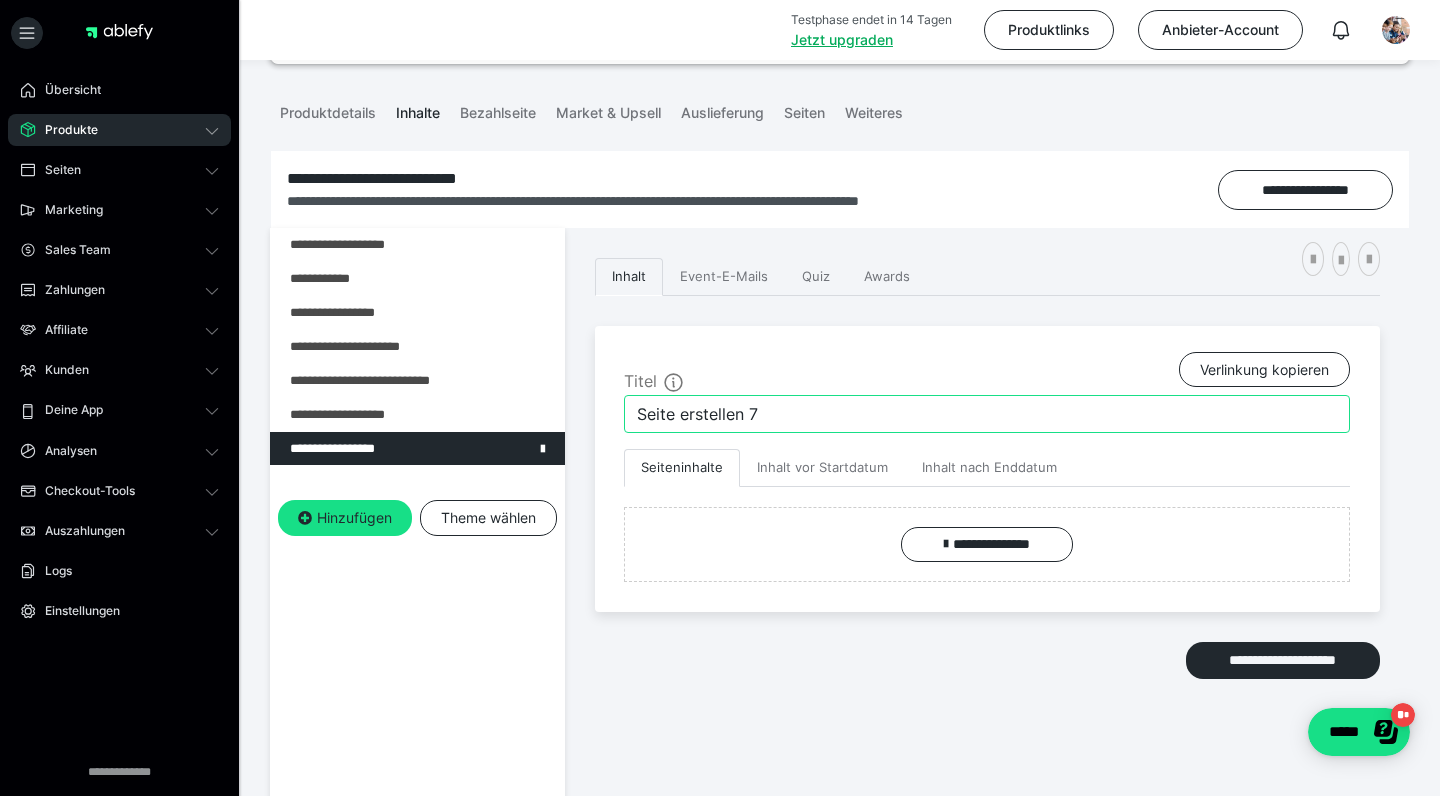 click on "Seite erstellen 7" at bounding box center (987, 414) 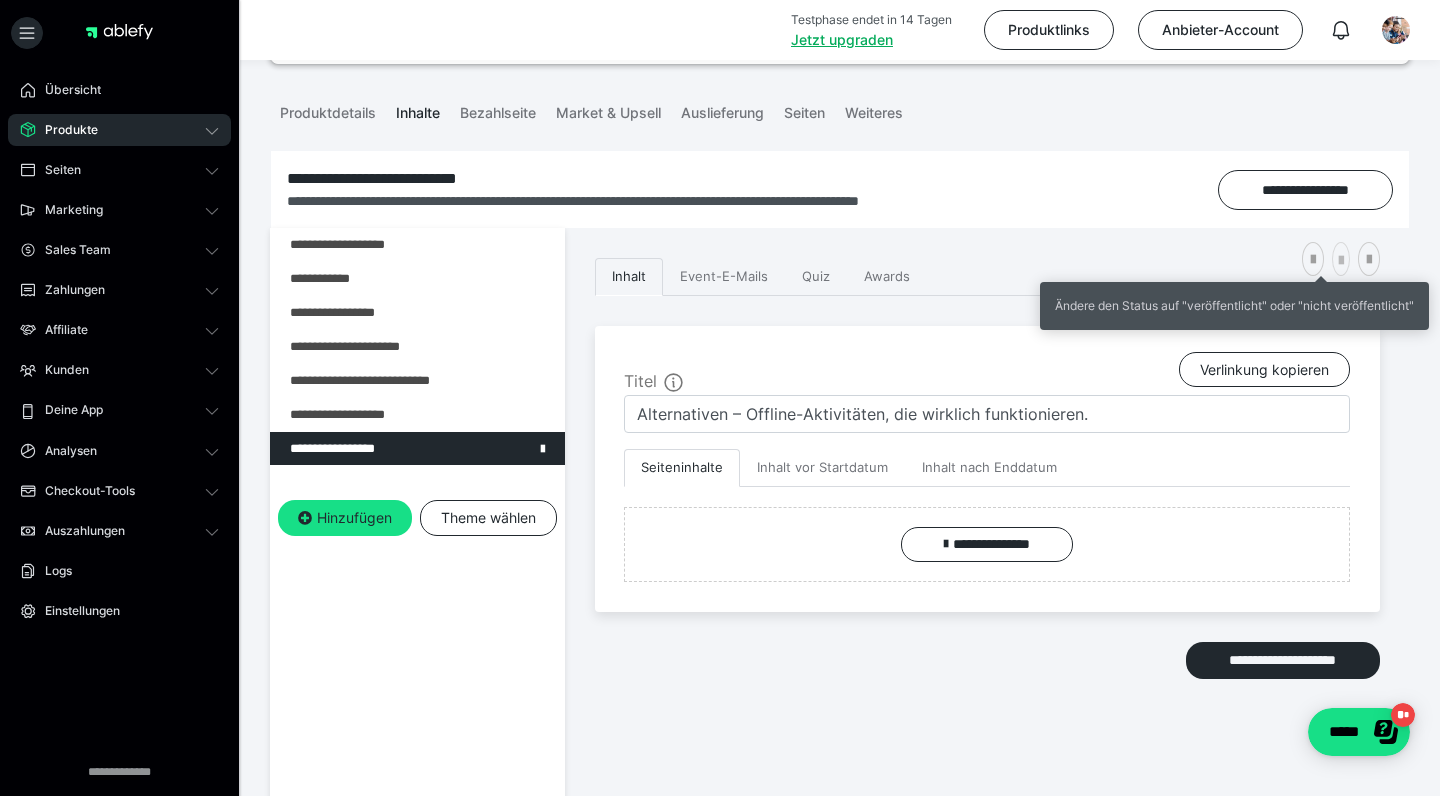 click at bounding box center [1341, 261] 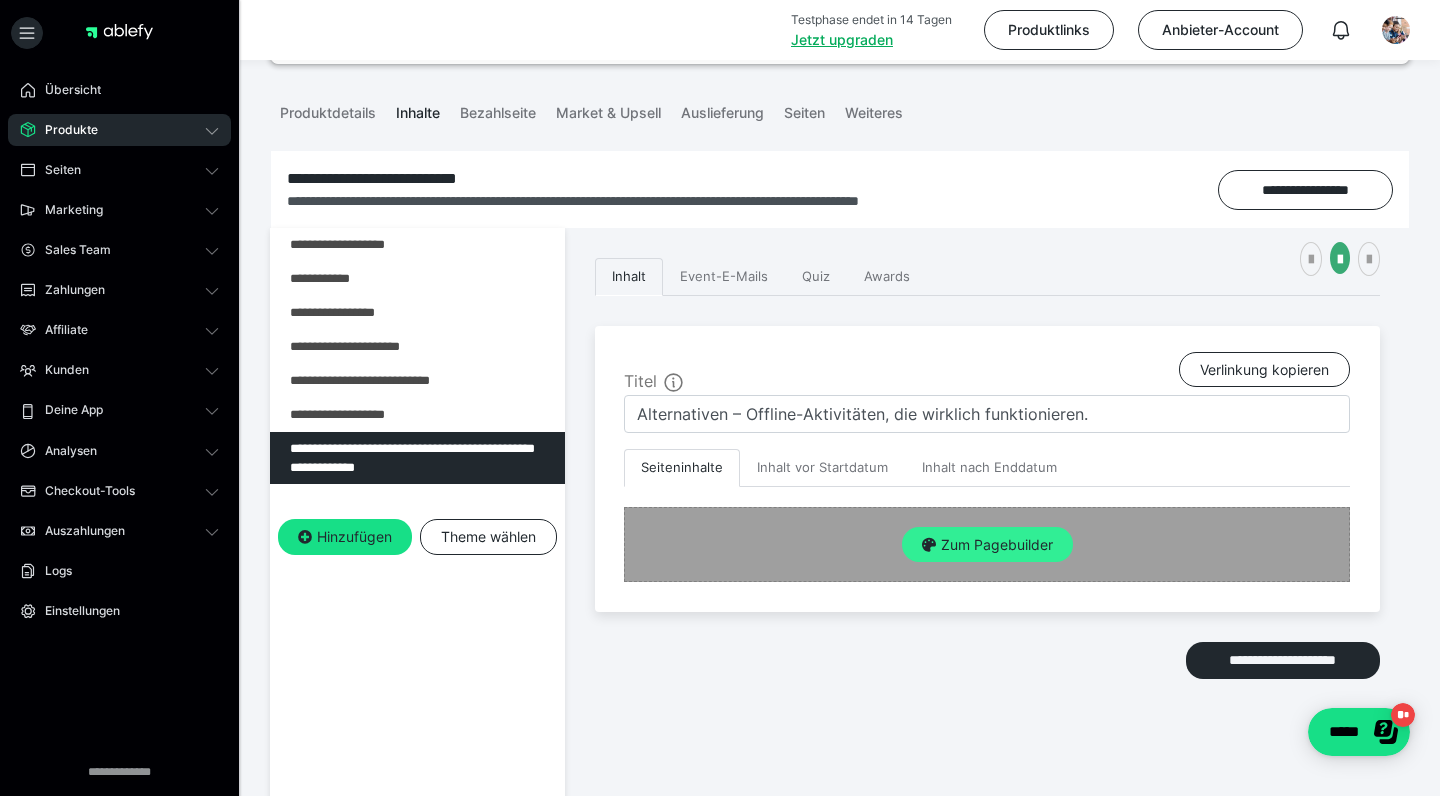 click on "Zum Pagebuilder" at bounding box center [987, 545] 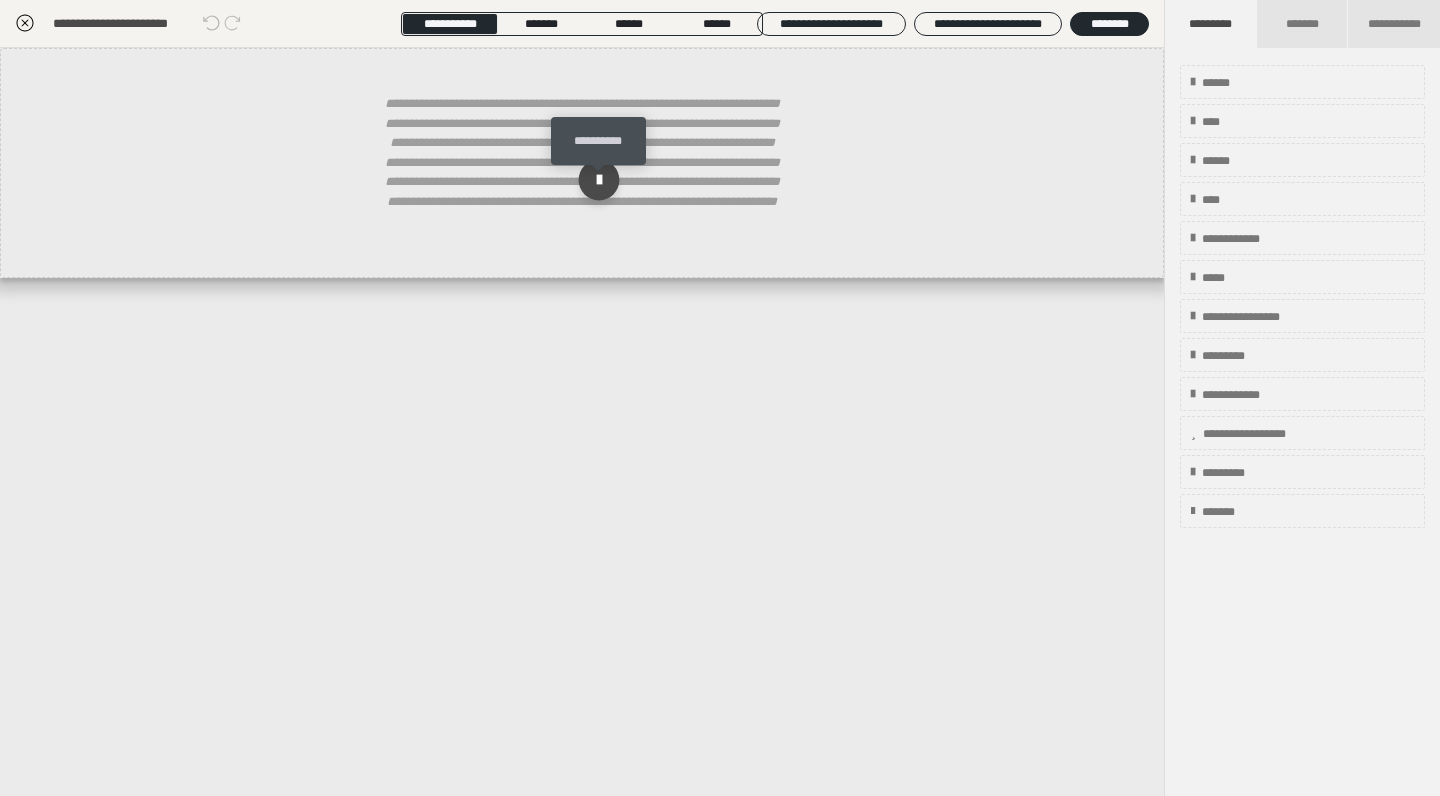 click at bounding box center [599, 180] 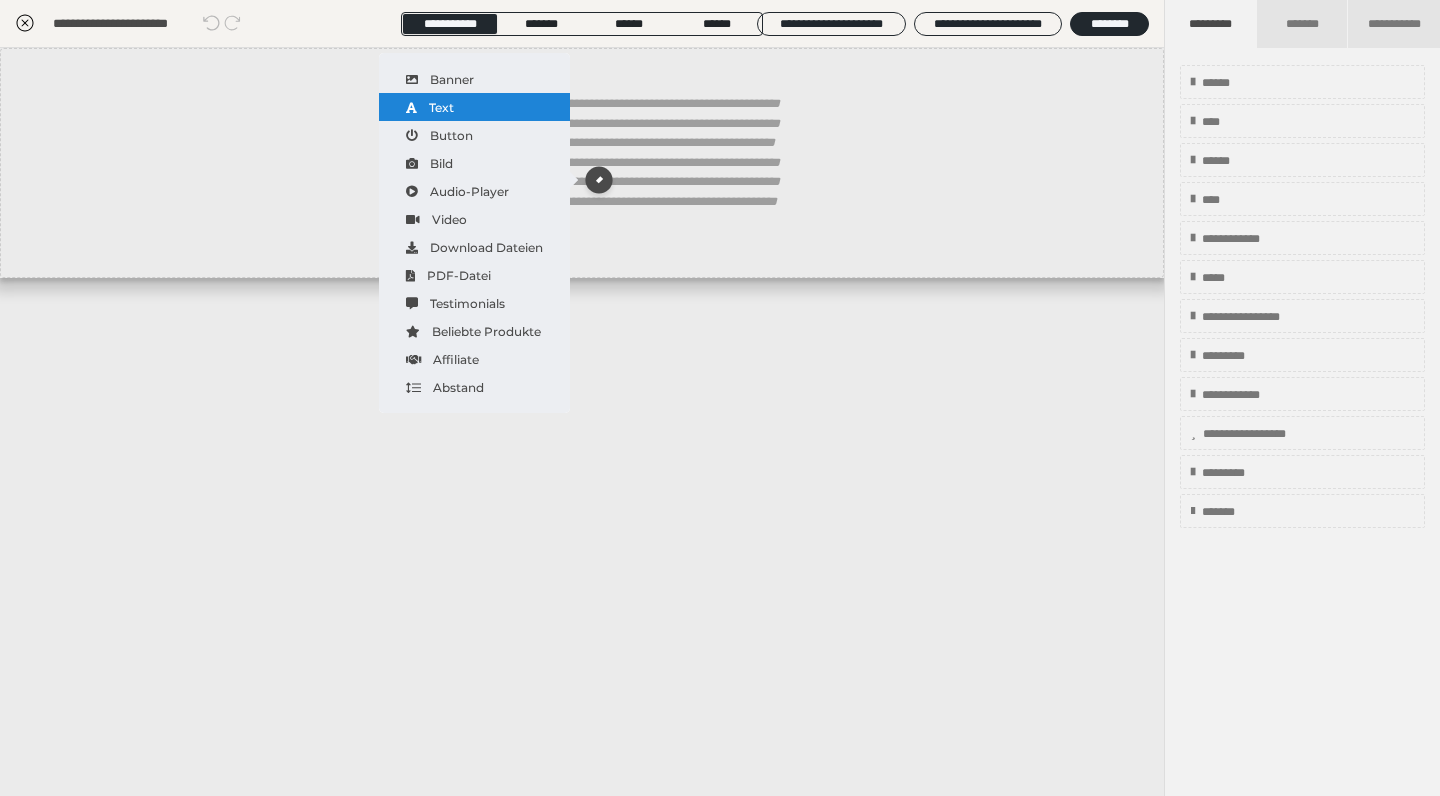 click on "Text" at bounding box center [474, 107] 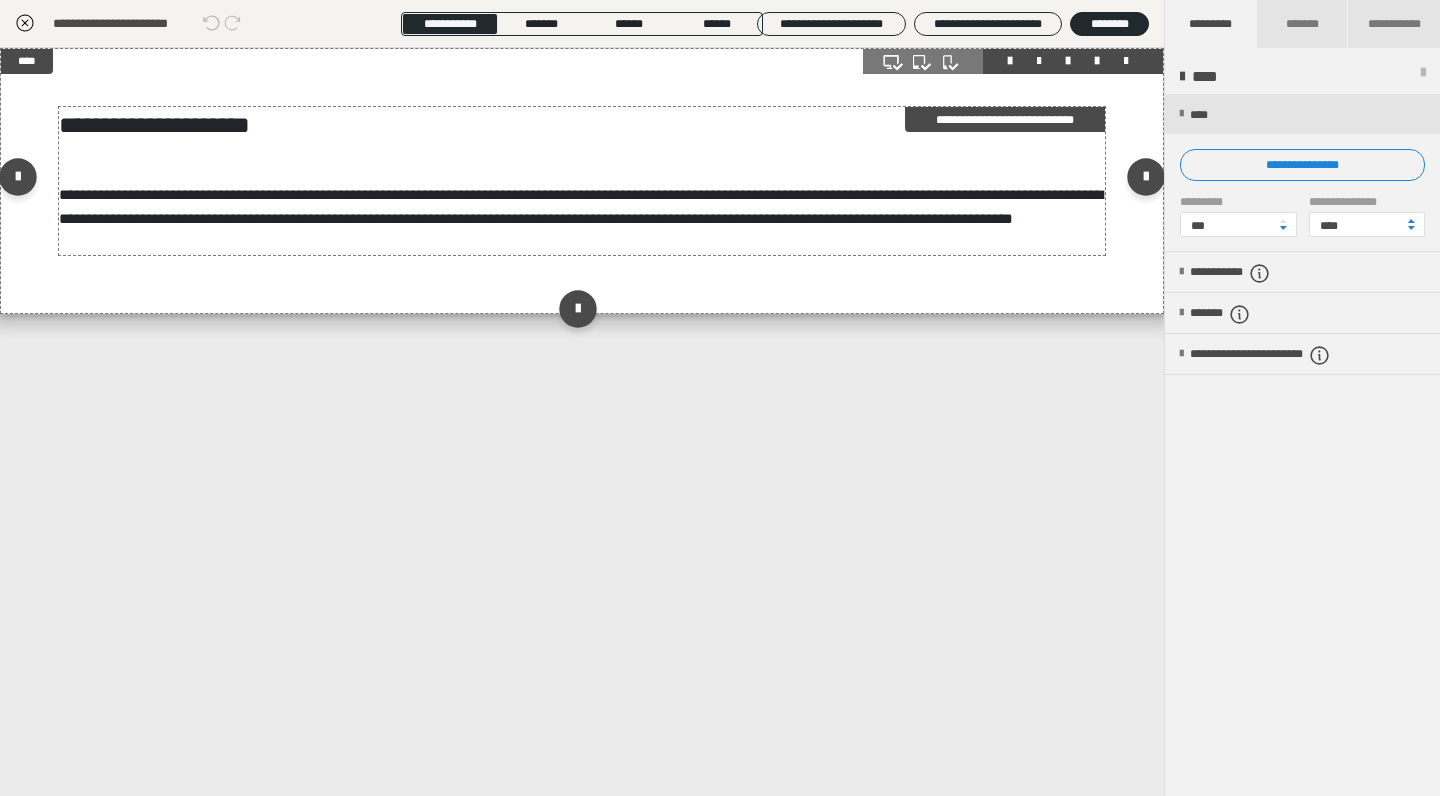 click on "**********" at bounding box center [582, 207] 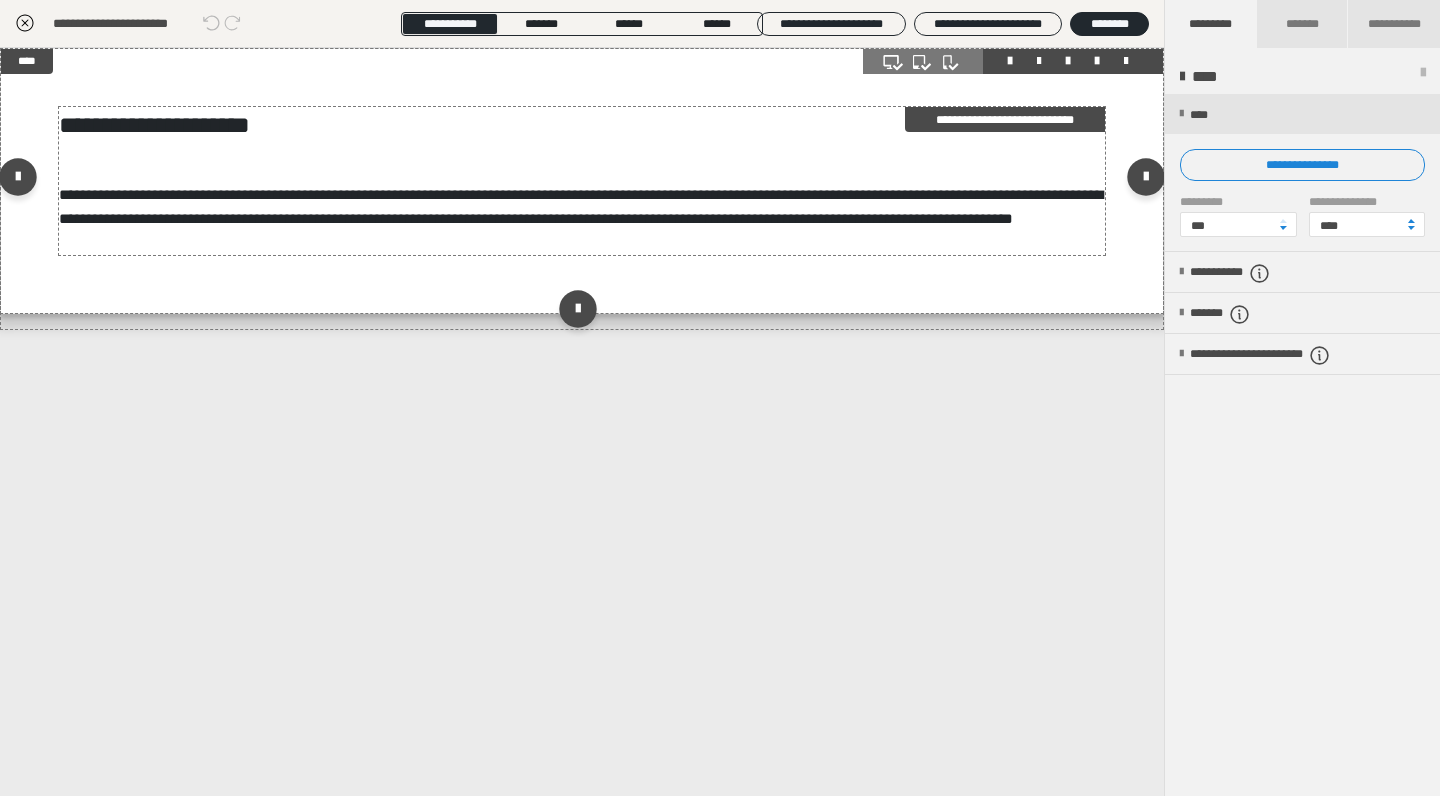 click on "**********" at bounding box center [582, 207] 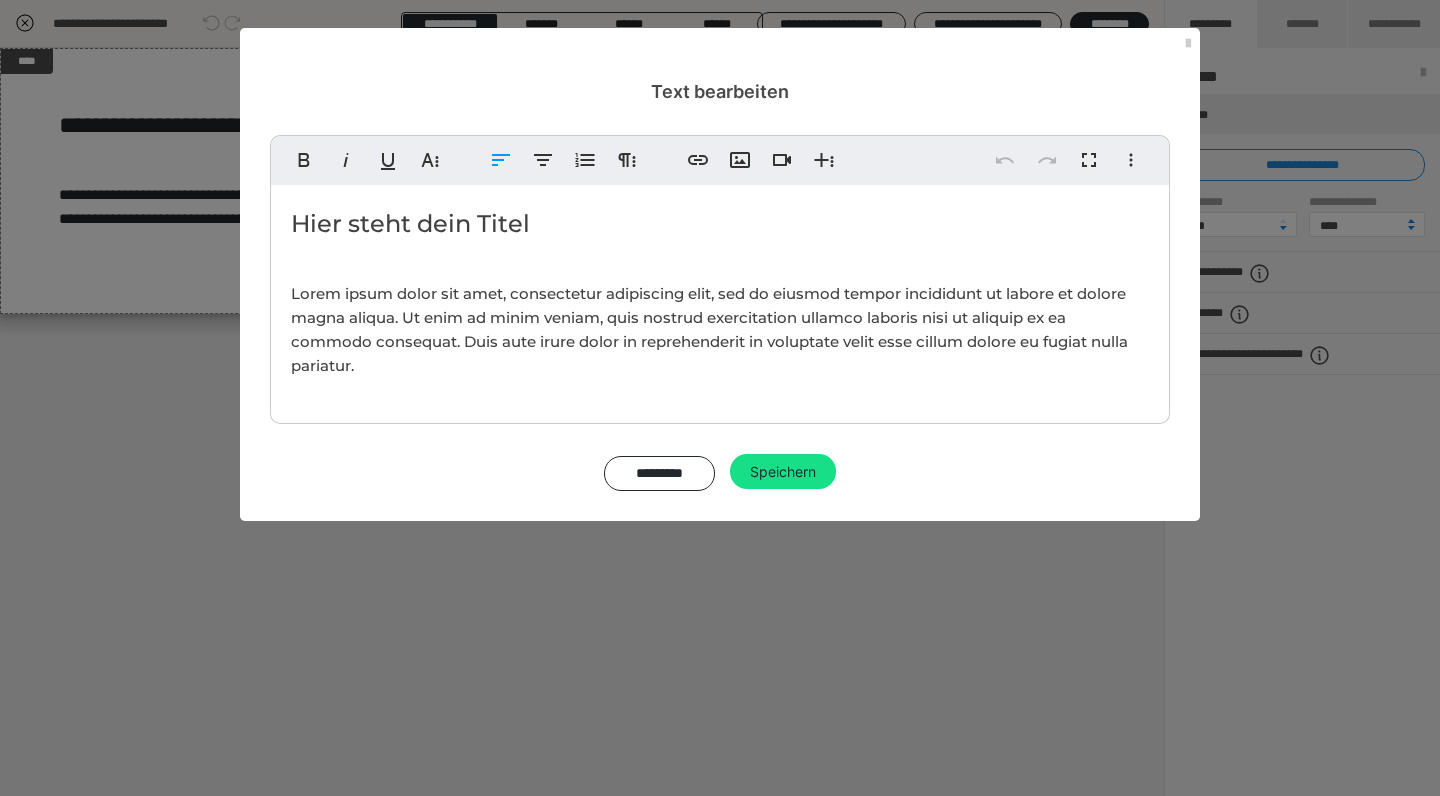 click on "Lorem ipsum dolor sit amet, consectetur adipiscing elit, sed do eiusmod tempor incididunt ut labore et dolore magna aliqua. Ut enim ad minim veniam, quis nostrud exercitation ullamco laboris nisi ut aliquip ex ea commodo consequat. Duis aute irure dolor in reprehenderit in voluptate velit esse cillum dolore eu fugiat nulla pariatur." at bounding box center [709, 329] 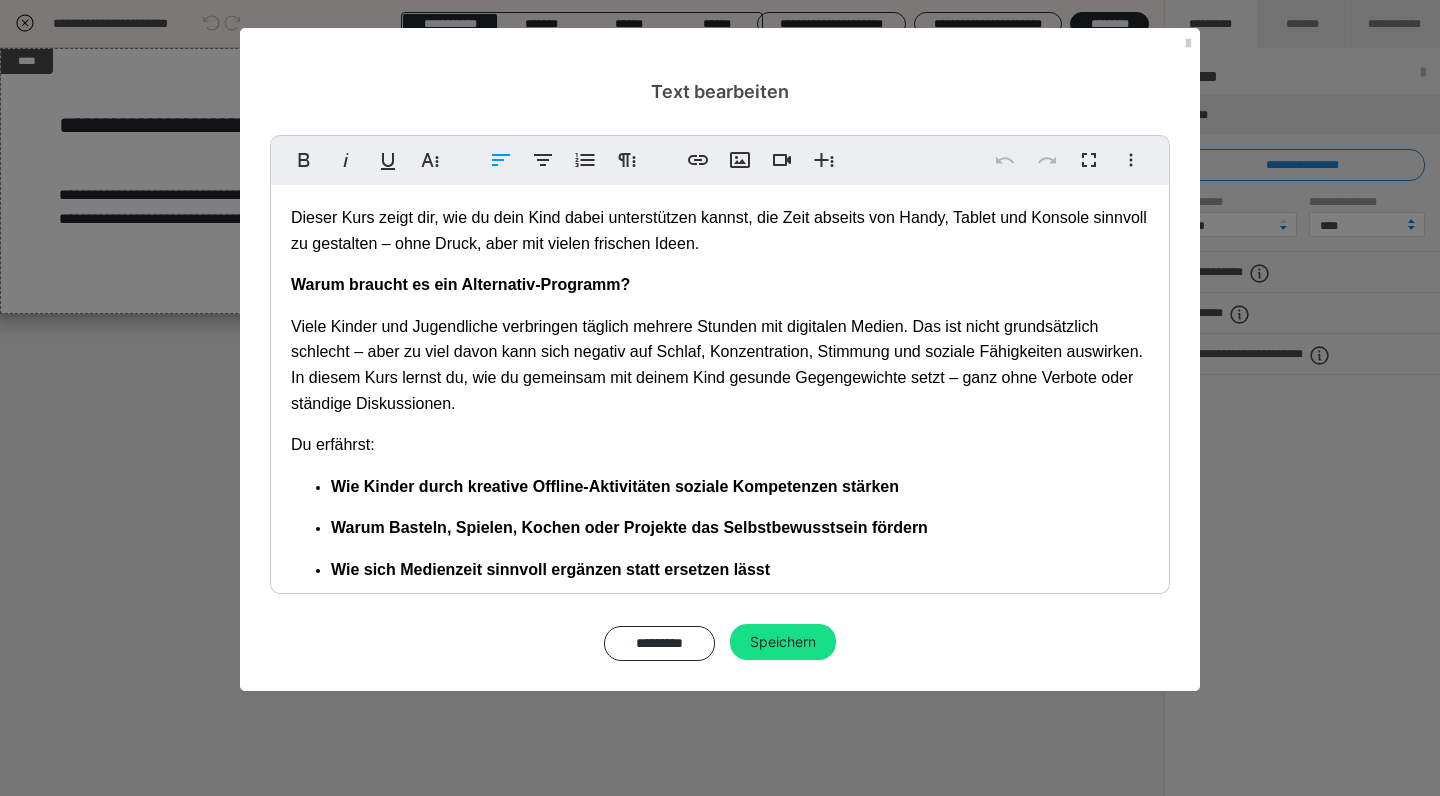 scroll, scrollTop: 799, scrollLeft: 0, axis: vertical 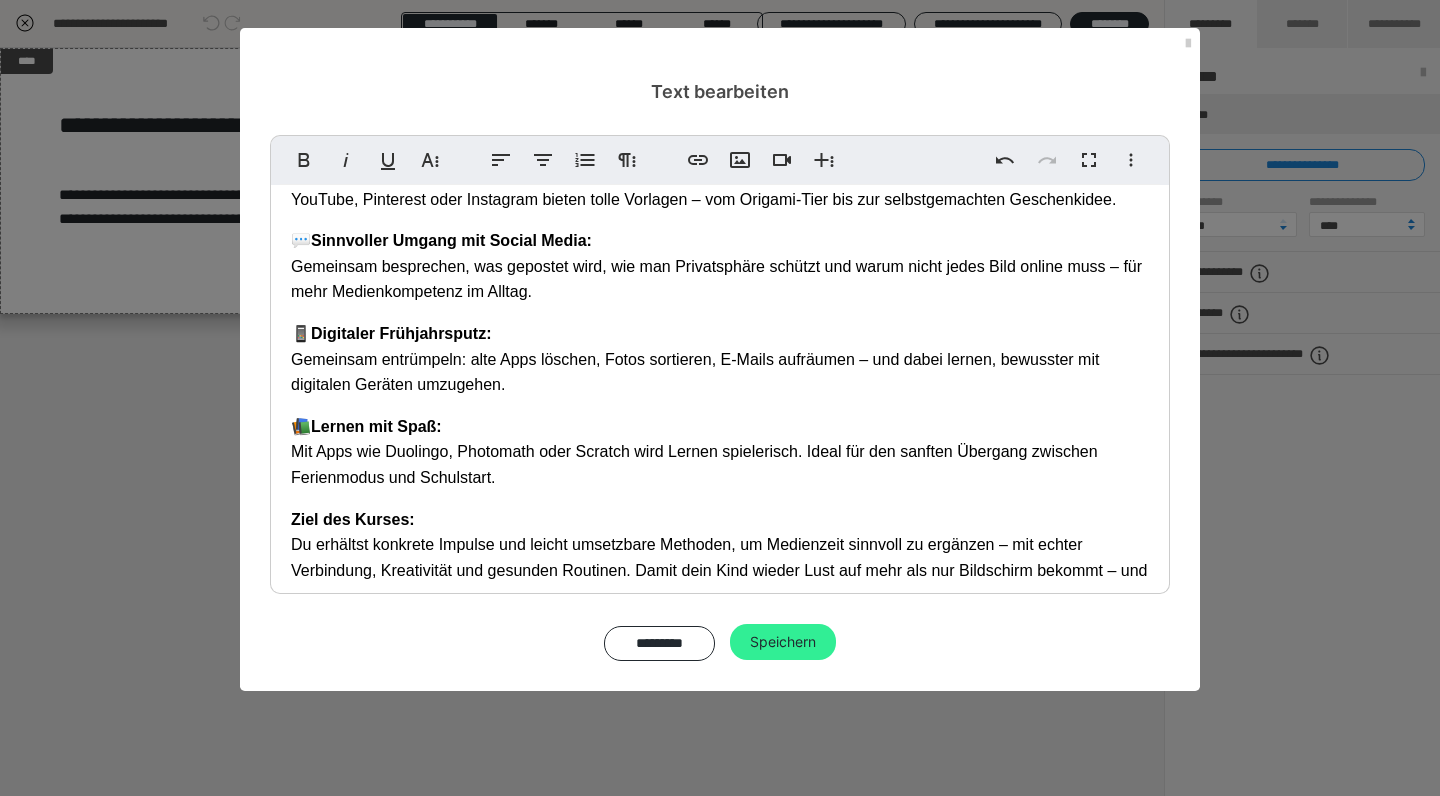 click on "Speichern" at bounding box center (783, 642) 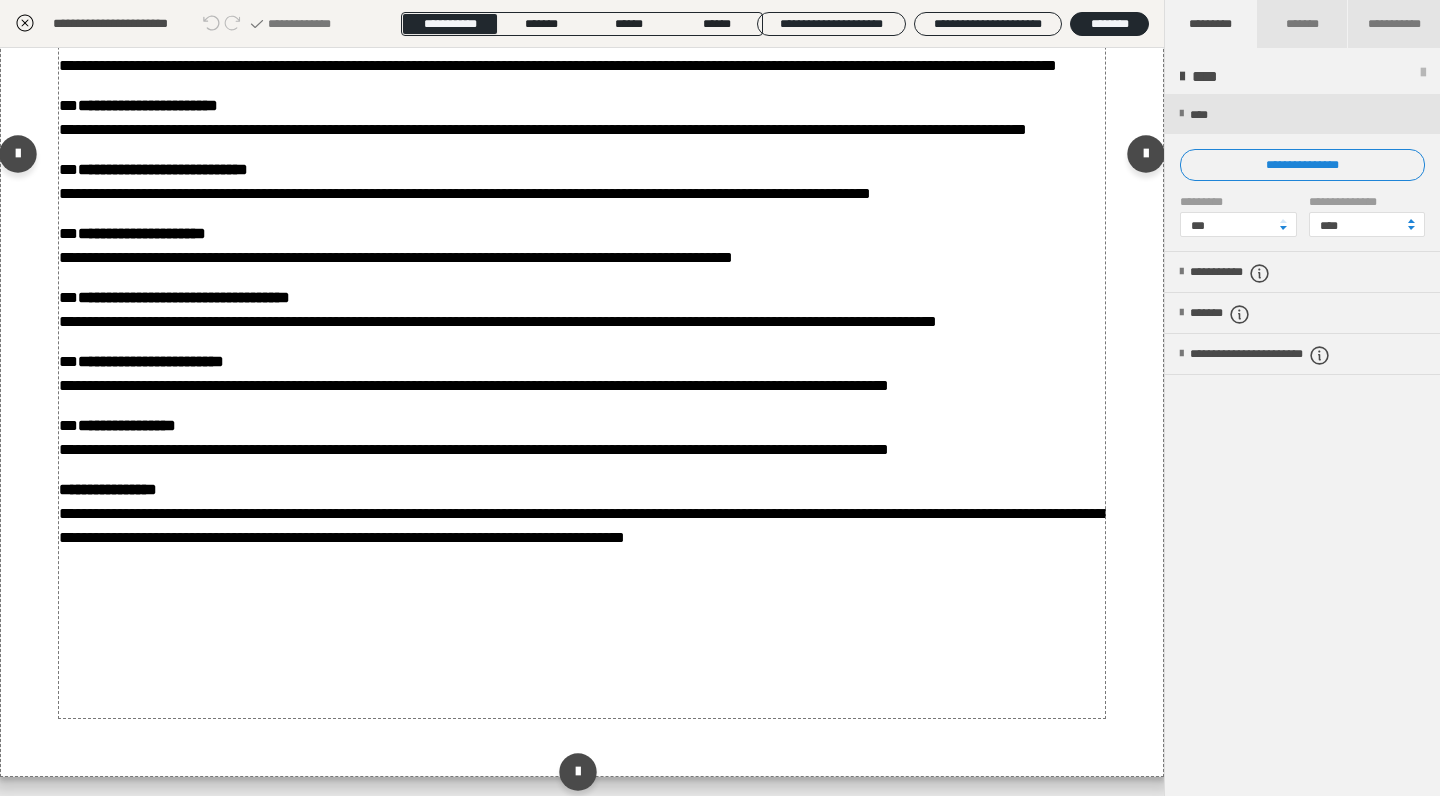scroll, scrollTop: 576, scrollLeft: 0, axis: vertical 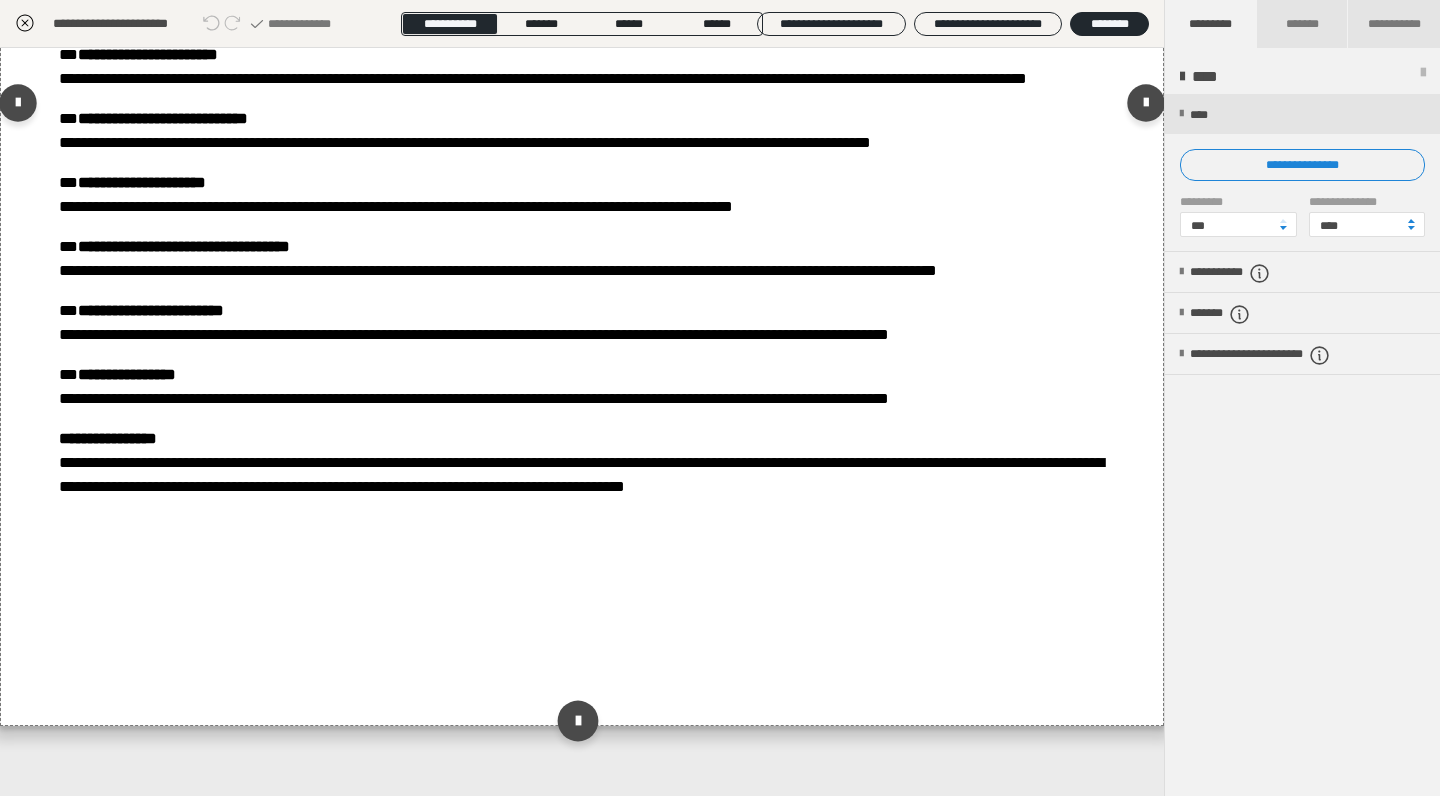 click at bounding box center (577, 720) 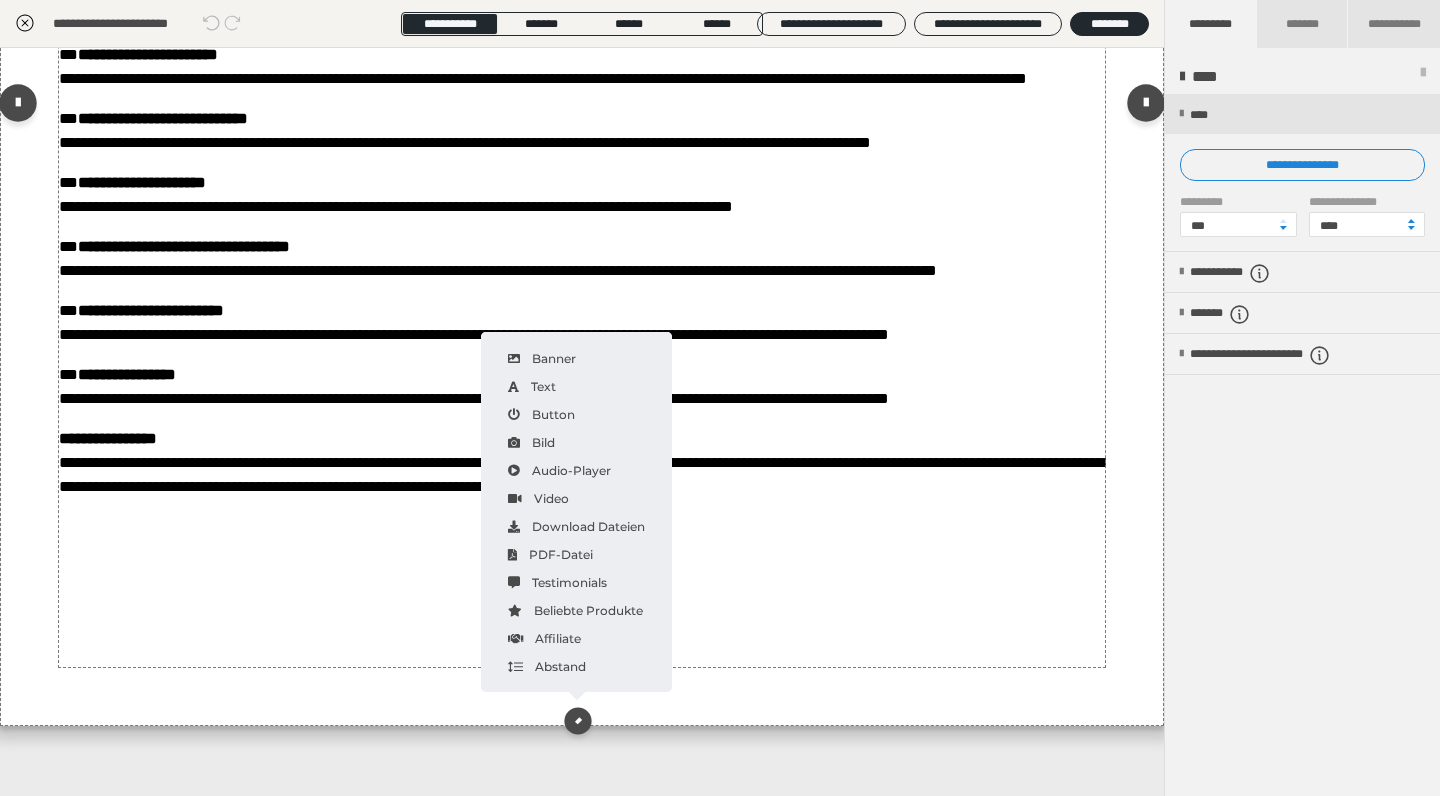 click on "Download Dateien" at bounding box center (576, 526) 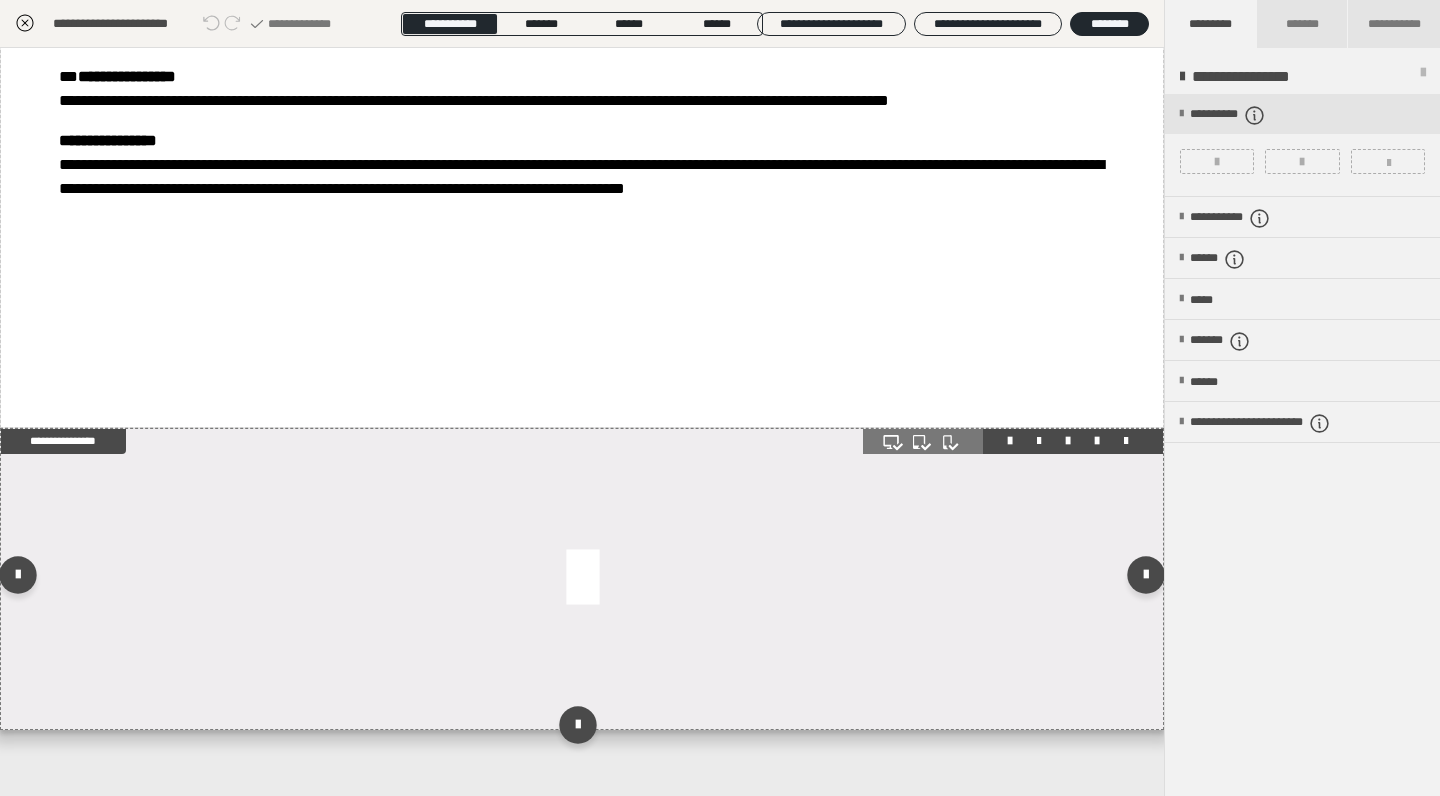 scroll, scrollTop: 868, scrollLeft: 0, axis: vertical 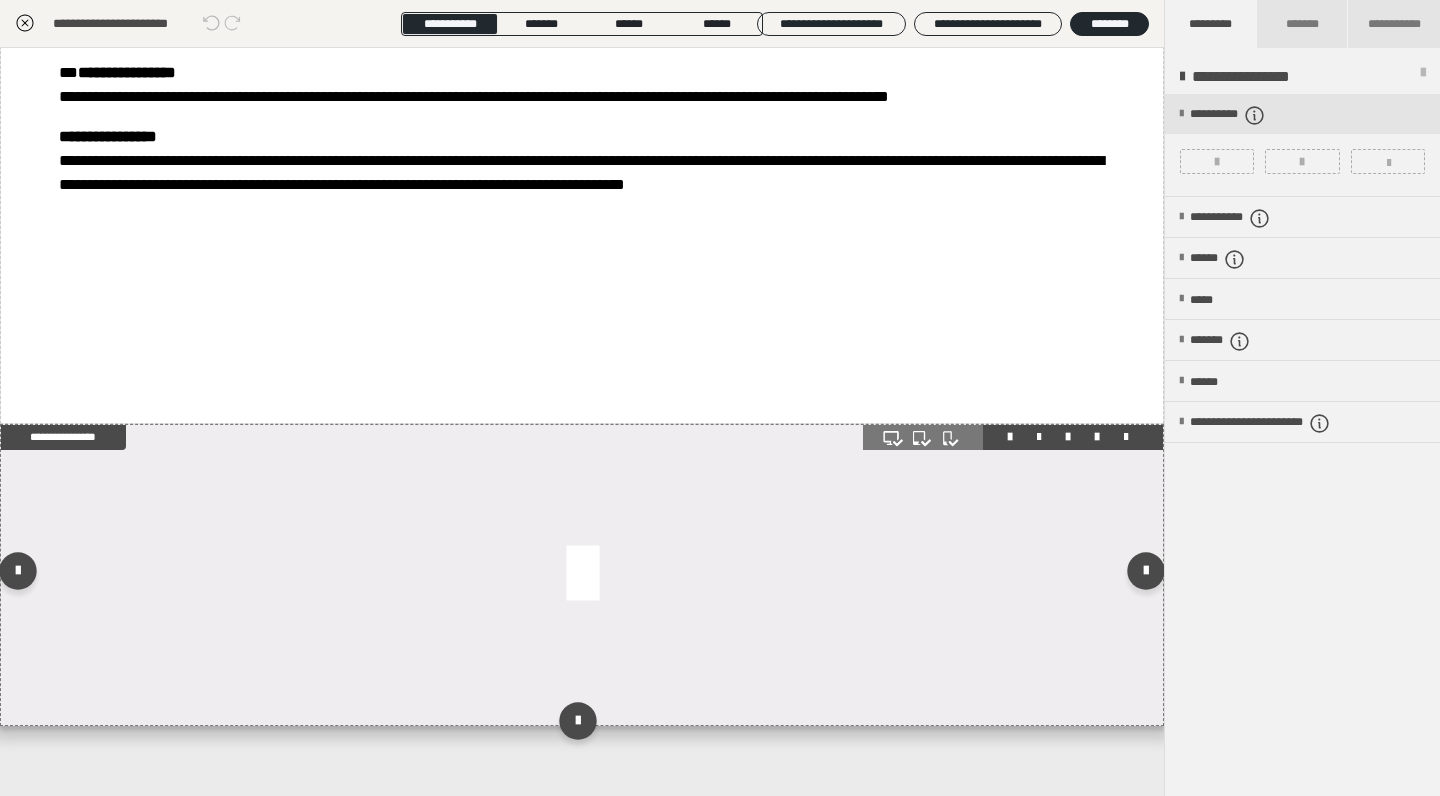 click at bounding box center [582, 575] 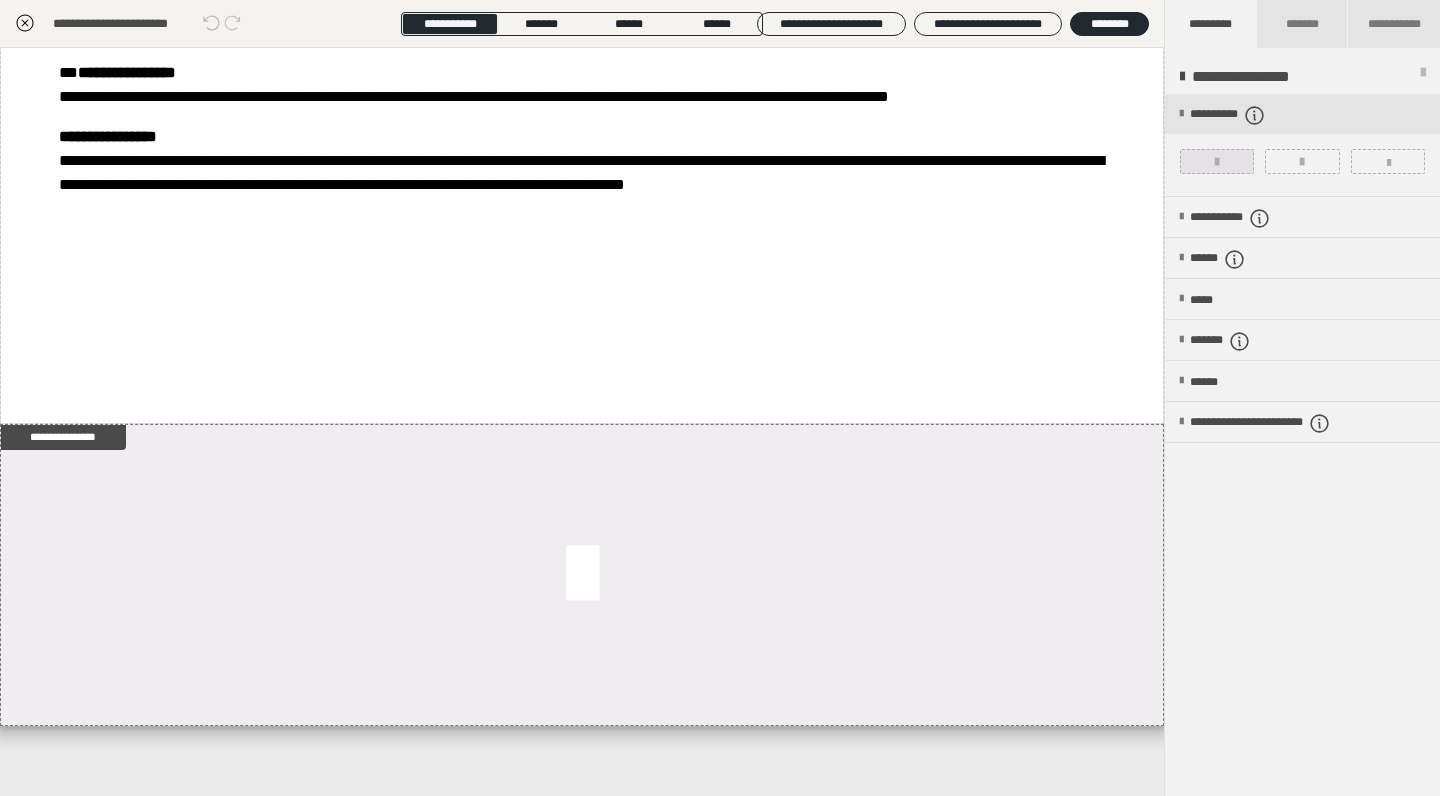click at bounding box center (1217, 161) 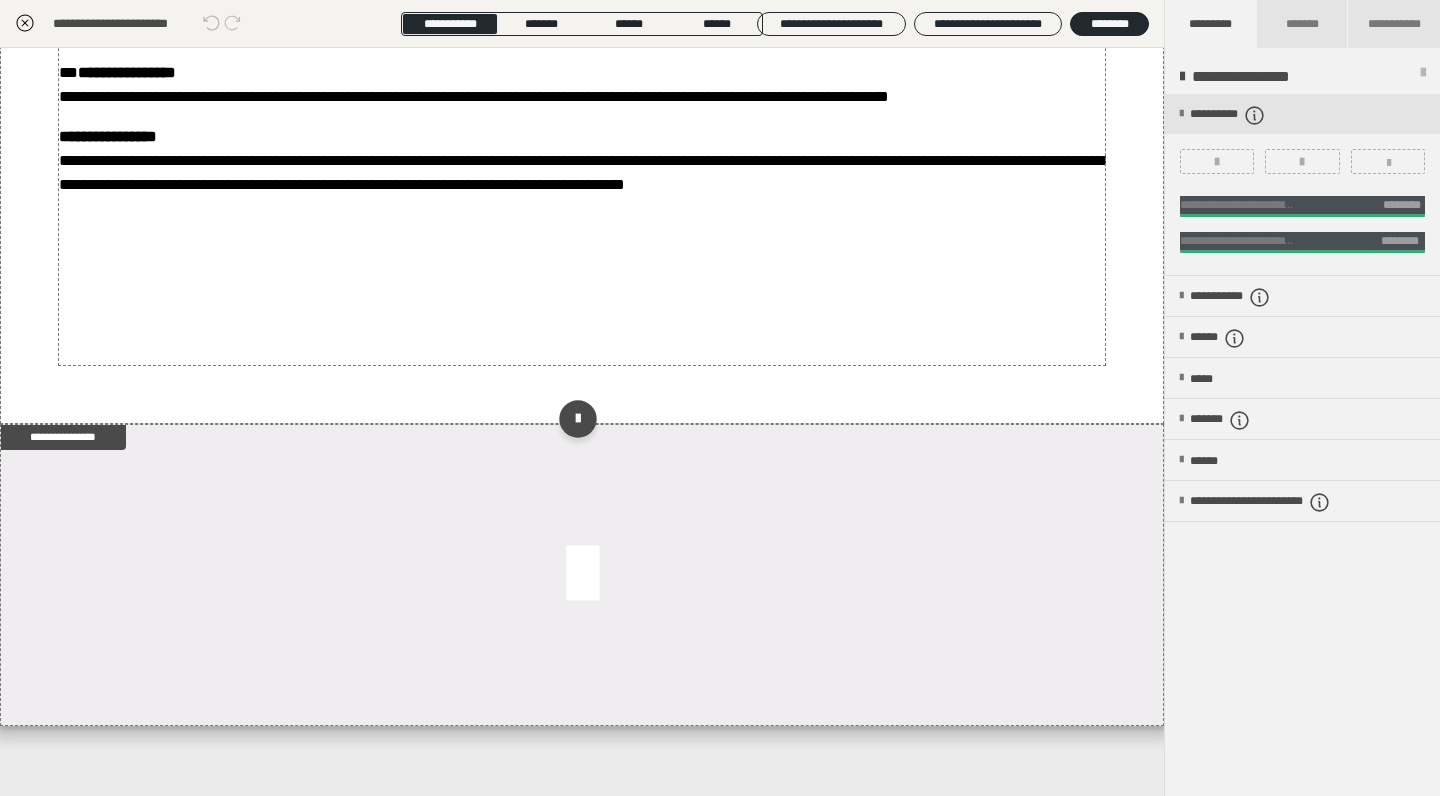 scroll, scrollTop: 715, scrollLeft: 0, axis: vertical 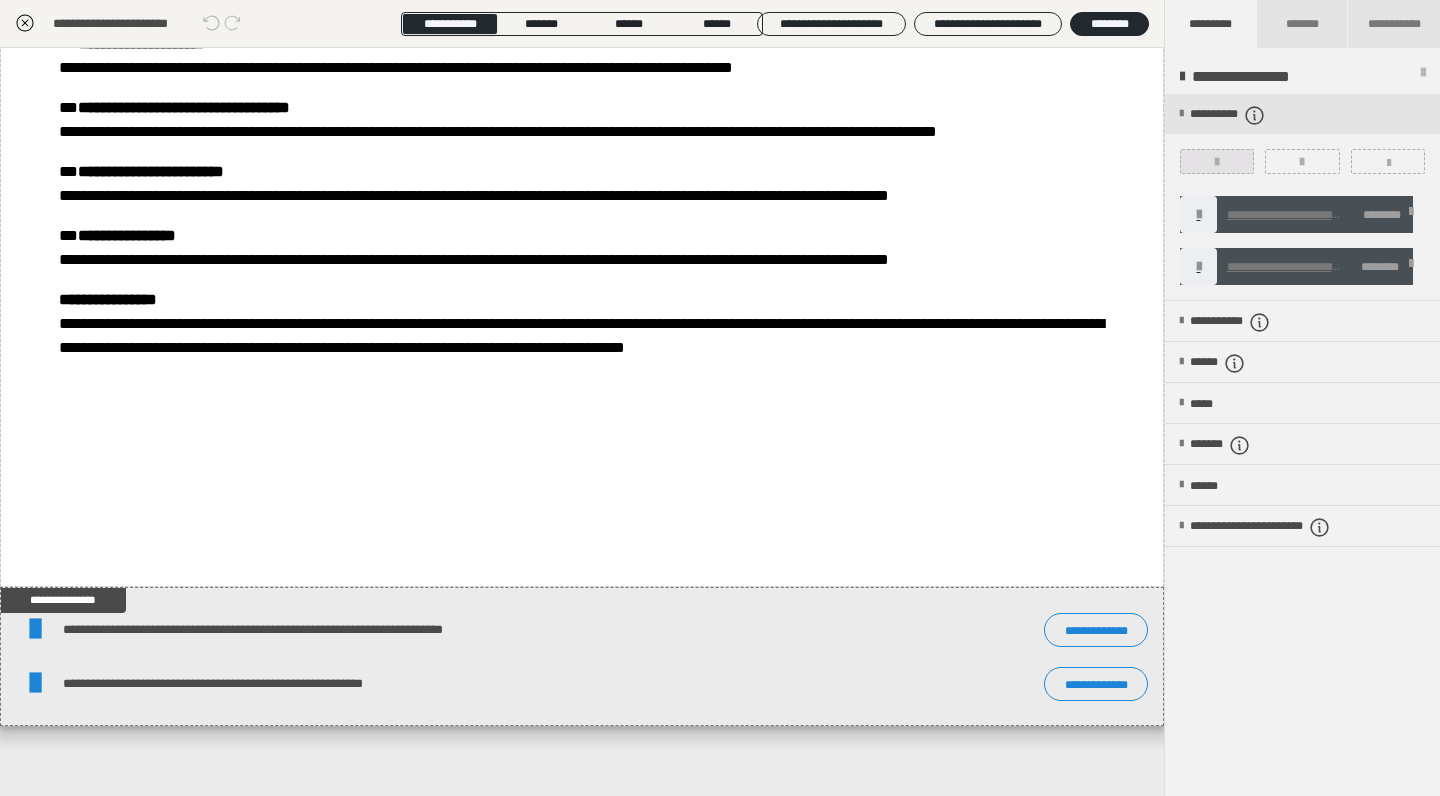click at bounding box center [1217, 161] 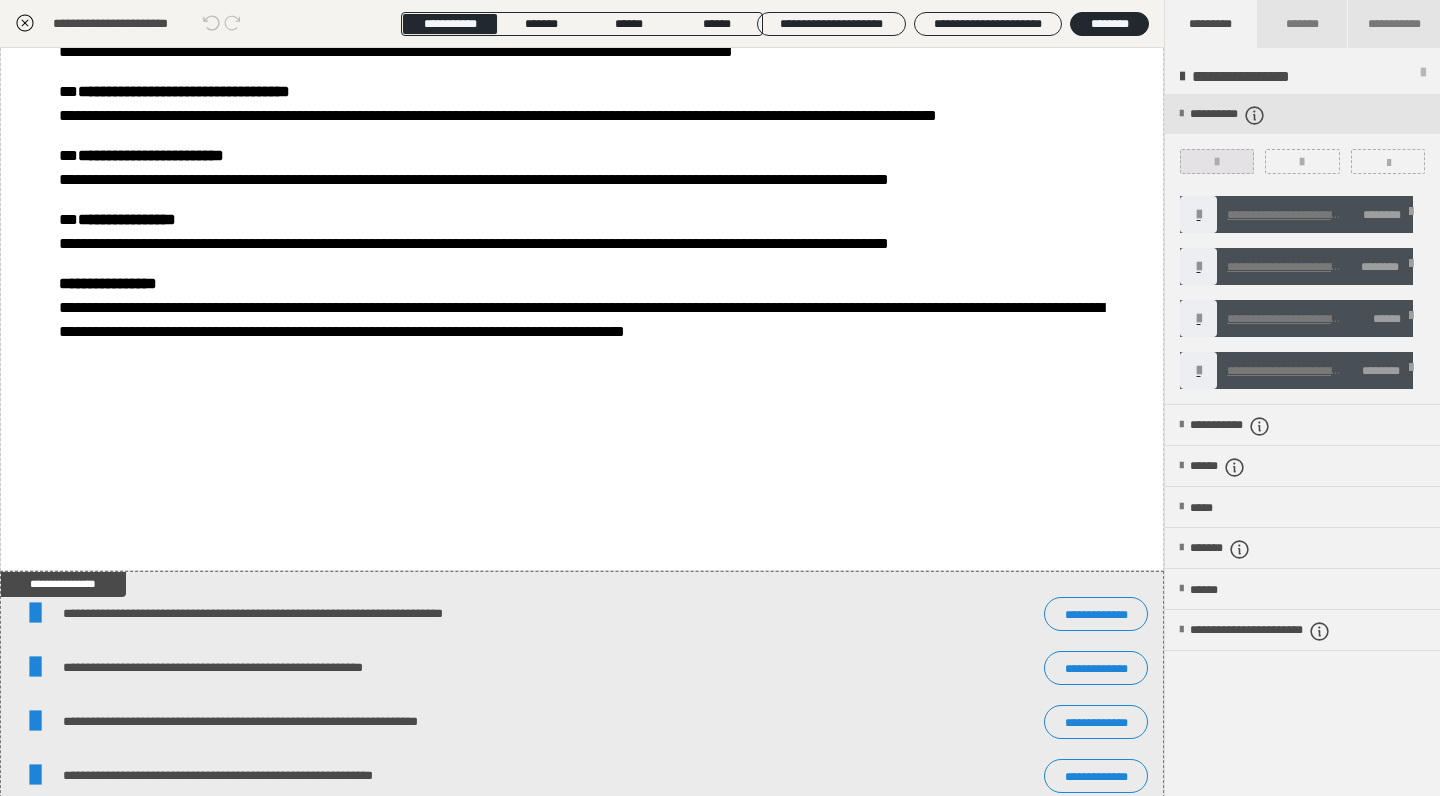 click at bounding box center (1217, 161) 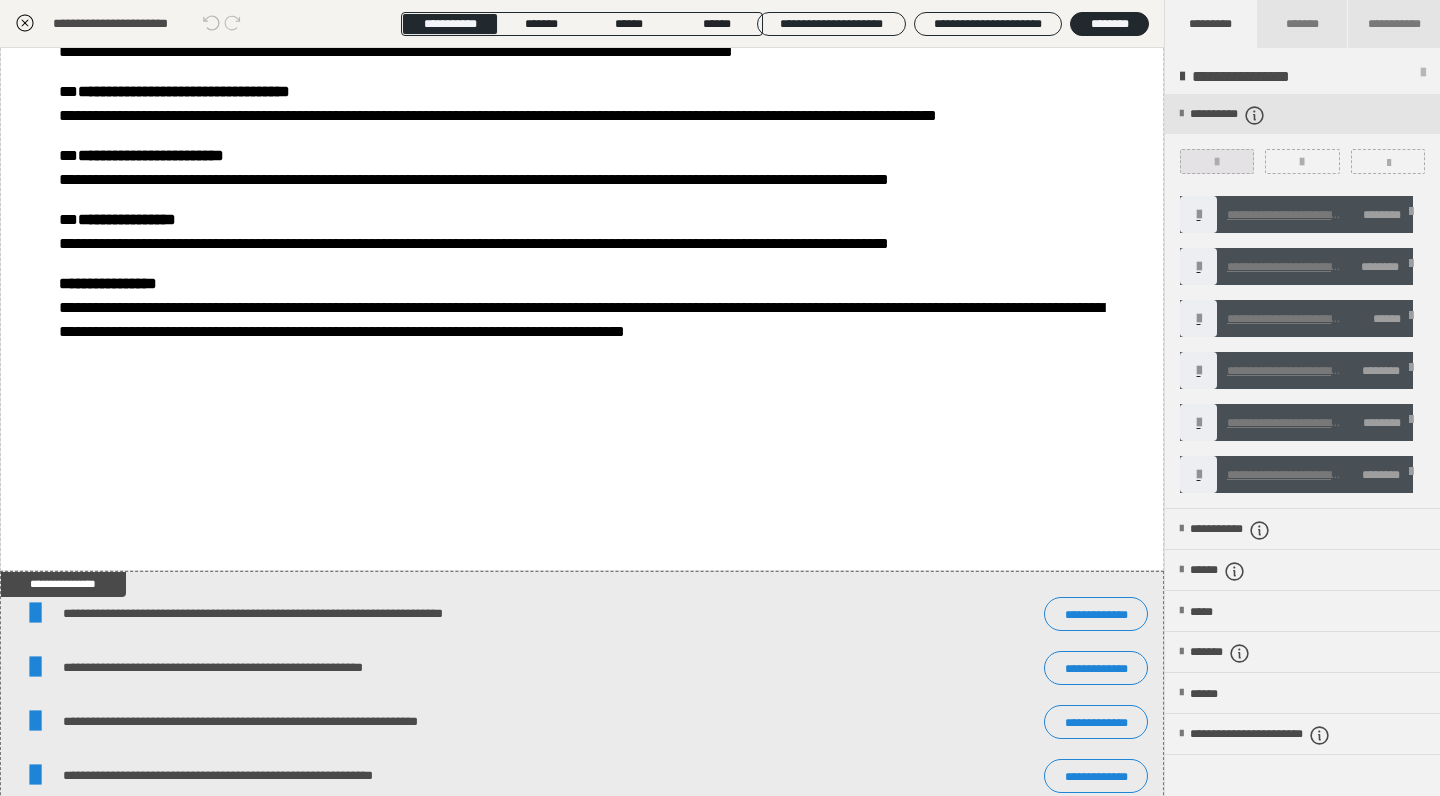 click at bounding box center (1217, 162) 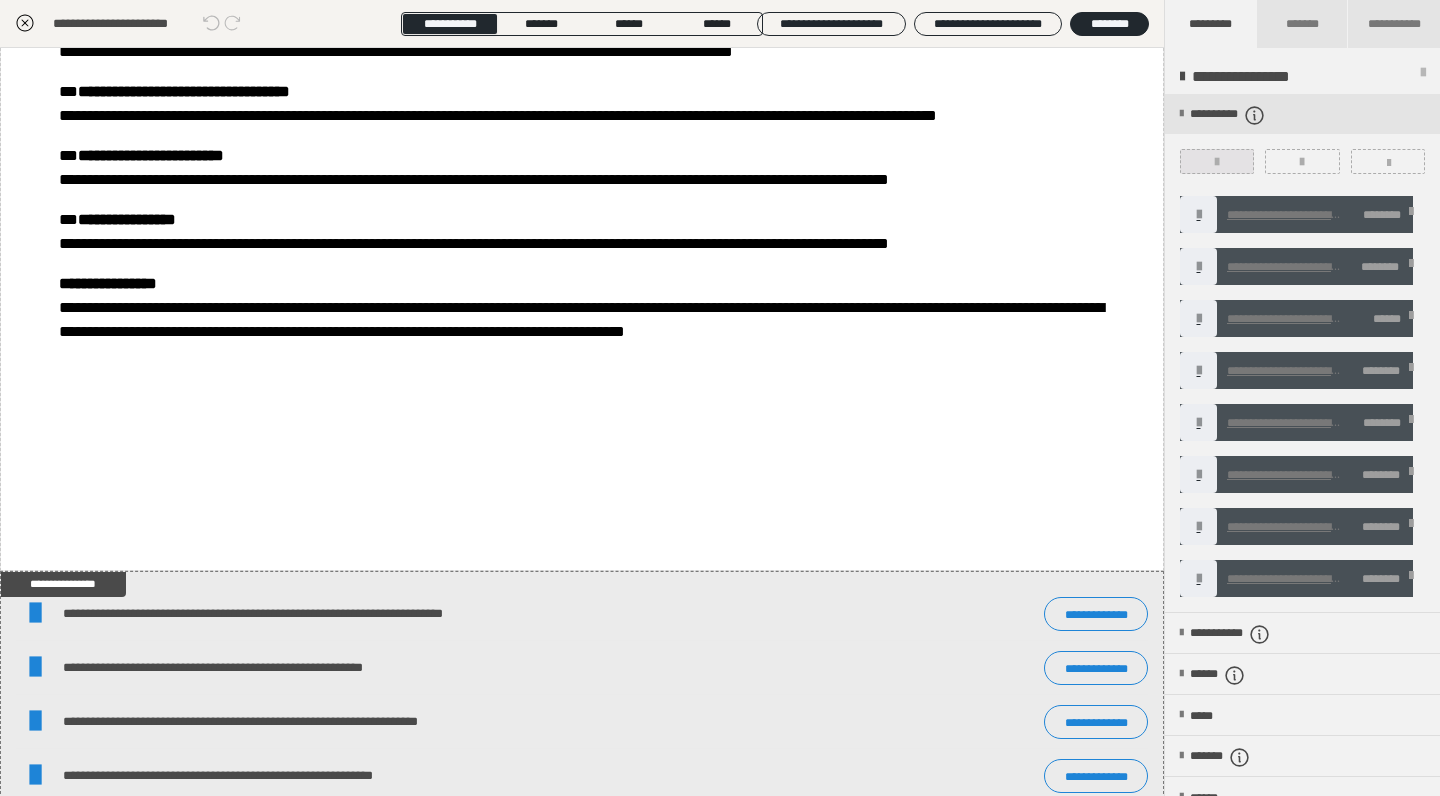 click at bounding box center [1217, 161] 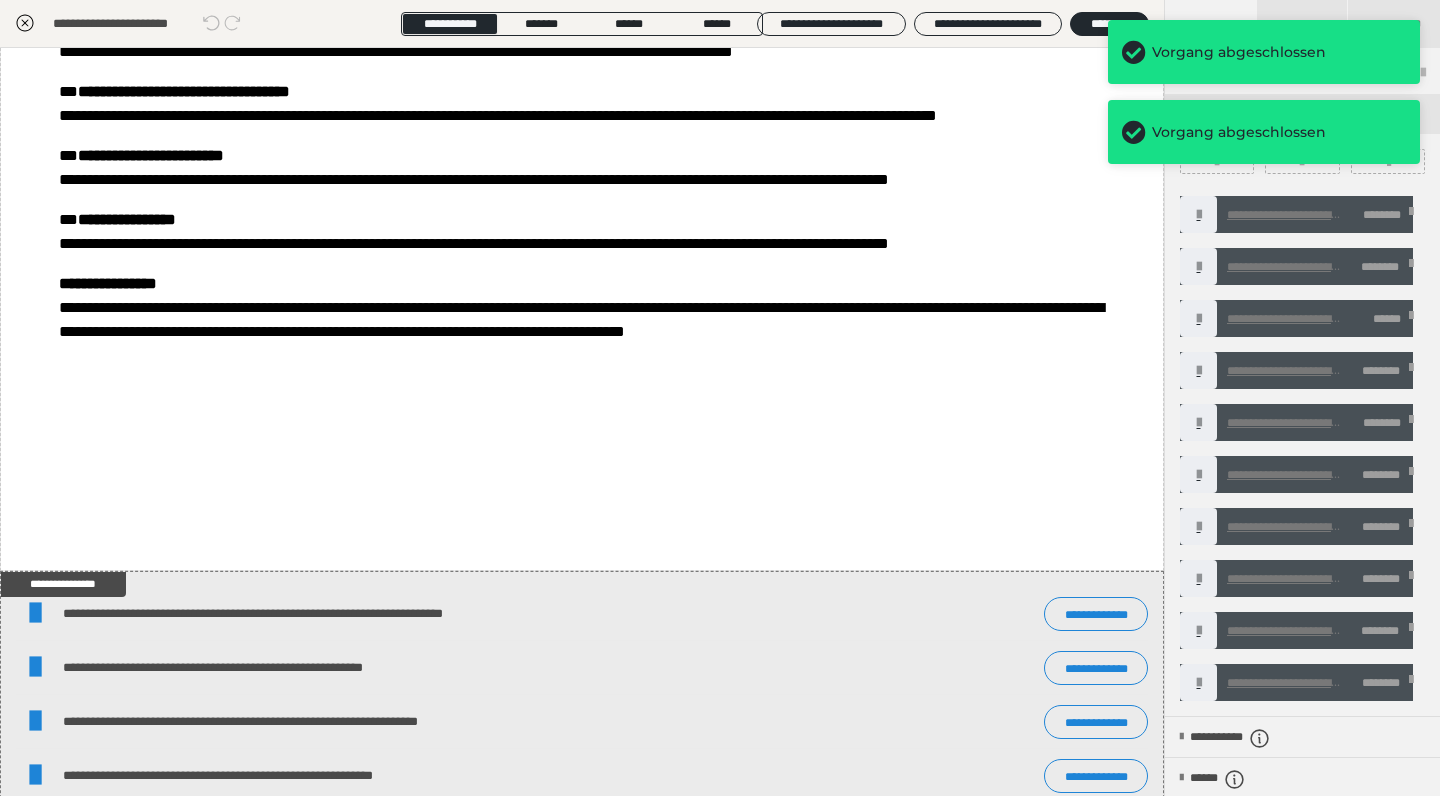 click on "Vorgang abgeschlossen Vorgang abgeschlossen" at bounding box center (1264, 100) 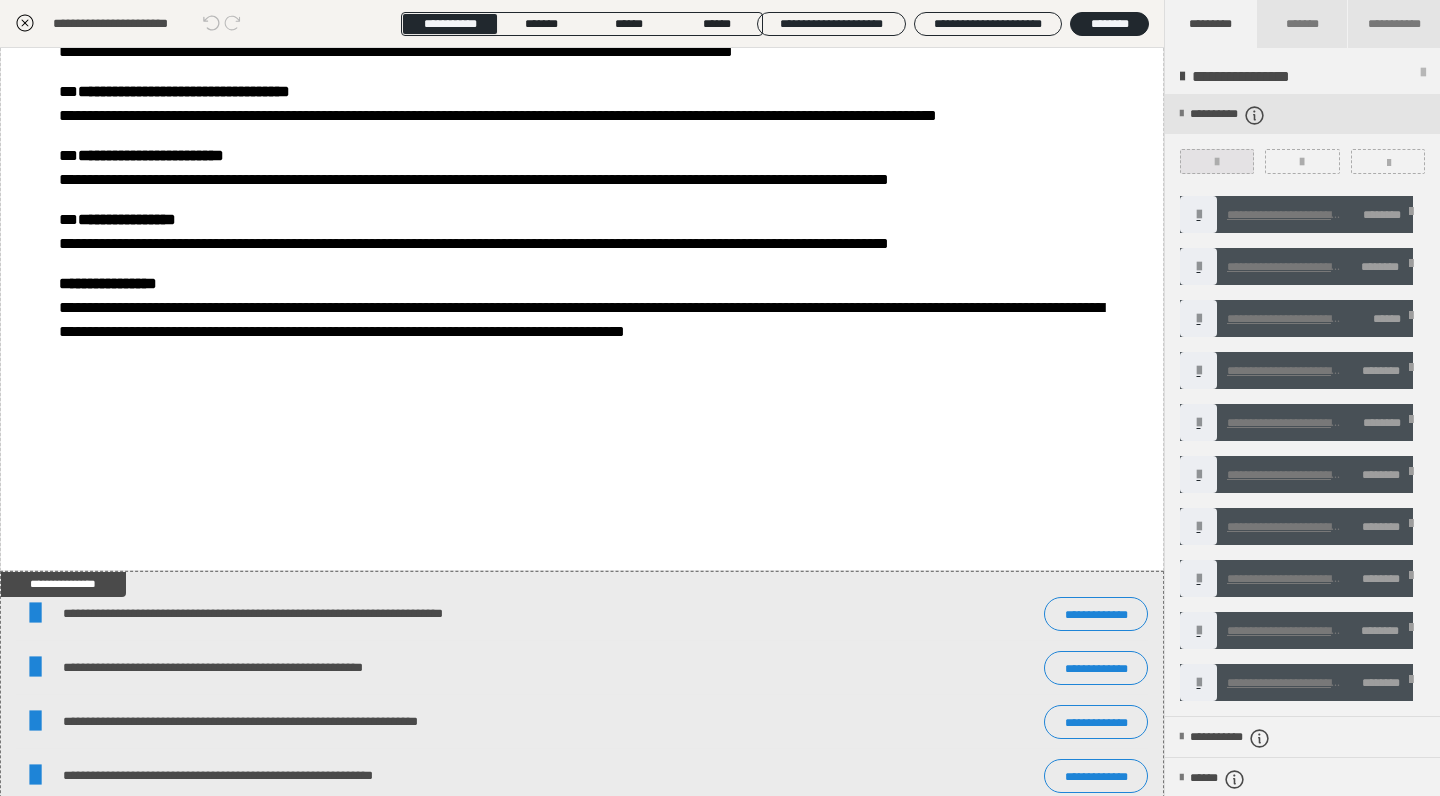 click at bounding box center (1217, 161) 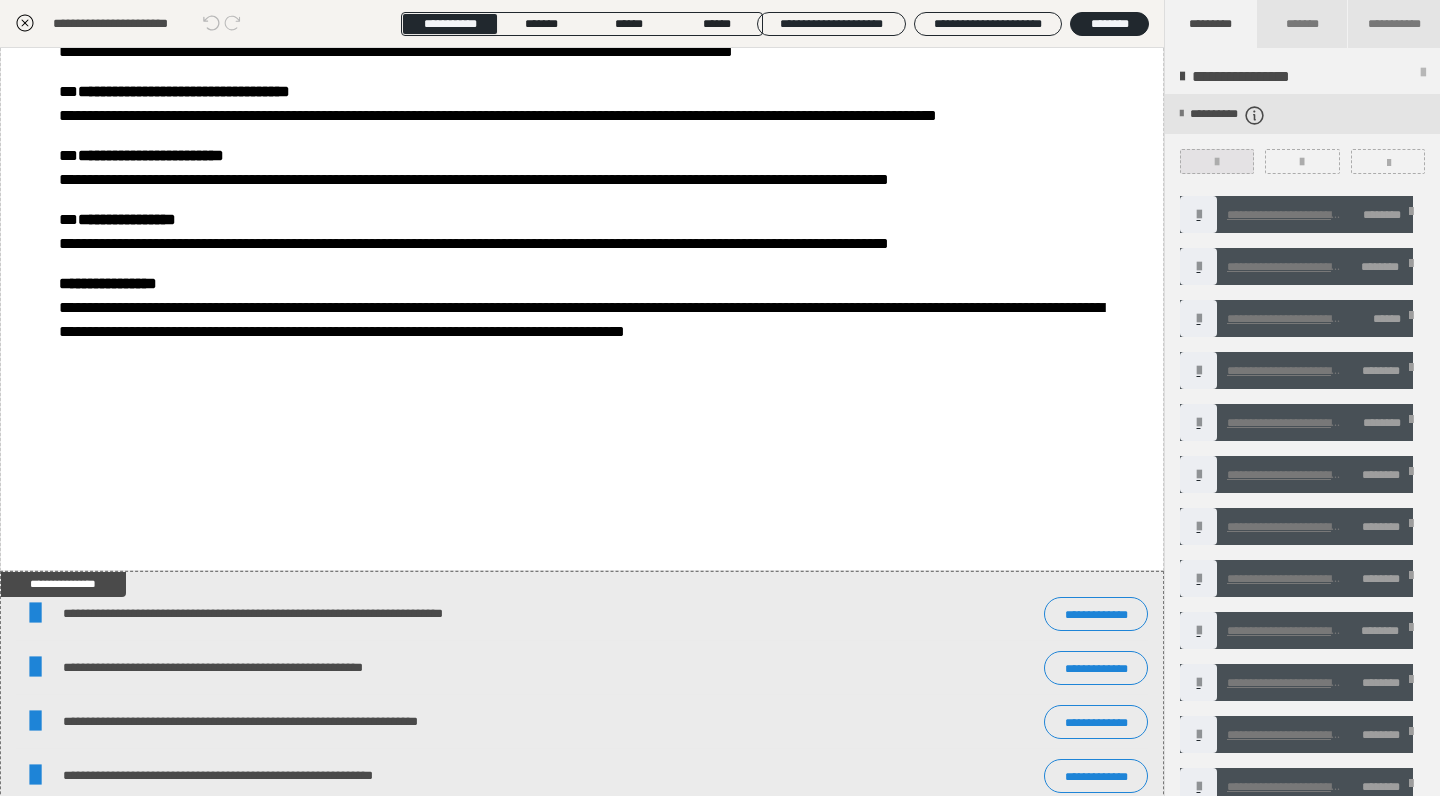 click at bounding box center [1217, 162] 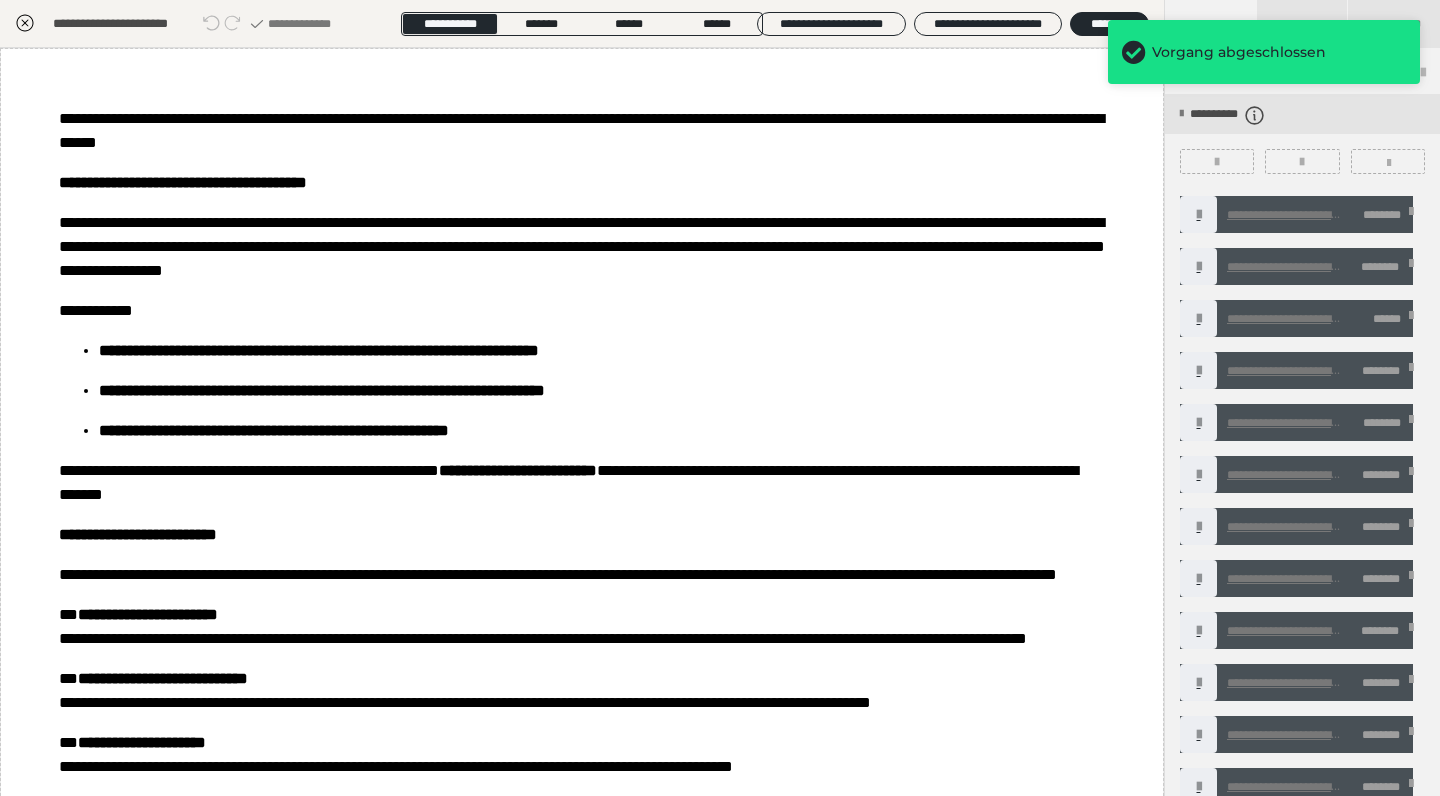 scroll, scrollTop: 0, scrollLeft: 0, axis: both 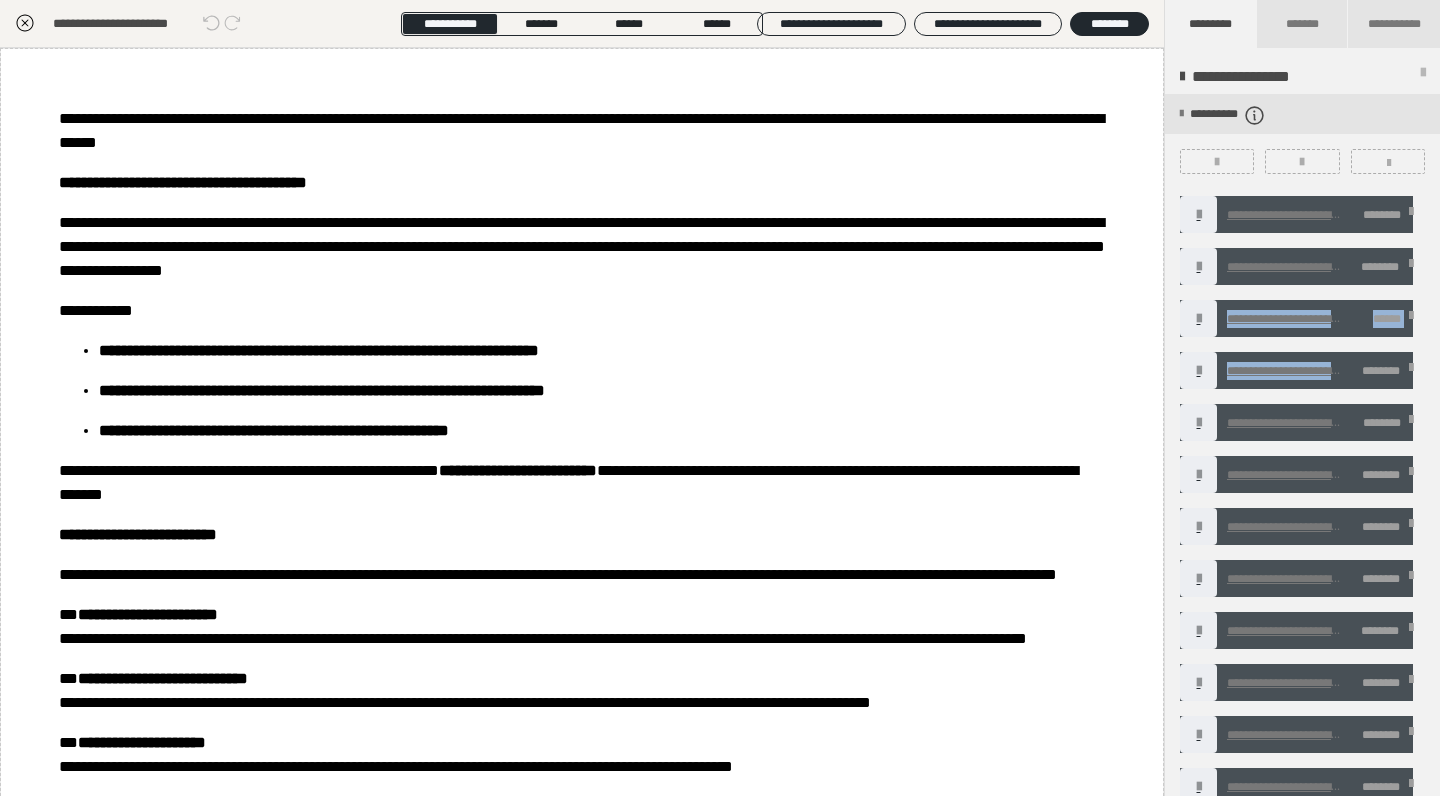 drag, startPoint x: 1252, startPoint y: 379, endPoint x: 1213, endPoint y: 299, distance: 89 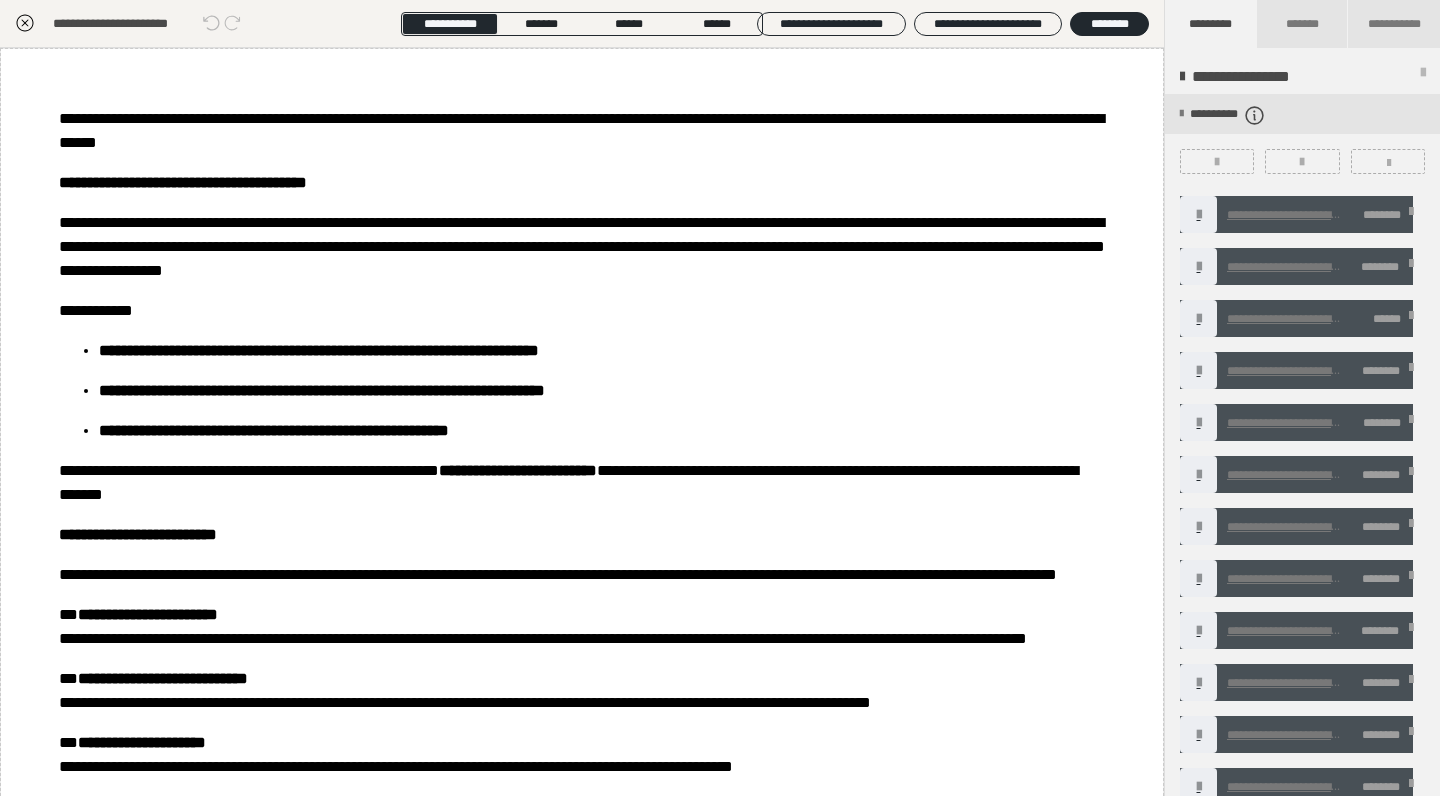 drag, startPoint x: 24, startPoint y: 26, endPoint x: 52, endPoint y: 50, distance: 36.878178 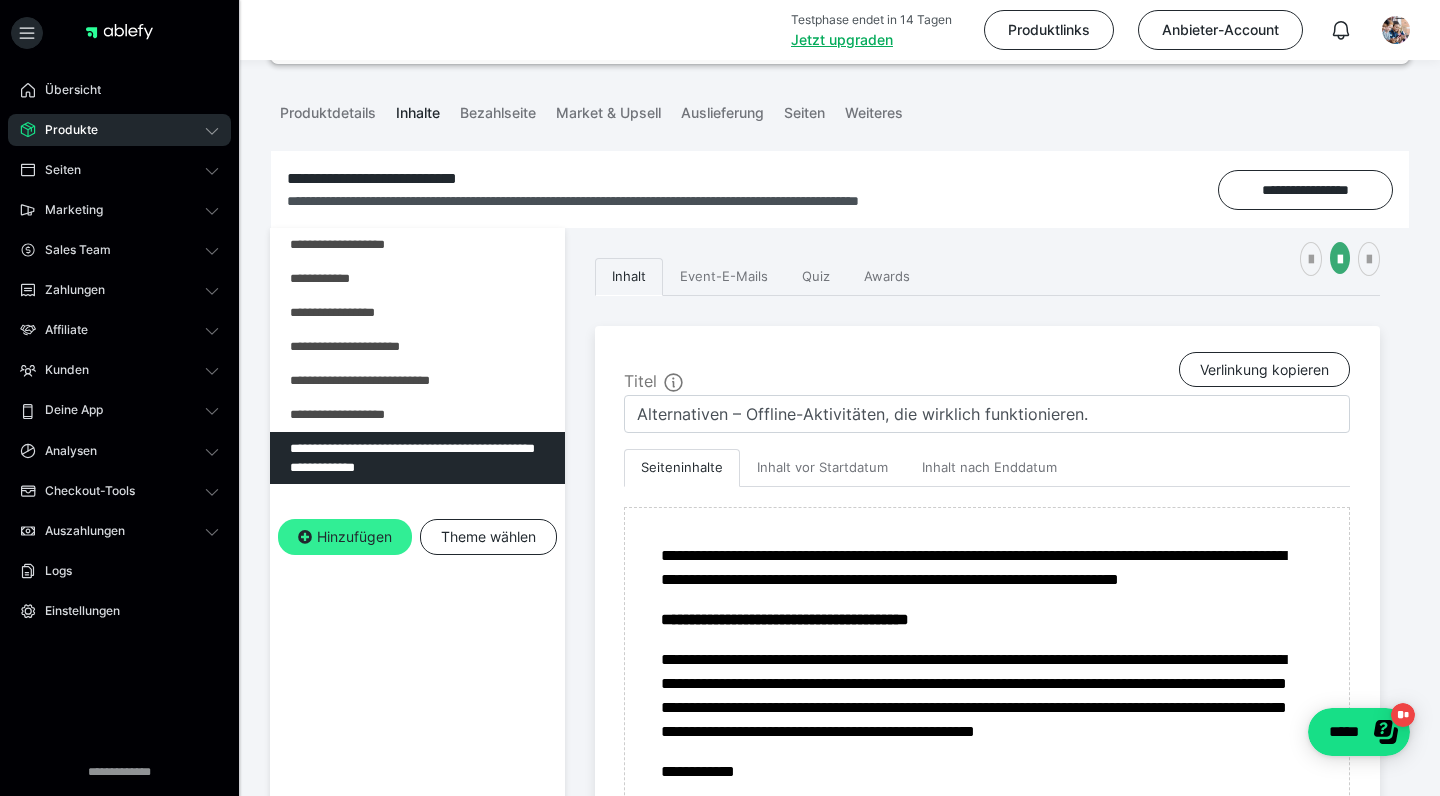 click on "Hinzufügen" at bounding box center [345, 537] 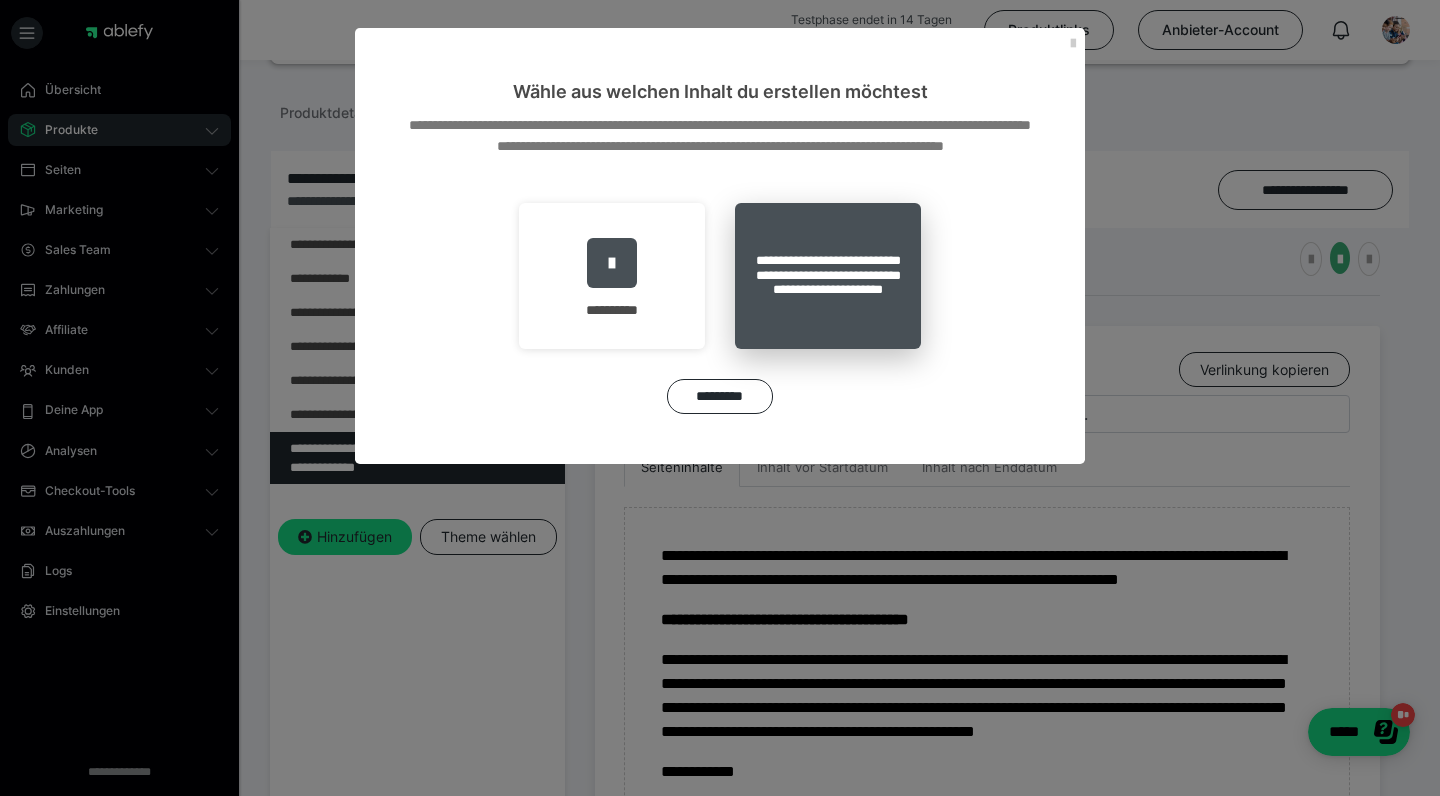 click on "**********" at bounding box center [828, 276] 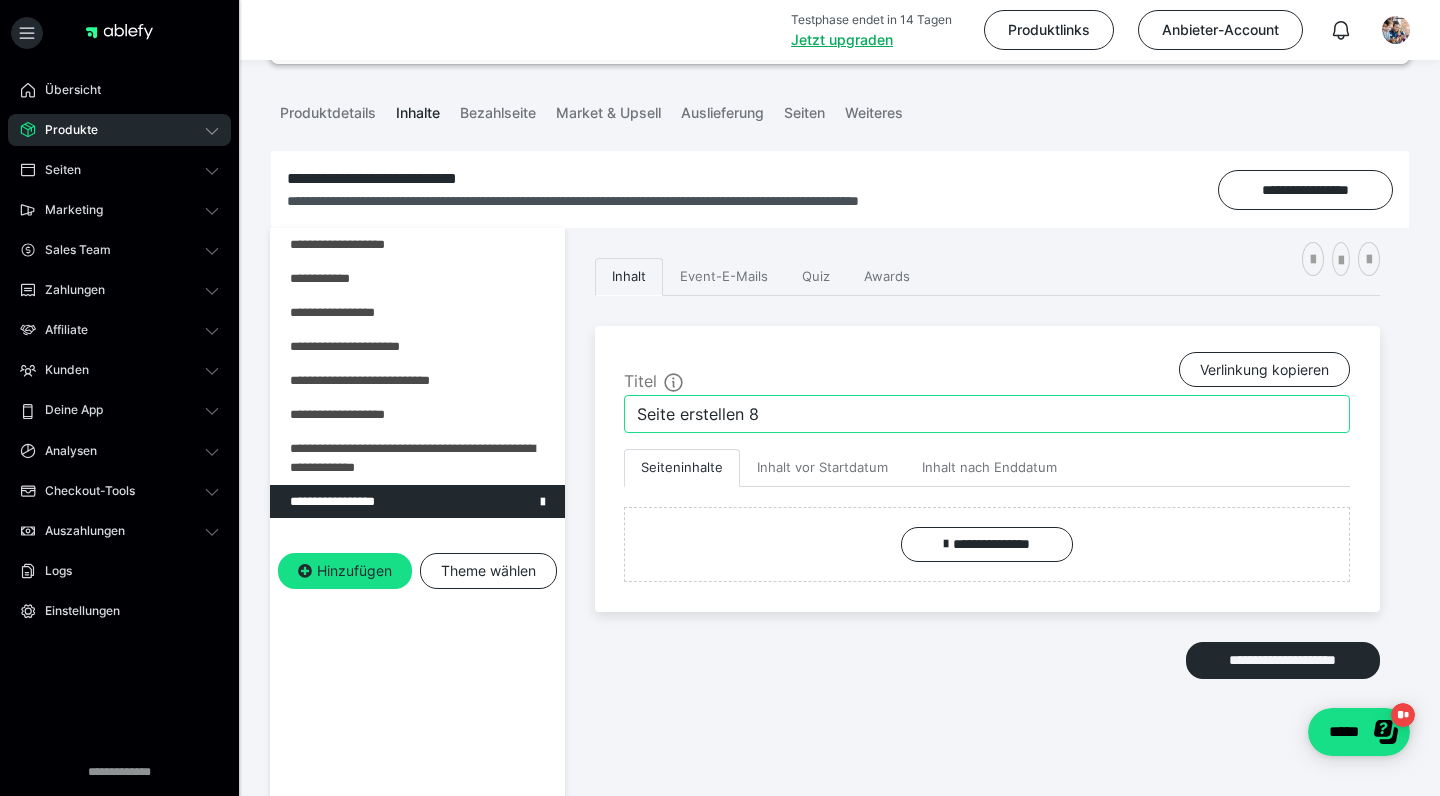click on "Seite erstellen 8" at bounding box center [987, 414] 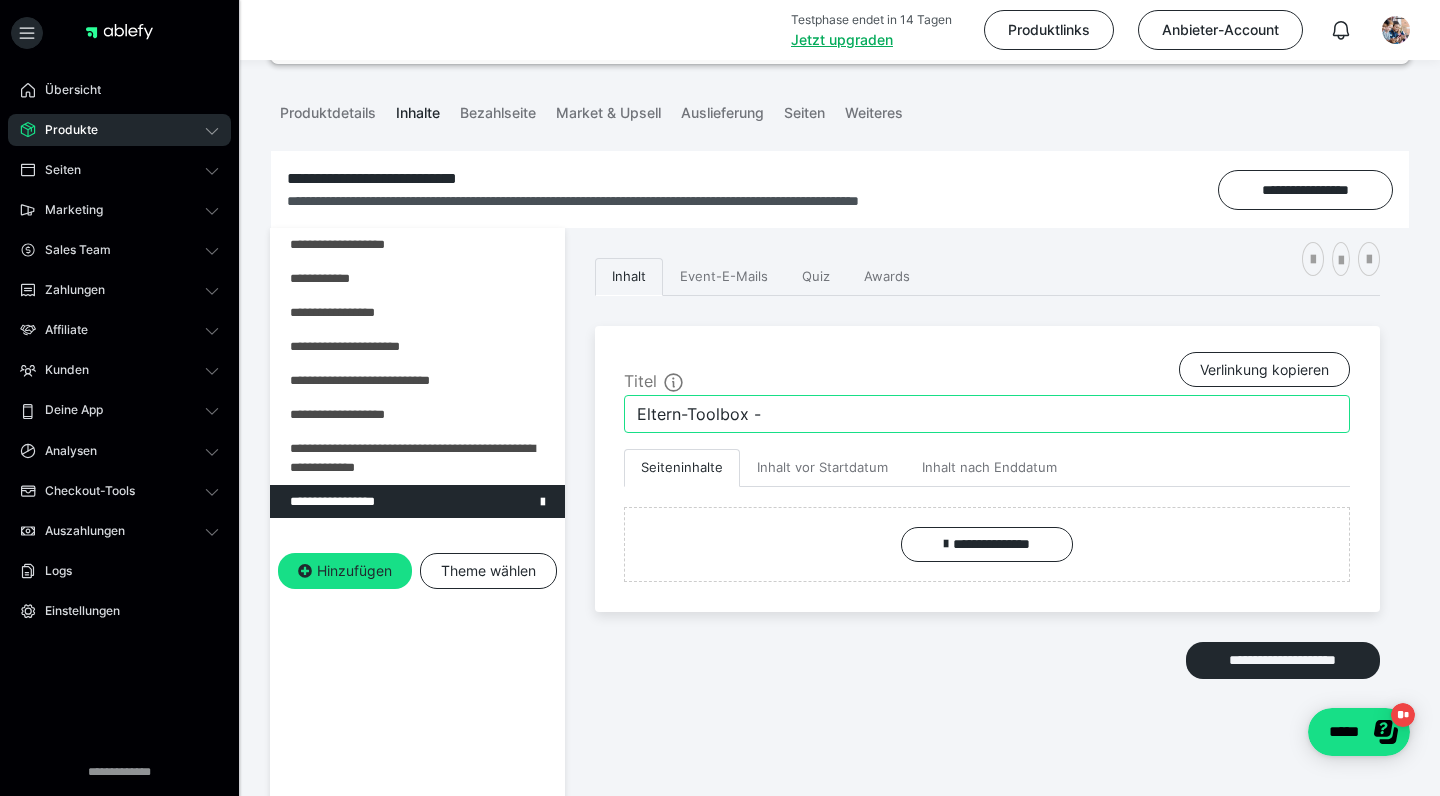 paste on "Soforthilfe, Strategien & klare Regeln, die wirken." 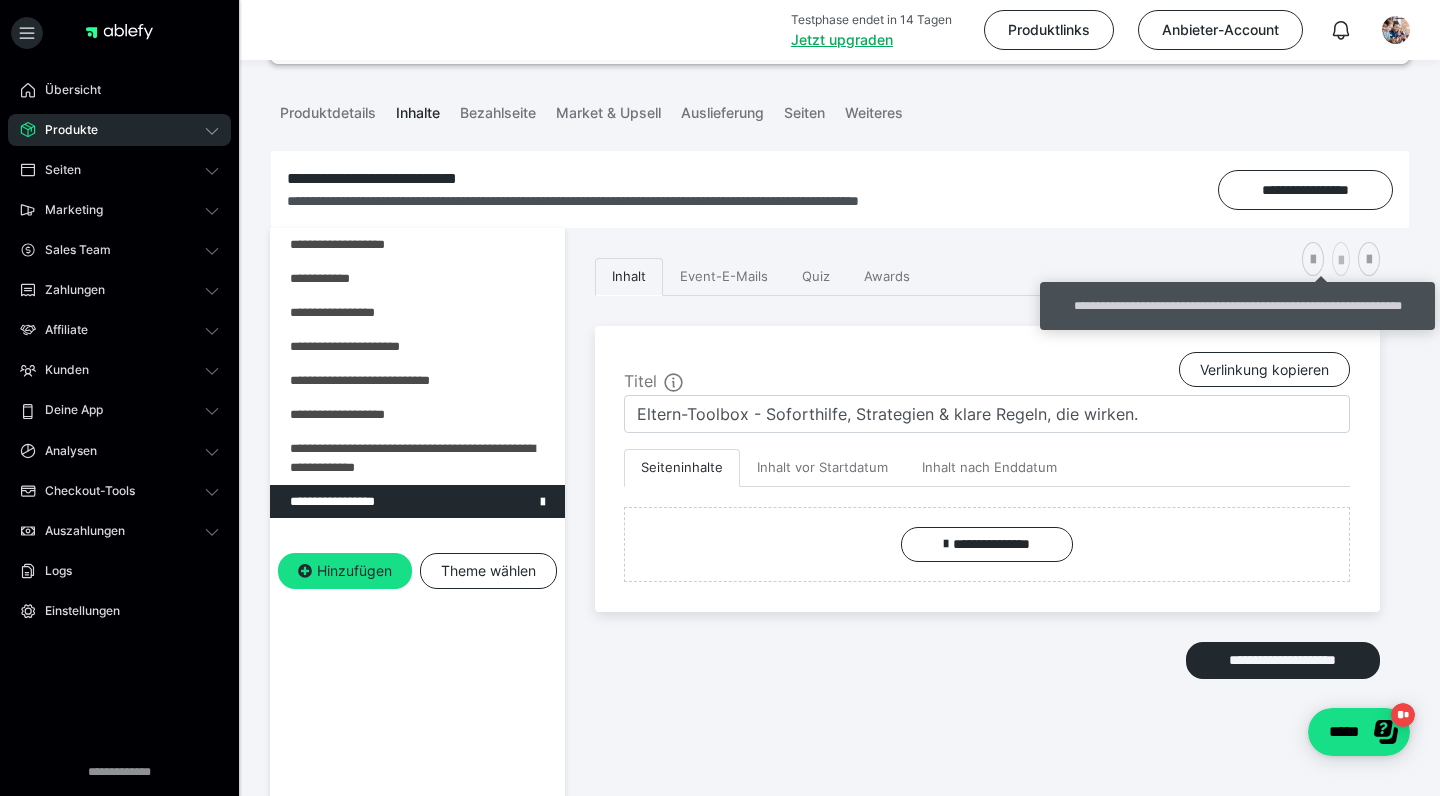 click at bounding box center (1341, 261) 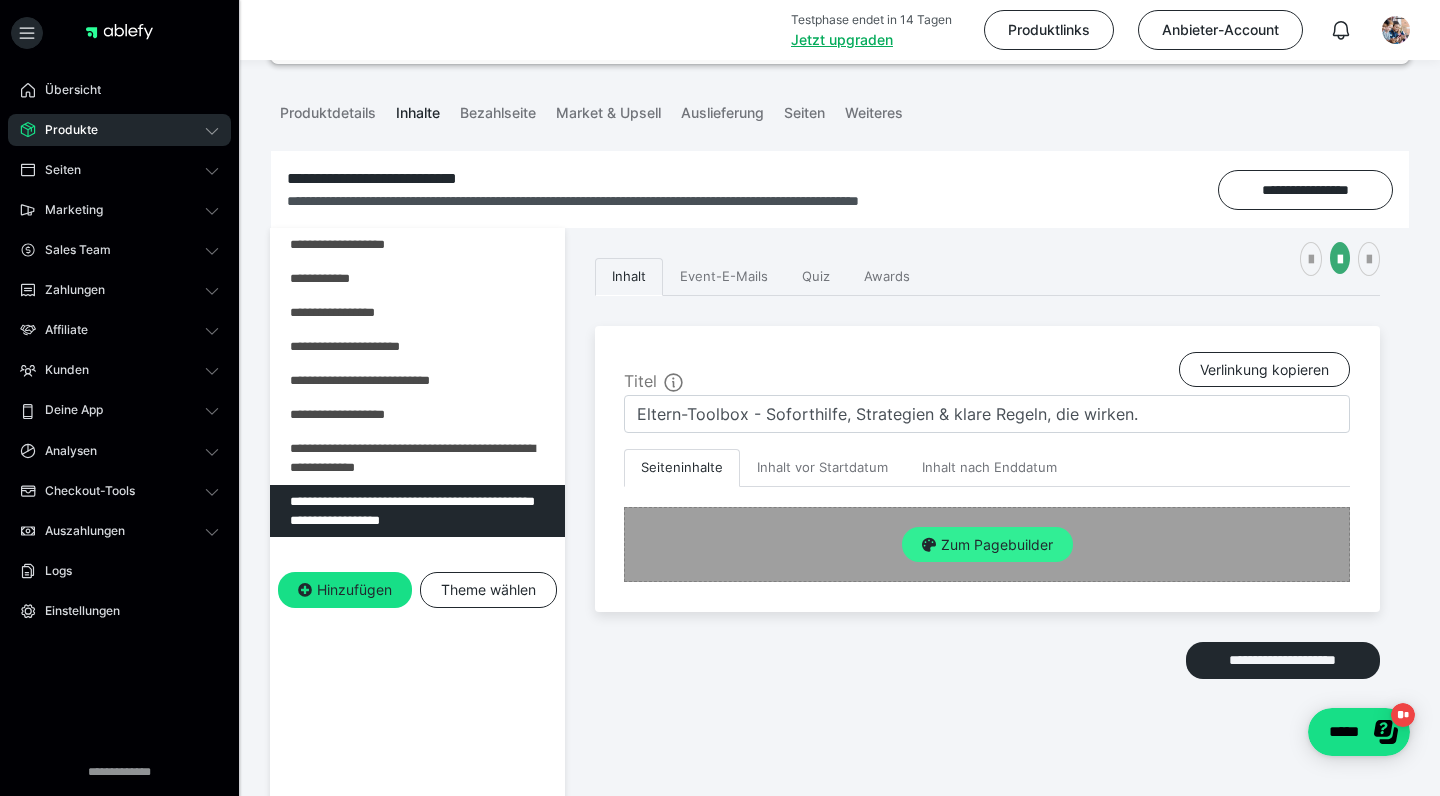 click on "Zum Pagebuilder" at bounding box center [987, 545] 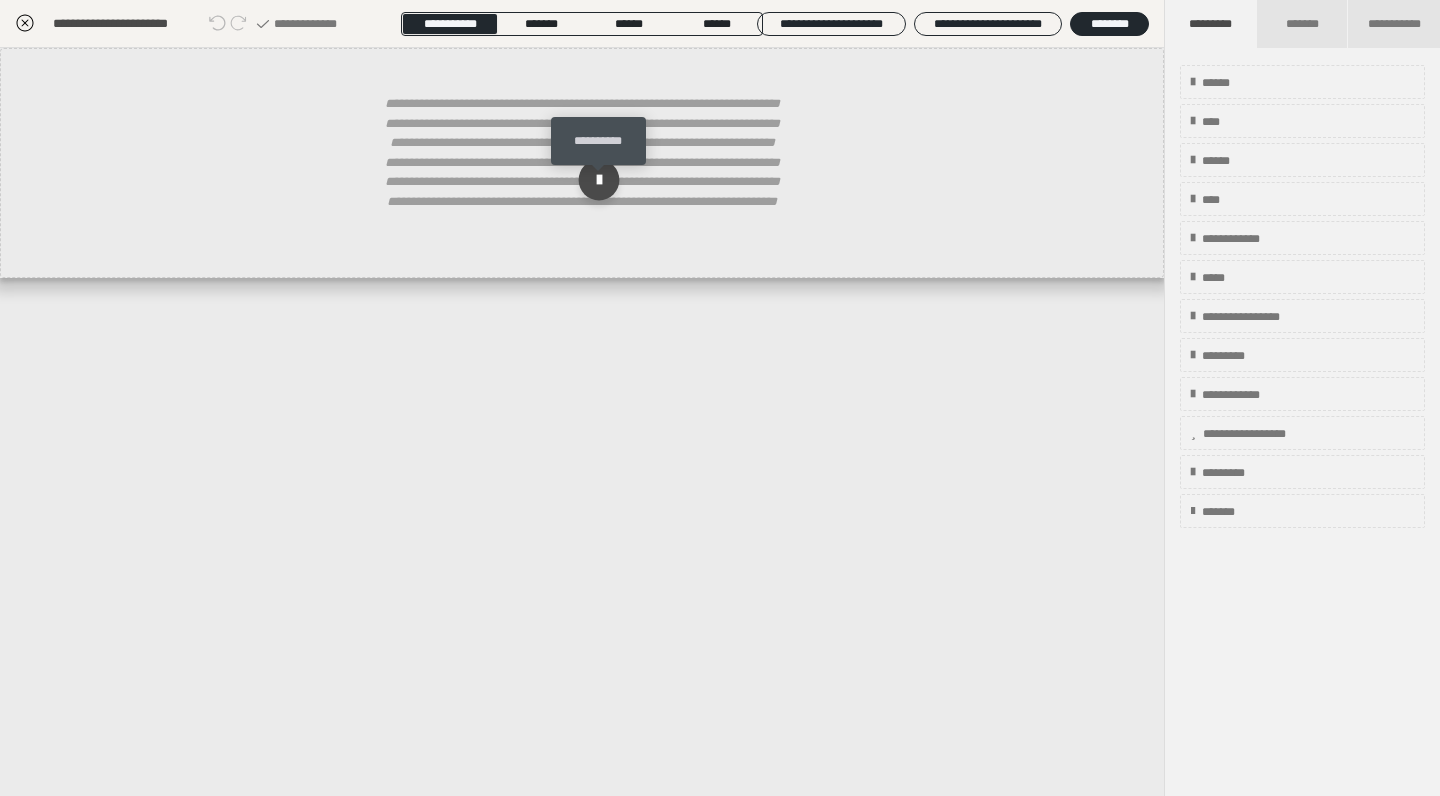 click at bounding box center [599, 180] 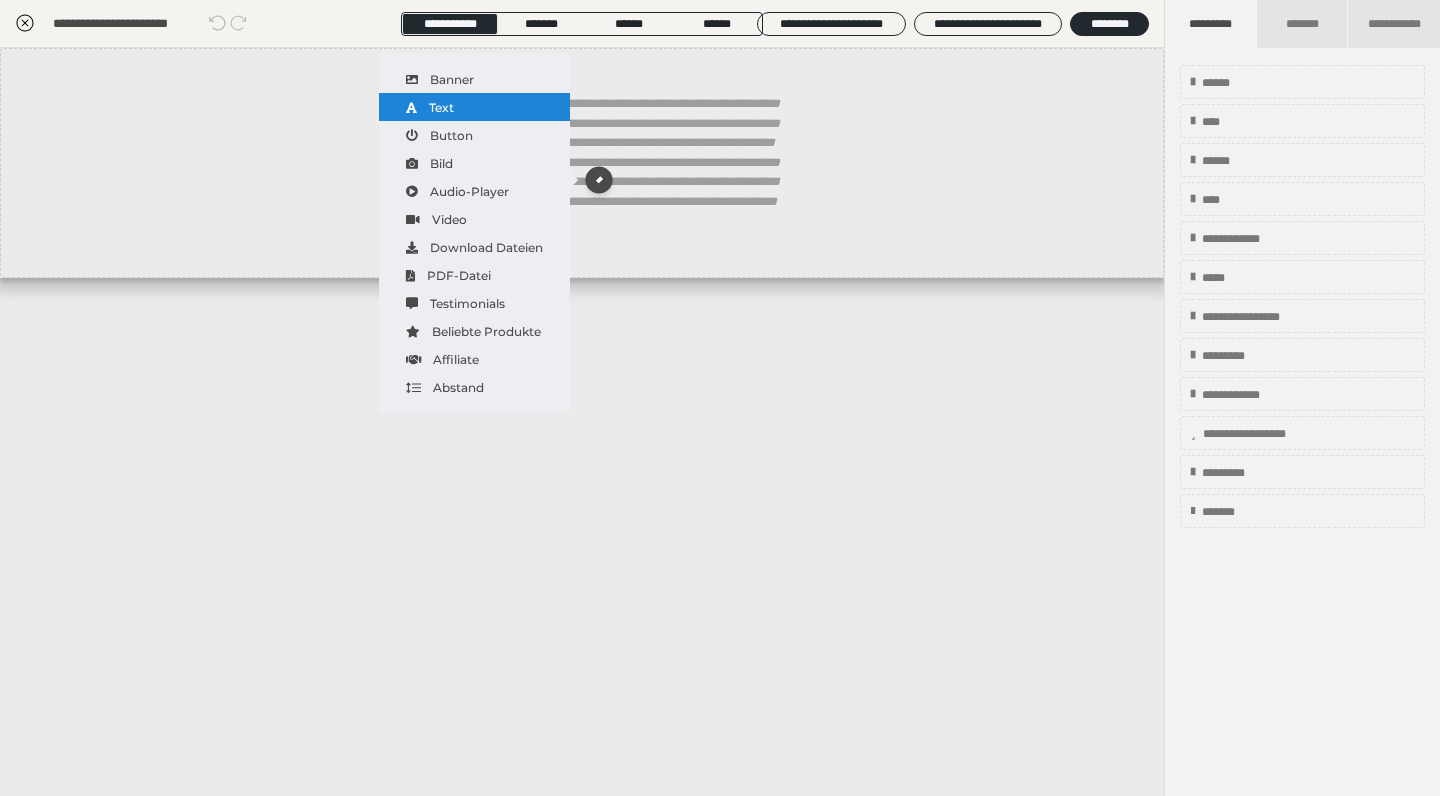 click on "Text" at bounding box center [474, 107] 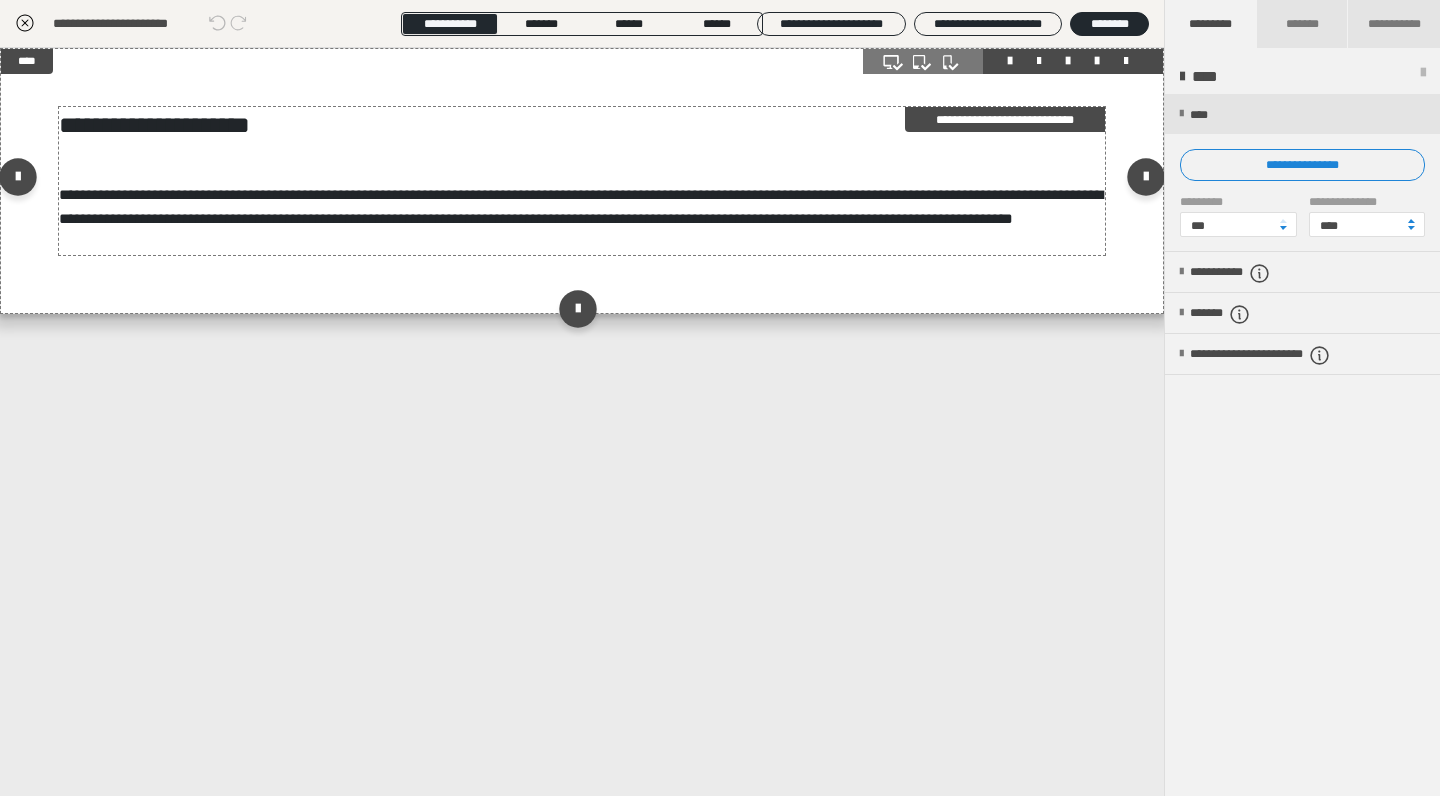 click on "**********" at bounding box center (581, 206) 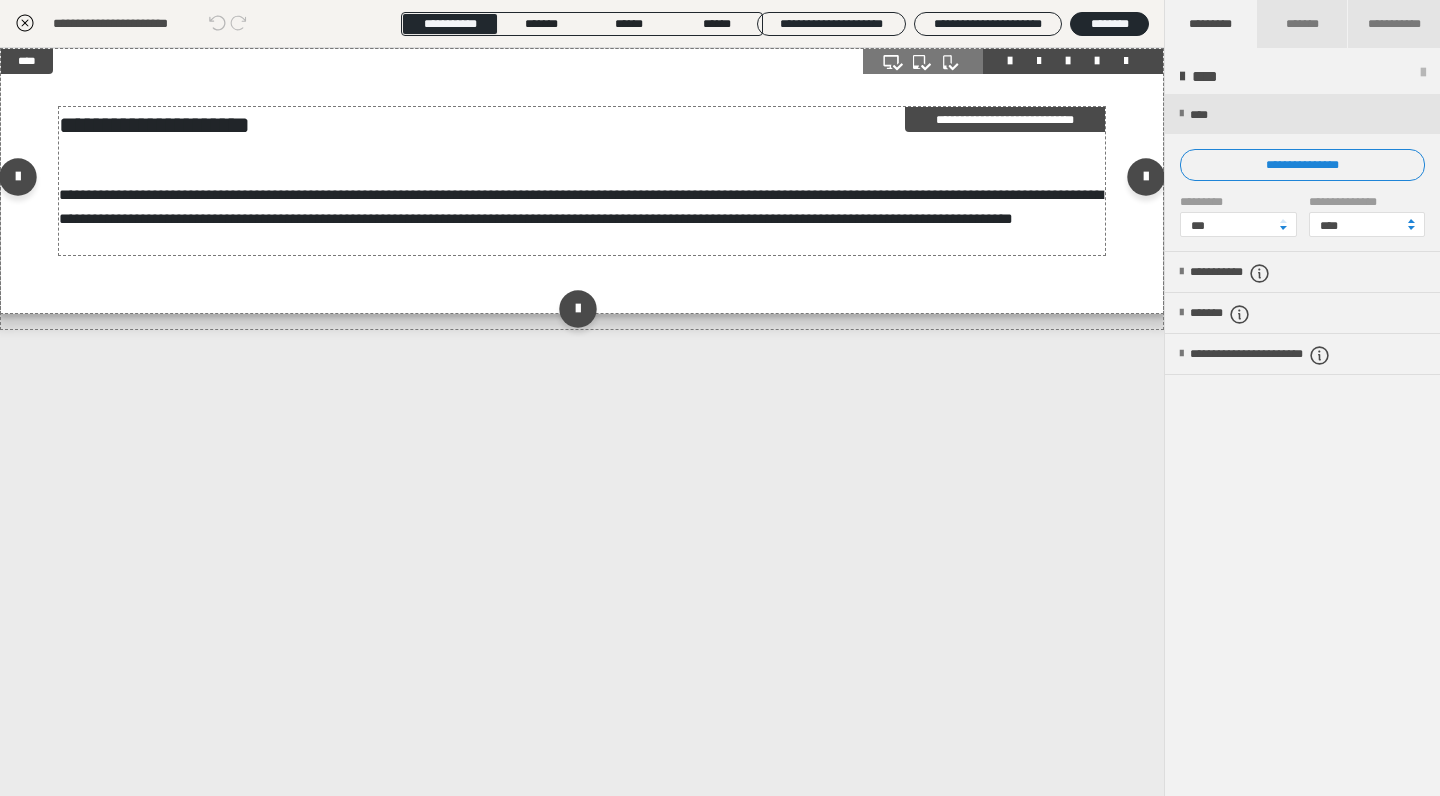 click on "**********" at bounding box center [581, 206] 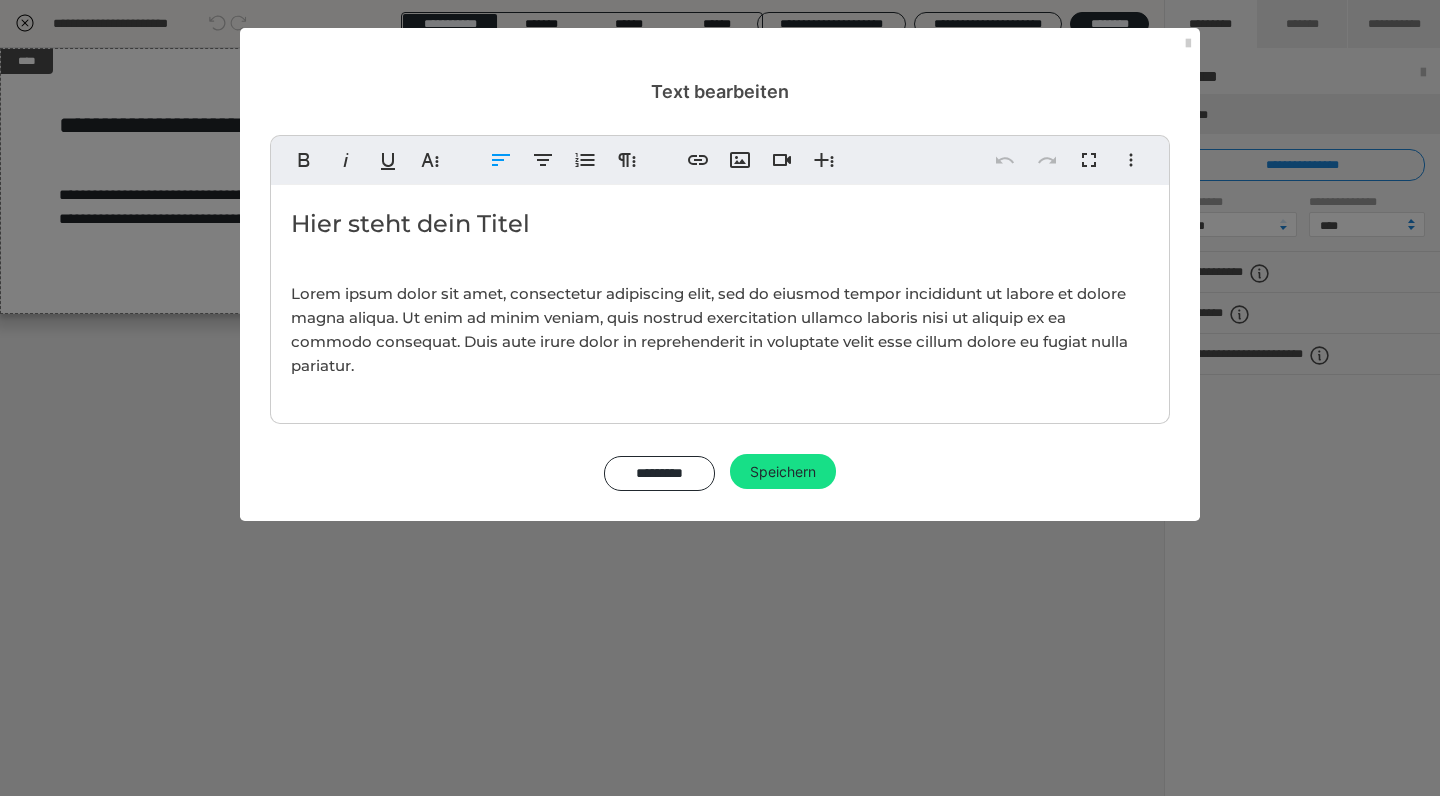 click on "Lorem ipsum dolor sit amet, consectetur adipiscing elit, sed do eiusmod tempor incididunt ut labore et dolore magna aliqua. Ut enim ad minim veniam, quis nostrud exercitation ullamco laboris nisi ut aliquip ex ea commodo consequat. Duis aute irure dolor in reprehenderit in voluptate velit esse cillum dolore eu fugiat nulla pariatur." at bounding box center [720, 330] 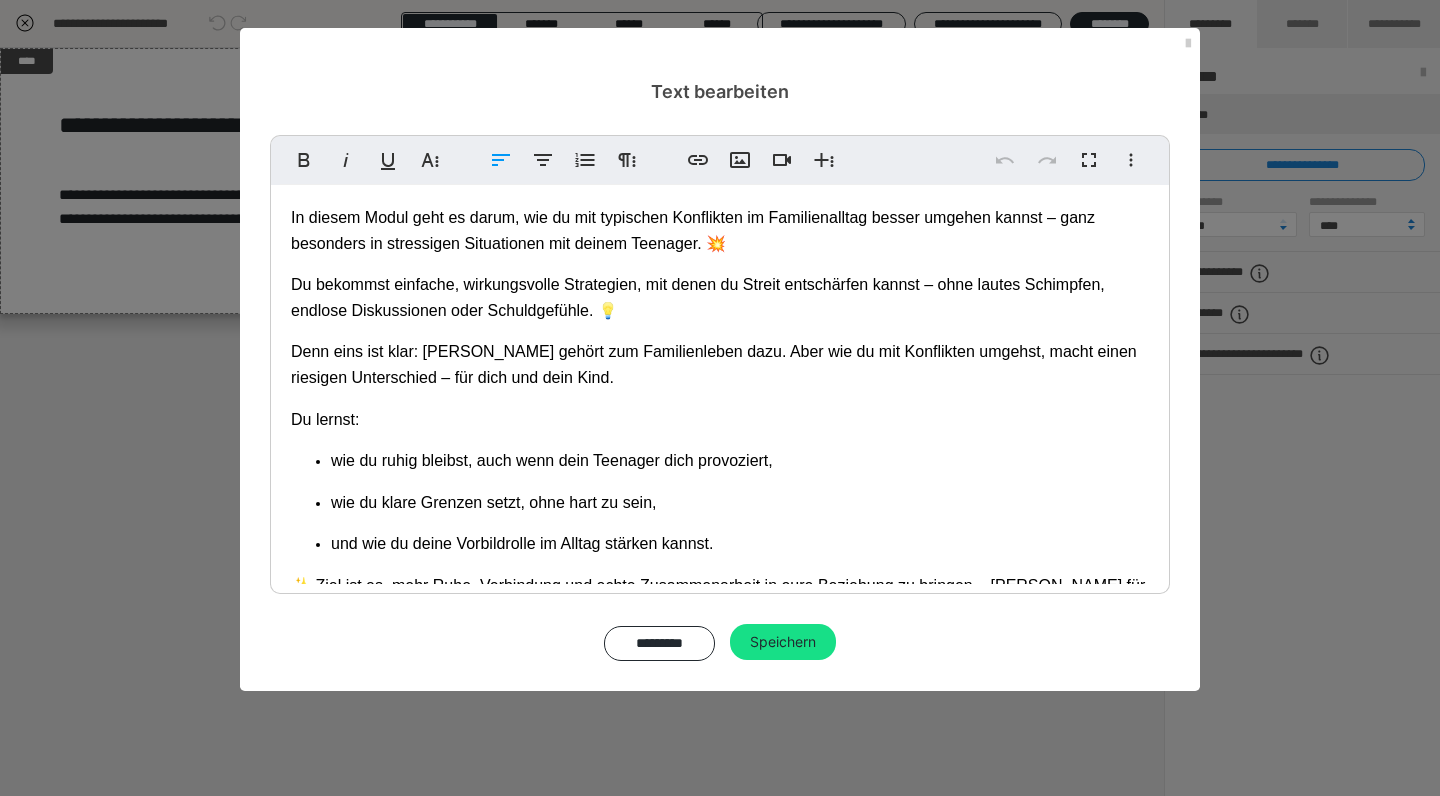 scroll, scrollTop: 71, scrollLeft: 0, axis: vertical 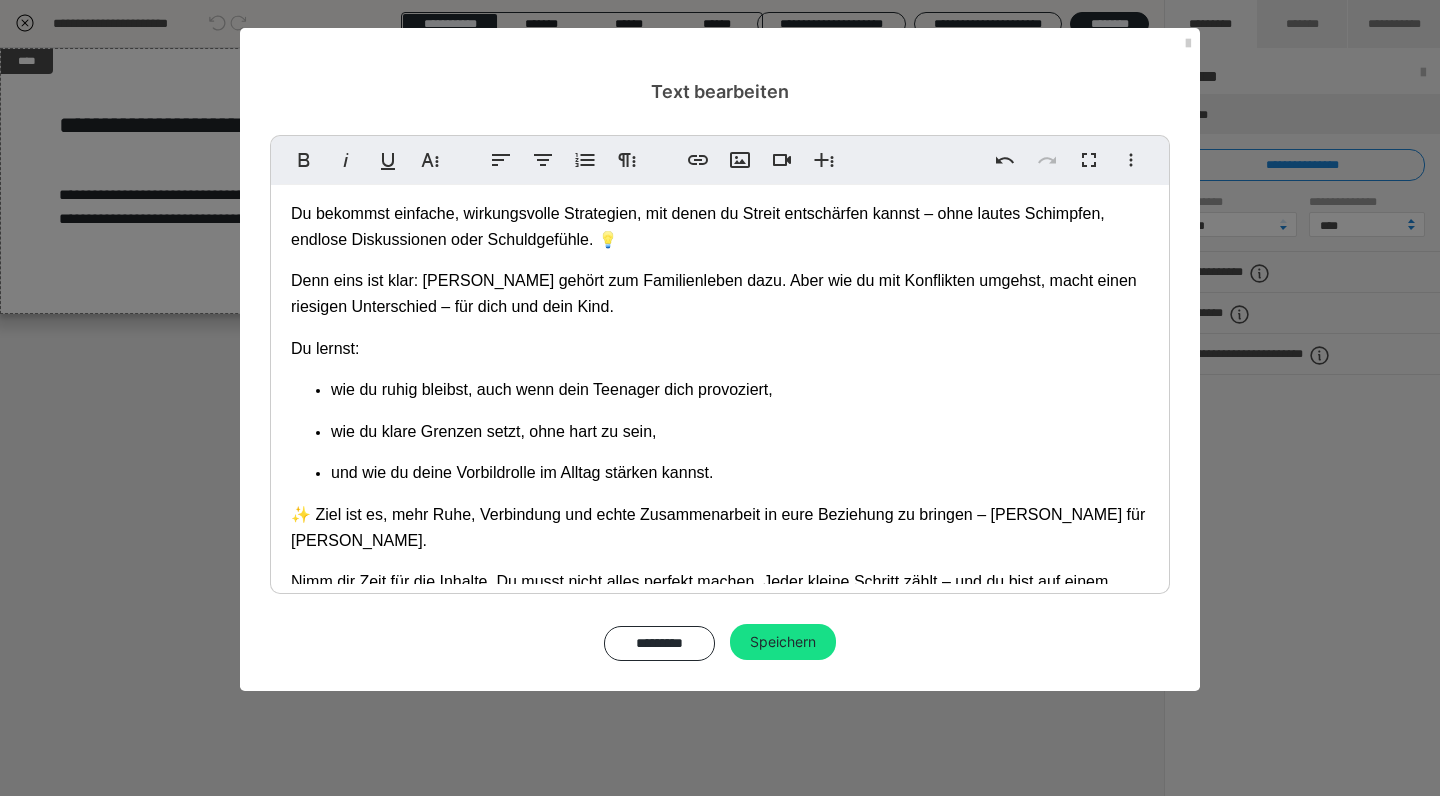 click on "Speichern" at bounding box center (783, 642) 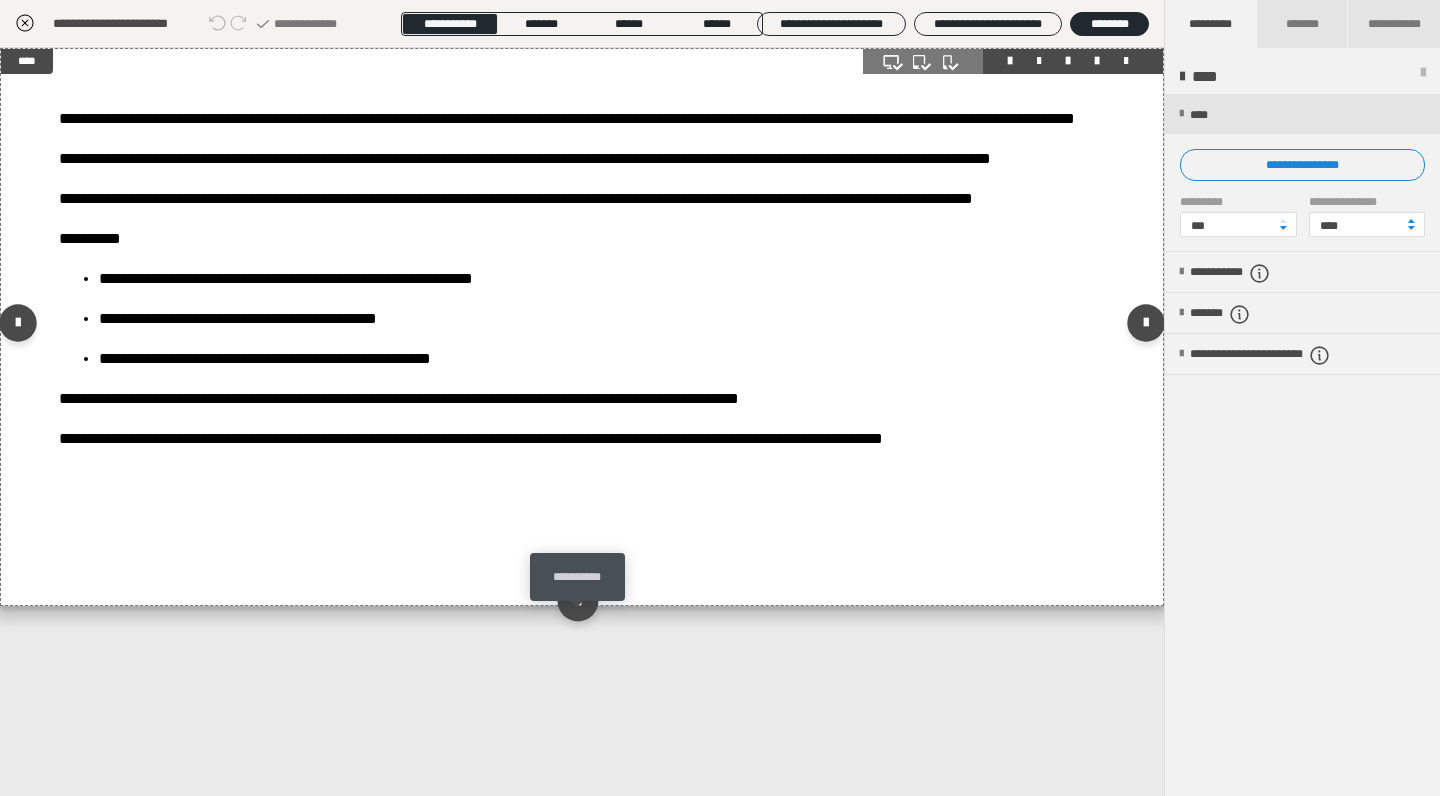 click at bounding box center (577, 600) 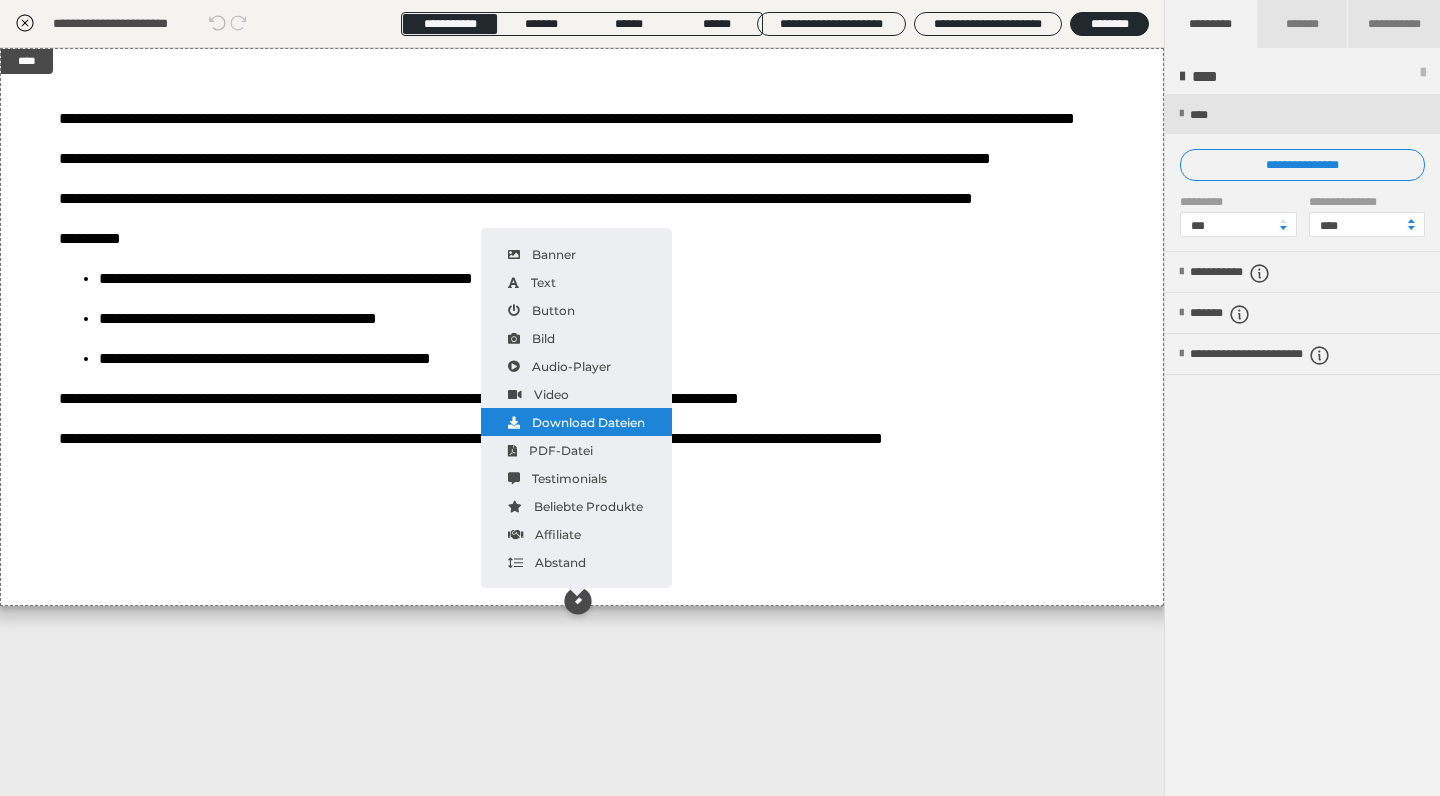 click on "Download Dateien" at bounding box center [576, 422] 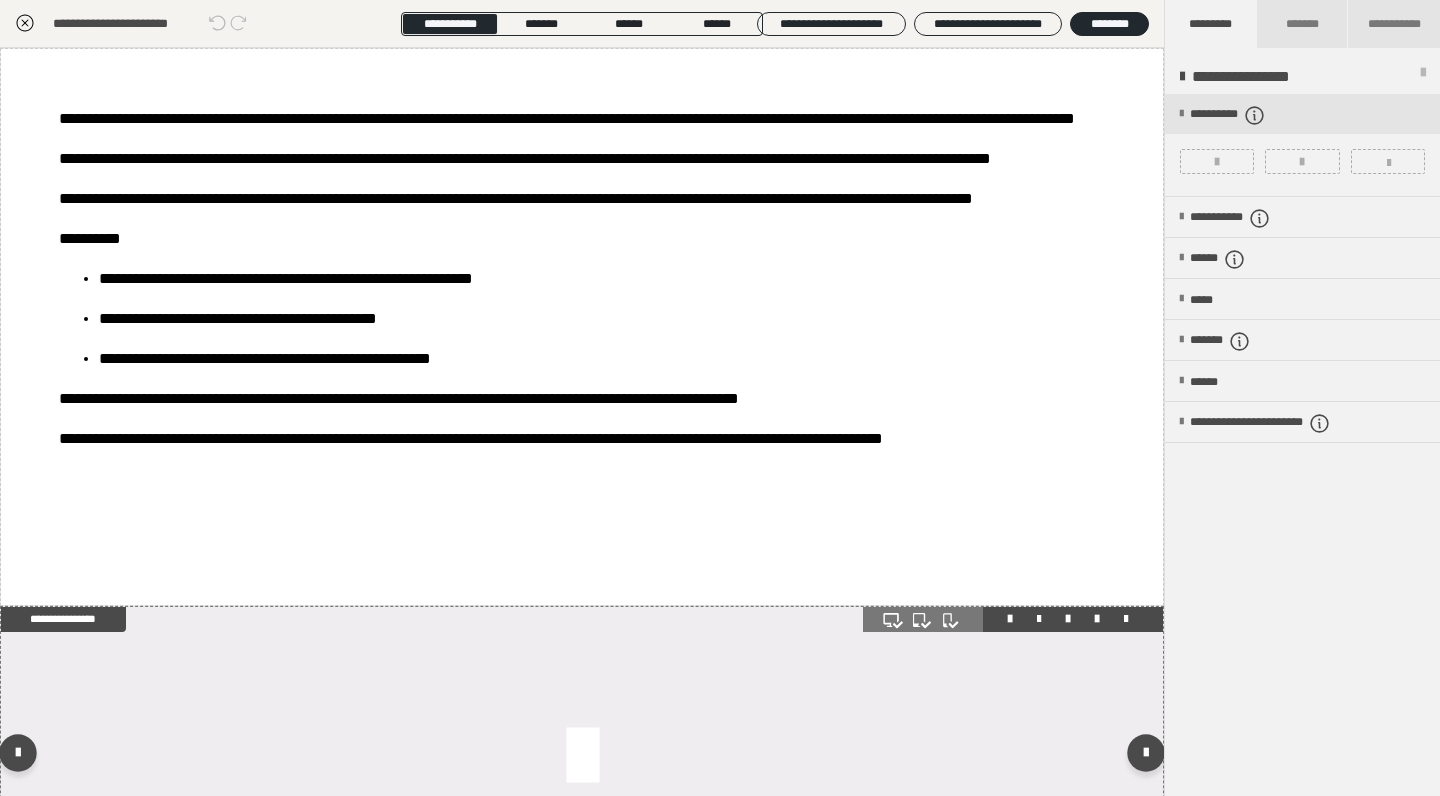 click at bounding box center (582, 757) 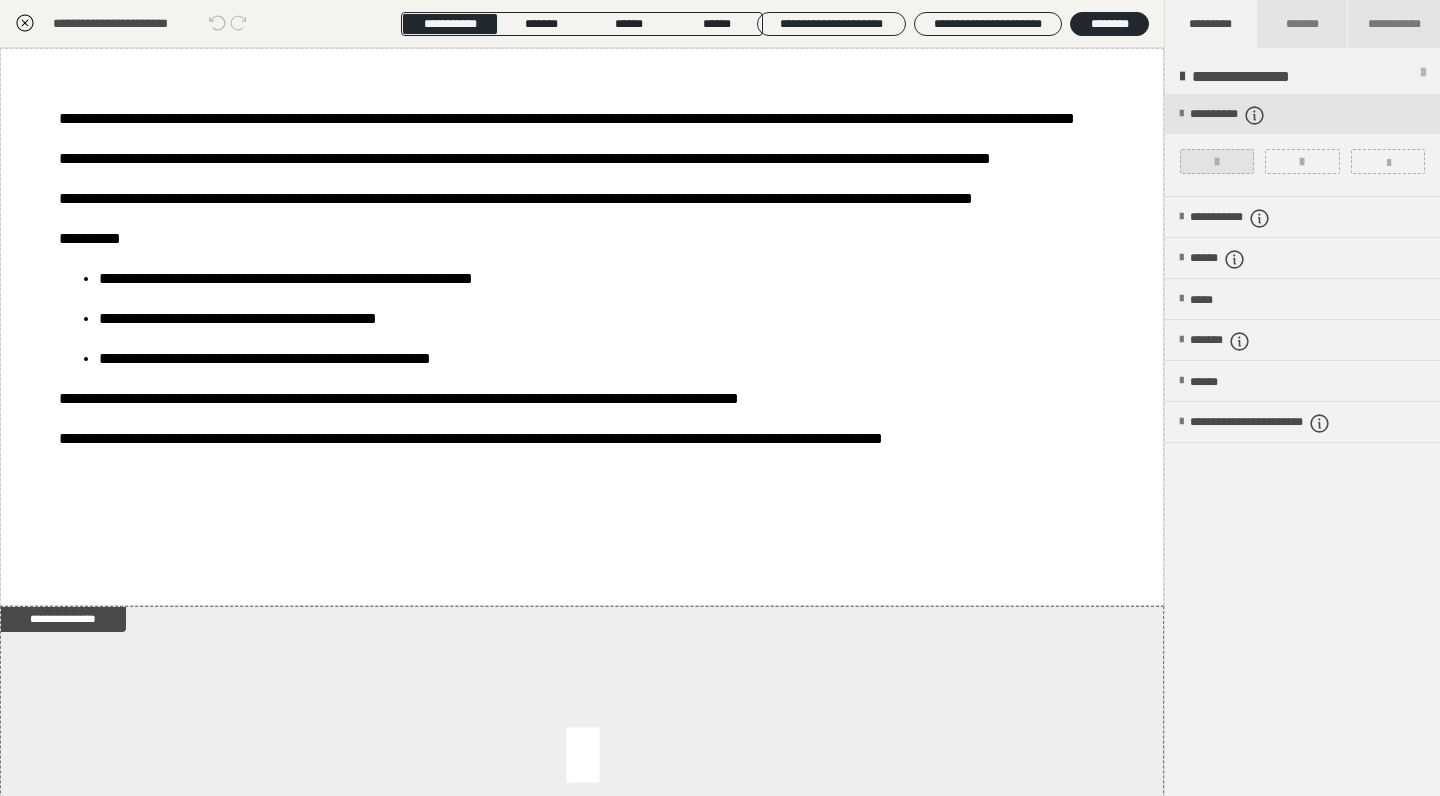 click at bounding box center (1217, 162) 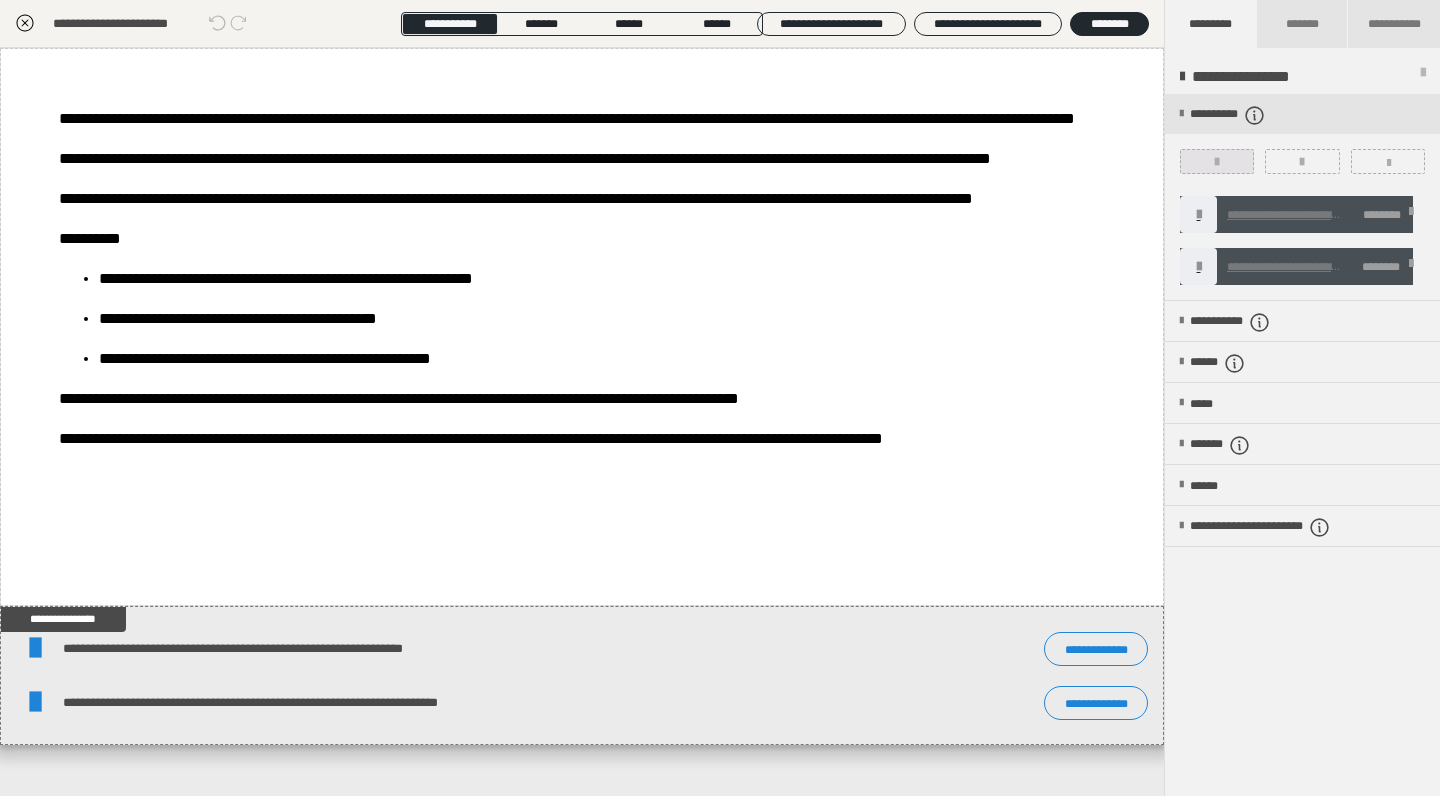 click at bounding box center (1217, 161) 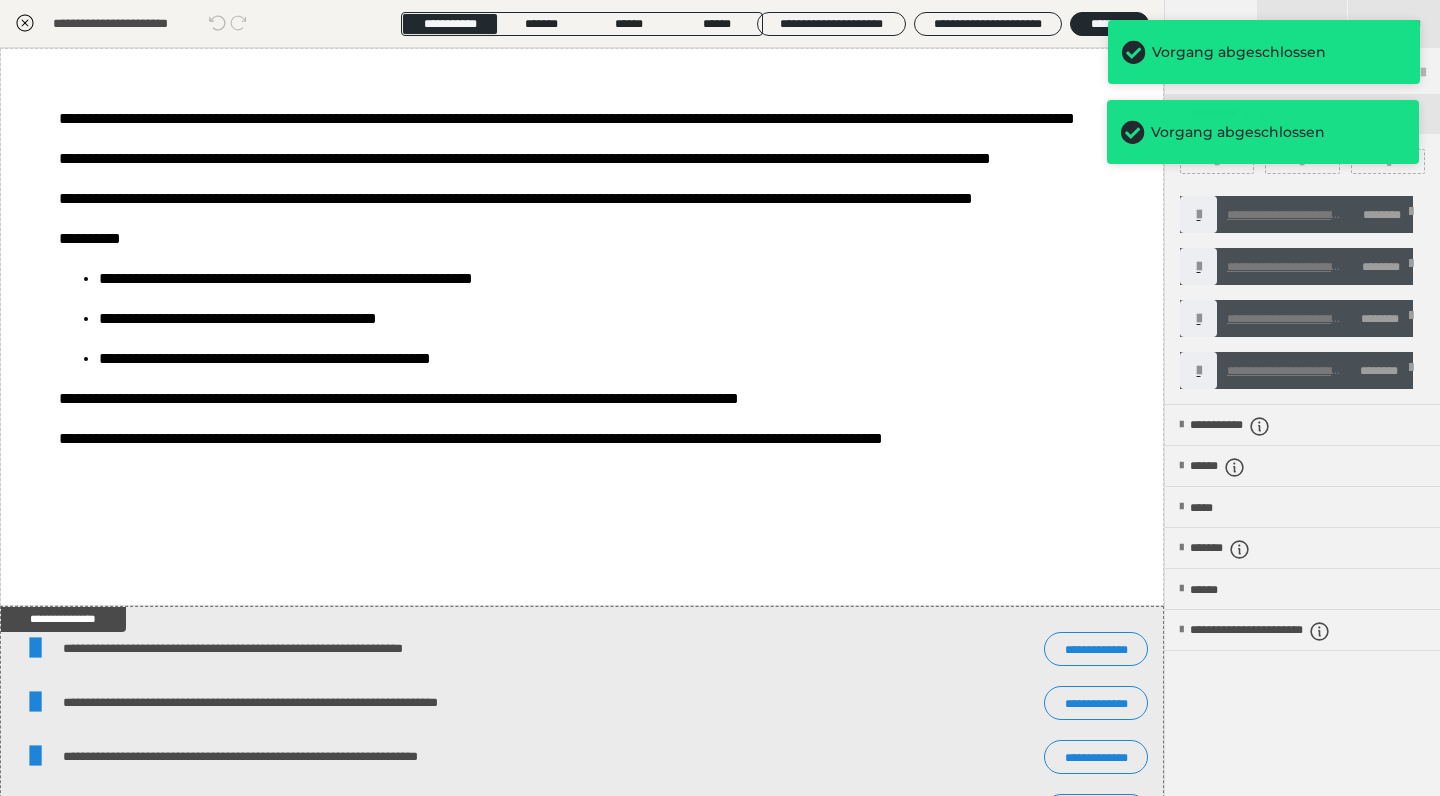 click at bounding box center [1107, 161] 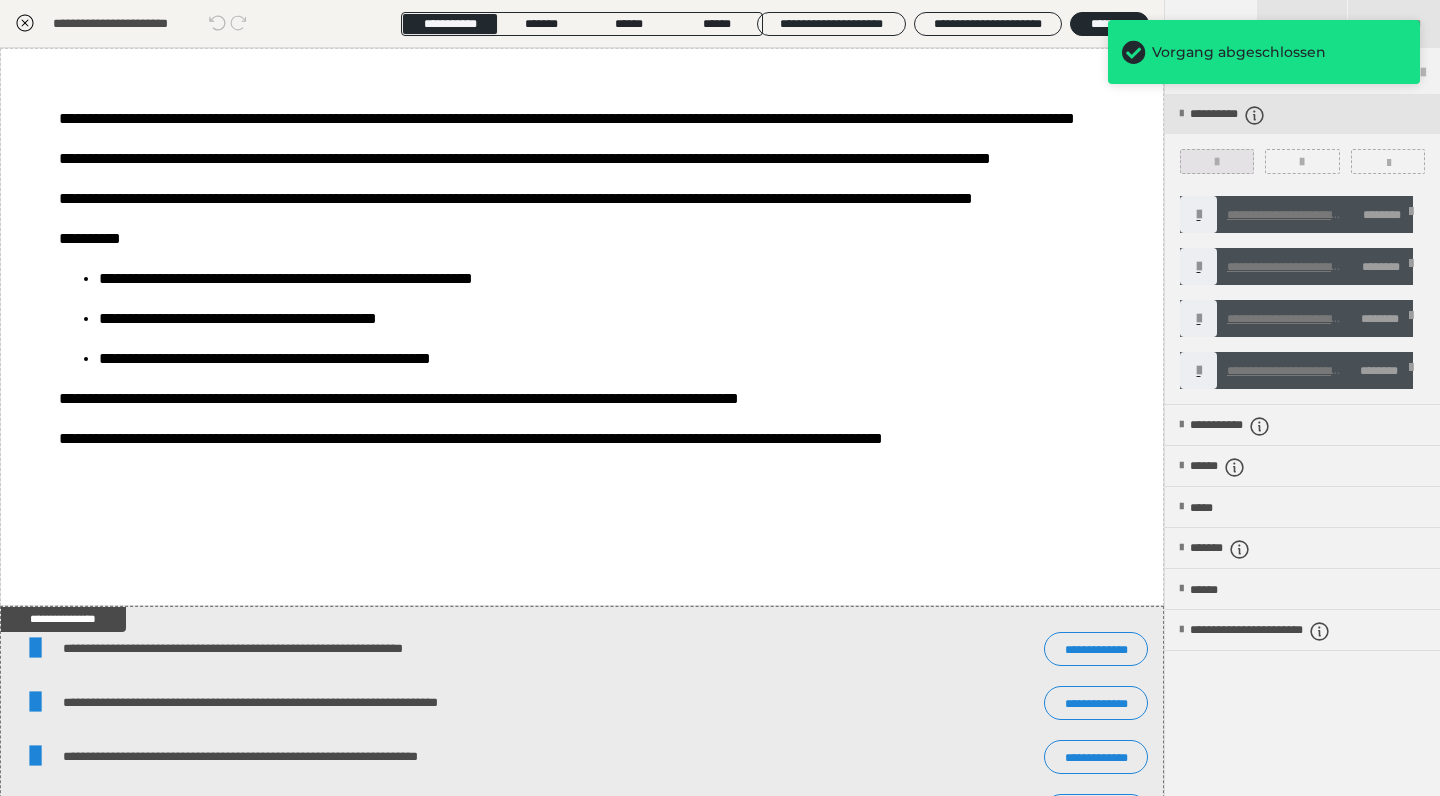 click at bounding box center (1217, 161) 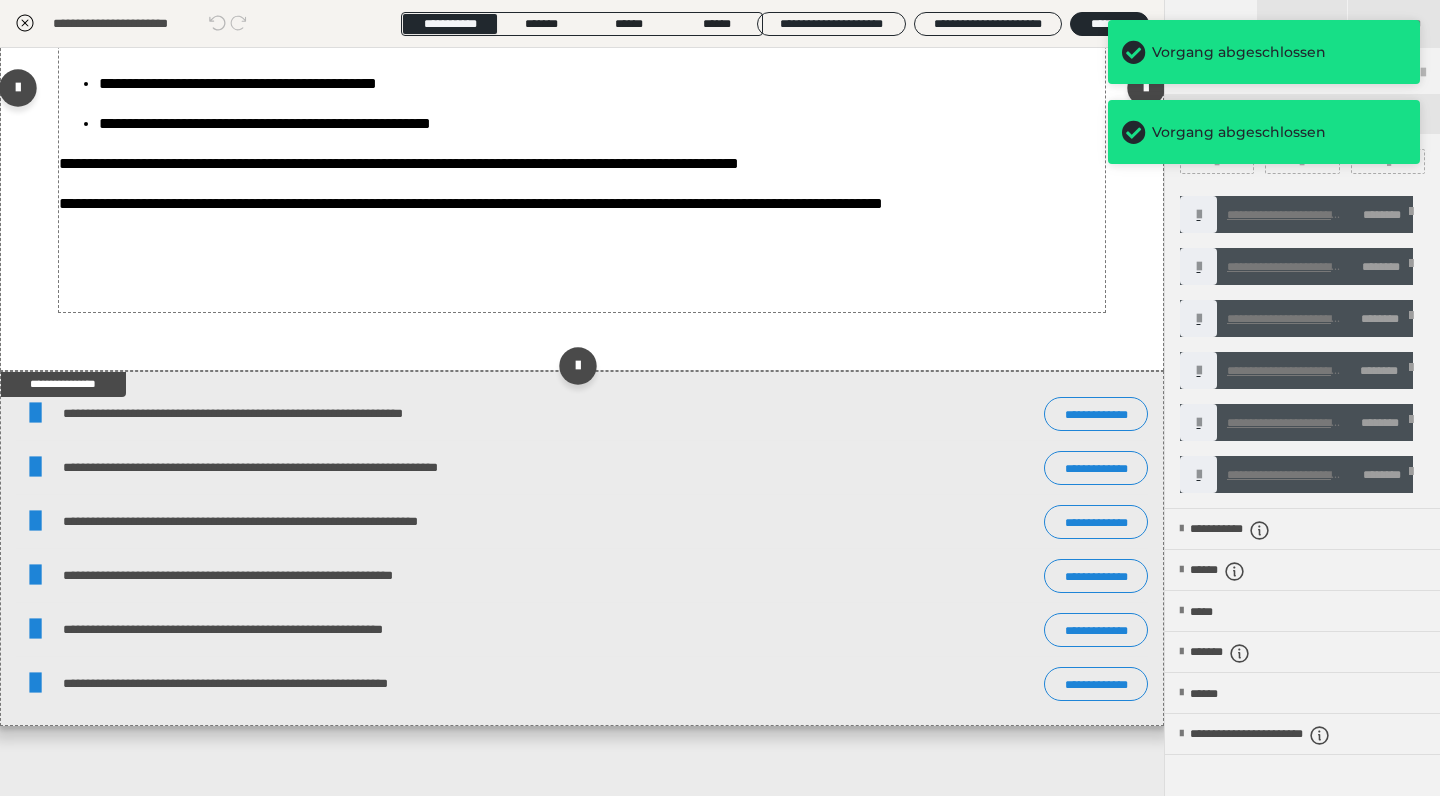 scroll, scrollTop: 251, scrollLeft: 0, axis: vertical 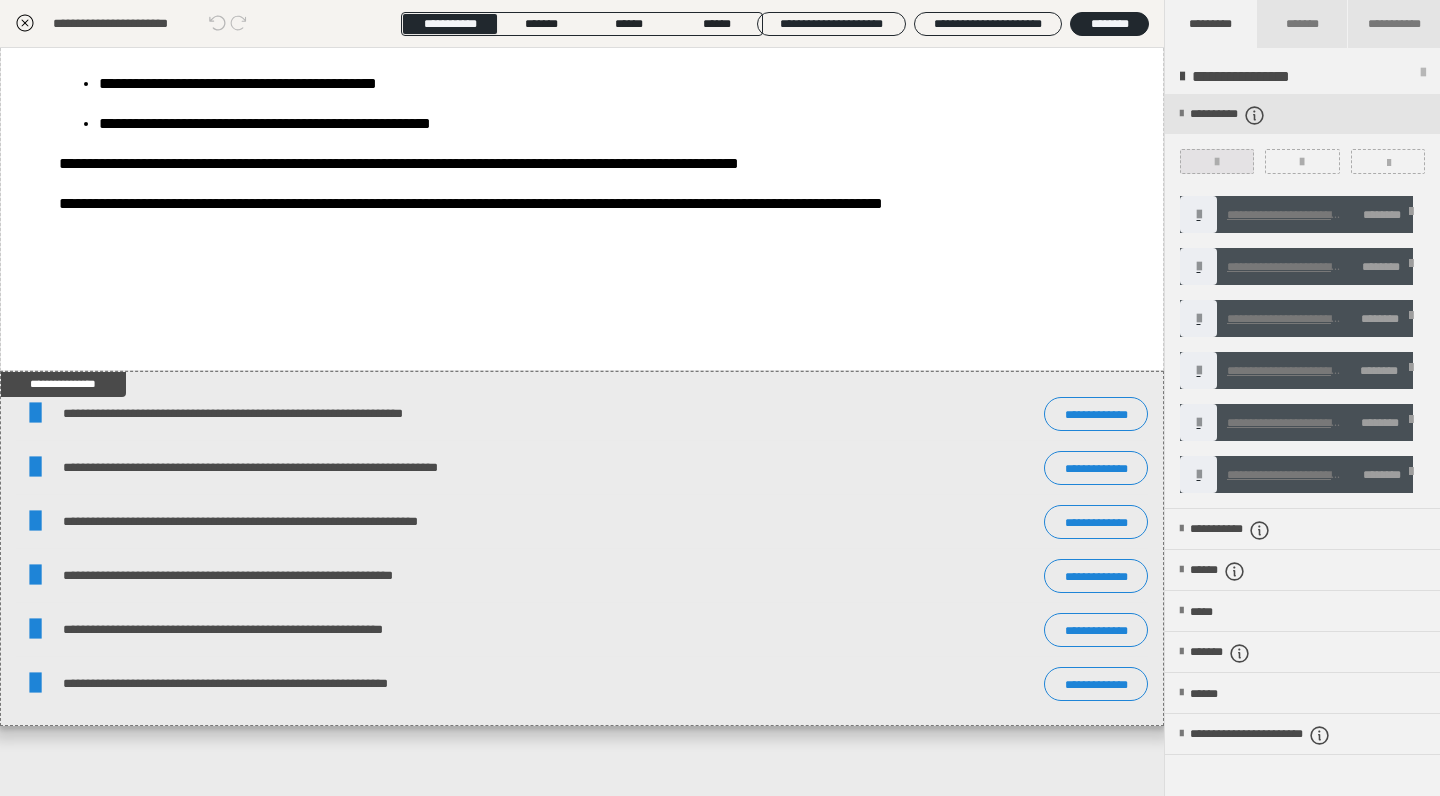 click at bounding box center (1217, 161) 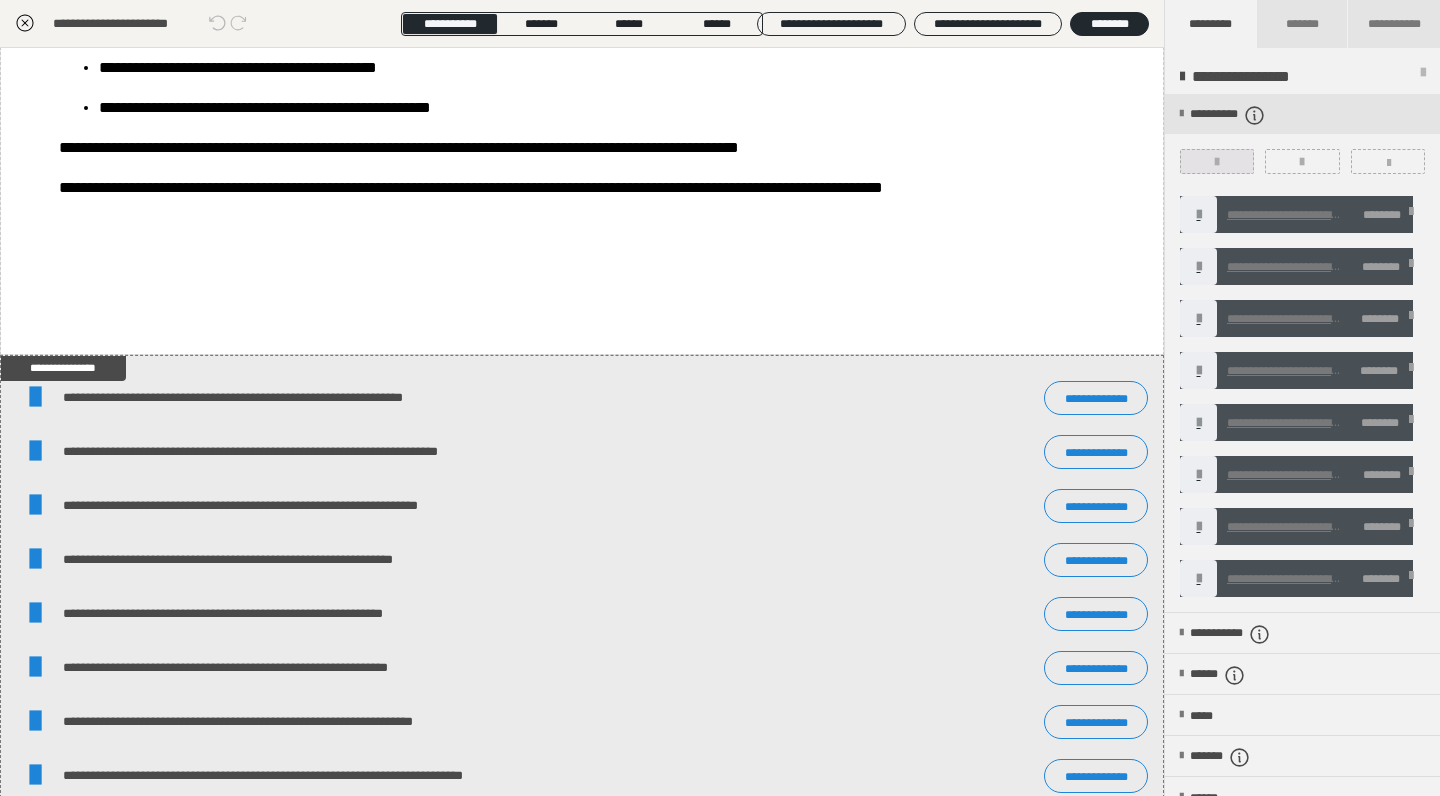 click at bounding box center (1217, 162) 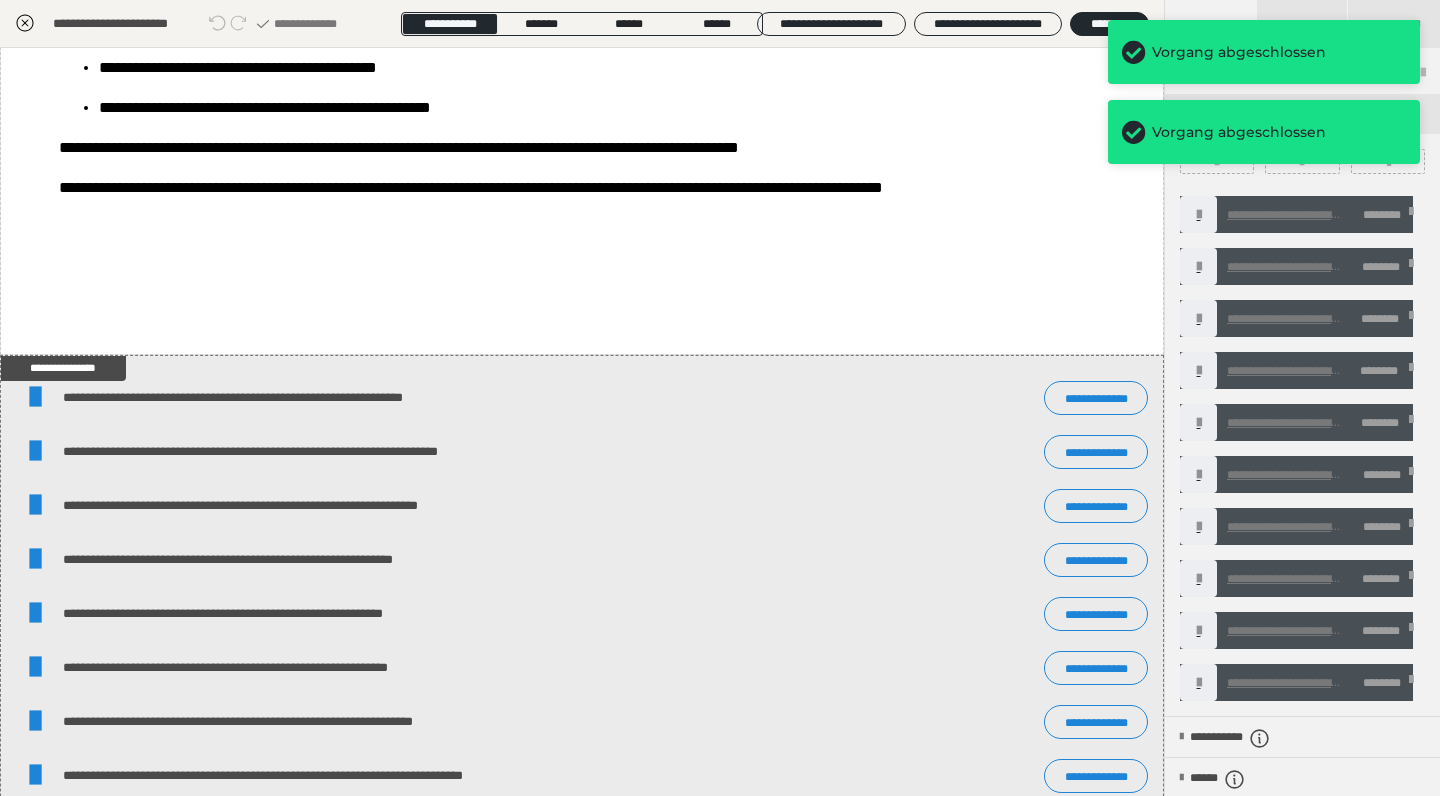 click 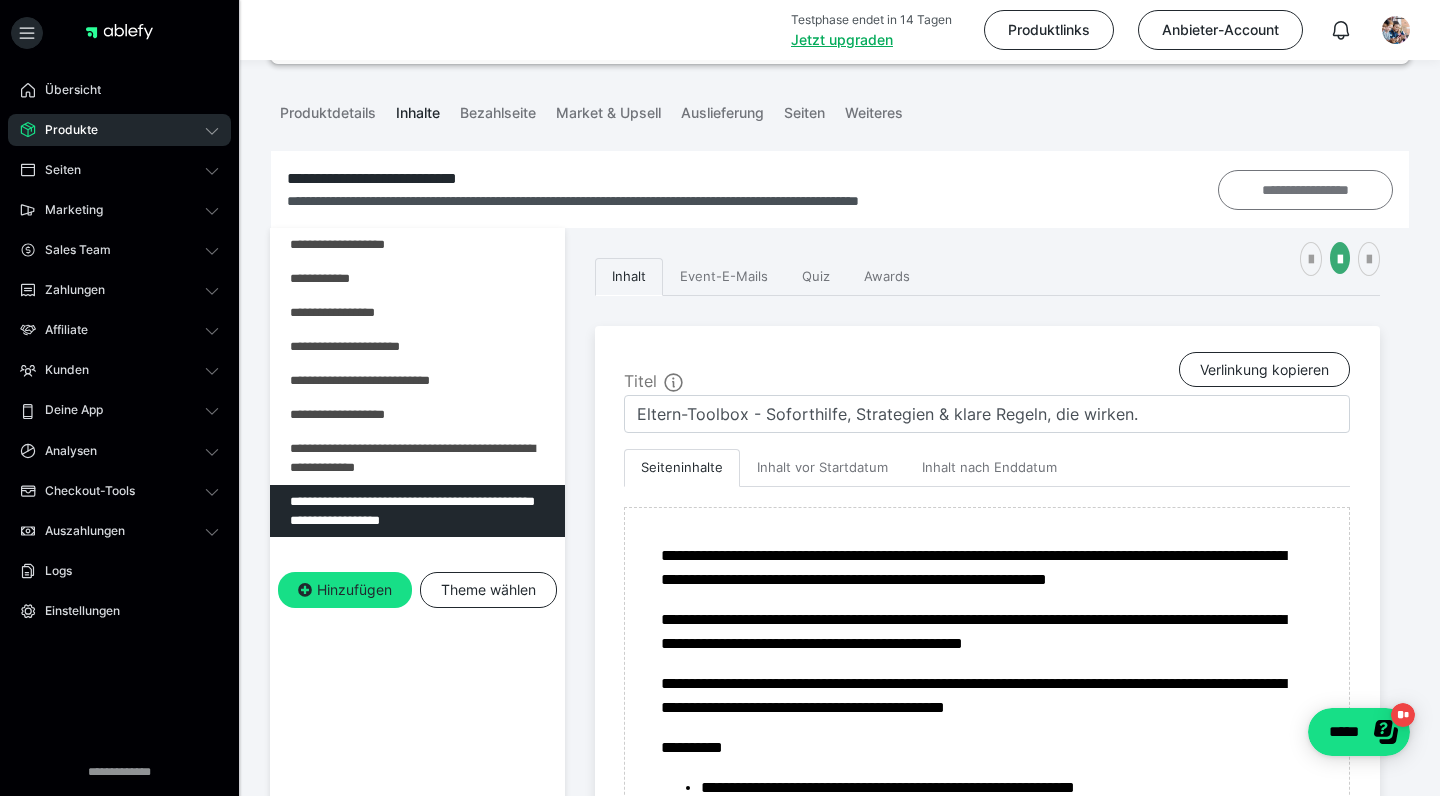 click on "**********" at bounding box center [1306, 190] 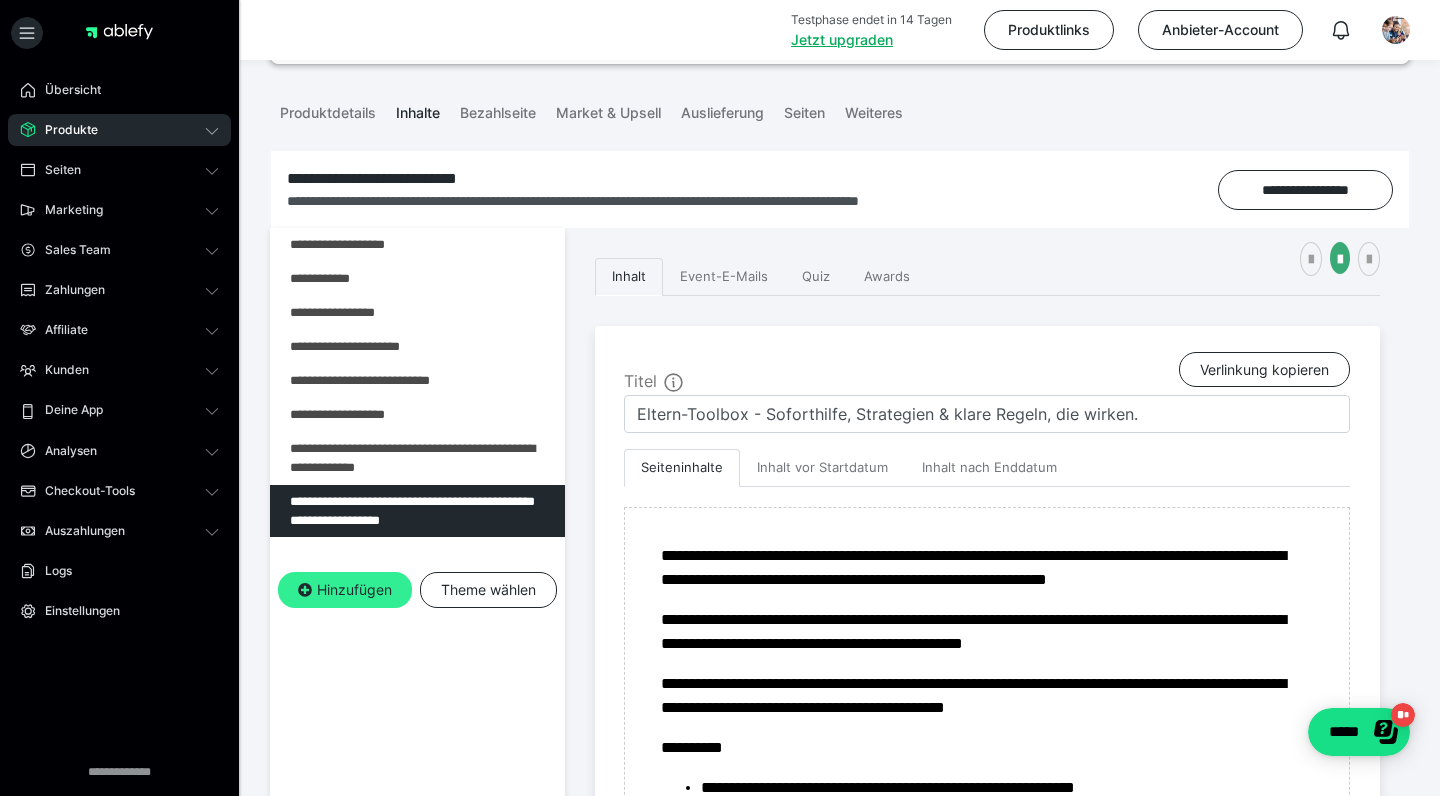 click on "Hinzufügen" at bounding box center (345, 590) 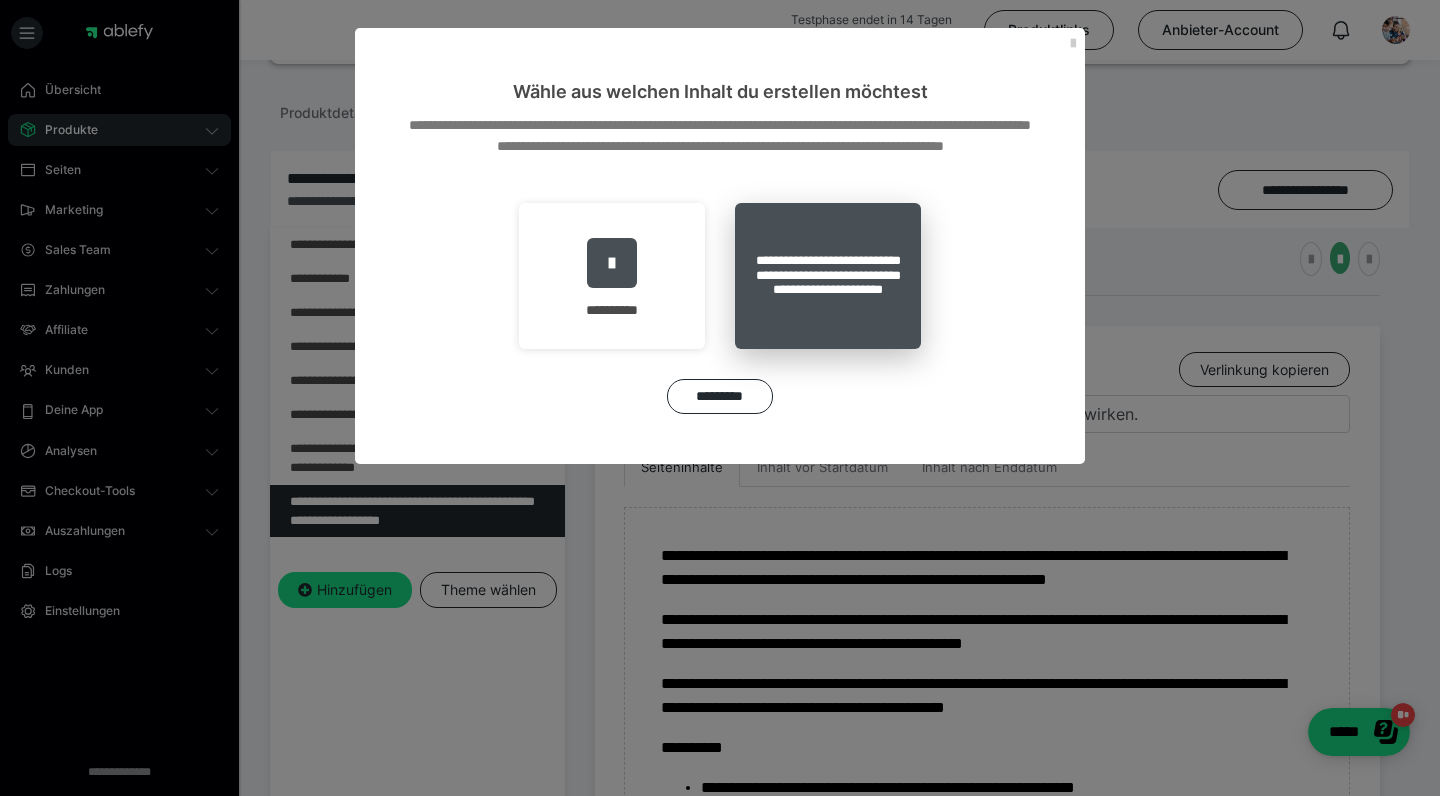 click on "**********" at bounding box center (828, 276) 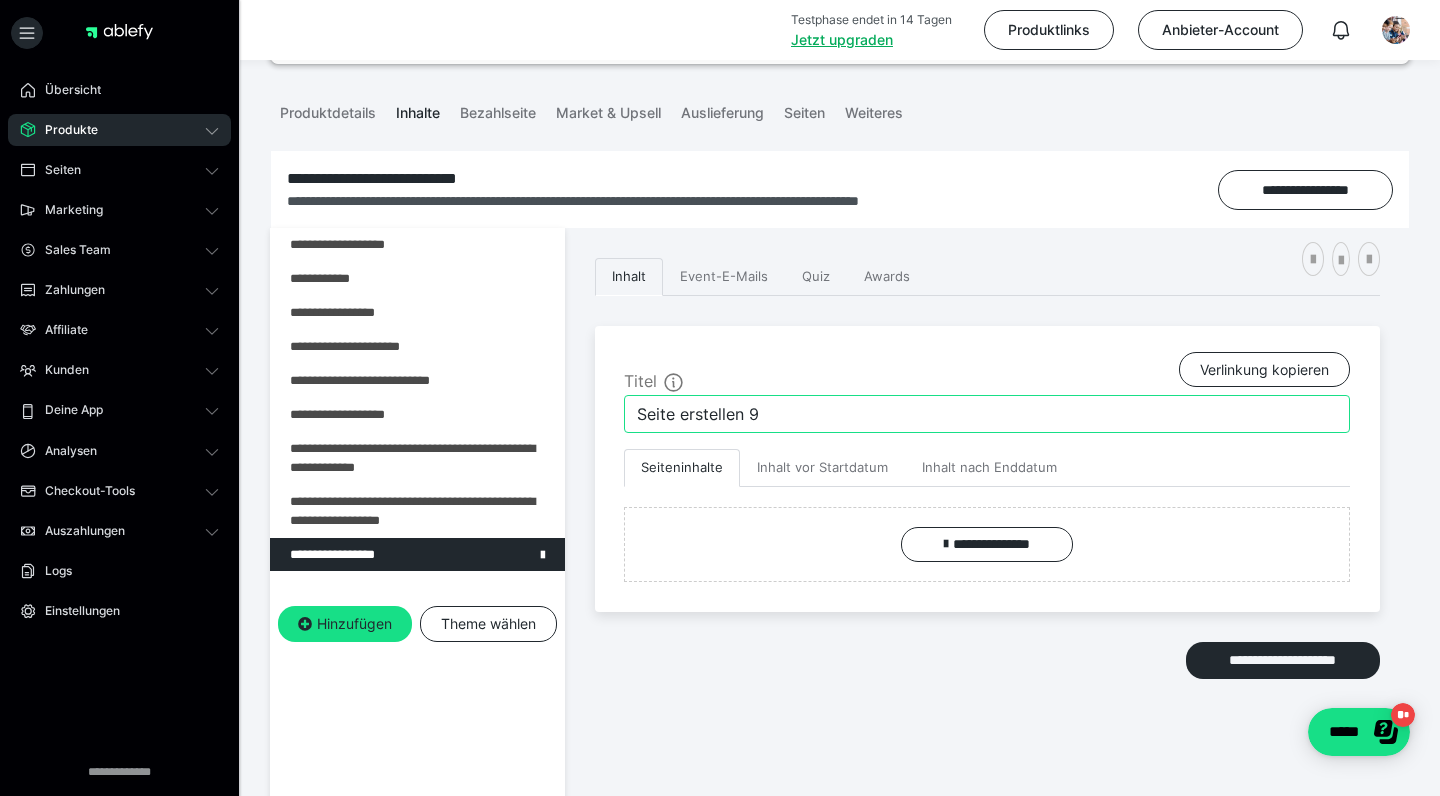 click on "Seite erstellen 9" at bounding box center [987, 414] 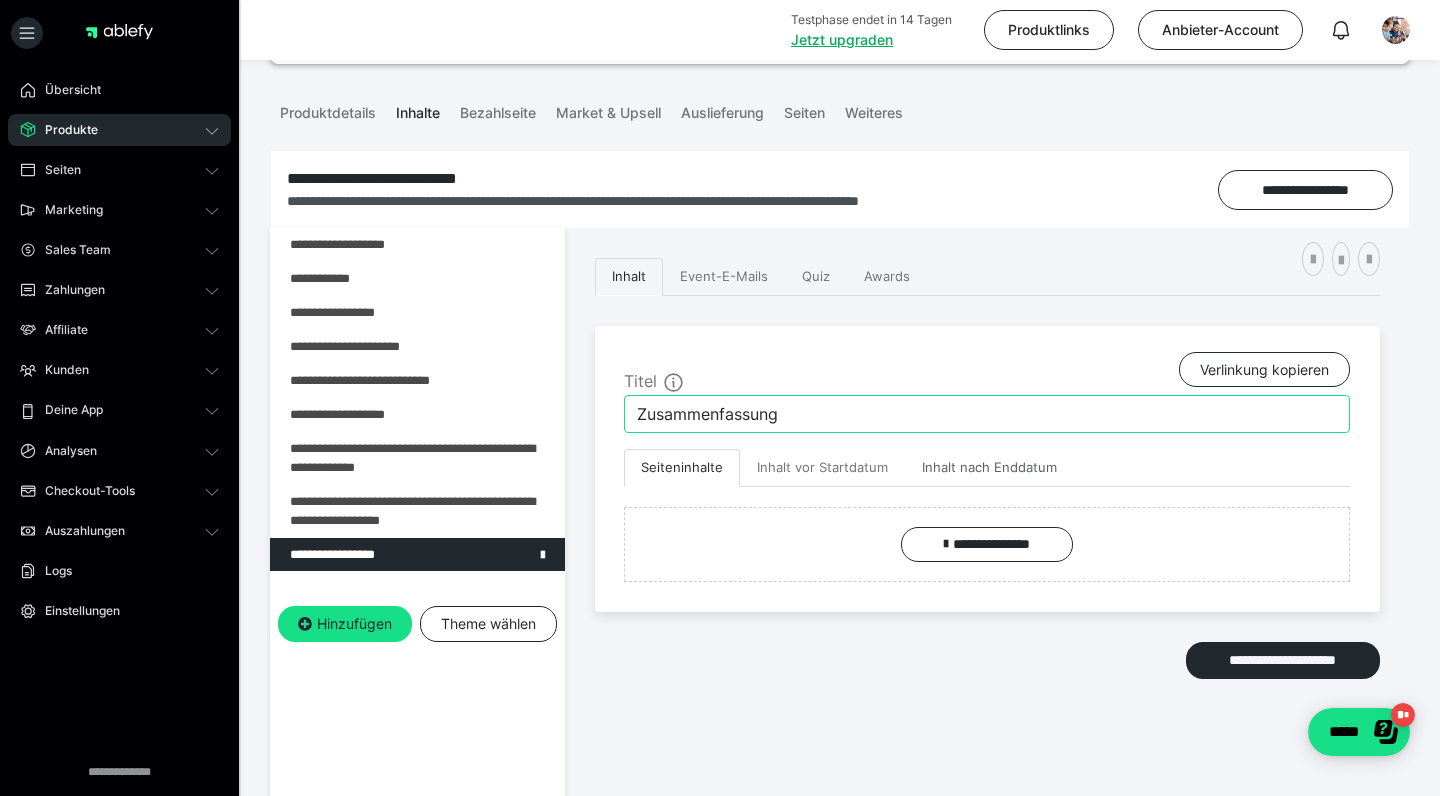 scroll, scrollTop: 205, scrollLeft: 0, axis: vertical 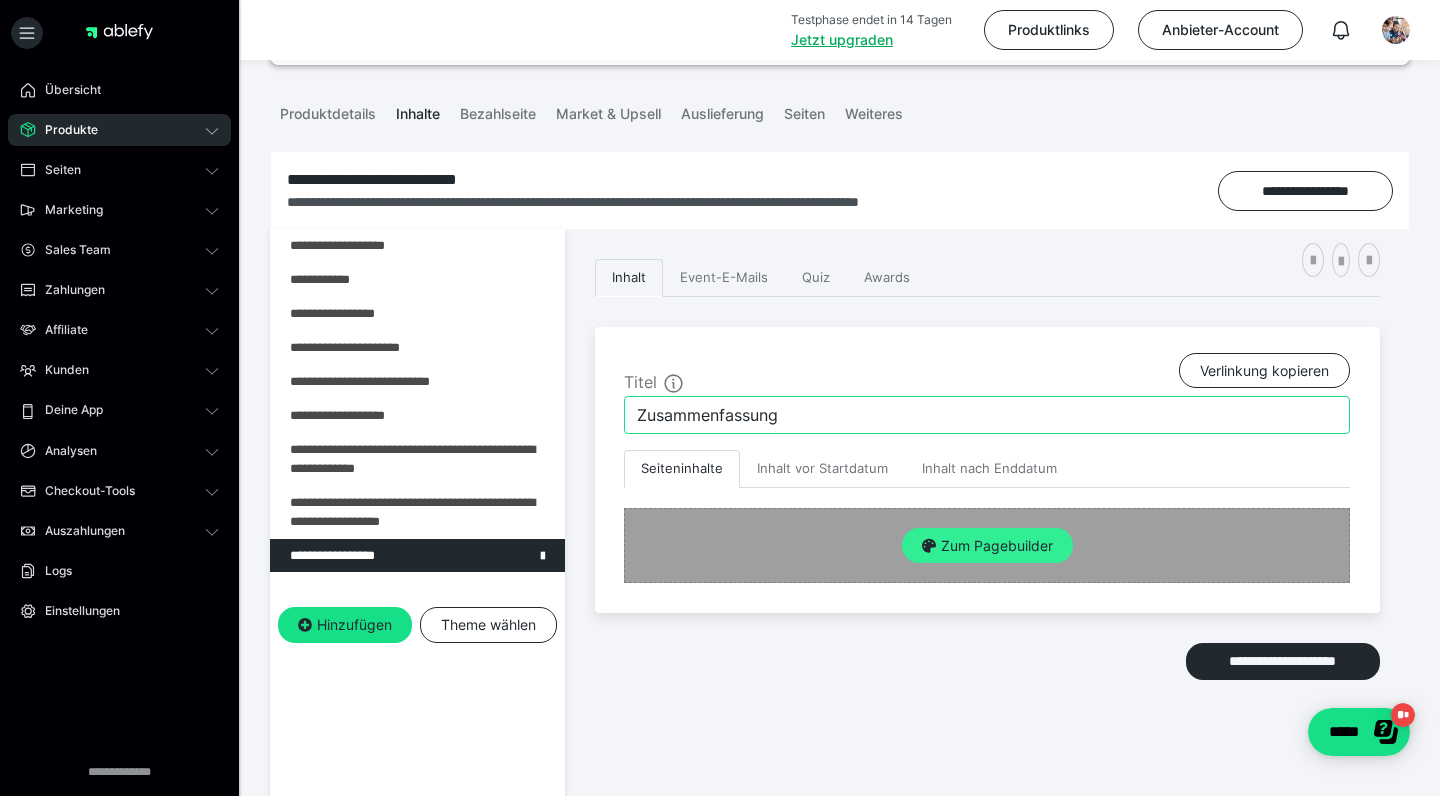 type on "Zusammenfassung" 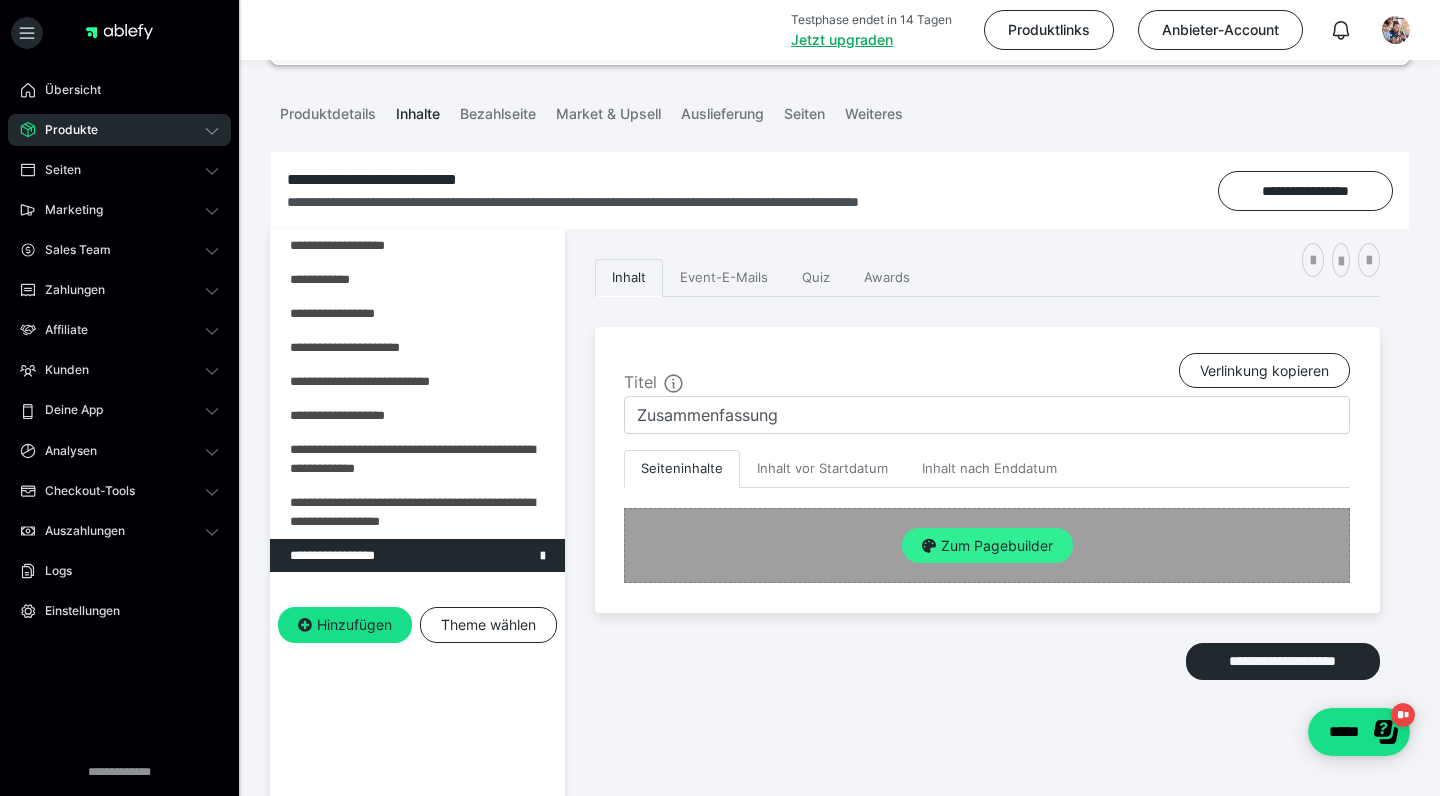 click on "Zum Pagebuilder" at bounding box center [987, 546] 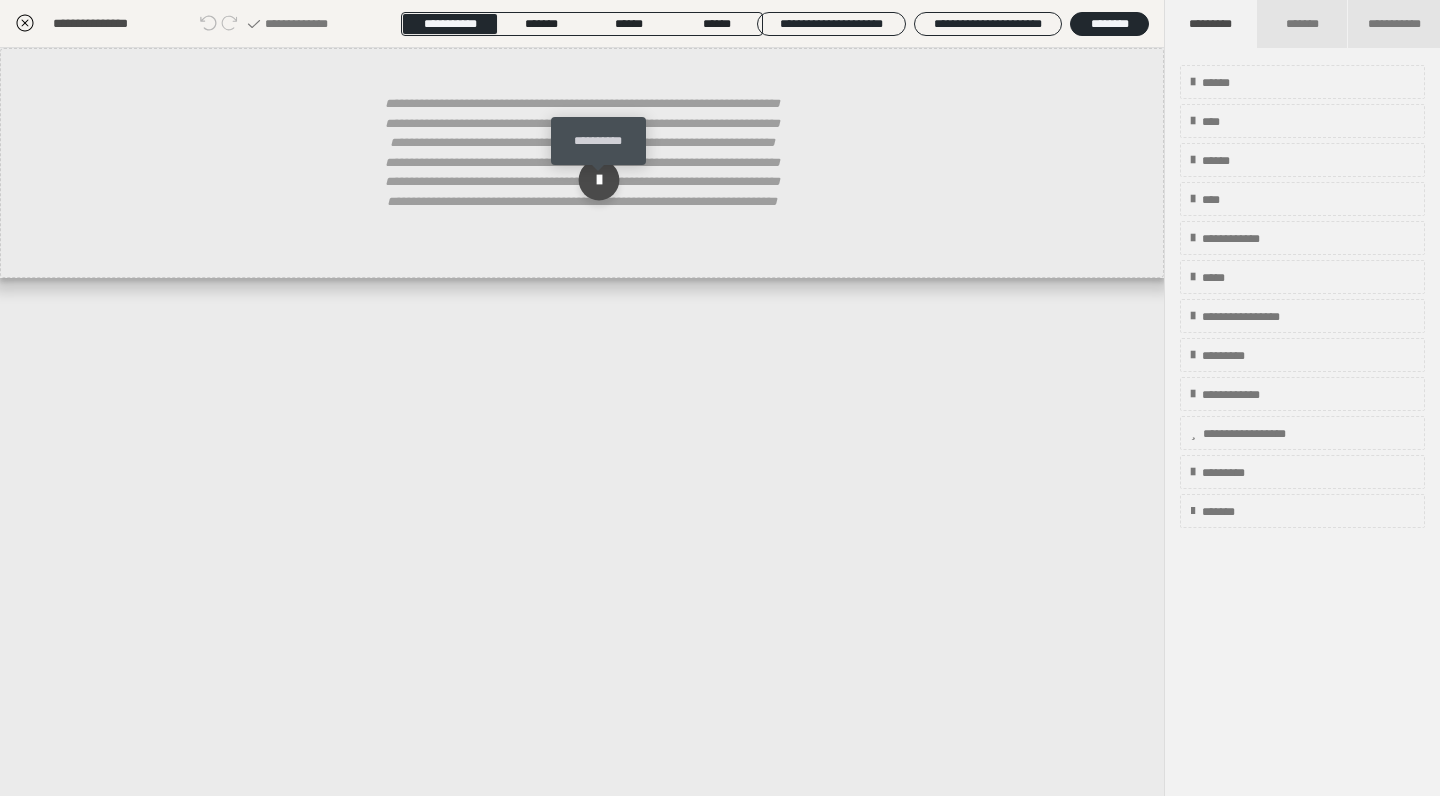 click at bounding box center (599, 180) 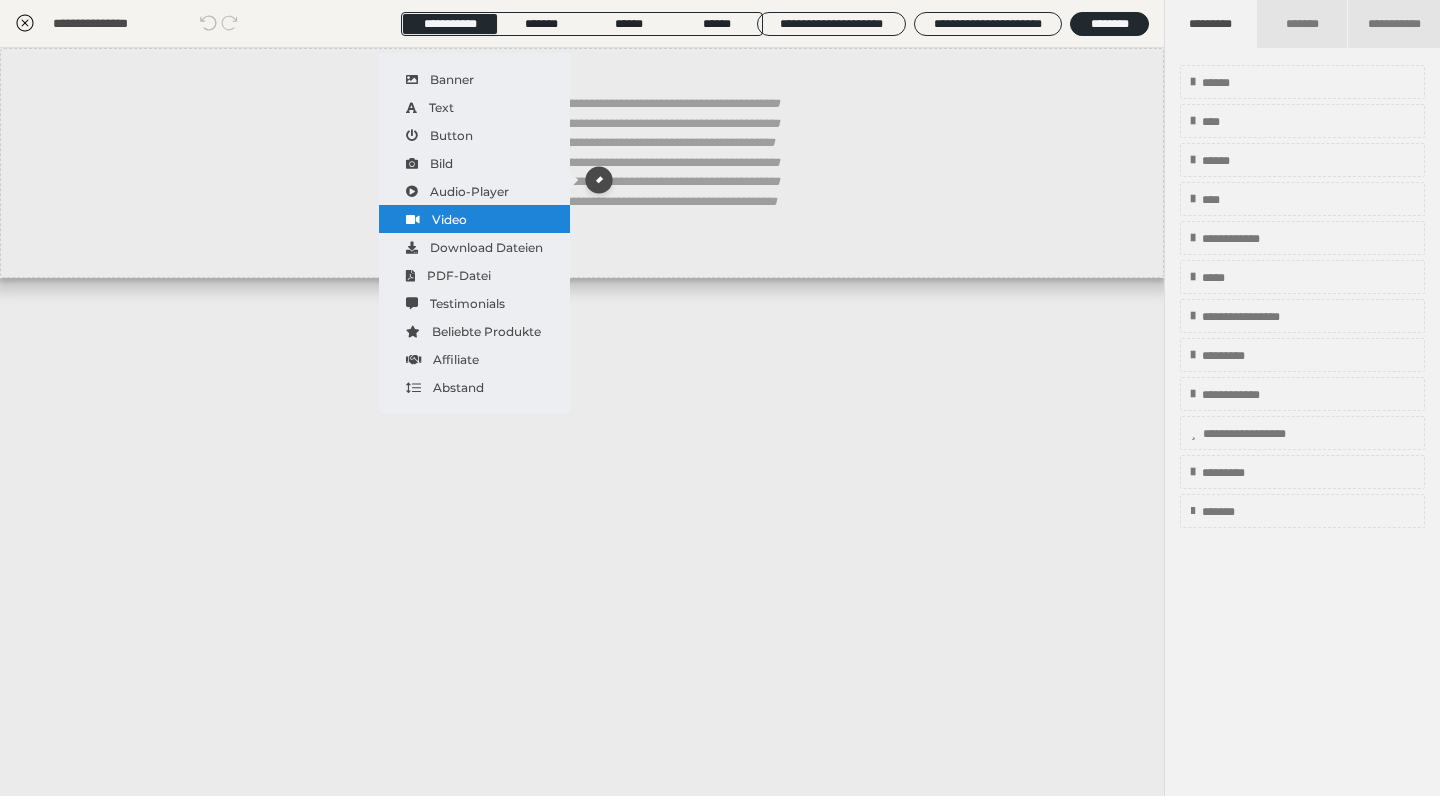 click on "Video" at bounding box center (474, 219) 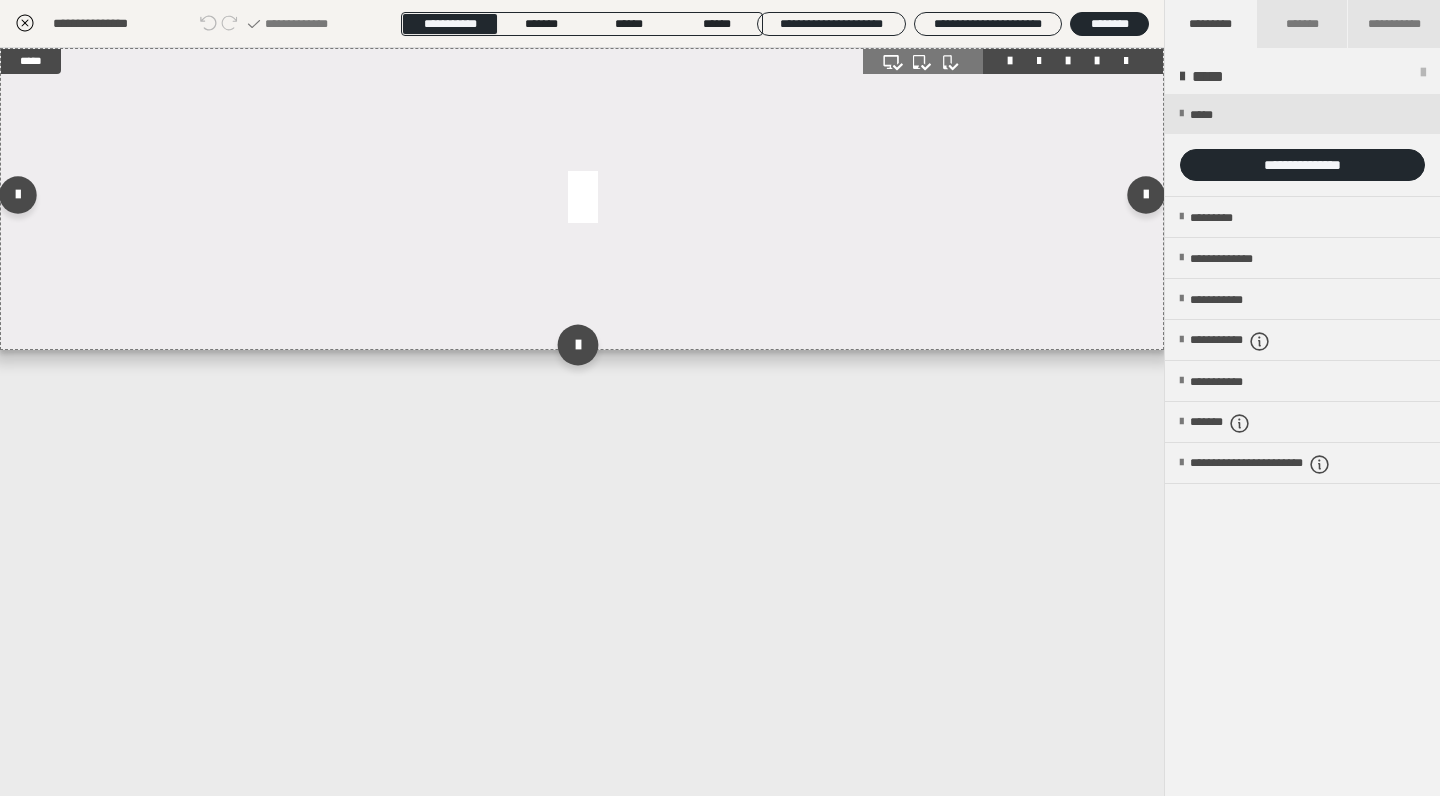 click at bounding box center (577, 344) 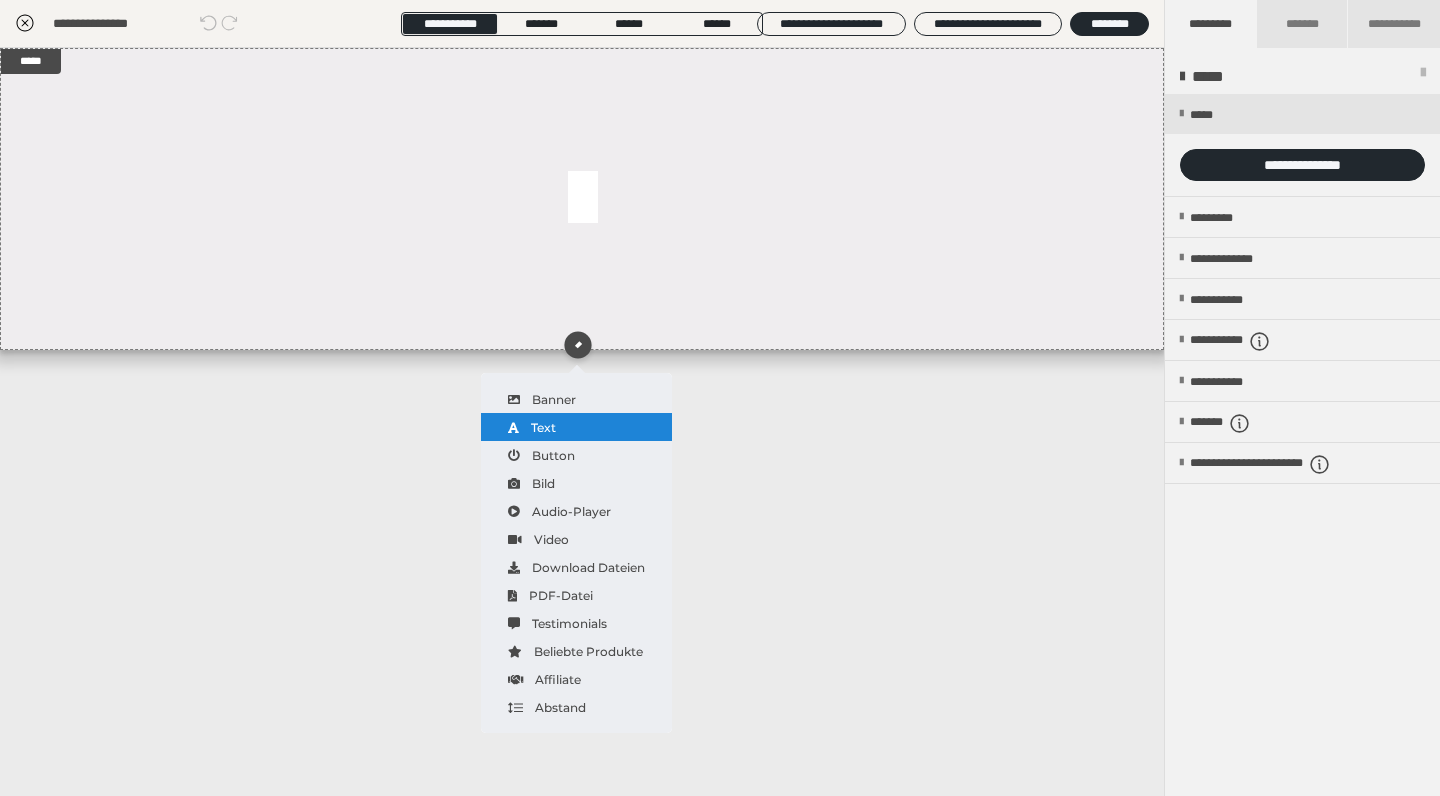 click on "Text" at bounding box center (576, 427) 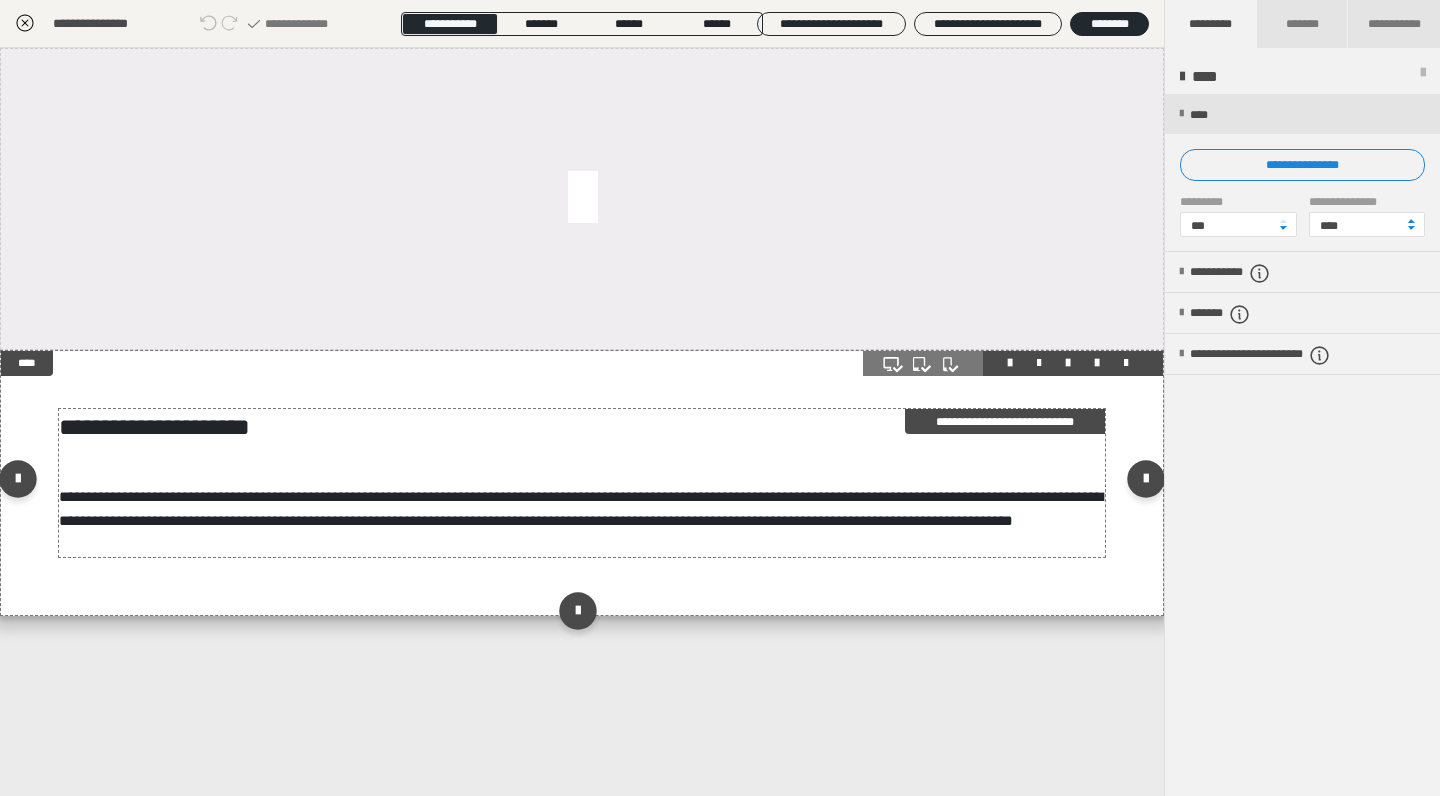 click on "**********" at bounding box center (581, 508) 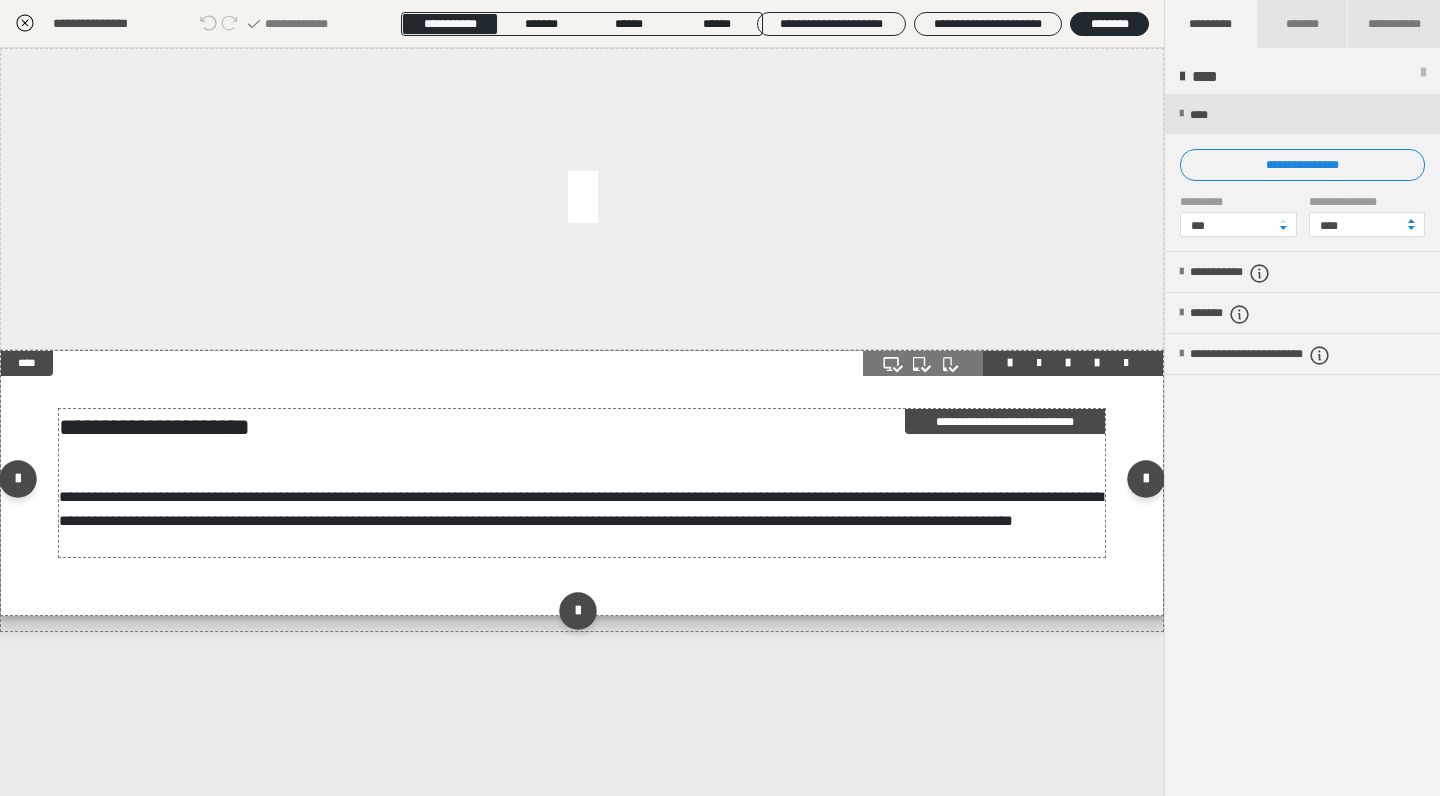 click on "**********" at bounding box center [581, 508] 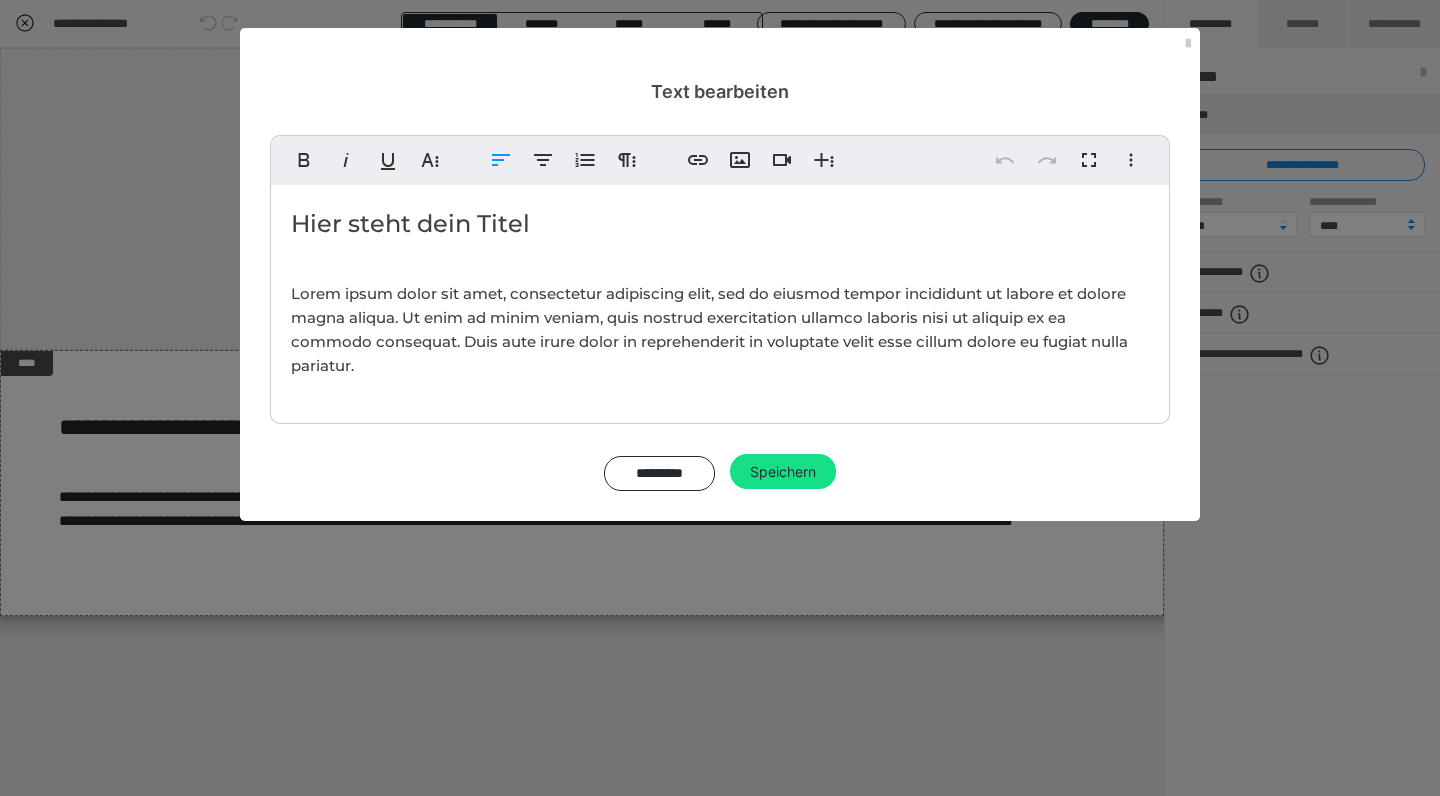 click on "Lorem ipsum dolor sit amet, consectetur adipiscing elit, sed do eiusmod tempor incididunt ut labore et dolore magna aliqua. Ut enim ad minim veniam, quis nostrud exercitation ullamco laboris nisi ut aliquip ex ea commodo consequat. Duis aute irure dolor in reprehenderit in voluptate velit esse cillum dolore eu fugiat nulla pariatur." at bounding box center (709, 329) 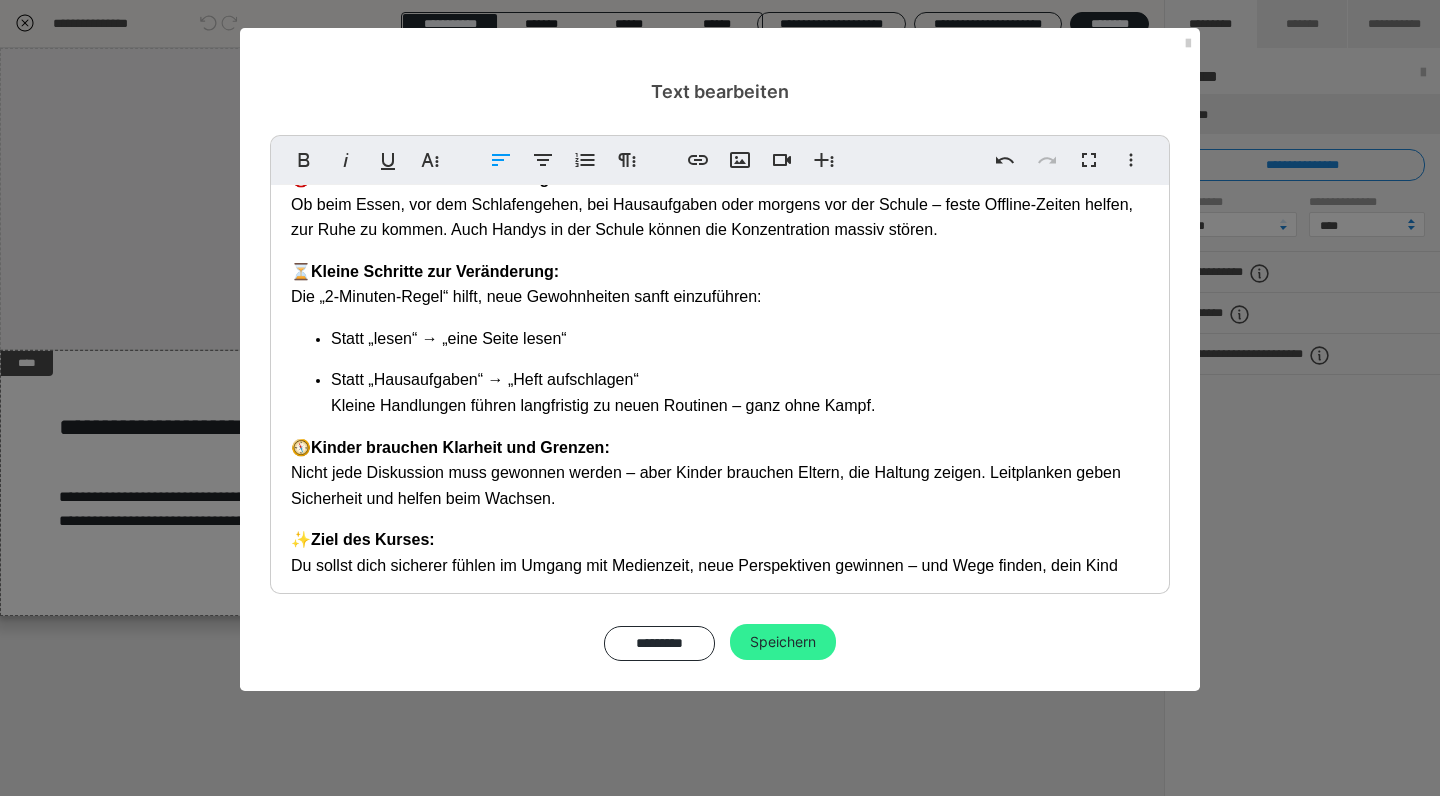 click on "Speichern" at bounding box center [783, 642] 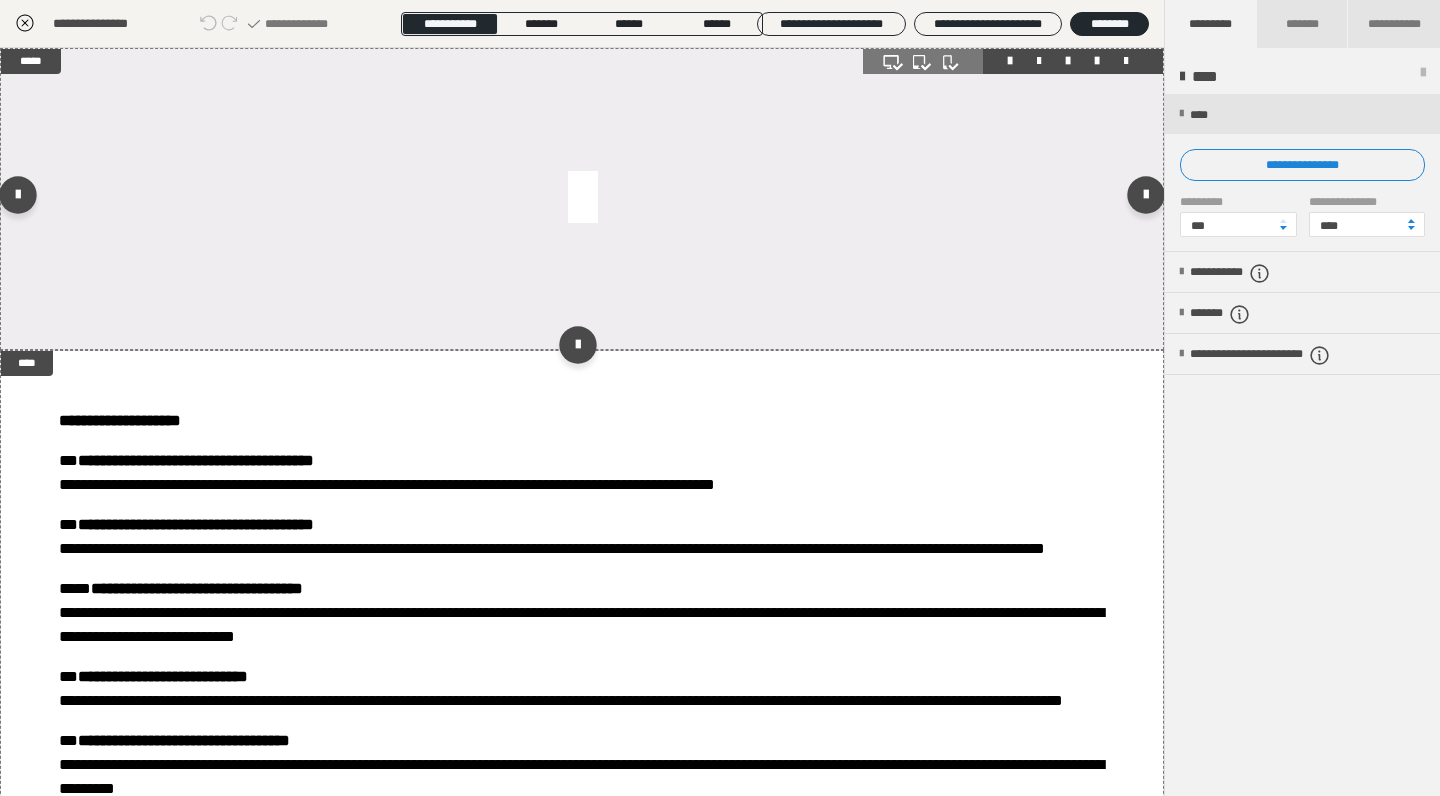 click at bounding box center (582, 199) 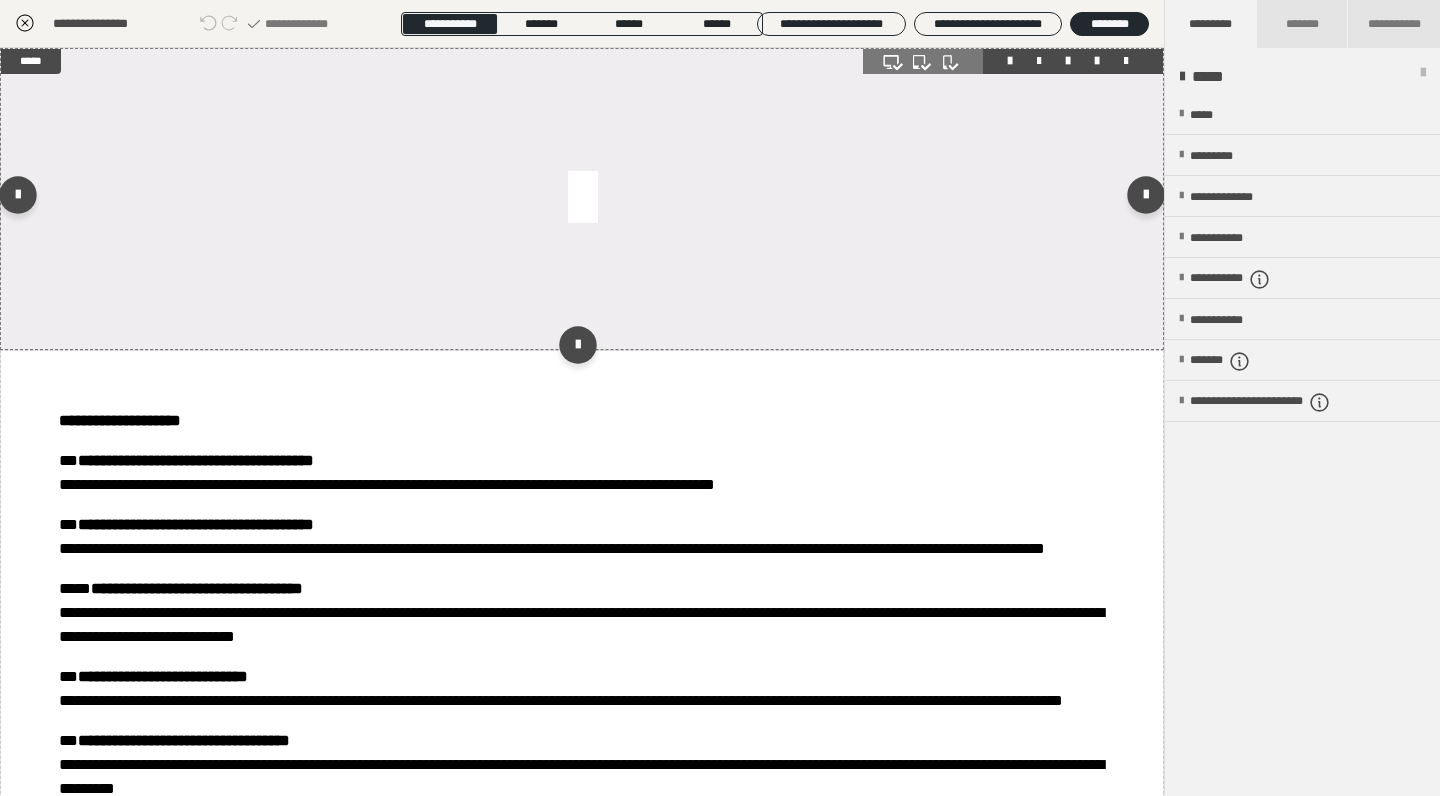 scroll, scrollTop: 2, scrollLeft: 0, axis: vertical 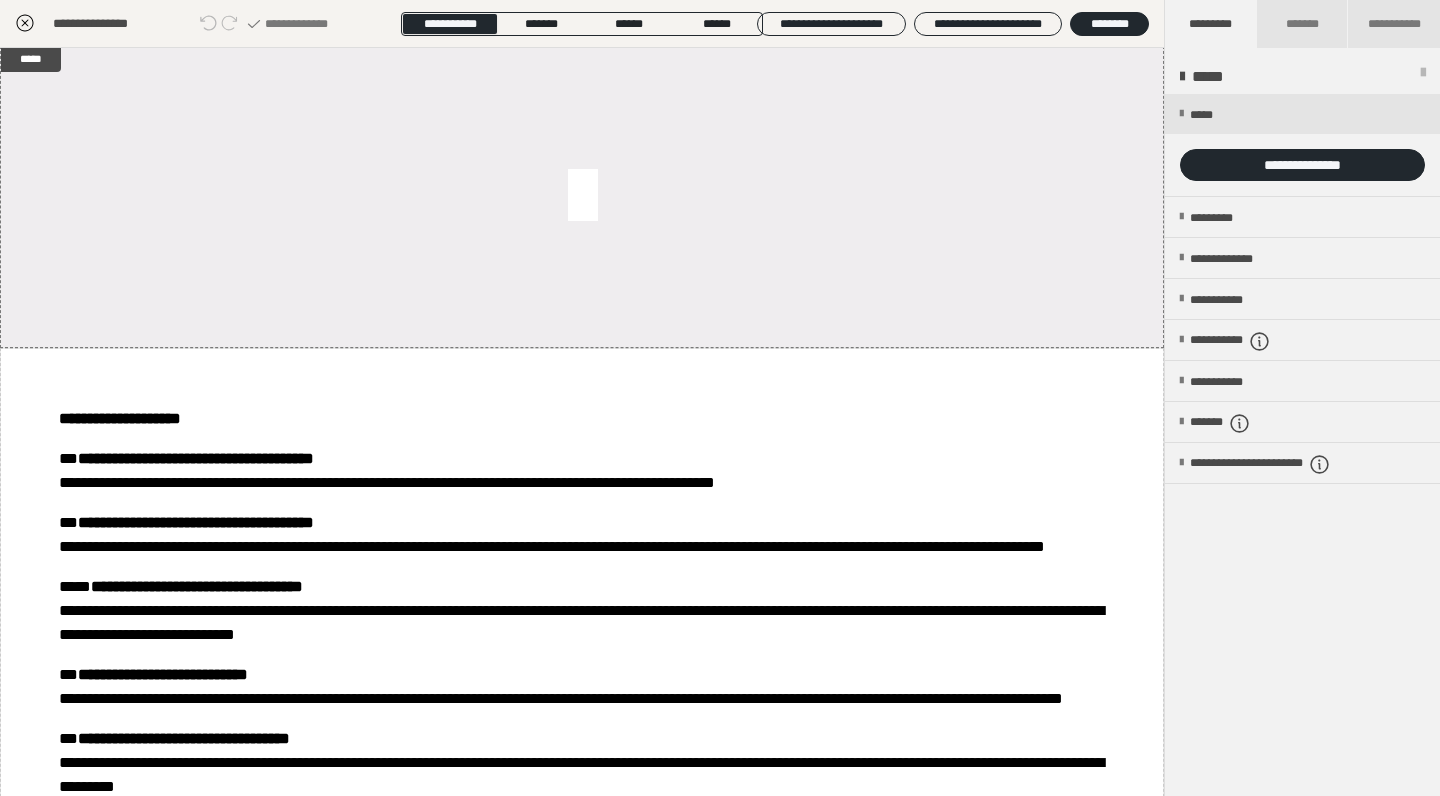 click at bounding box center [1302, 145] 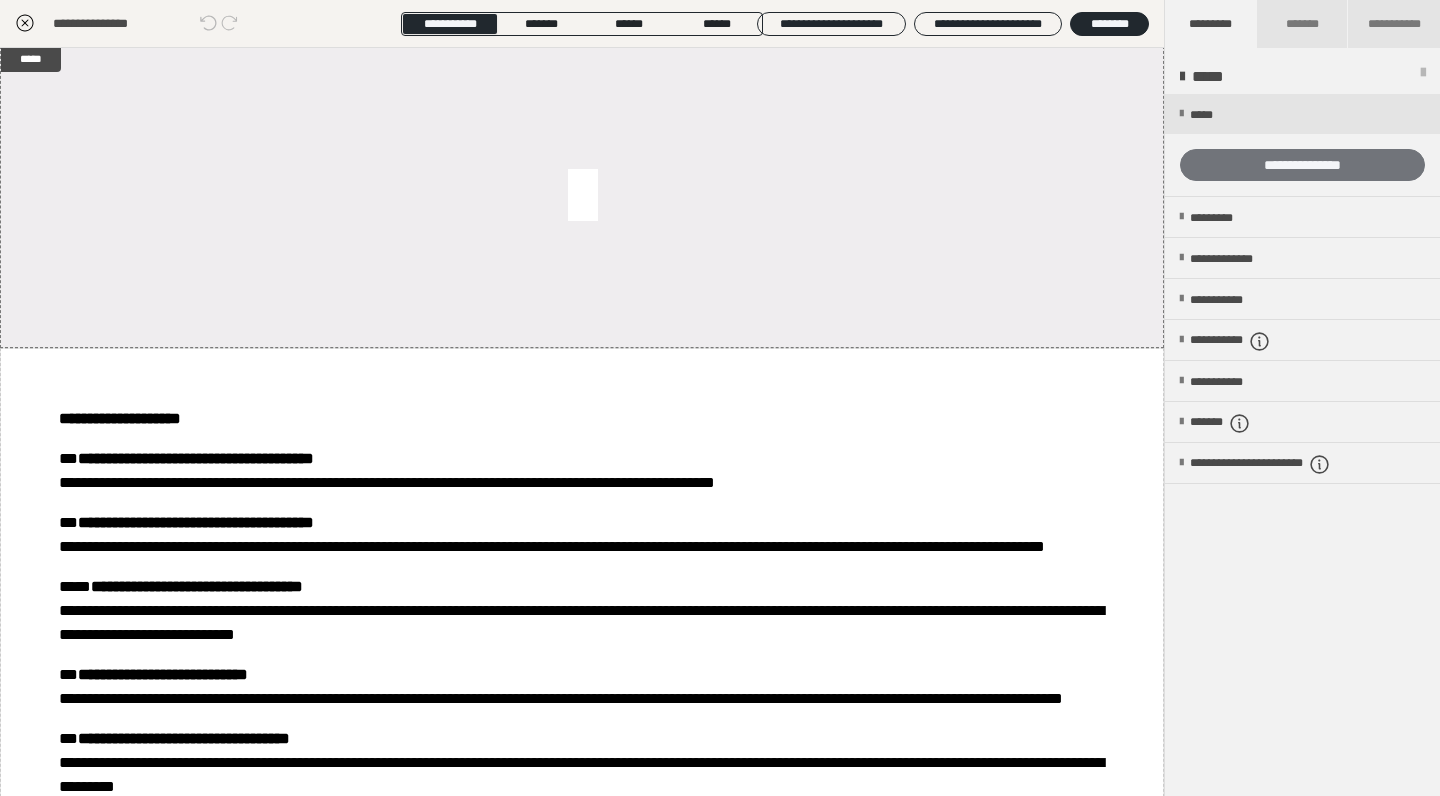 click on "**********" at bounding box center [1302, 165] 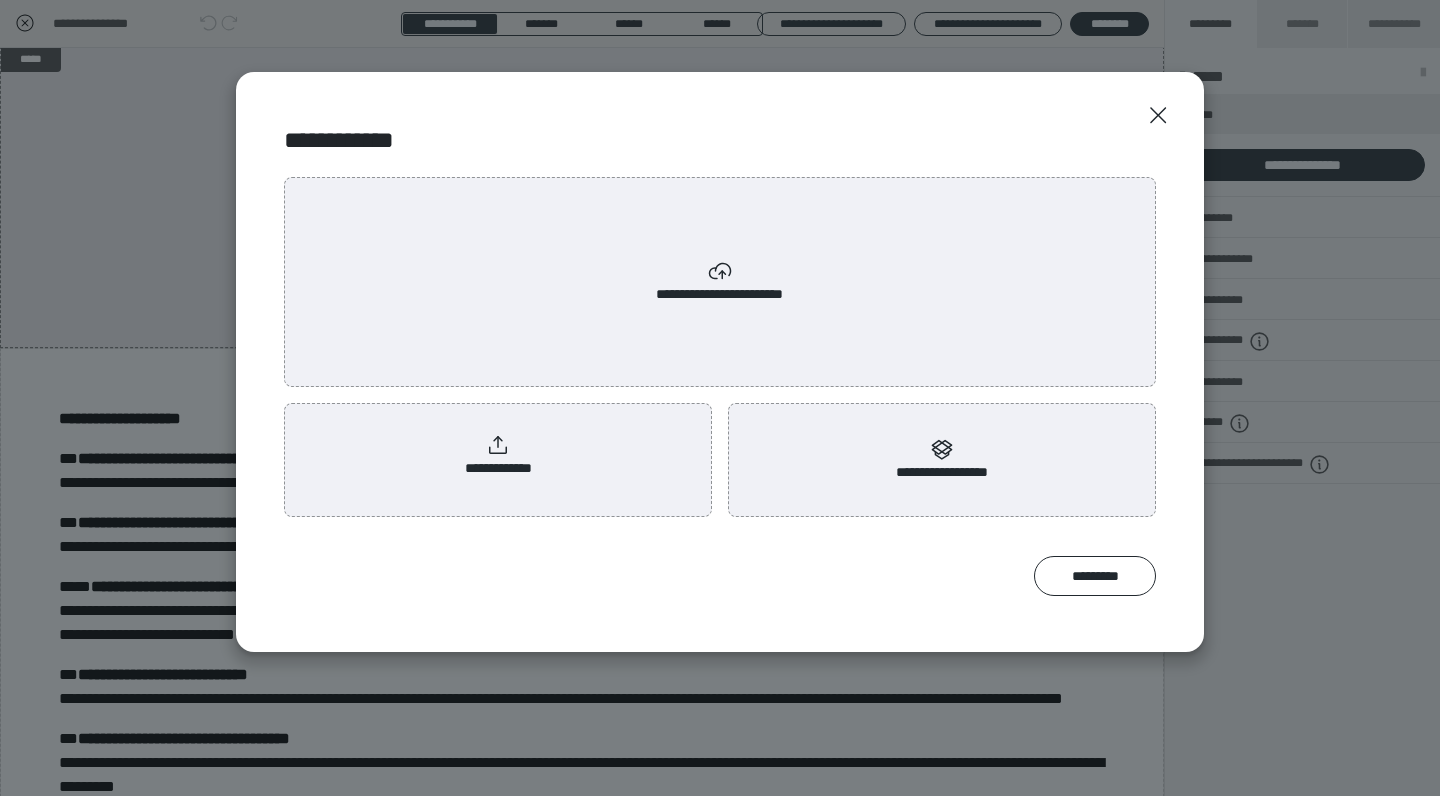 click on "**********" at bounding box center [498, 456] 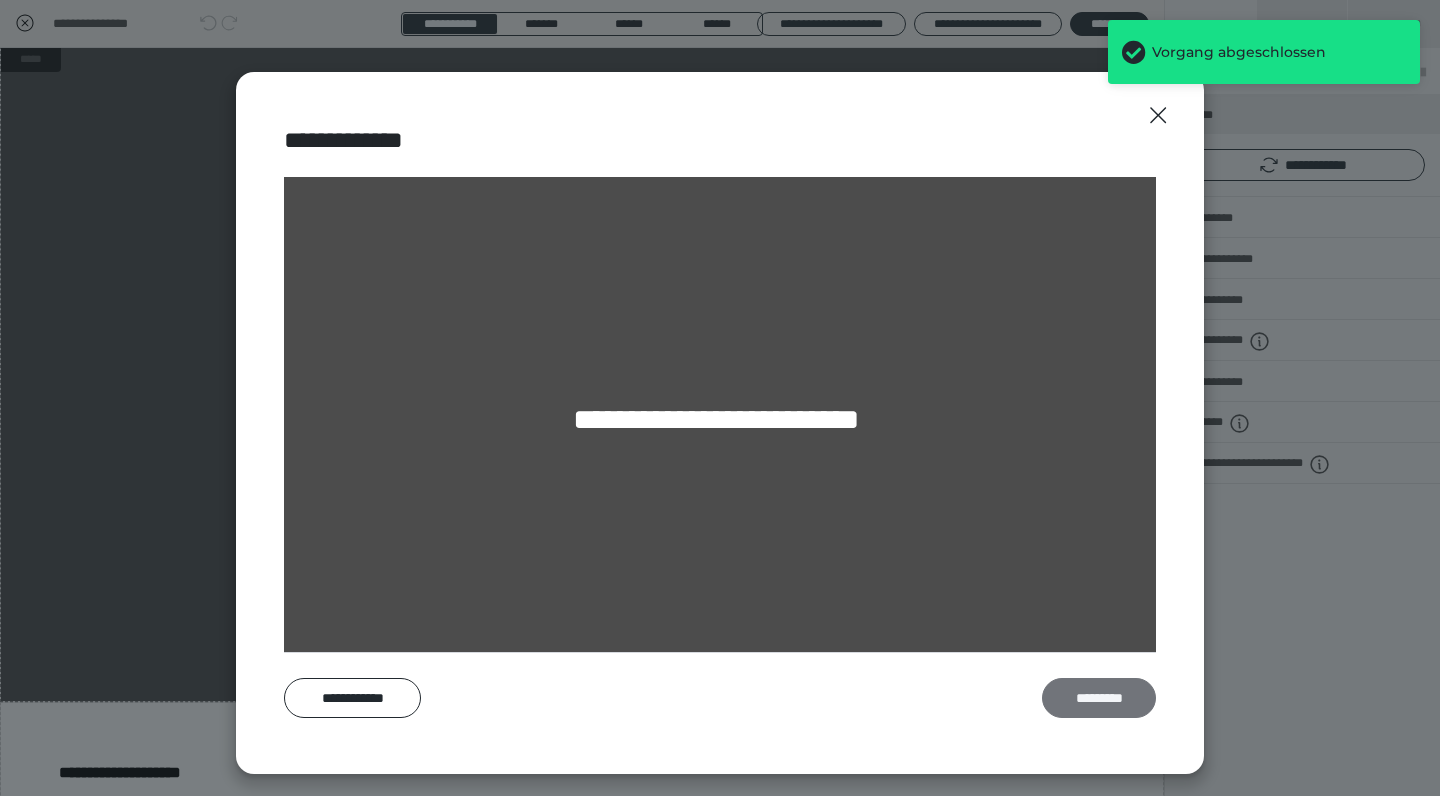 click on "*********" at bounding box center (1099, 698) 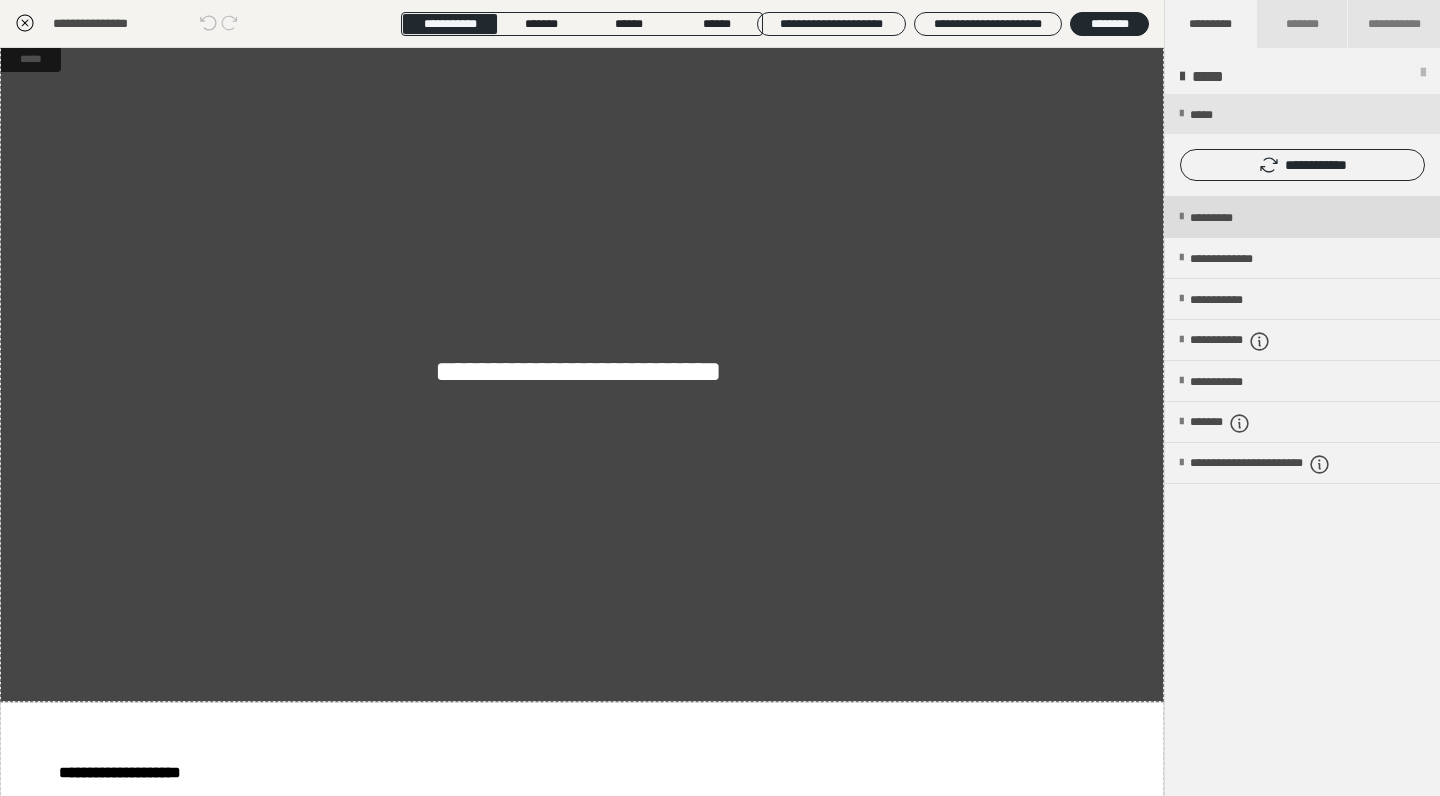 click on "*********" at bounding box center (1228, 218) 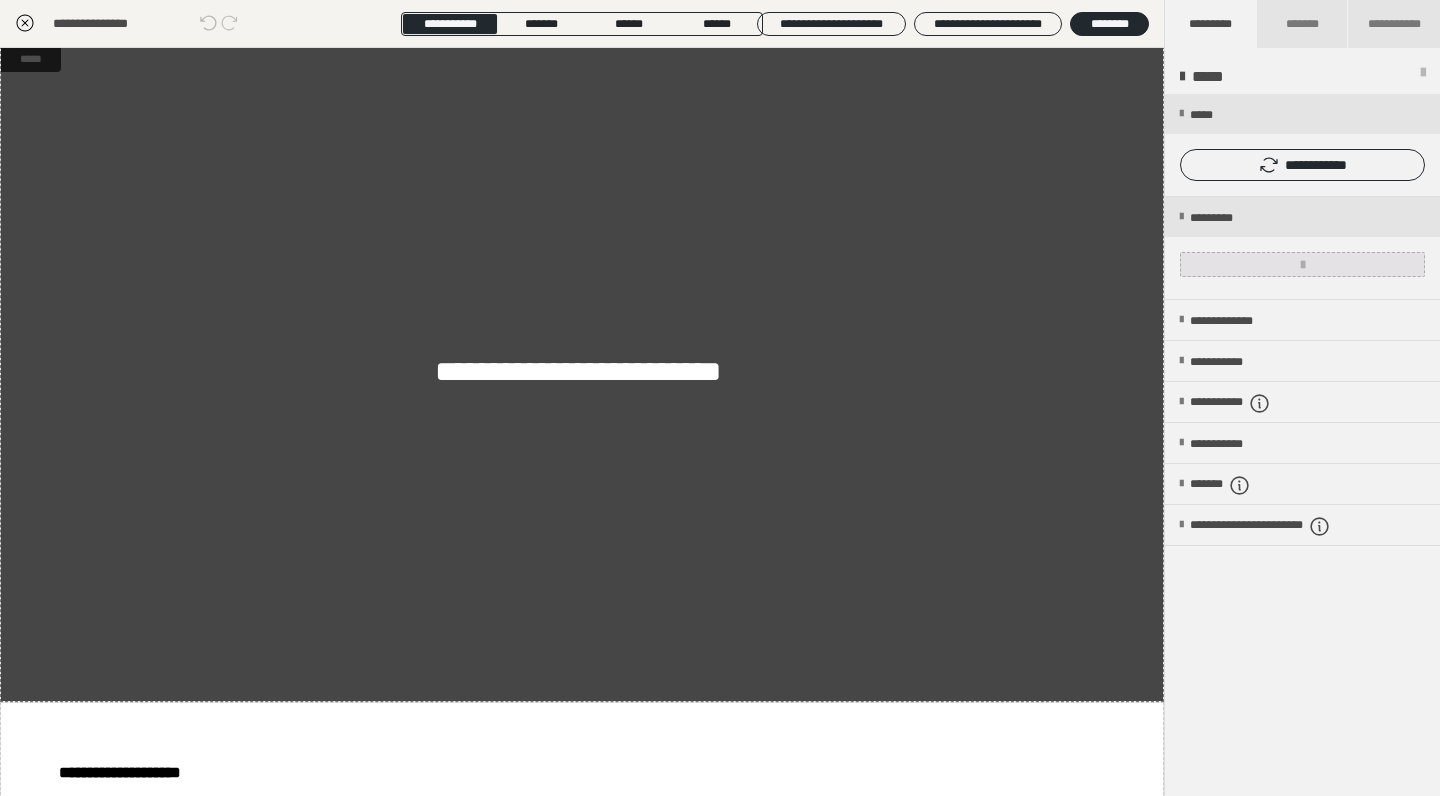 click at bounding box center (1302, 264) 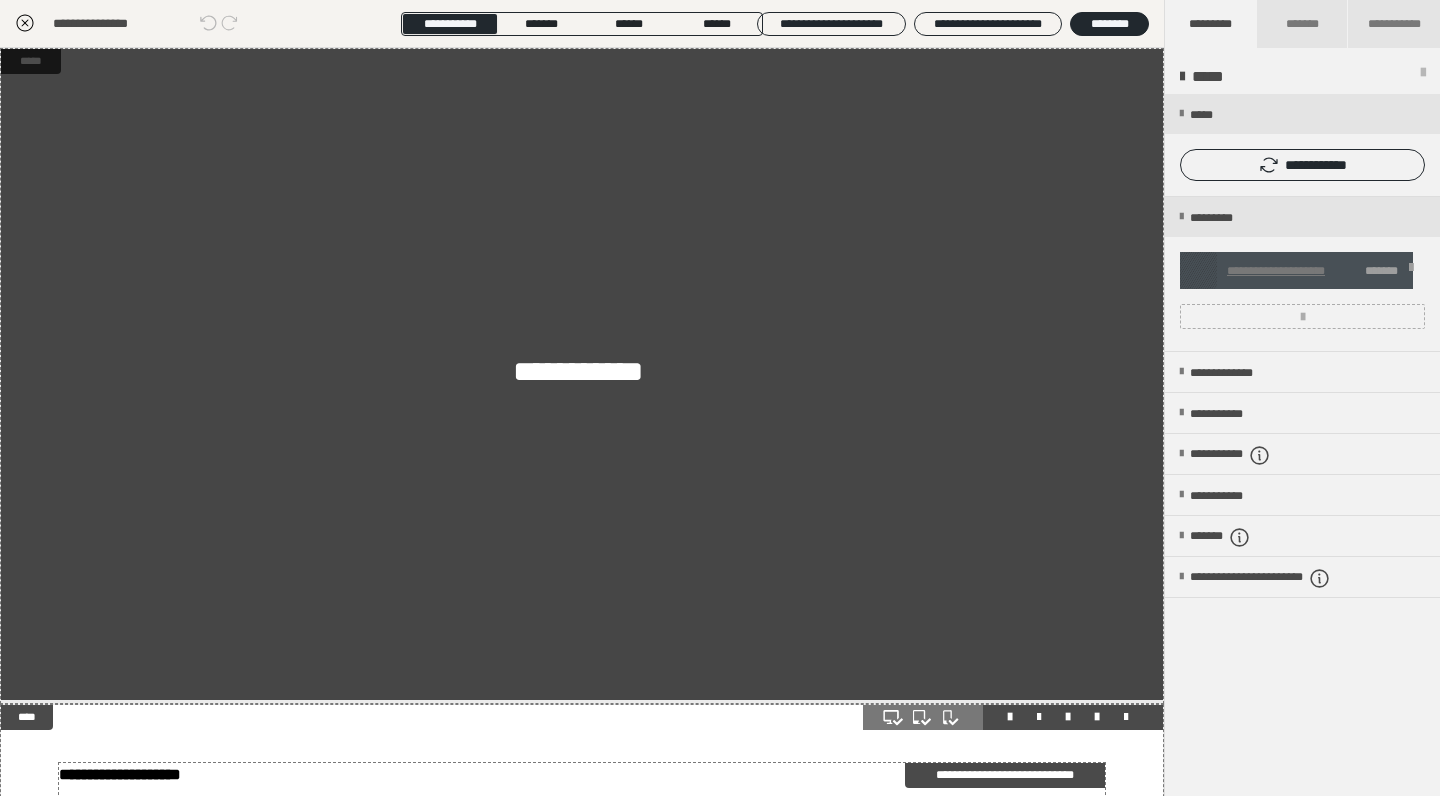 scroll, scrollTop: 0, scrollLeft: 0, axis: both 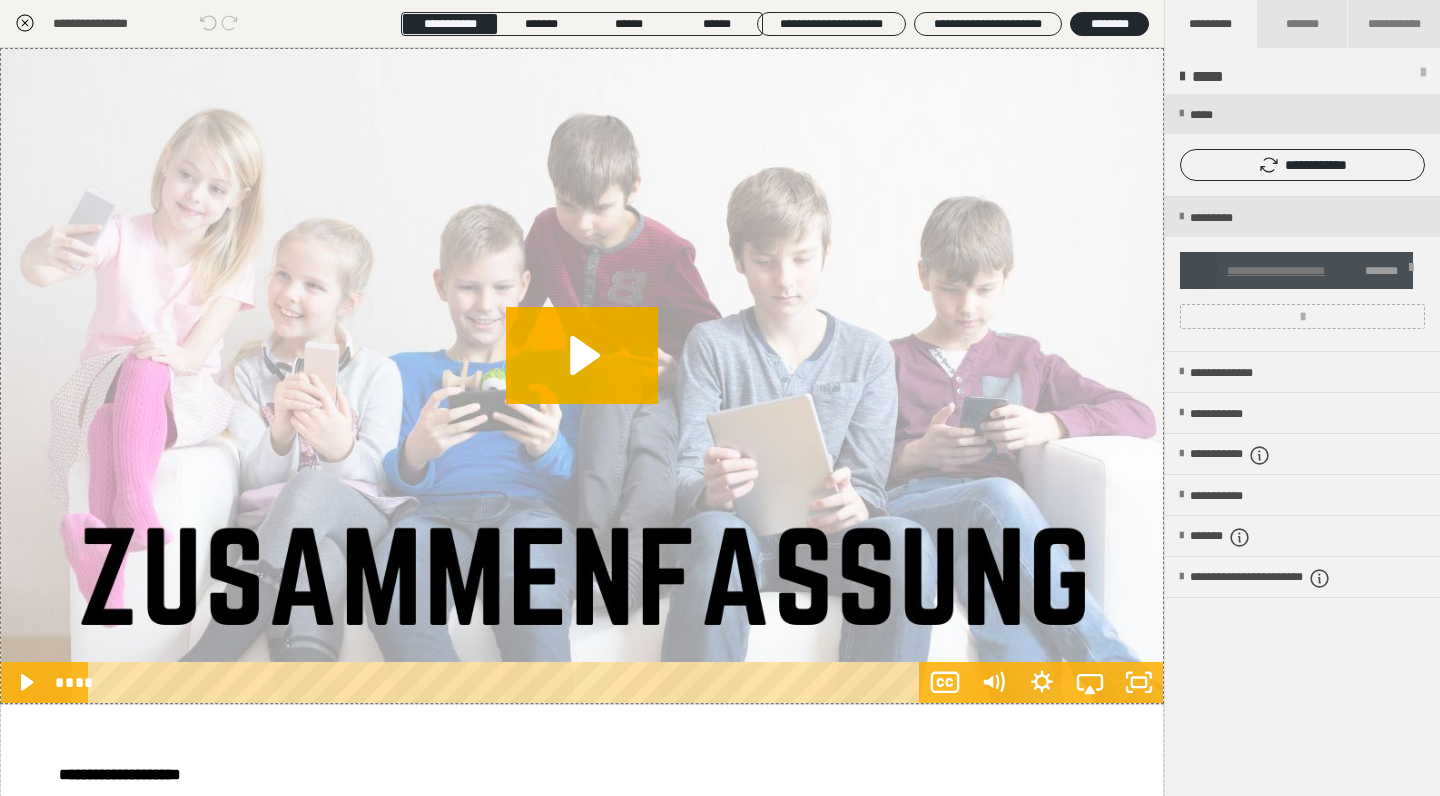 drag, startPoint x: 25, startPoint y: 26, endPoint x: 141, endPoint y: 86, distance: 130.59862 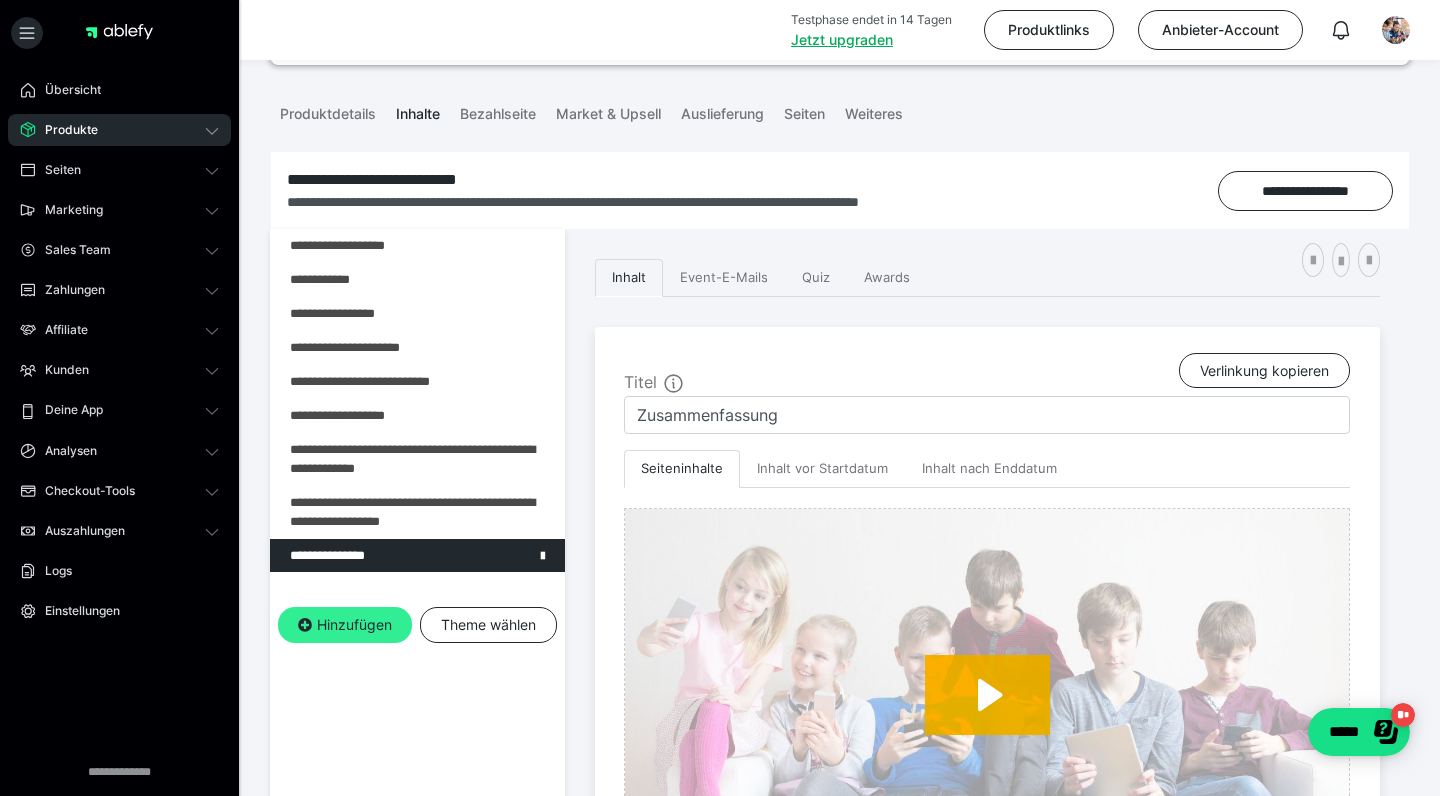 click on "Hinzufügen" at bounding box center (345, 625) 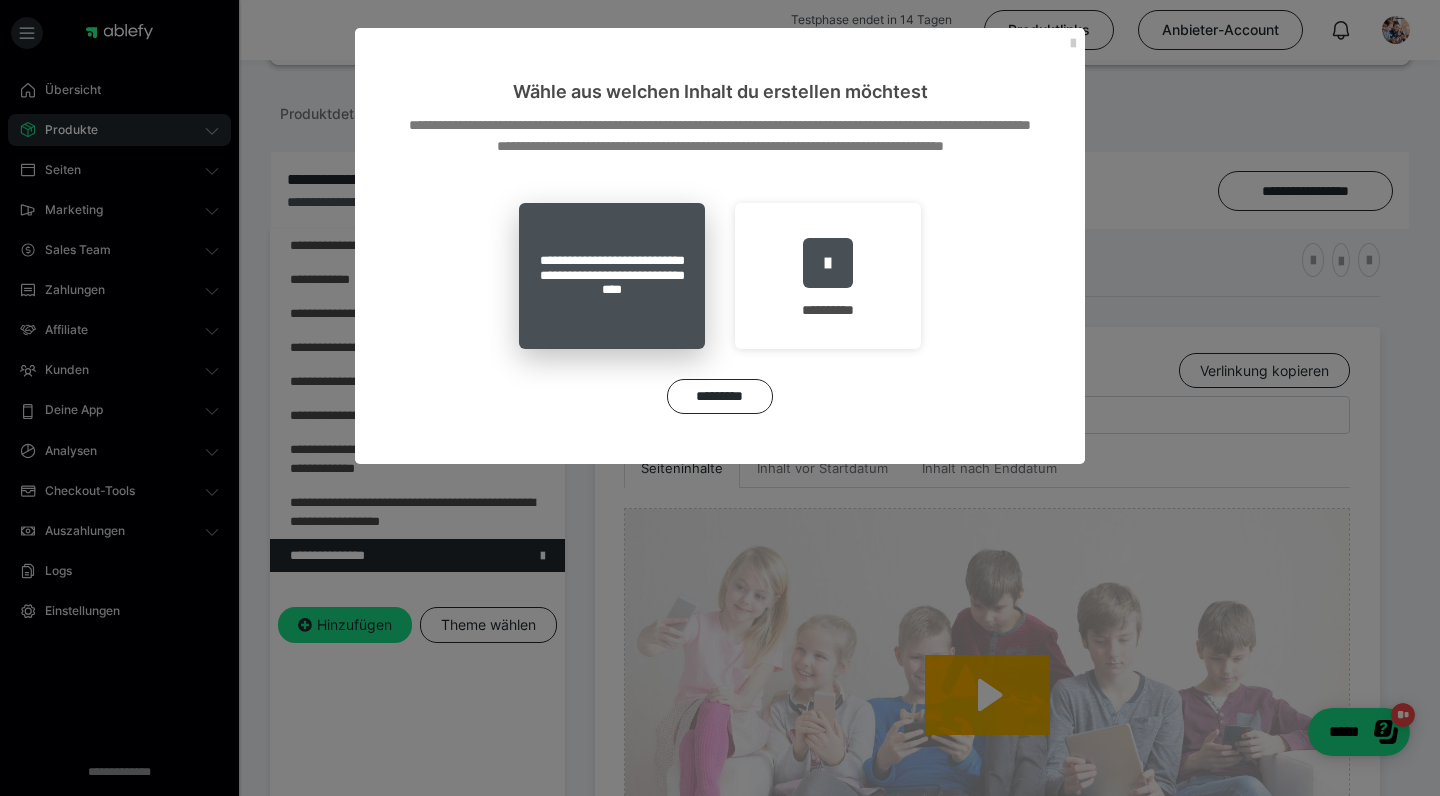 click on "**********" at bounding box center [612, 276] 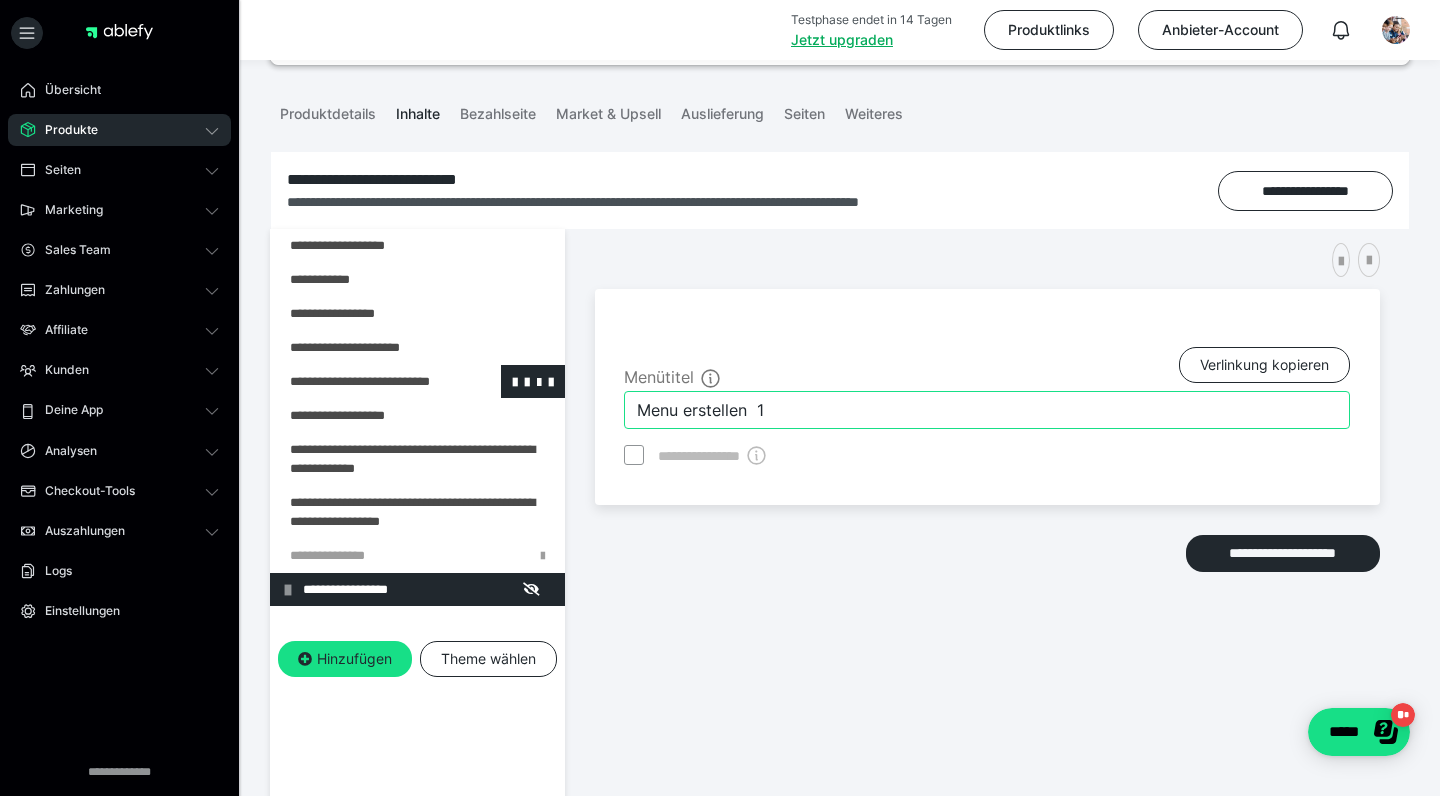 drag, startPoint x: 781, startPoint y: 411, endPoint x: 541, endPoint y: 396, distance: 240.46829 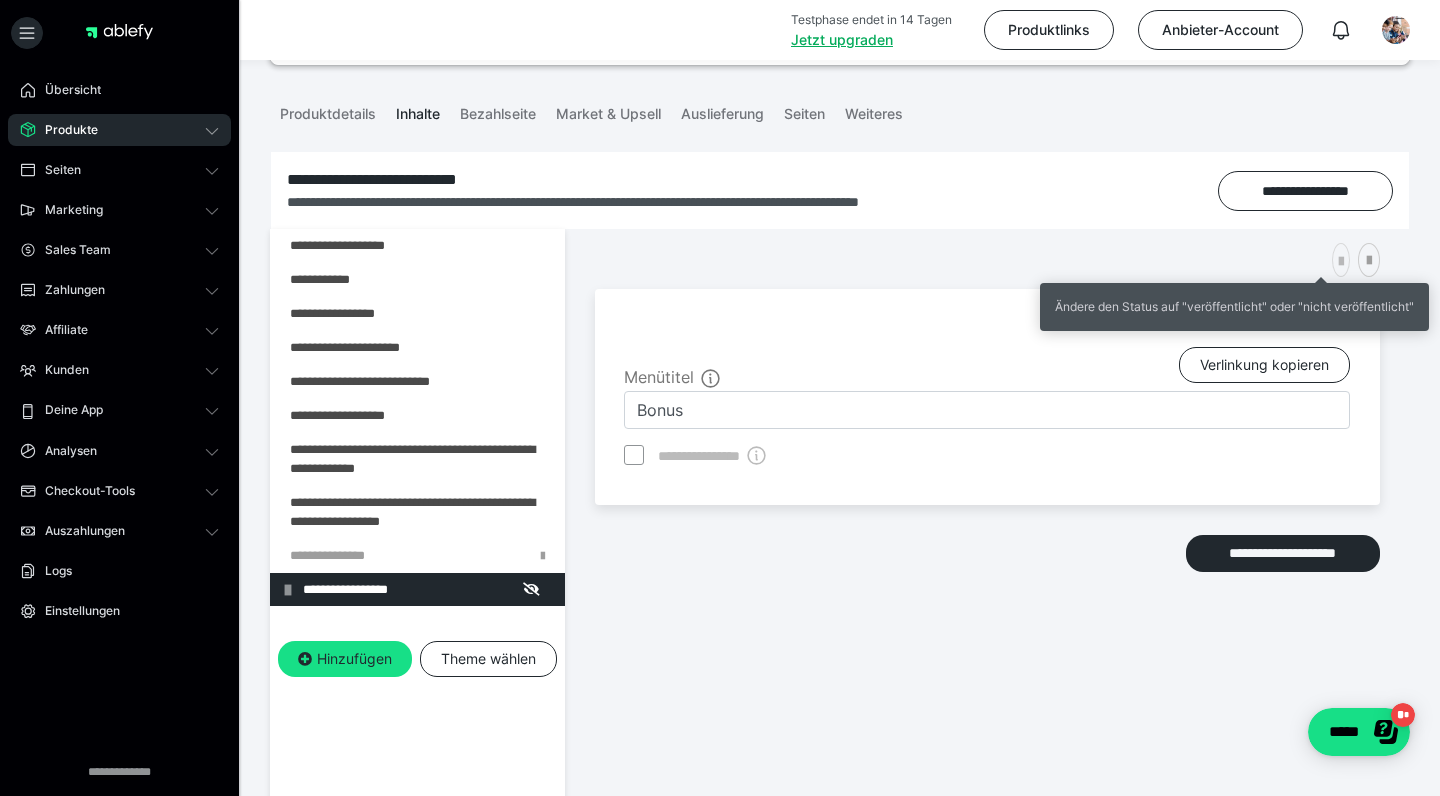 click at bounding box center (1341, 262) 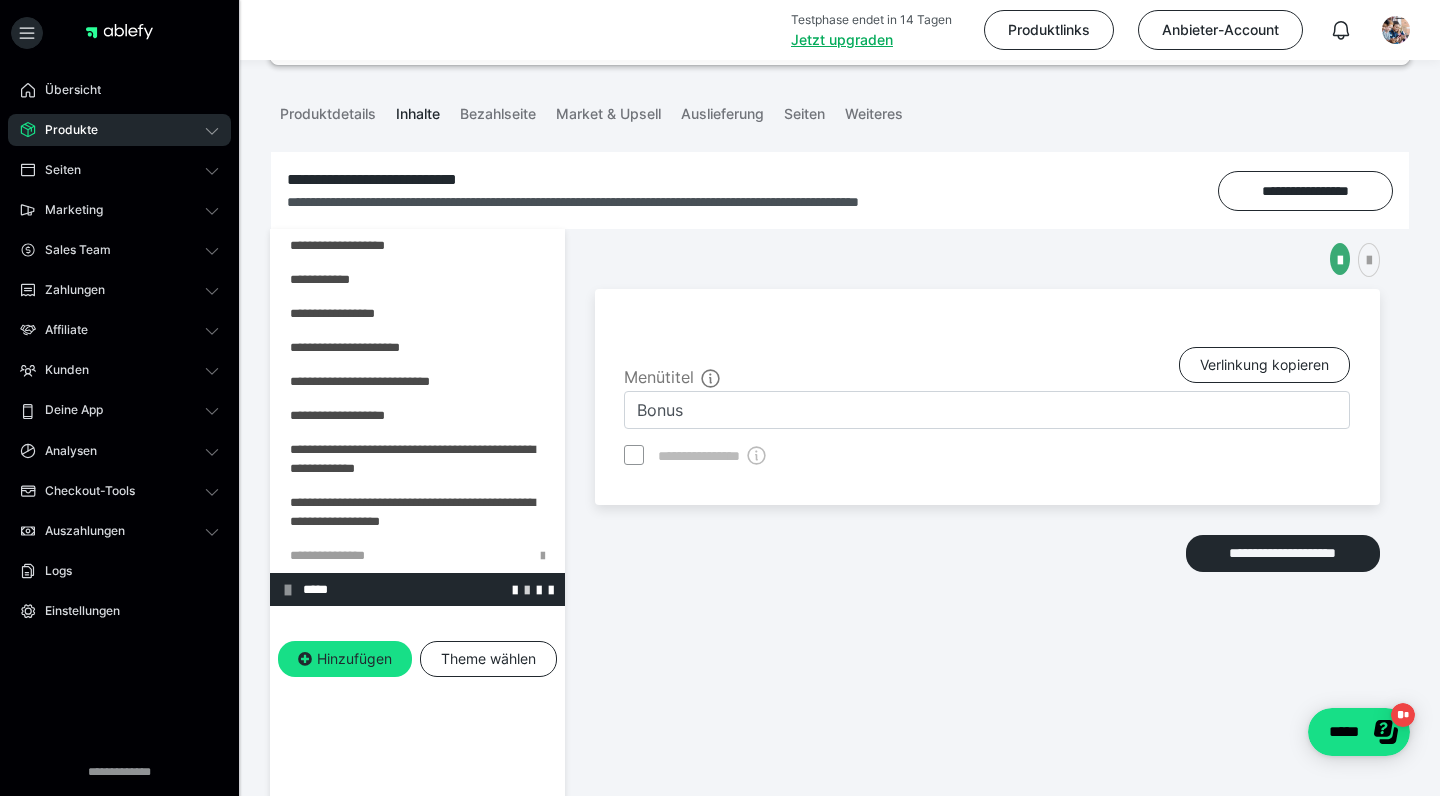 click at bounding box center [527, 589] 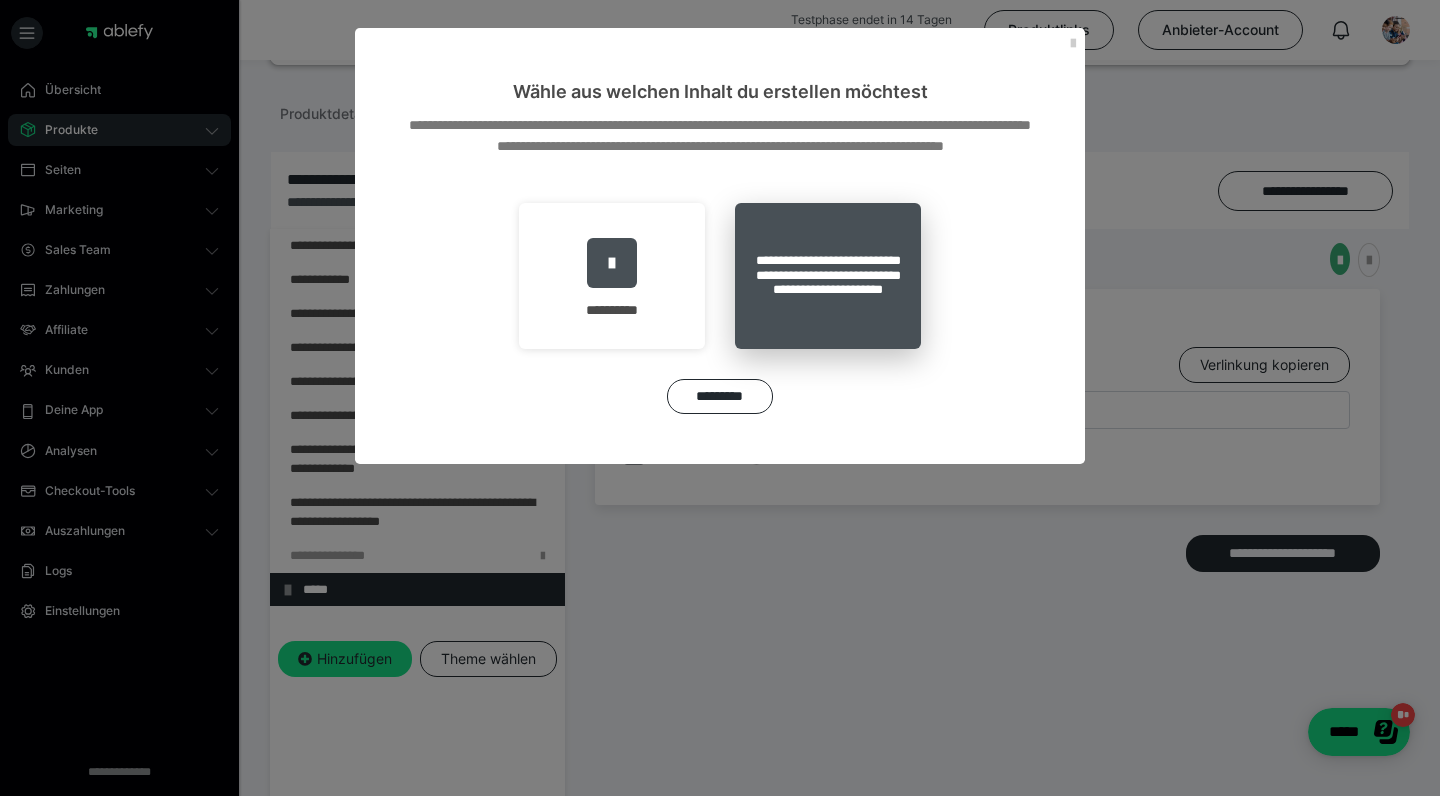 click on "**********" at bounding box center (828, 276) 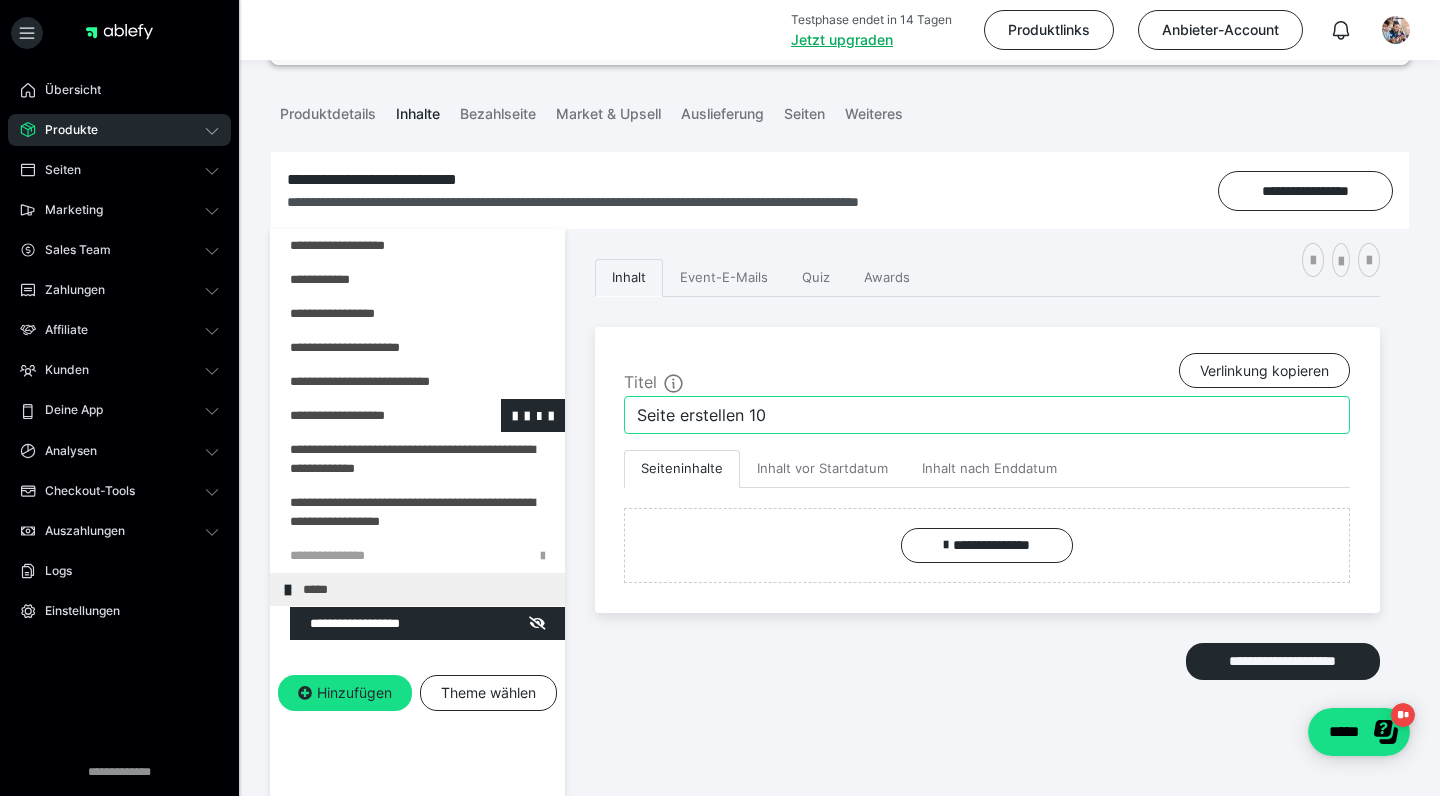 drag, startPoint x: 766, startPoint y: 412, endPoint x: 519, endPoint y: 407, distance: 247.0506 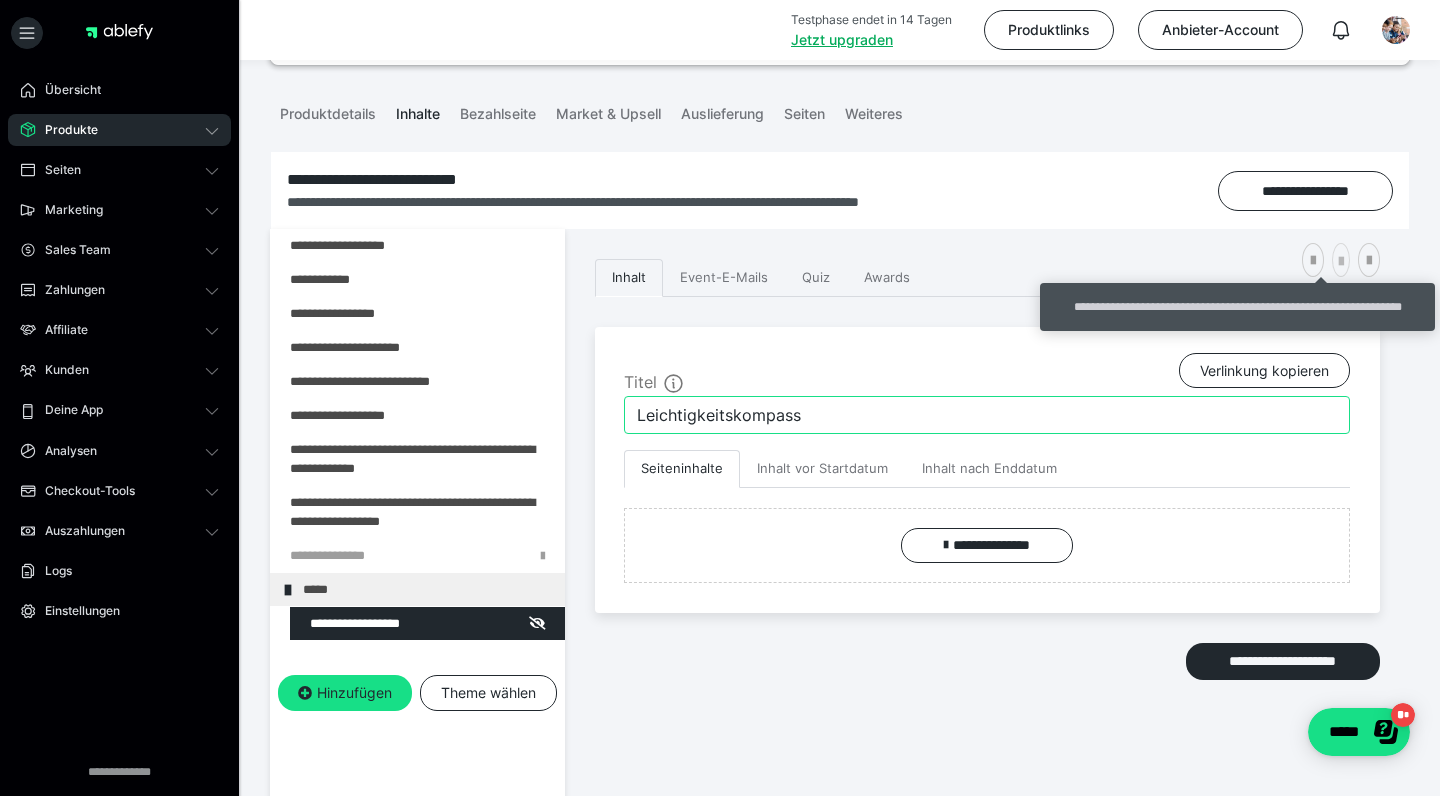 type on "Leichtigkeitskompass" 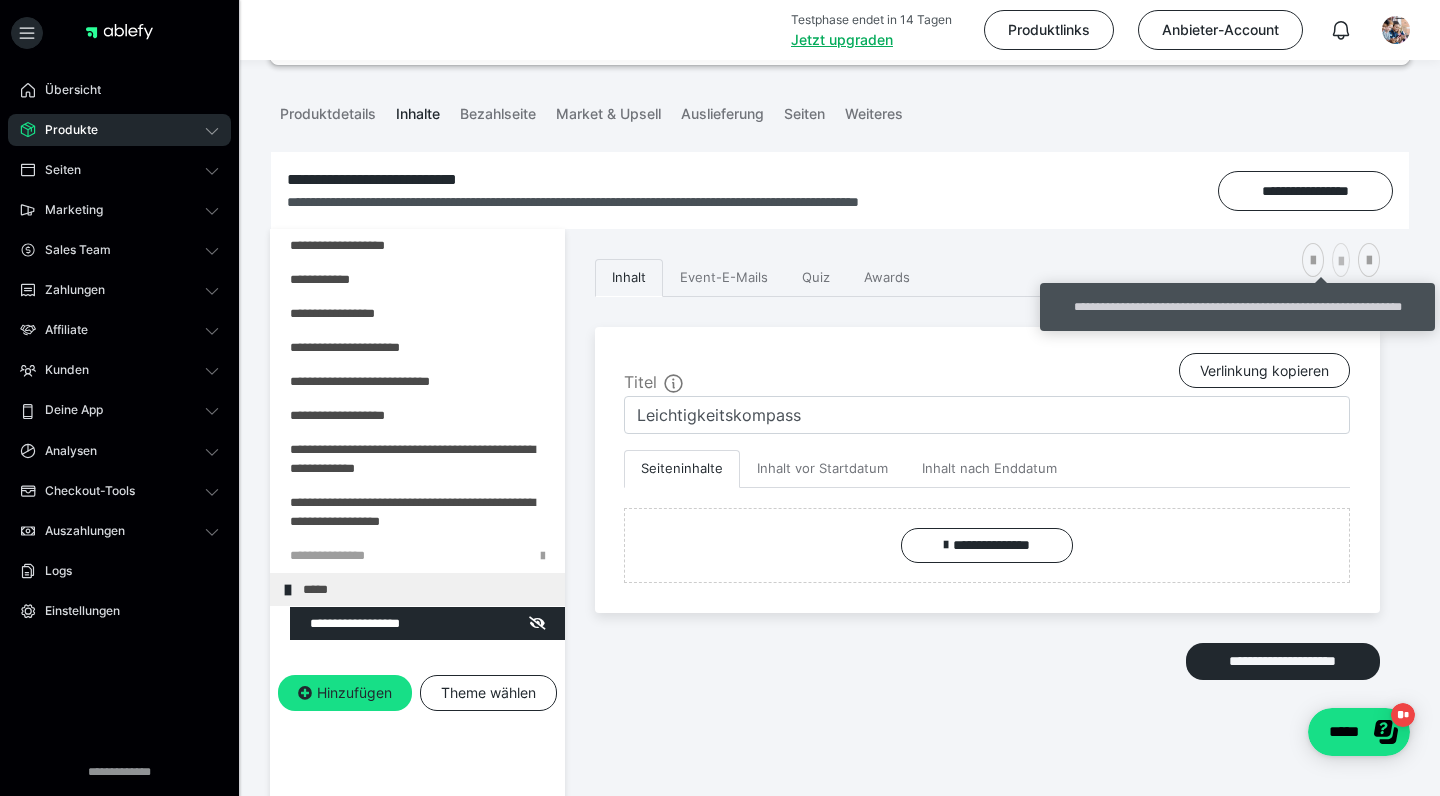 click at bounding box center (1341, 262) 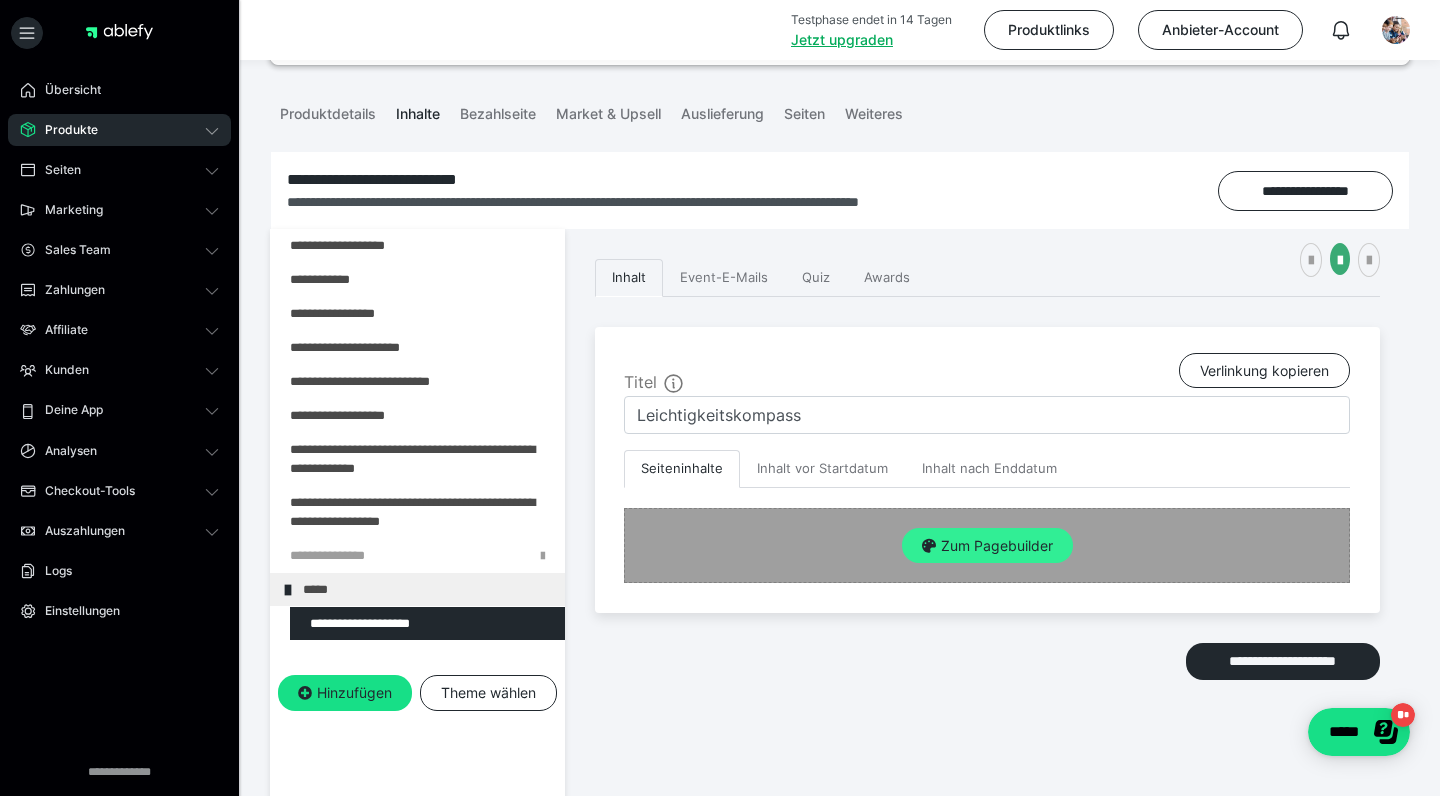 click on "Zum Pagebuilder" at bounding box center [987, 546] 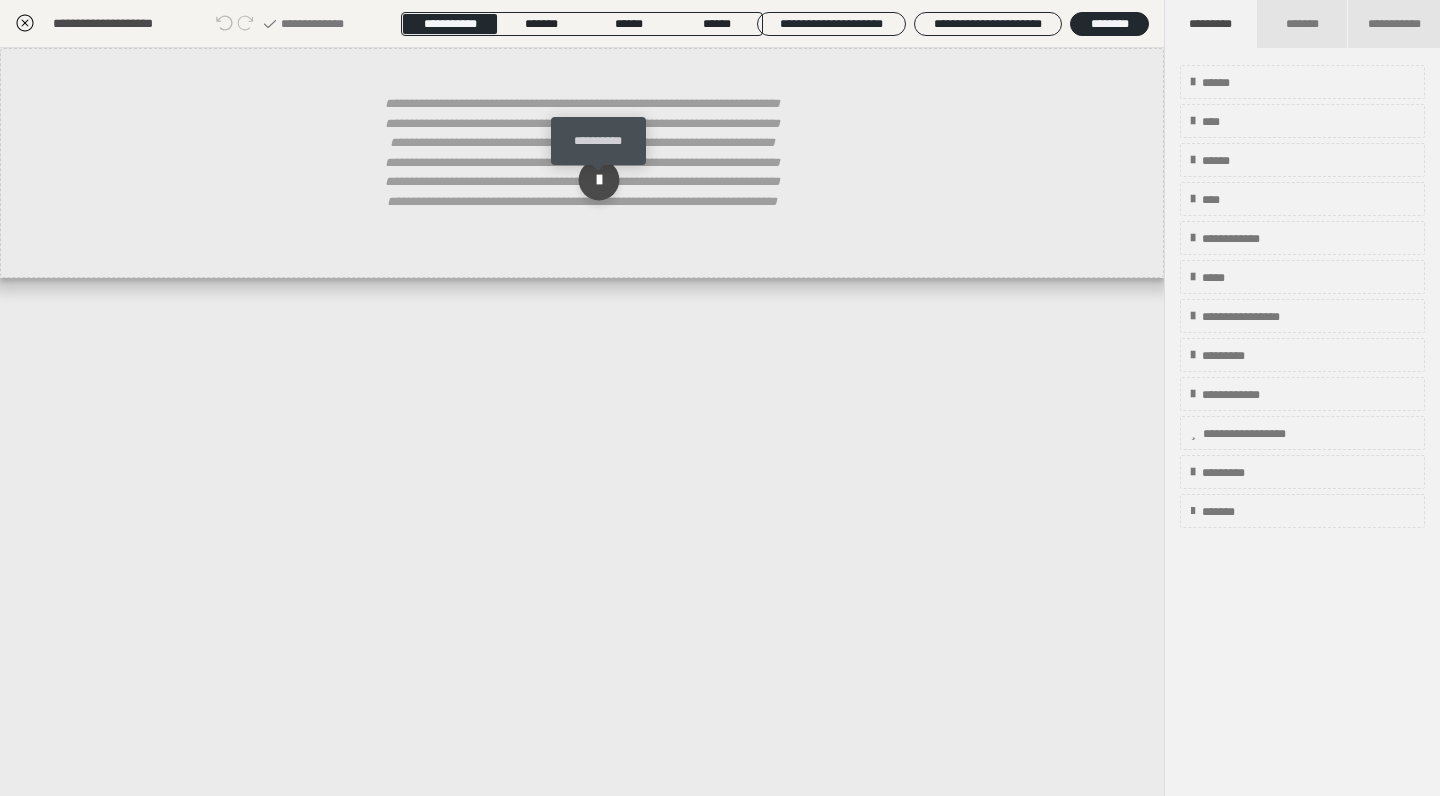 click at bounding box center (599, 180) 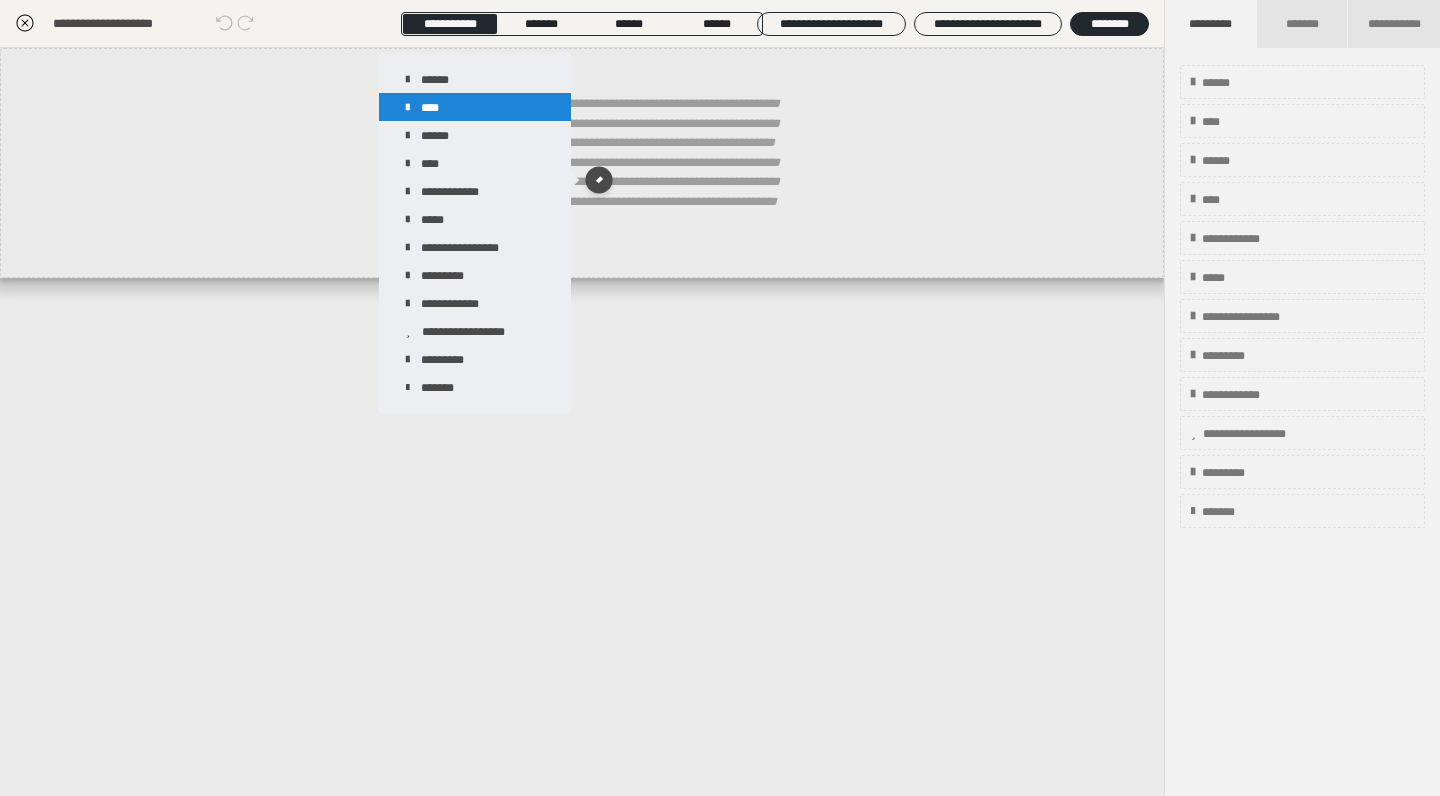 click on "****" at bounding box center (475, 107) 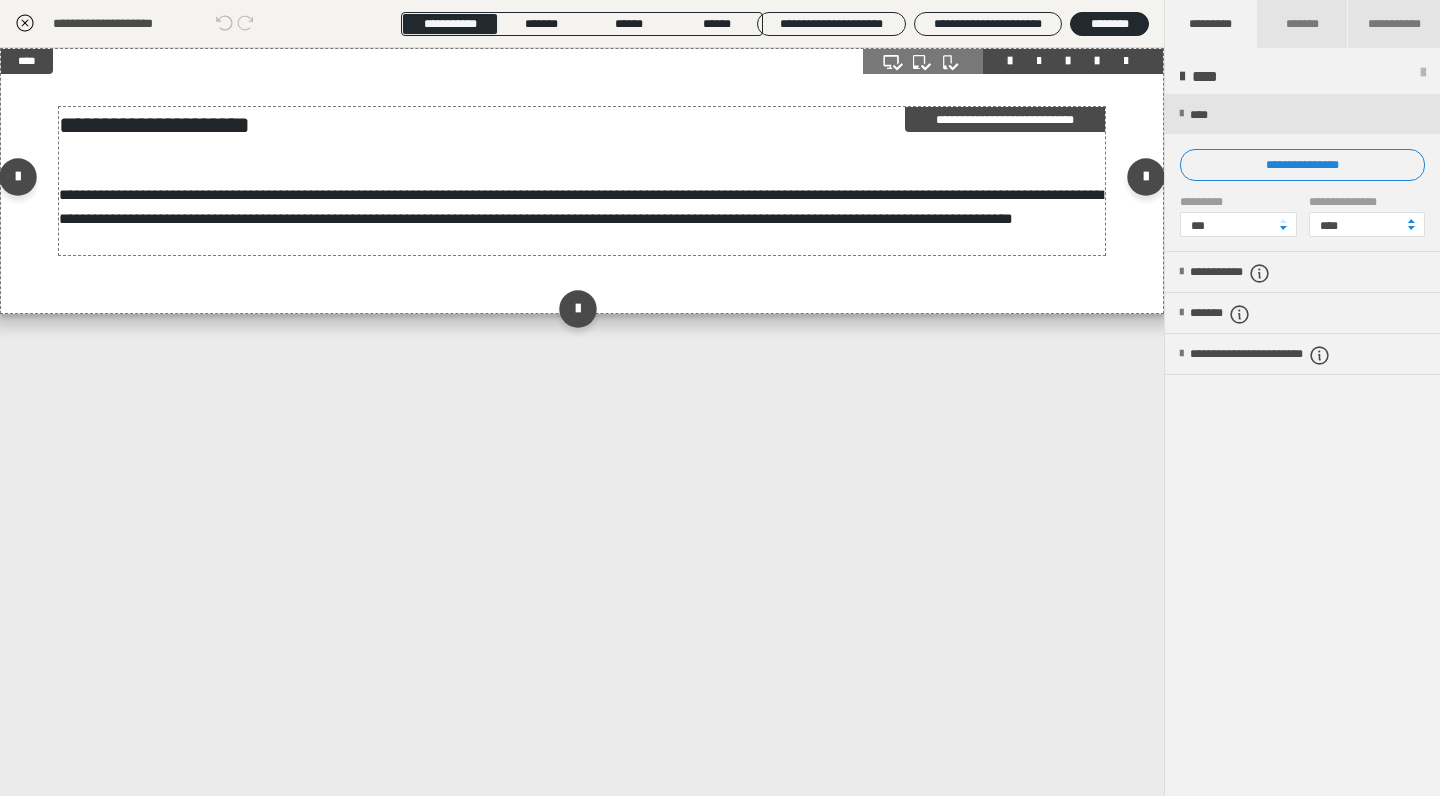 click on "**********" at bounding box center (581, 206) 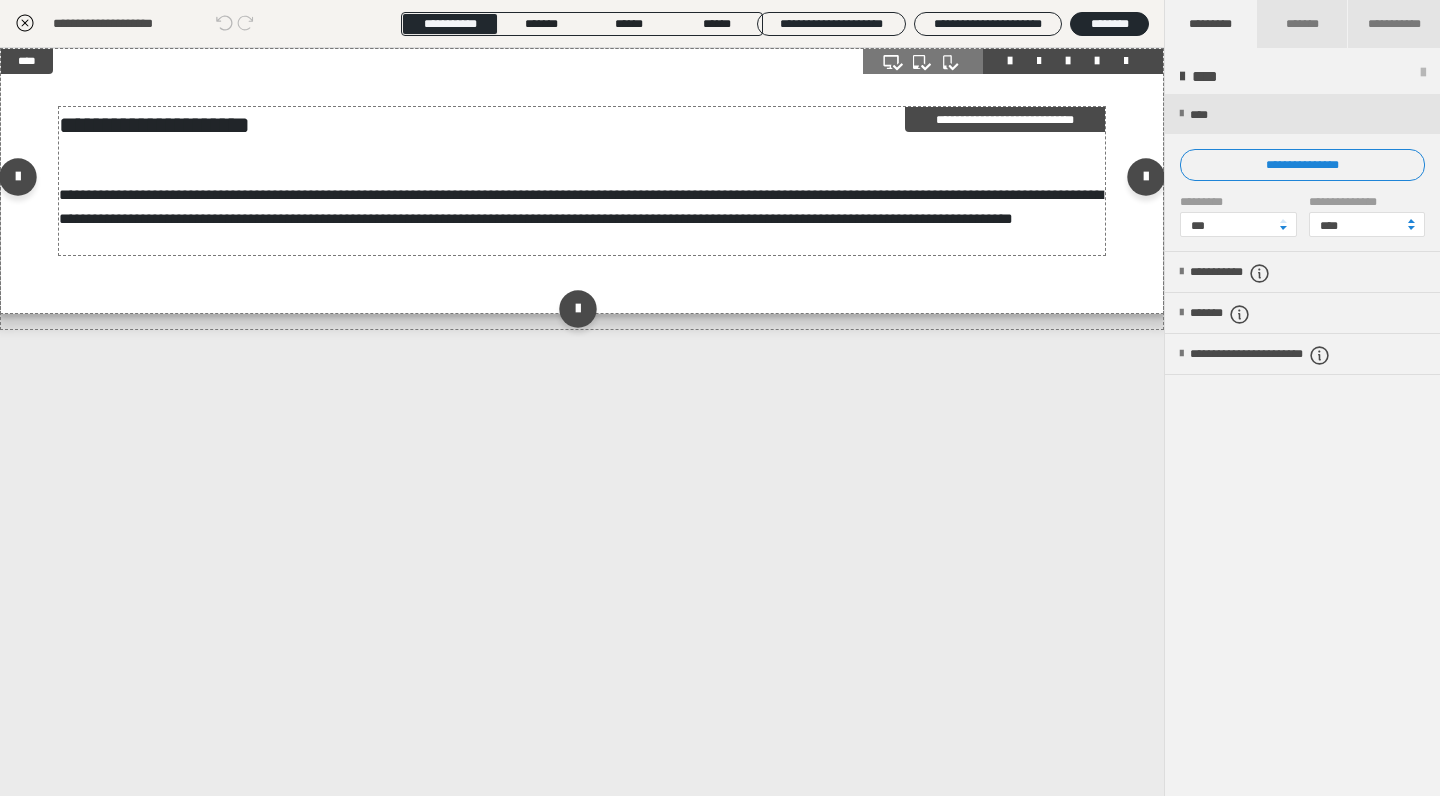 click on "**********" at bounding box center (581, 206) 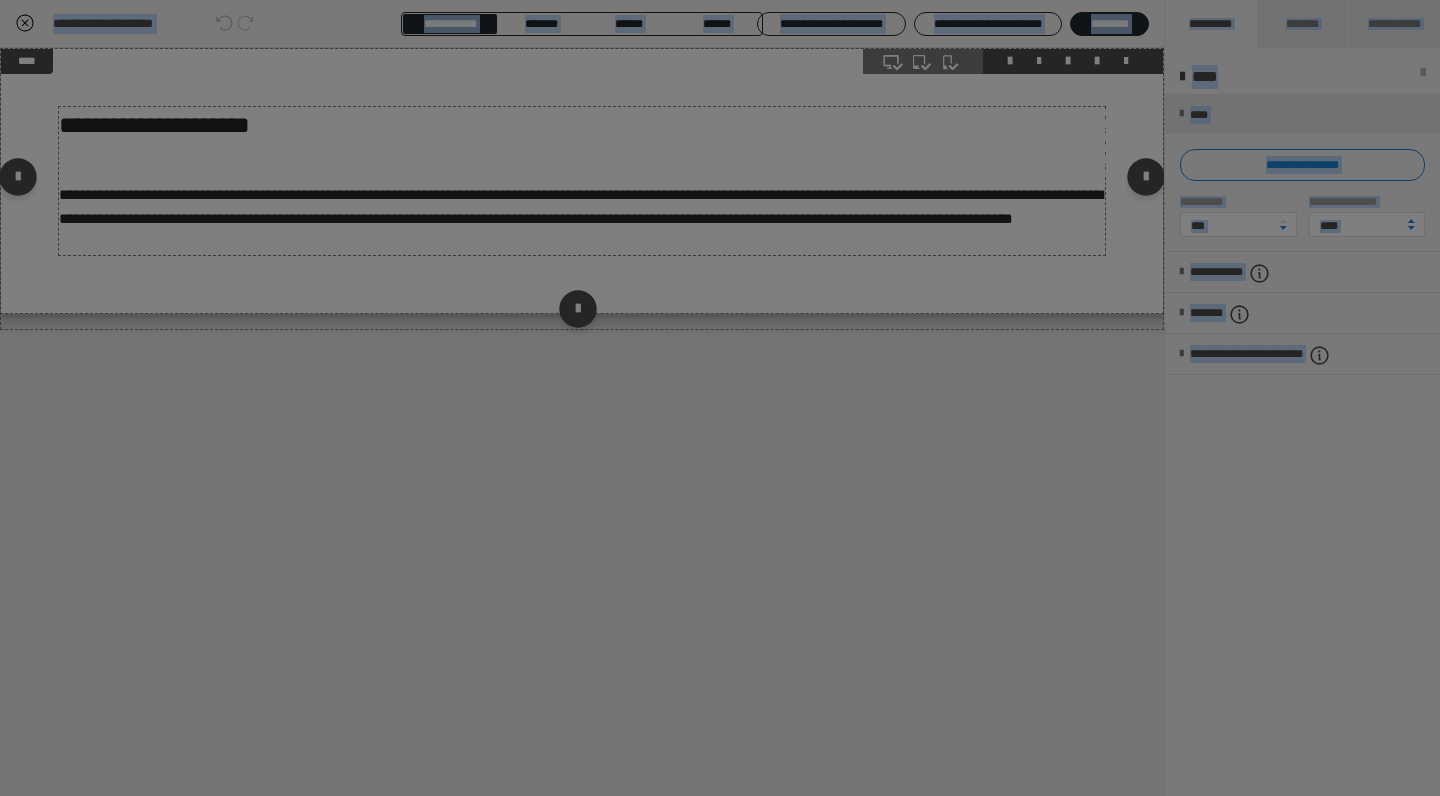click on "**********" at bounding box center (720, 237) 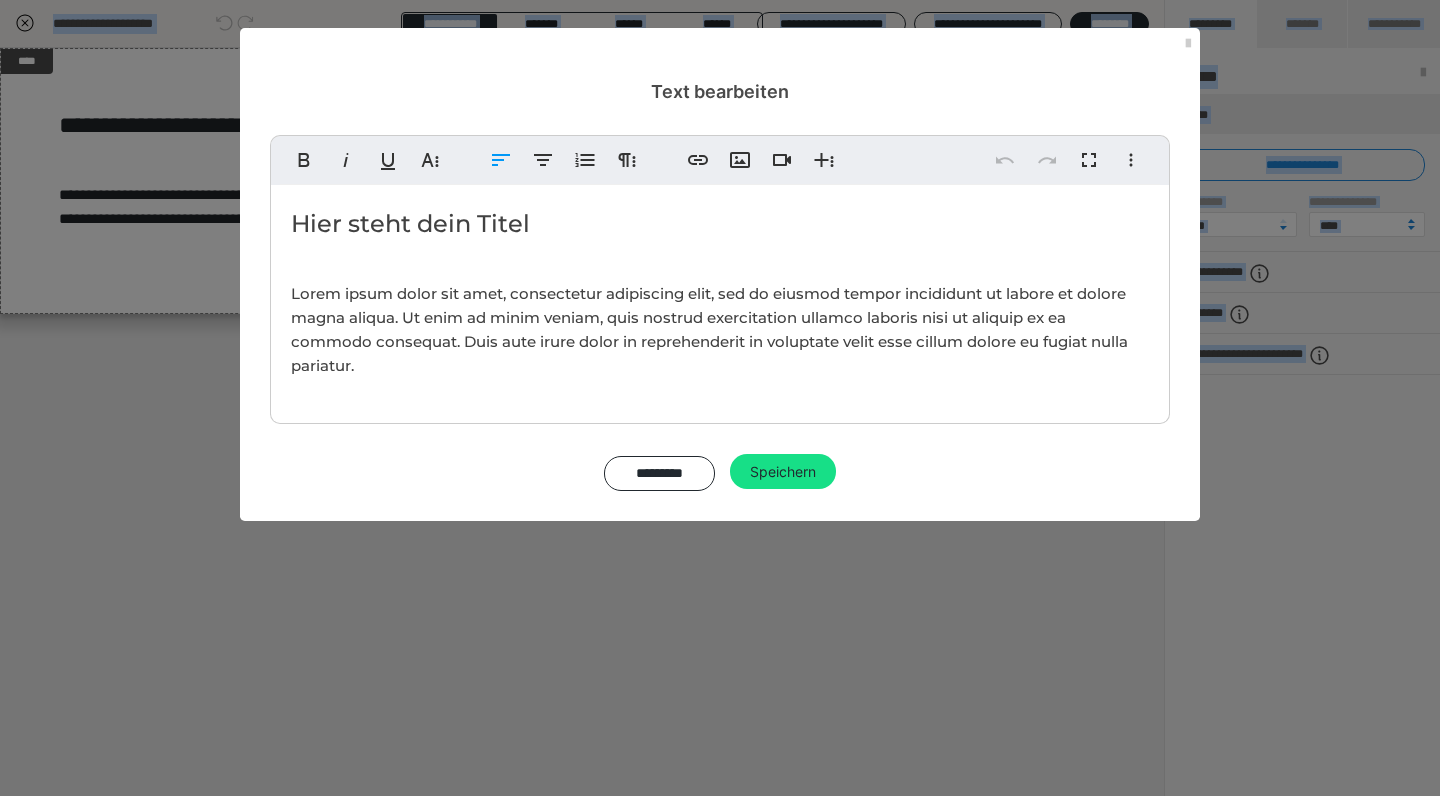 click on "Hier steht dein Titel Lorem ipsum dolor sit amet, consectetur adipiscing elit, sed do eiusmod tempor incididunt ut labore et dolore magna aliqua. Ut enim ad minim veniam, quis nostrud exercitation ullamco laboris nisi ut aliquip ex ea commodo consequat. Duis aute irure dolor in reprehenderit in voluptate velit esse cillum dolore eu fugiat nulla pariatur." at bounding box center (720, 299) 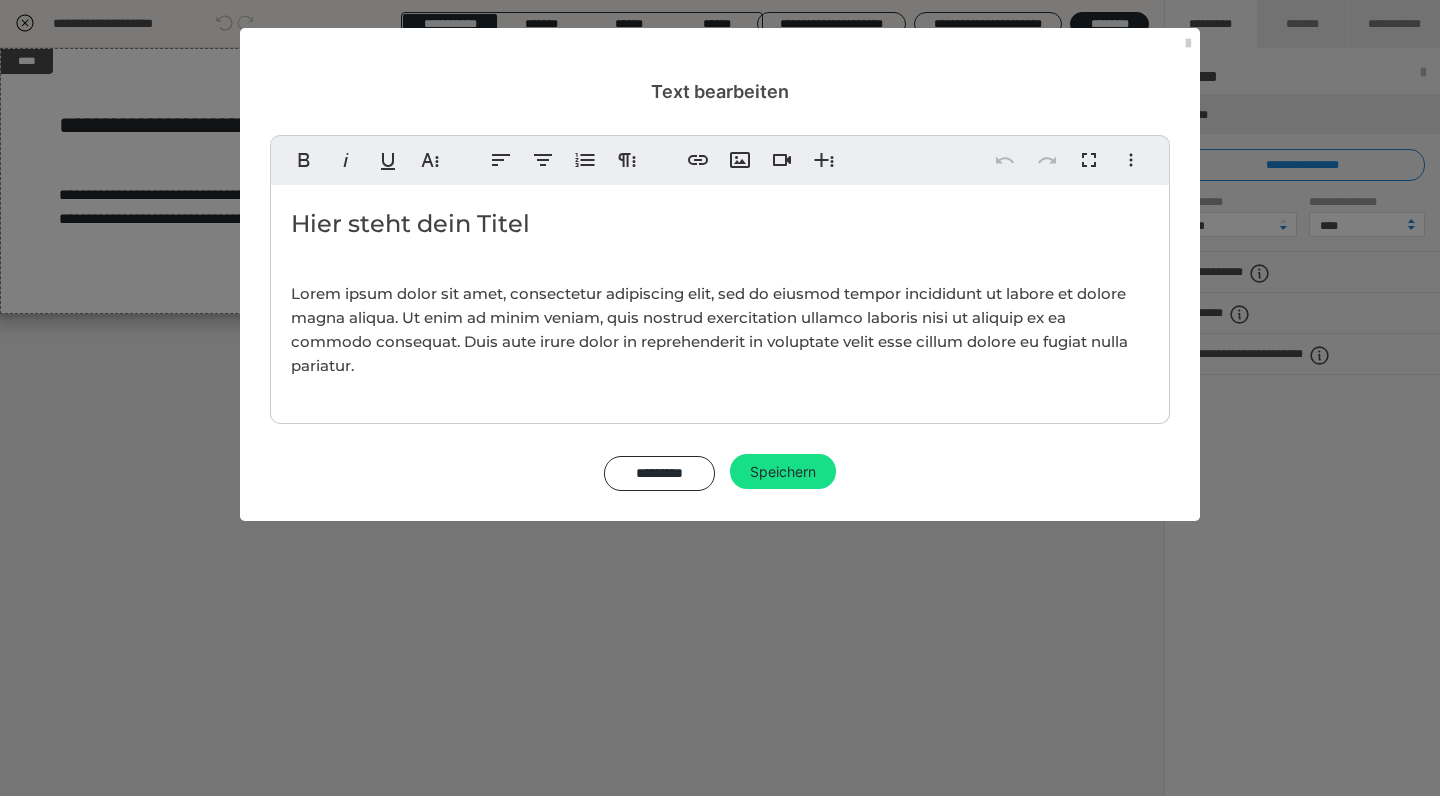 click on "Lorem ipsum dolor sit amet, consectetur adipiscing elit, sed do eiusmod tempor incididunt ut labore et dolore magna aliqua. Ut enim ad minim veniam, quis nostrud exercitation ullamco laboris nisi ut aliquip ex ea commodo consequat. Duis aute irure dolor in reprehenderit in voluptate velit esse cillum dolore eu fugiat nulla pariatur." at bounding box center [709, 329] 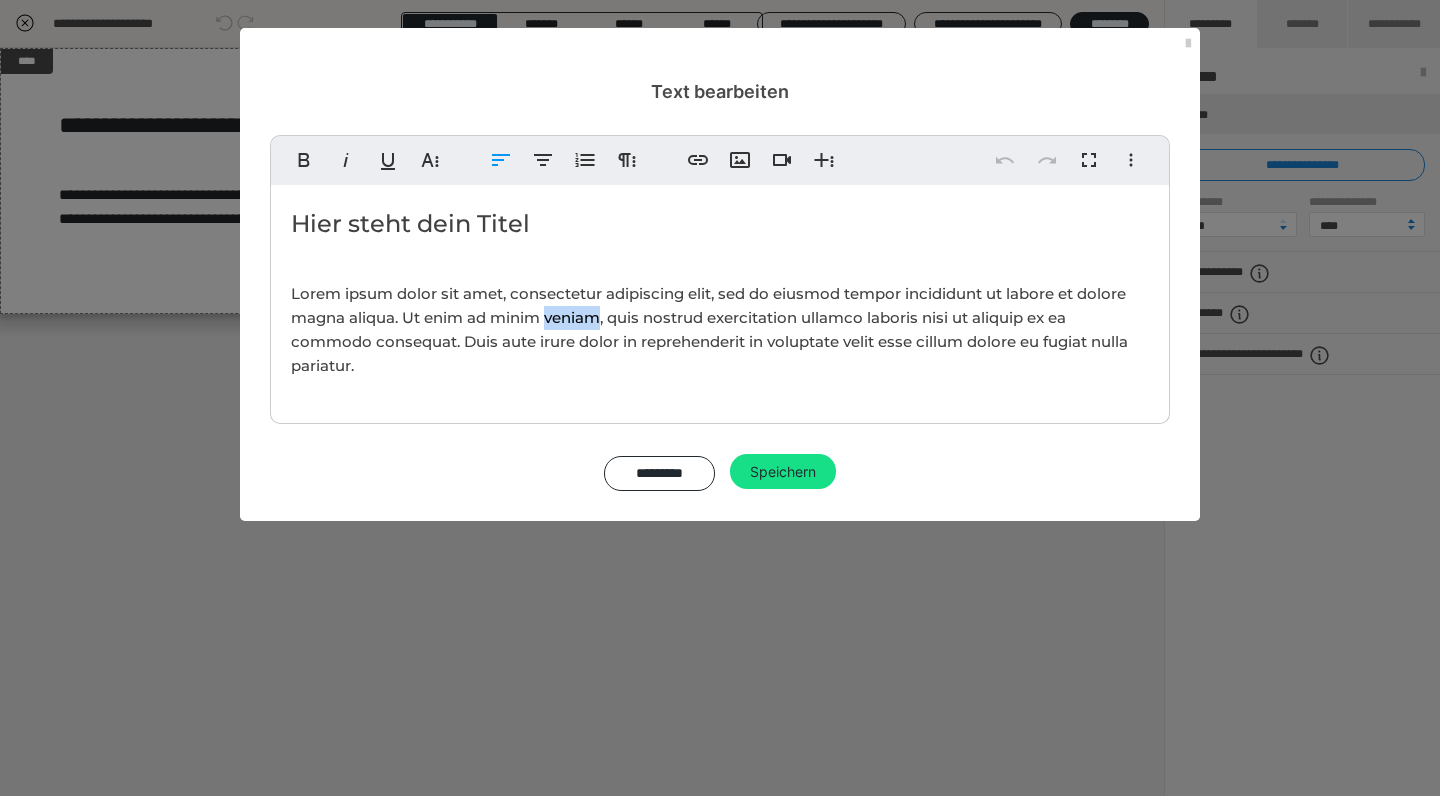 click on "Lorem ipsum dolor sit amet, consectetur adipiscing elit, sed do eiusmod tempor incididunt ut labore et dolore magna aliqua. Ut enim ad minim veniam, quis nostrud exercitation ullamco laboris nisi ut aliquip ex ea commodo consequat. Duis aute irure dolor in reprehenderit in voluptate velit esse cillum dolore eu fugiat nulla pariatur." at bounding box center (709, 329) 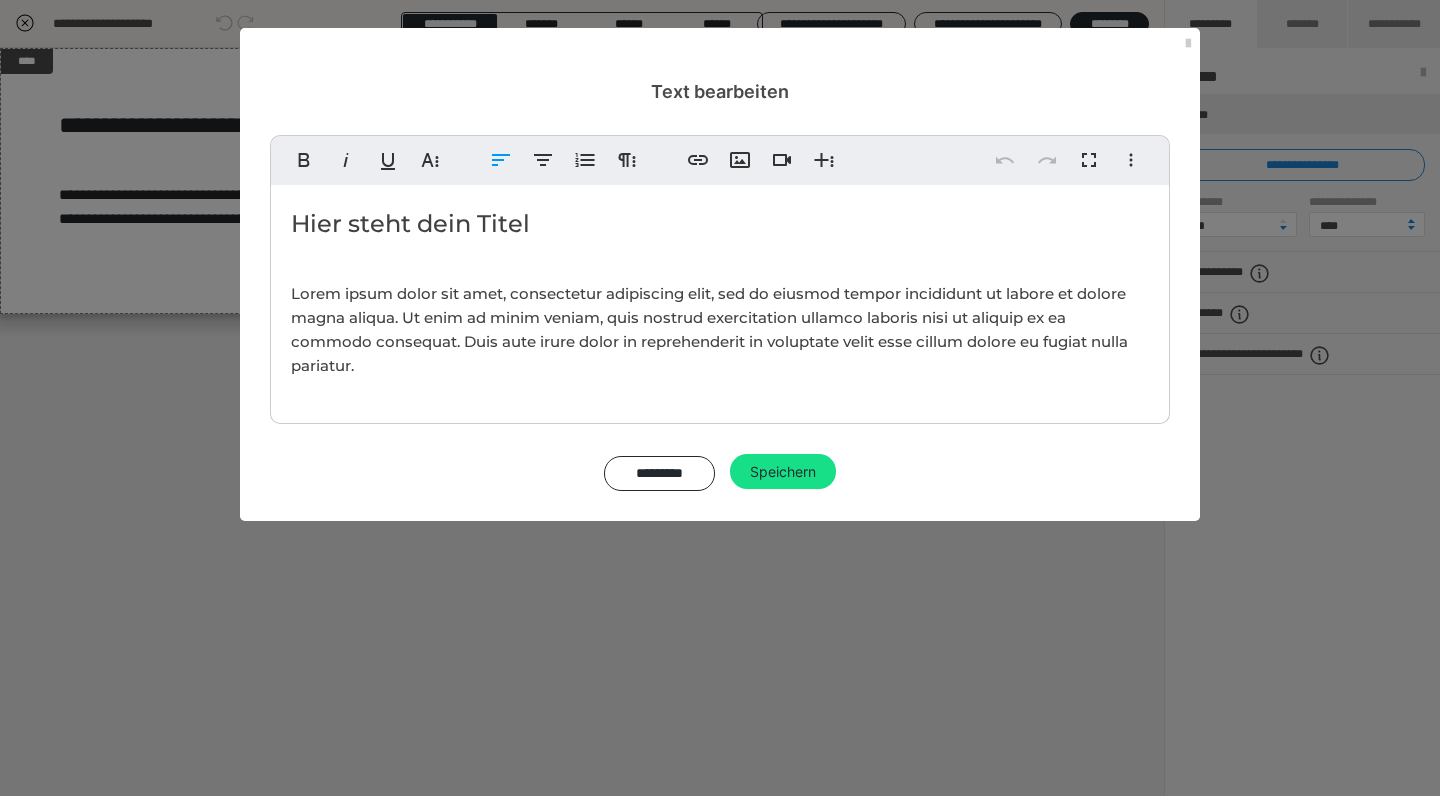 scroll, scrollTop: 59, scrollLeft: 0, axis: vertical 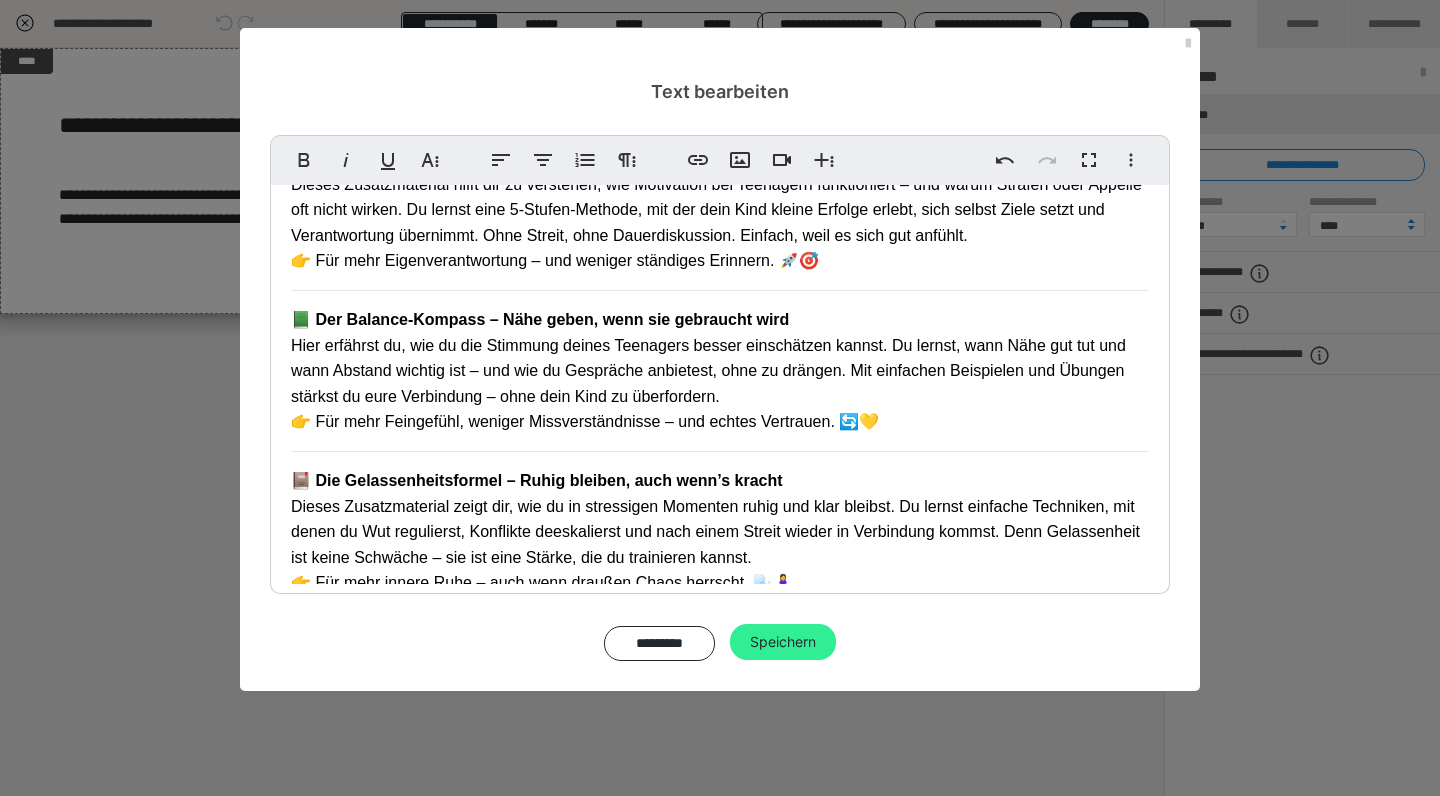 click on "Speichern" at bounding box center (783, 642) 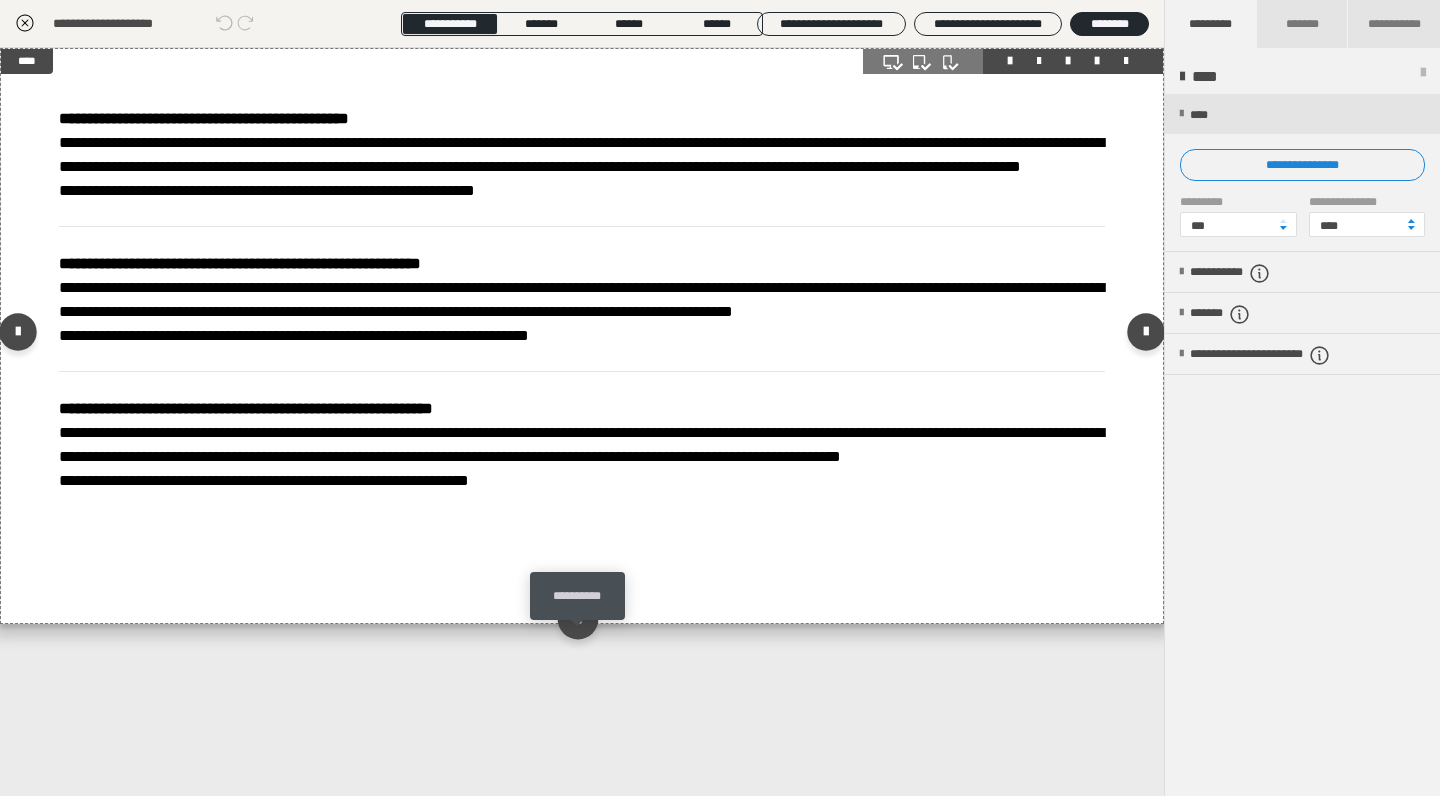 click at bounding box center [577, 618] 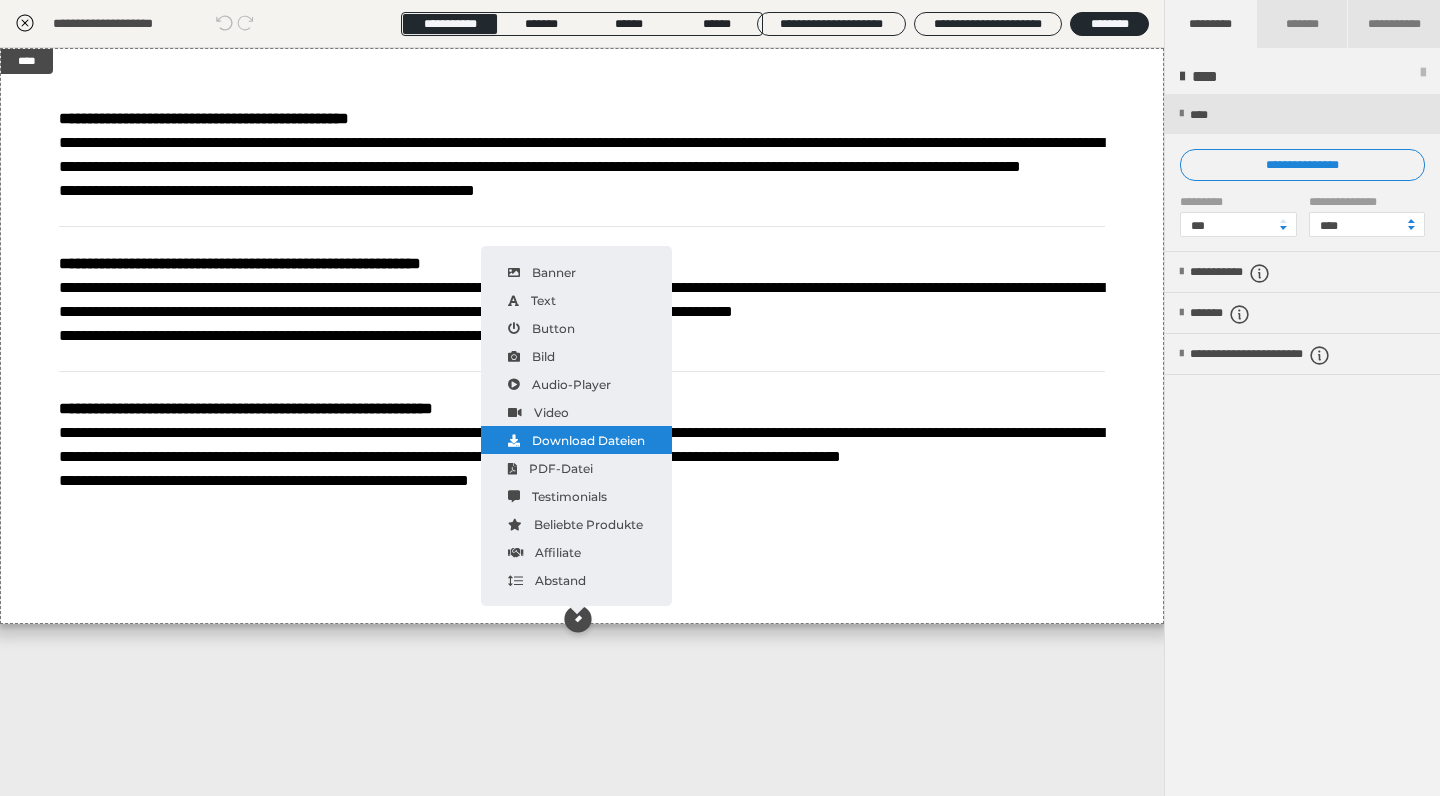 click on "Download Dateien" at bounding box center (576, 440) 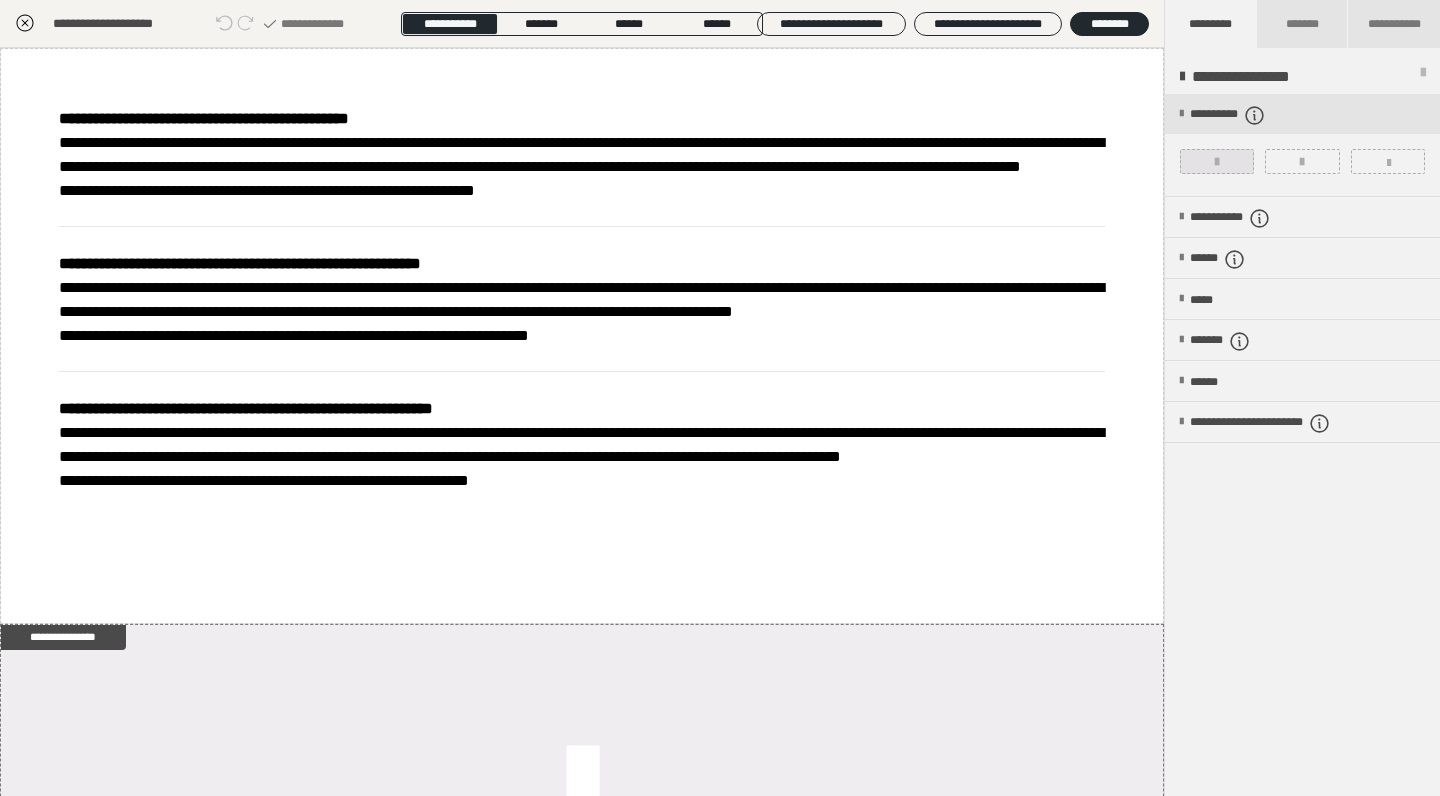 click at bounding box center (1217, 161) 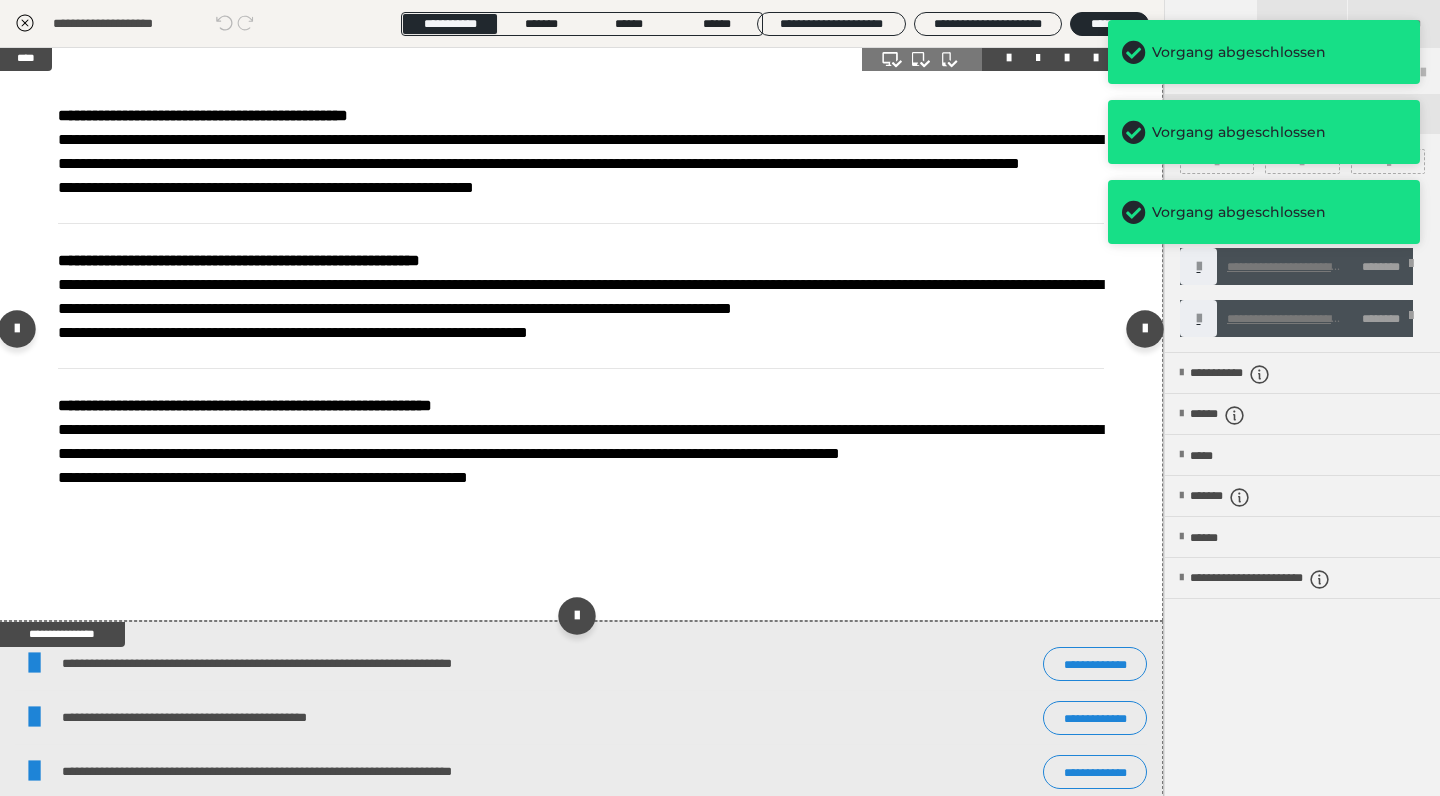 scroll, scrollTop: 3, scrollLeft: 1, axis: both 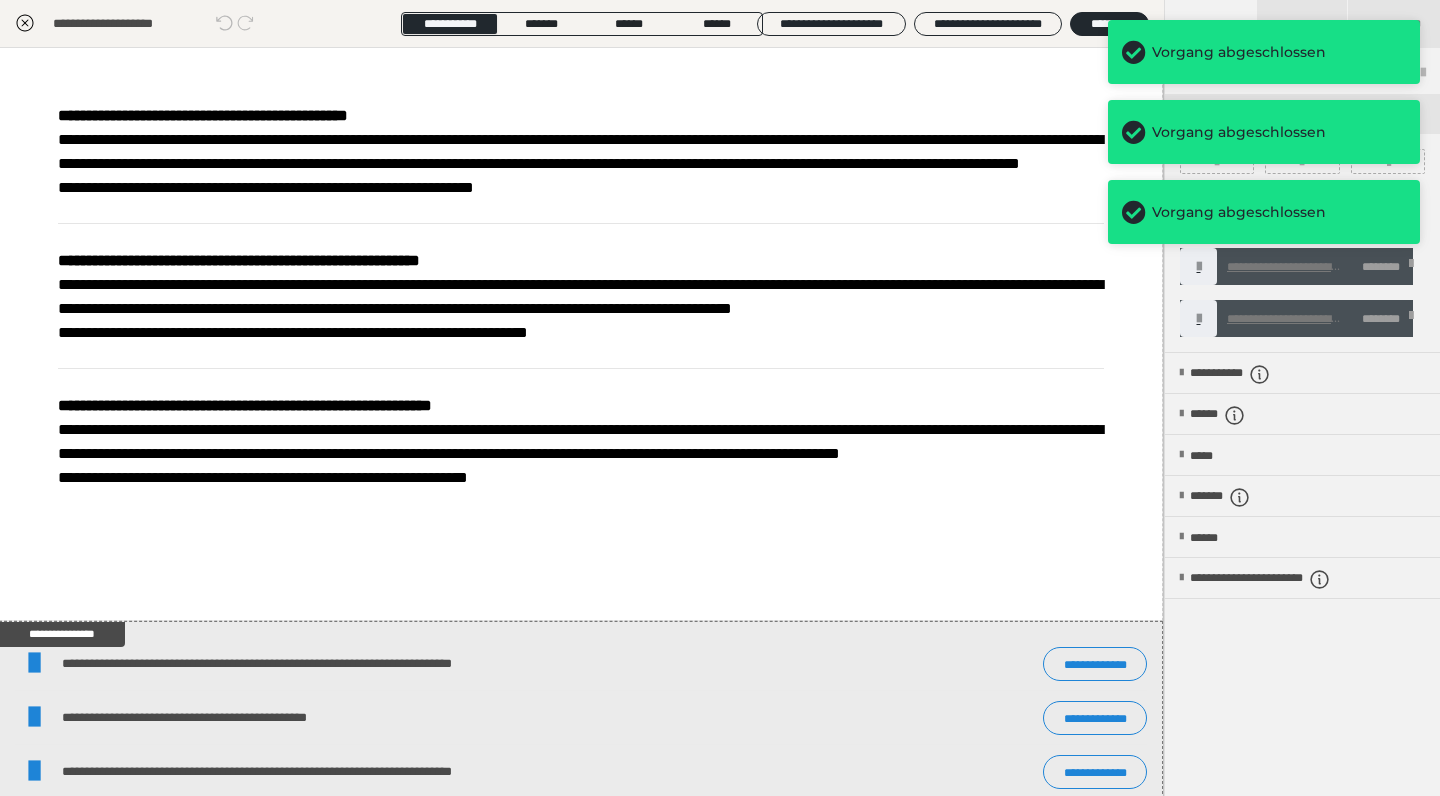 drag, startPoint x: 28, startPoint y: 25, endPoint x: 56, endPoint y: 17, distance: 29.12044 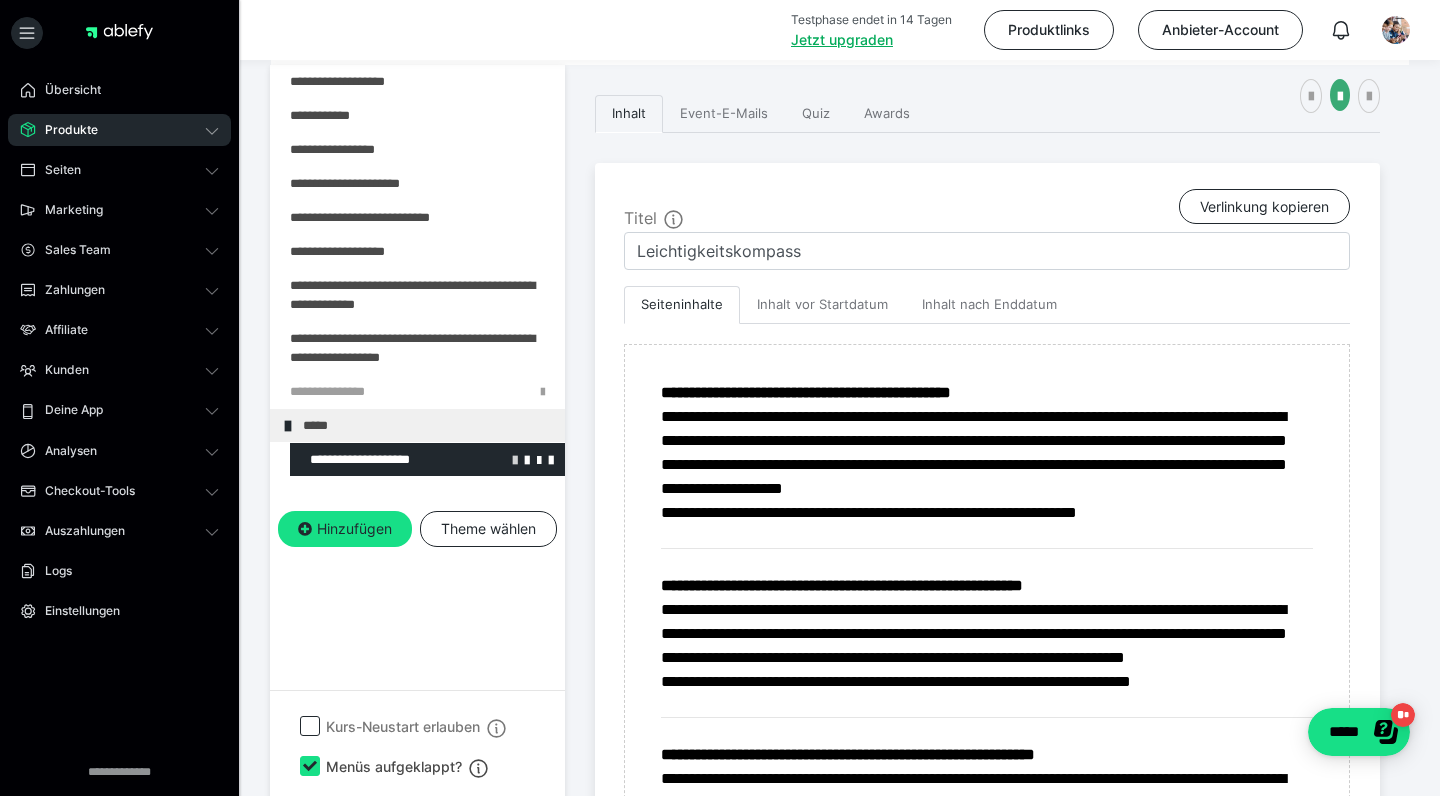 scroll, scrollTop: 370, scrollLeft: 0, axis: vertical 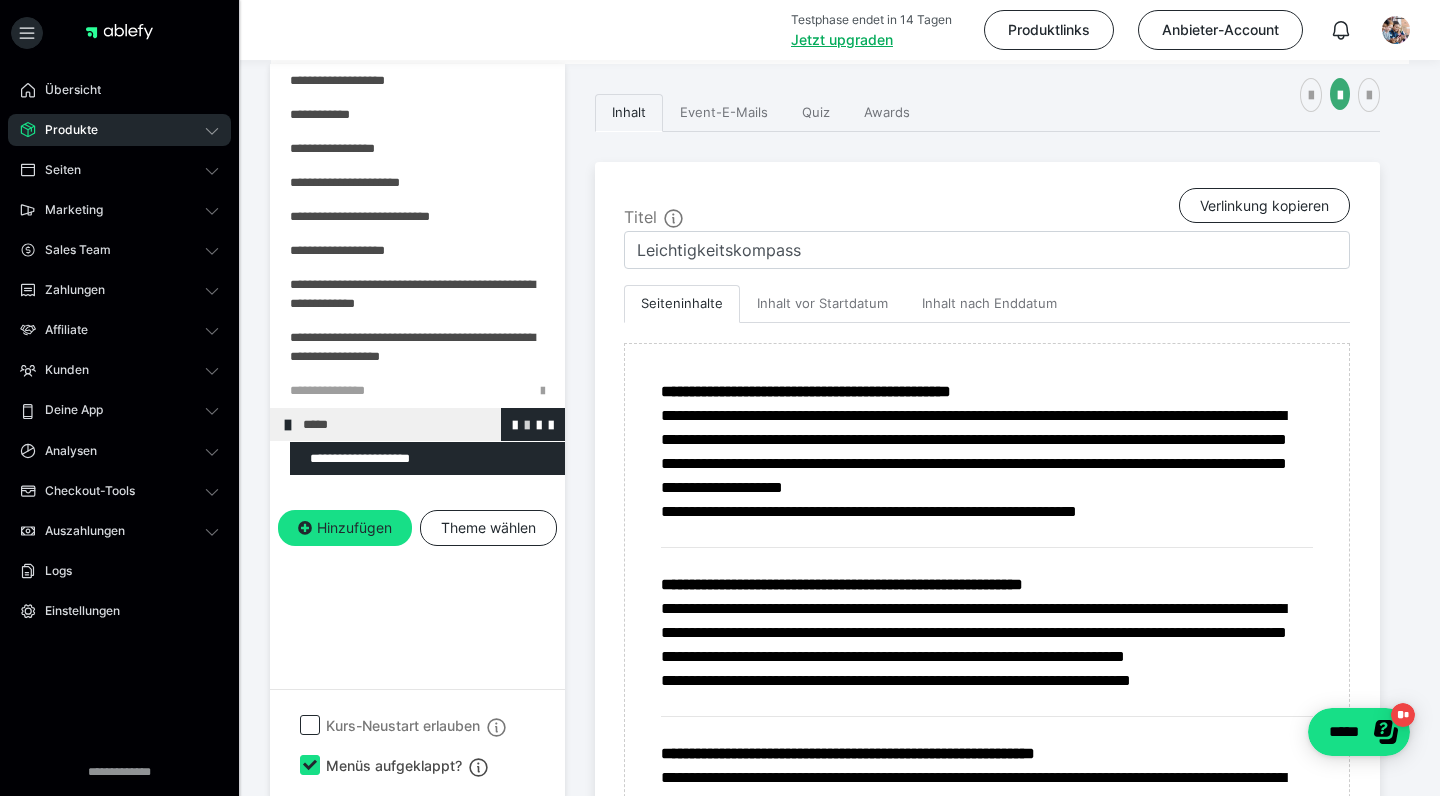 click at bounding box center (527, 424) 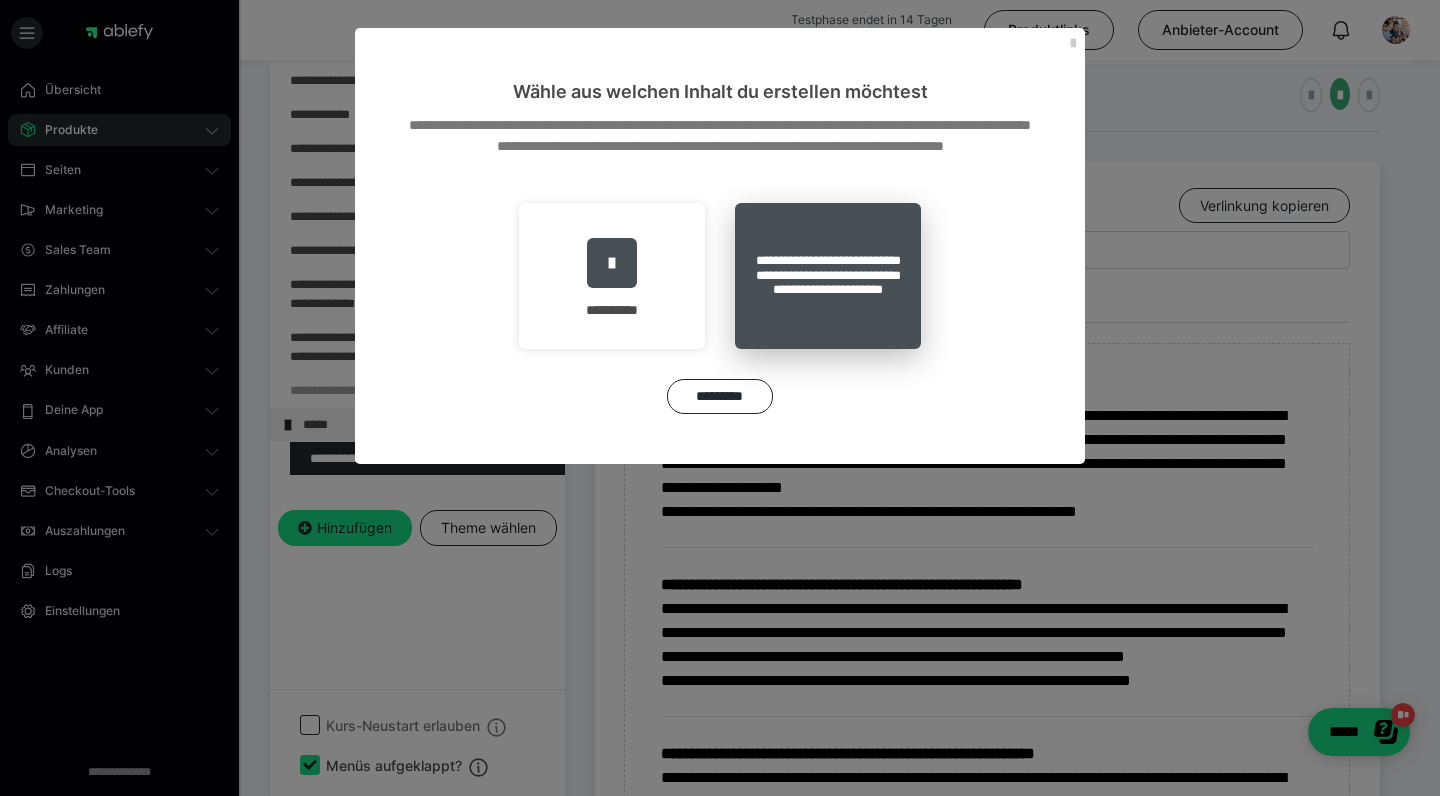 click on "**********" at bounding box center (828, 276) 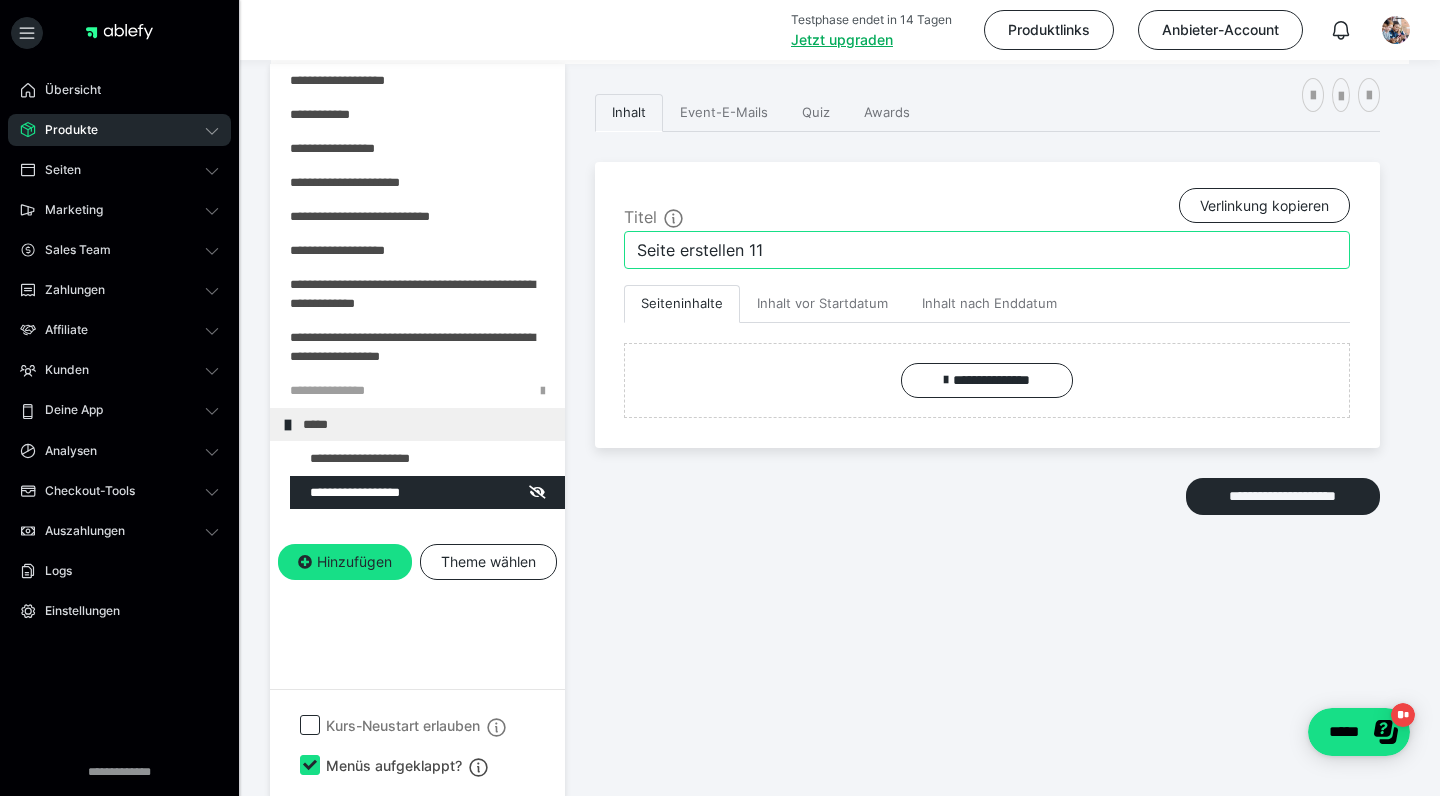 click on "Seite erstellen 11" at bounding box center (987, 250) 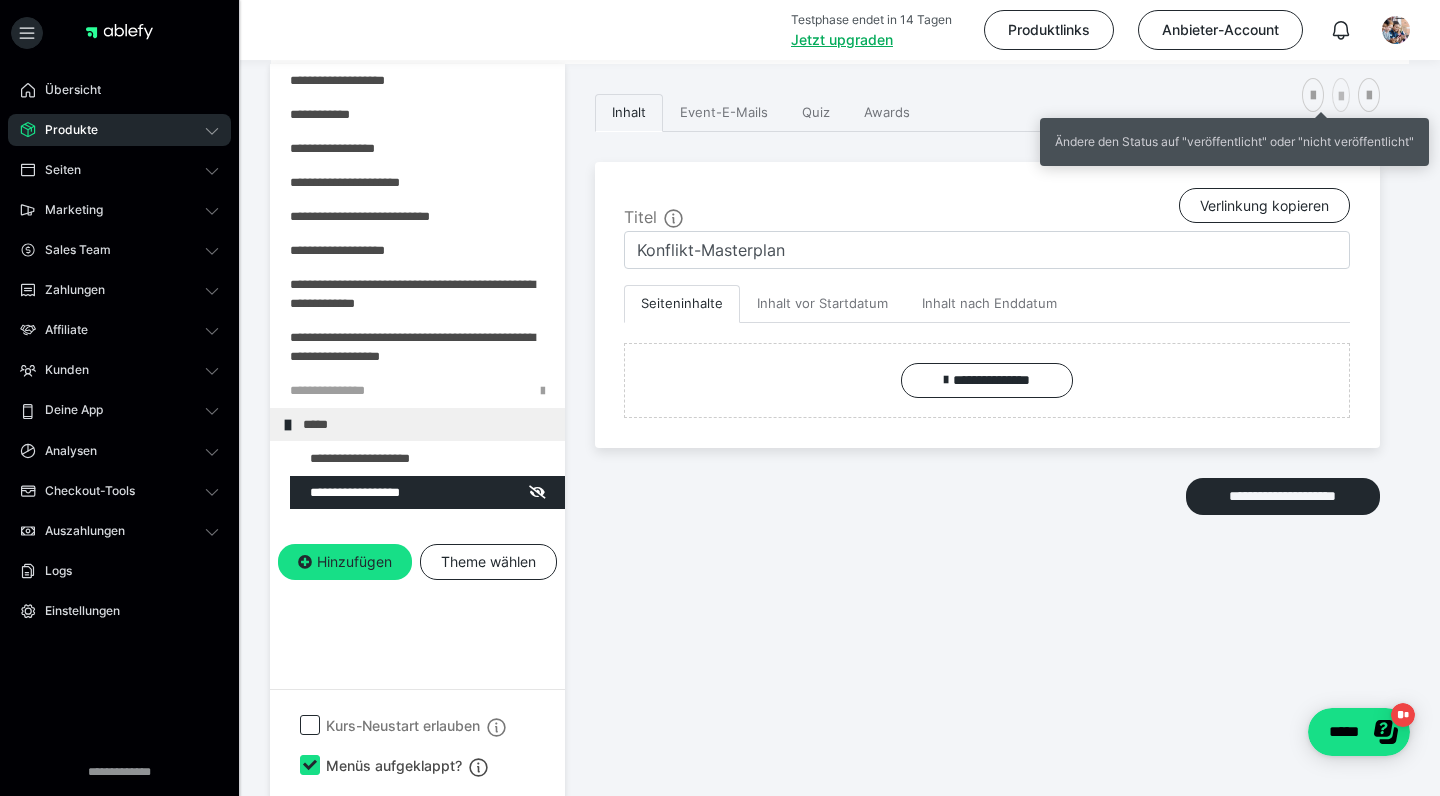 click at bounding box center [1341, 97] 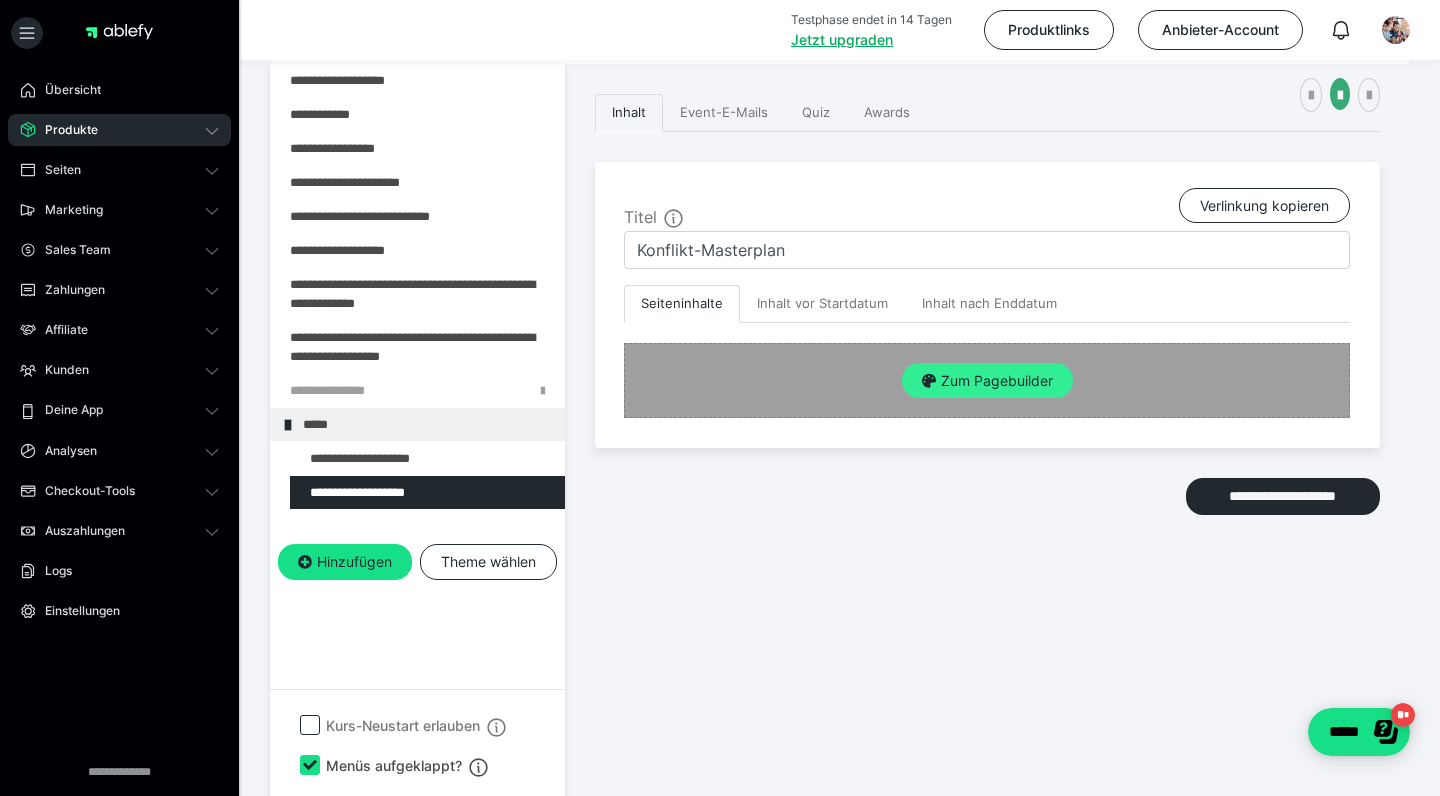 click on "Zum Pagebuilder" at bounding box center [987, 381] 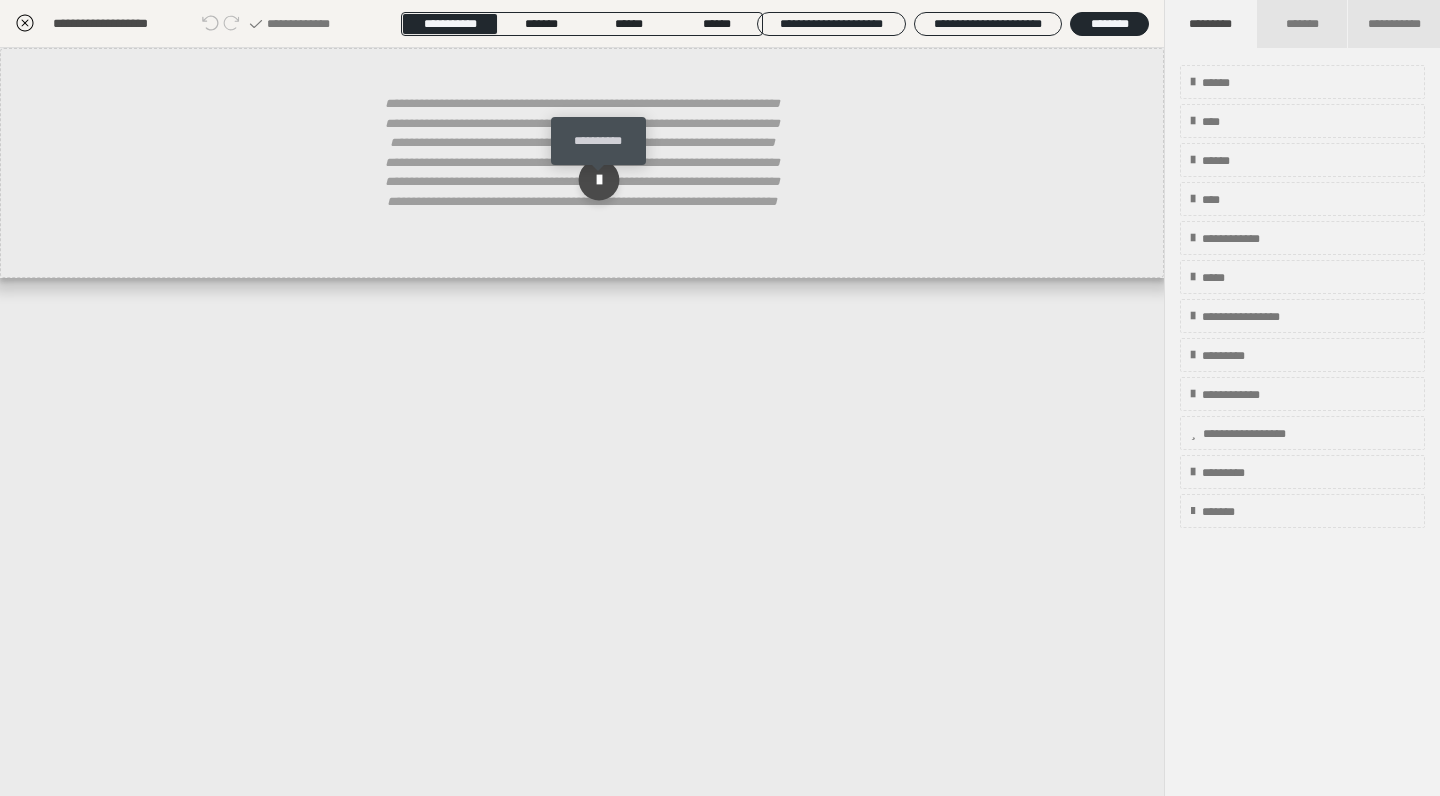 click at bounding box center [599, 180] 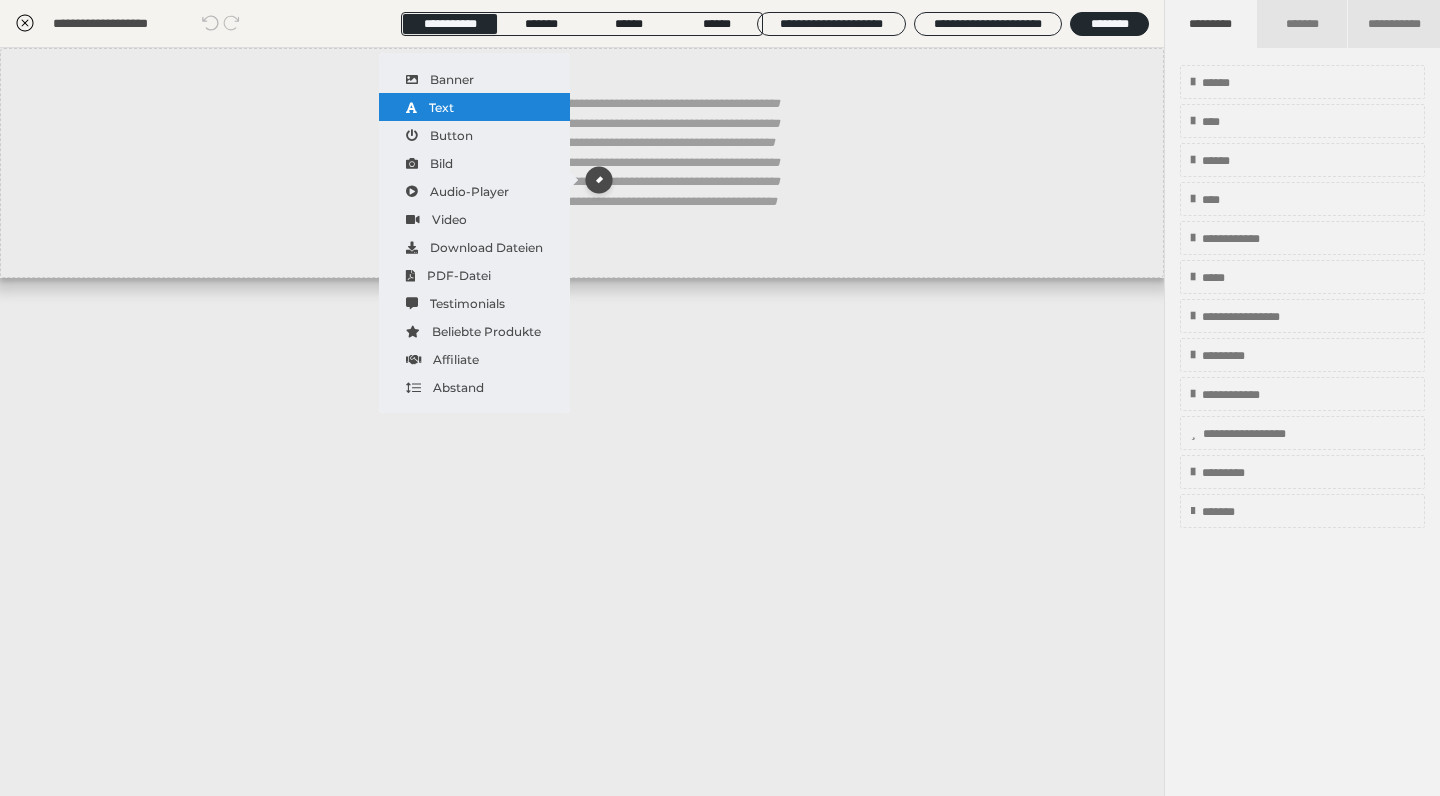 click on "Text" at bounding box center [474, 107] 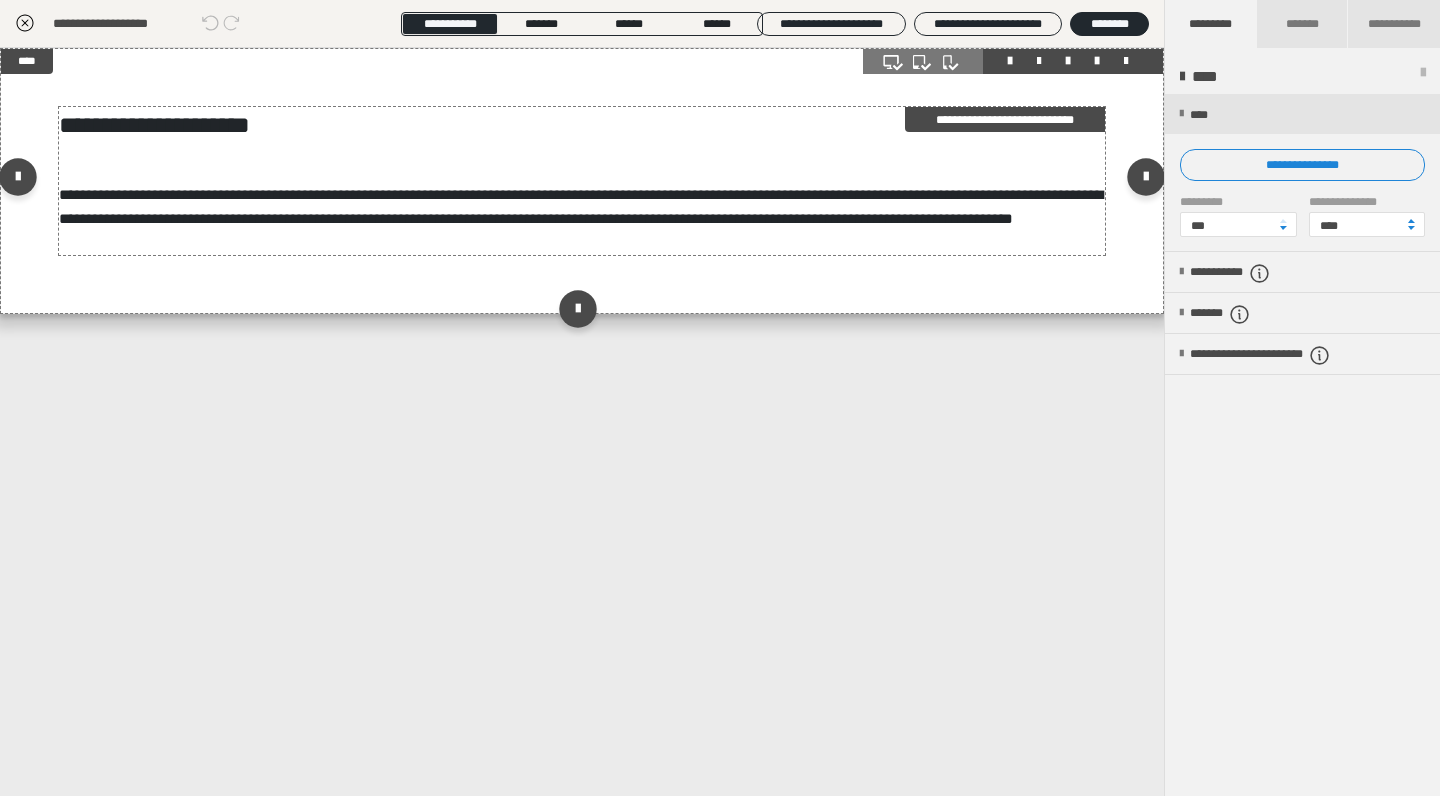click on "**********" at bounding box center (581, 206) 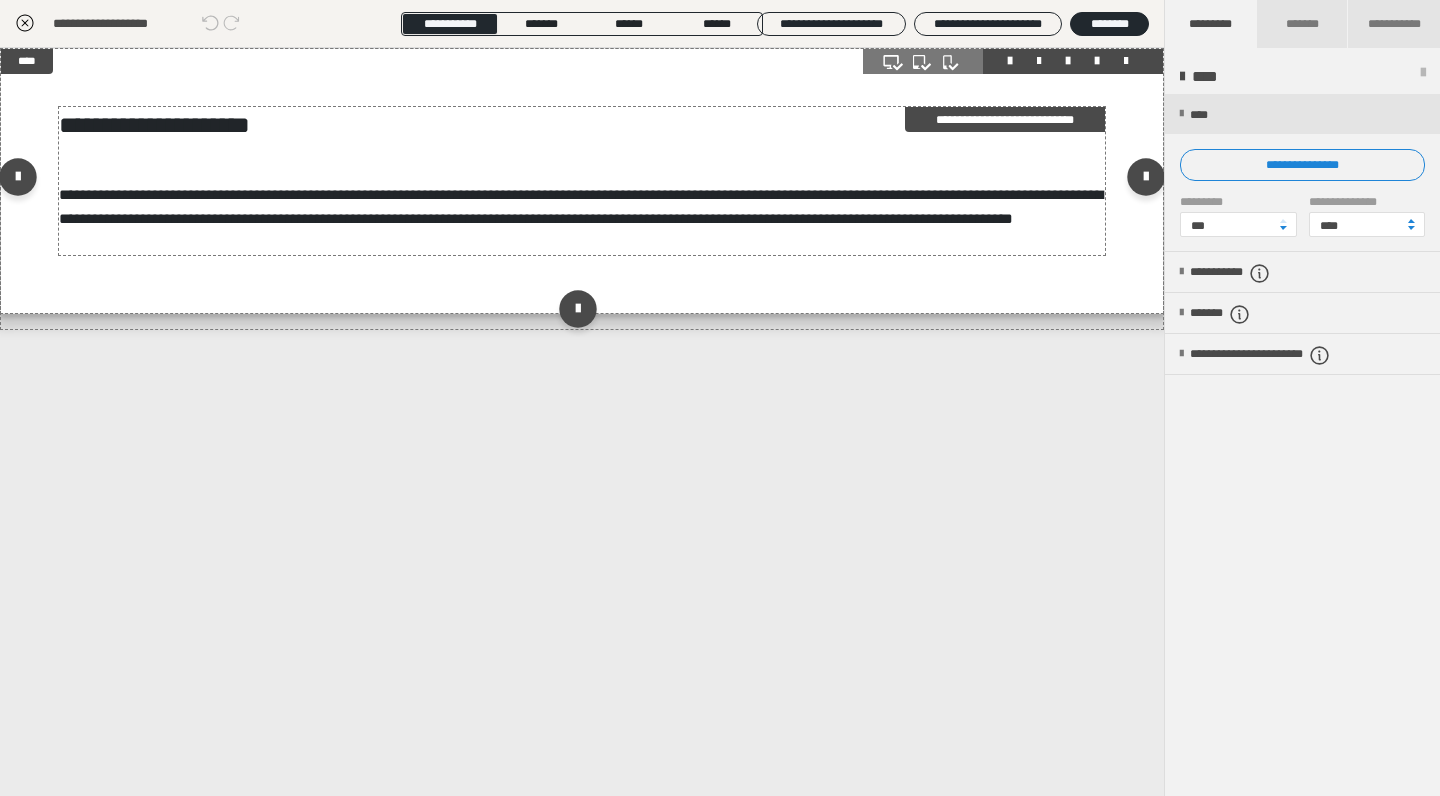 click on "**********" at bounding box center (581, 206) 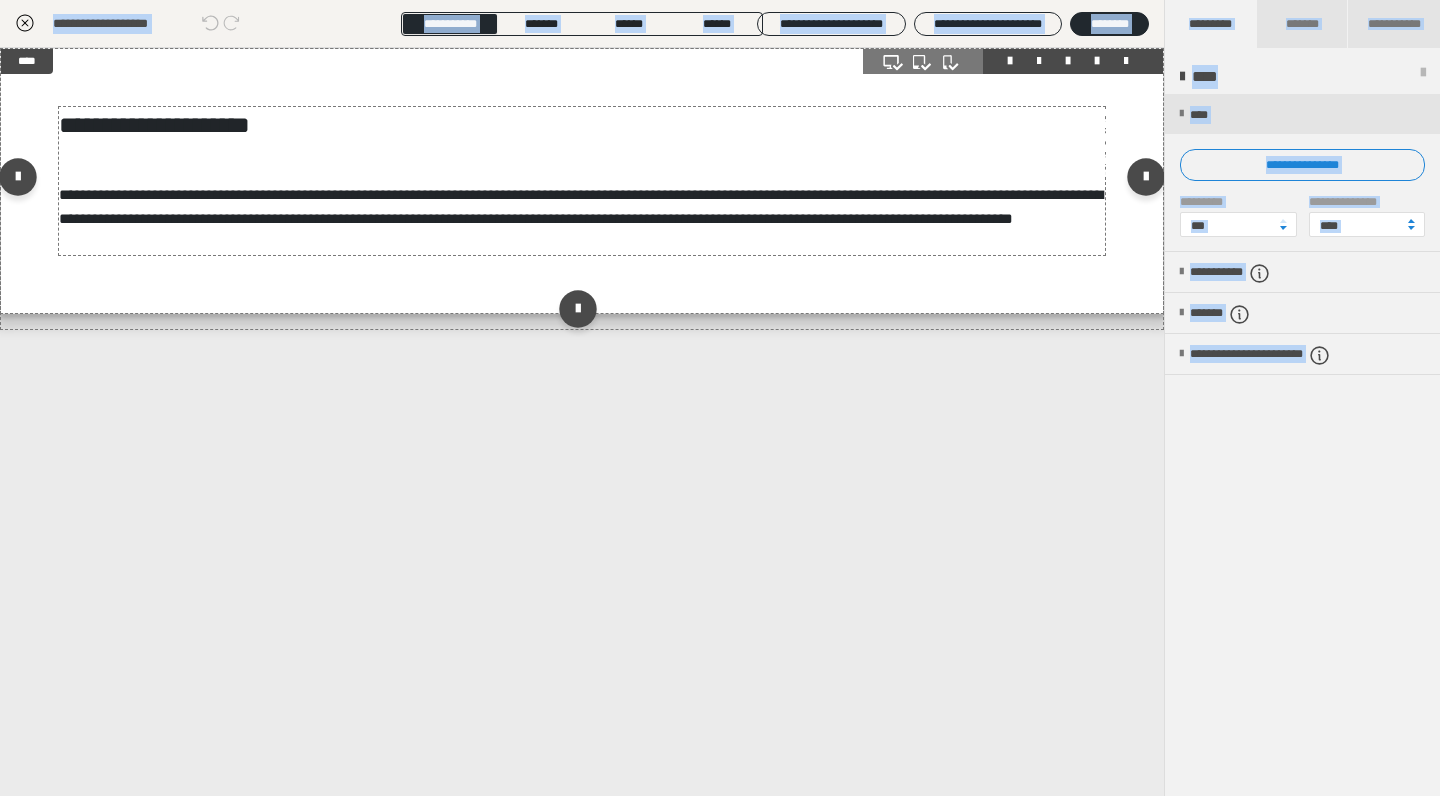 click on "**********" at bounding box center (720, 237) 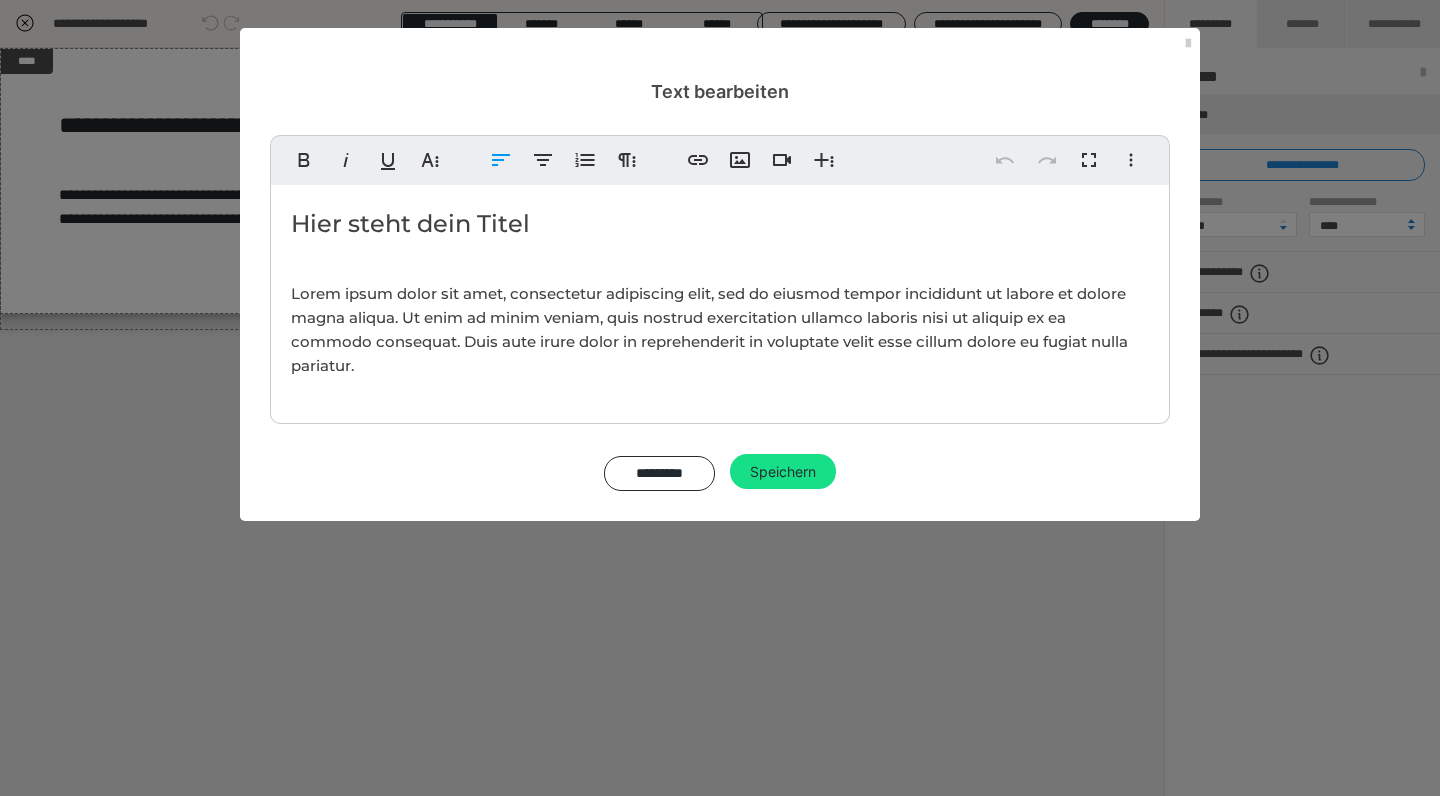 click on "Lorem ipsum dolor sit amet, consectetur adipiscing elit, sed do eiusmod tempor incididunt ut labore et dolore magna aliqua. Ut enim ad minim veniam, quis nostrud exercitation ullamco laboris nisi ut aliquip ex ea commodo consequat. Duis aute irure dolor in reprehenderit in voluptate velit esse cillum dolore eu fugiat nulla pariatur." at bounding box center [720, 330] 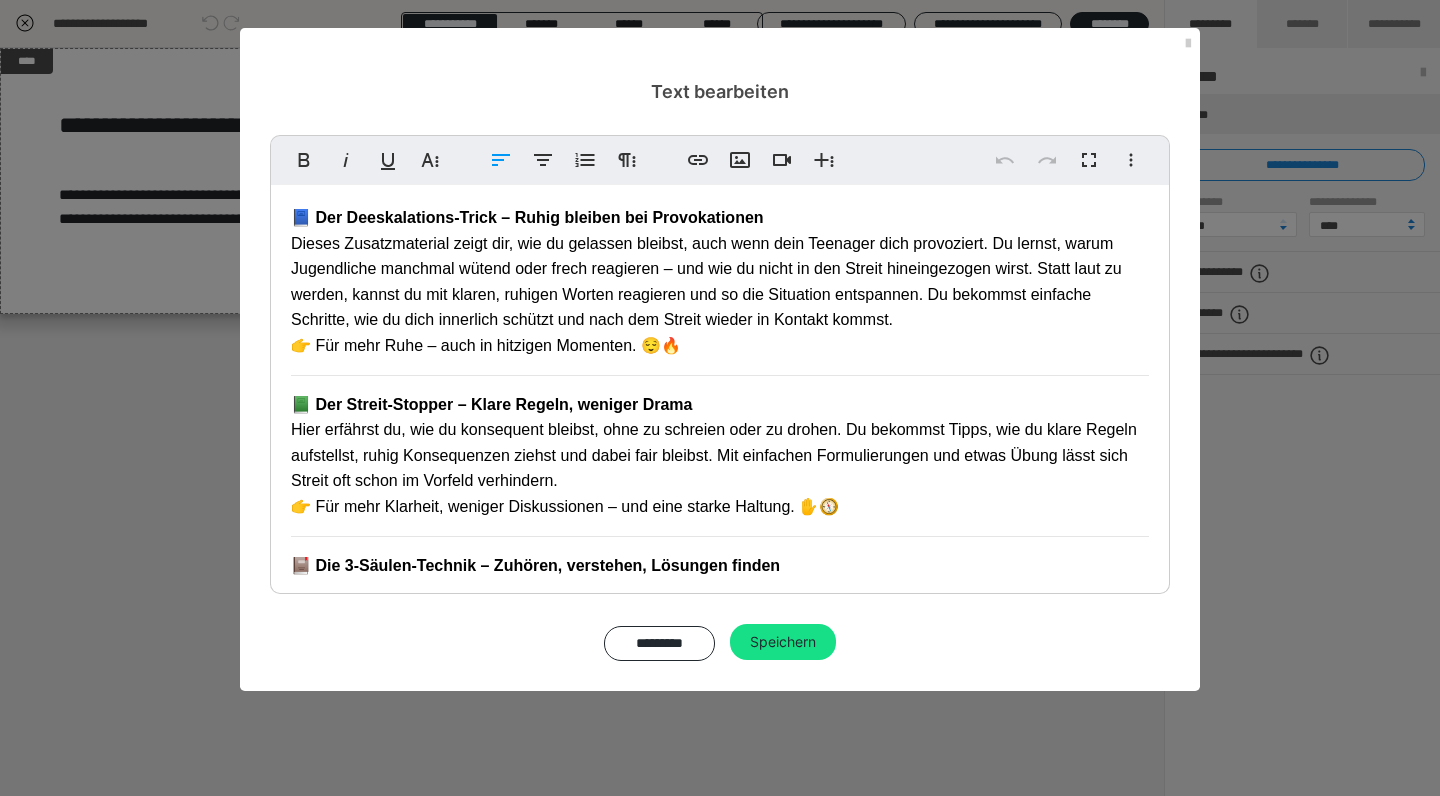 scroll, scrollTop: 84, scrollLeft: 0, axis: vertical 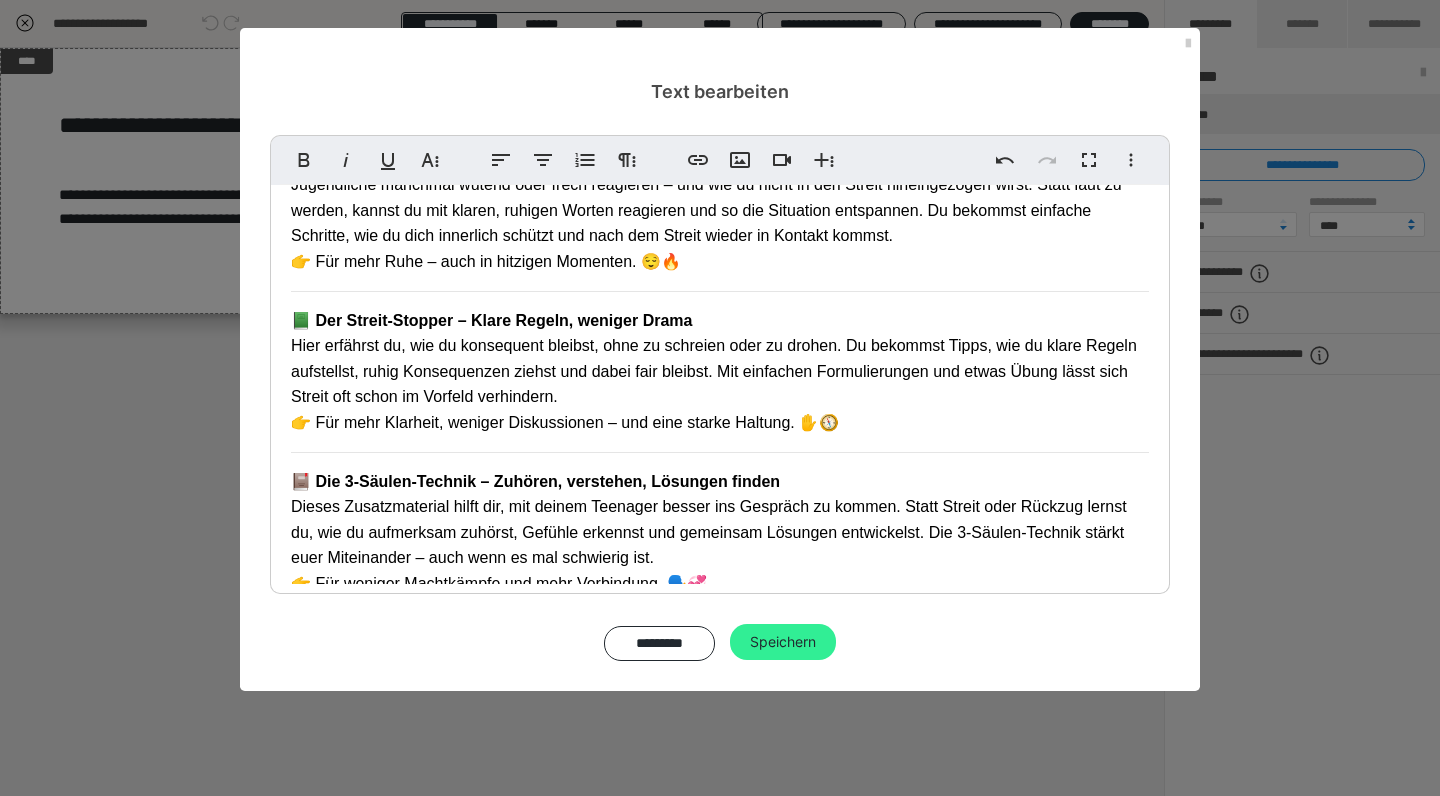 click on "Speichern" at bounding box center [783, 642] 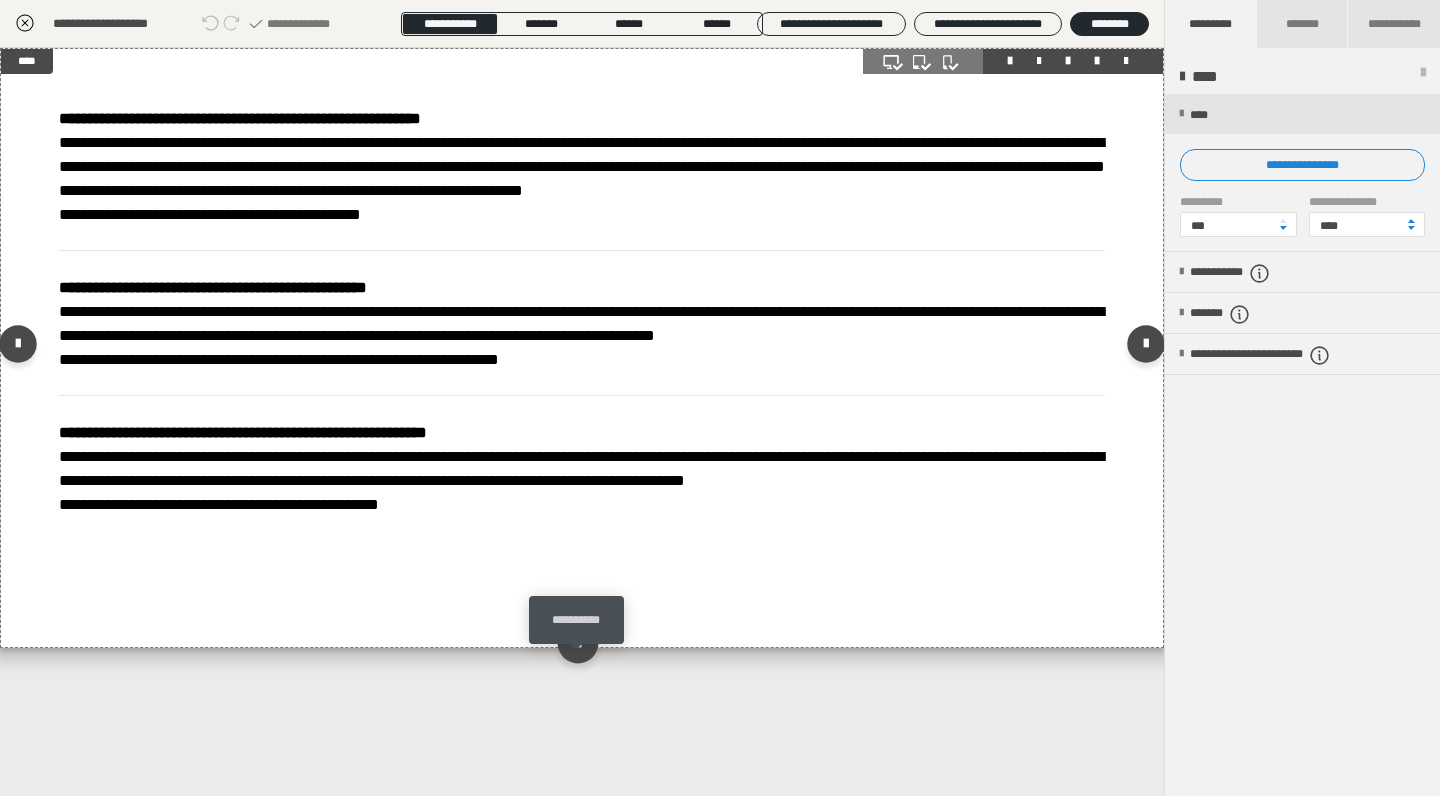 click at bounding box center [577, 642] 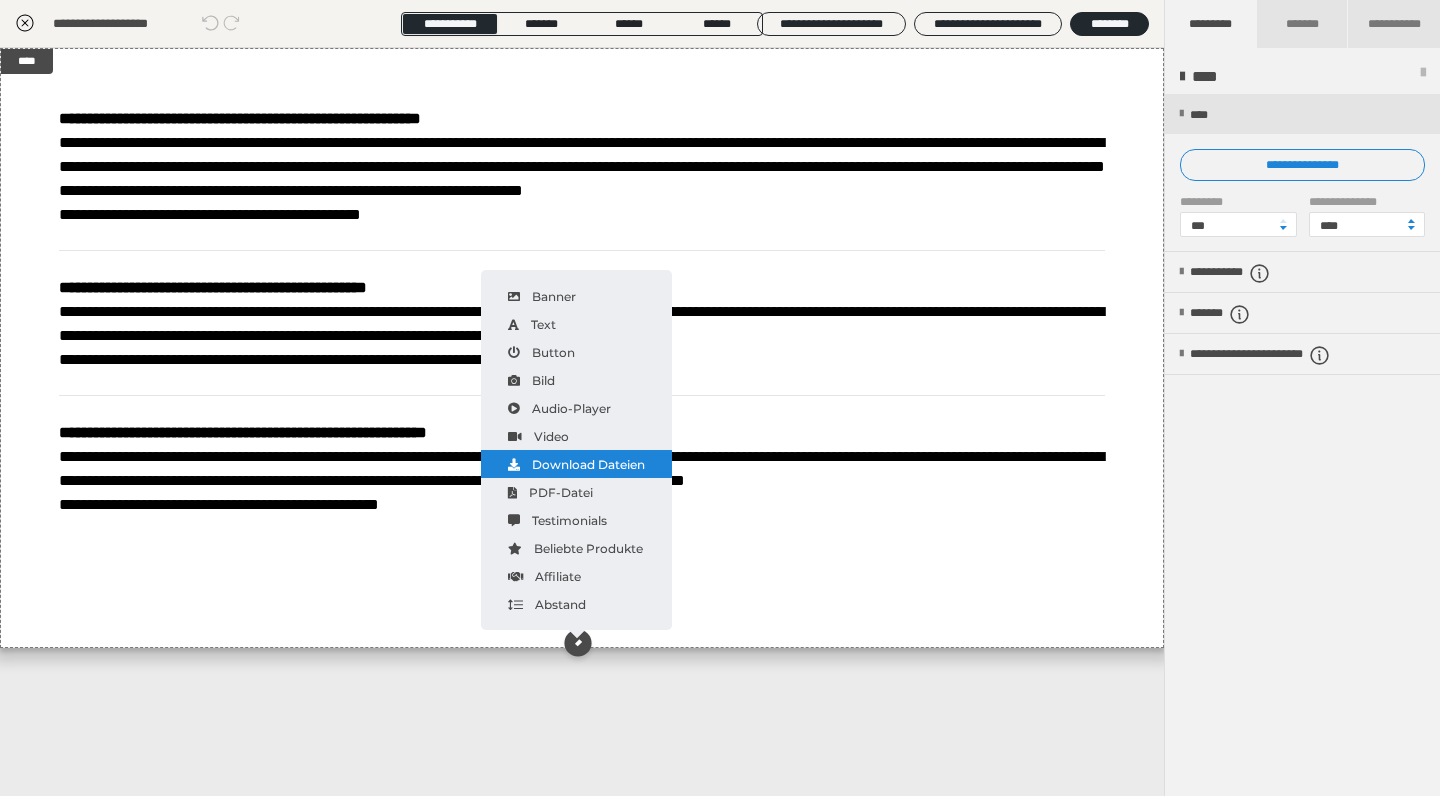click on "Download Dateien" at bounding box center (576, 464) 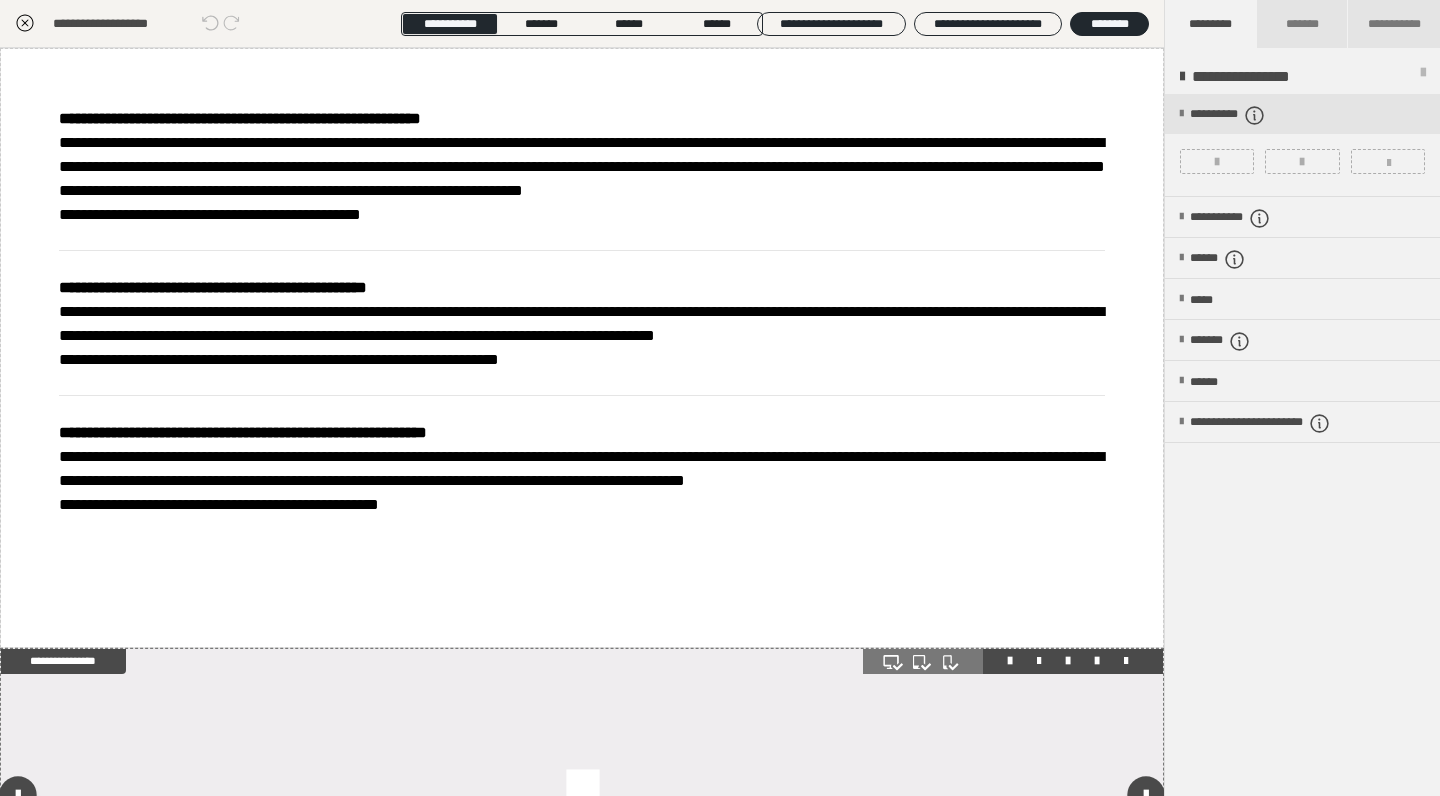 click at bounding box center (582, 799) 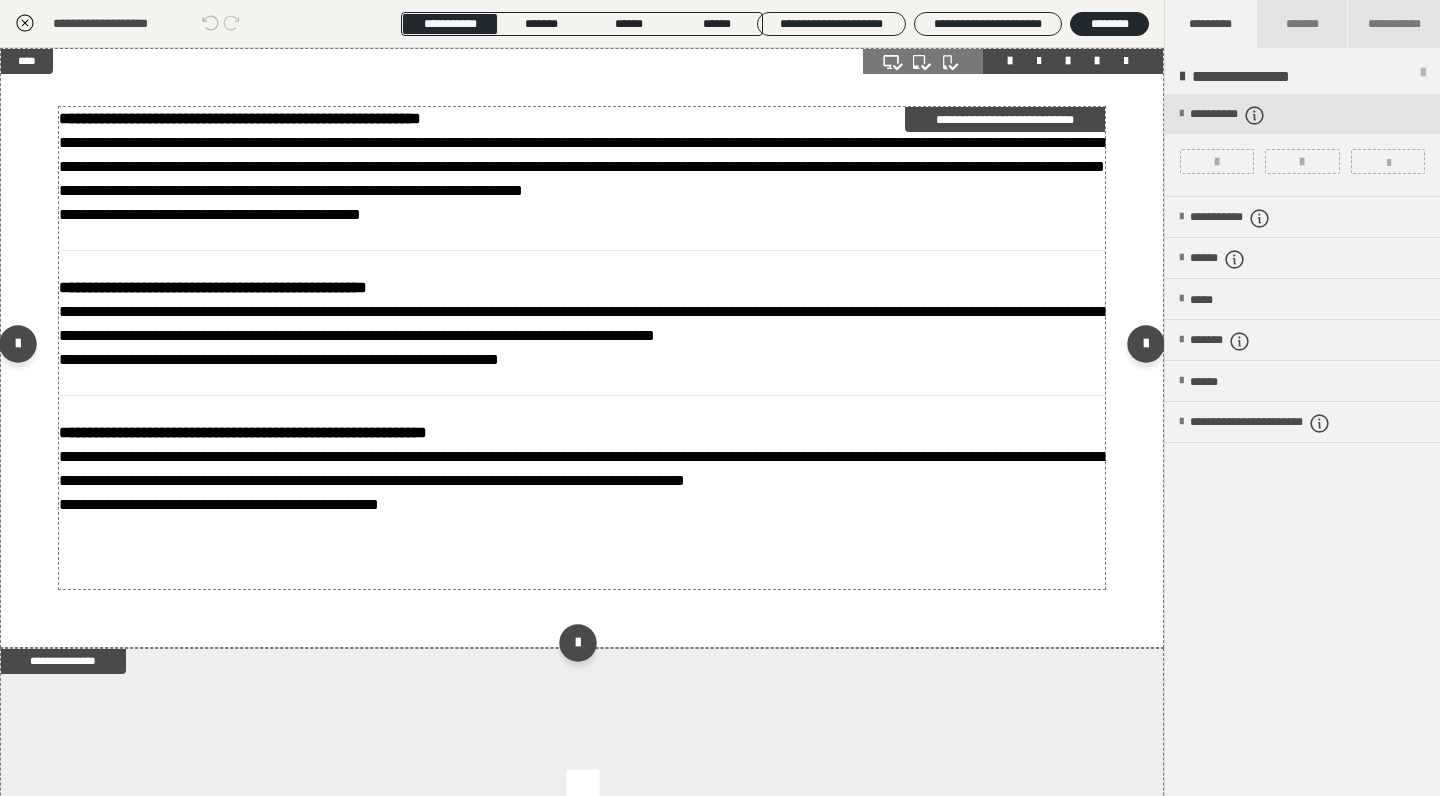 scroll, scrollTop: 0, scrollLeft: 0, axis: both 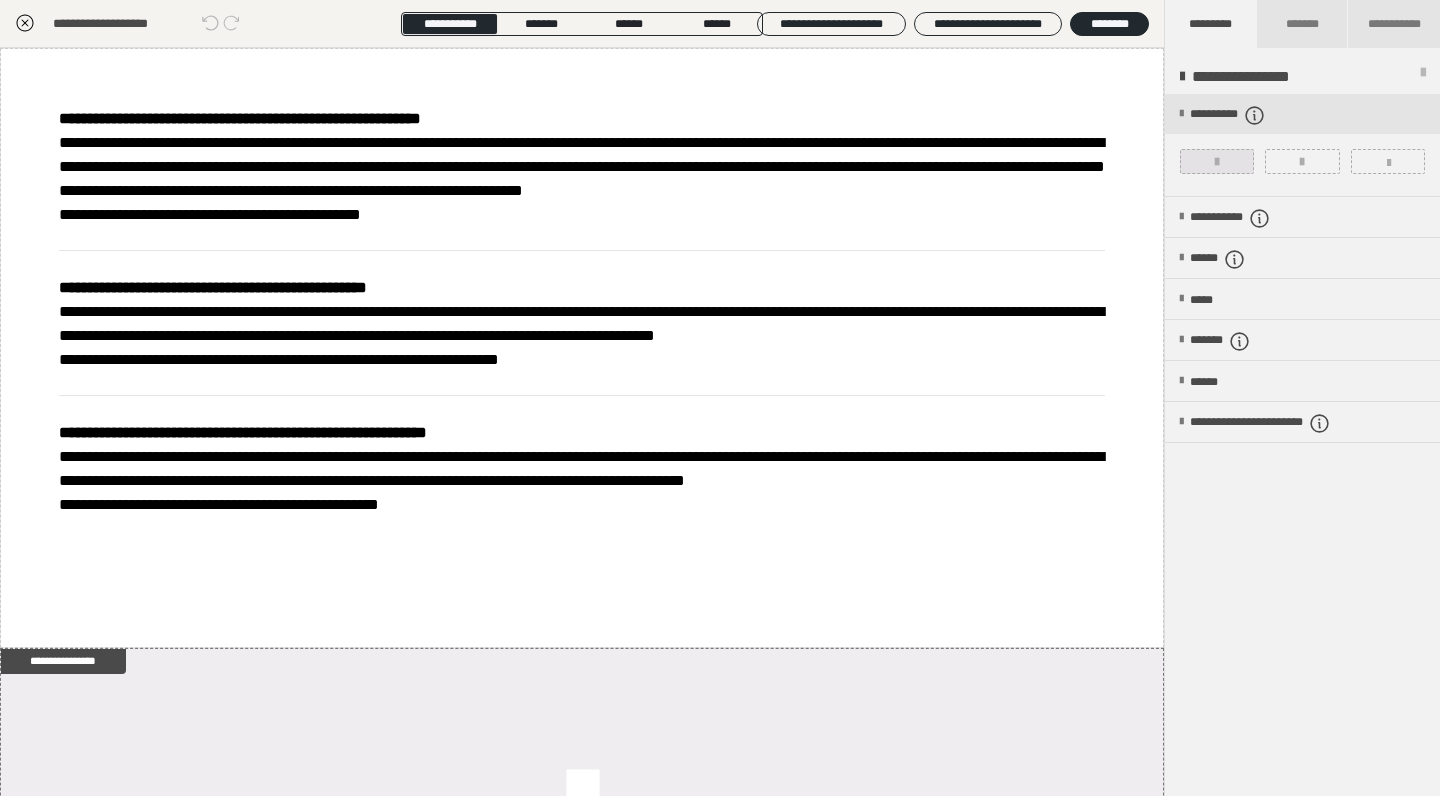 click at bounding box center [1217, 162] 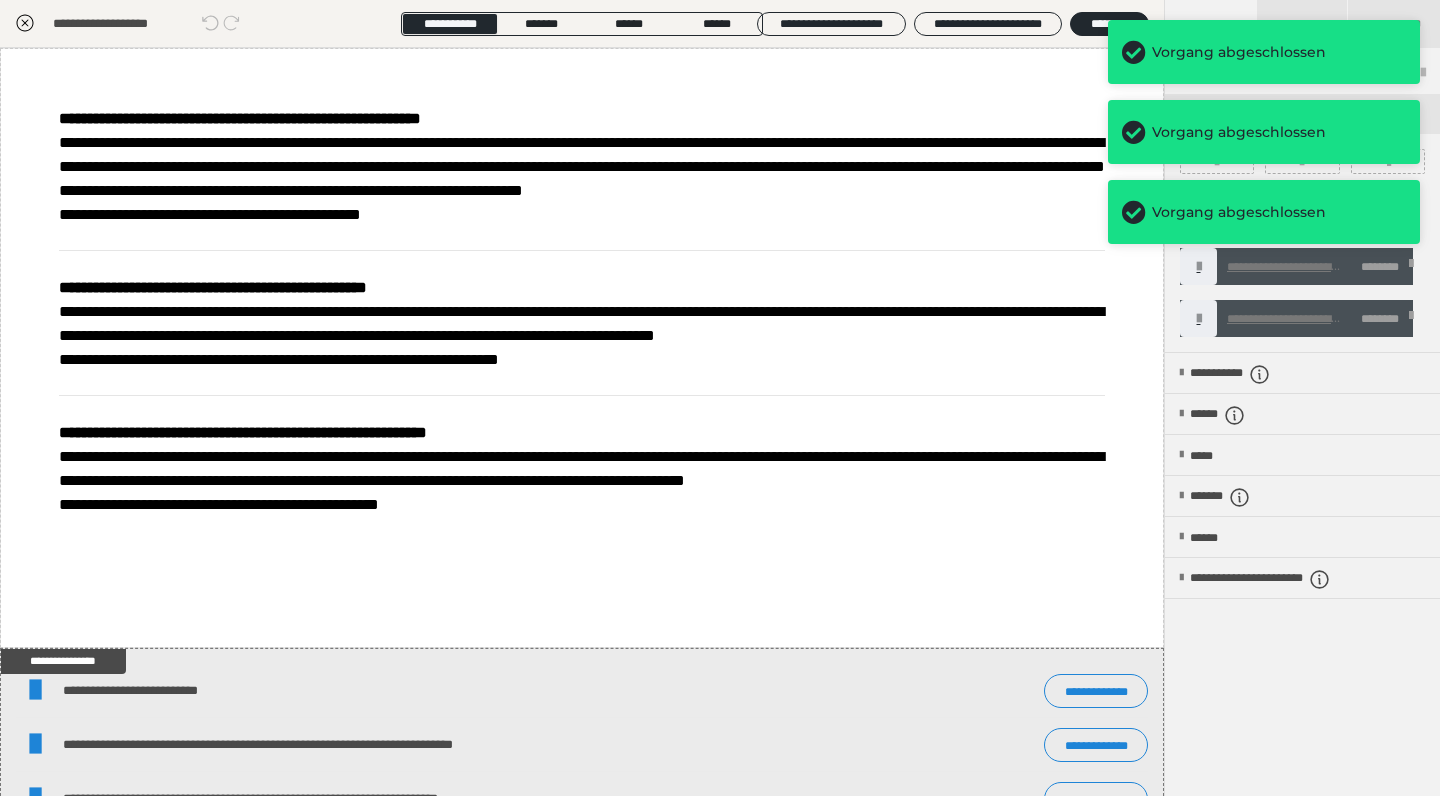 drag, startPoint x: 30, startPoint y: 25, endPoint x: 528, endPoint y: 294, distance: 566.00793 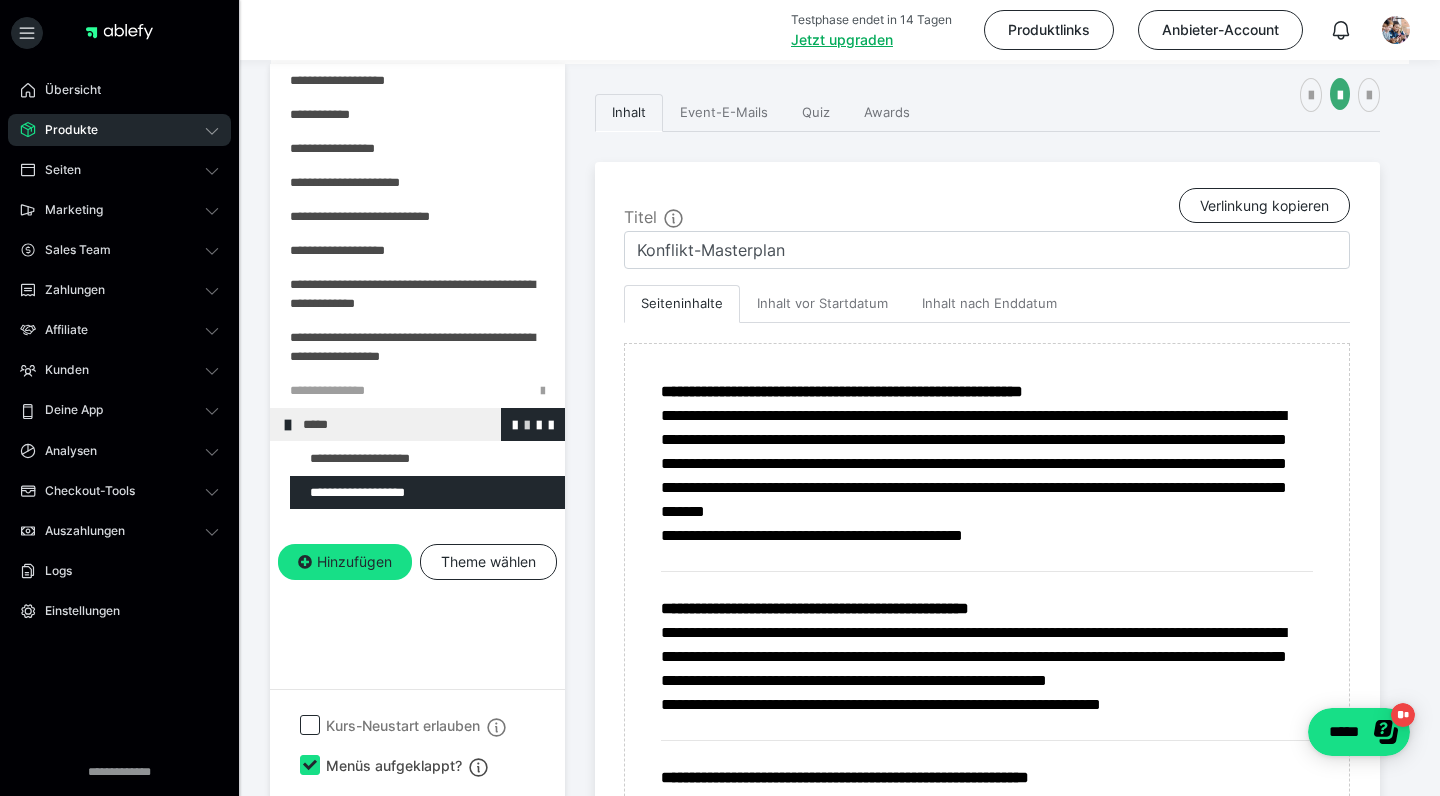 click at bounding box center (527, 424) 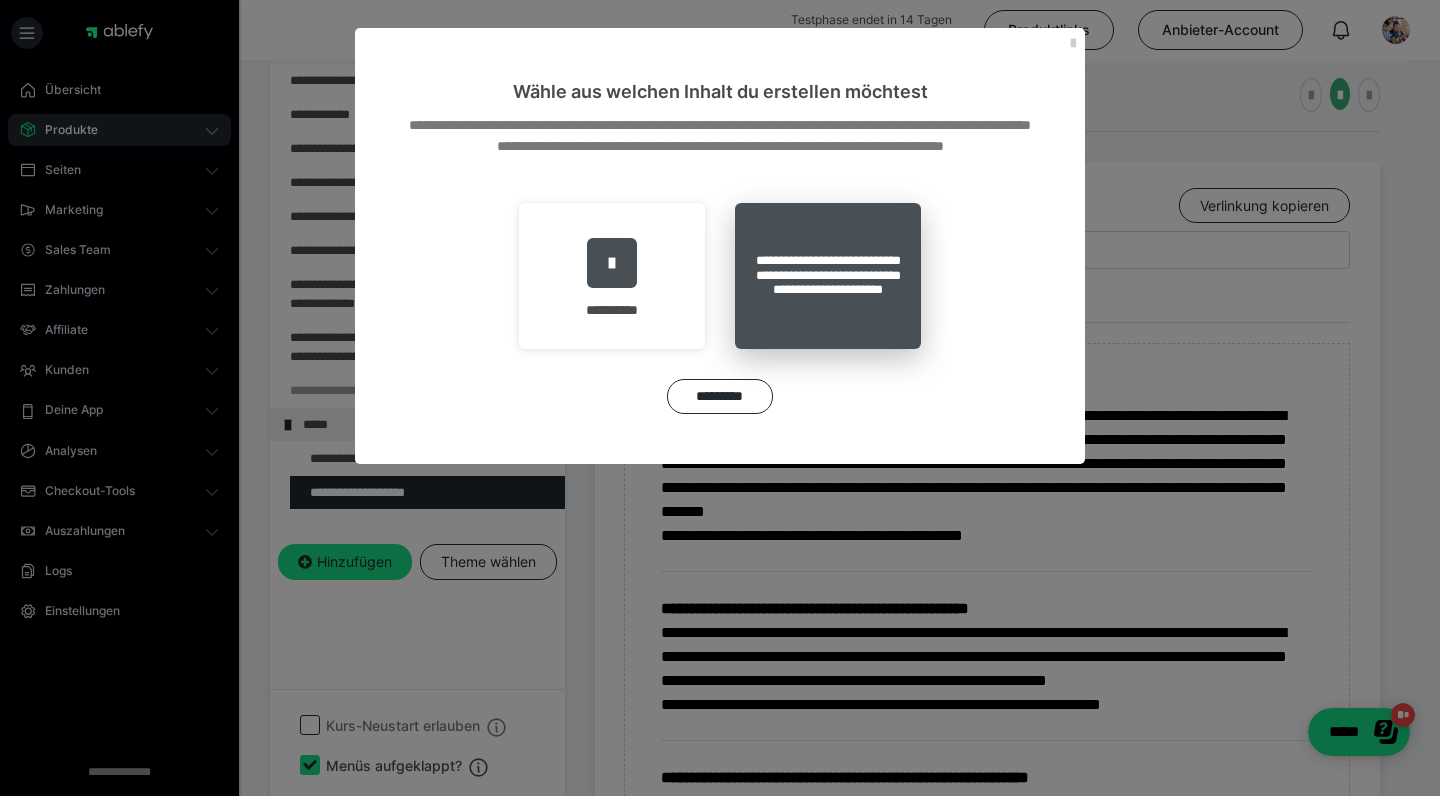 click on "**********" at bounding box center (828, 276) 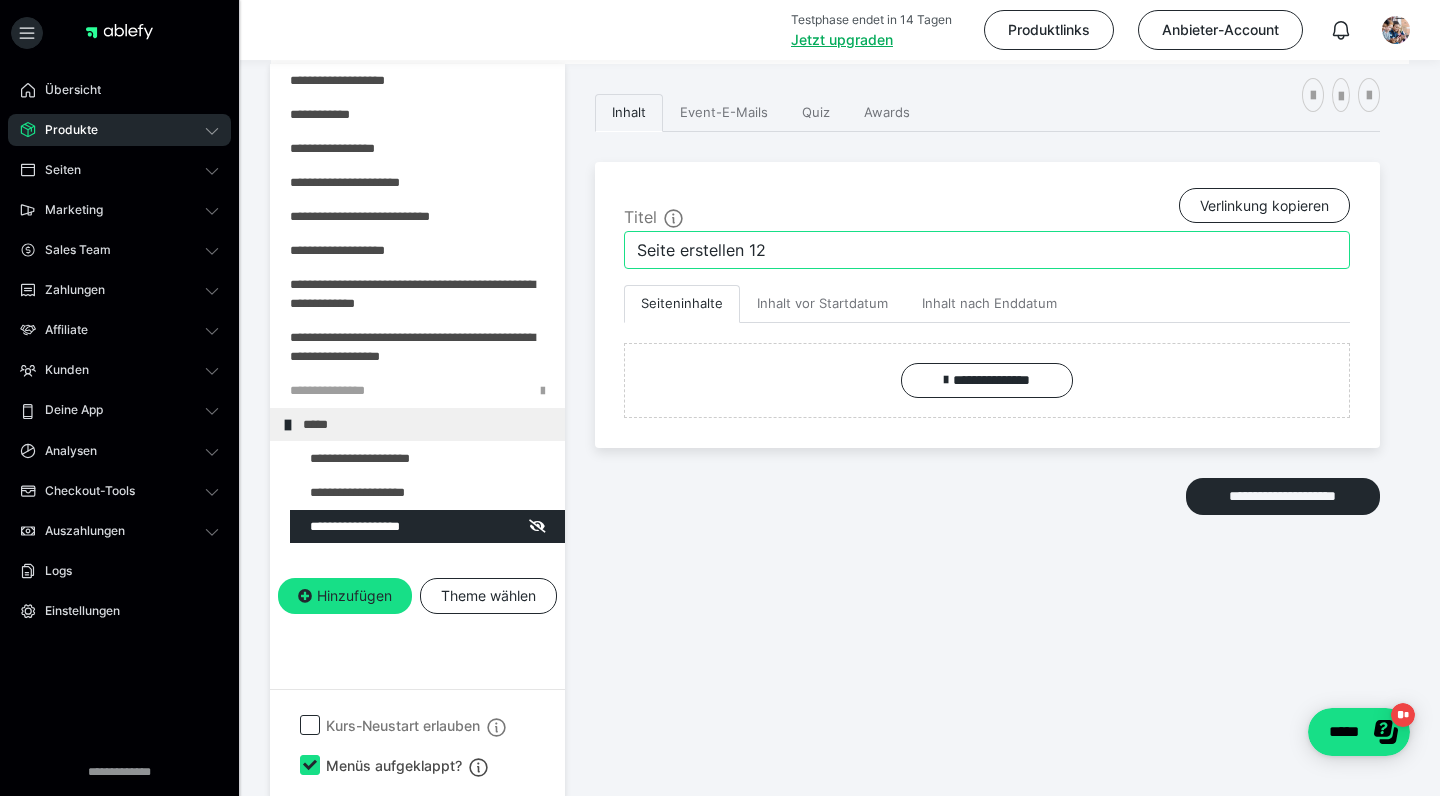 click on "Seite erstellen 12" at bounding box center [987, 250] 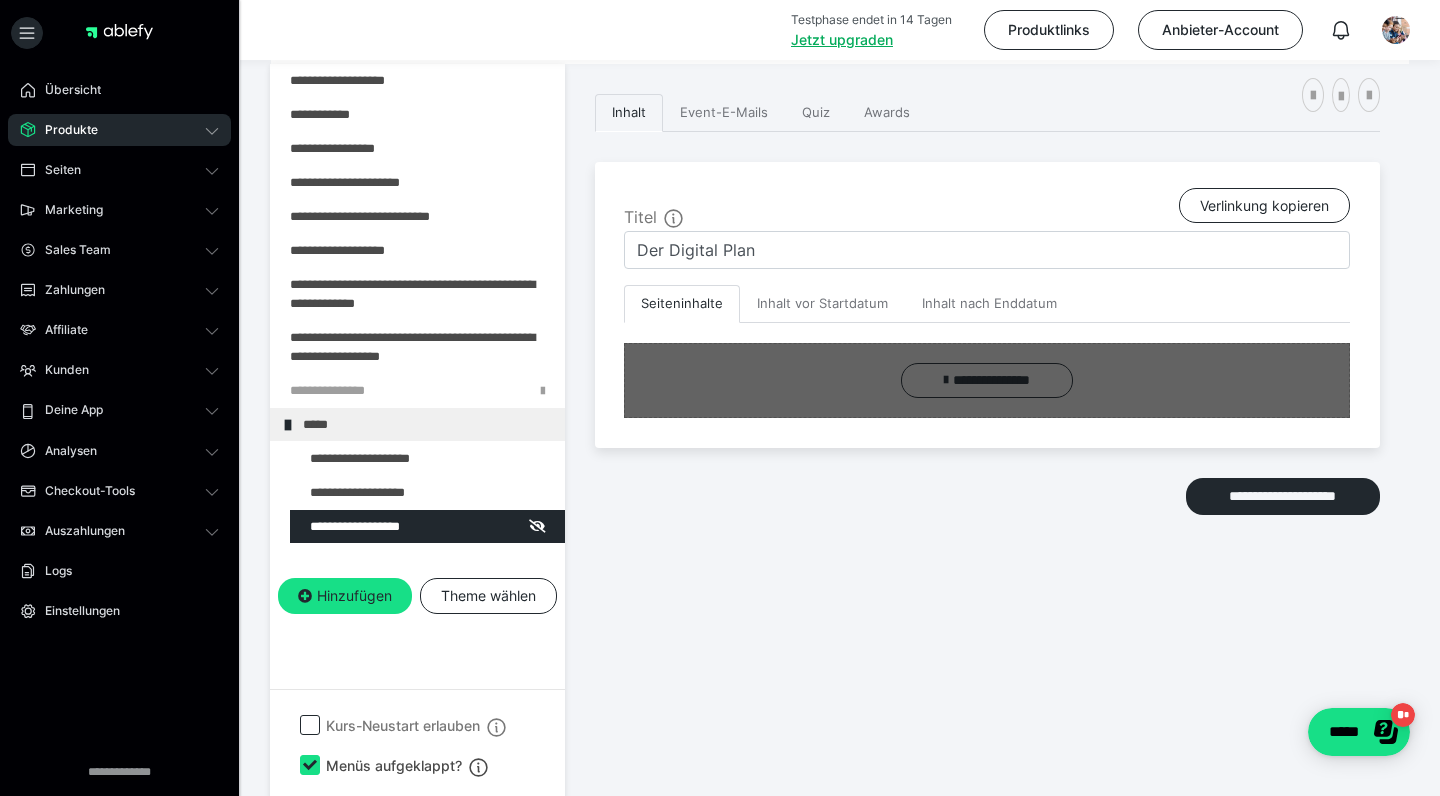 click at bounding box center (1341, 97) 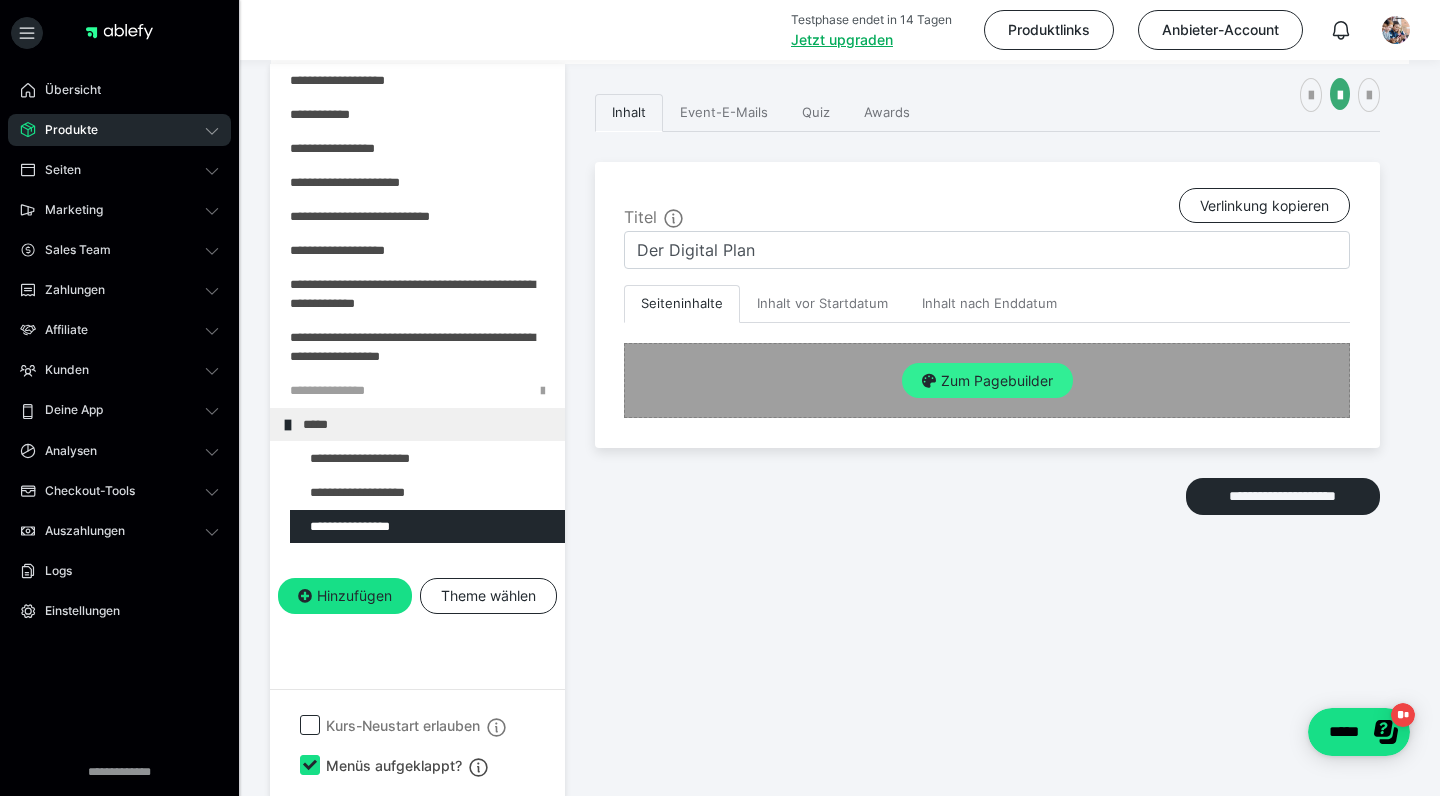click on "Zum Pagebuilder" at bounding box center [987, 381] 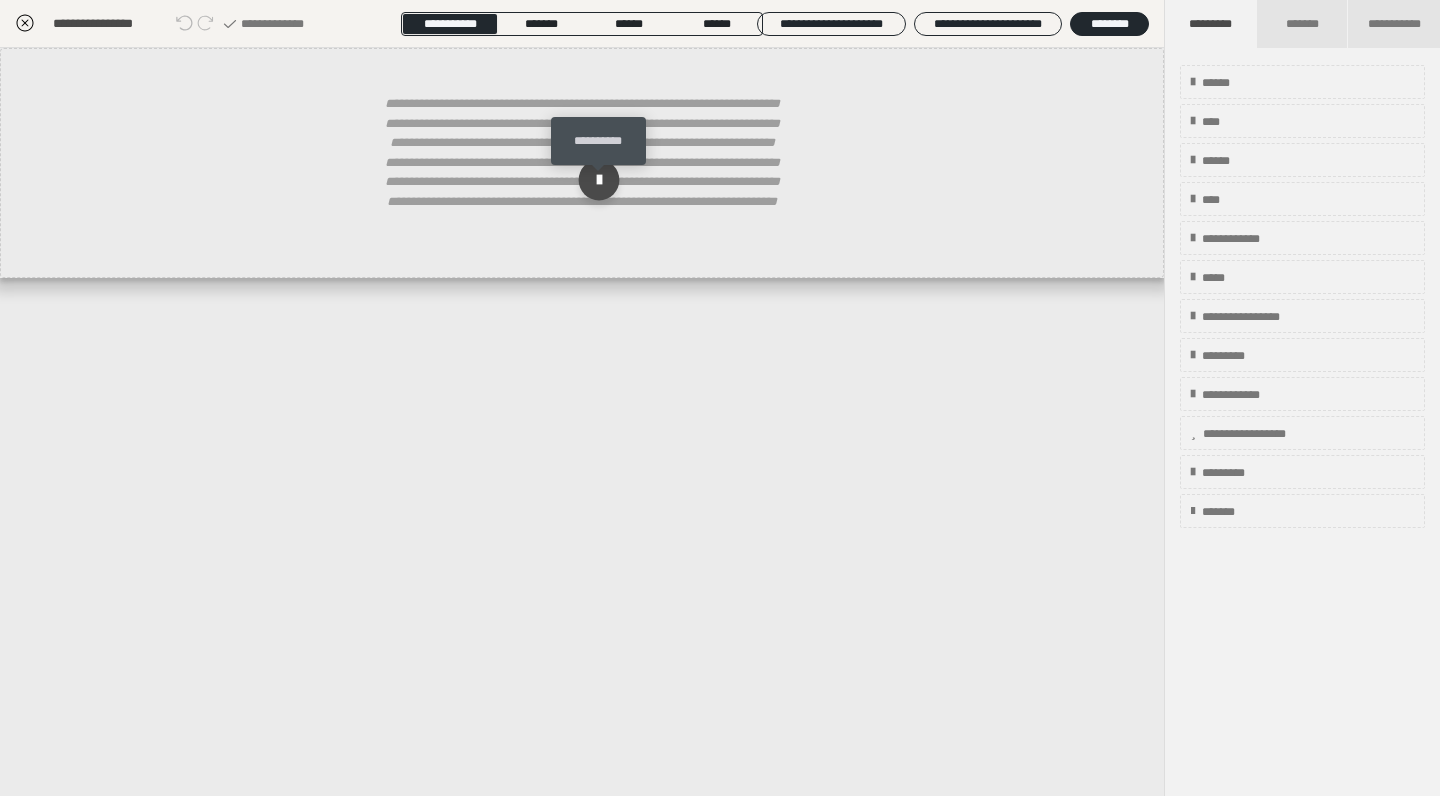 click at bounding box center (599, 180) 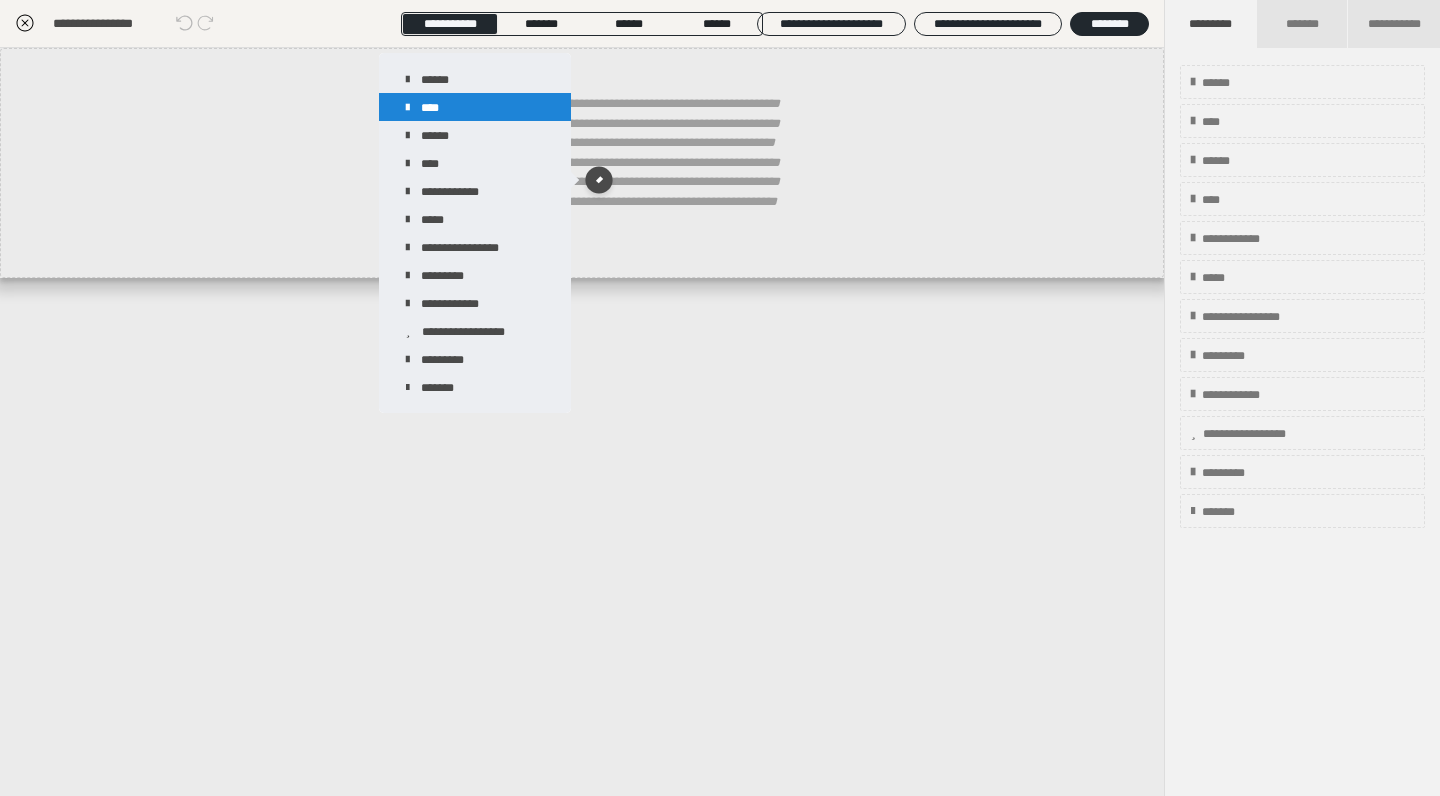 click on "****" at bounding box center (475, 107) 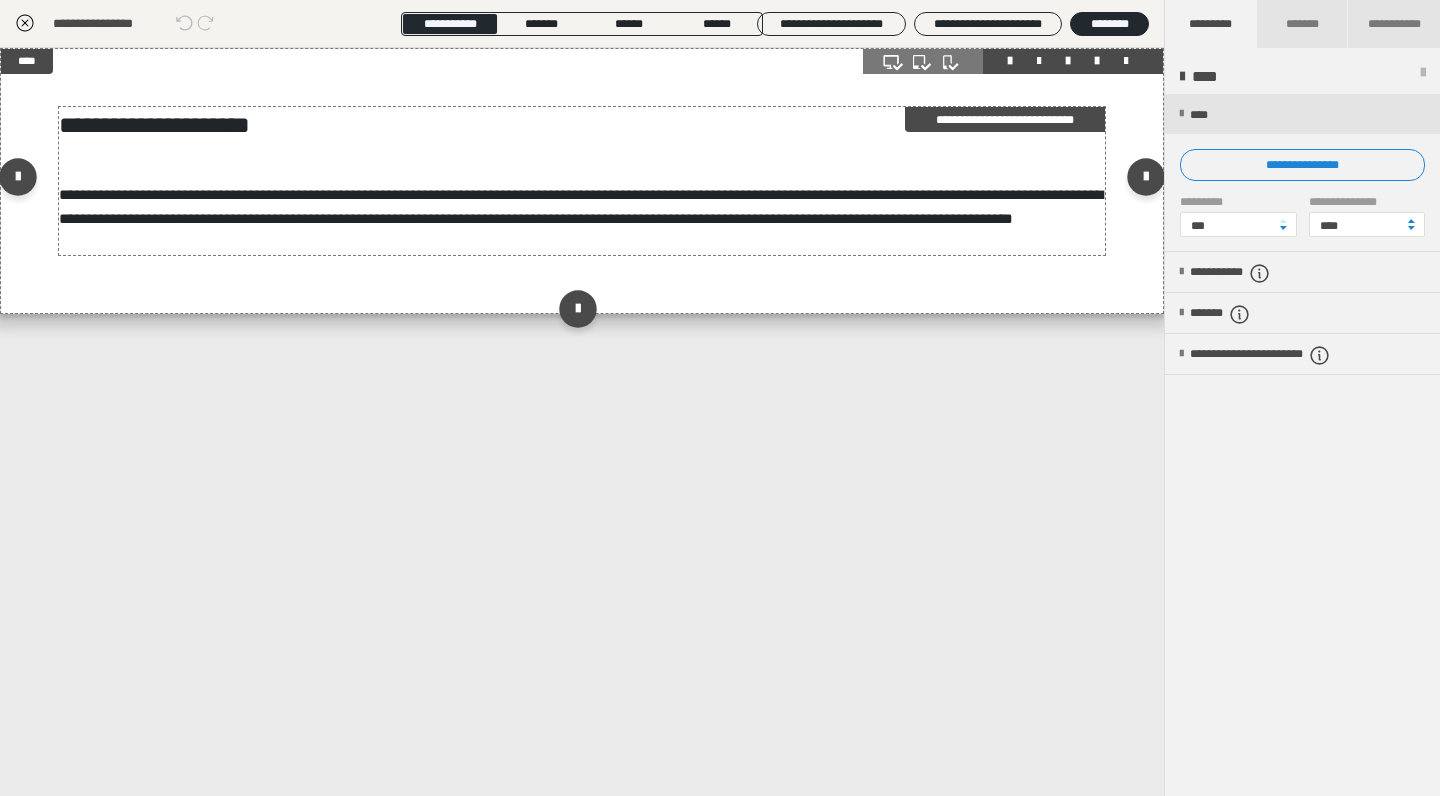 click on "**********" at bounding box center (581, 206) 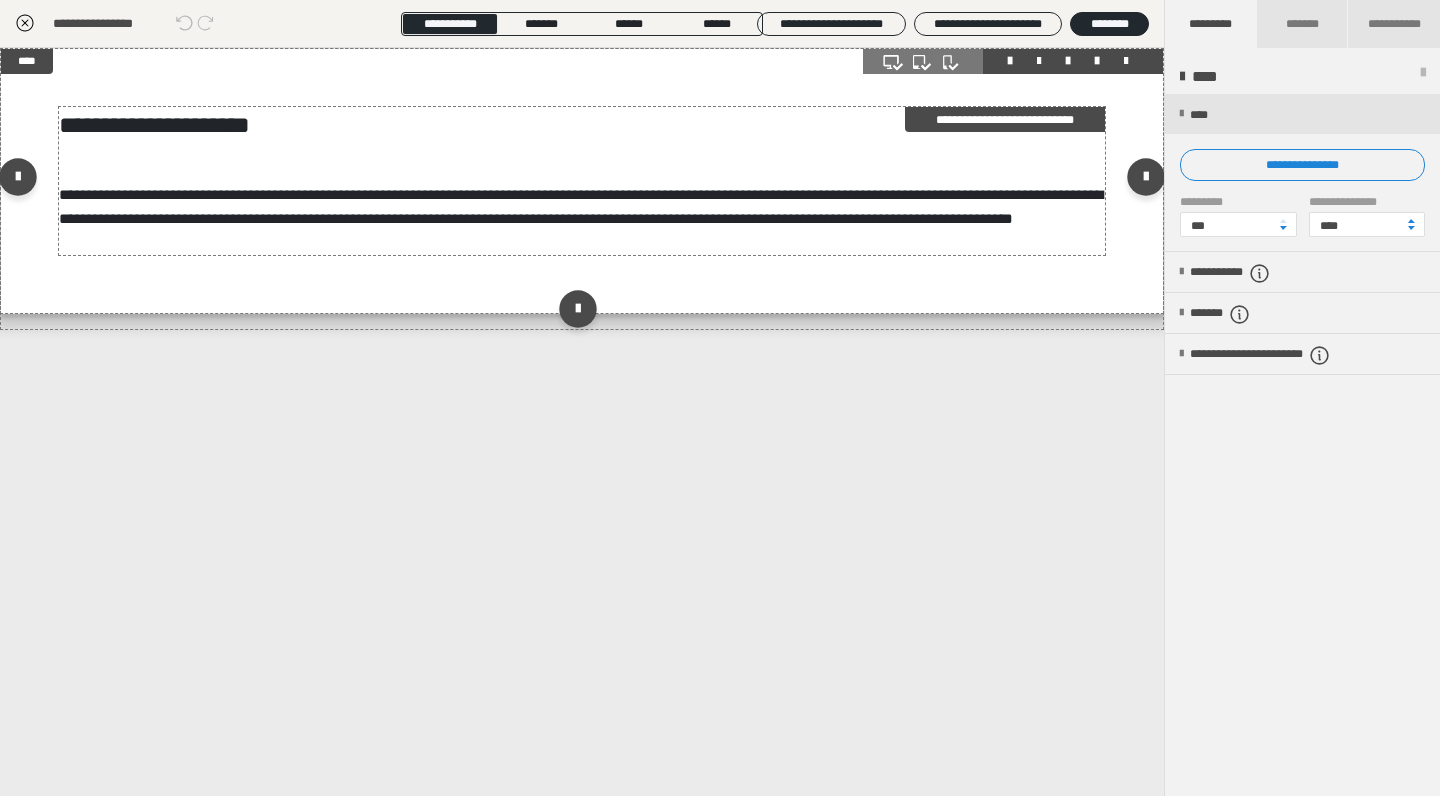 click on "**********" at bounding box center (581, 206) 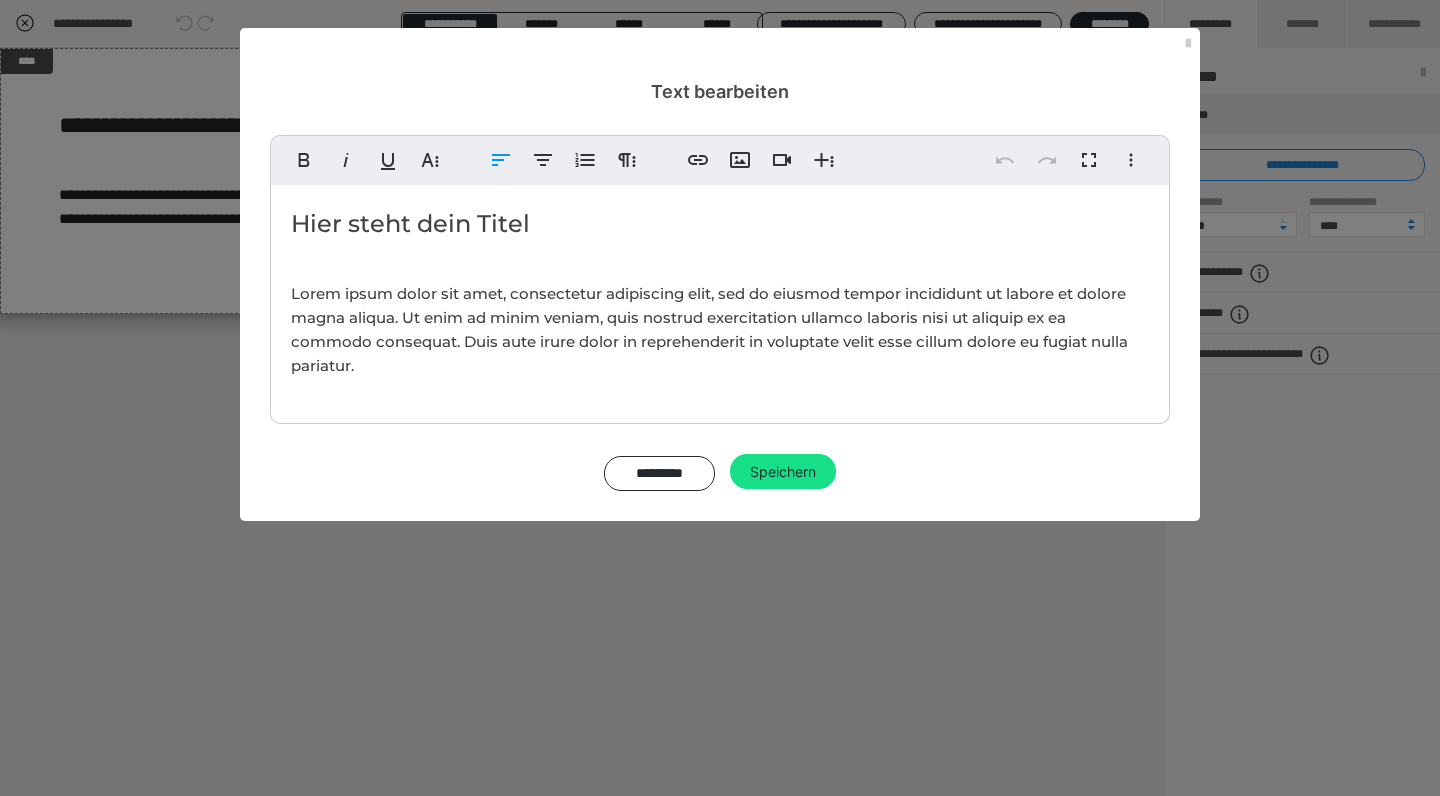 click on "Lorem ipsum dolor sit amet, consectetur adipiscing elit, sed do eiusmod tempor incididunt ut labore et dolore magna aliqua. Ut enim ad minim veniam, quis nostrud exercitation ullamco laboris nisi ut aliquip ex ea commodo consequat. Duis aute irure dolor in reprehenderit in voluptate velit esse cillum dolore eu fugiat nulla pariatur." at bounding box center [720, 330] 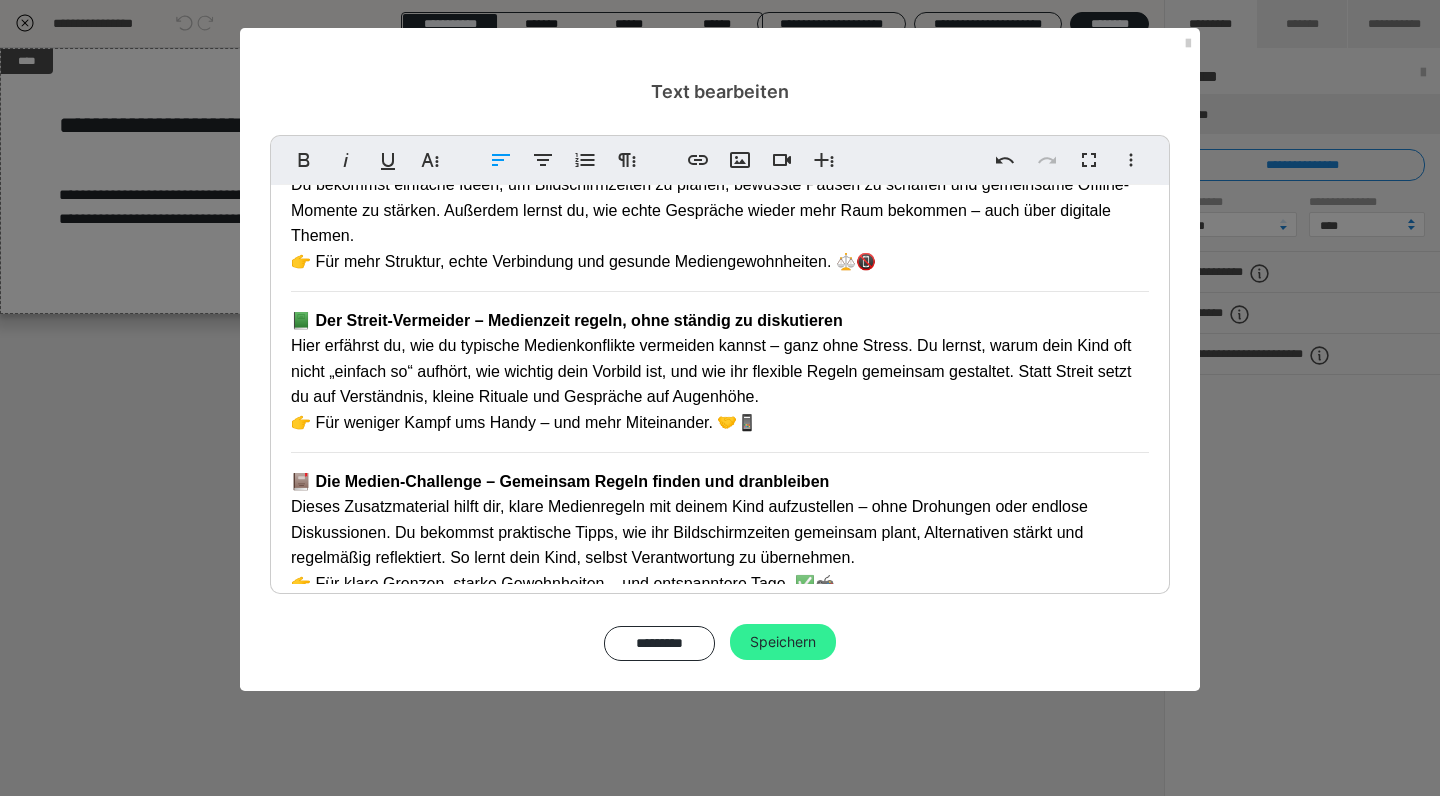 click on "Speichern" at bounding box center [783, 642] 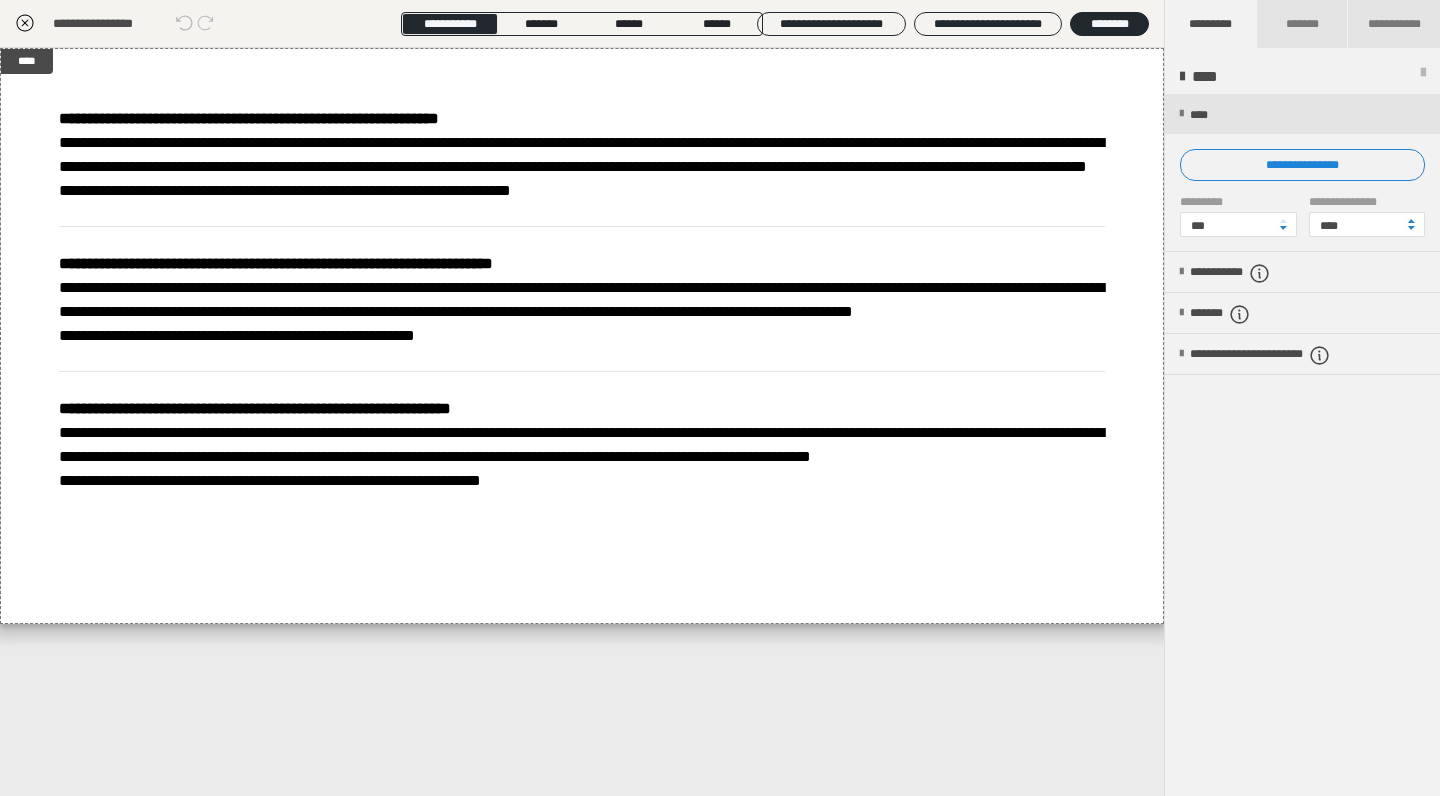 drag, startPoint x: 569, startPoint y: 634, endPoint x: 646, endPoint y: 641, distance: 77.31753 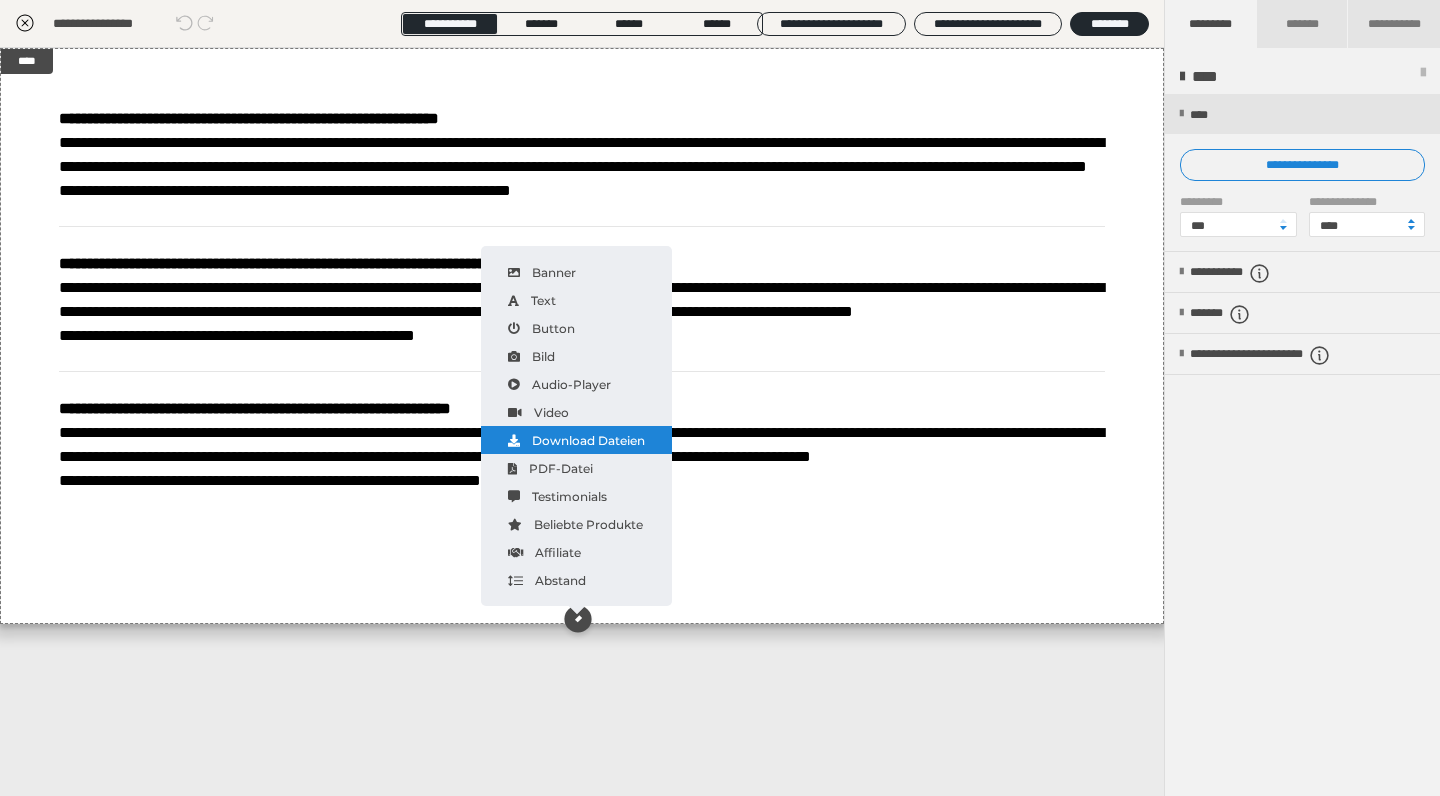 click on "Download Dateien" at bounding box center [576, 440] 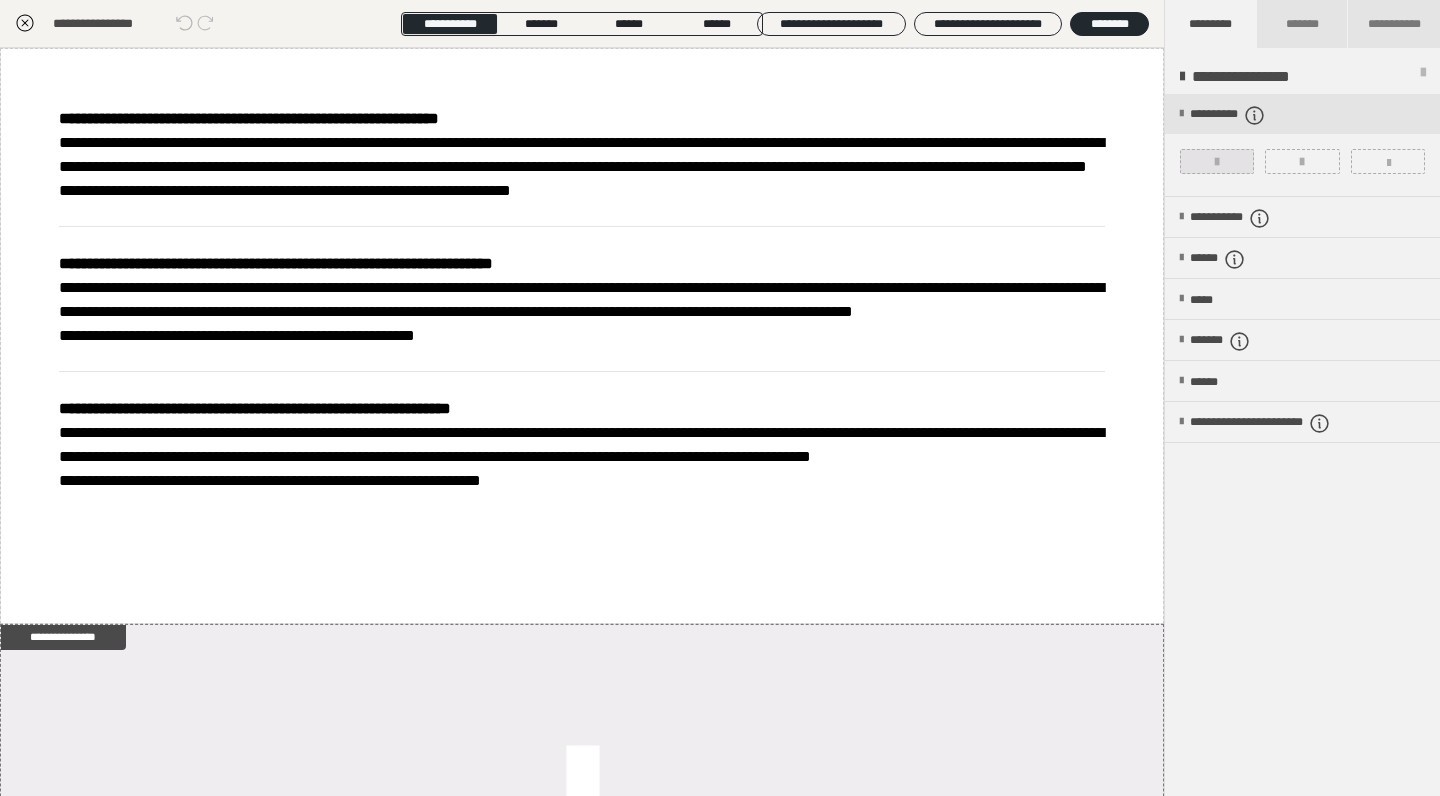 click at bounding box center (1217, 161) 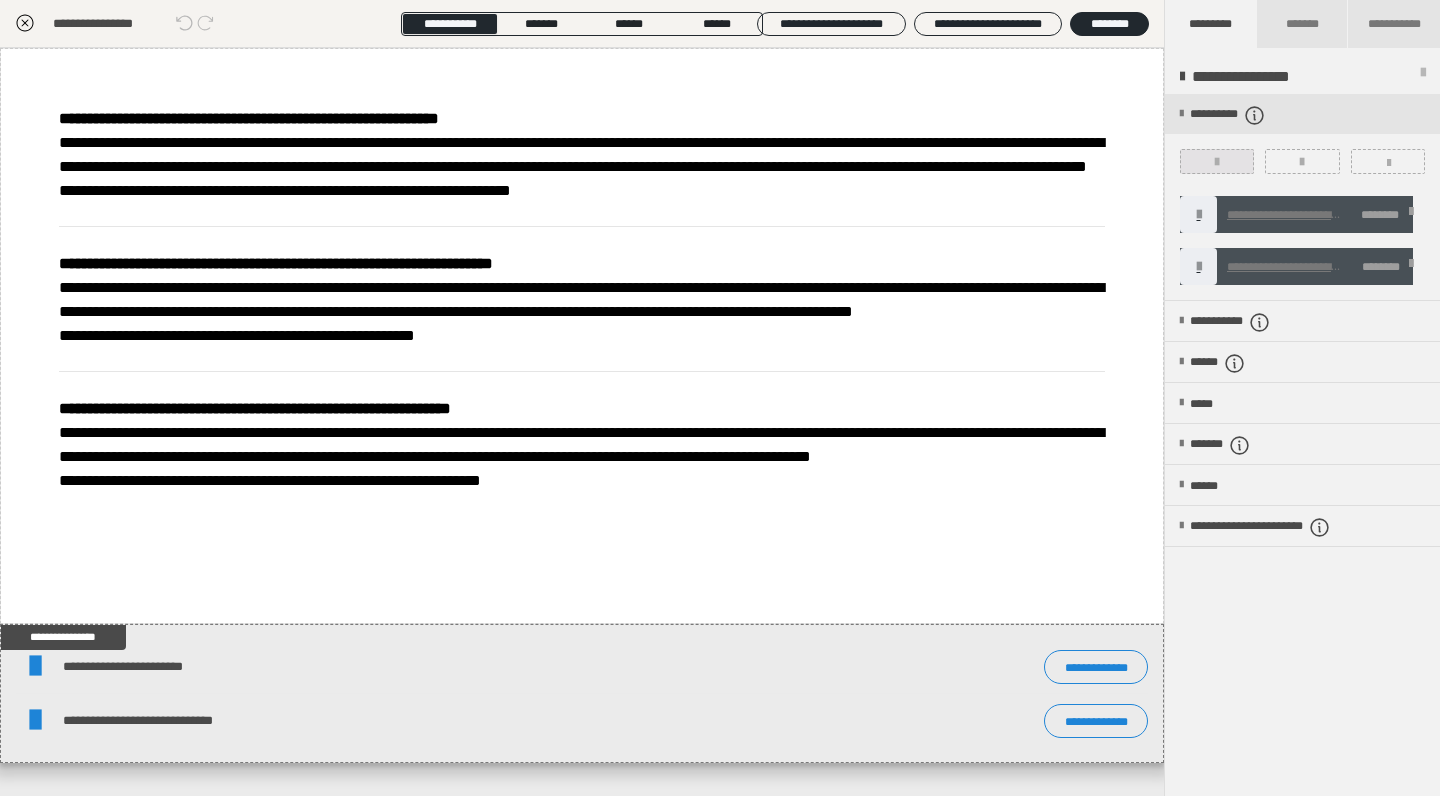 click at bounding box center [1217, 161] 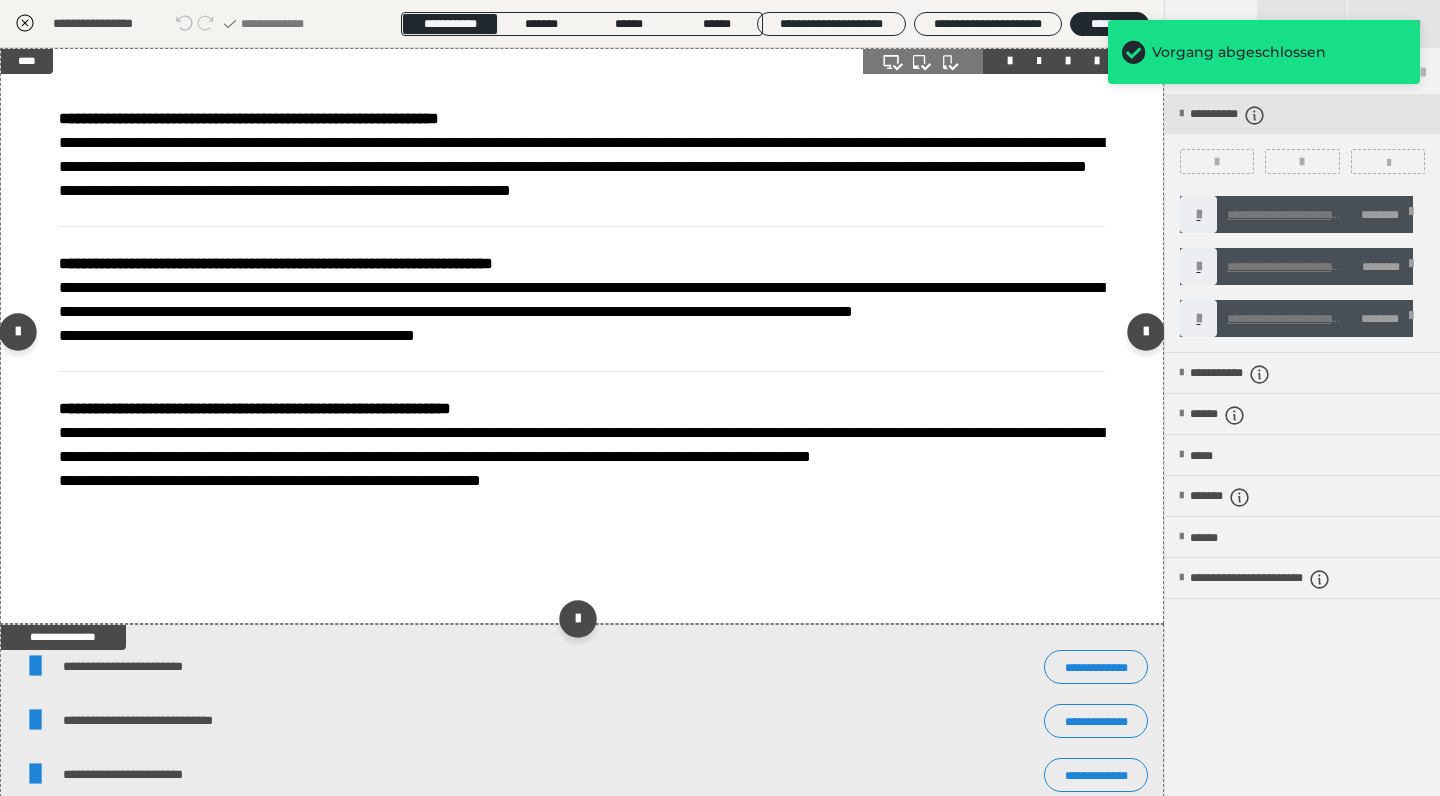 scroll, scrollTop: 0, scrollLeft: 0, axis: both 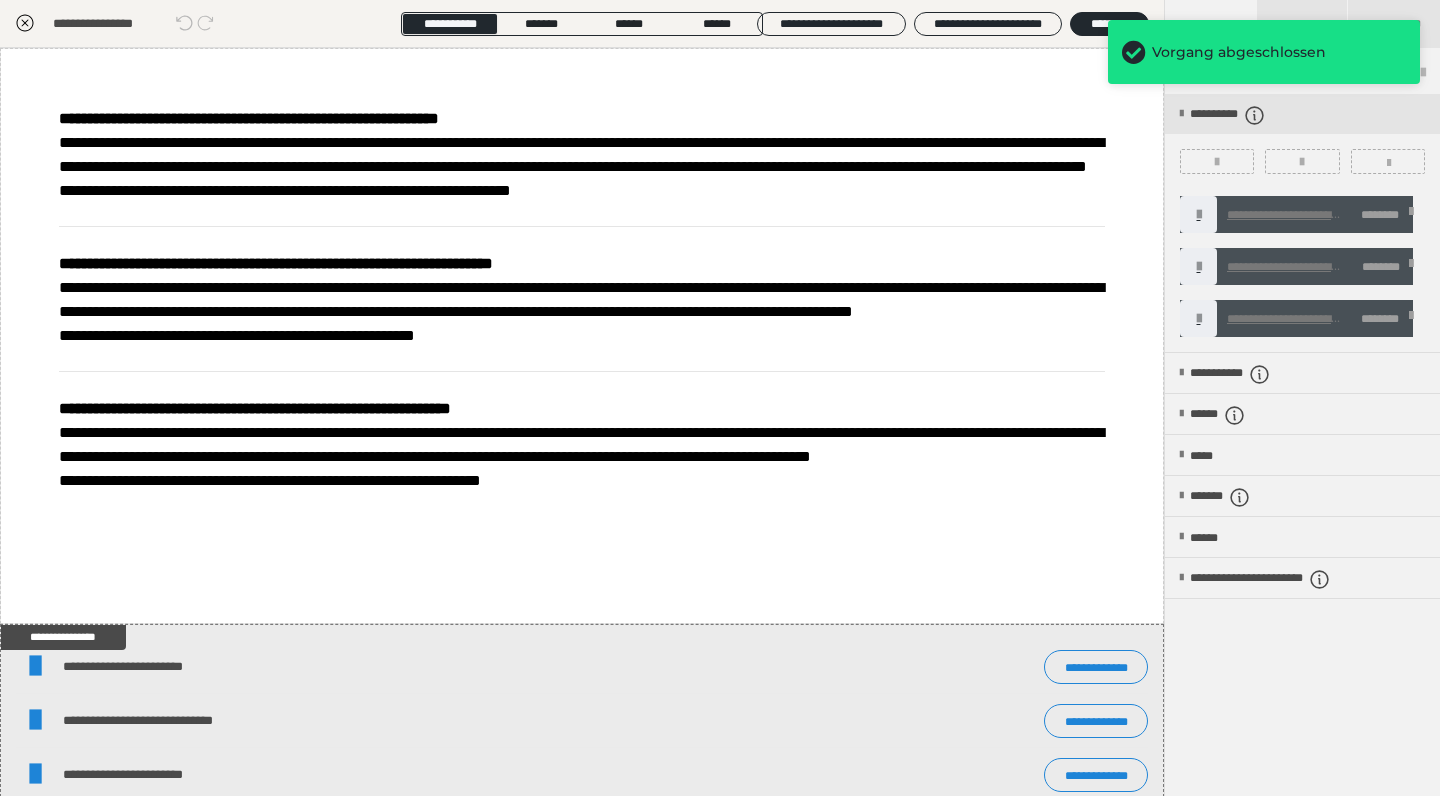 click 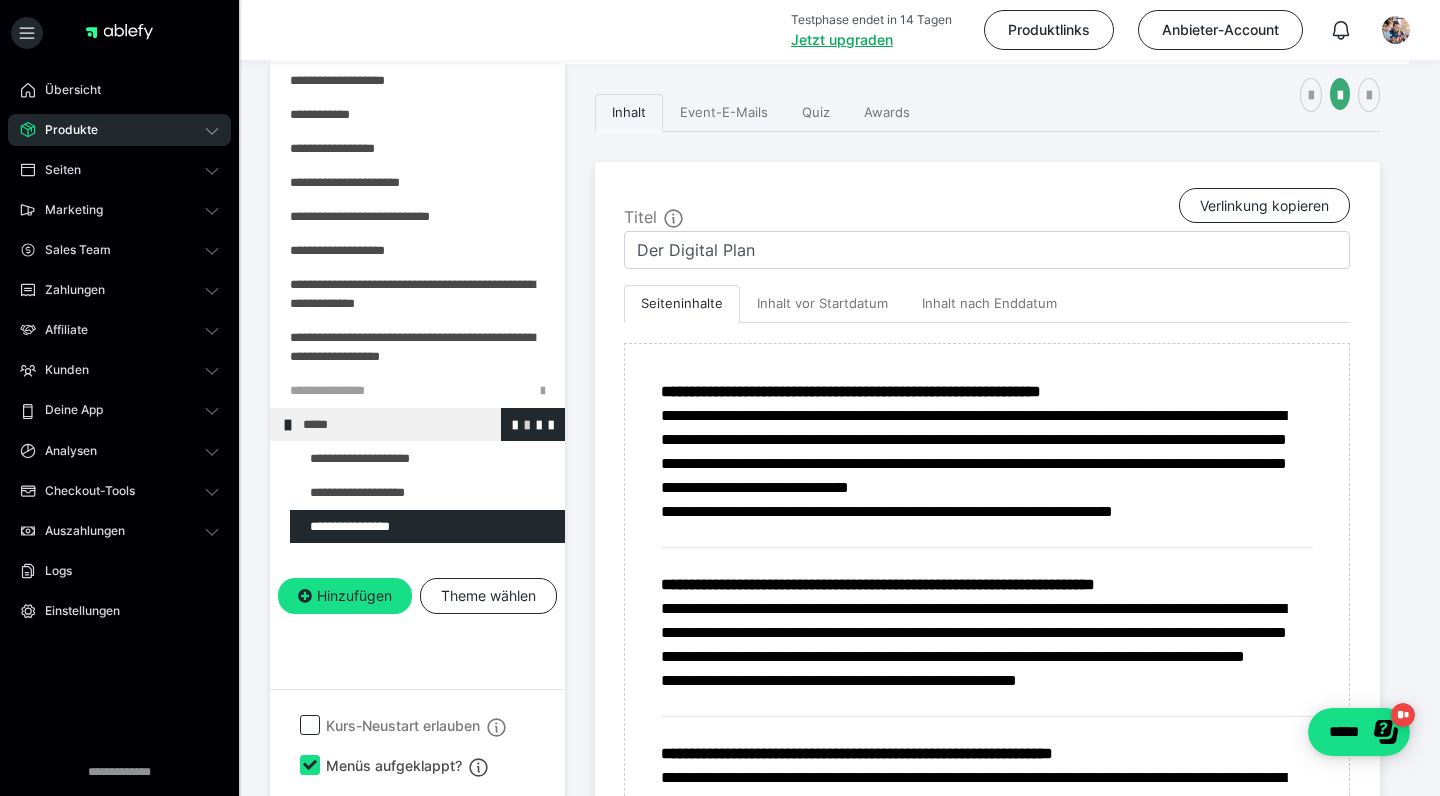 click at bounding box center (527, 424) 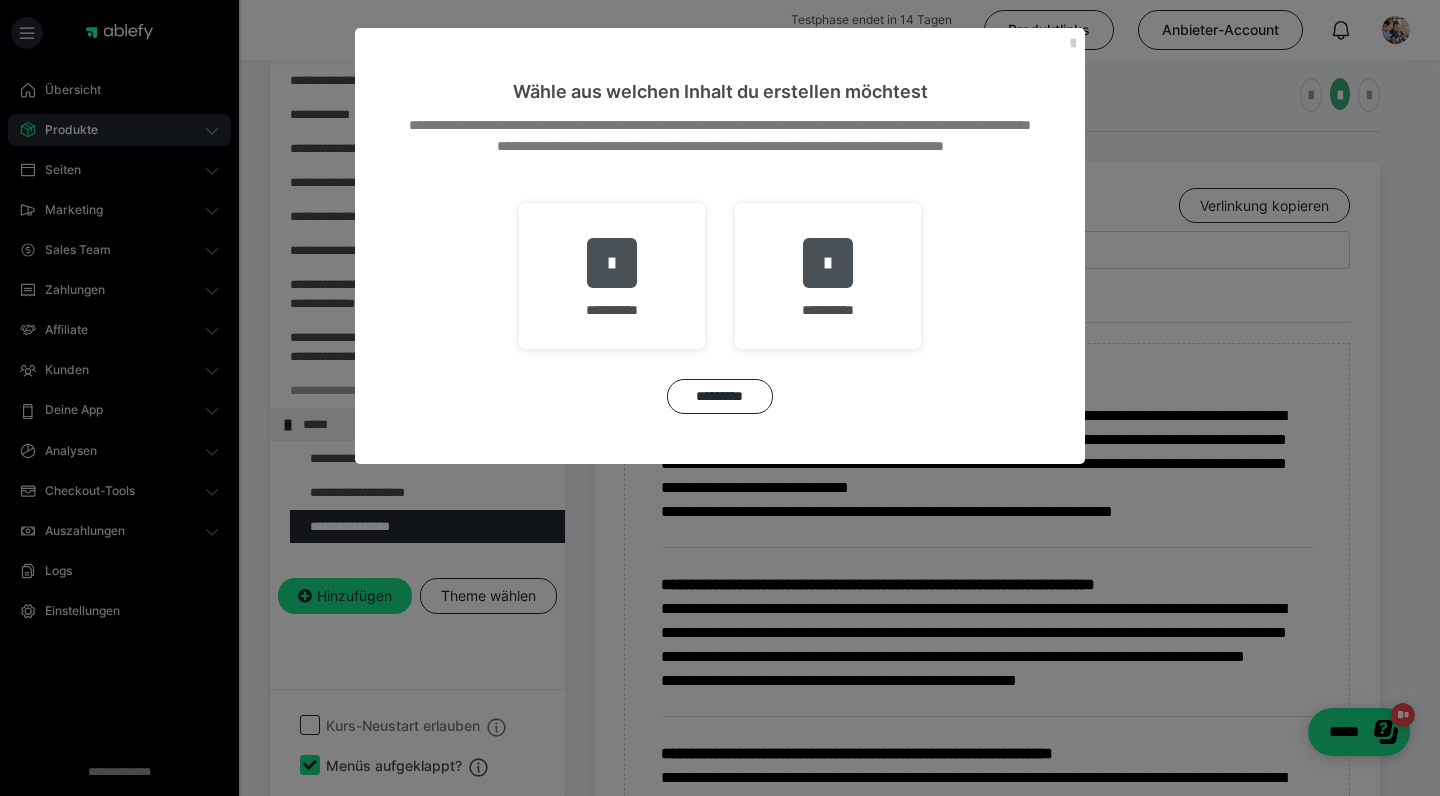 drag, startPoint x: 850, startPoint y: 296, endPoint x: 847, endPoint y: 342, distance: 46.09772 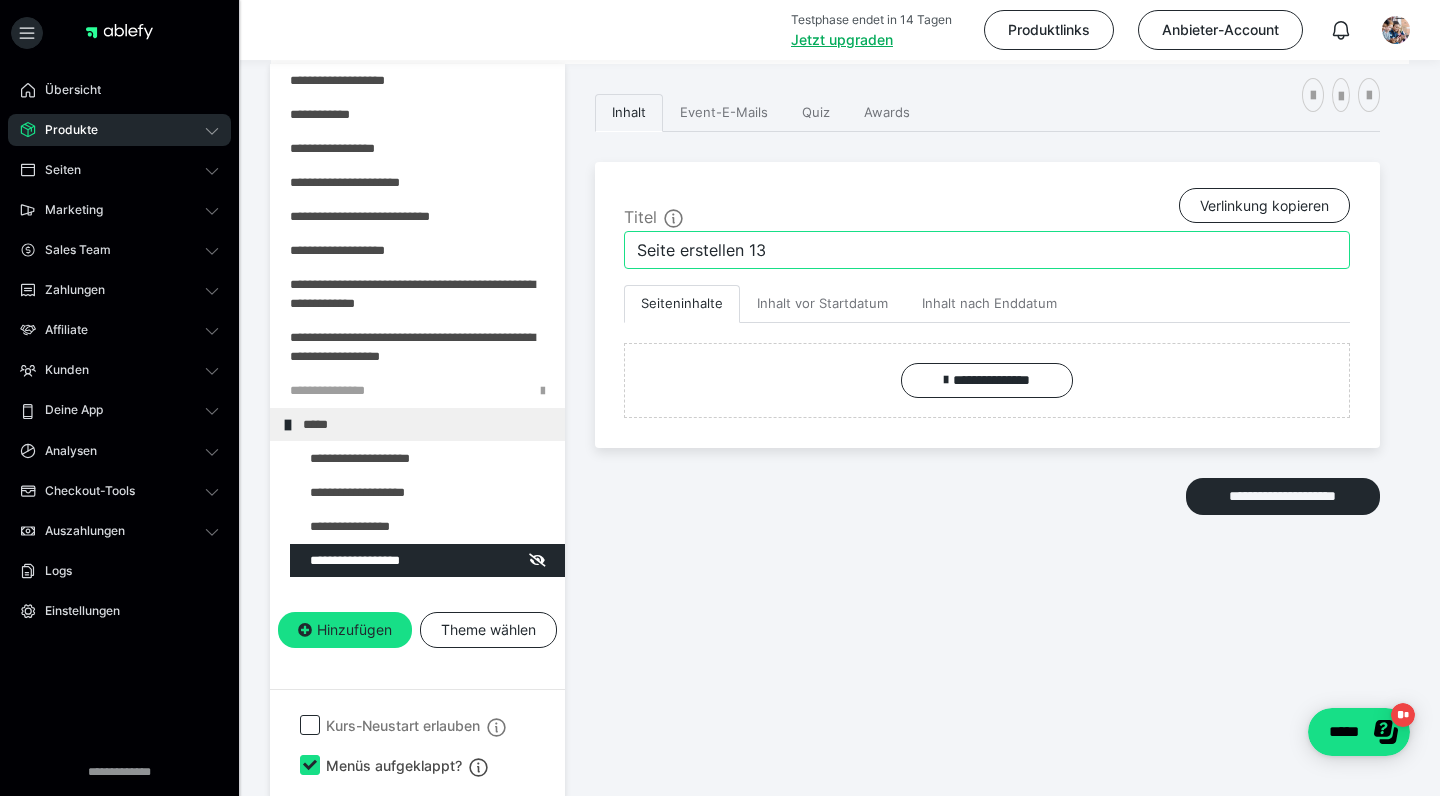 click on "Seite erstellen 13" at bounding box center (987, 250) 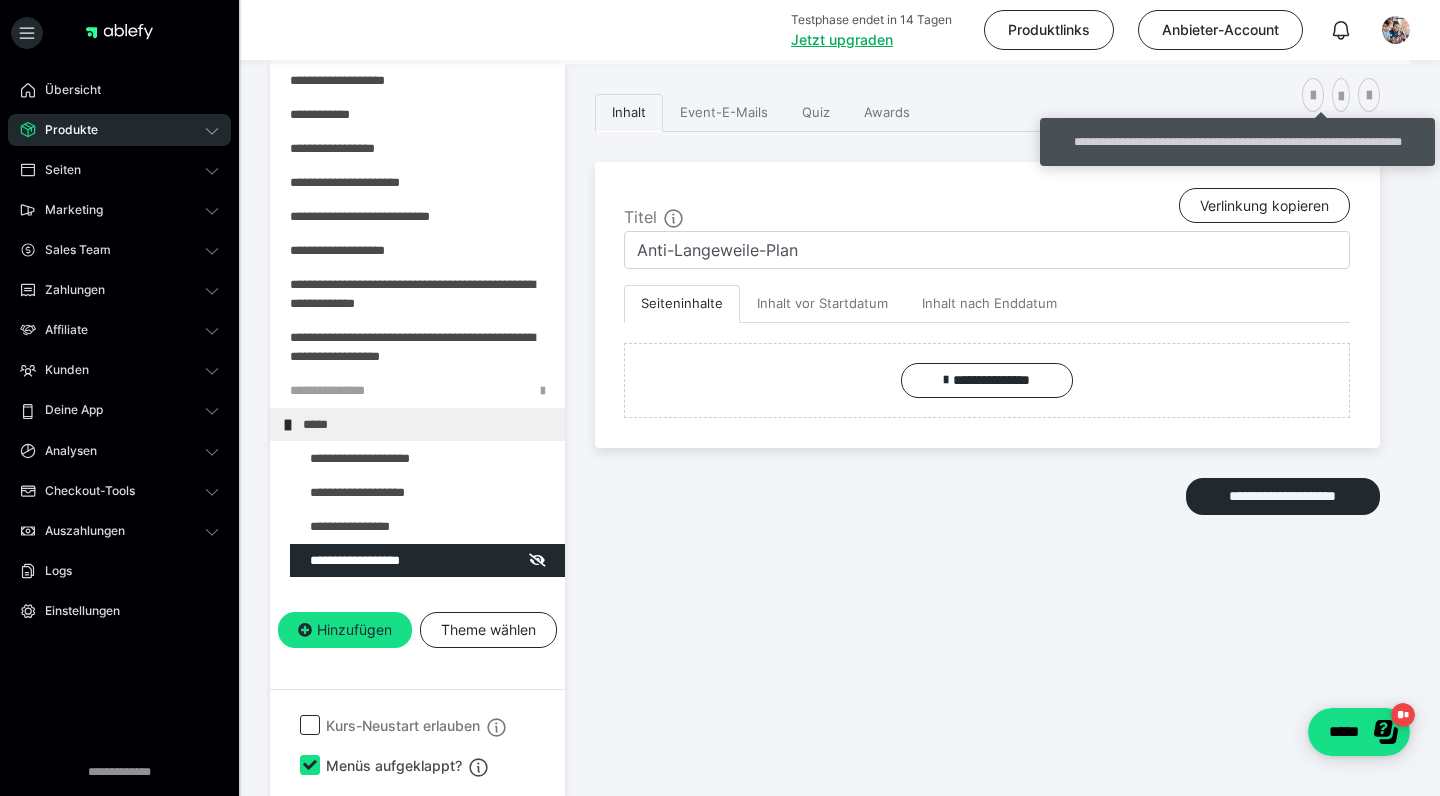 drag, startPoint x: 1322, startPoint y: 90, endPoint x: 1278, endPoint y: 173, distance: 93.941475 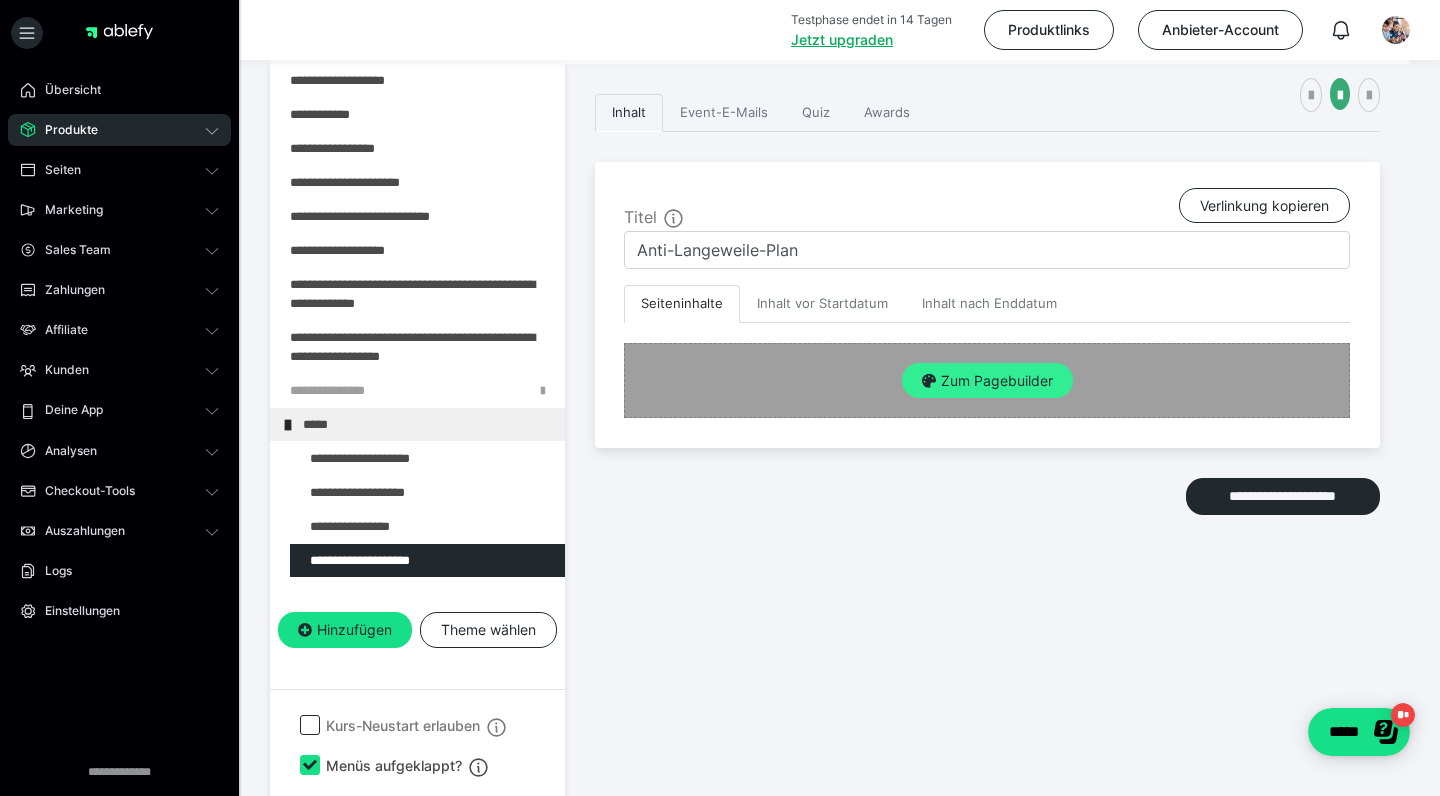 click on "Zum Pagebuilder" at bounding box center [987, 381] 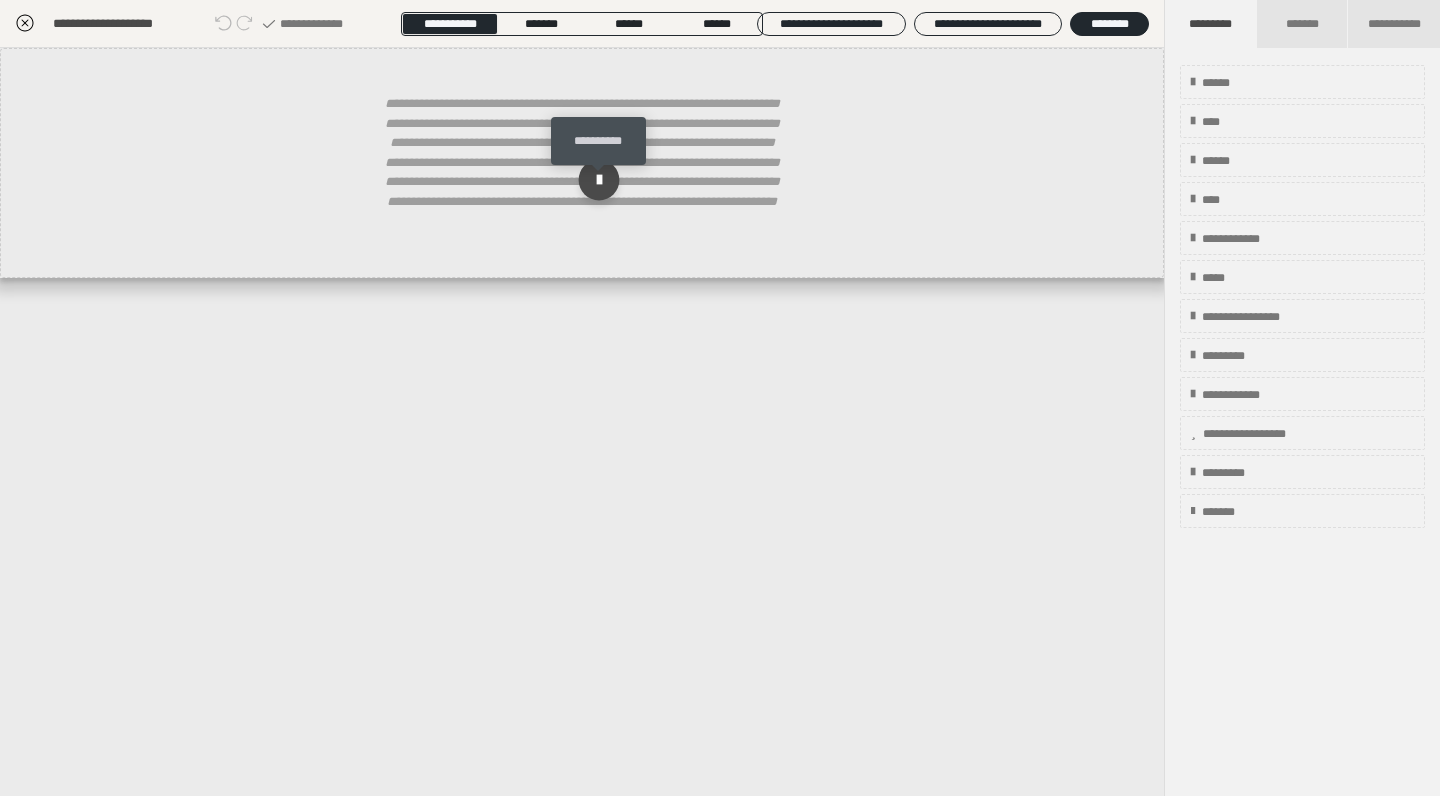 click at bounding box center [599, 180] 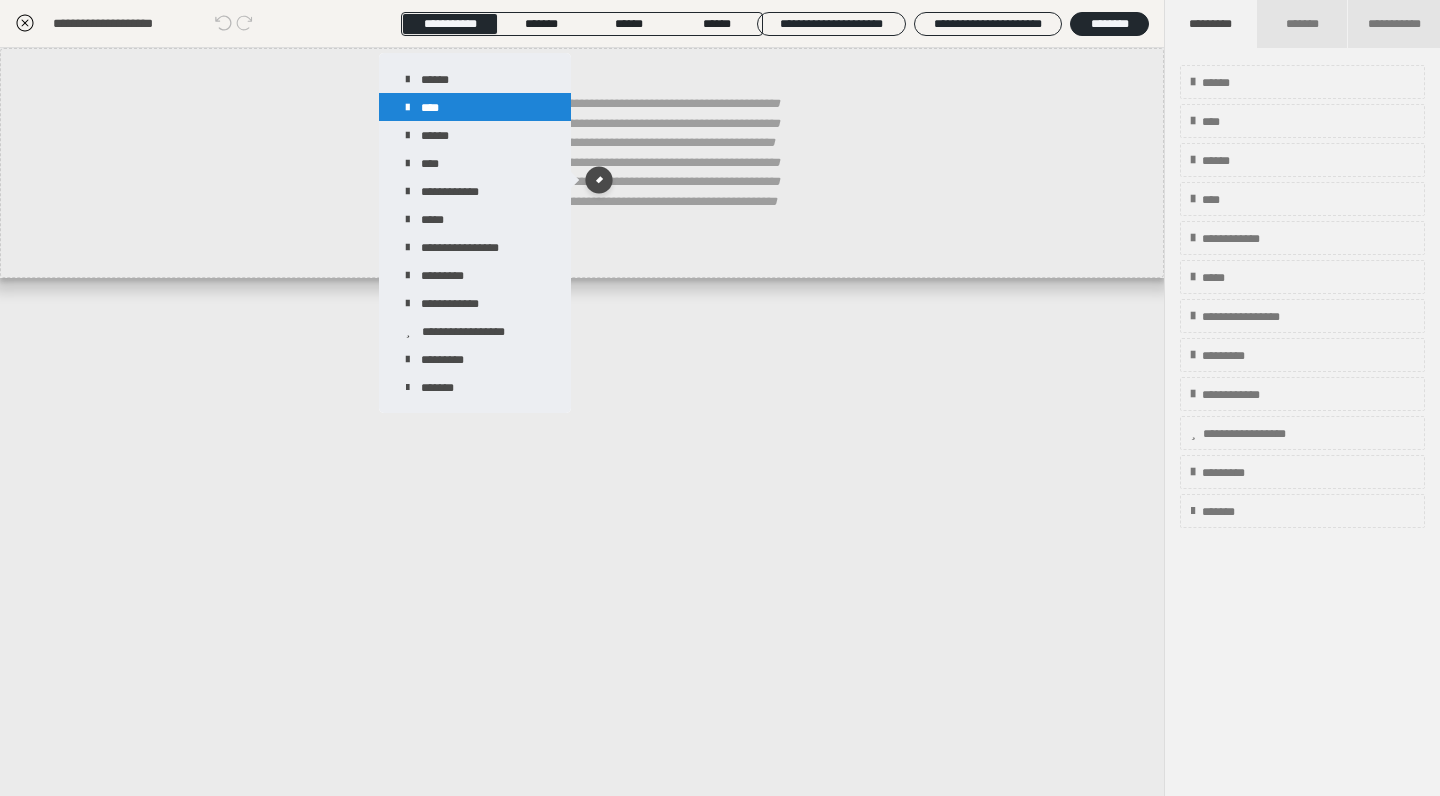click on "****" at bounding box center [475, 107] 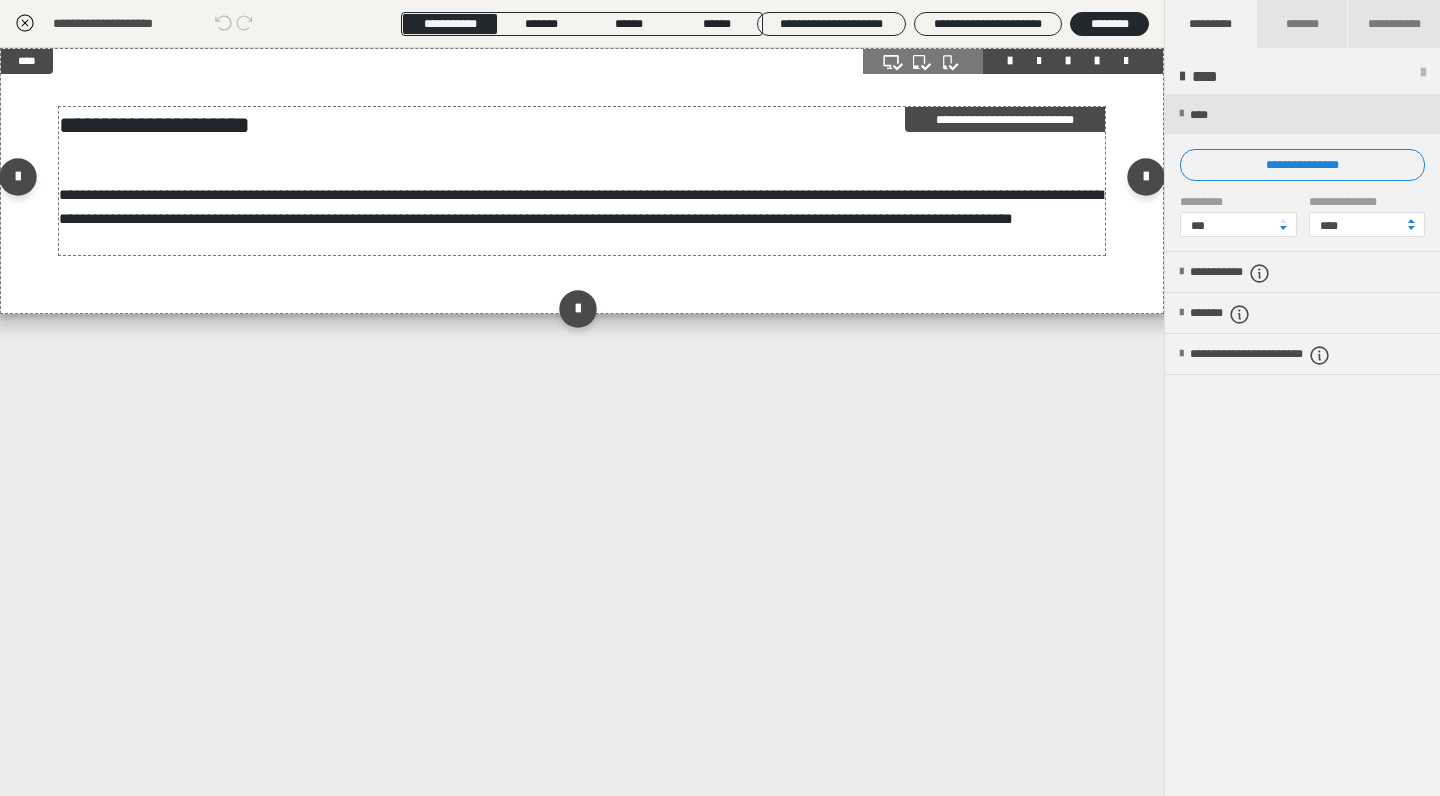 click on "**********" at bounding box center [581, 206] 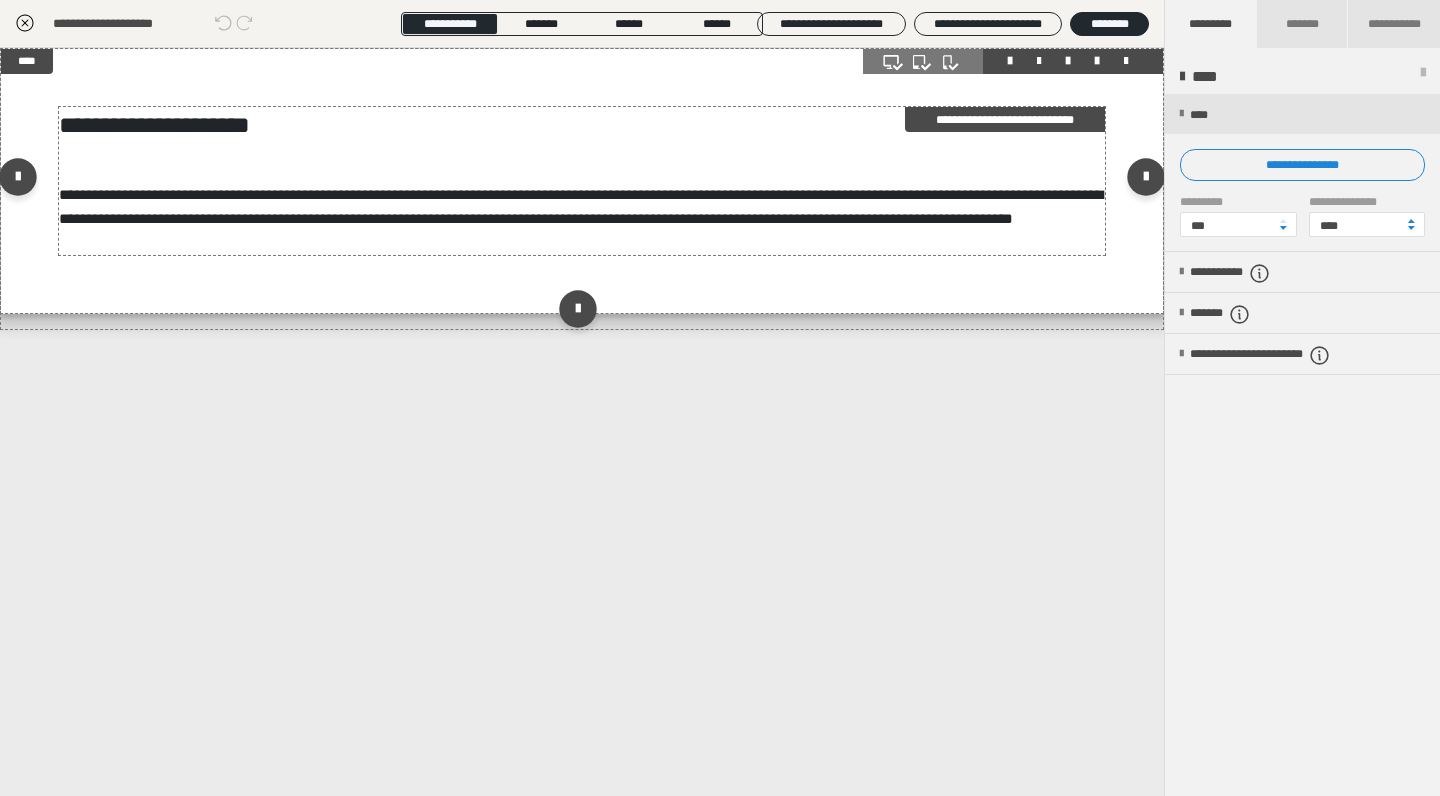click on "**********" at bounding box center (581, 206) 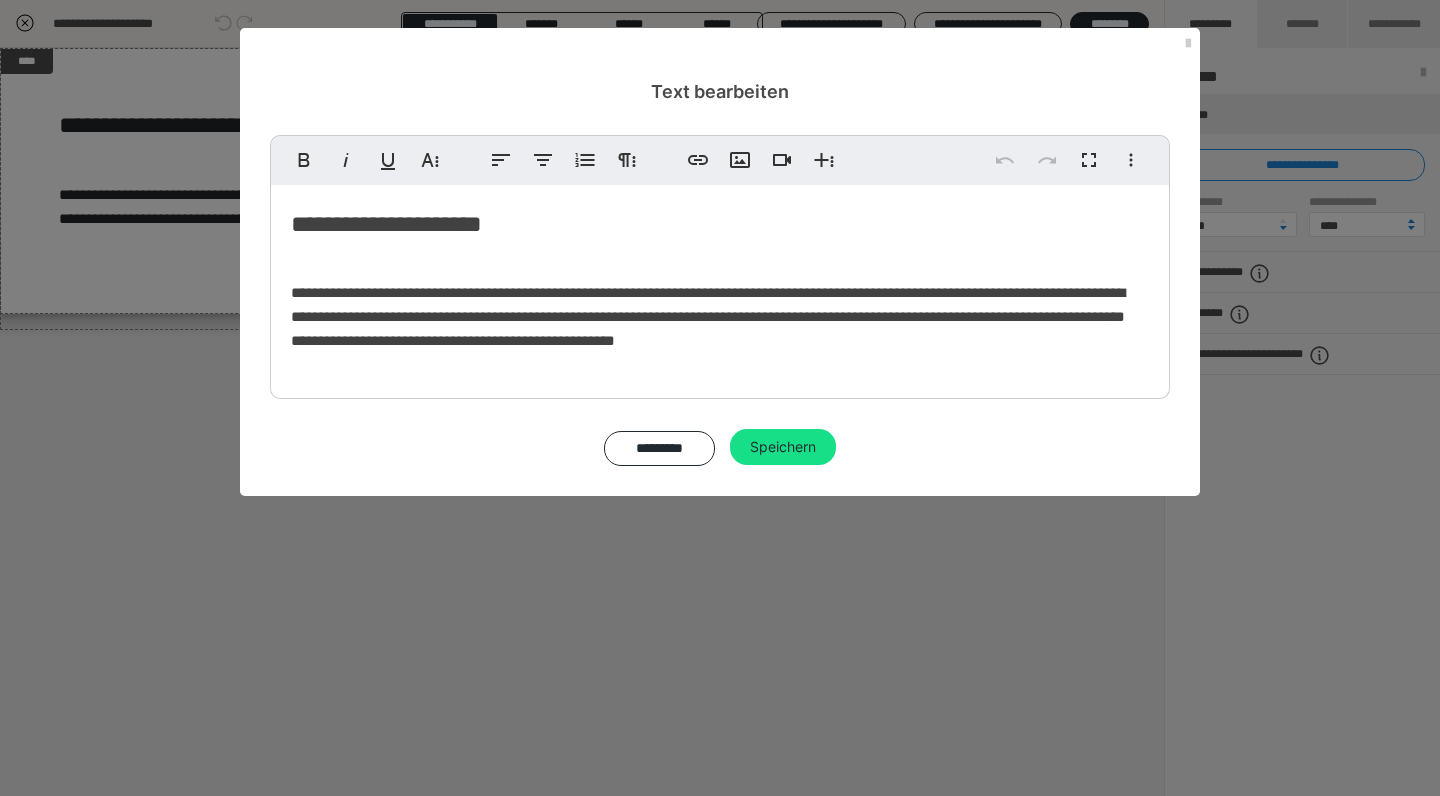 click on "**********" at bounding box center (708, 316) 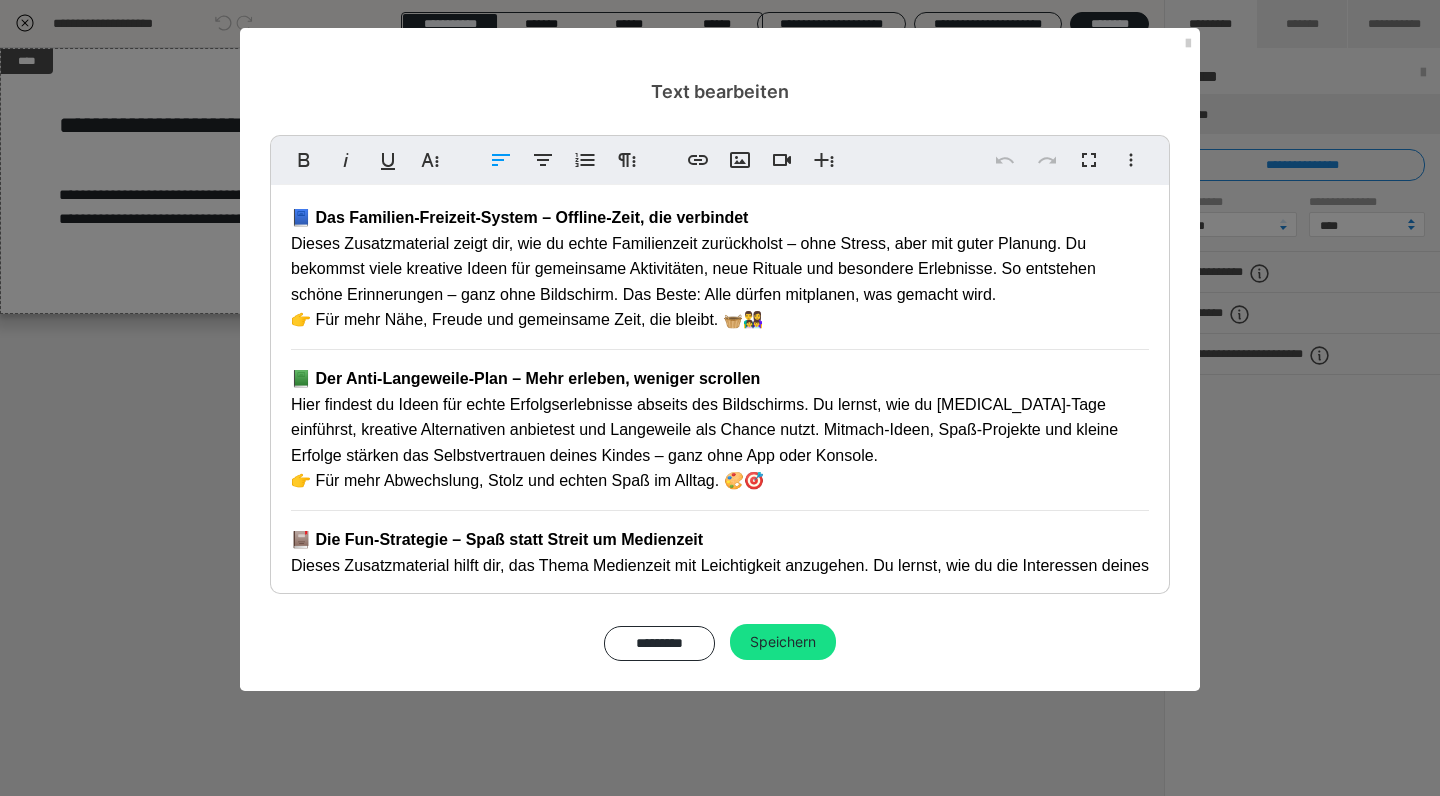 scroll, scrollTop: 59, scrollLeft: 0, axis: vertical 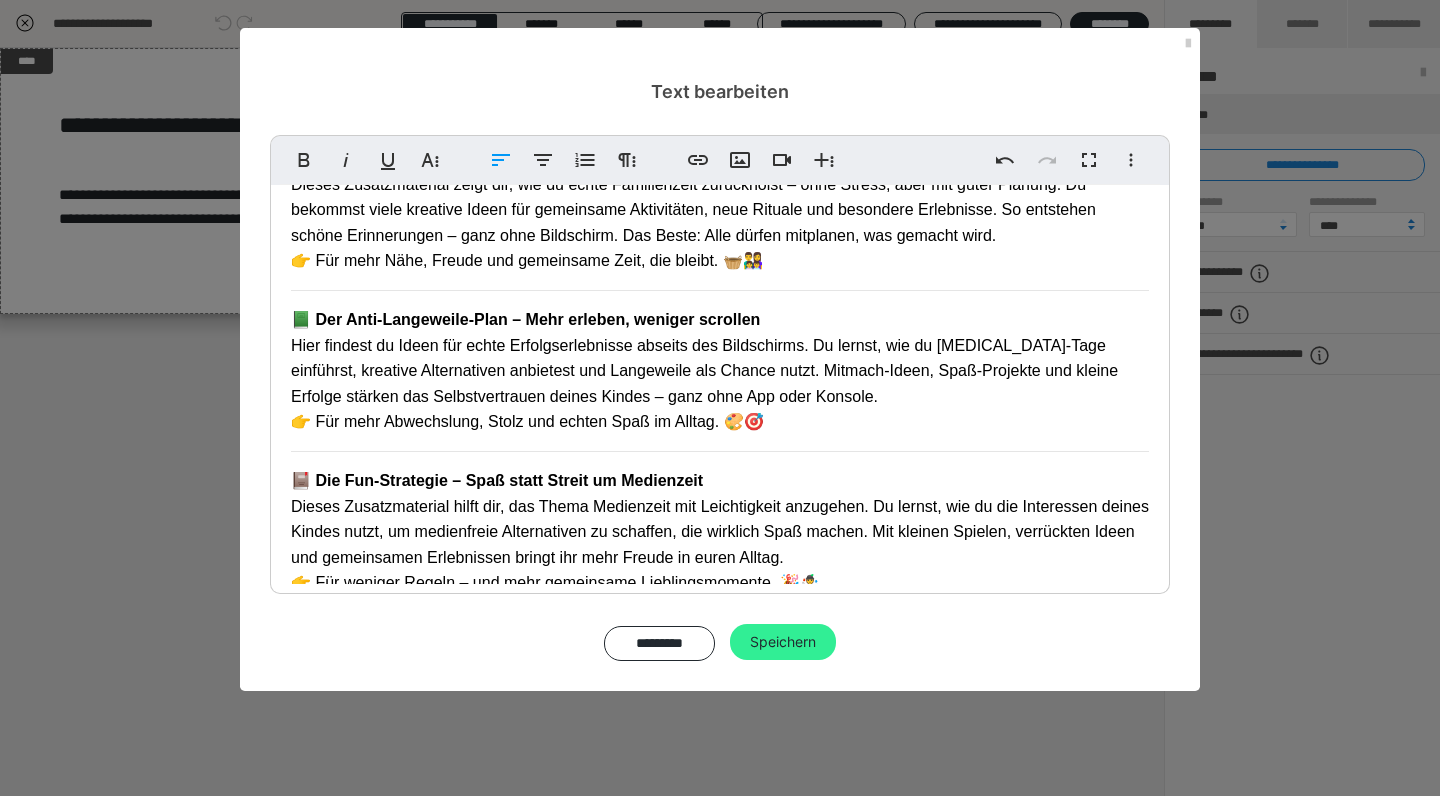 click on "Speichern" at bounding box center (783, 642) 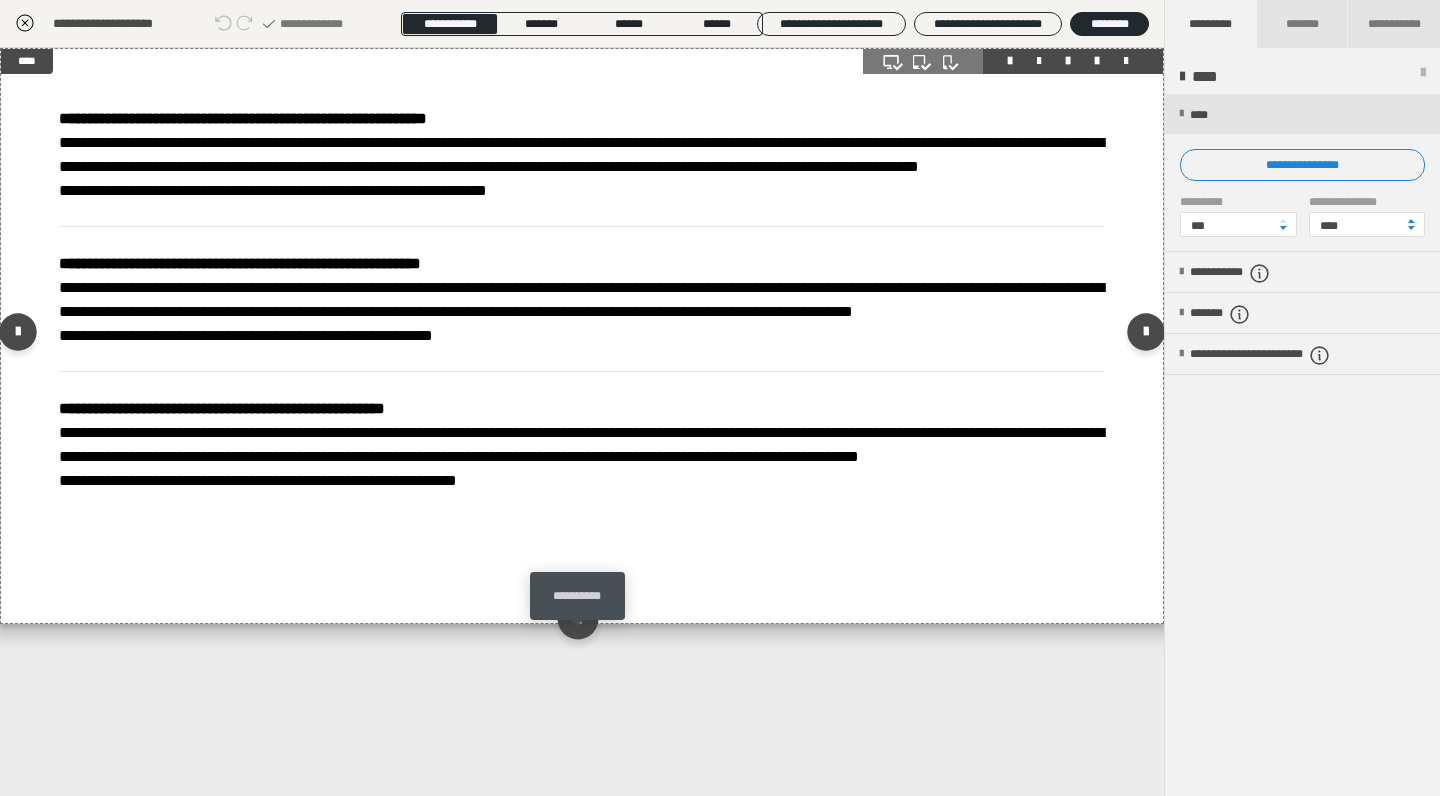 click at bounding box center [577, 618] 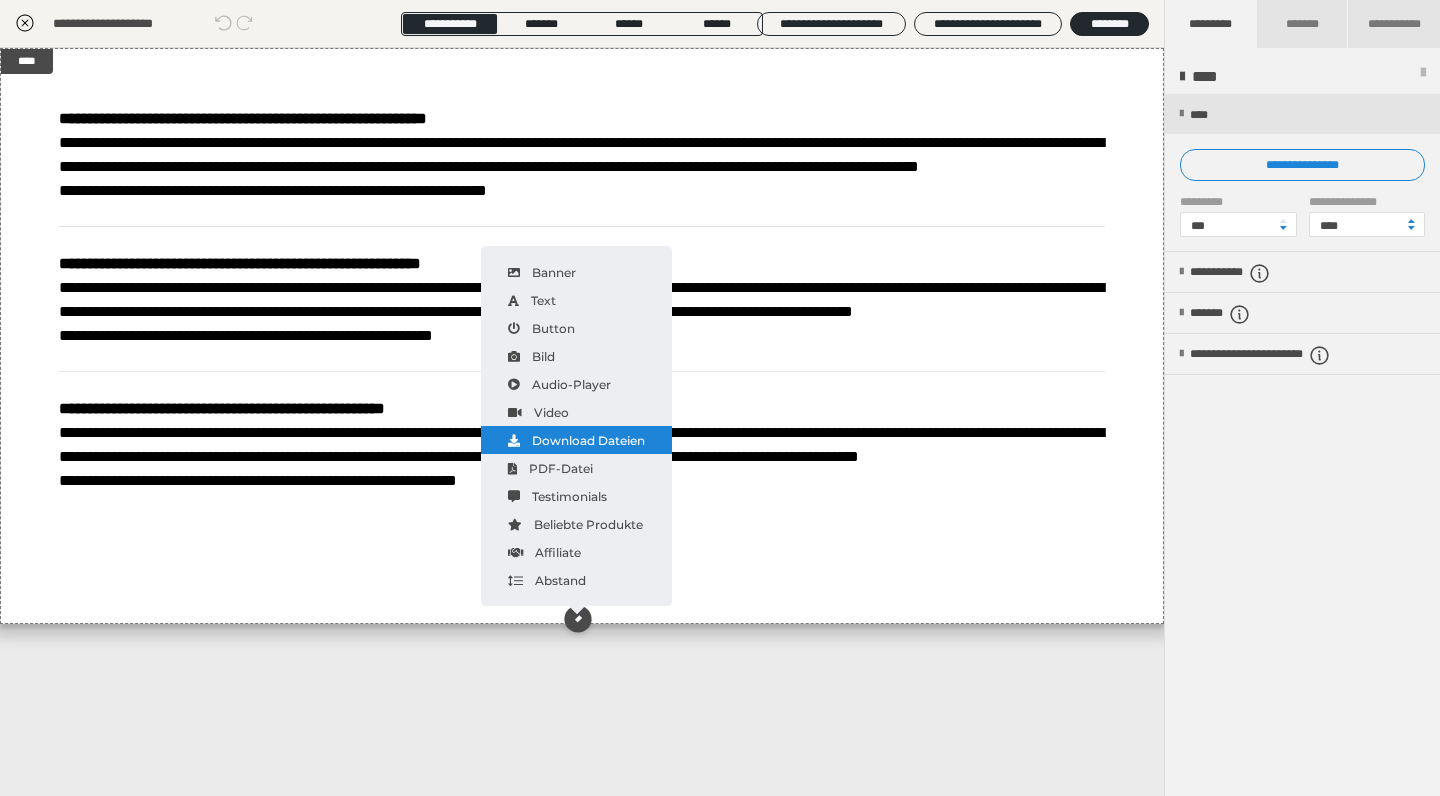 click on "Download Dateien" at bounding box center (576, 440) 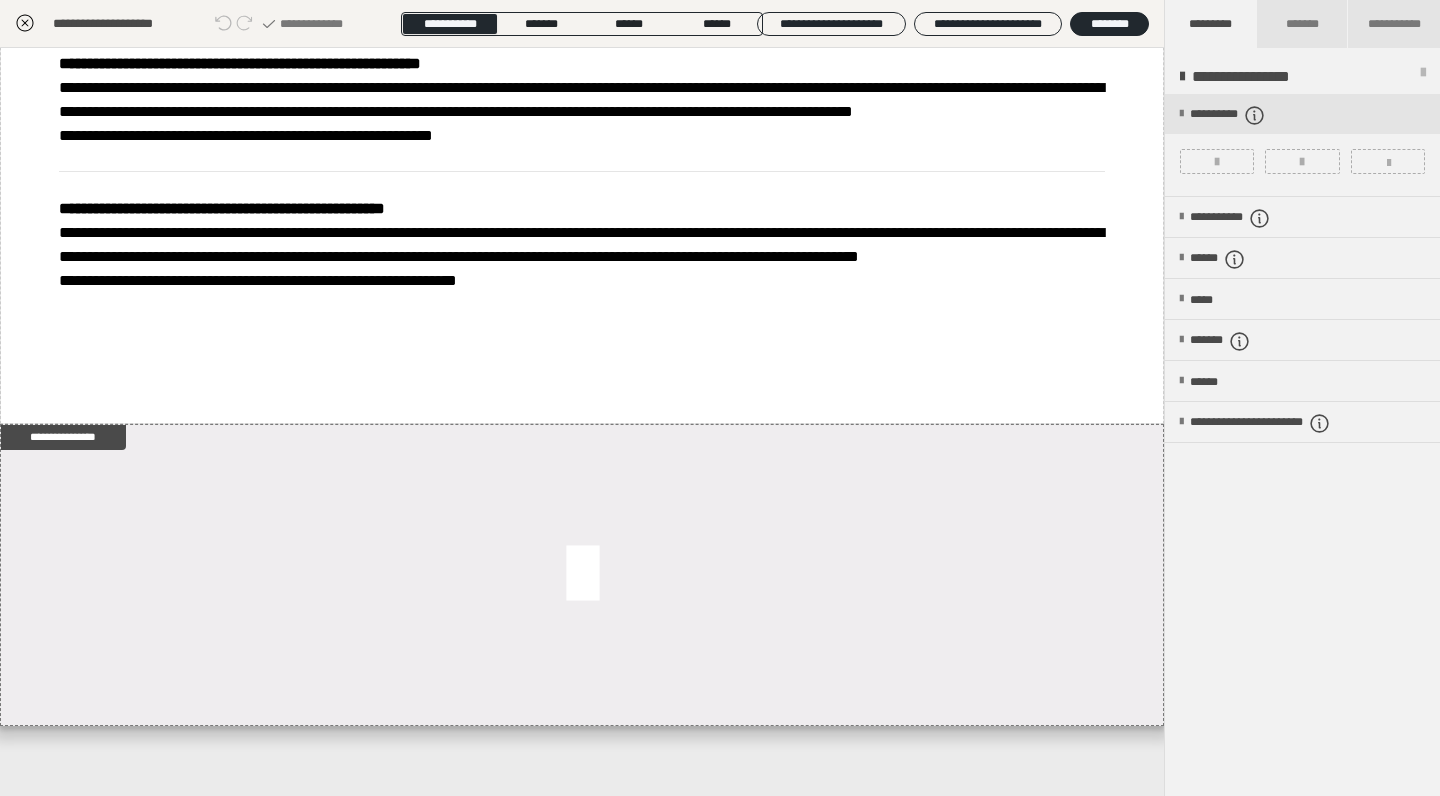 scroll, scrollTop: 216, scrollLeft: 0, axis: vertical 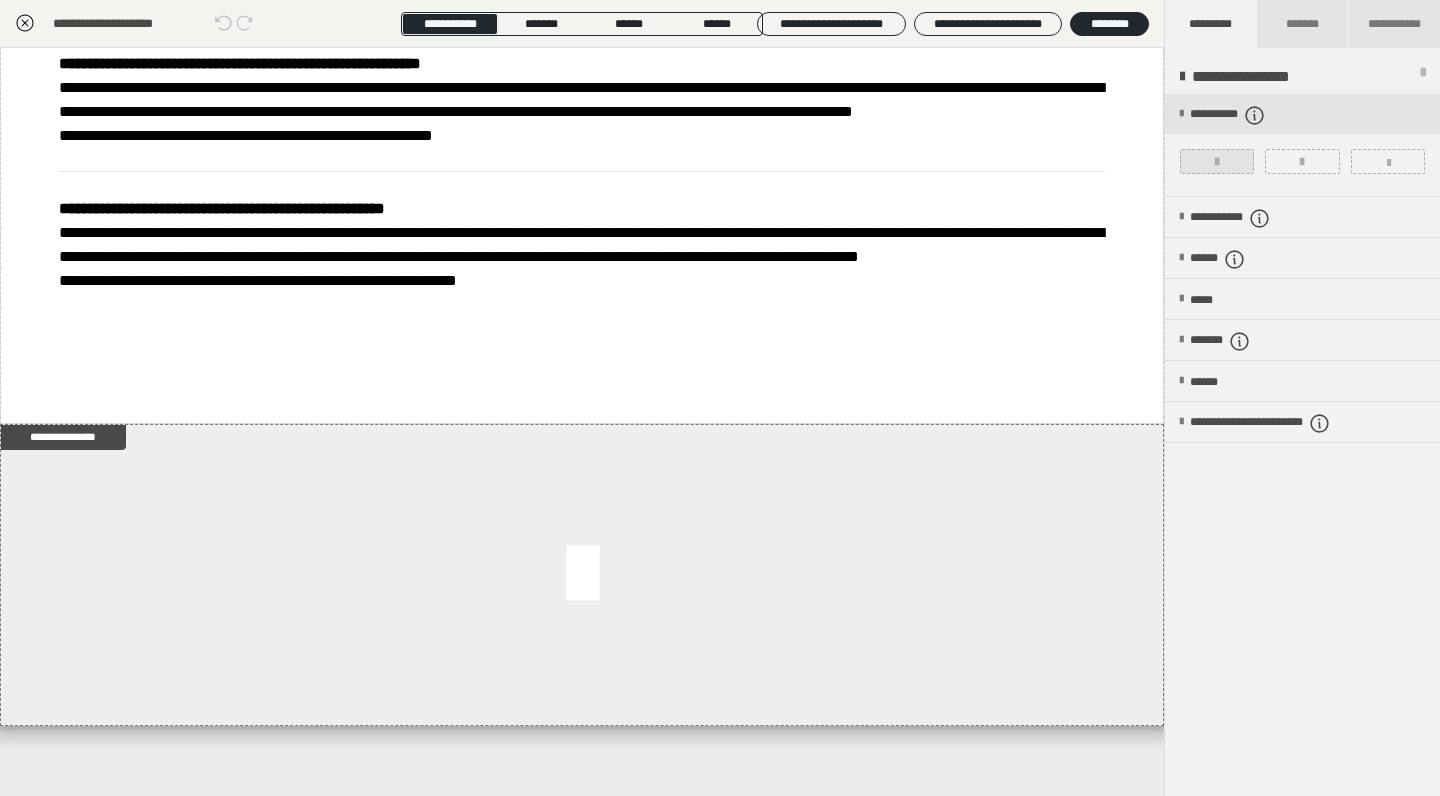 click at bounding box center [1217, 162] 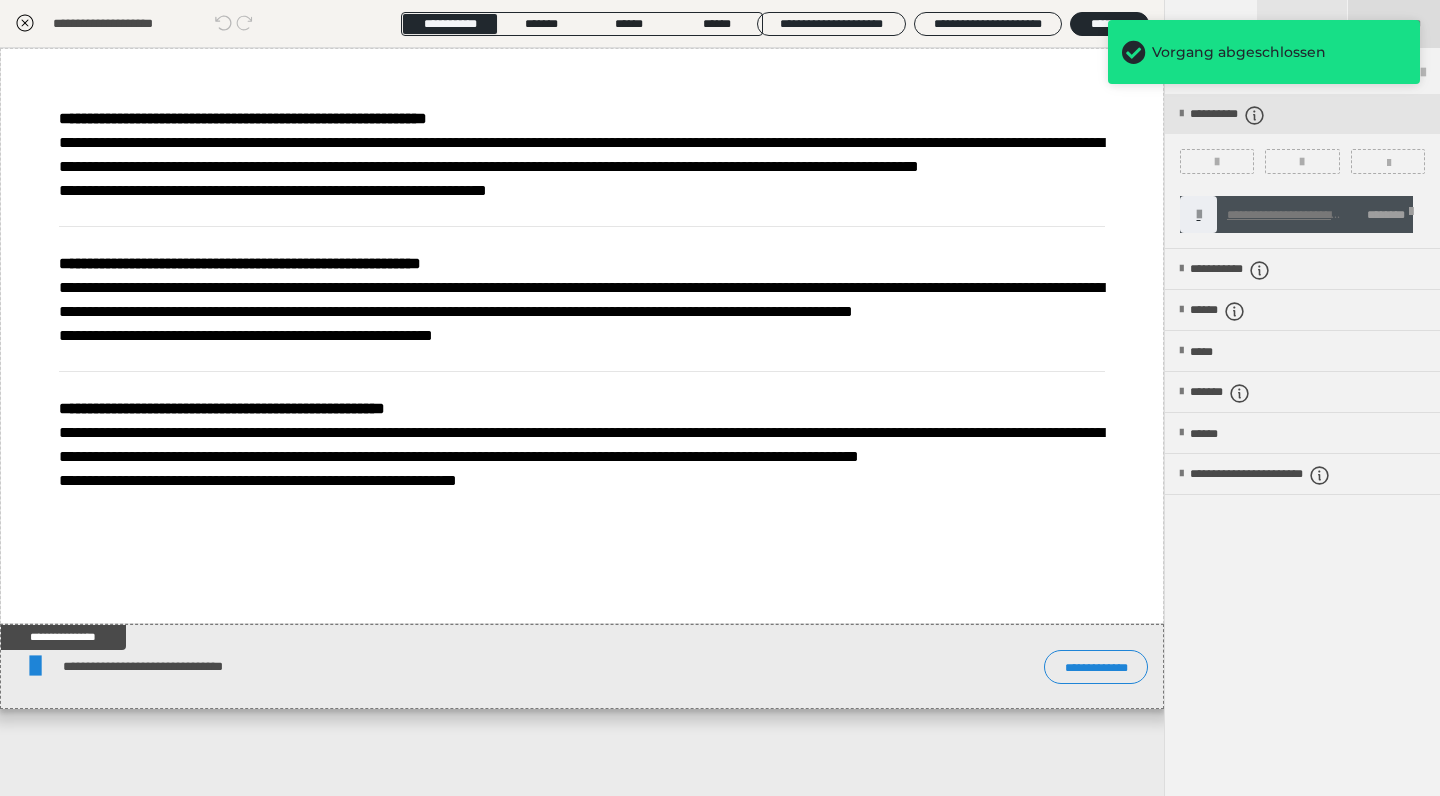 scroll, scrollTop: 0, scrollLeft: 0, axis: both 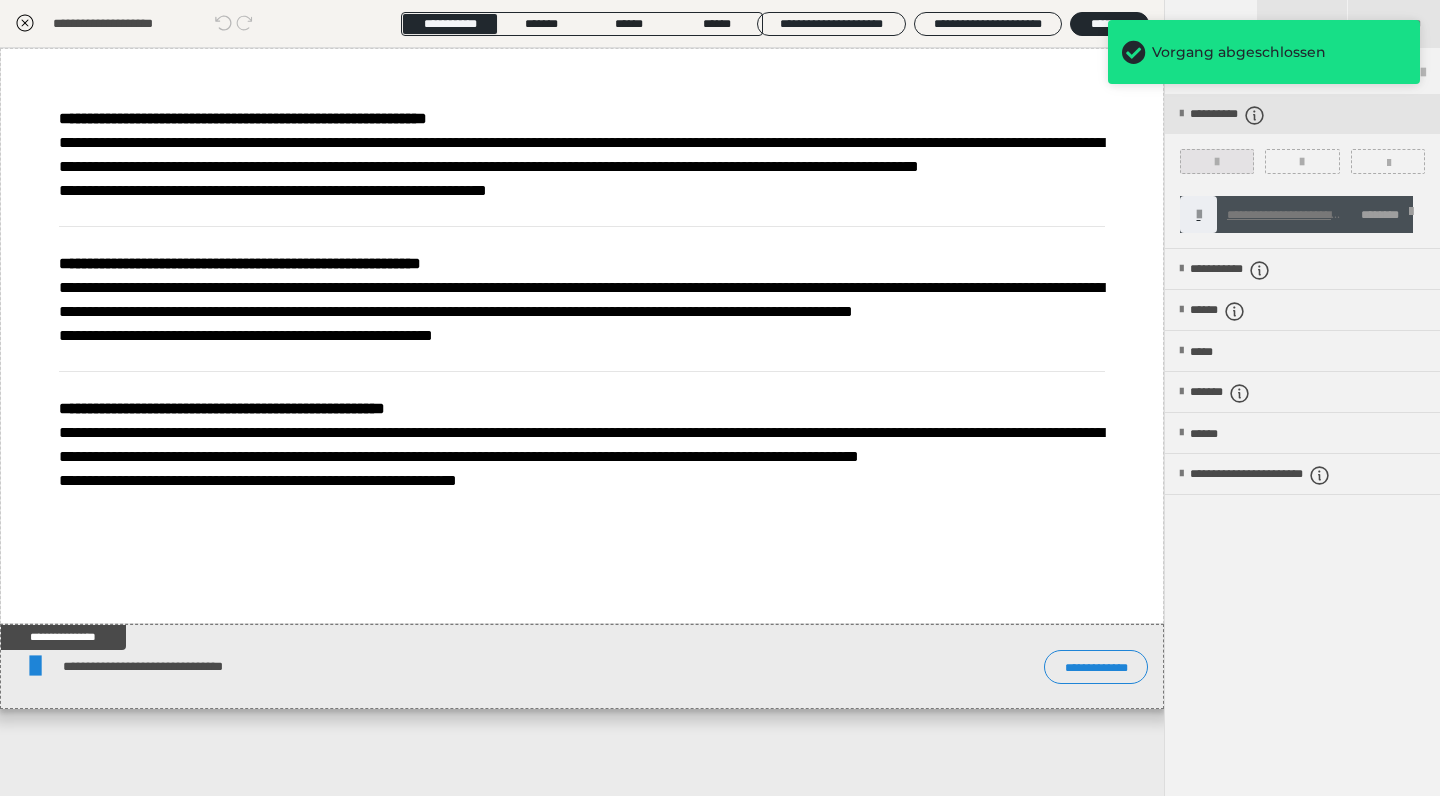 click at bounding box center [1217, 161] 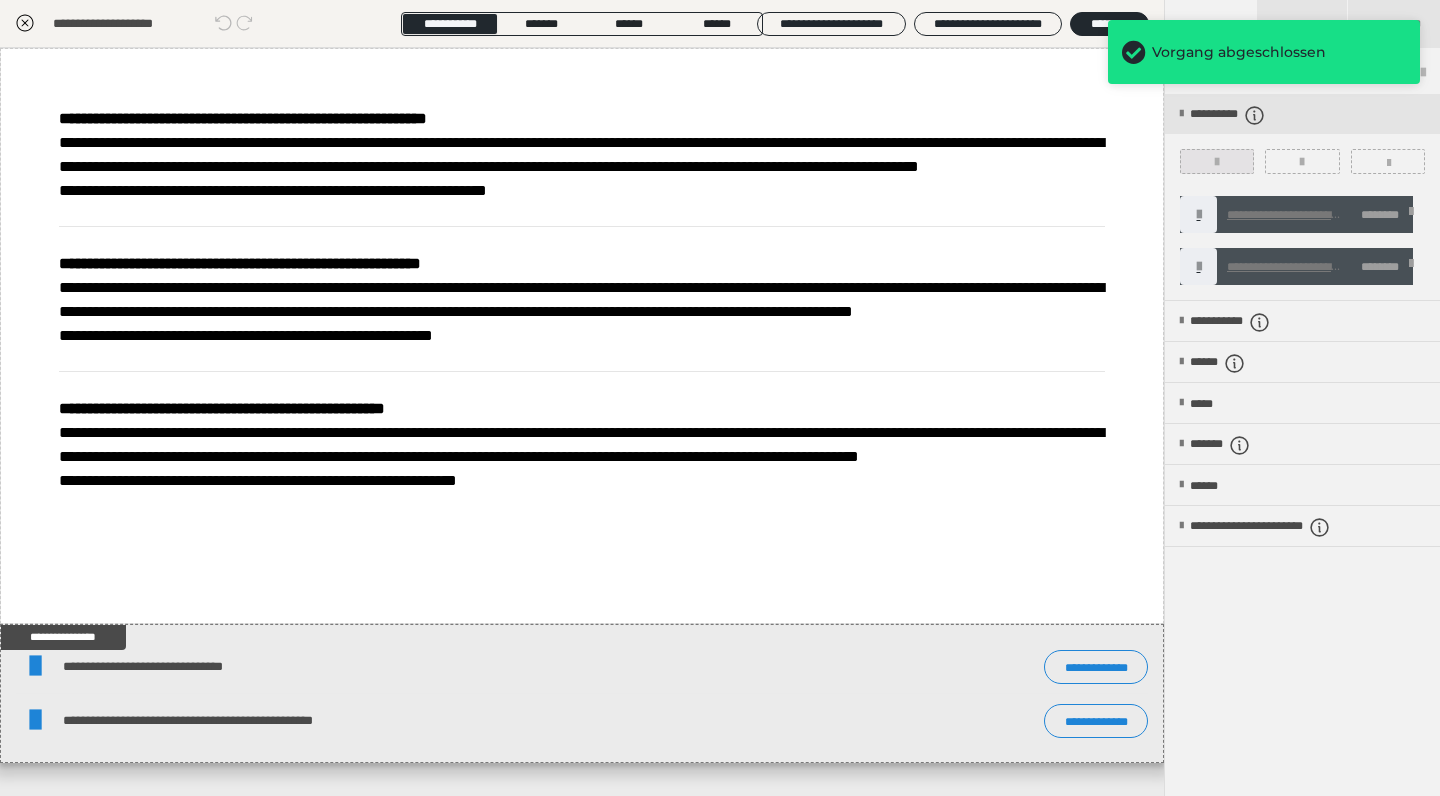 click at bounding box center (1217, 162) 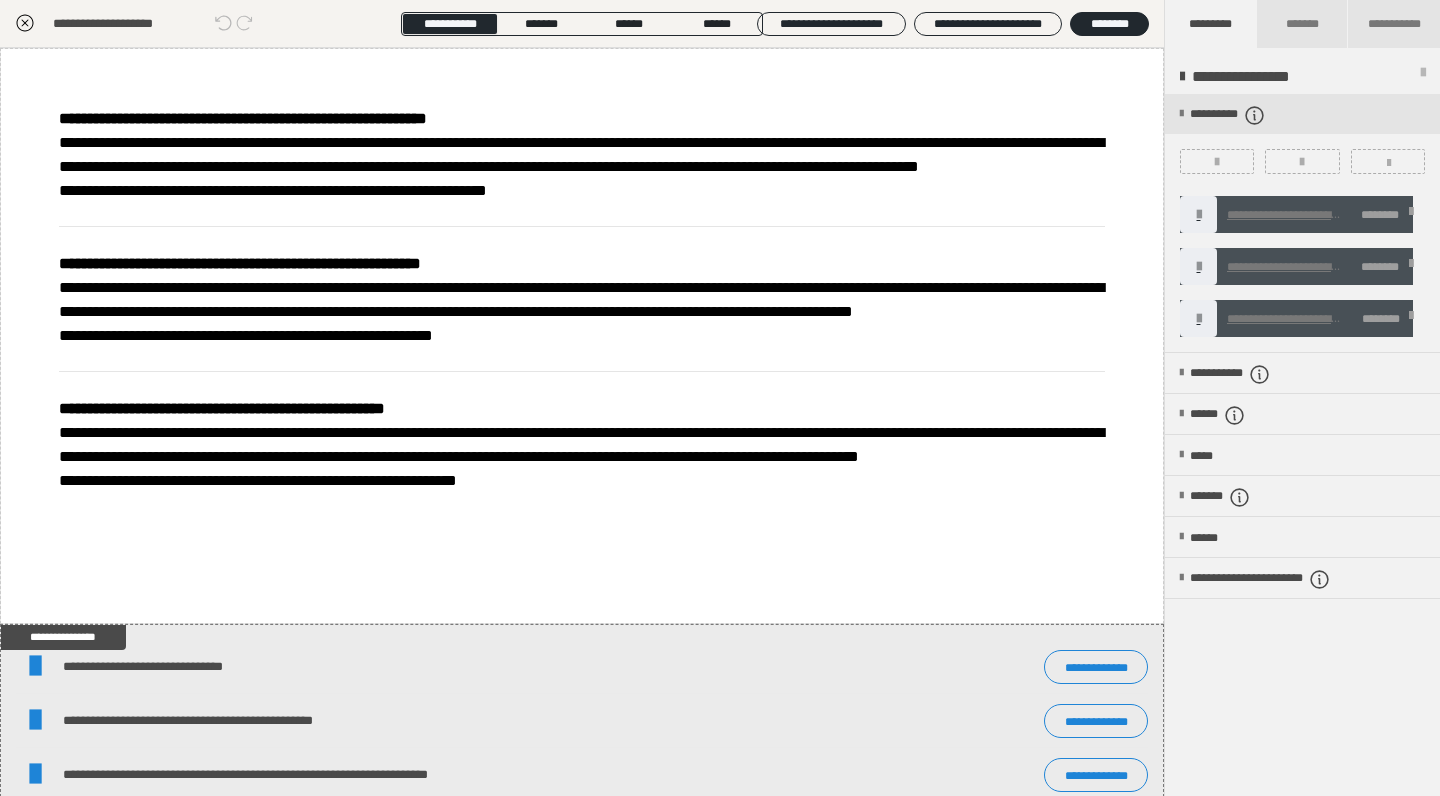 click 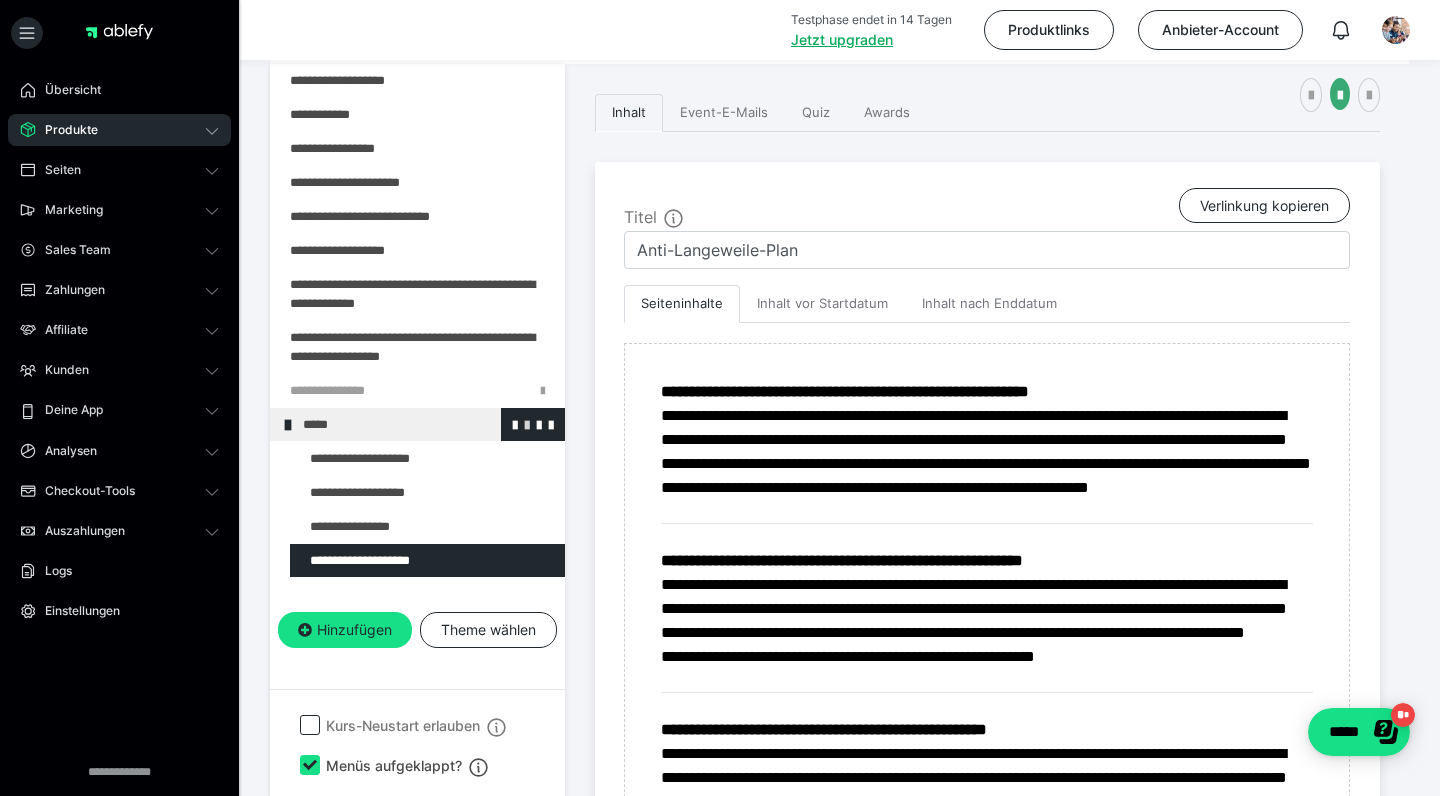 click at bounding box center [527, 424] 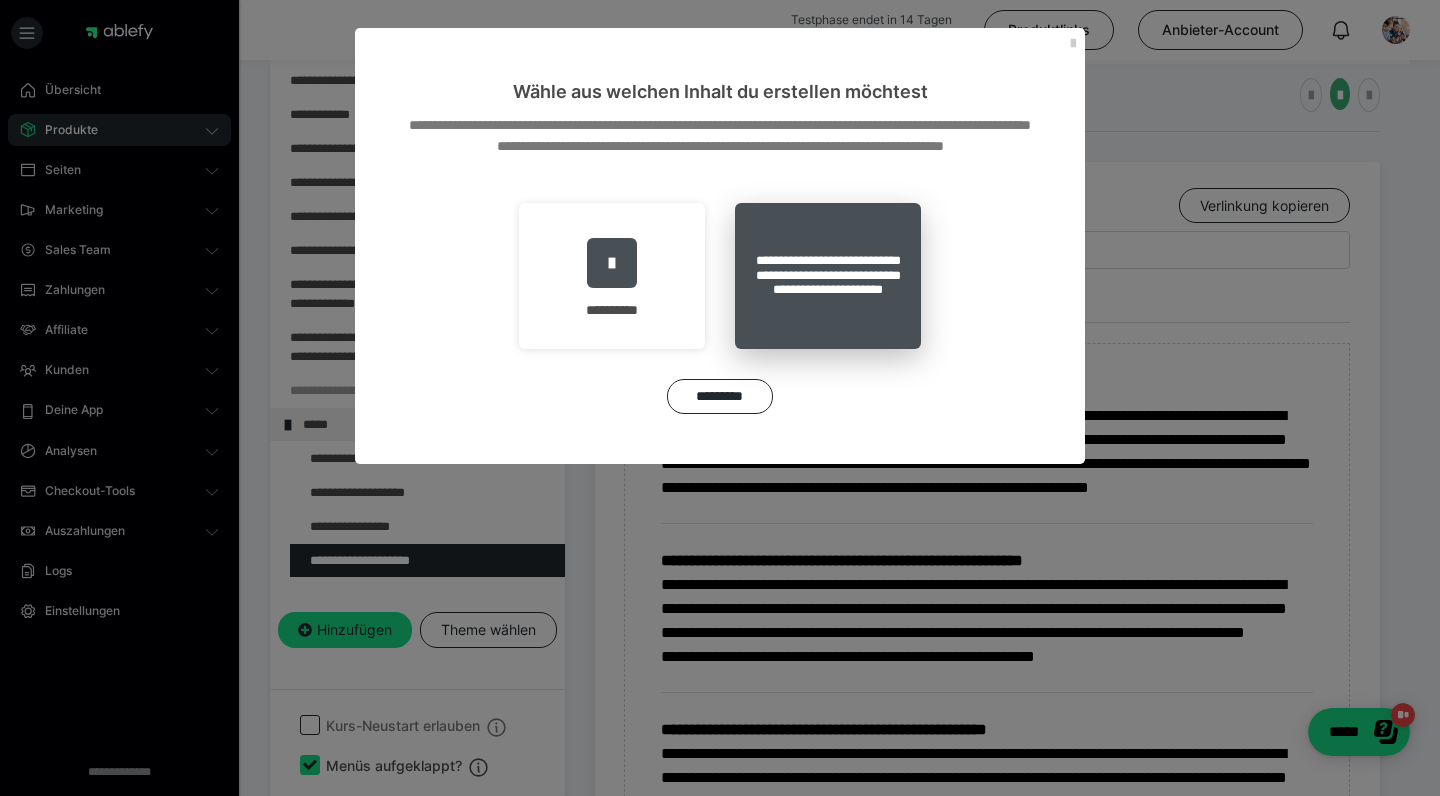 drag, startPoint x: 783, startPoint y: 282, endPoint x: 793, endPoint y: 288, distance: 11.661903 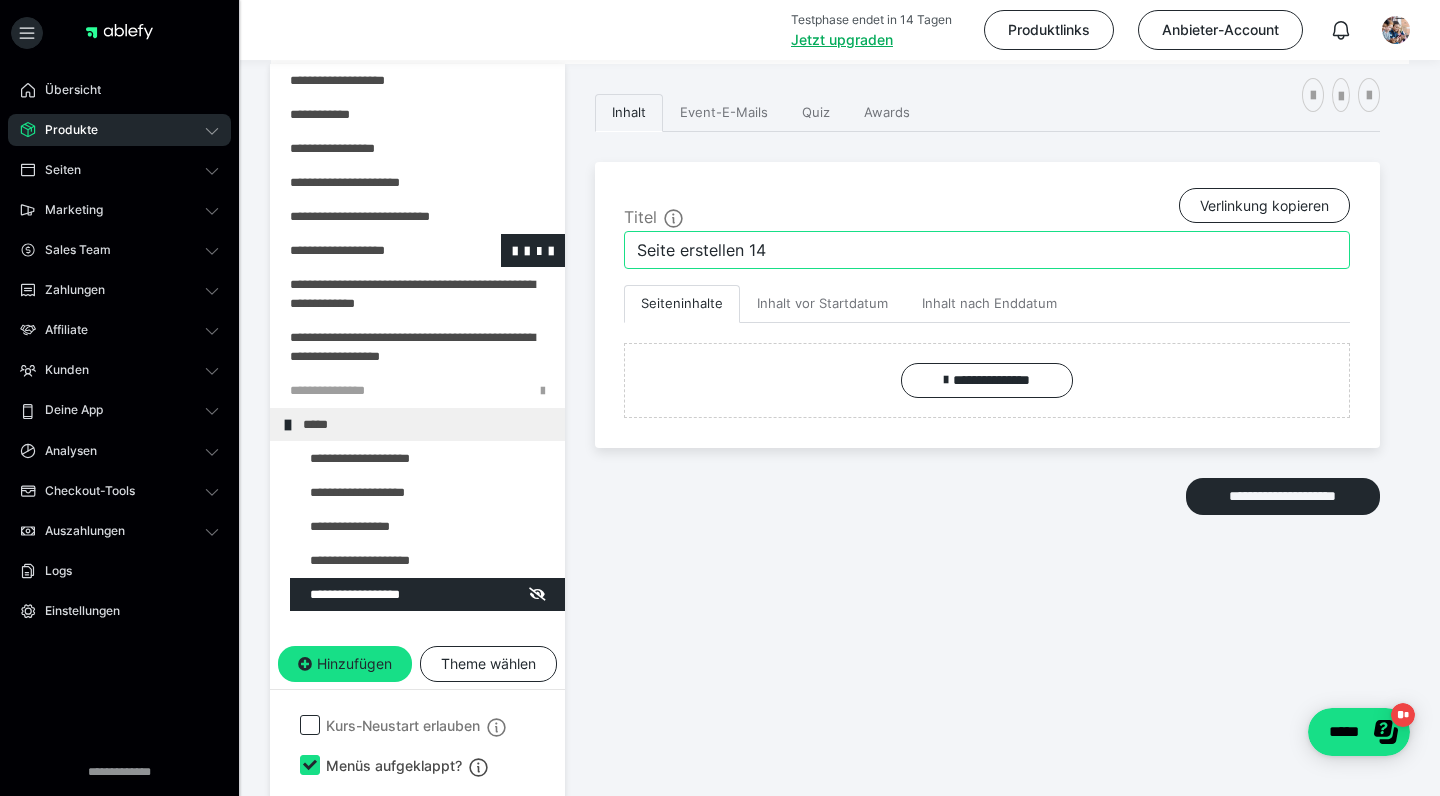 drag, startPoint x: 783, startPoint y: 253, endPoint x: 497, endPoint y: 253, distance: 286 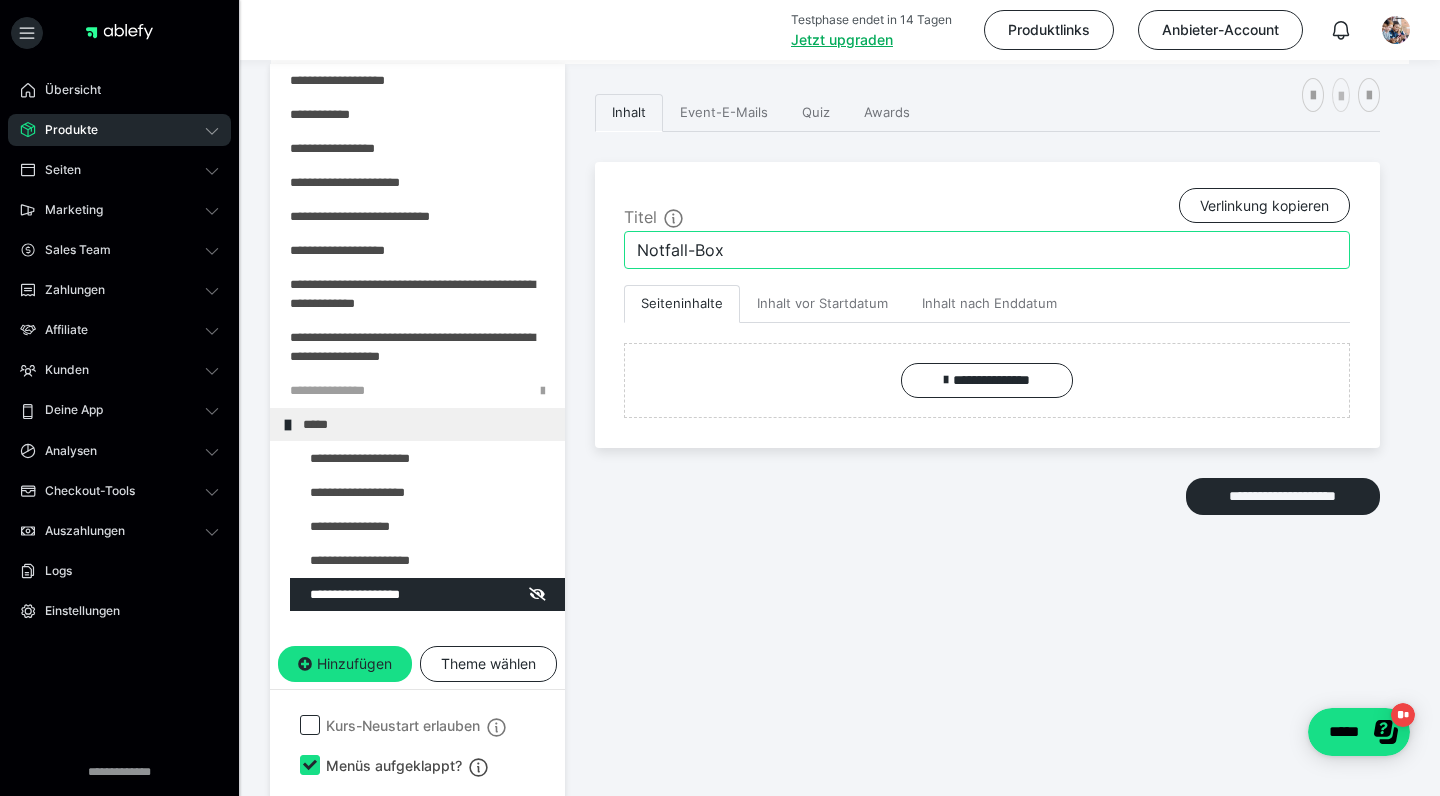 type on "Notfall-Box" 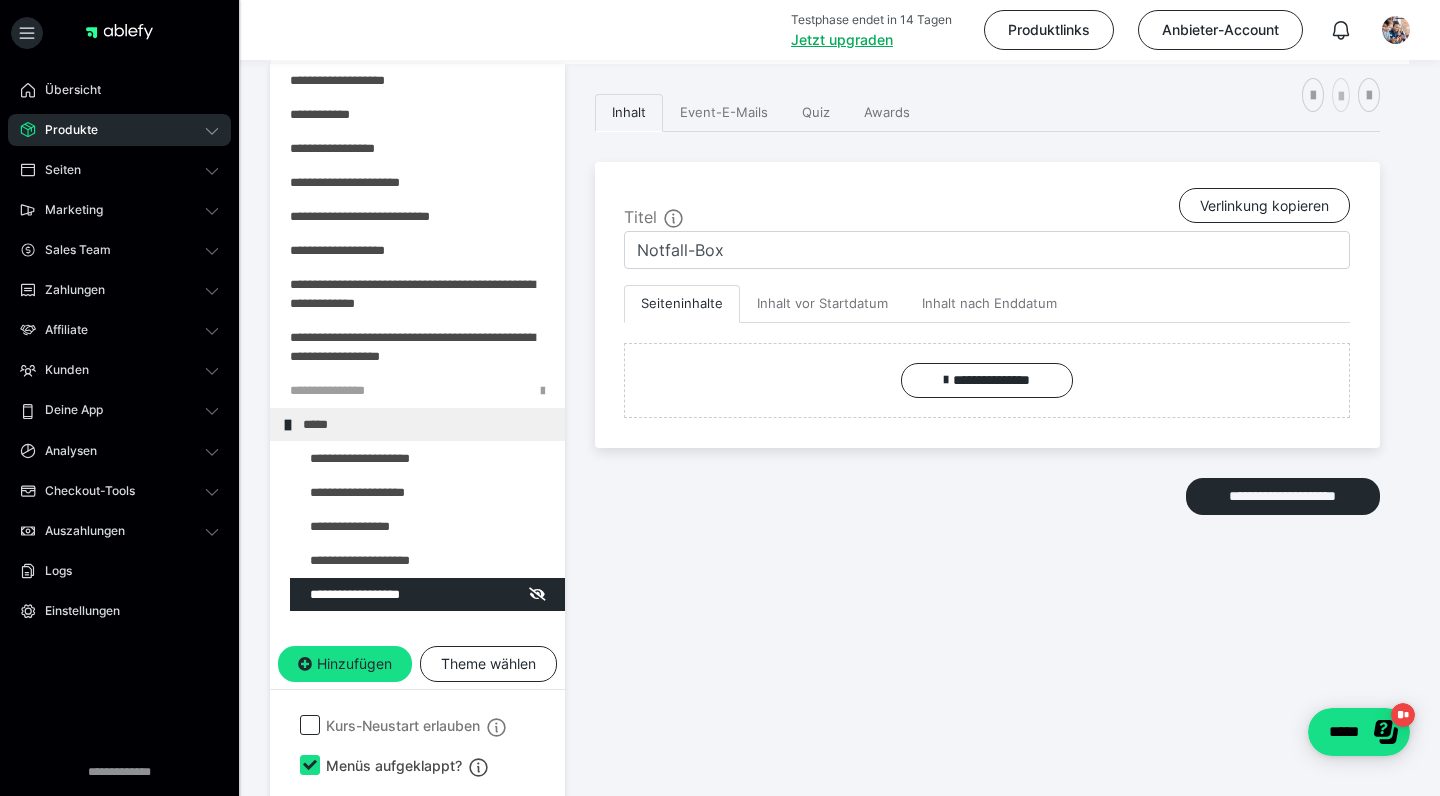 click at bounding box center [1341, 97] 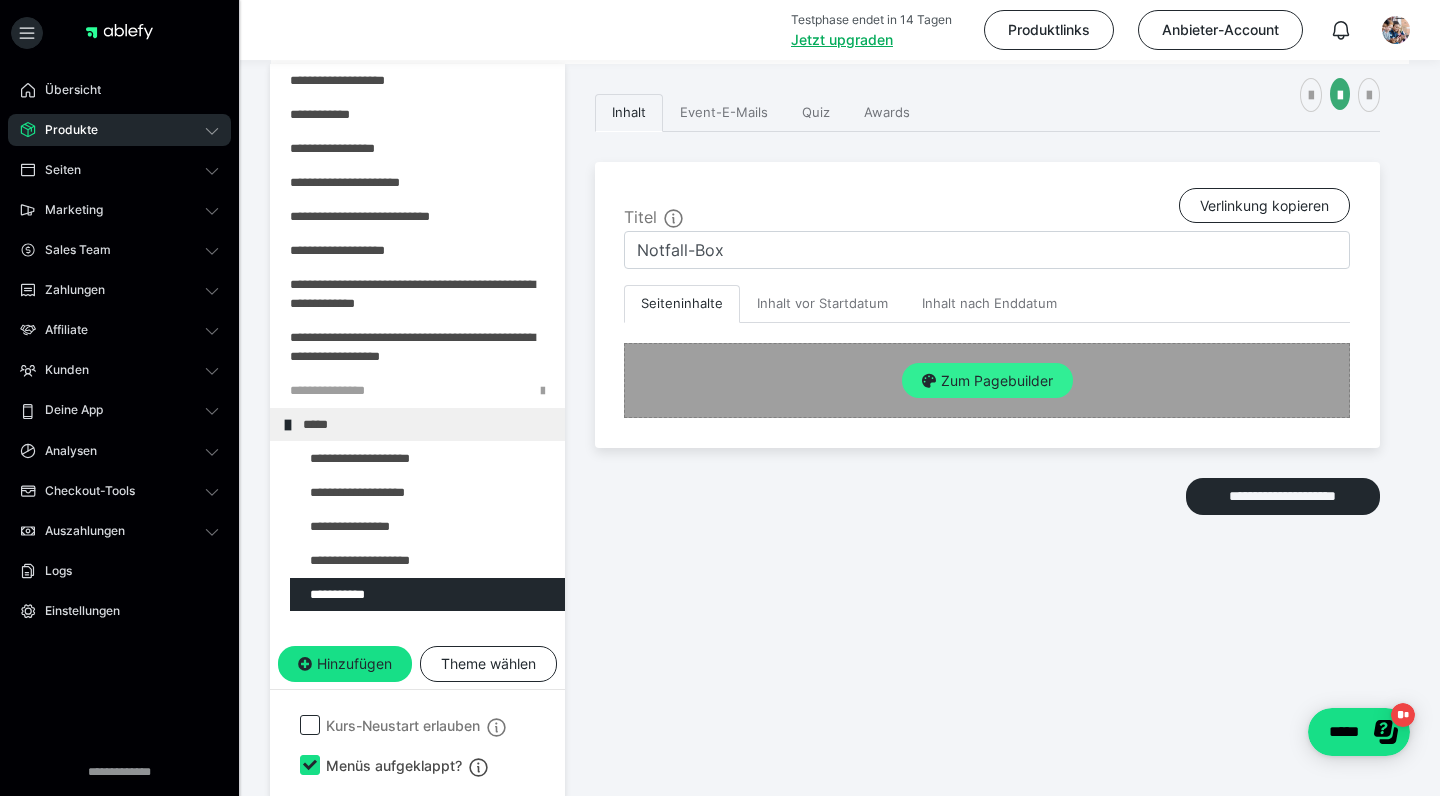 click on "Zum Pagebuilder" at bounding box center [987, 381] 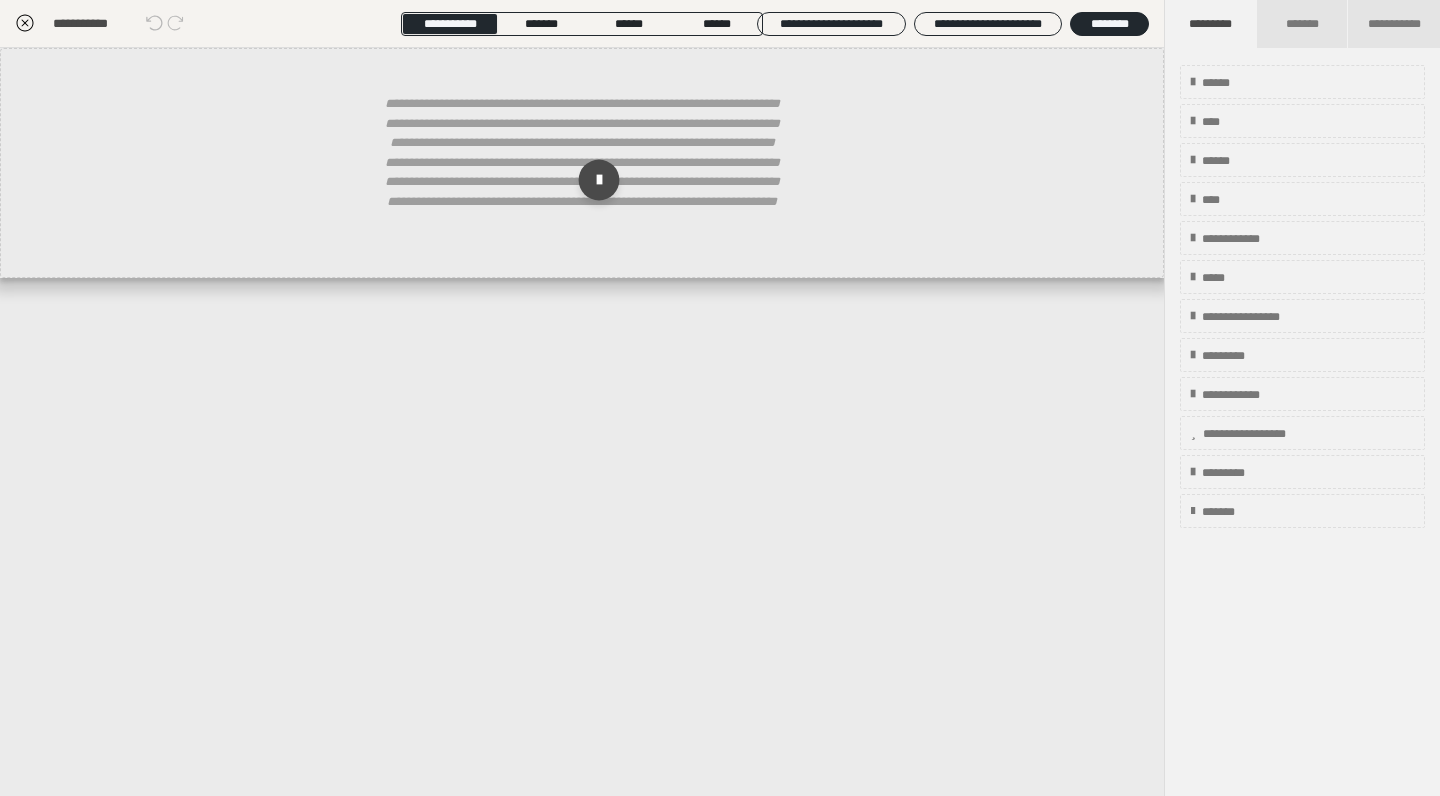 click at bounding box center [599, 180] 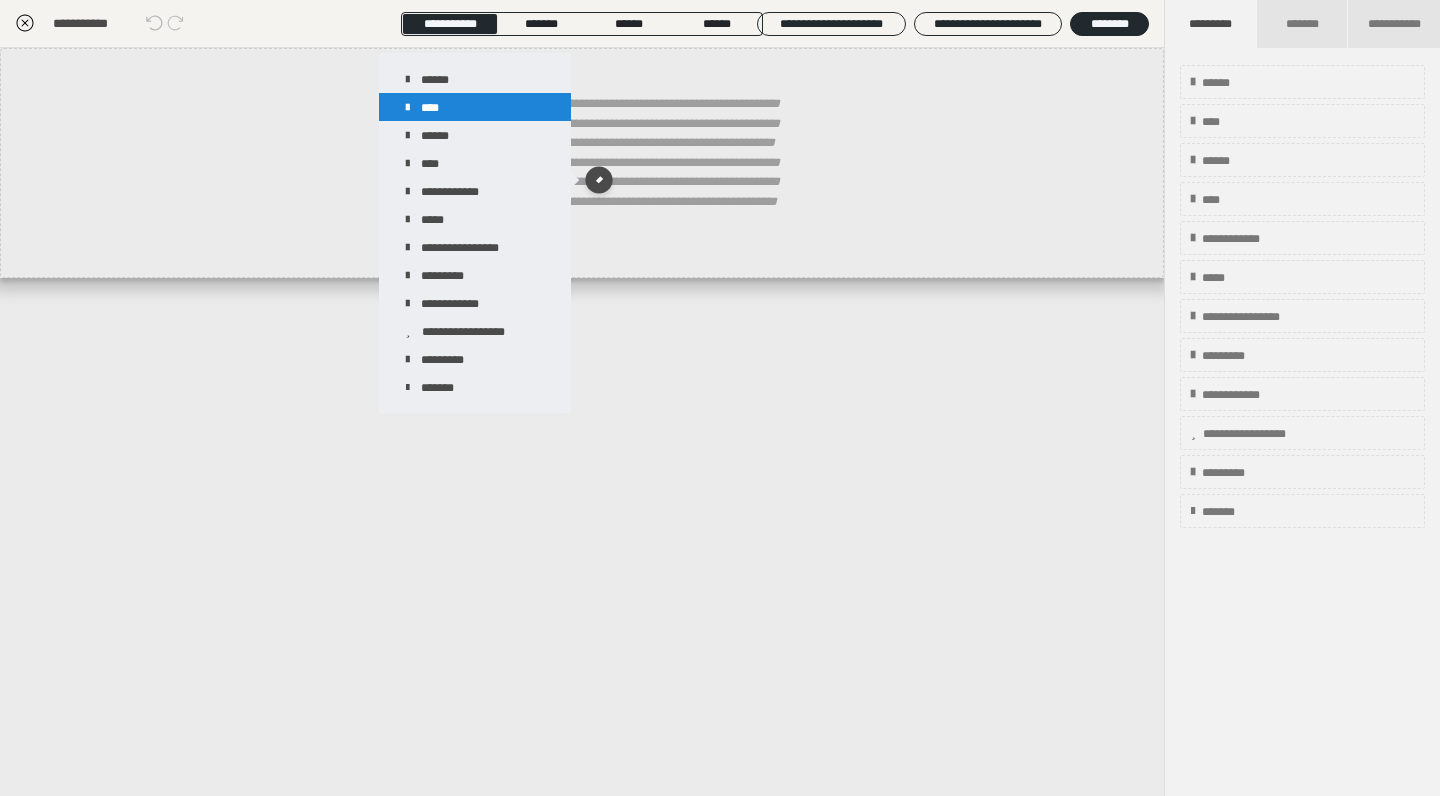 click on "****" at bounding box center [475, 107] 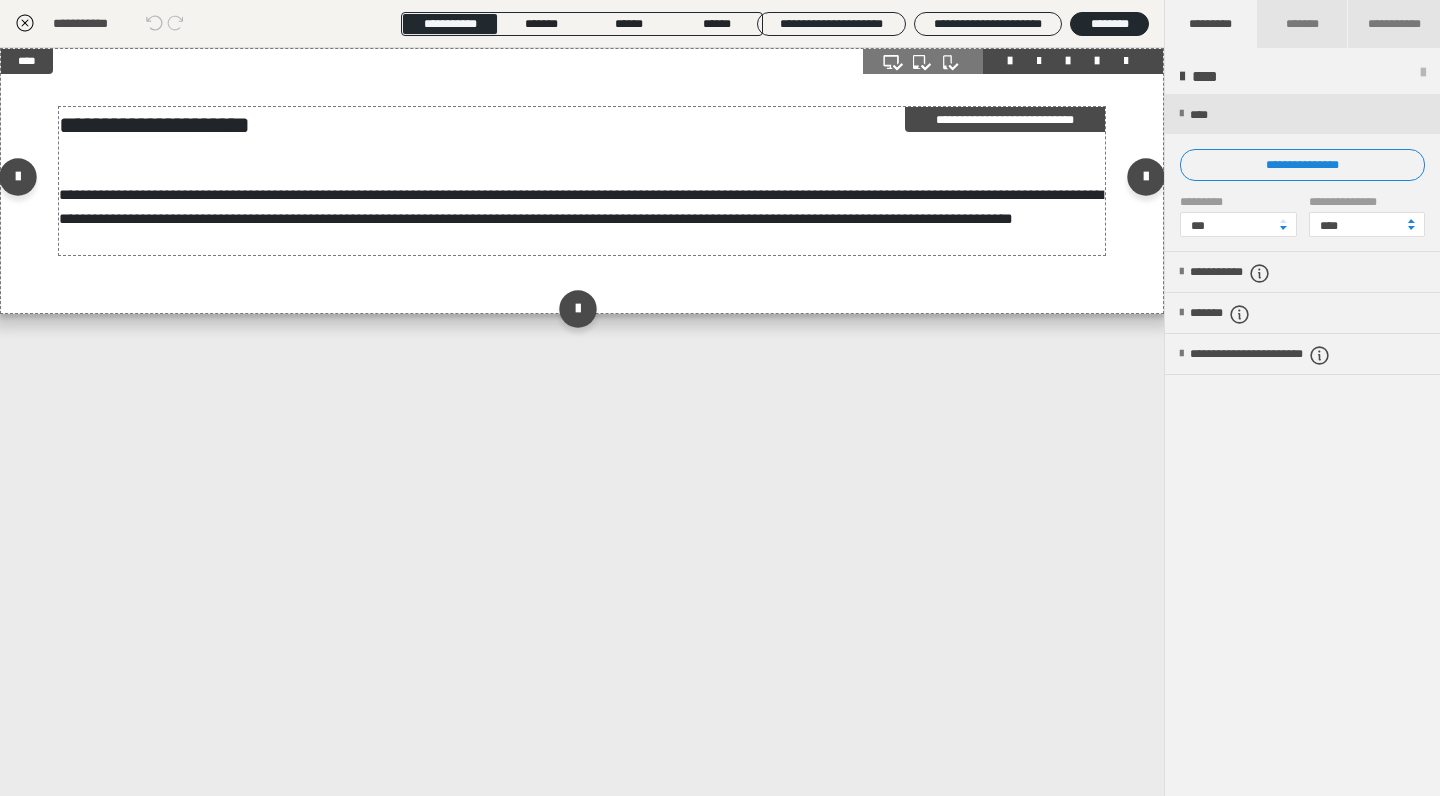click on "**********" at bounding box center [581, 206] 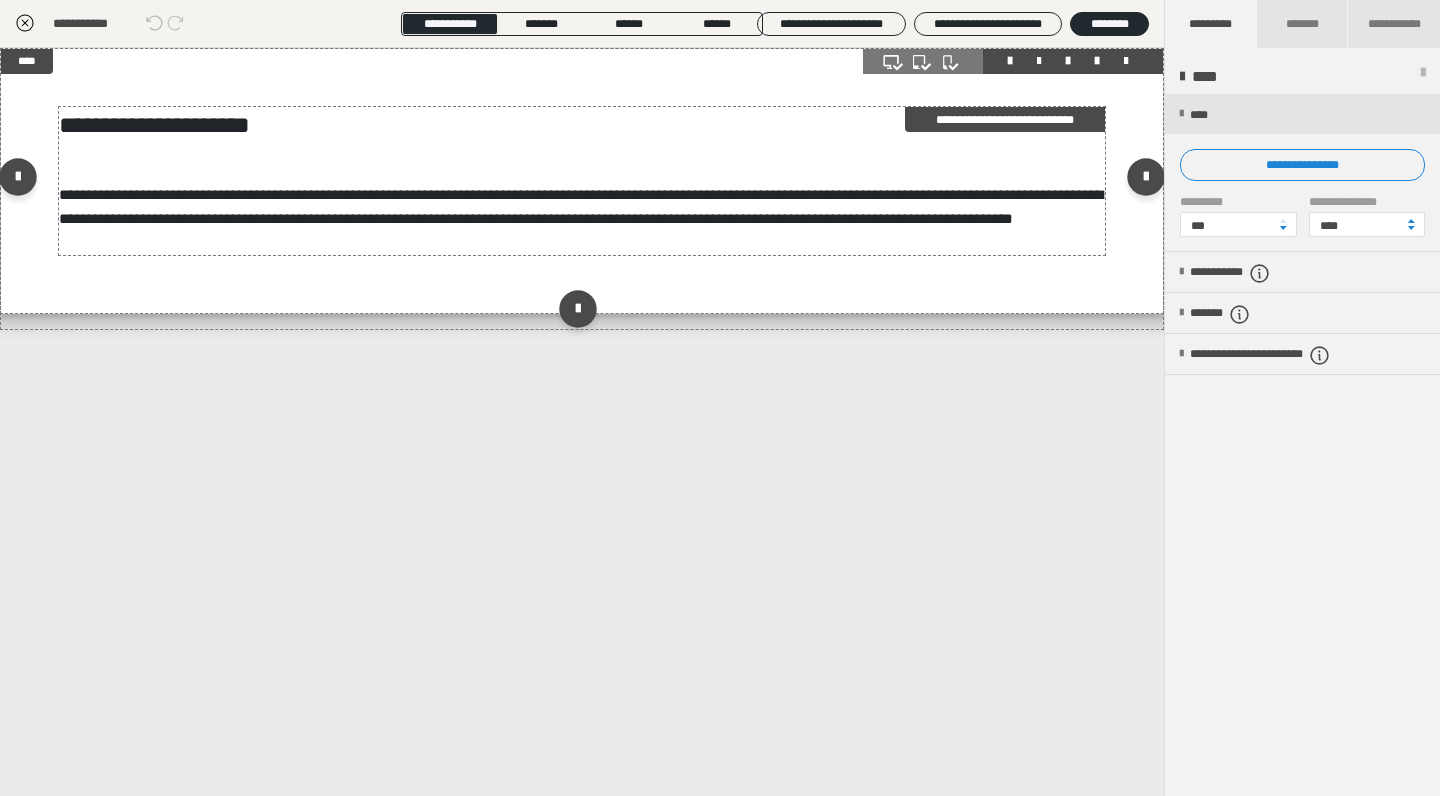click on "**********" at bounding box center (581, 206) 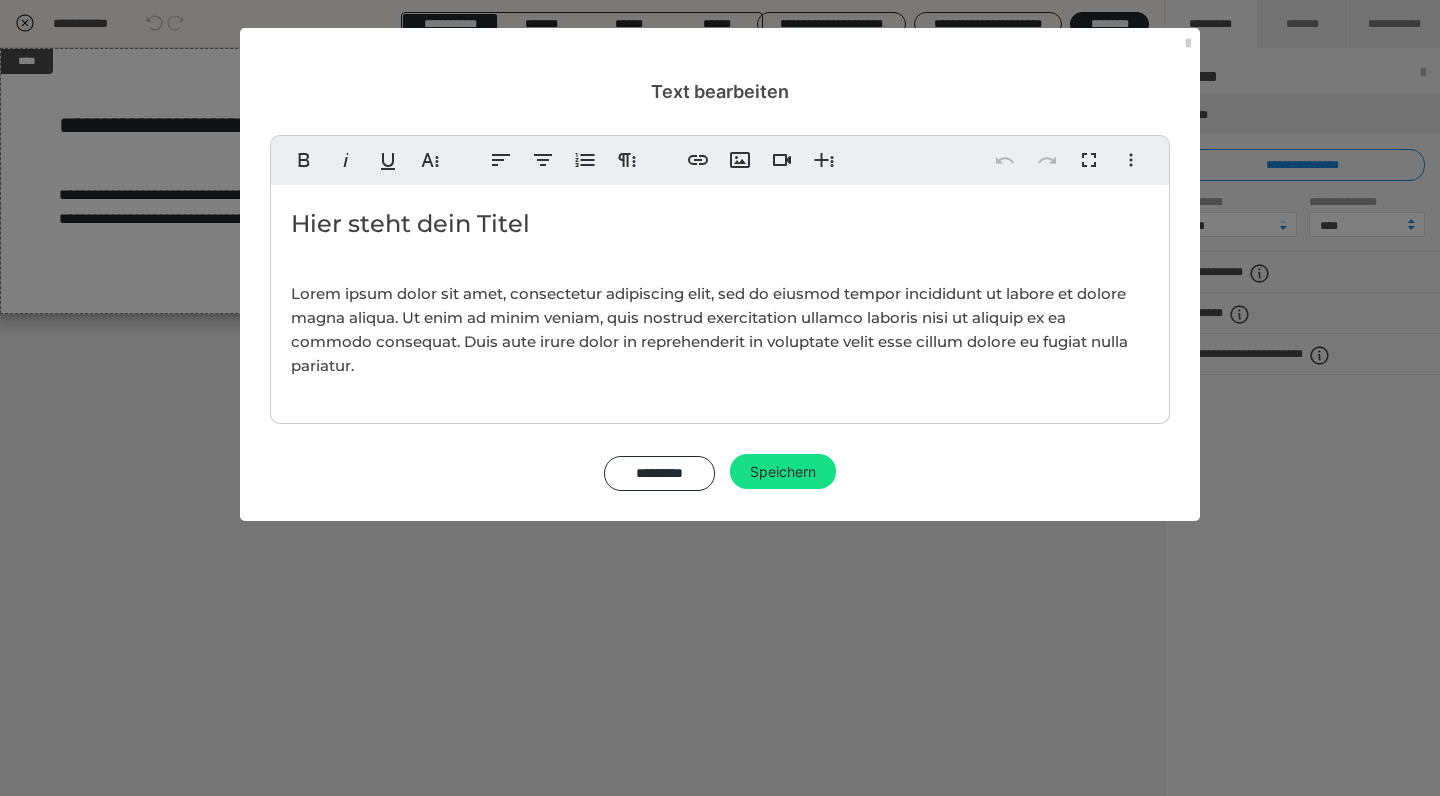 drag, startPoint x: 559, startPoint y: 328, endPoint x: 607, endPoint y: 372, distance: 65.11528 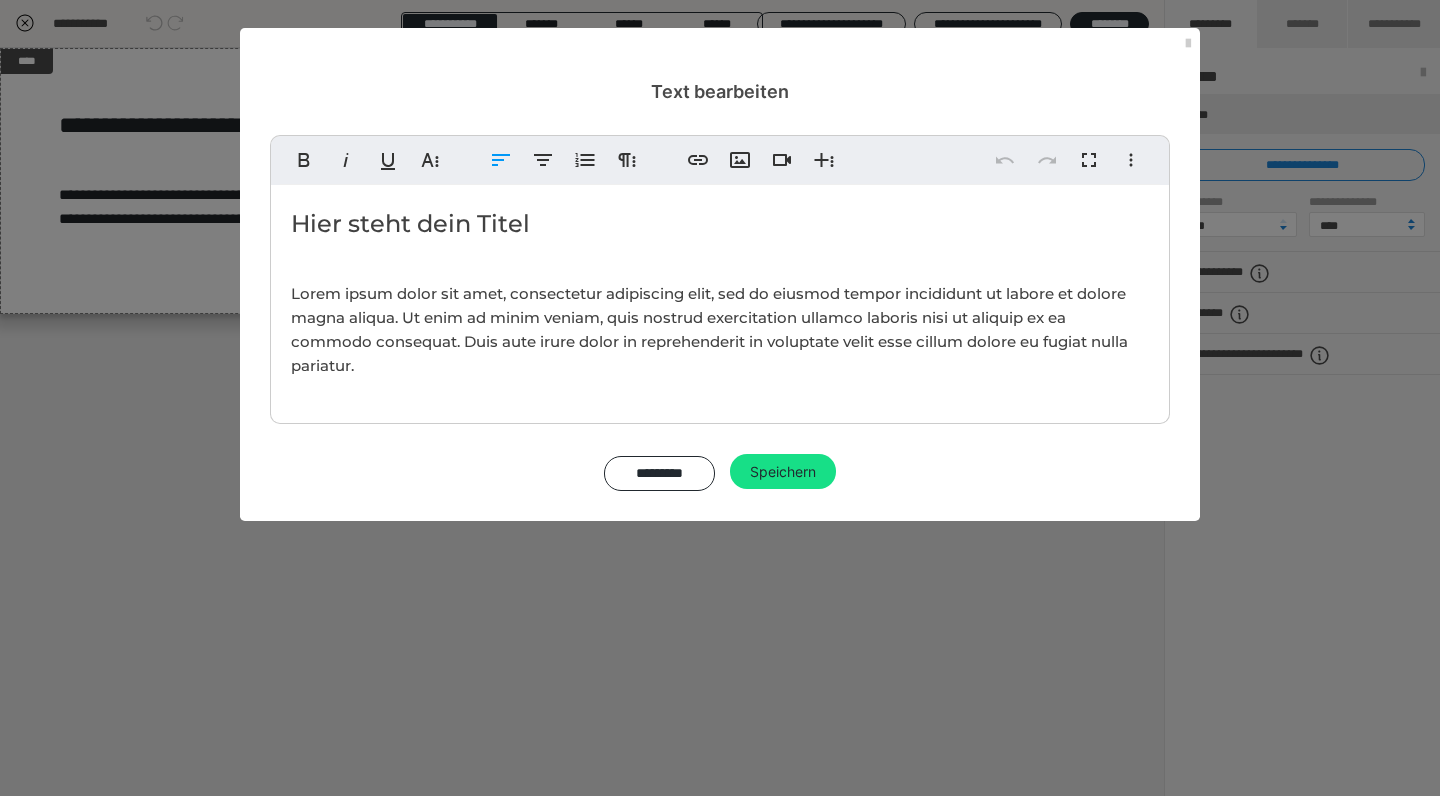 scroll, scrollTop: 59, scrollLeft: 0, axis: vertical 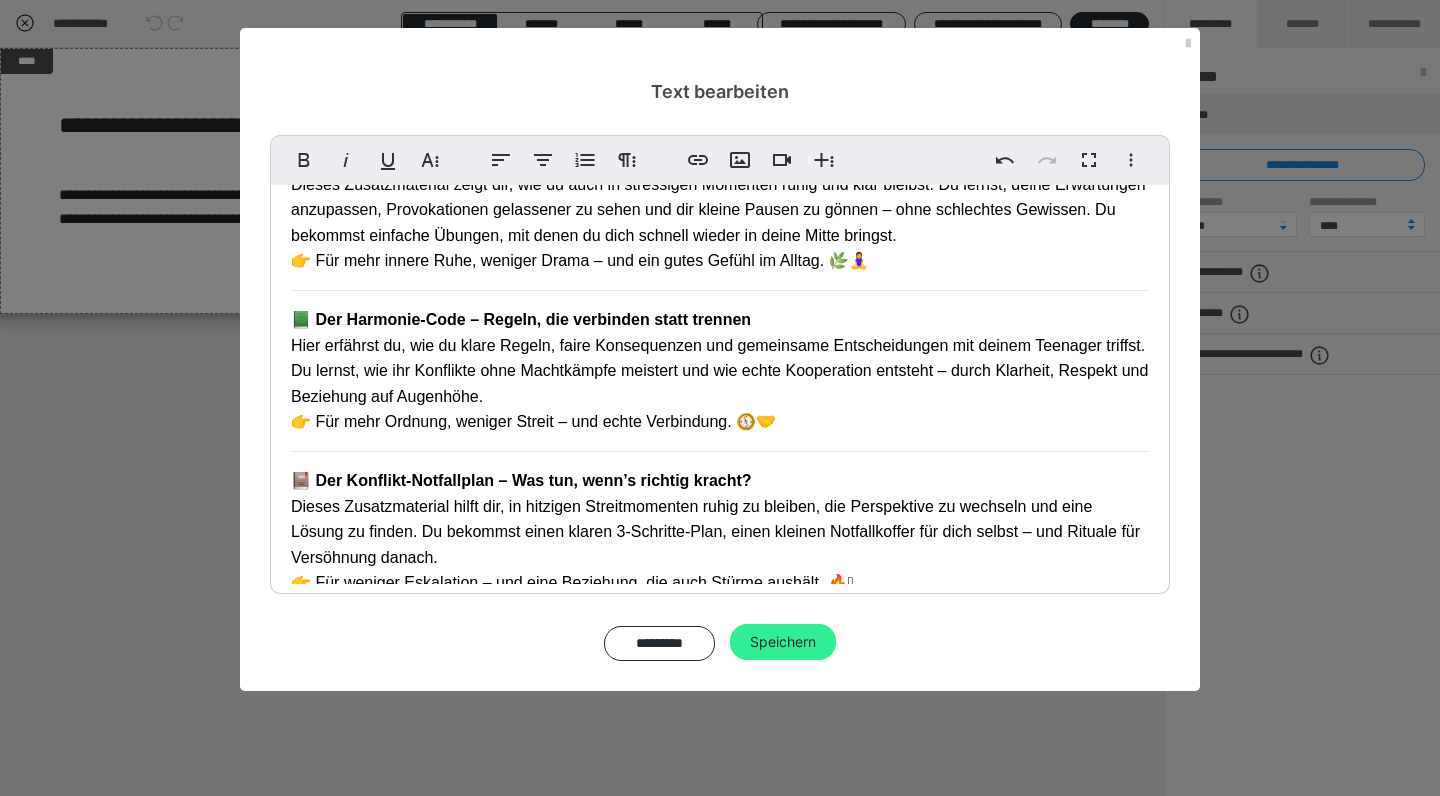click on "Speichern" at bounding box center [783, 642] 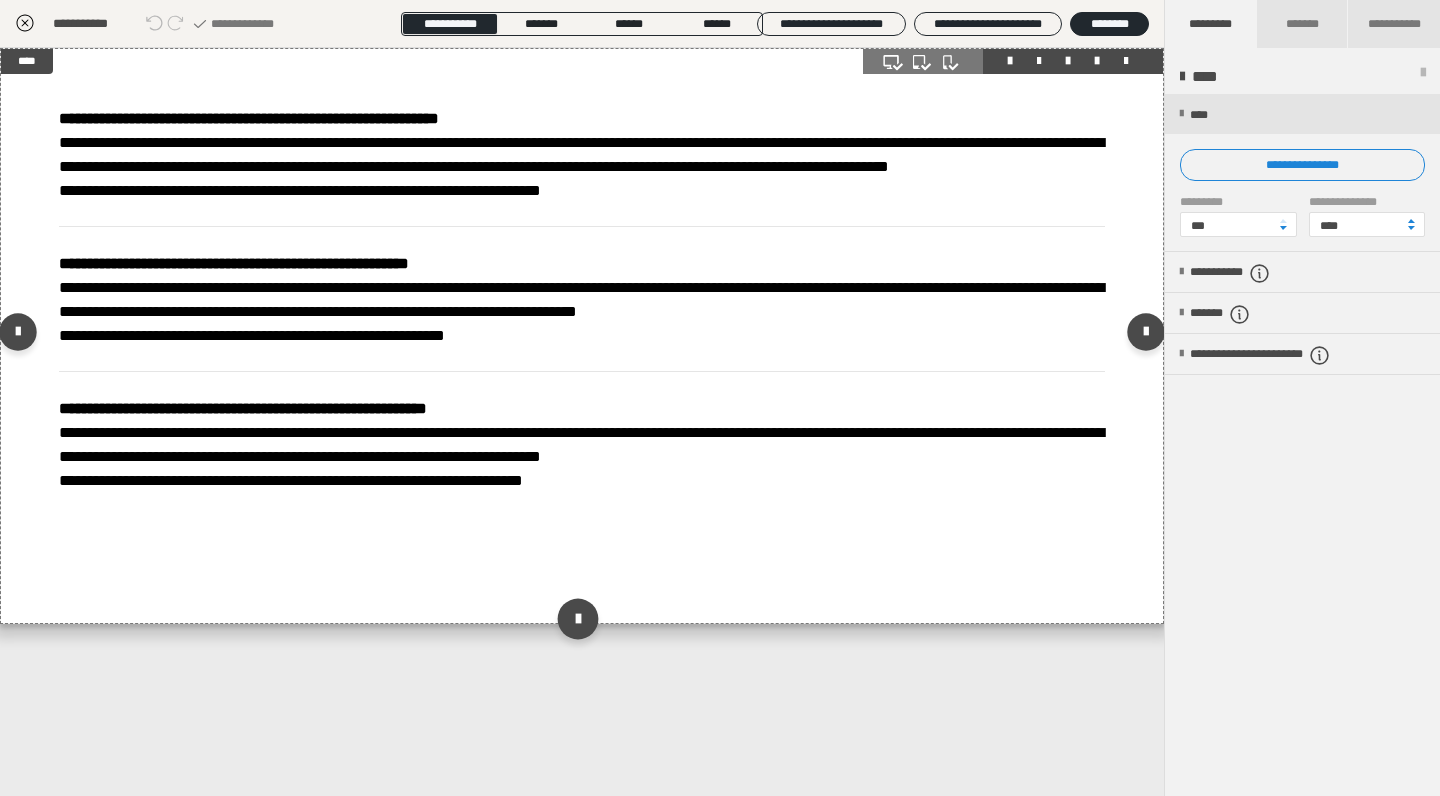 click at bounding box center (577, 618) 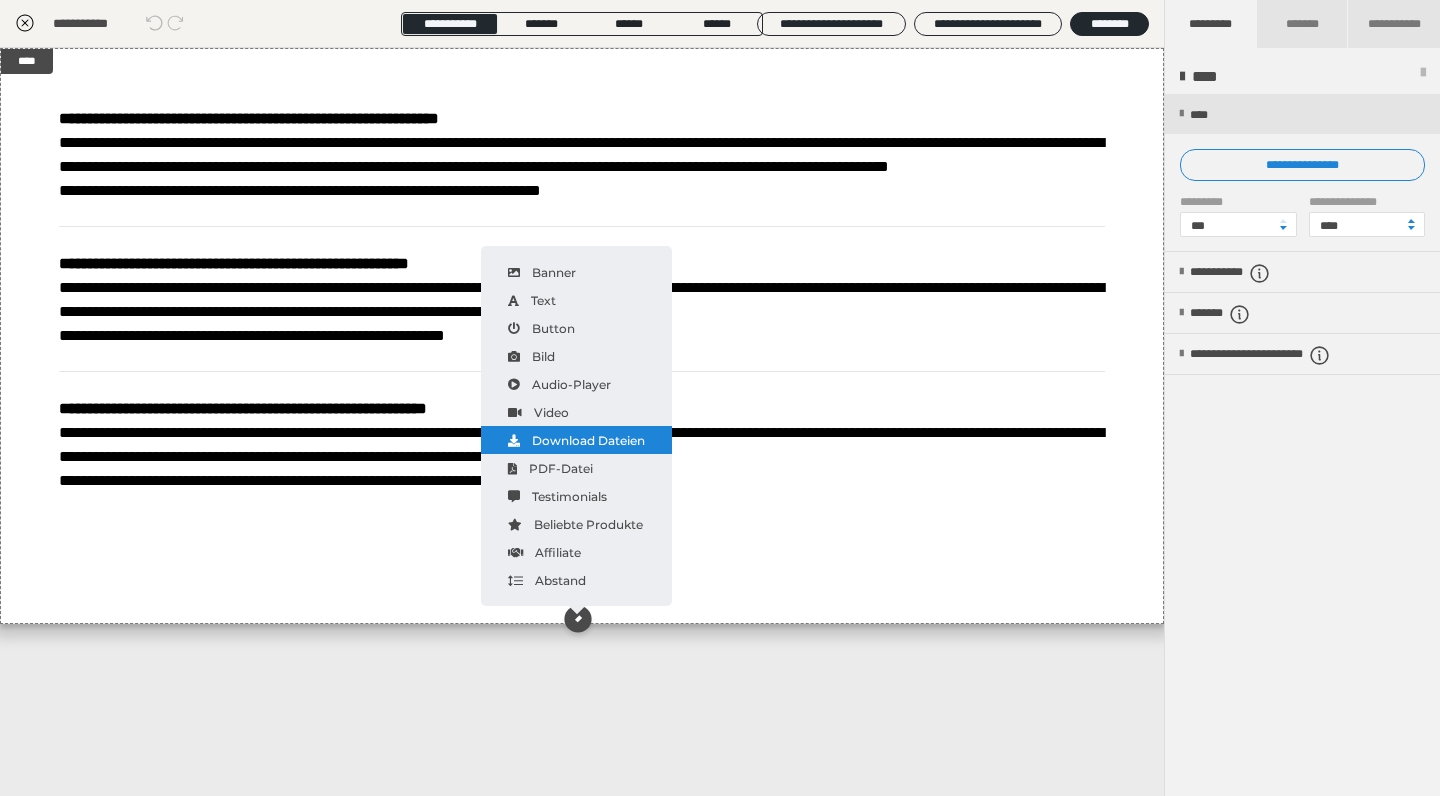click on "Download Dateien" at bounding box center [576, 440] 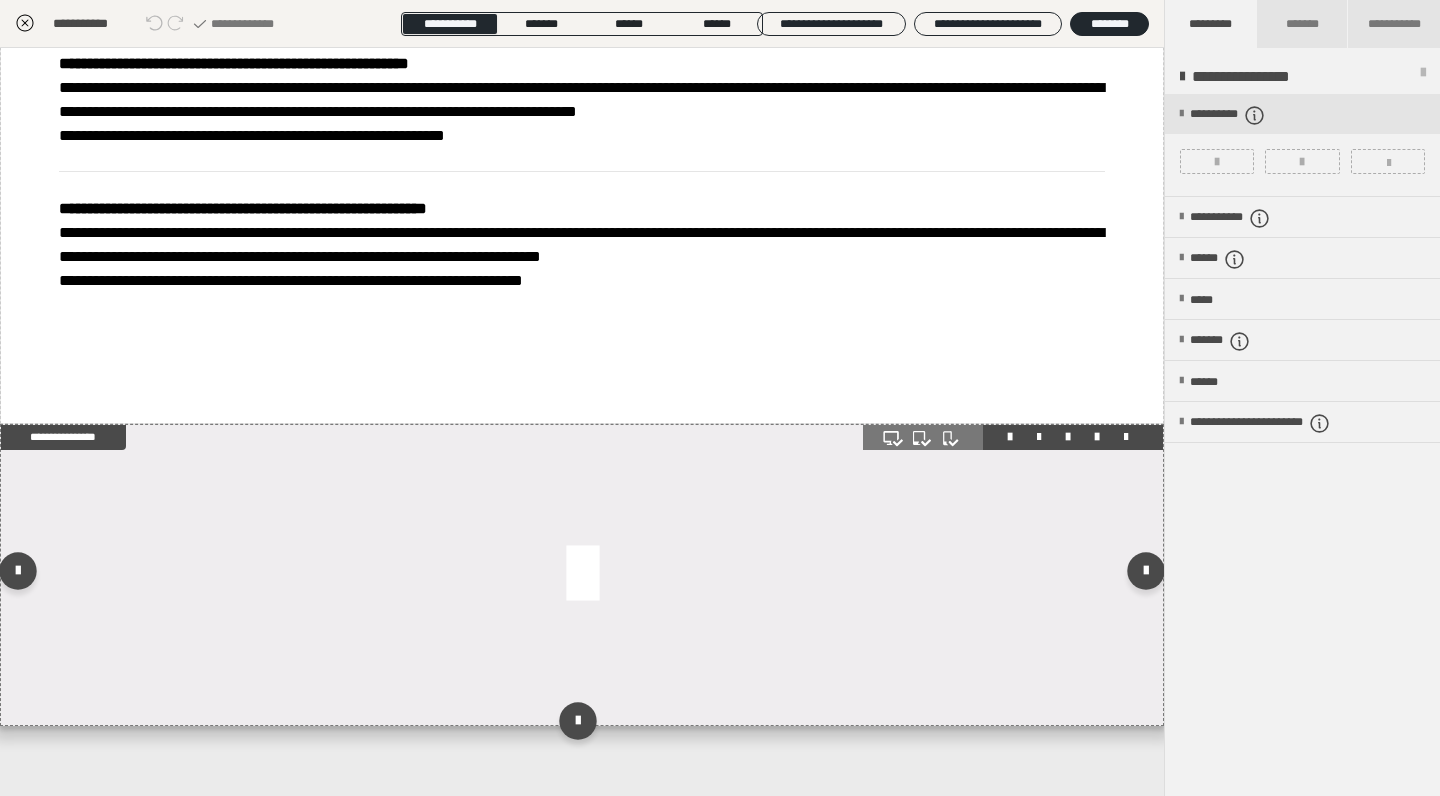 scroll, scrollTop: 216, scrollLeft: 0, axis: vertical 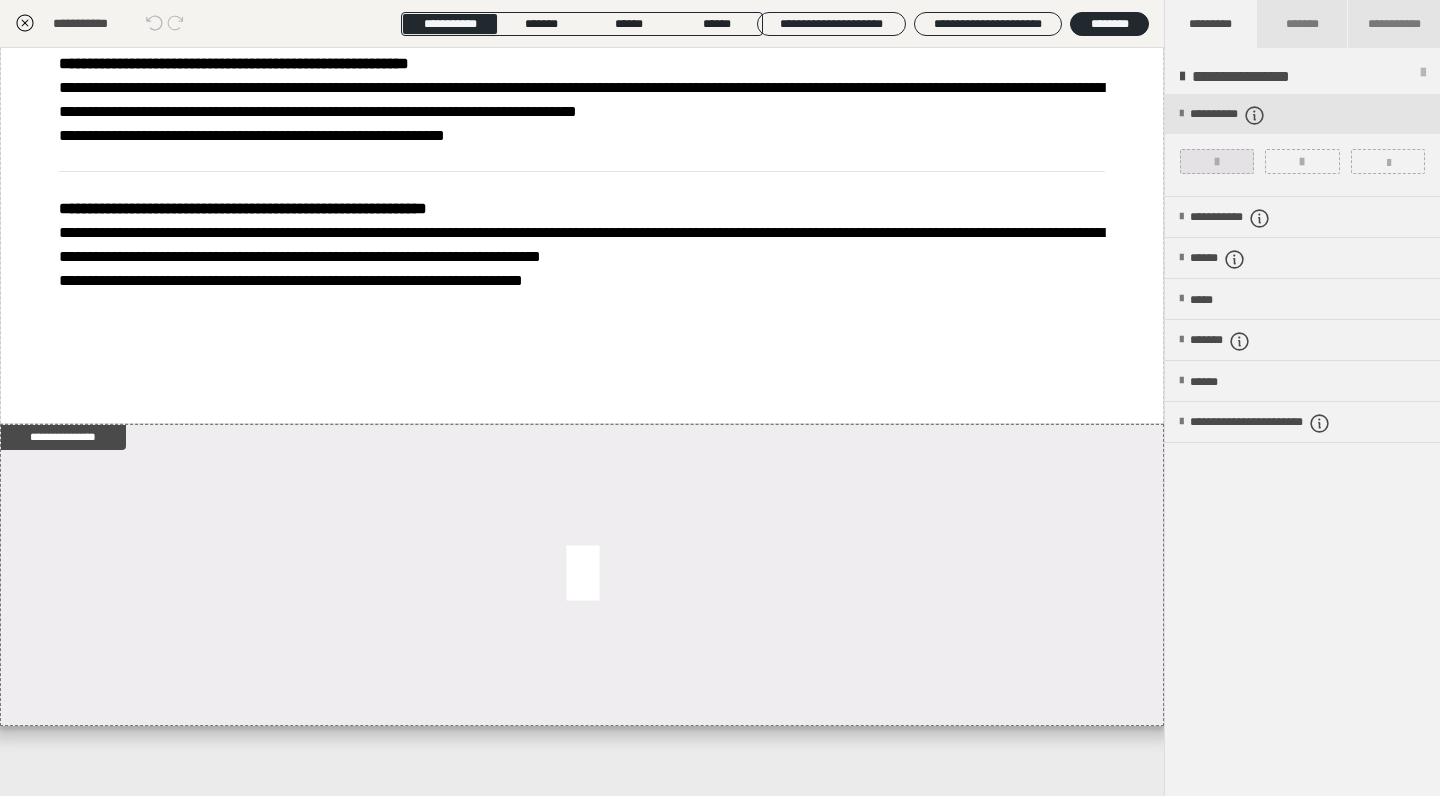 click at bounding box center [1217, 162] 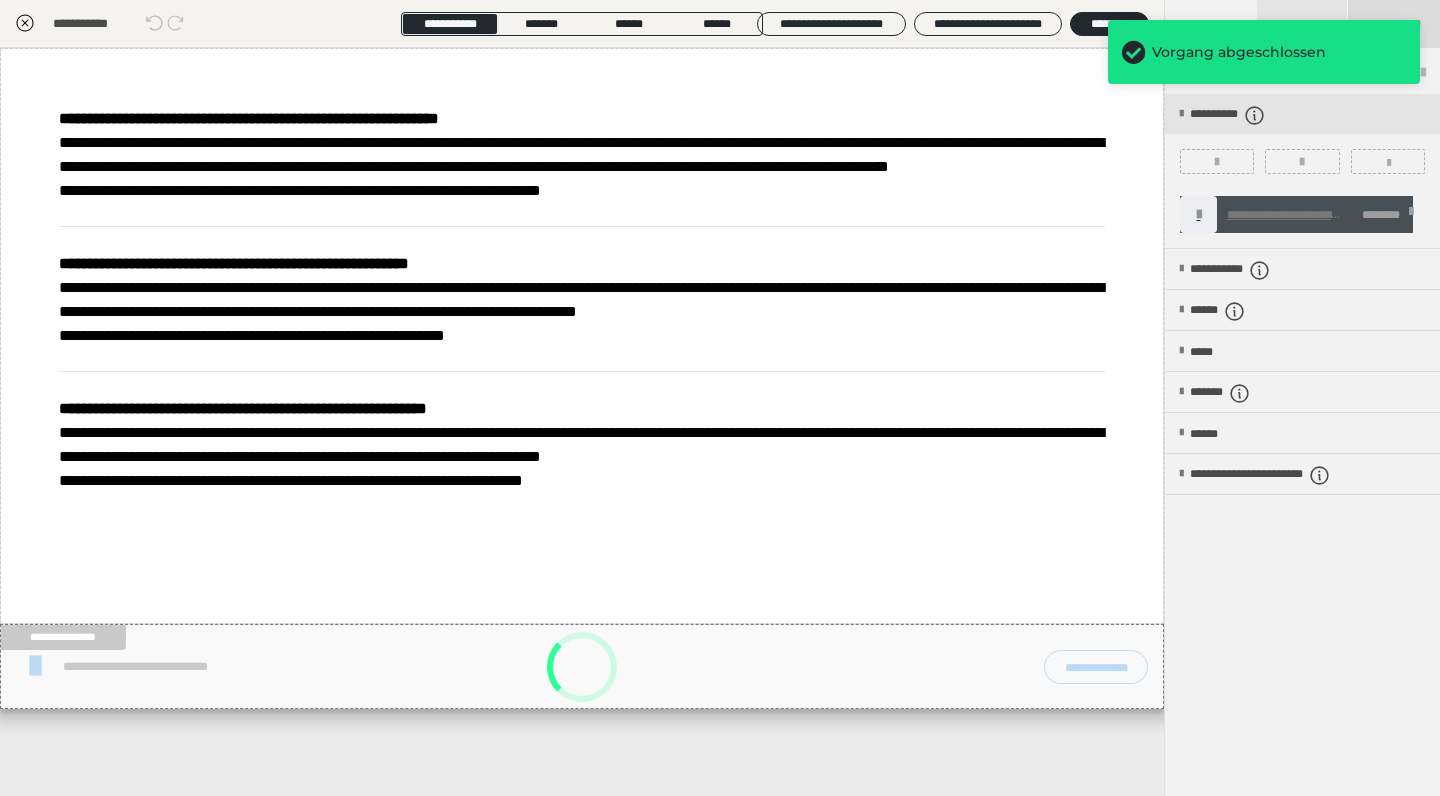 scroll, scrollTop: 0, scrollLeft: 0, axis: both 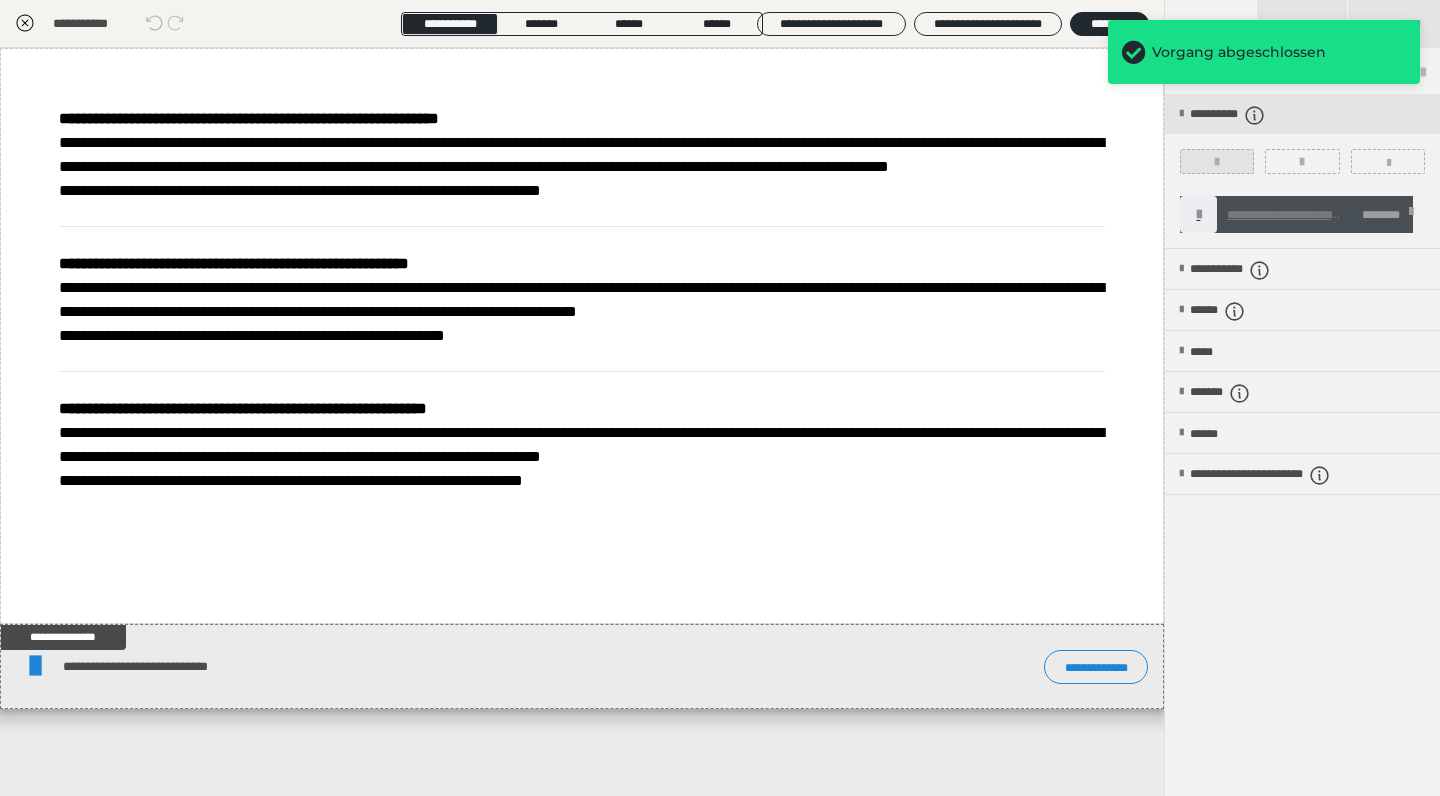 click at bounding box center [1217, 161] 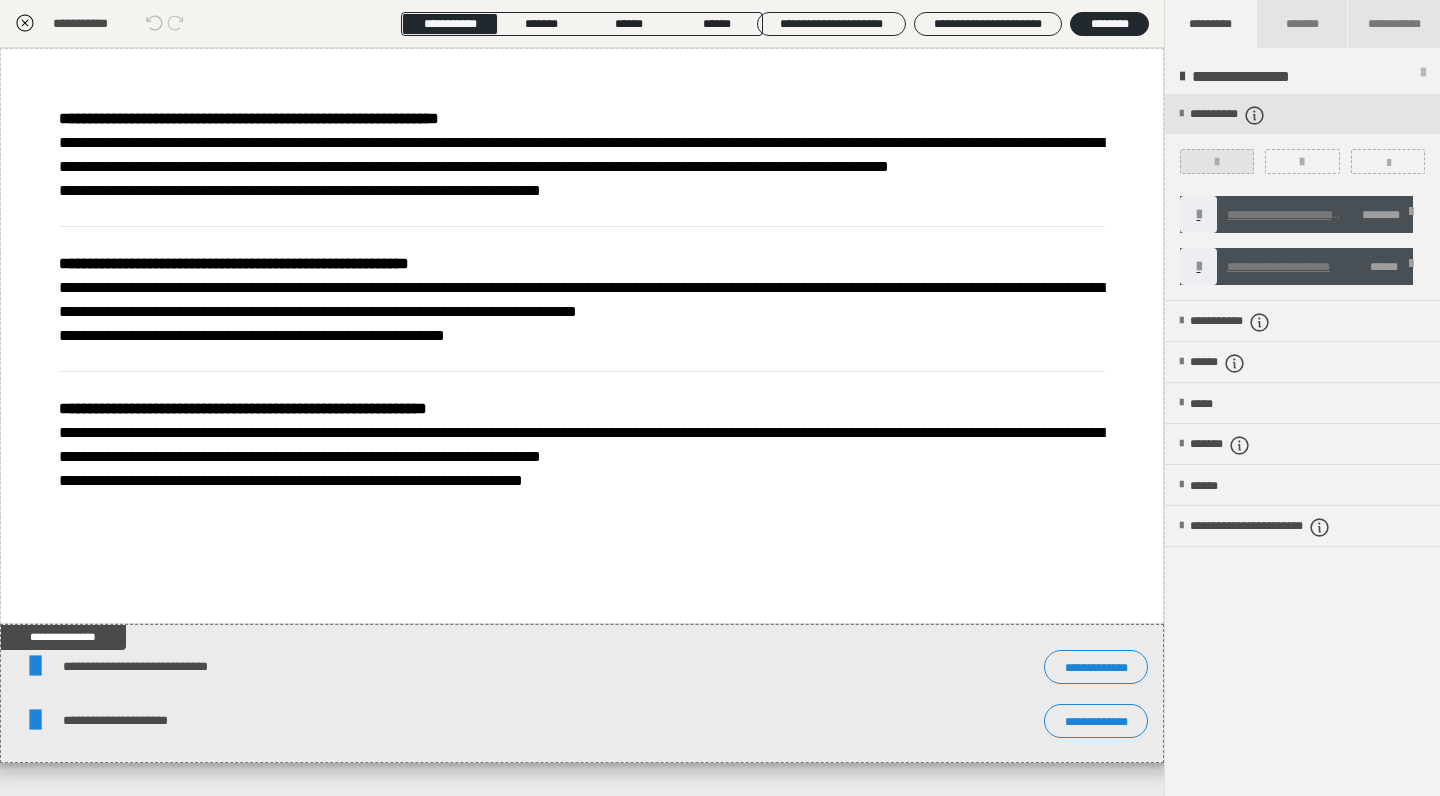 click at bounding box center [1217, 161] 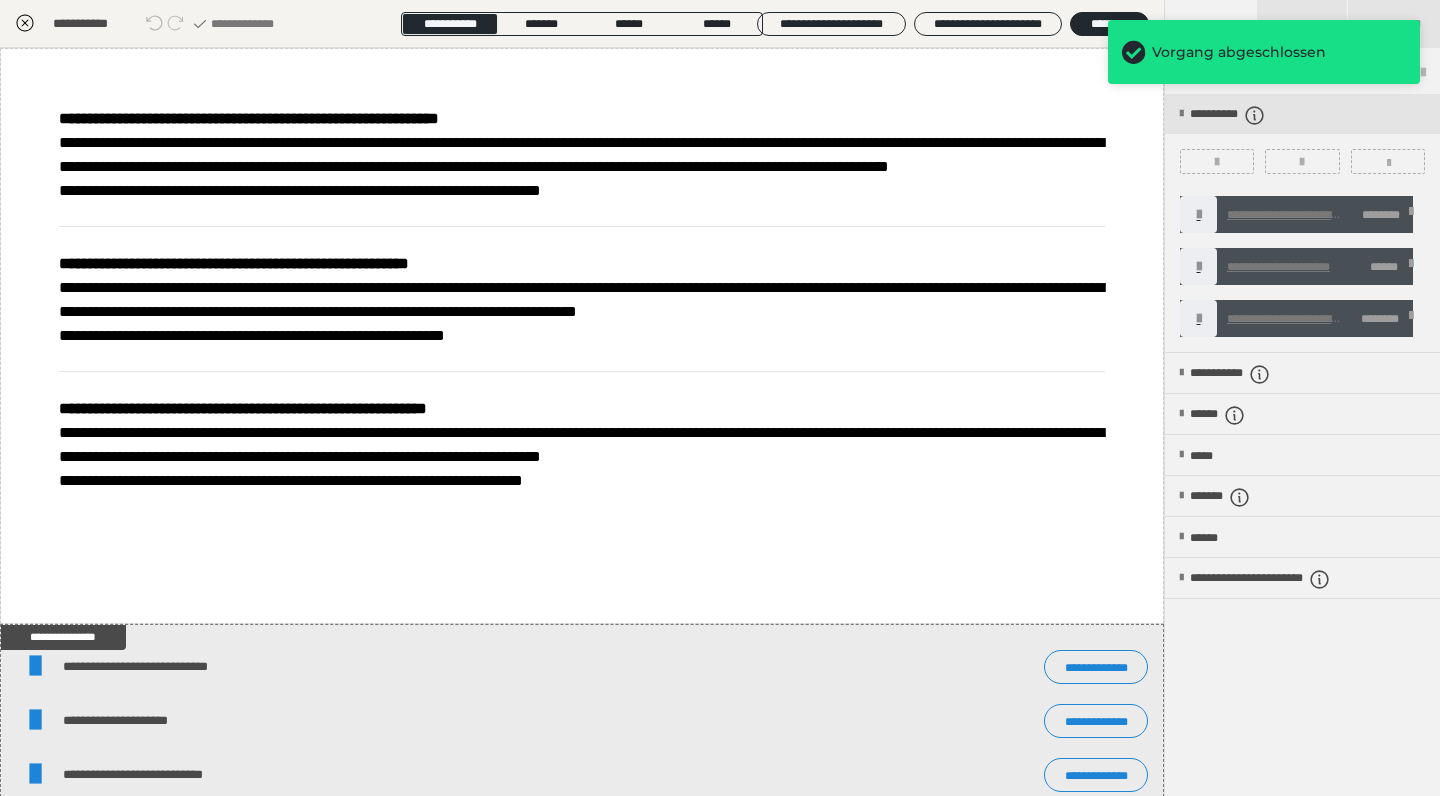 drag, startPoint x: 21, startPoint y: 24, endPoint x: 99, endPoint y: 62, distance: 86.764046 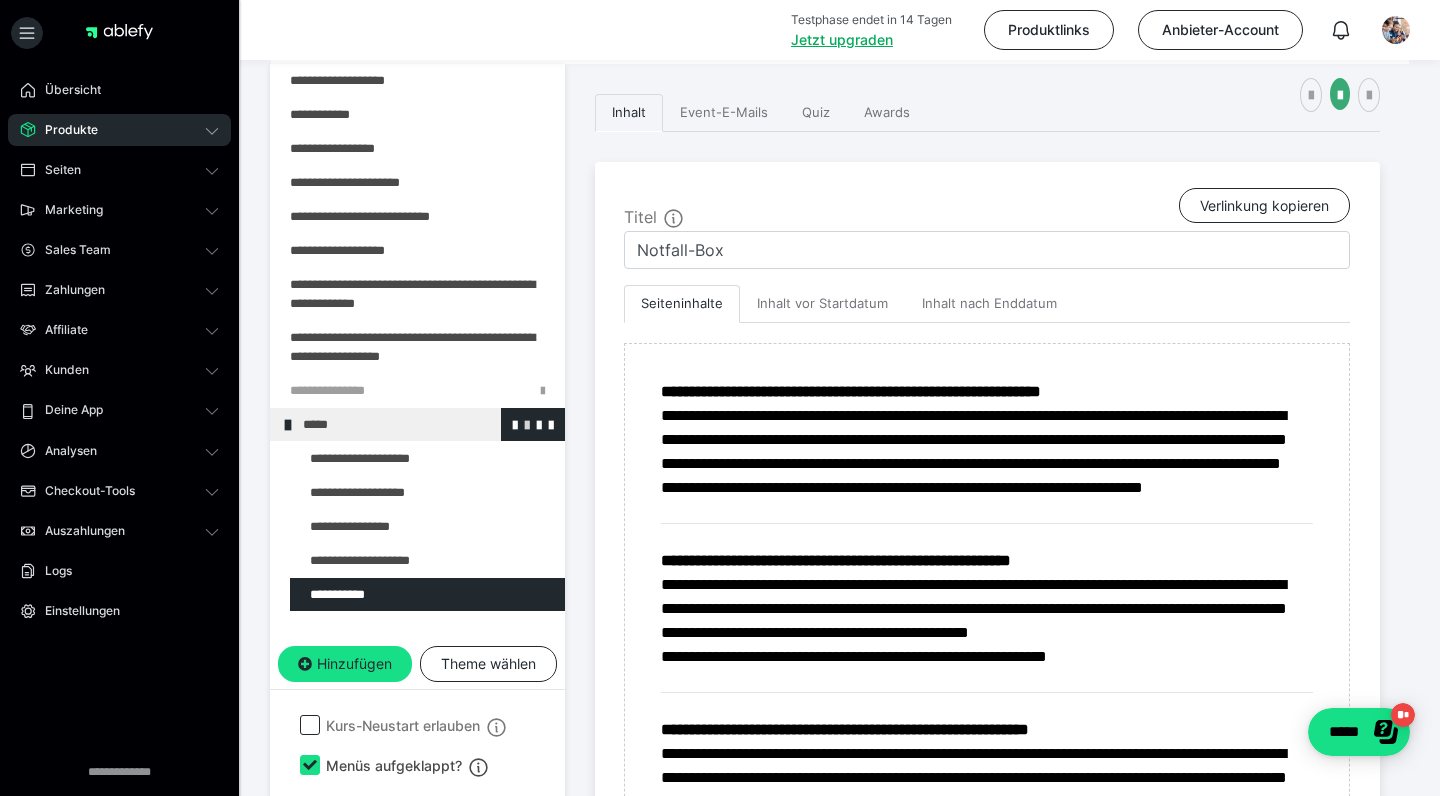 click at bounding box center [527, 424] 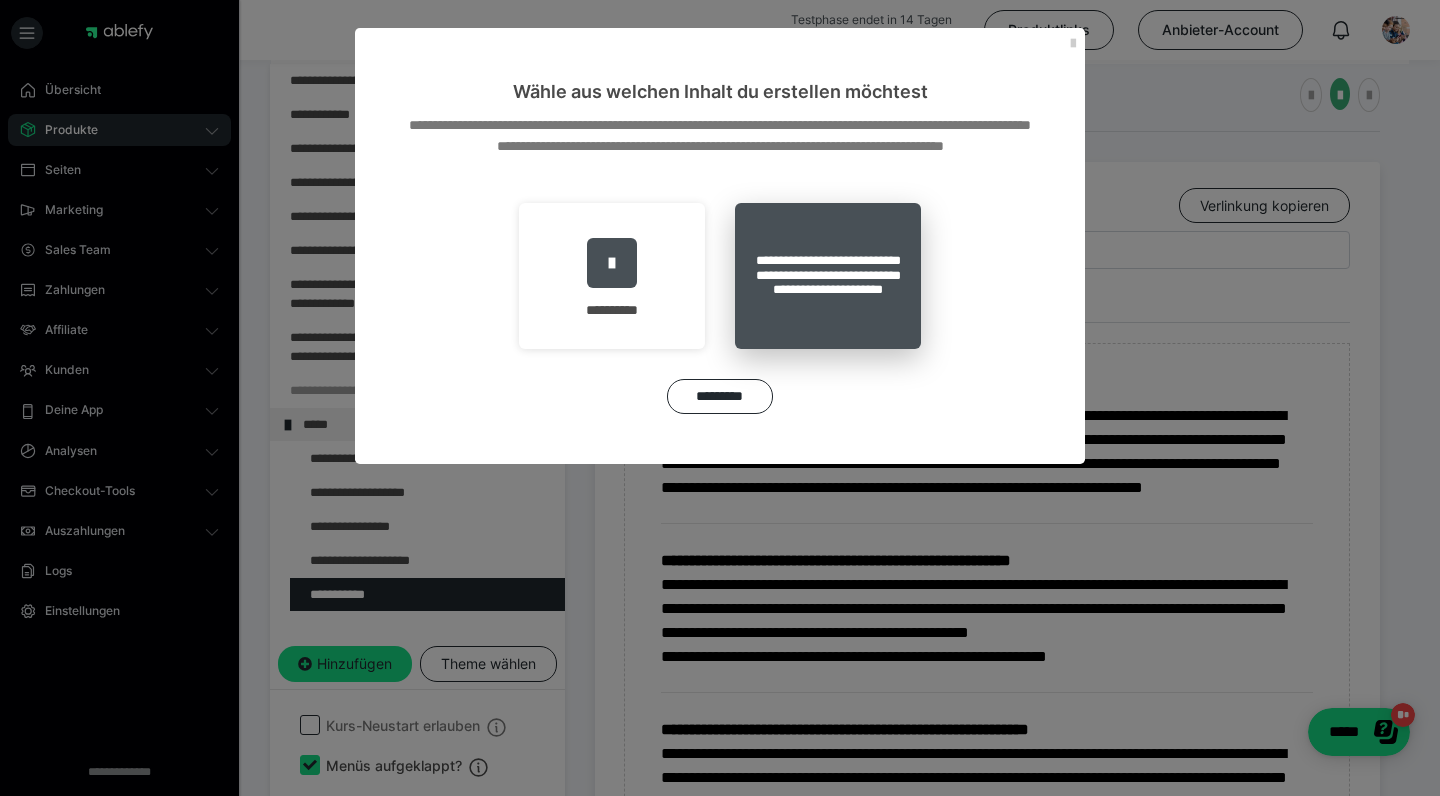 click on "**********" at bounding box center [828, 276] 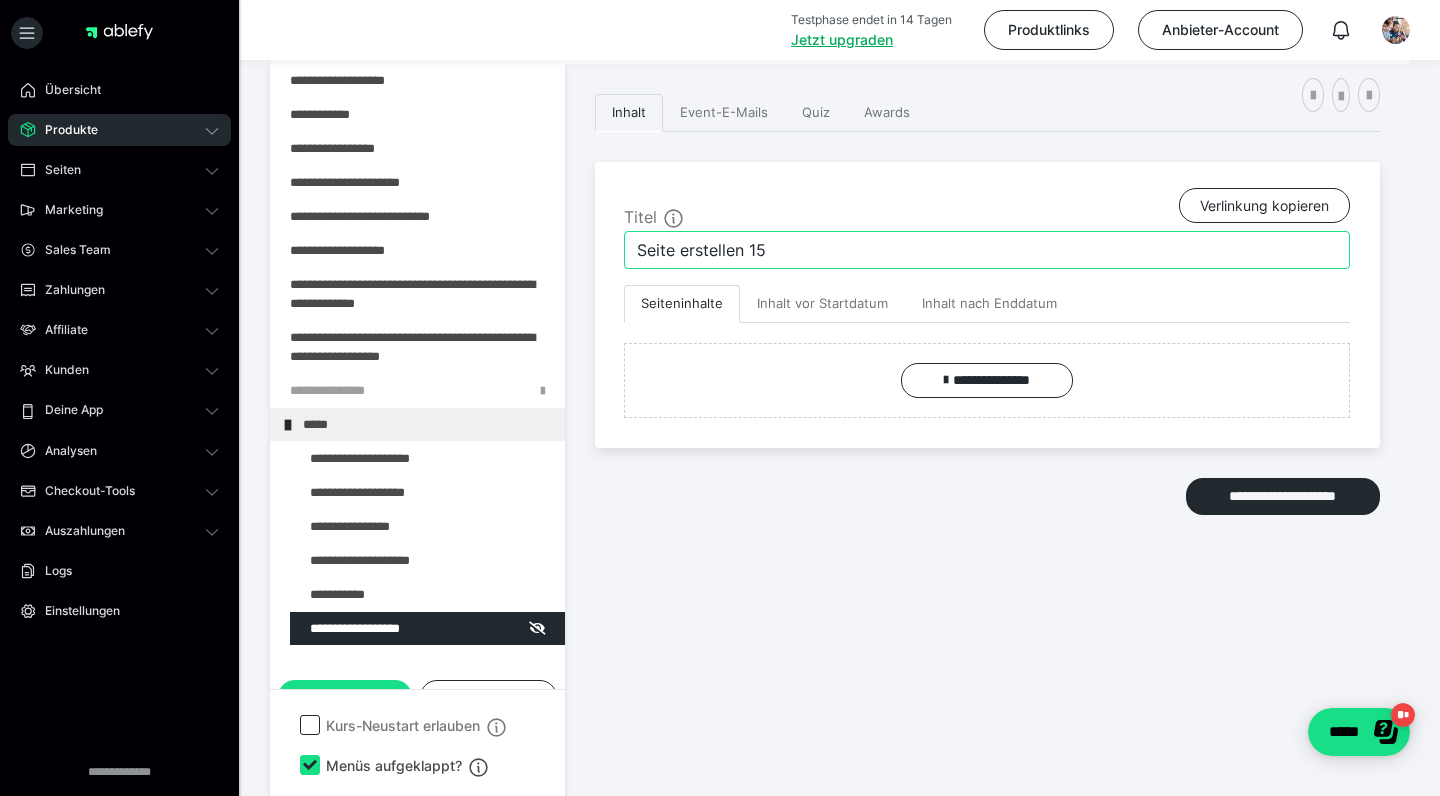 drag, startPoint x: 732, startPoint y: 249, endPoint x: 584, endPoint y: 254, distance: 148.08444 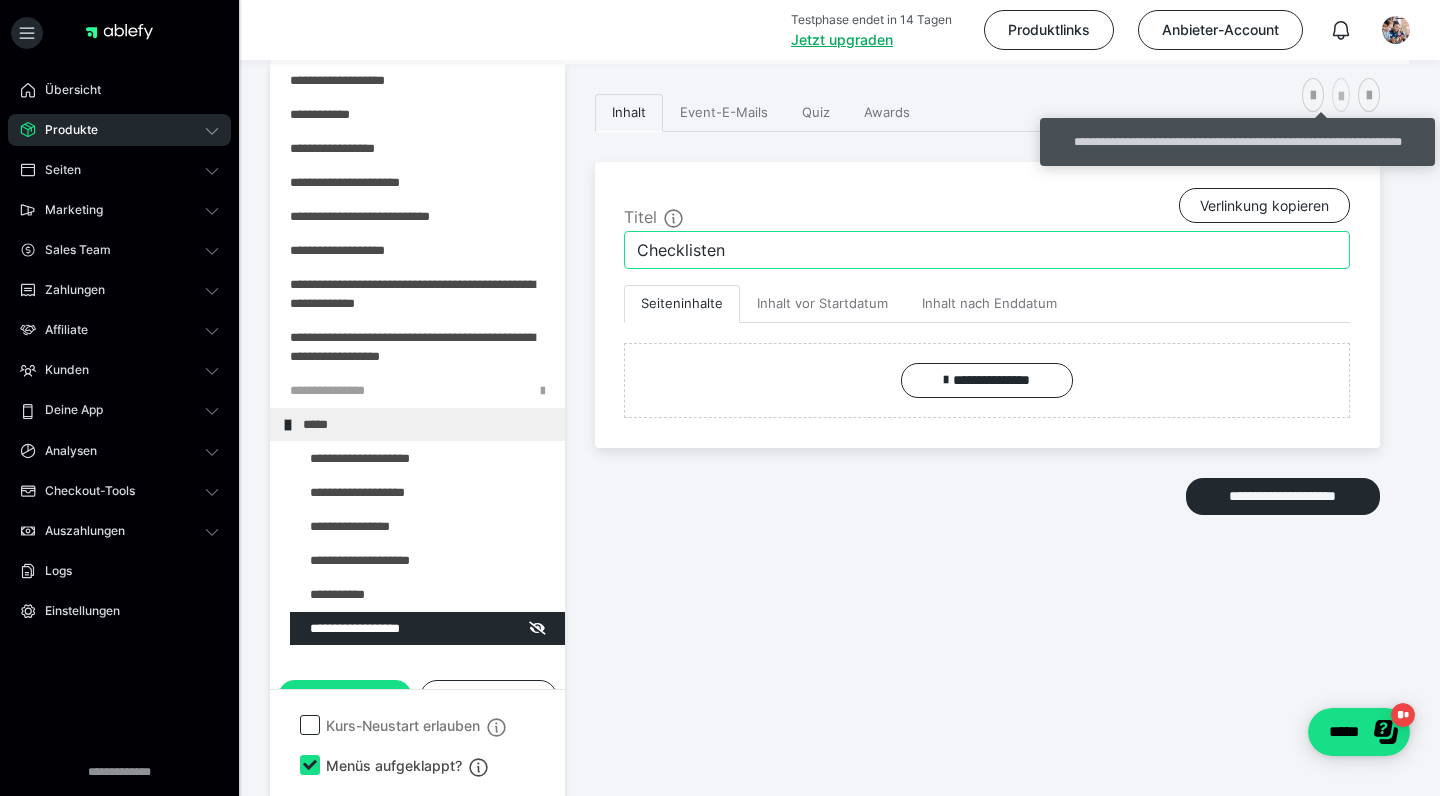 type on "Checklisten" 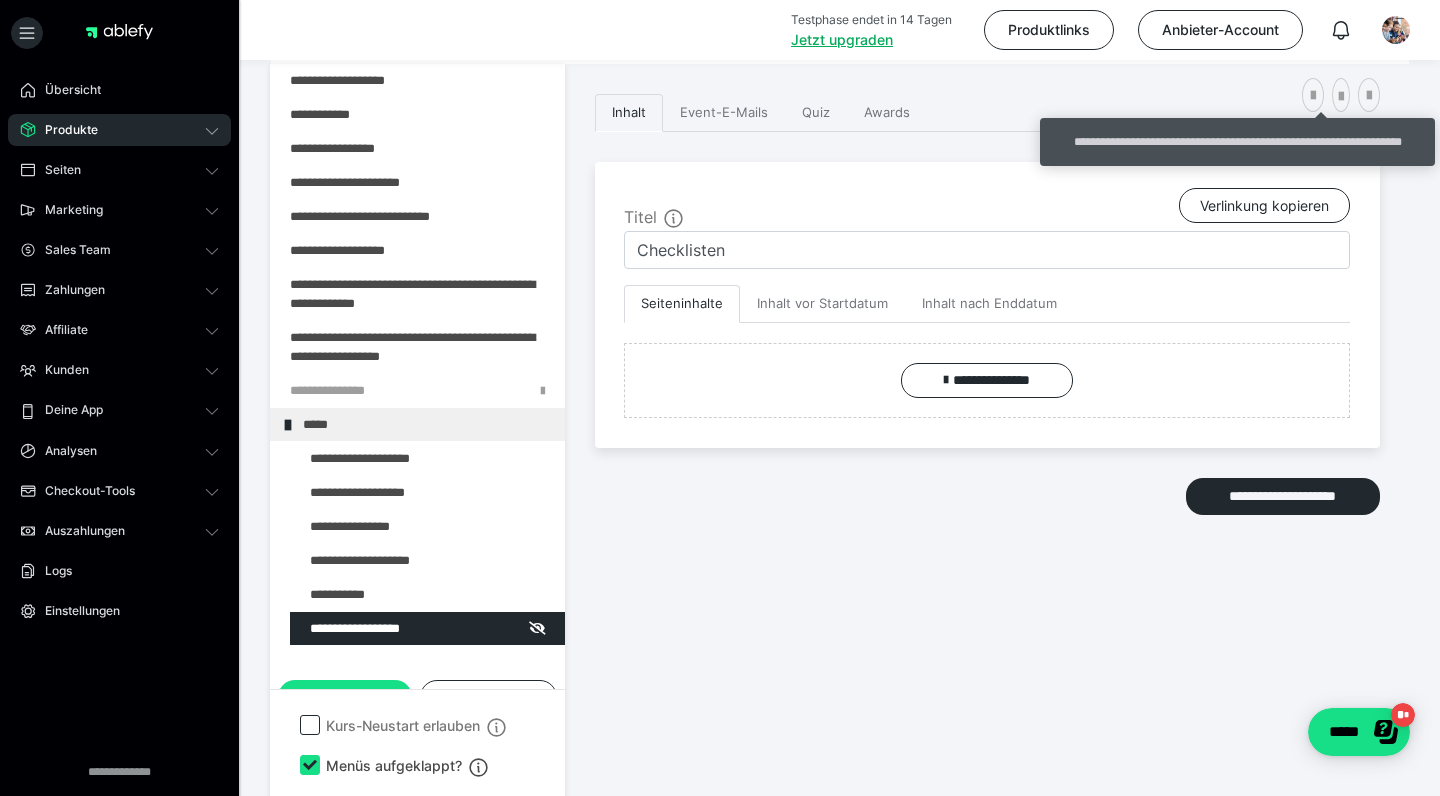 drag, startPoint x: 1319, startPoint y: 91, endPoint x: 1247, endPoint y: 186, distance: 119.20151 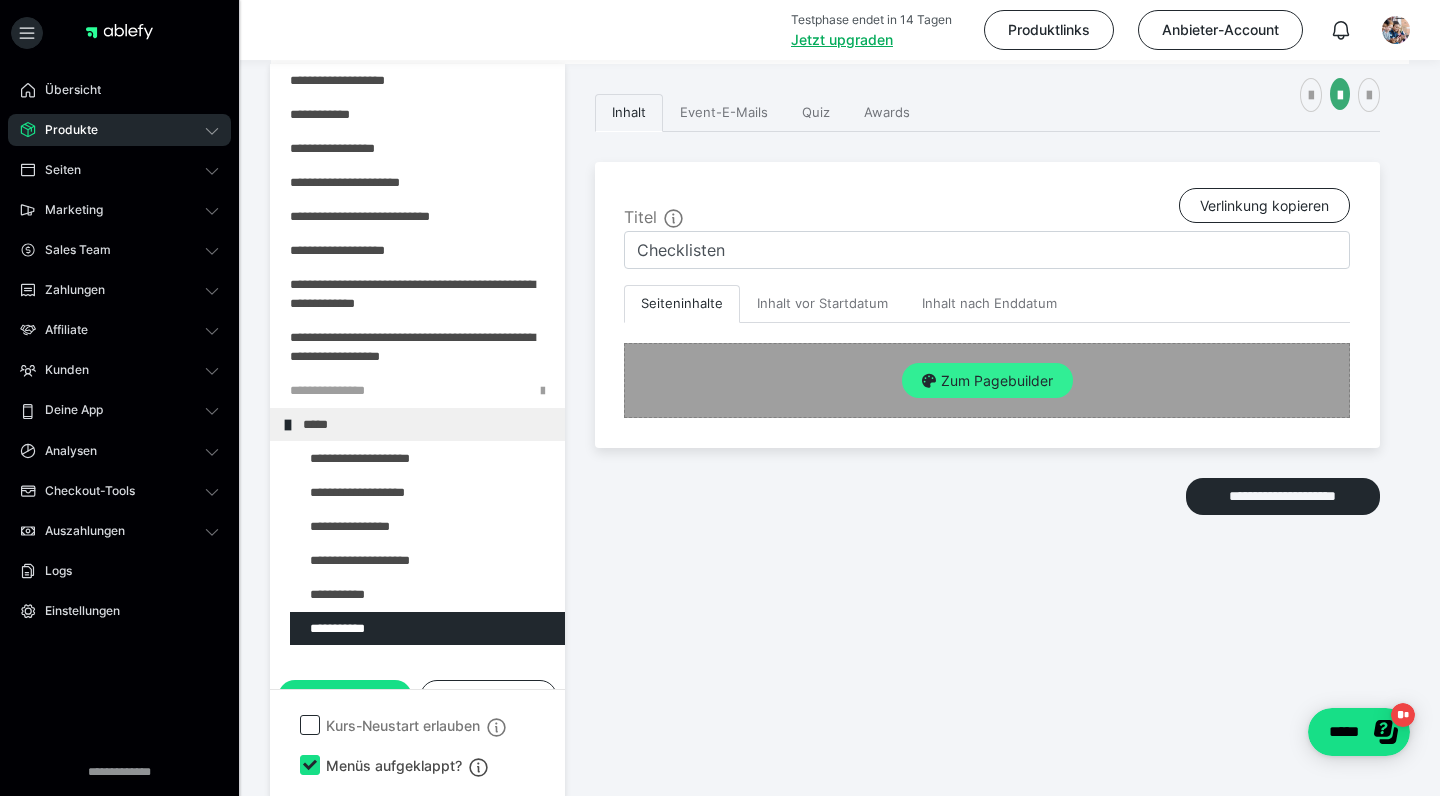 click on "Zum Pagebuilder" at bounding box center (987, 381) 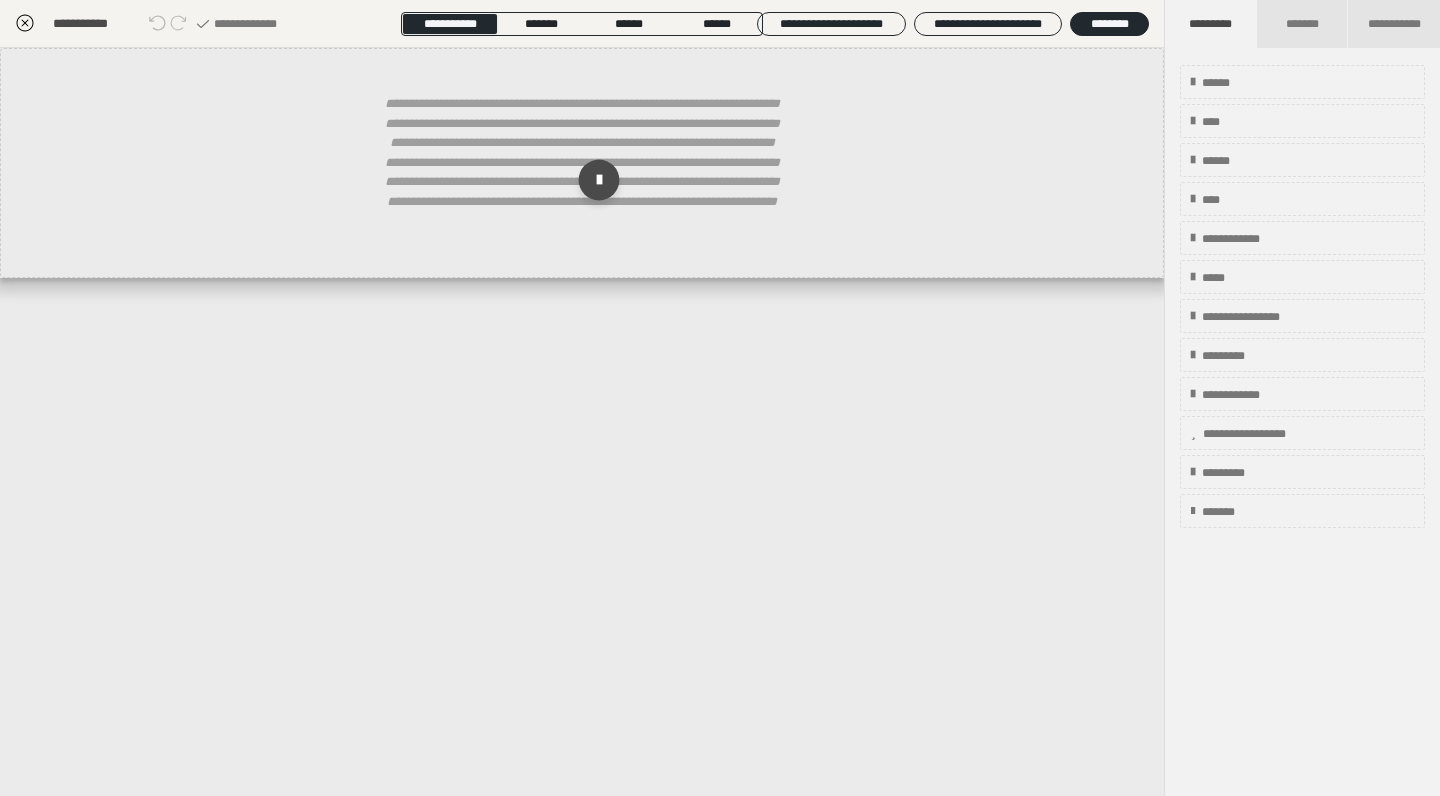 click at bounding box center (599, 180) 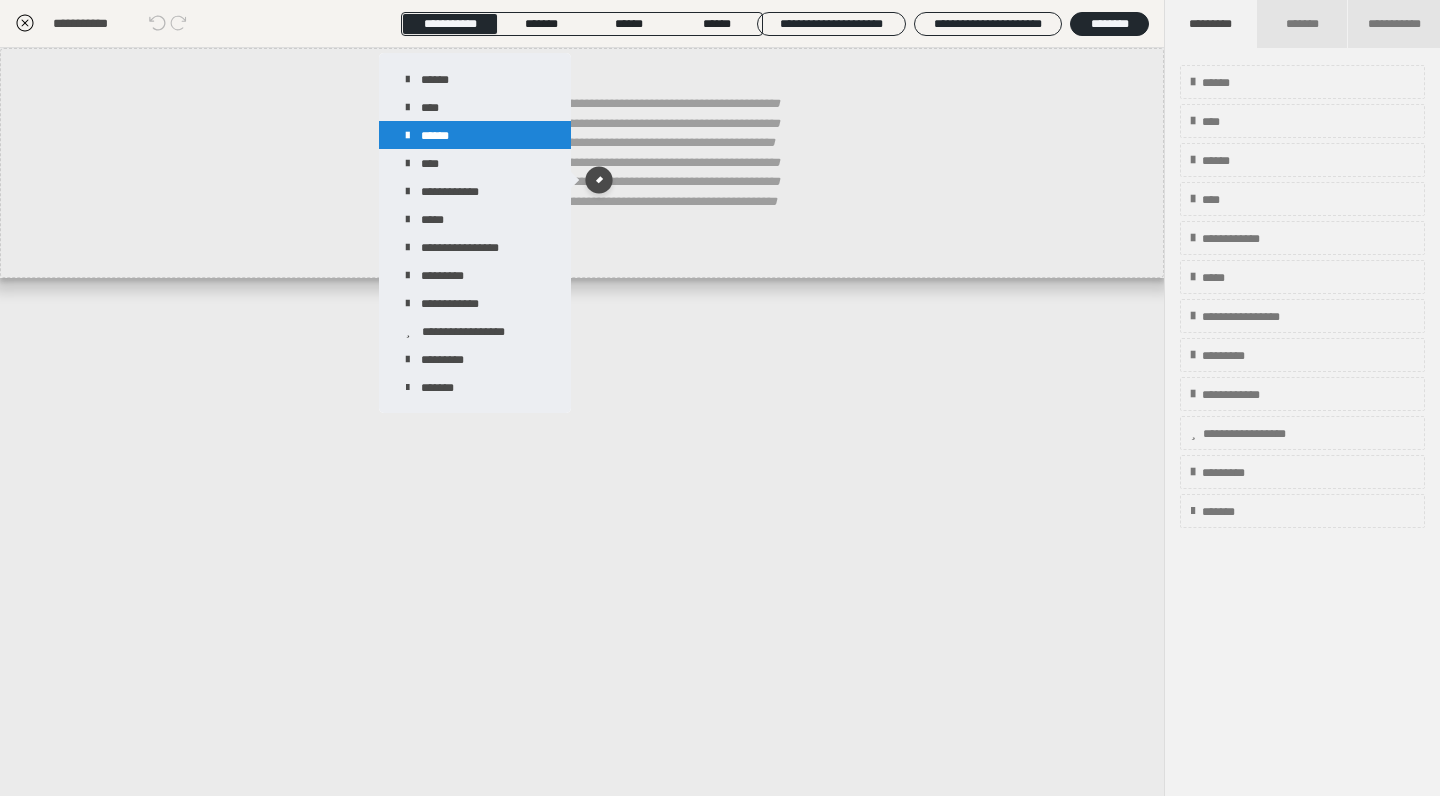 click on "******" at bounding box center [475, 135] 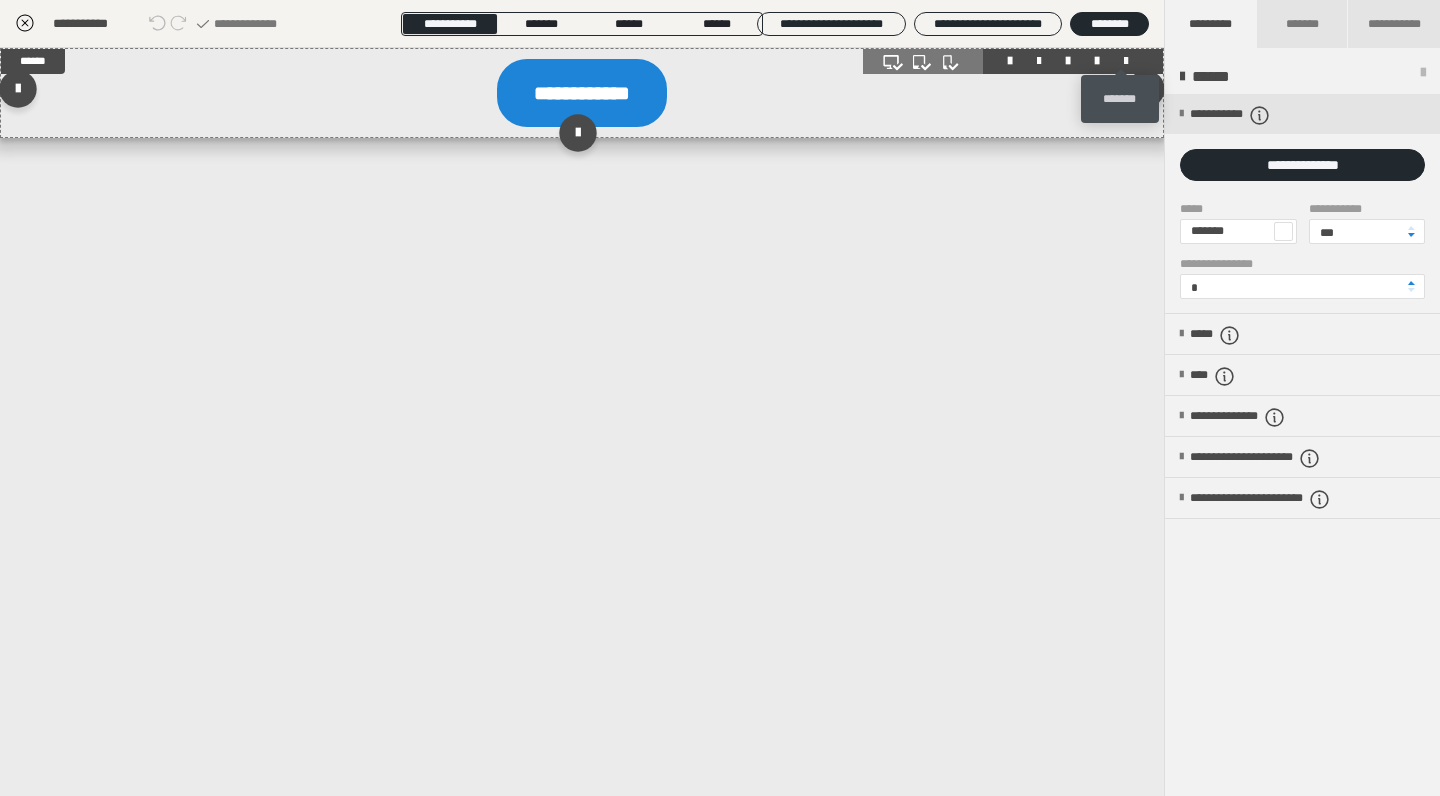 click at bounding box center (1126, 61) 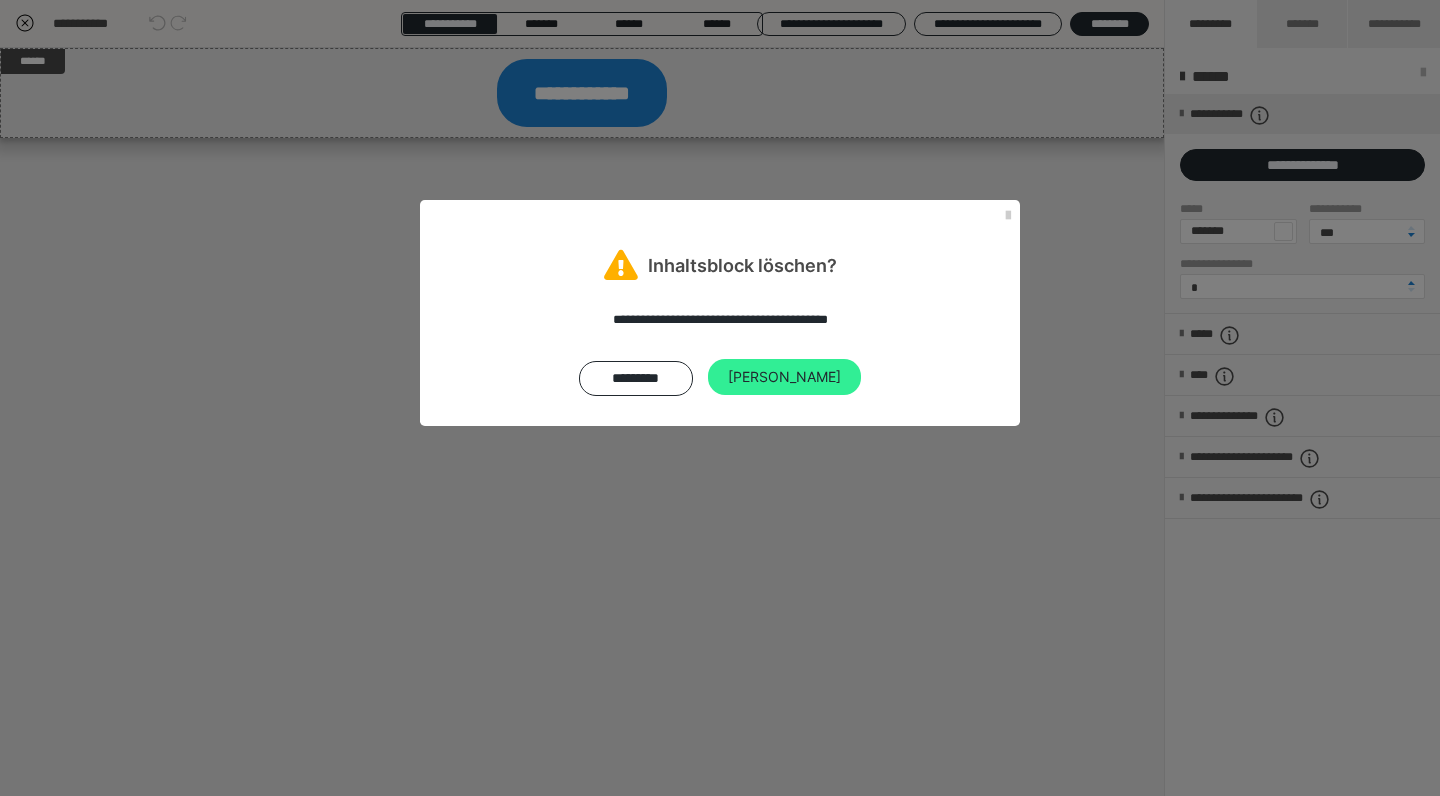 click on "Ja" at bounding box center (784, 377) 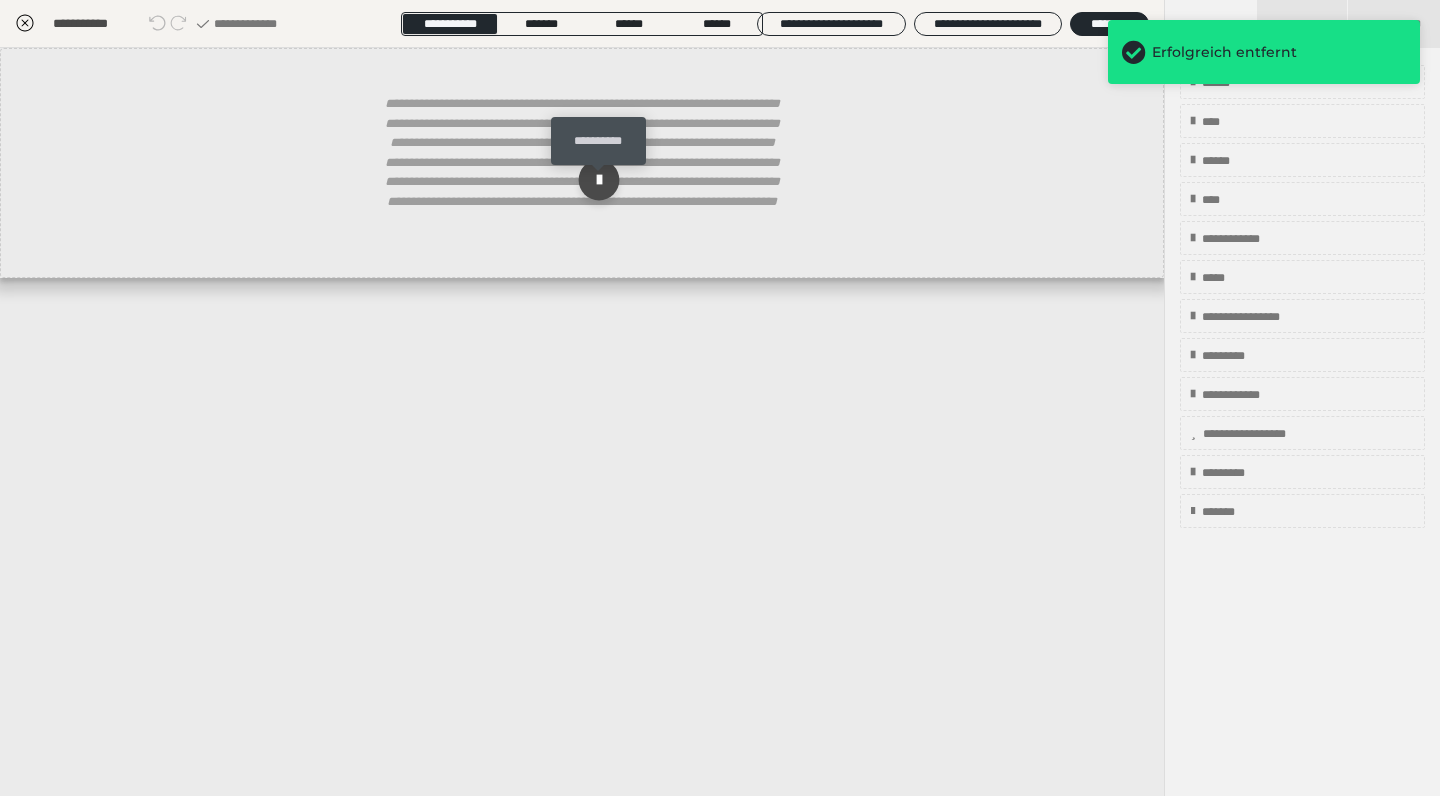 click at bounding box center (599, 180) 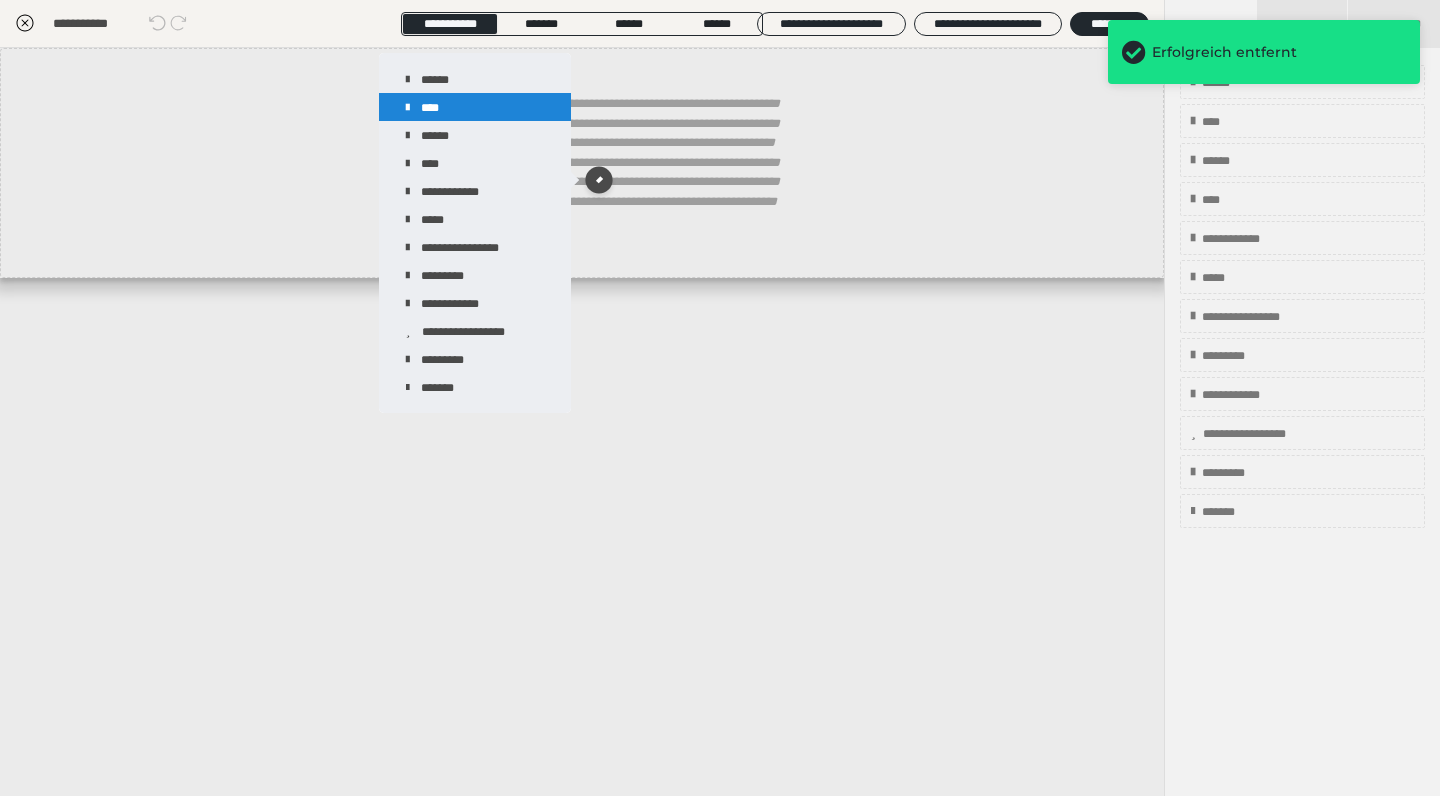 click on "****" at bounding box center (475, 107) 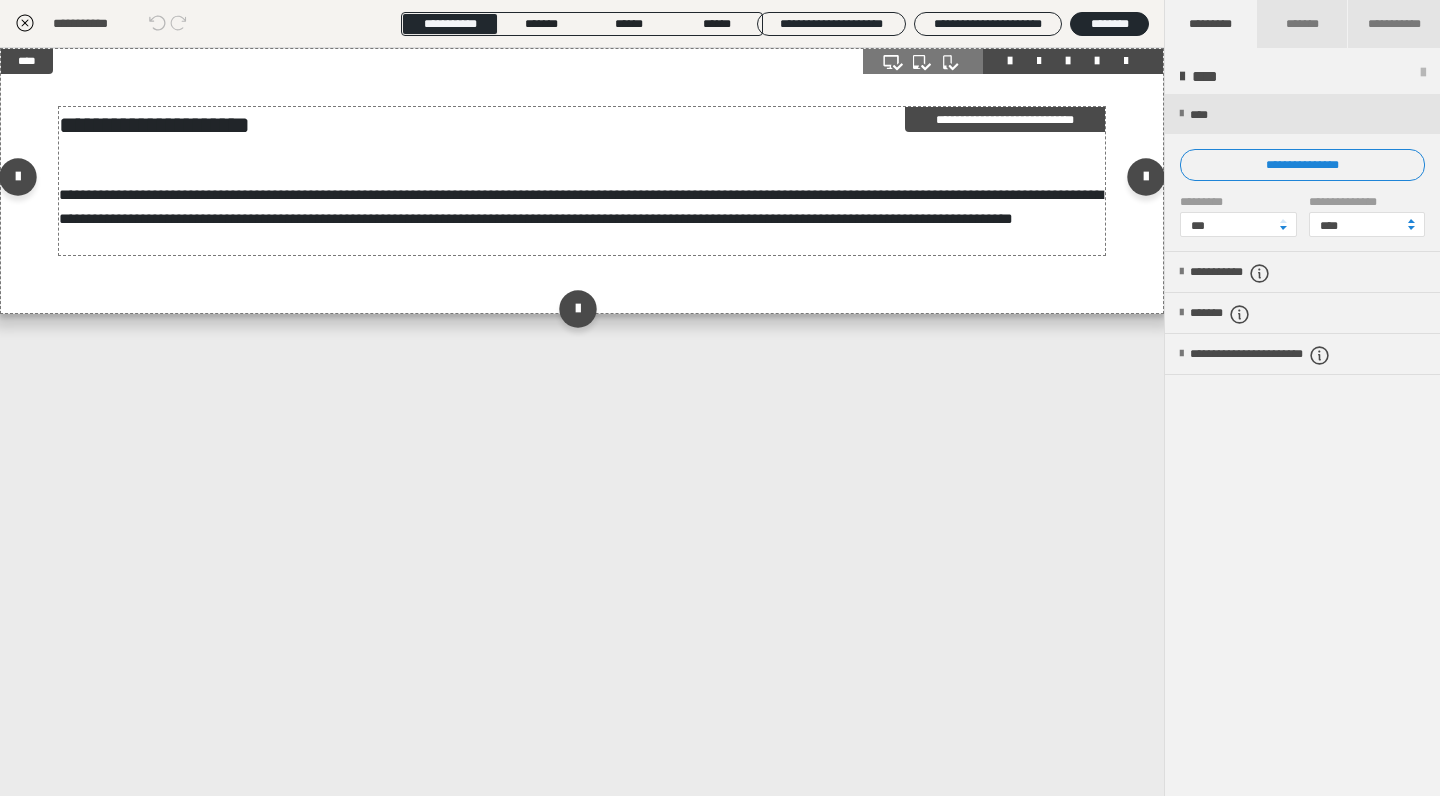 click on "**********" at bounding box center (581, 206) 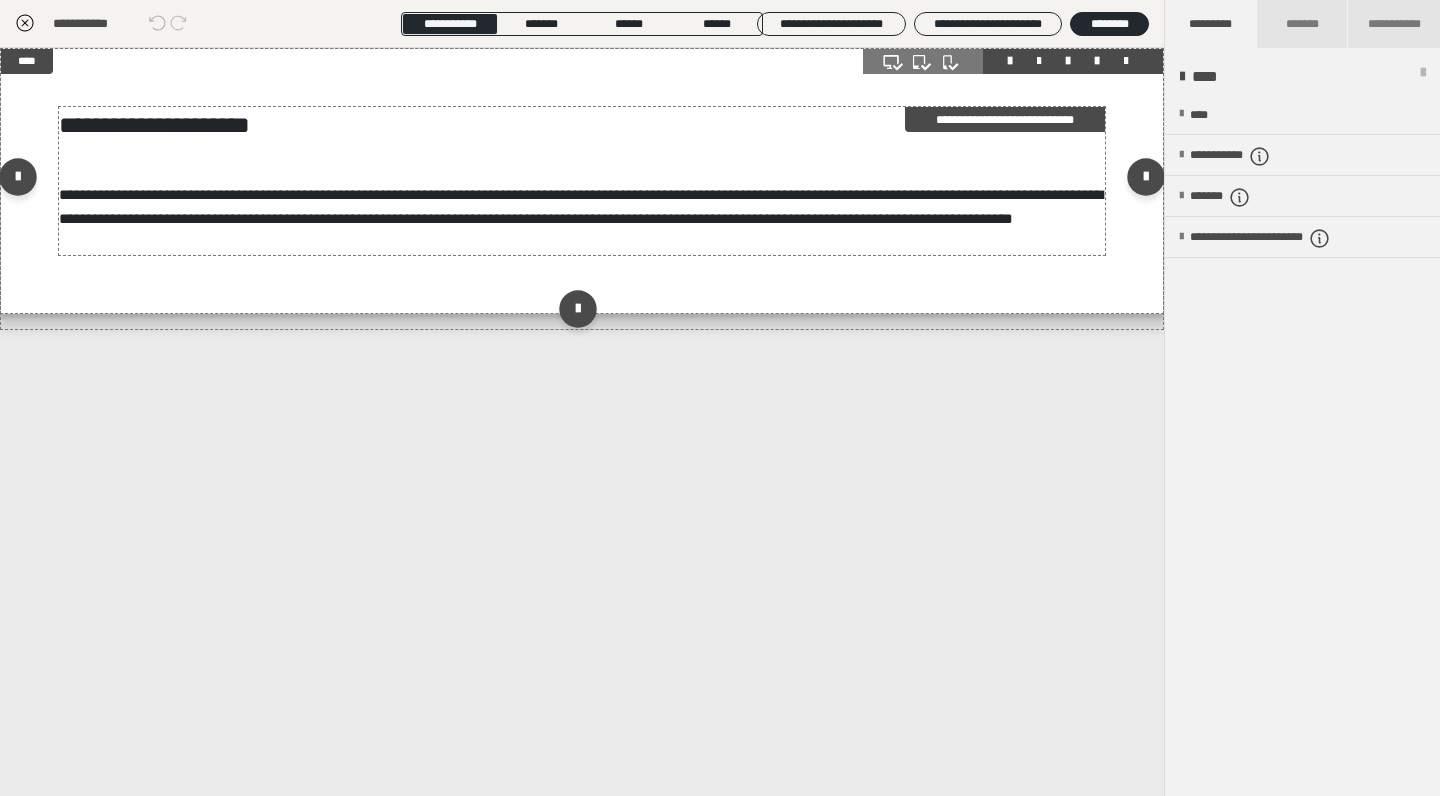 click on "**********" at bounding box center (581, 206) 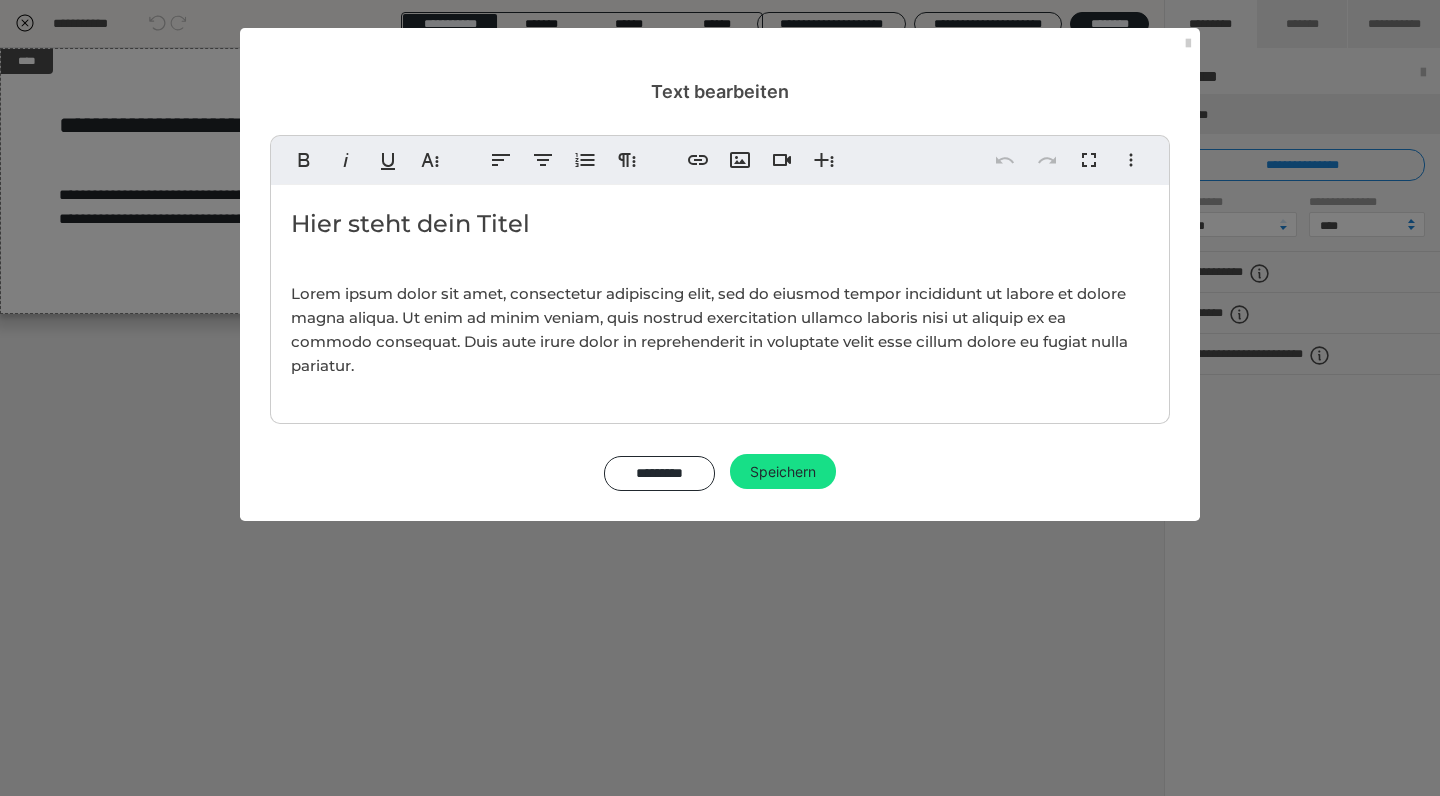 click on "Lorem ipsum dolor sit amet, consectetur adipiscing elit, sed do eiusmod tempor incididunt ut labore et dolore magna aliqua. Ut enim ad minim veniam, quis nostrud exercitation ullamco laboris nisi ut aliquip ex ea commodo consequat. Duis aute irure dolor in reprehenderit in voluptate velit esse cillum dolore eu fugiat nulla pariatur." at bounding box center [709, 329] 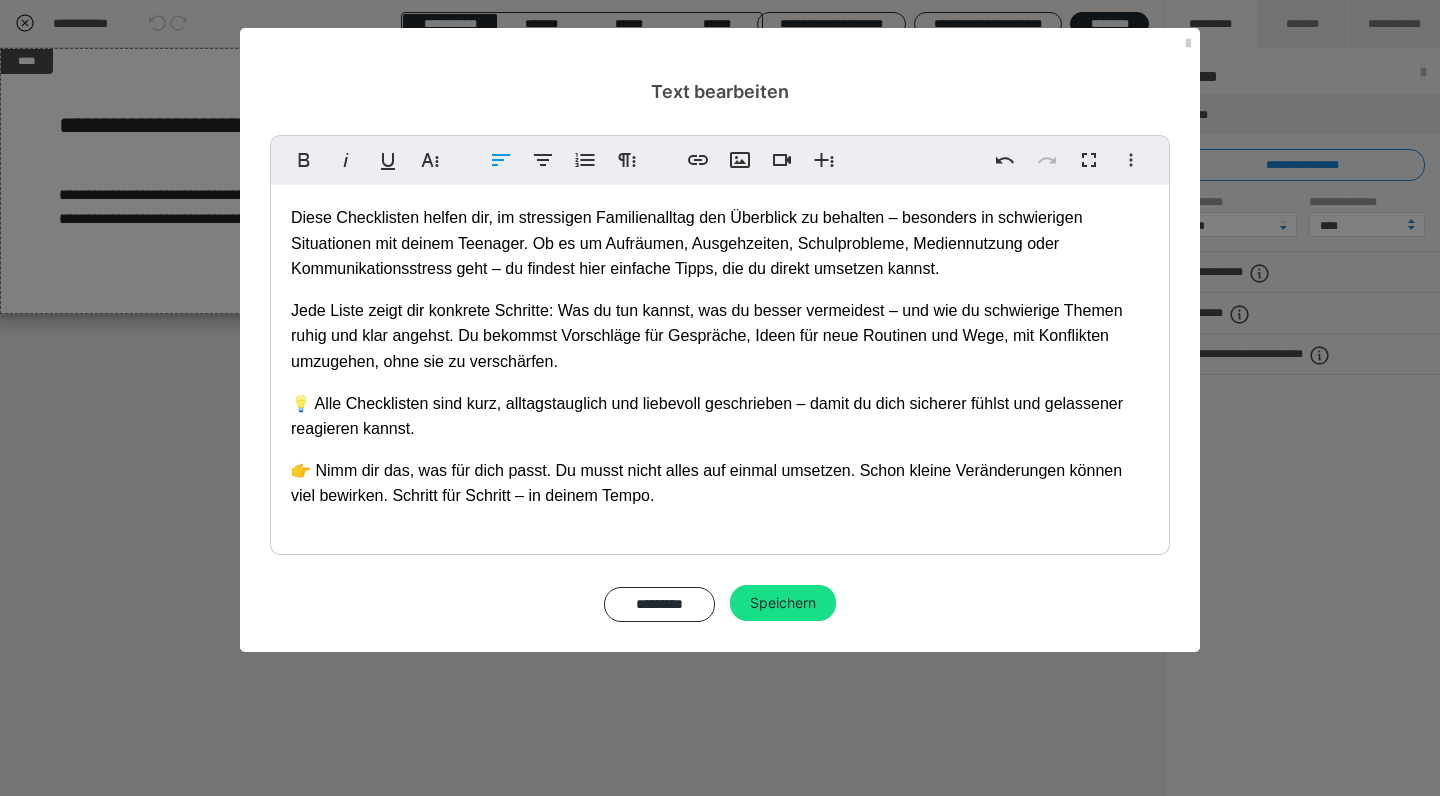 drag, startPoint x: 780, startPoint y: 595, endPoint x: 805, endPoint y: 607, distance: 27.730848 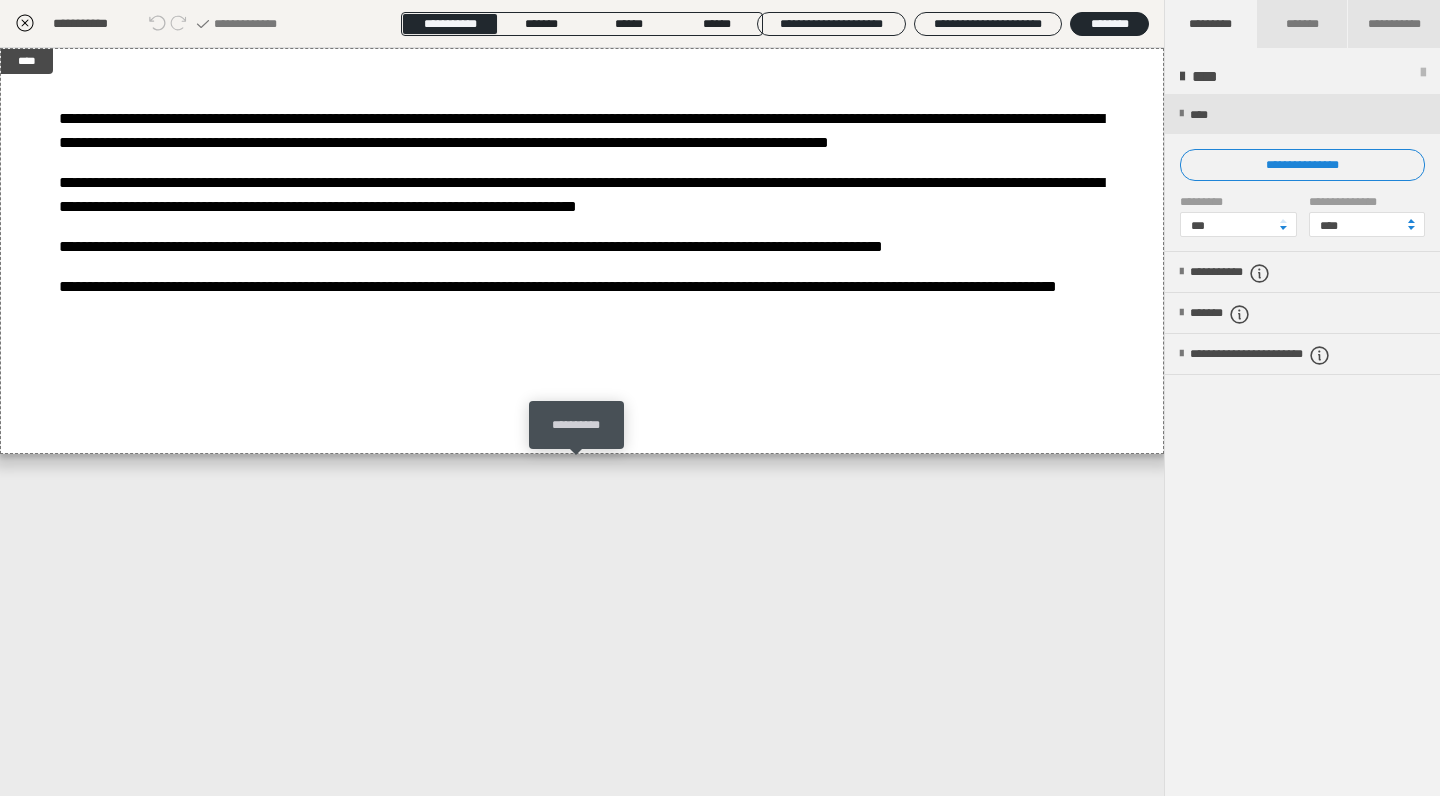 drag, startPoint x: 572, startPoint y: 464, endPoint x: 766, endPoint y: 475, distance: 194.3116 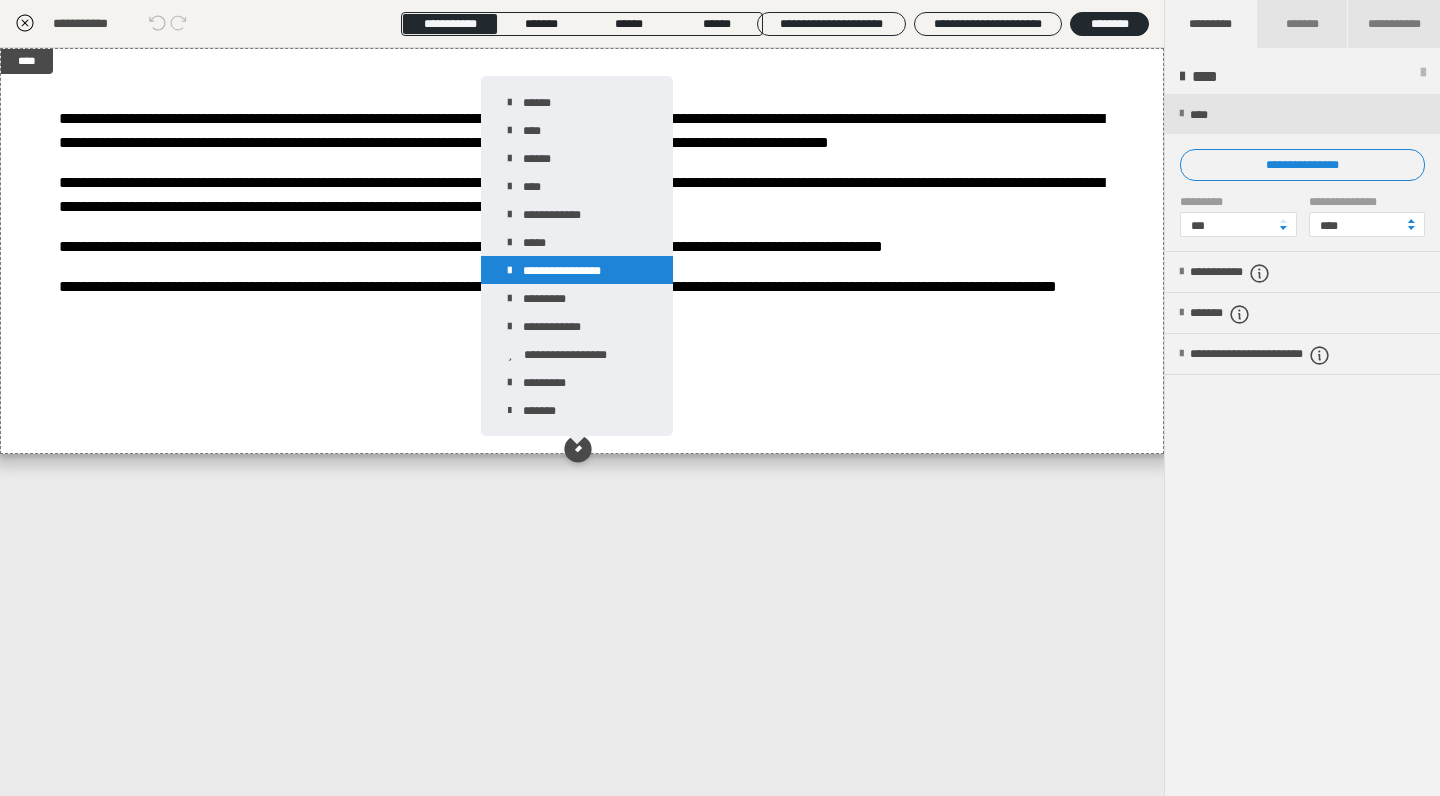 click on "**********" at bounding box center (577, 270) 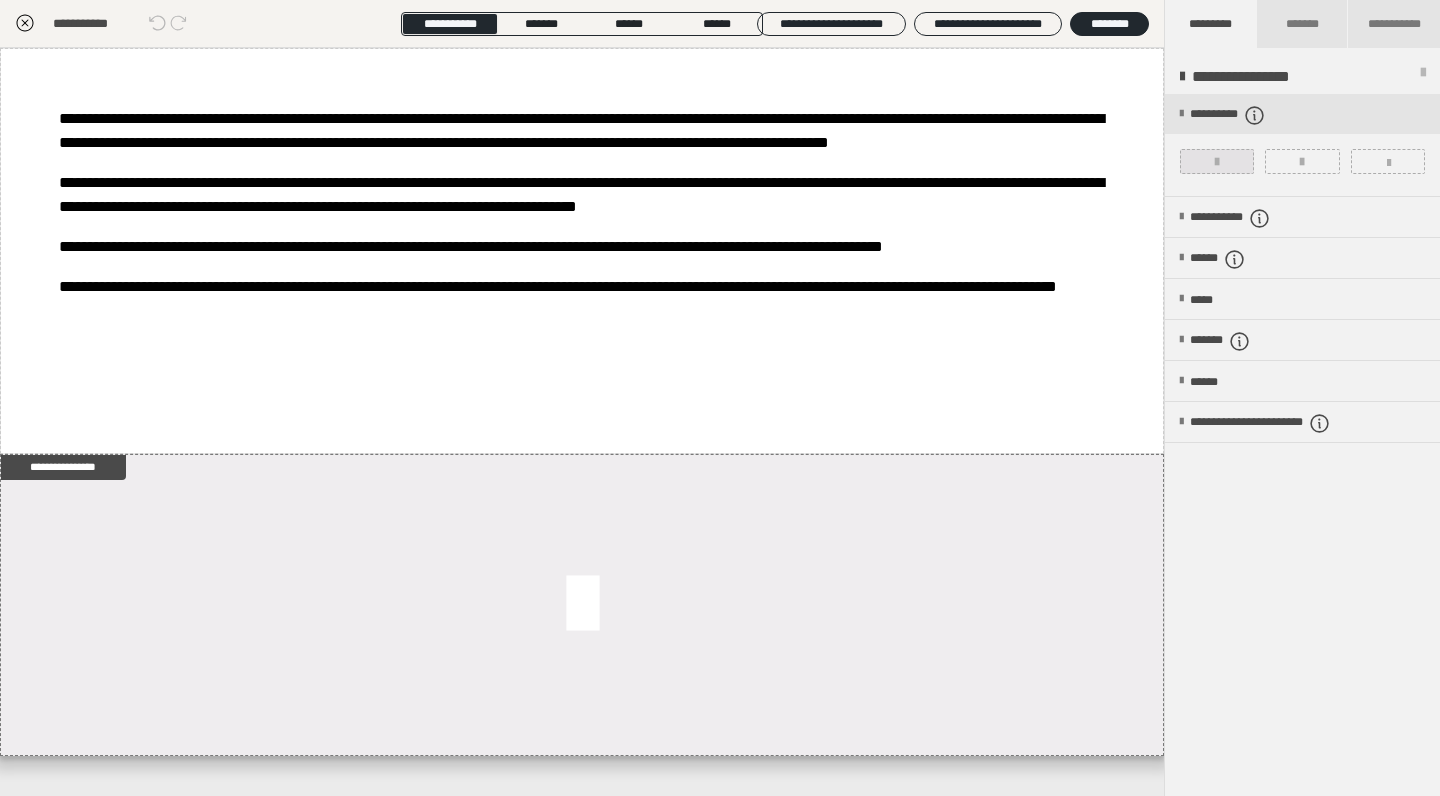 click at bounding box center [1217, 161] 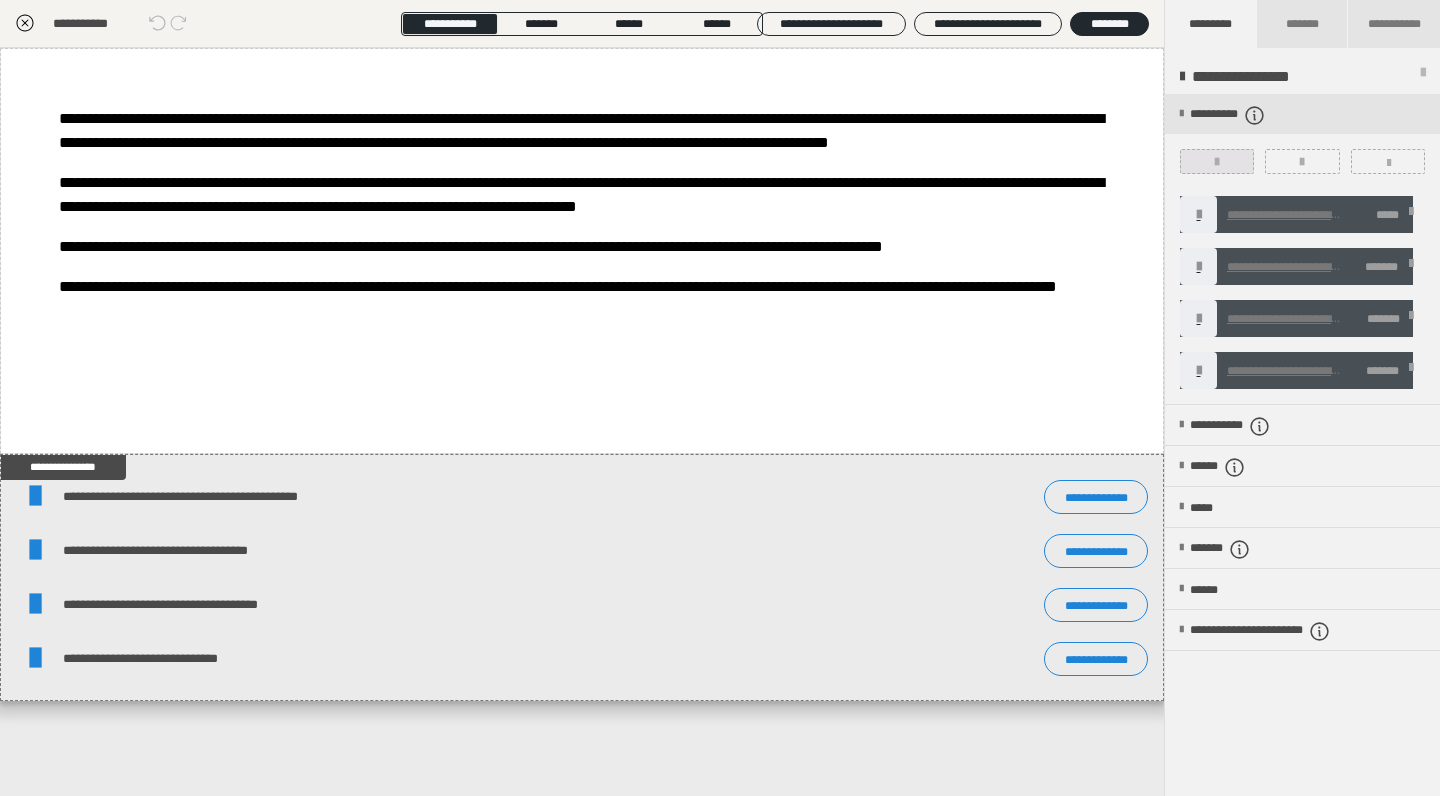click at bounding box center (1217, 162) 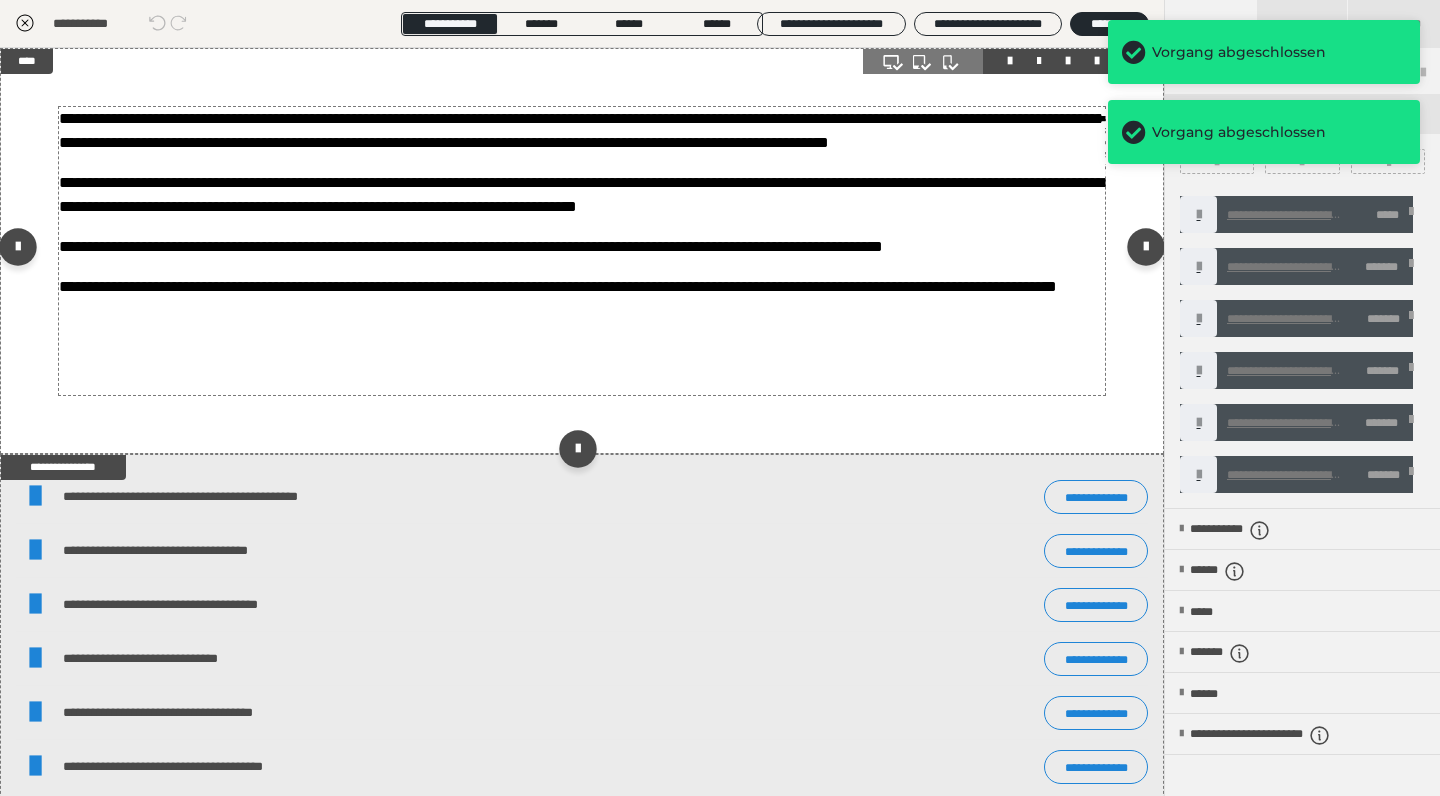 scroll, scrollTop: 0, scrollLeft: 0, axis: both 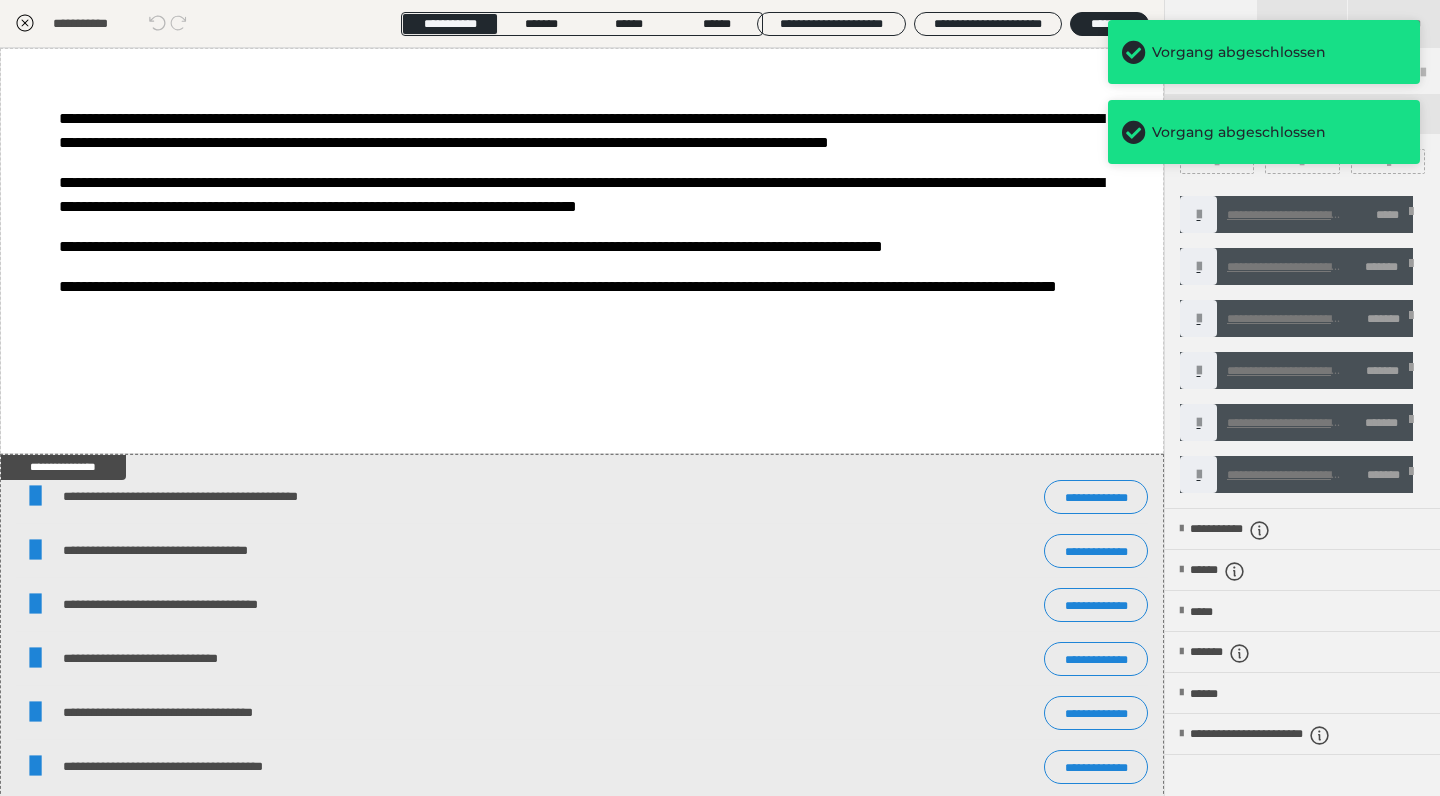 drag, startPoint x: 29, startPoint y: 24, endPoint x: 236, endPoint y: 207, distance: 276.29333 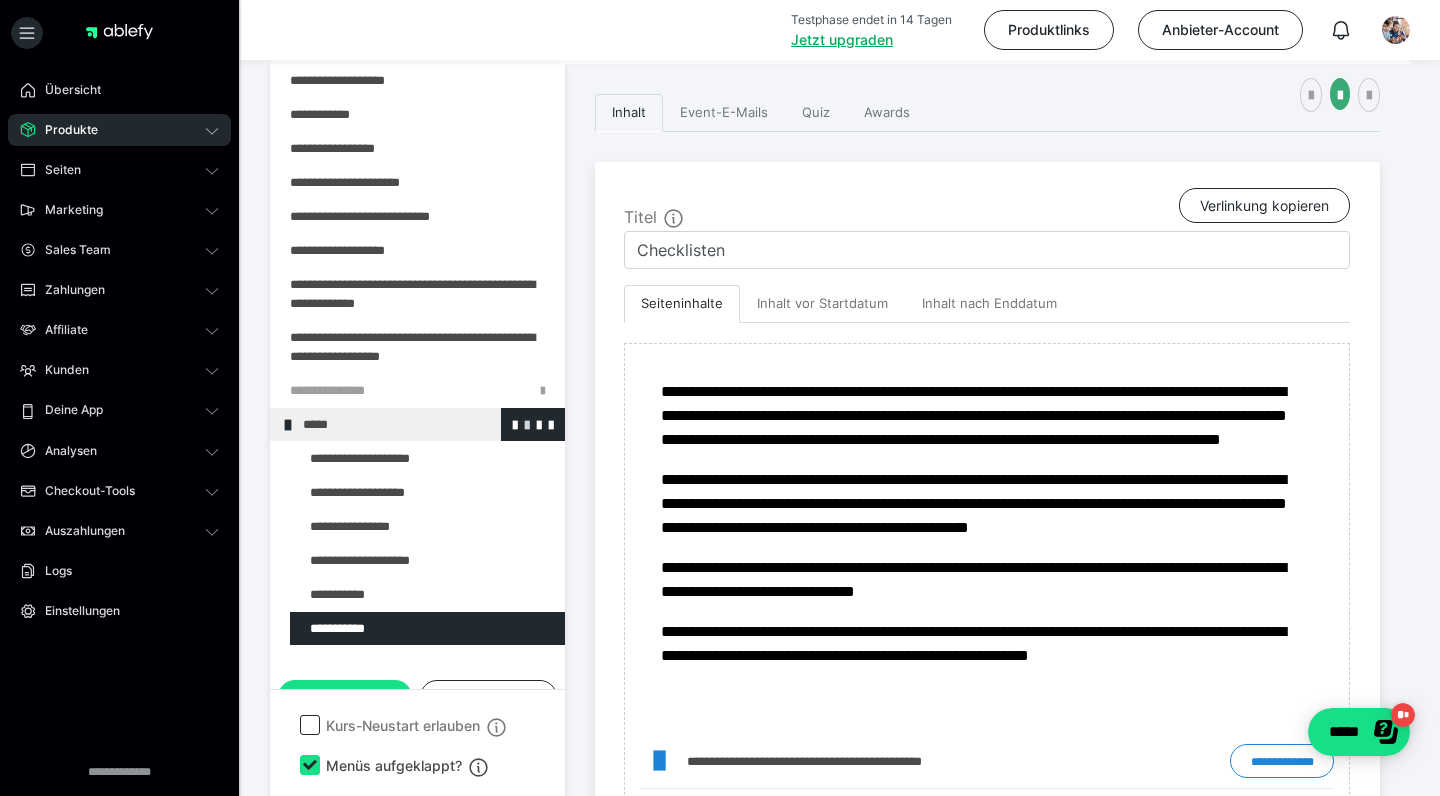 click at bounding box center [527, 424] 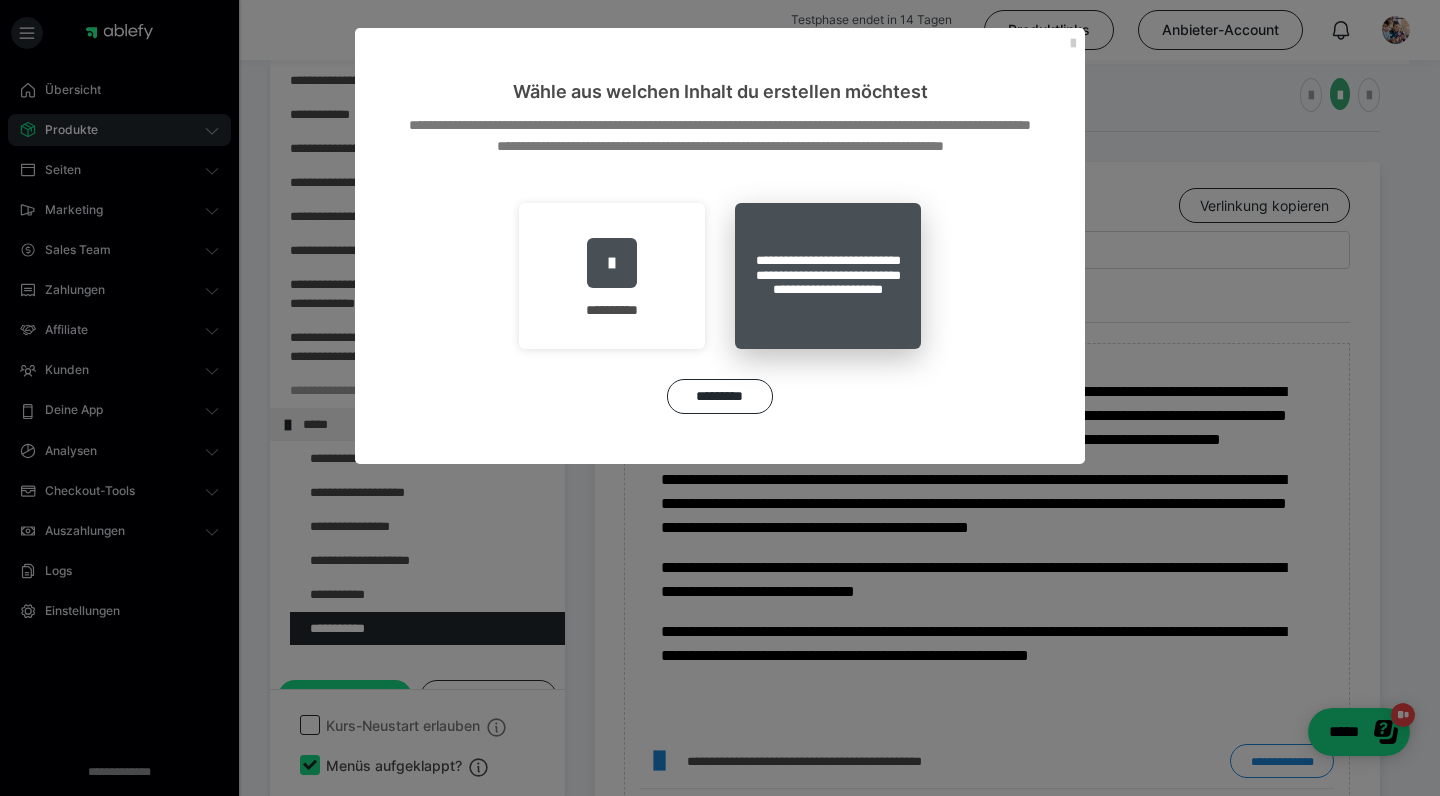 click on "**********" at bounding box center [828, 276] 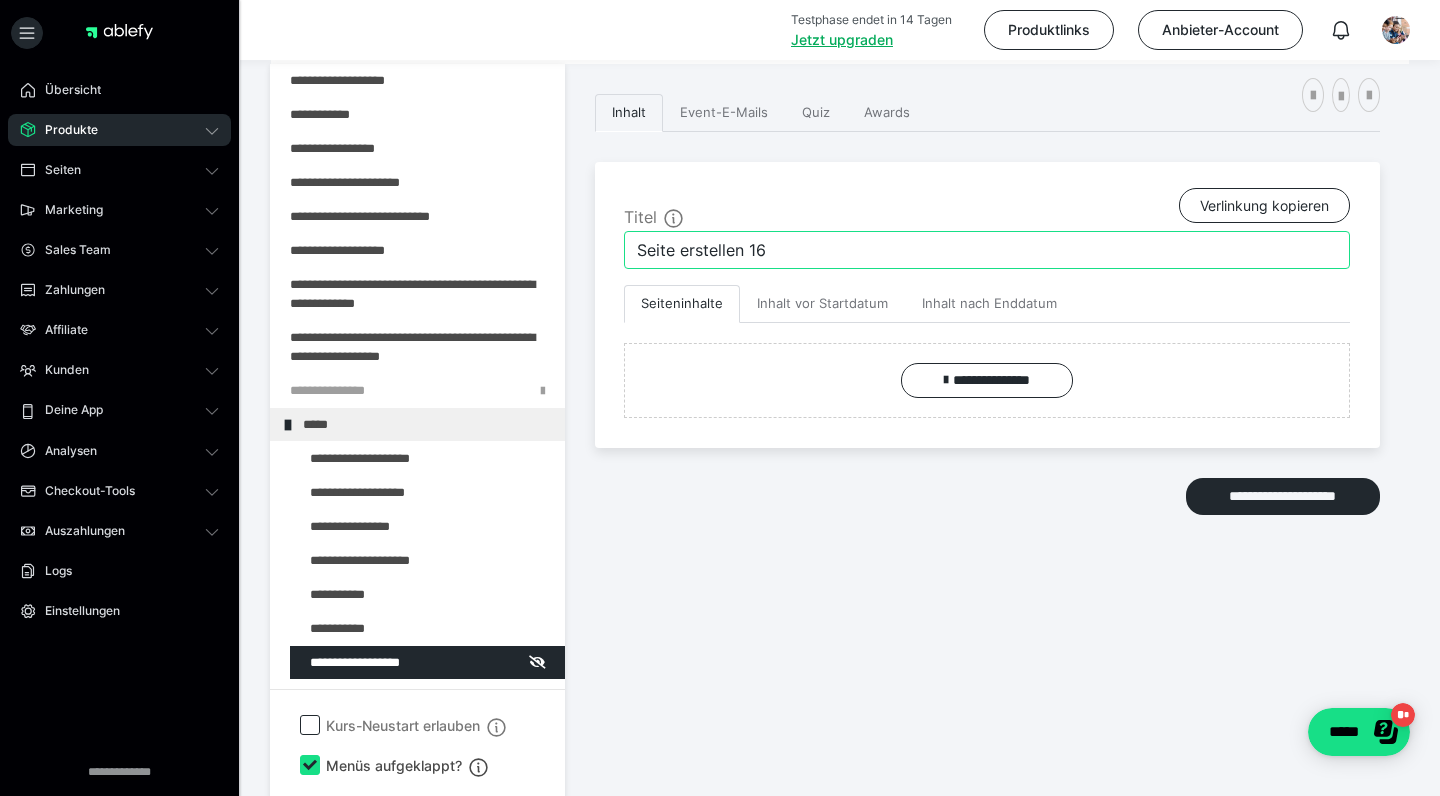 drag, startPoint x: 756, startPoint y: 254, endPoint x: 573, endPoint y: 254, distance: 183 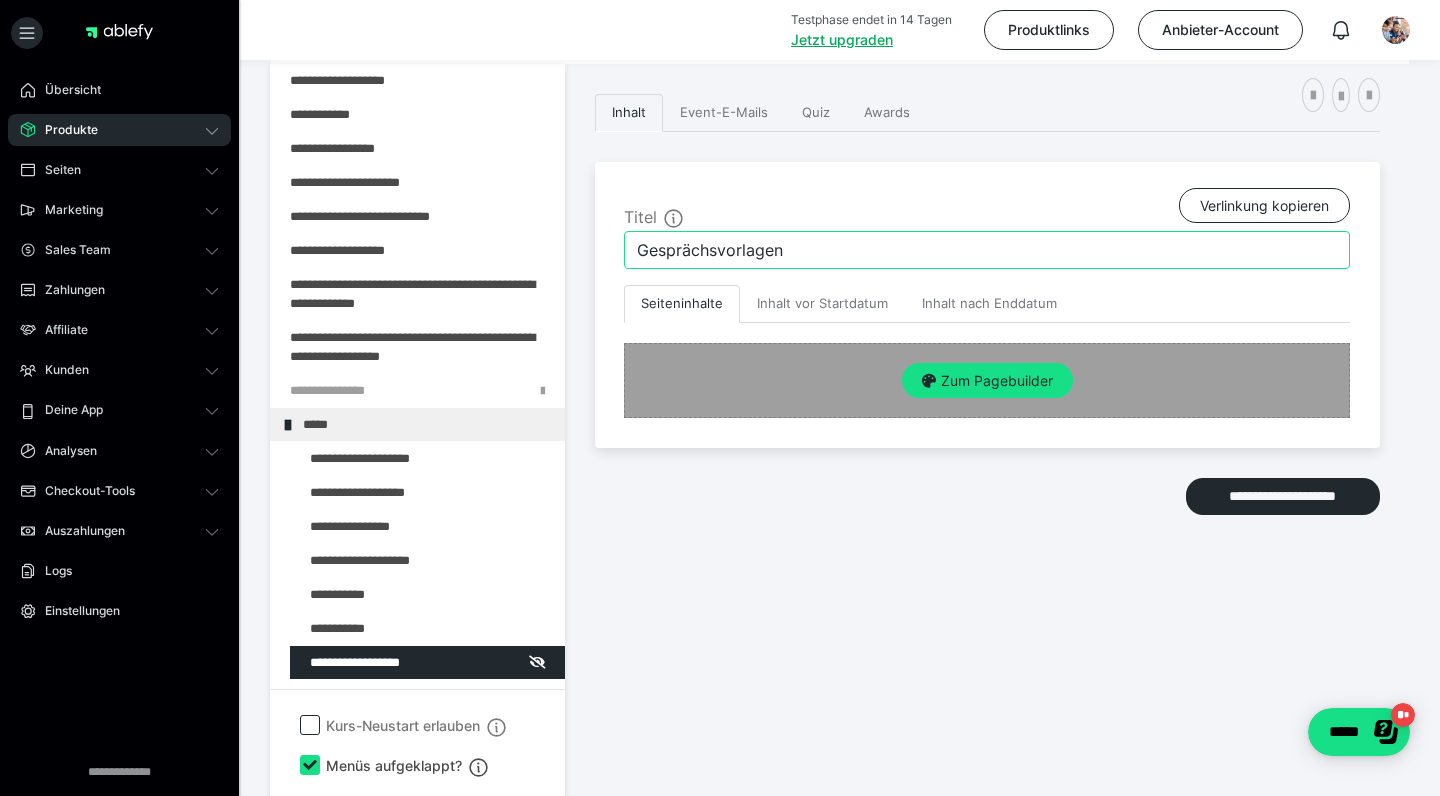 type on "Gesprächsvorlagen" 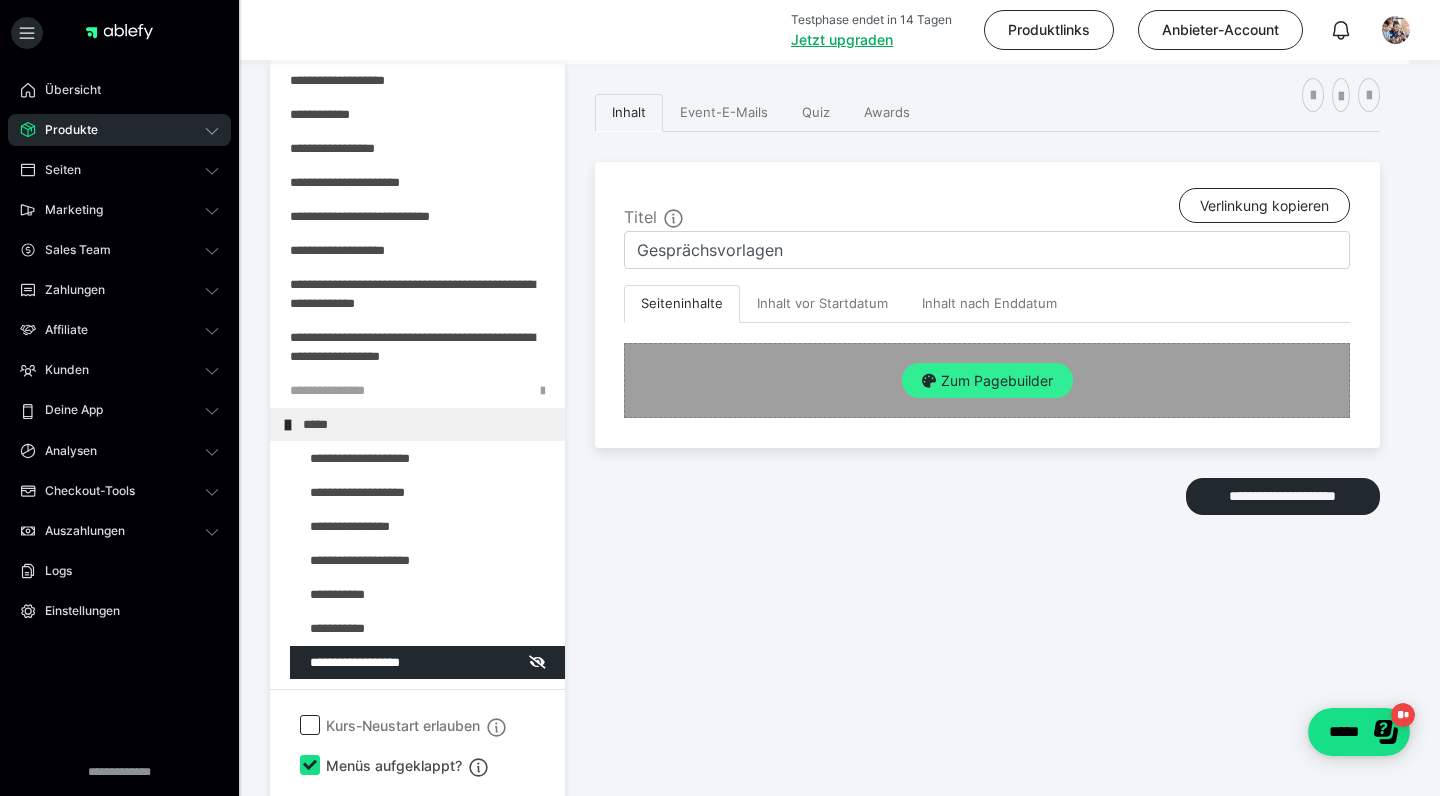 click on "Zum Pagebuilder" at bounding box center (987, 381) 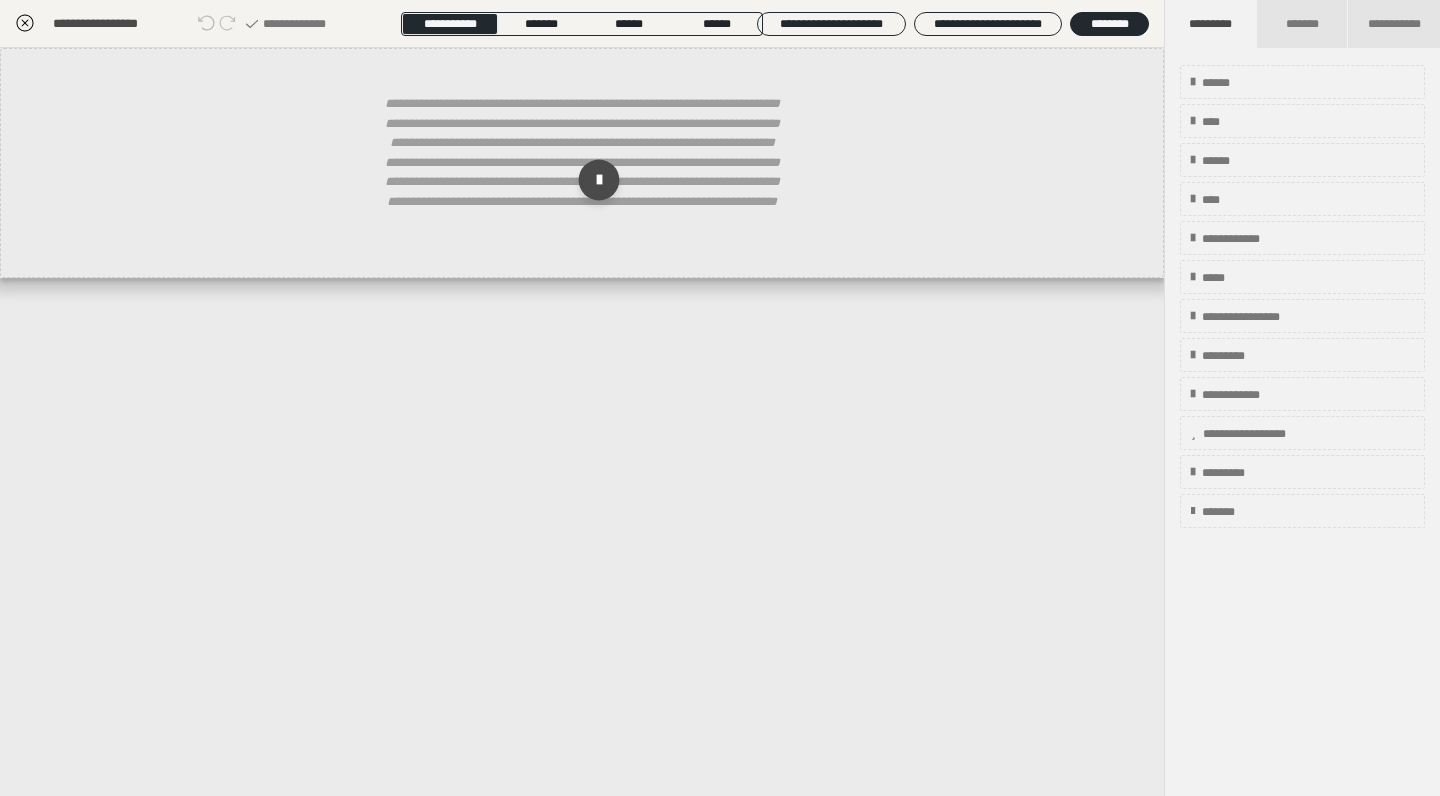 click at bounding box center [599, 180] 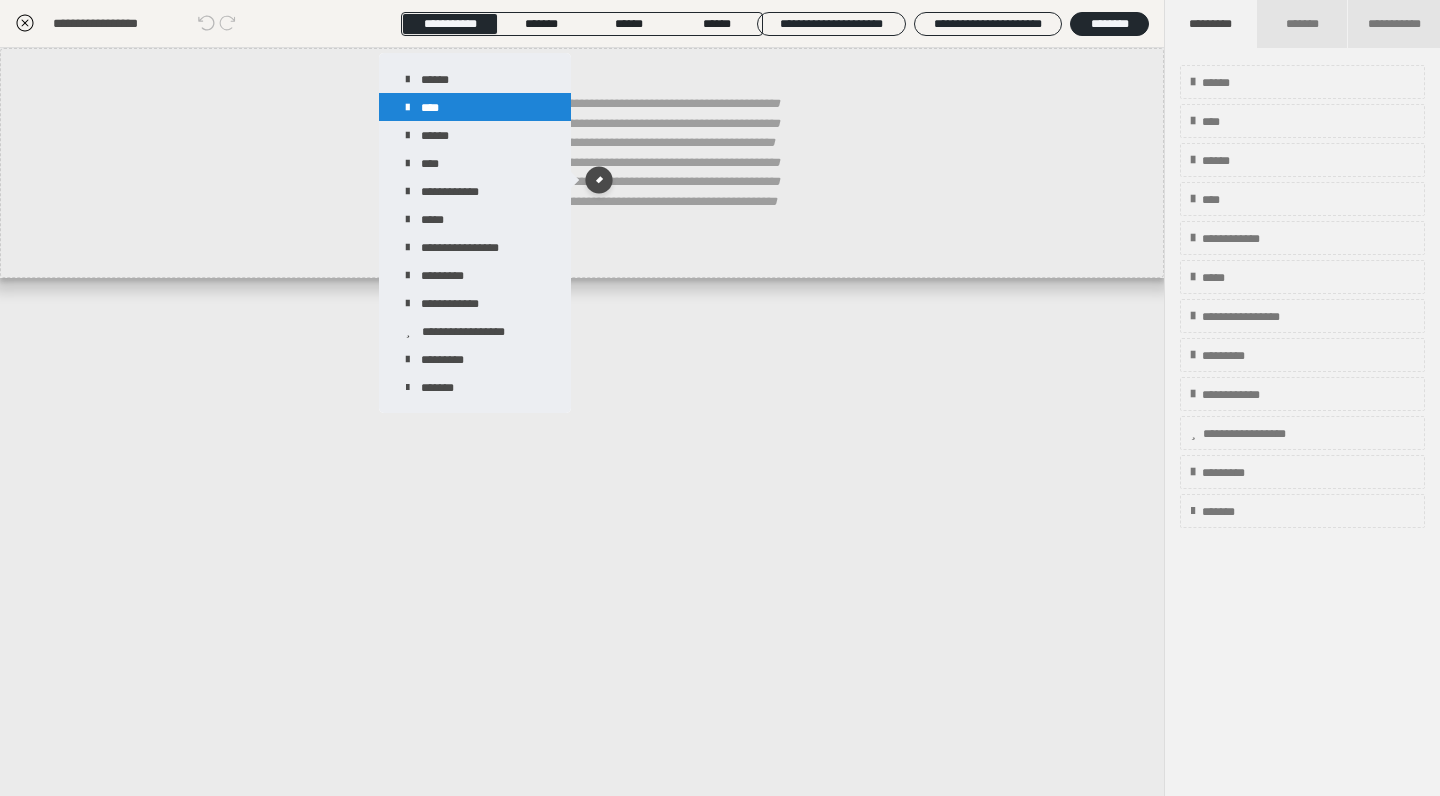 click on "****" at bounding box center (475, 107) 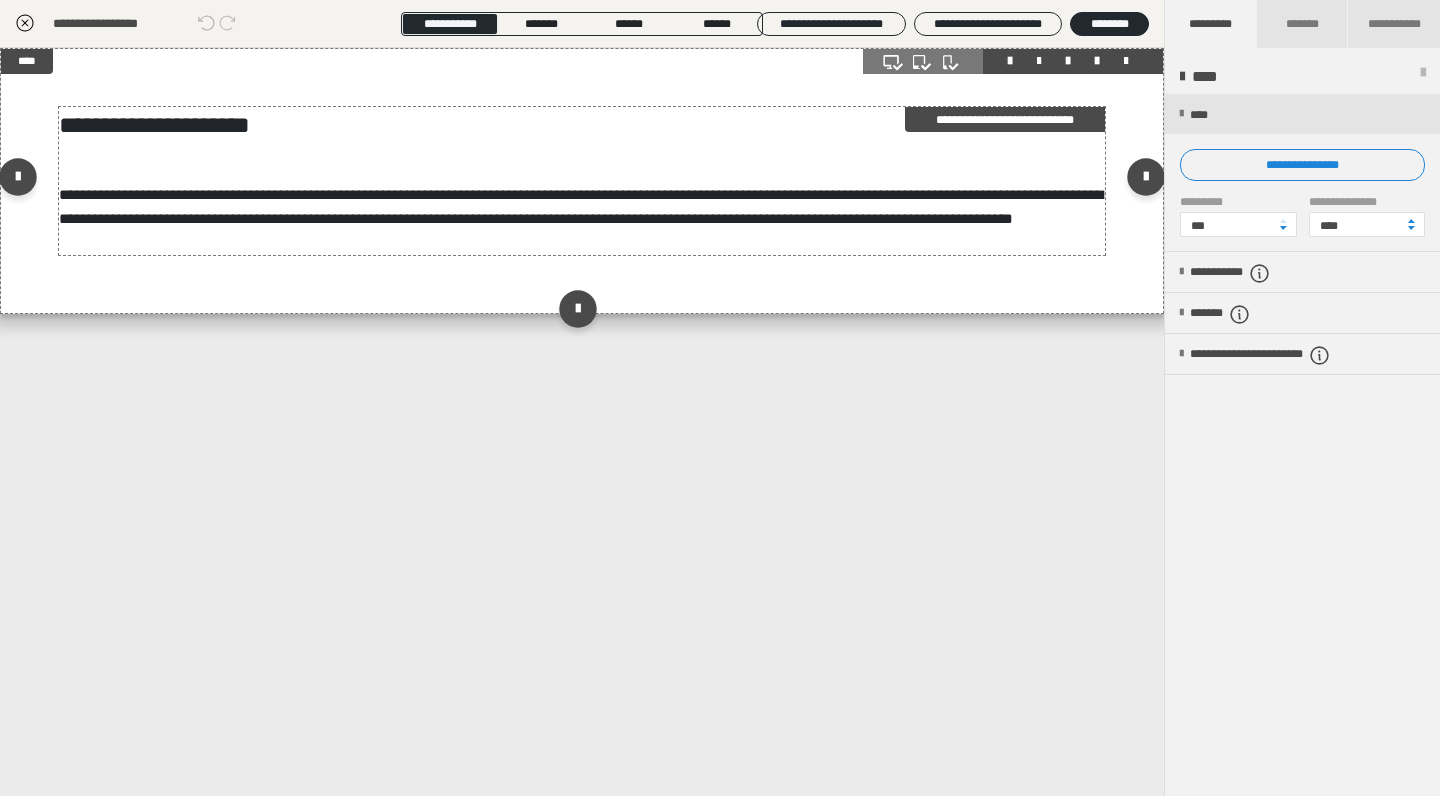 click on "**********" at bounding box center [581, 206] 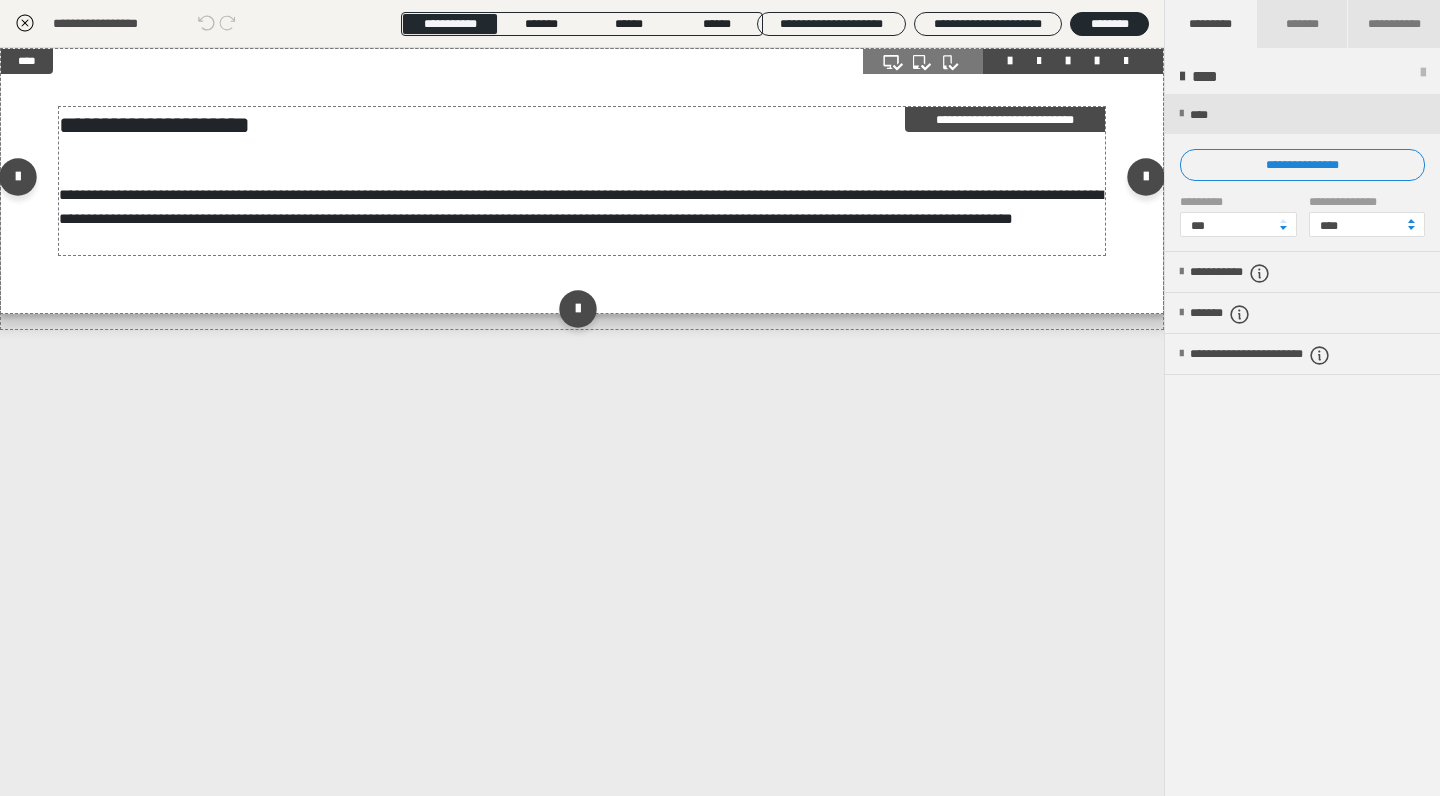 click on "**********" at bounding box center [581, 206] 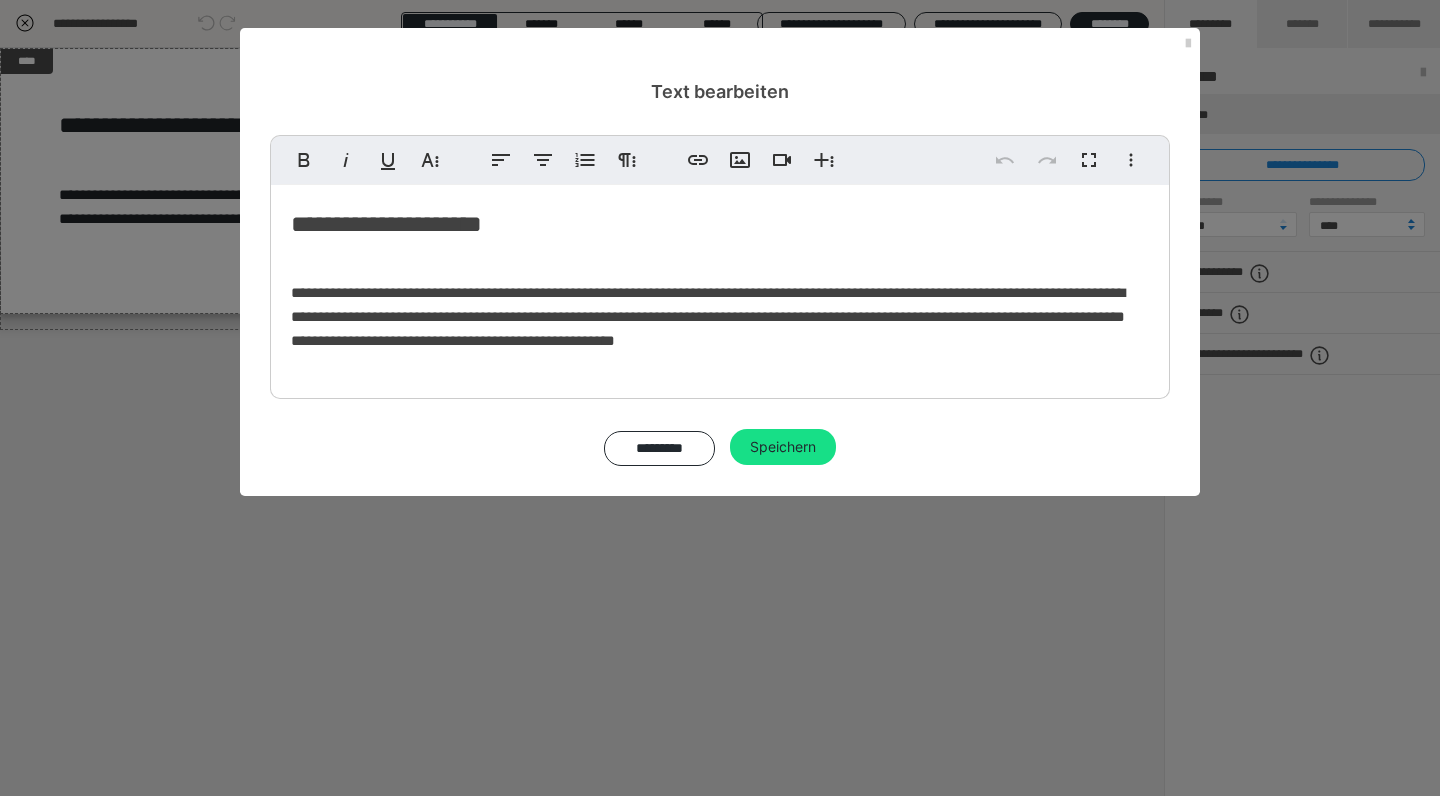 click on "**********" at bounding box center (720, 287) 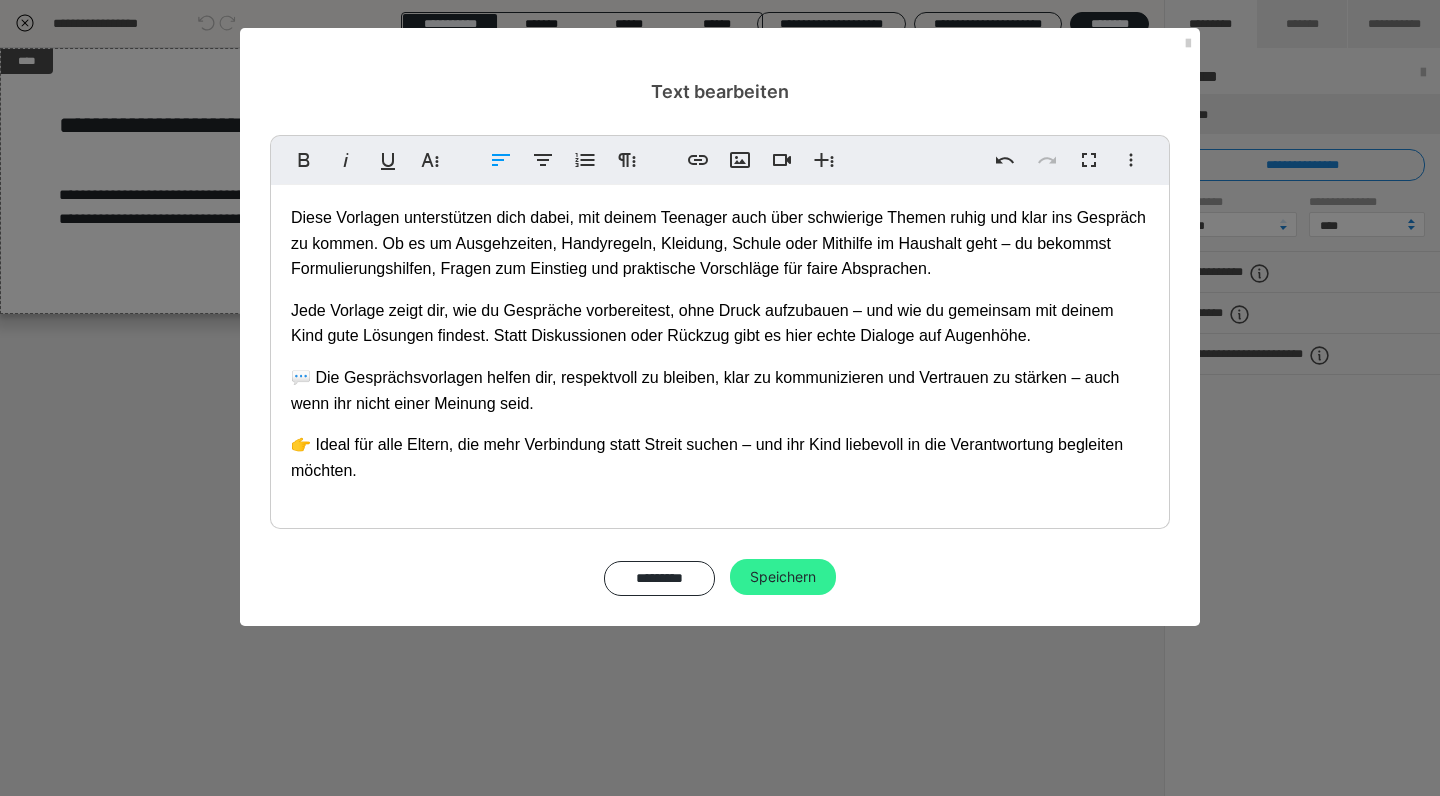 click on "Speichern" at bounding box center [783, 577] 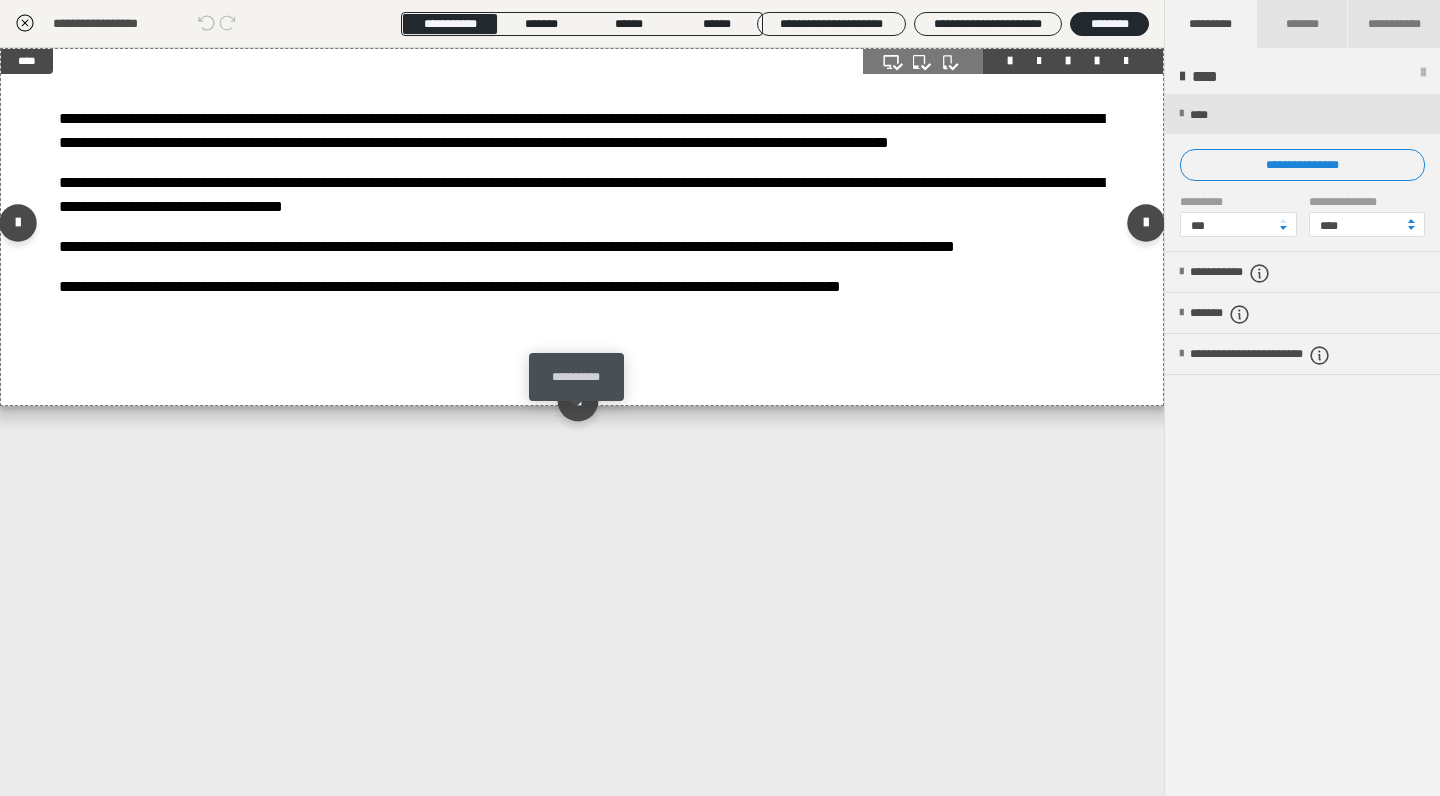 click at bounding box center (577, 400) 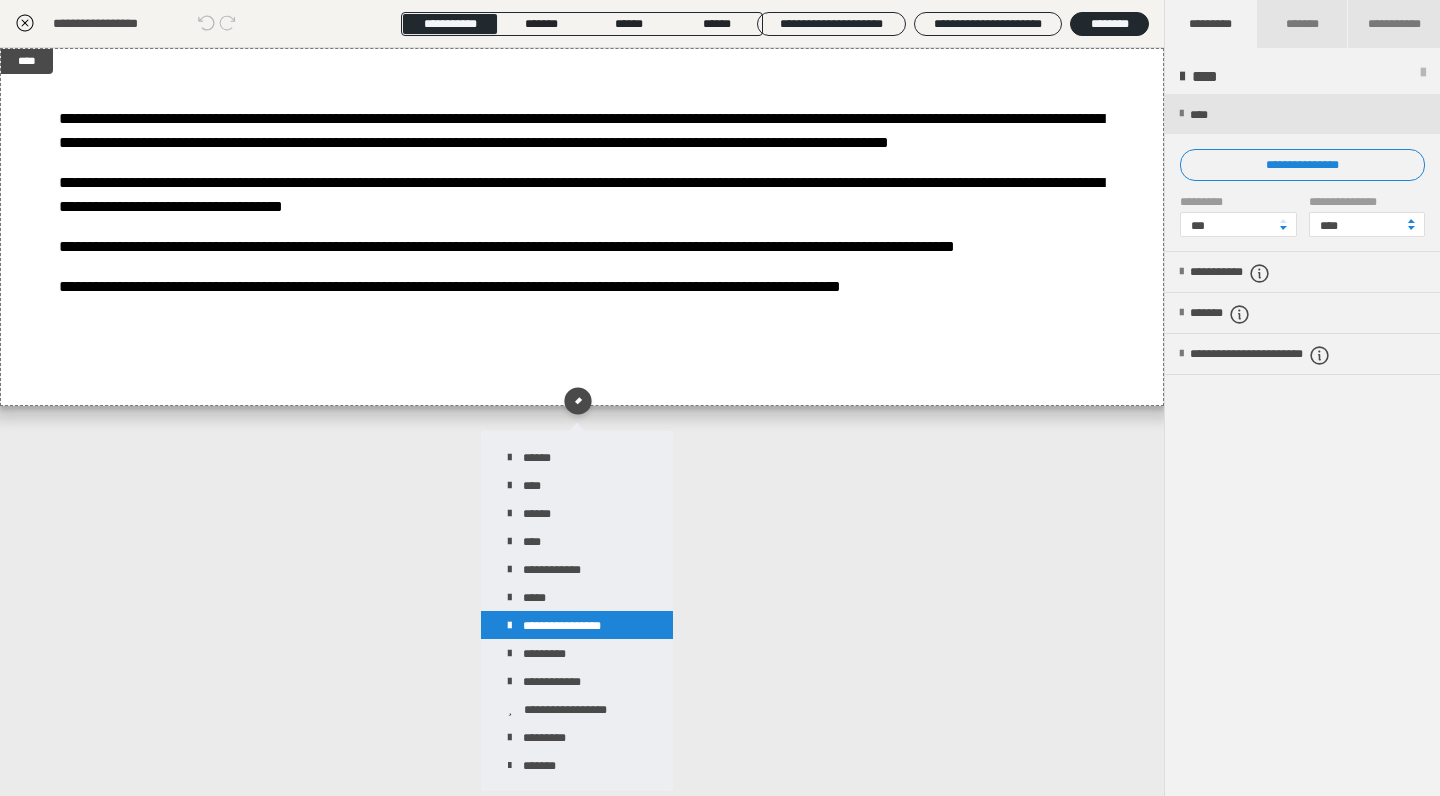 click on "**********" at bounding box center [577, 625] 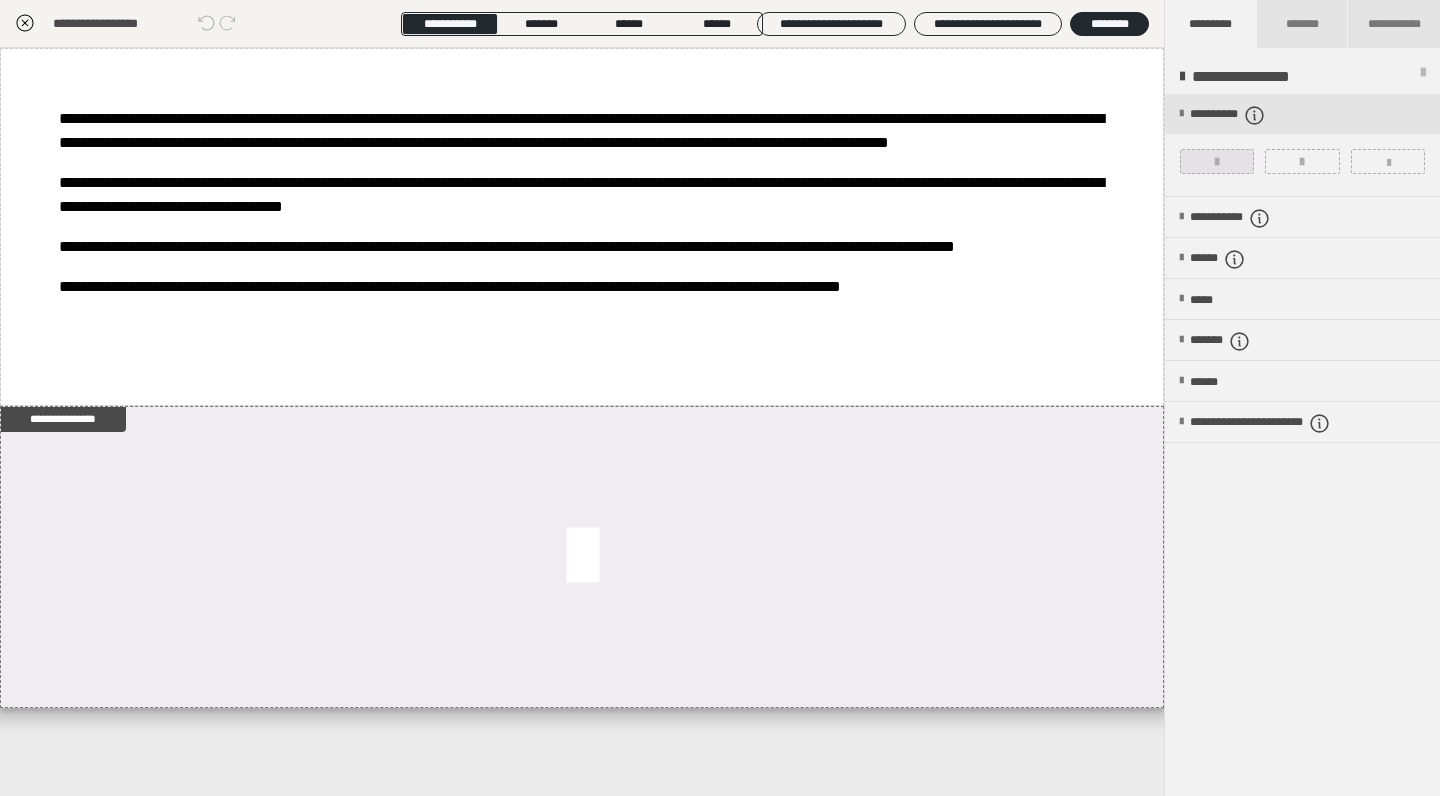 click at bounding box center (1217, 162) 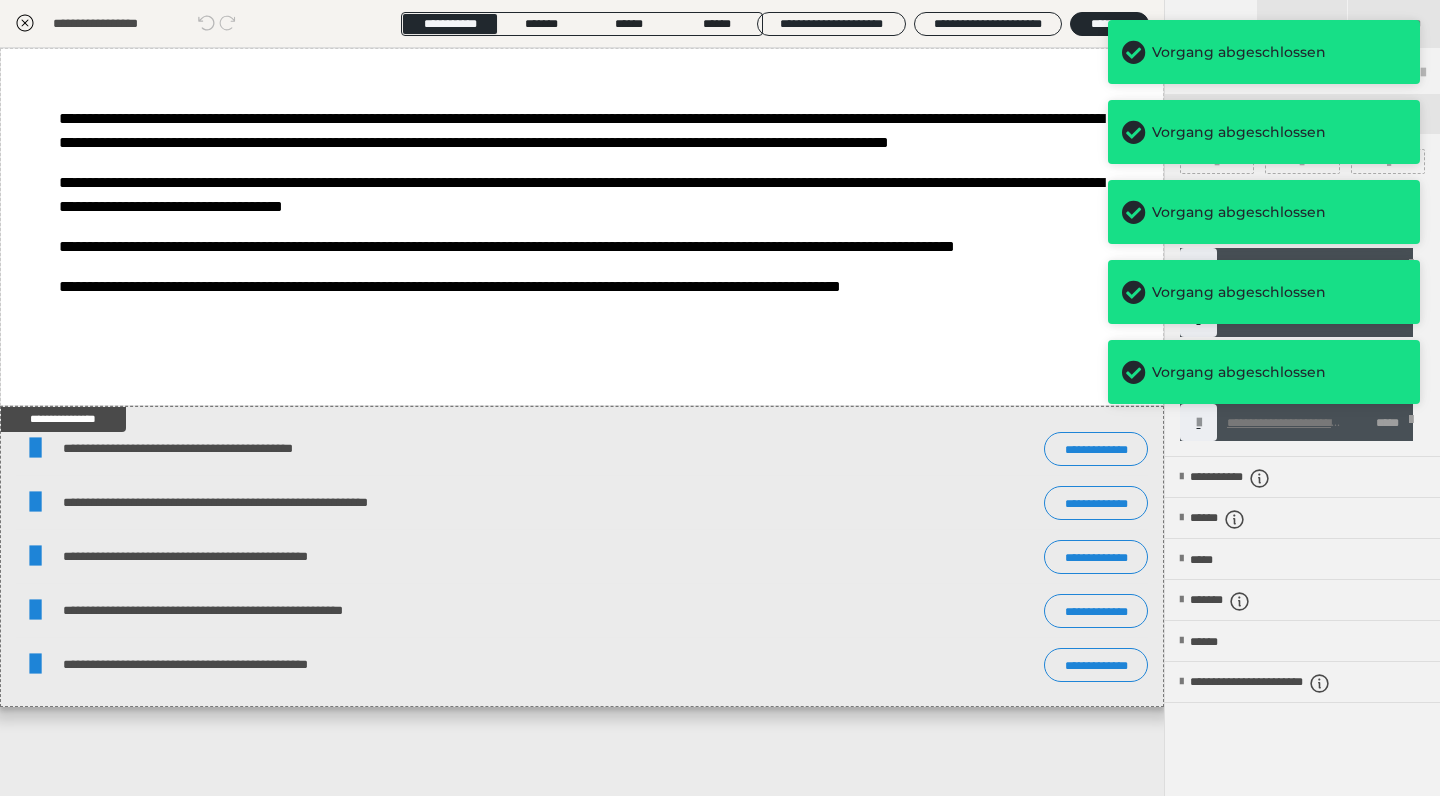 drag, startPoint x: 28, startPoint y: 25, endPoint x: 39, endPoint y: 25, distance: 11 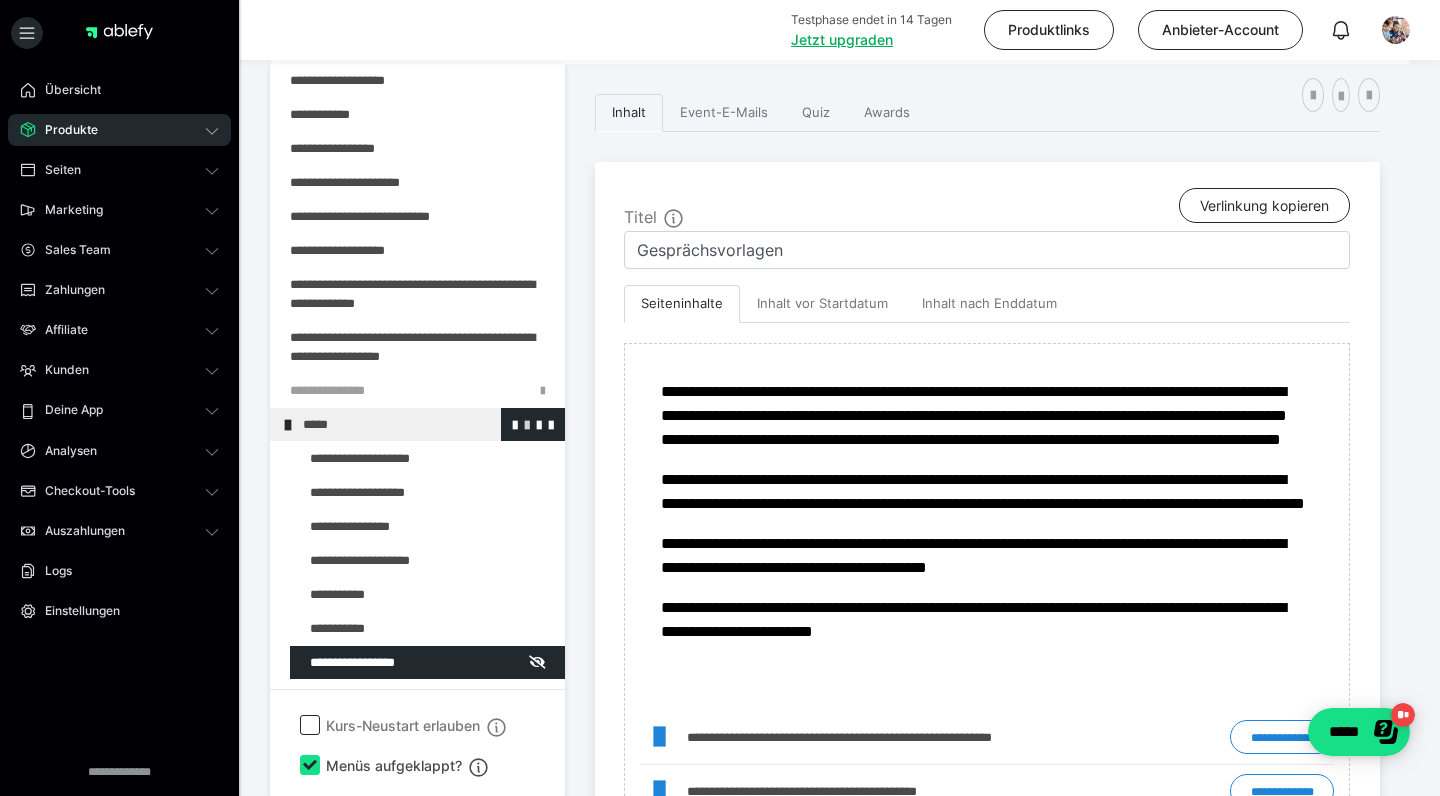 click at bounding box center [527, 424] 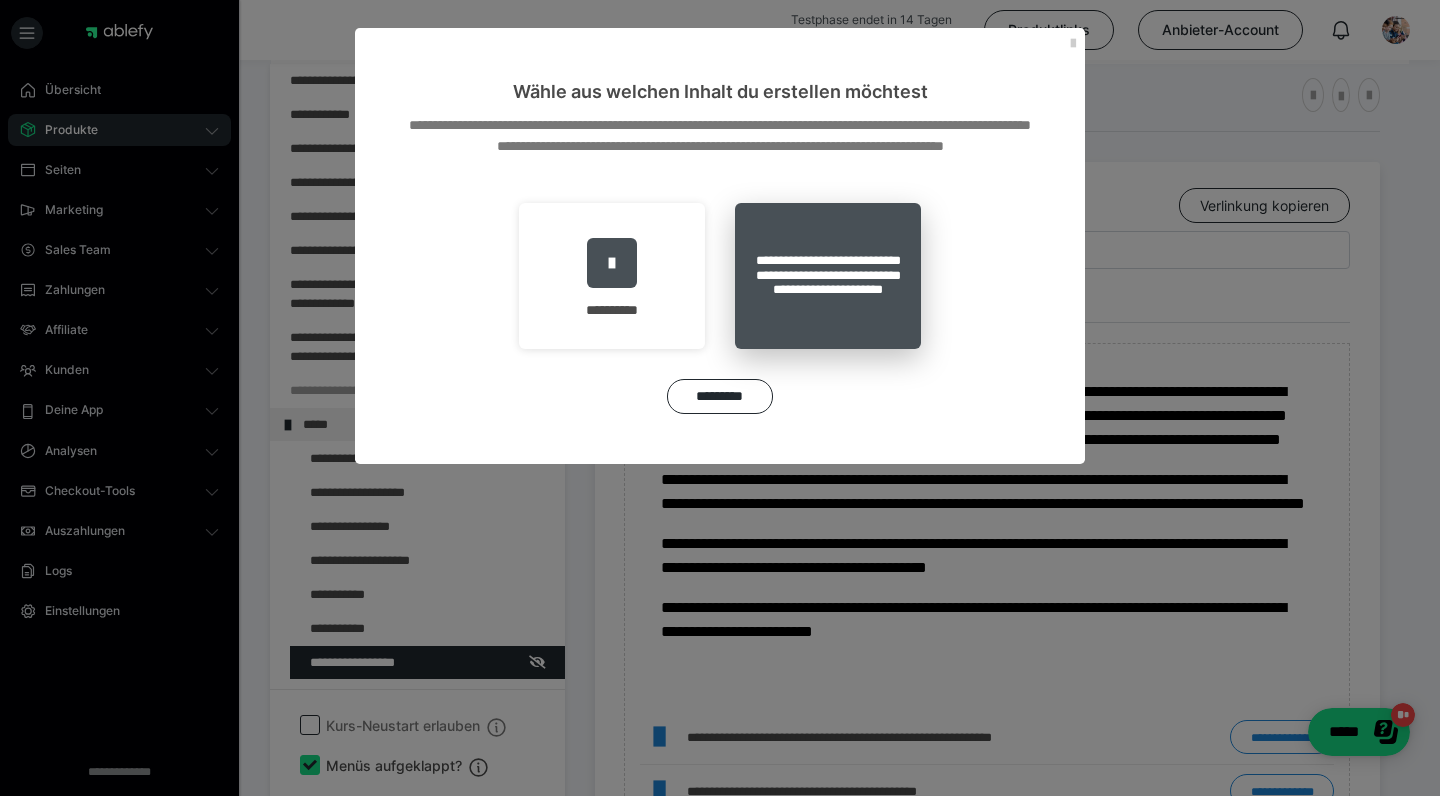 click on "**********" at bounding box center [828, 276] 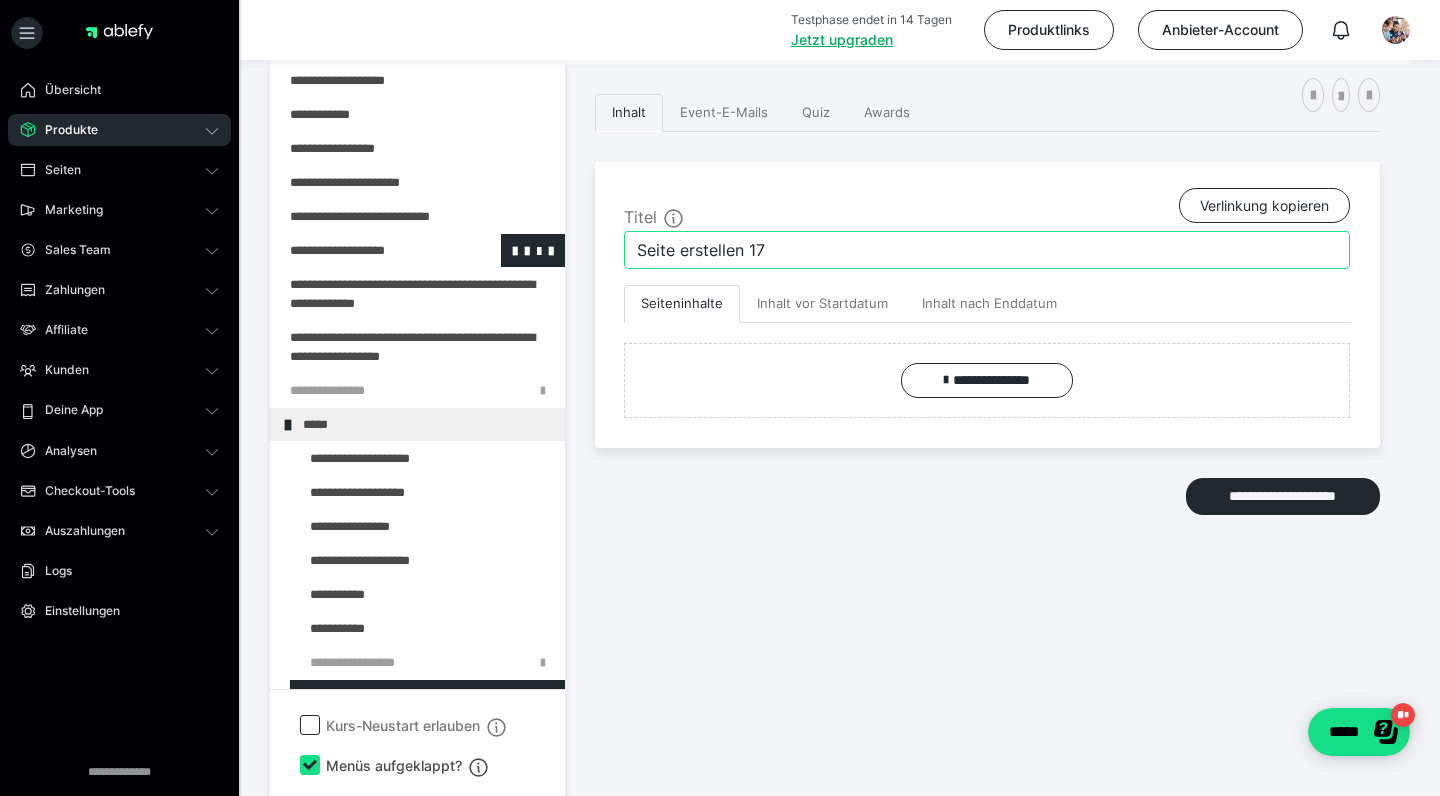 drag, startPoint x: 725, startPoint y: 254, endPoint x: 547, endPoint y: 258, distance: 178.04494 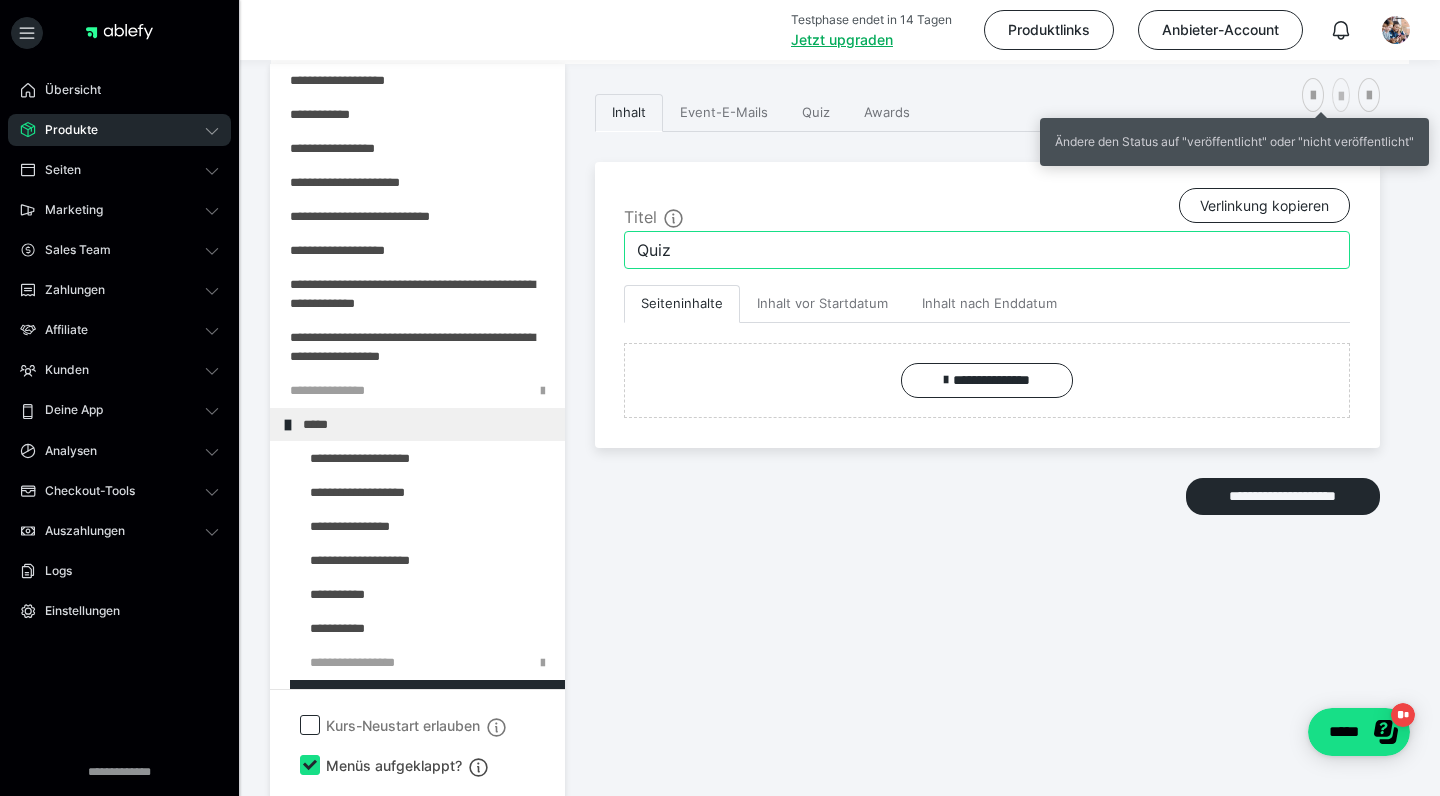 type on "Quiz" 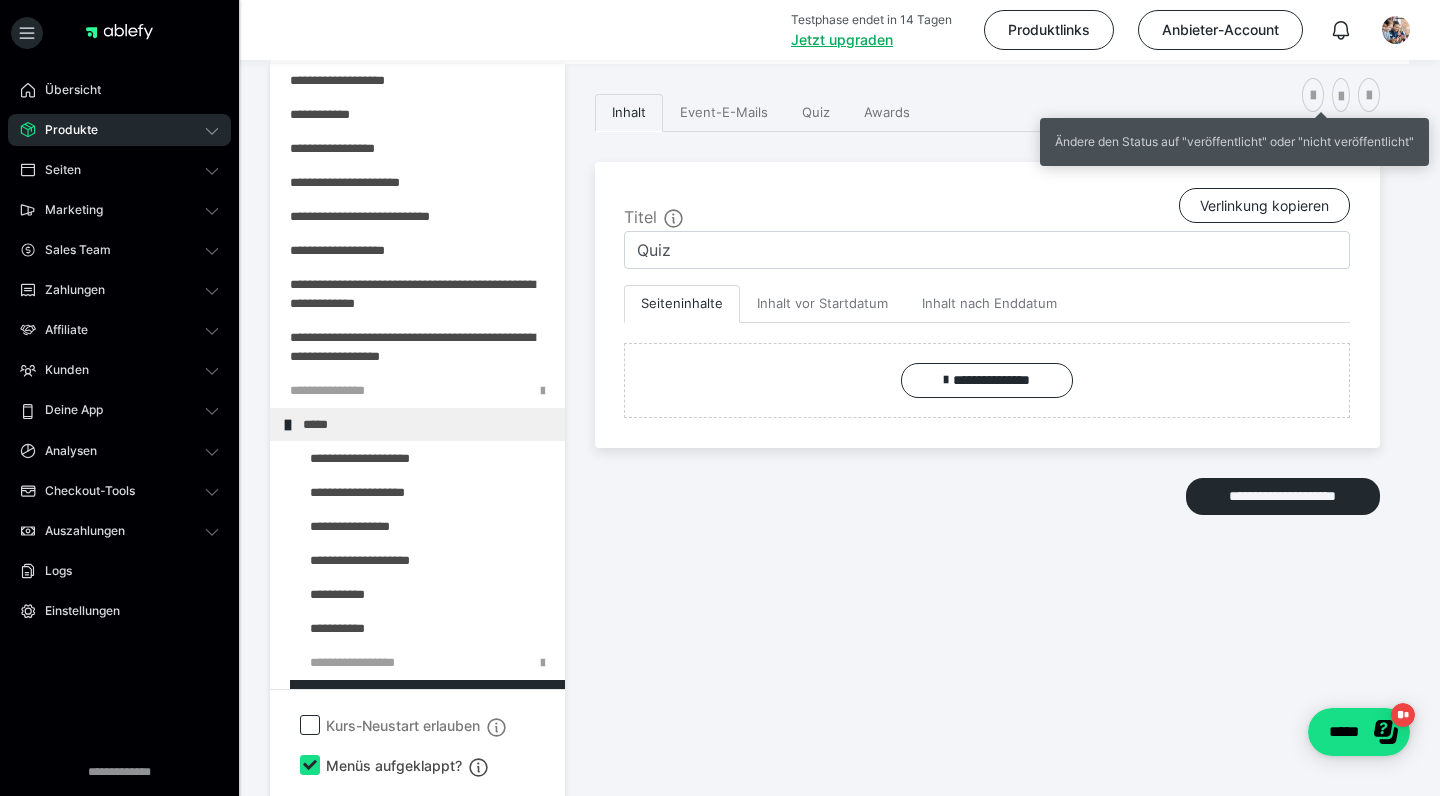 drag, startPoint x: 1323, startPoint y: 101, endPoint x: 1222, endPoint y: 236, distance: 168.60011 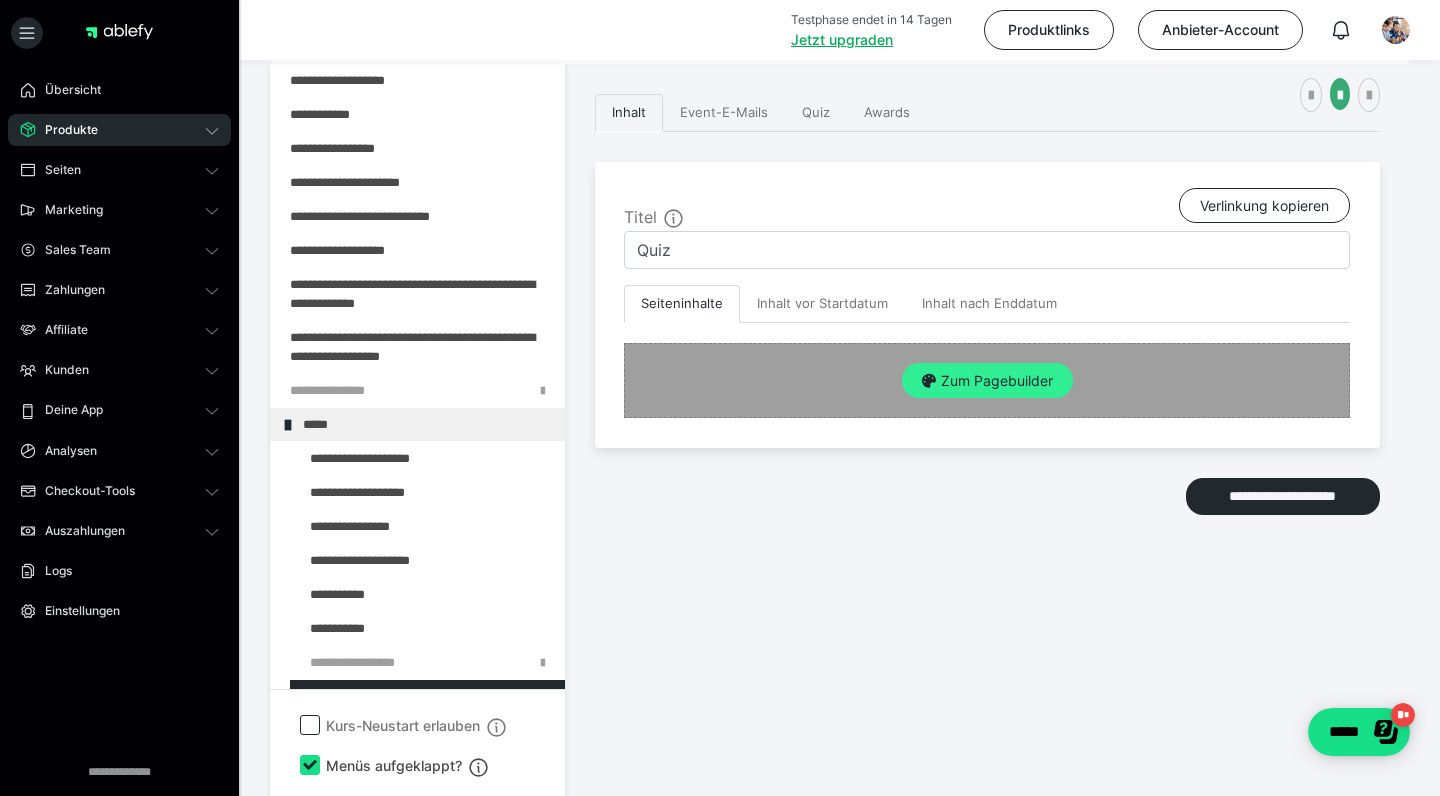 click on "Zum Pagebuilder" at bounding box center (987, 381) 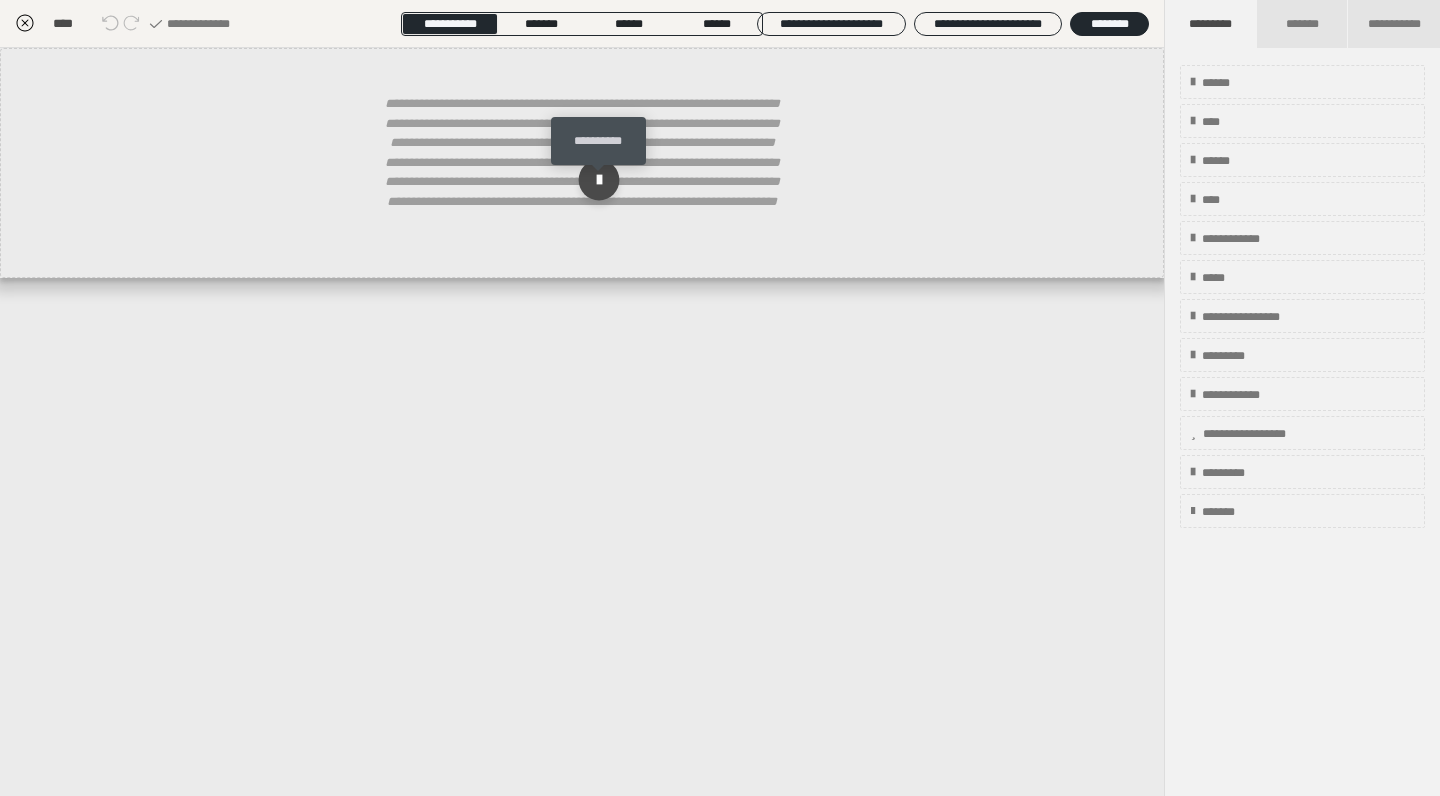 click at bounding box center [599, 180] 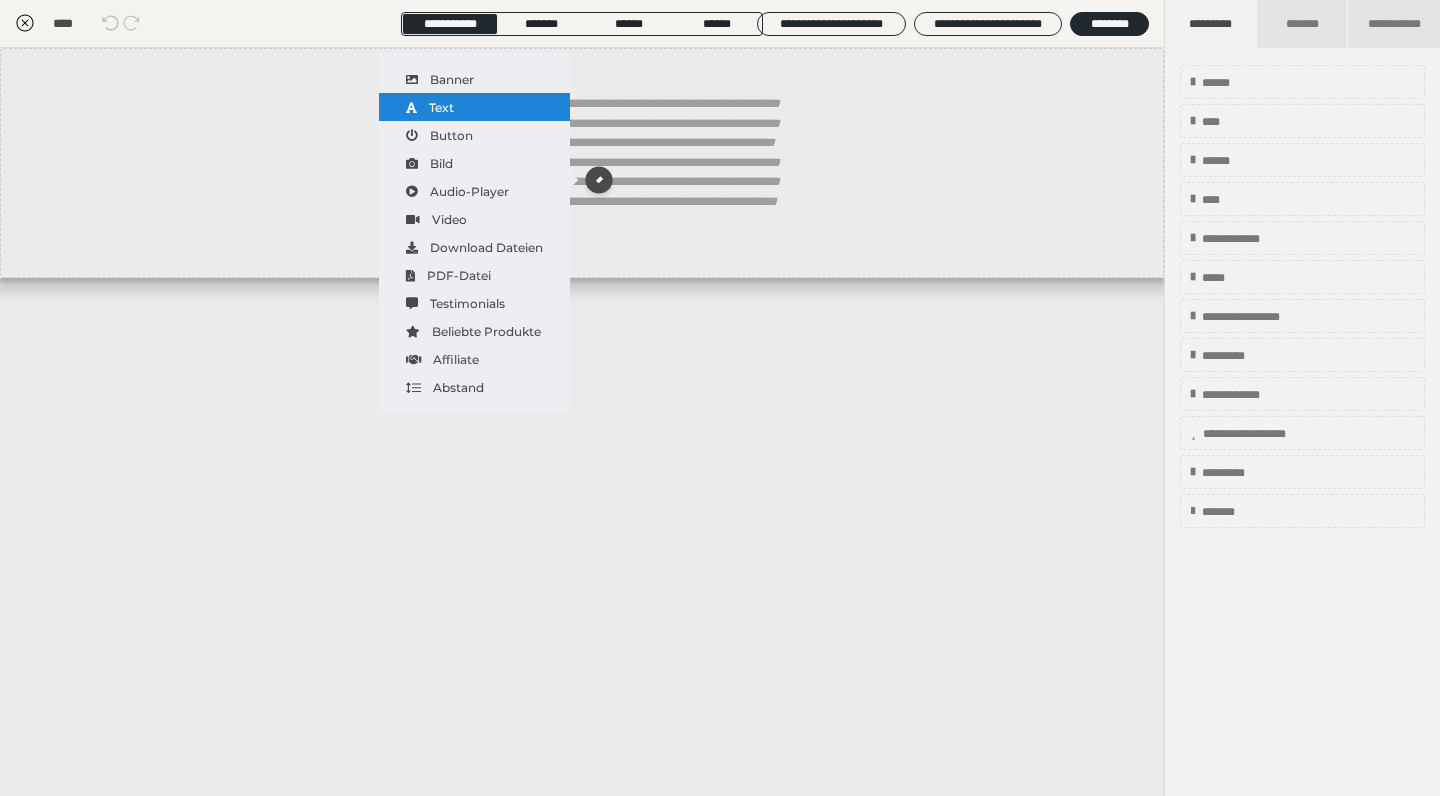 click on "Text" at bounding box center [474, 107] 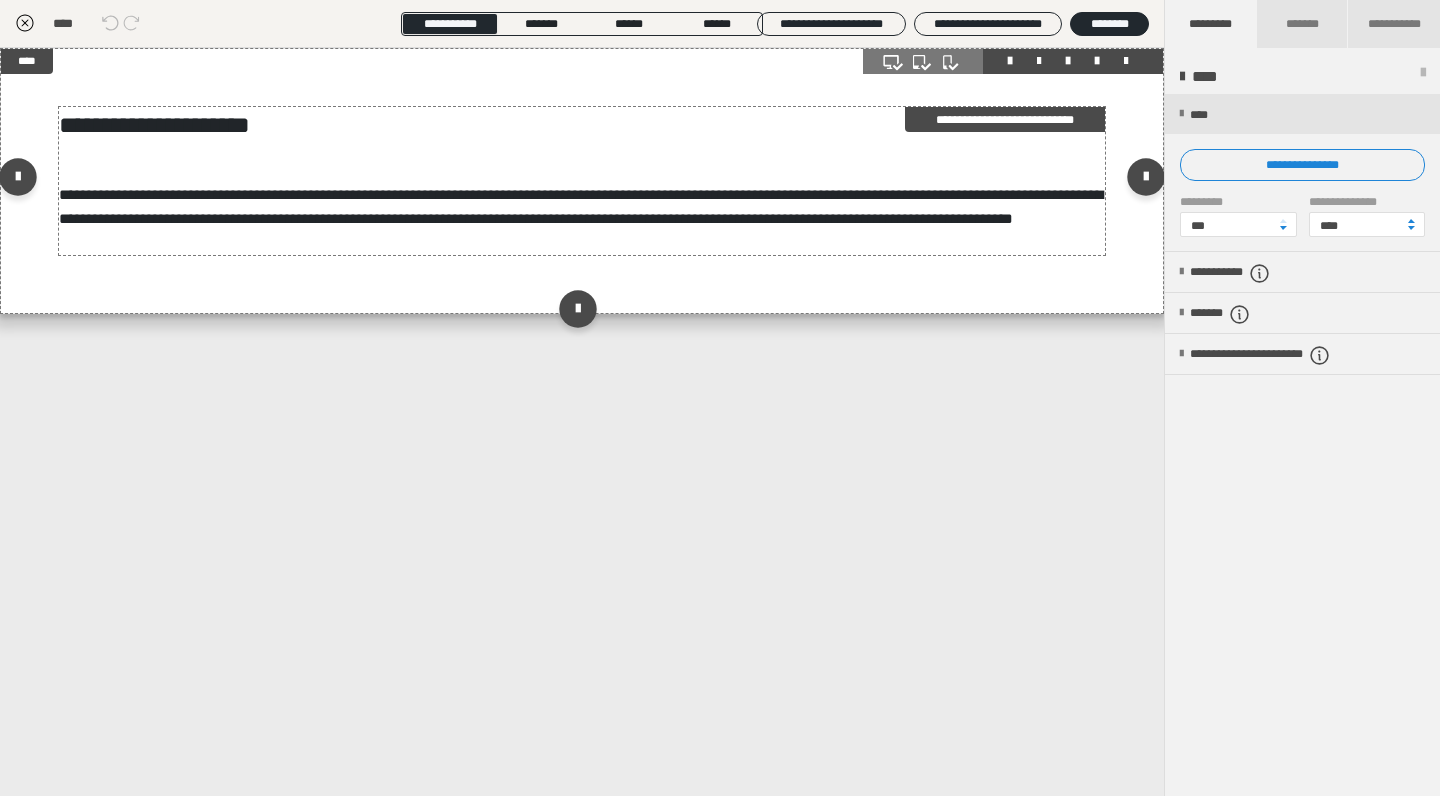 click on "**********" at bounding box center (581, 206) 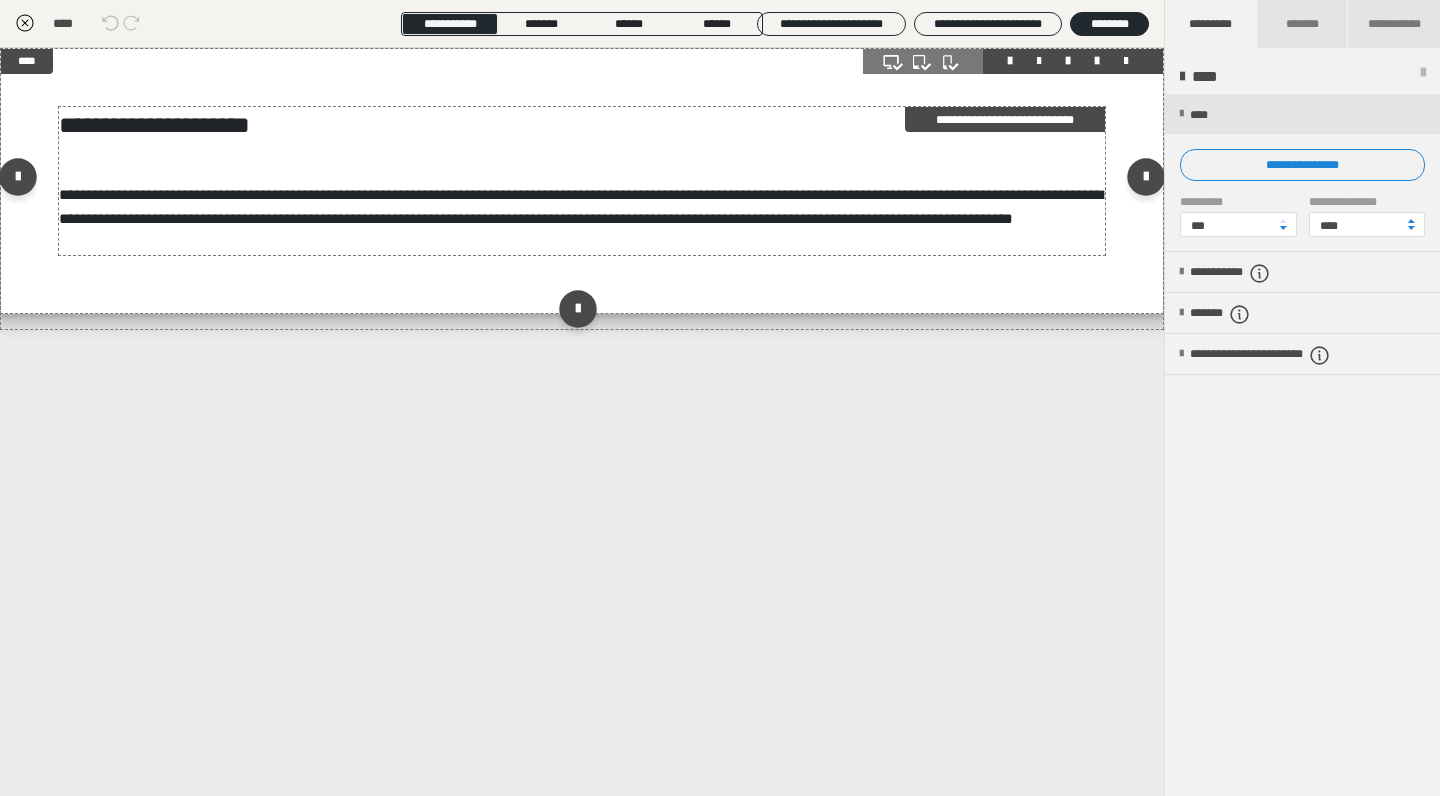 click on "**********" at bounding box center [581, 206] 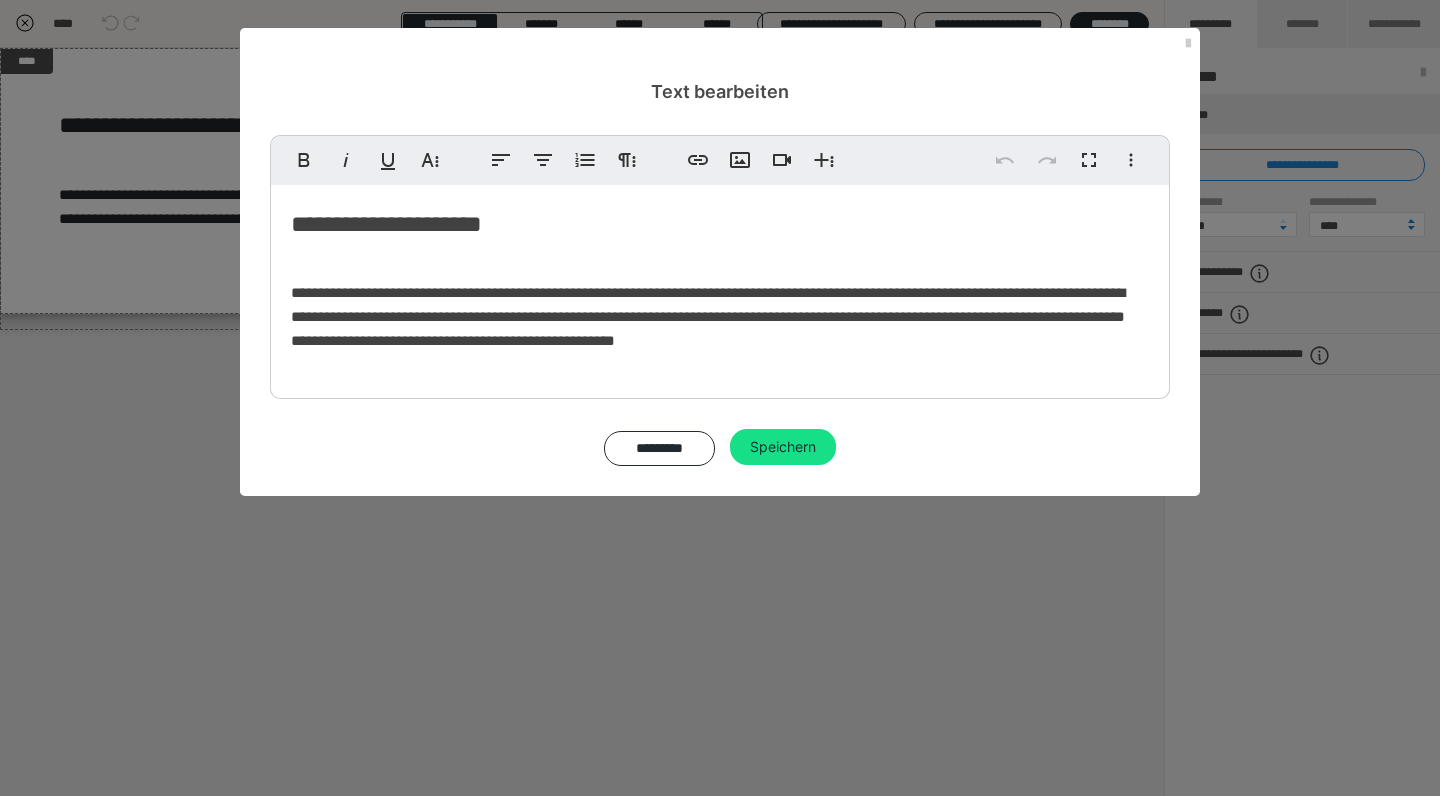 click on "**********" at bounding box center [708, 316] 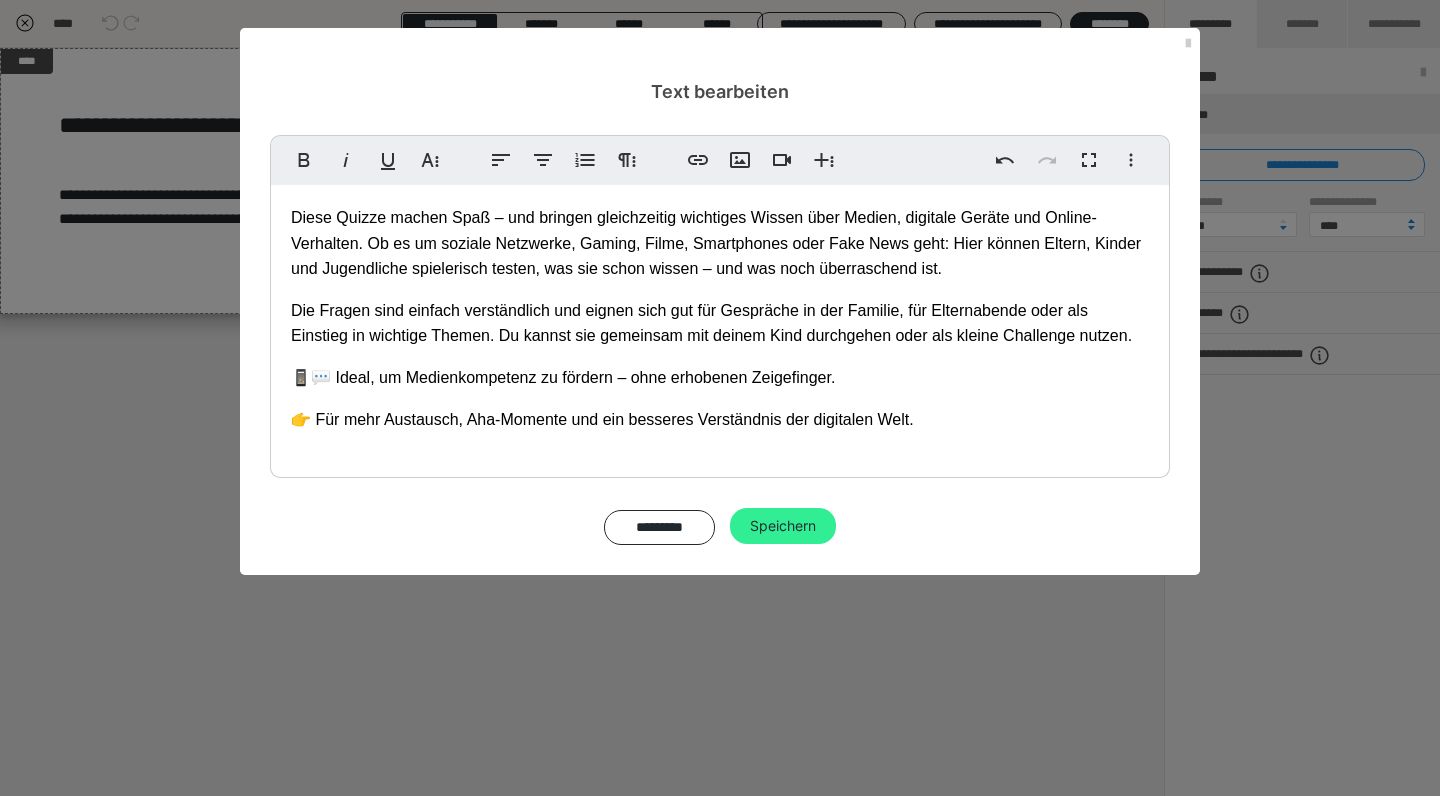 click on "Speichern" at bounding box center [783, 526] 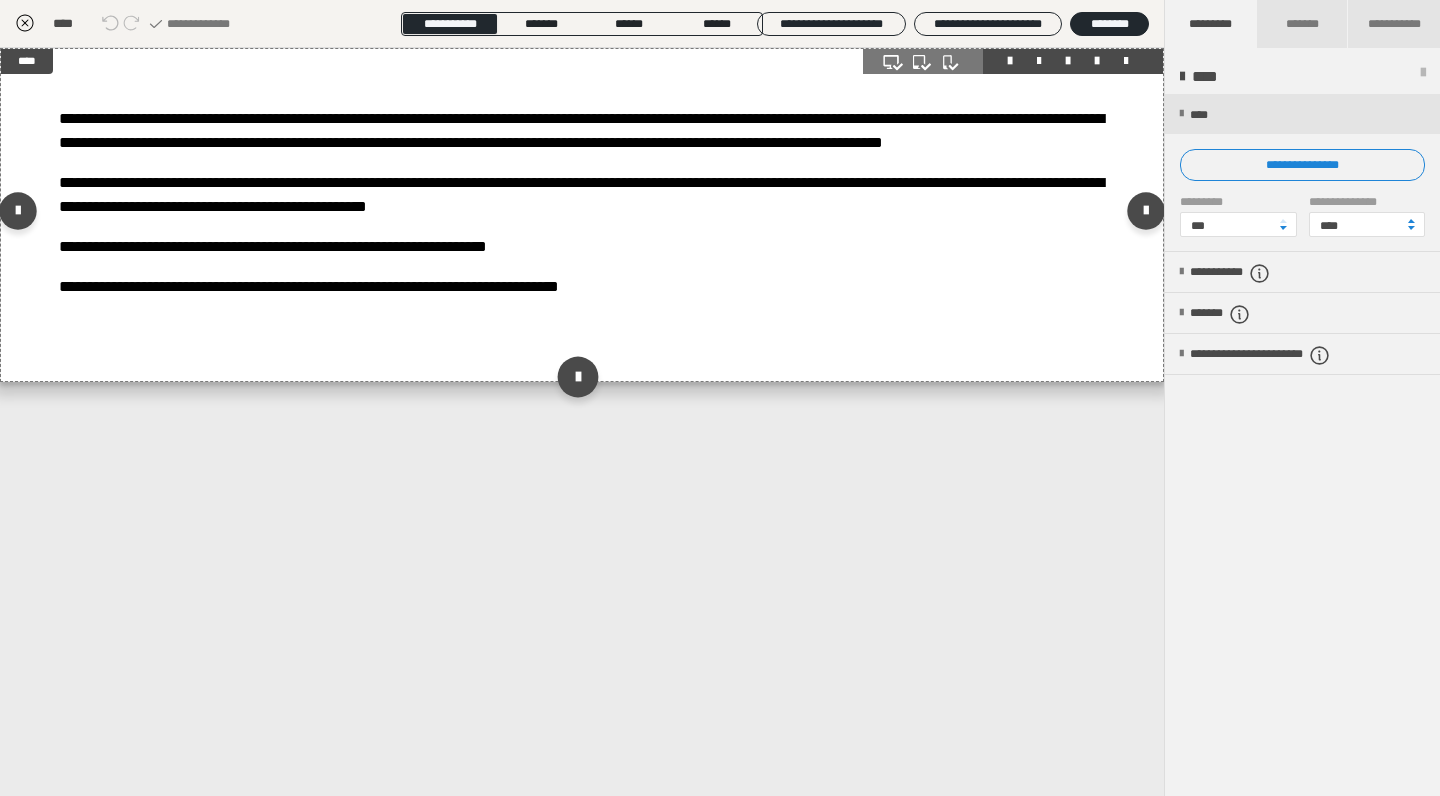 click at bounding box center (577, 376) 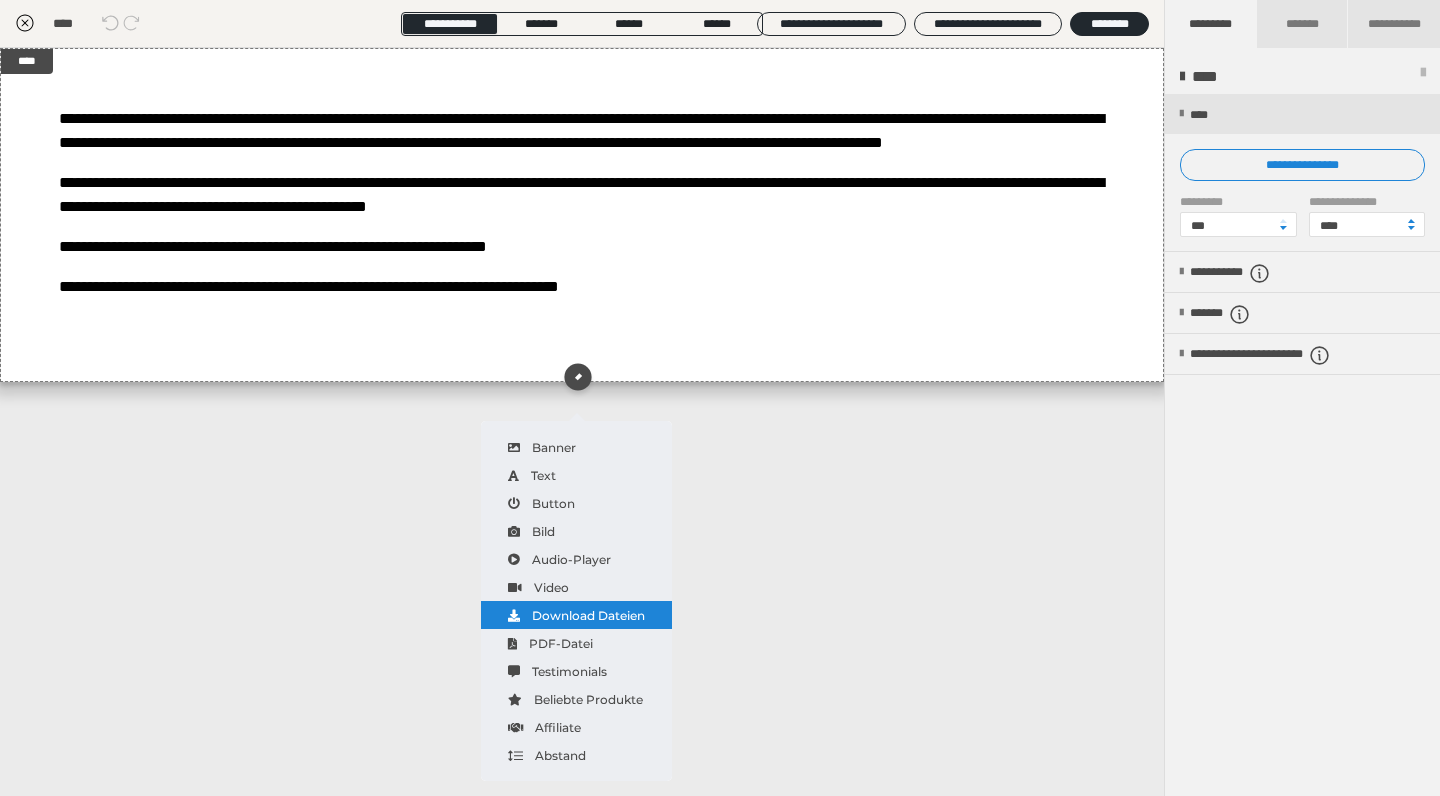 click on "Download Dateien" at bounding box center [576, 615] 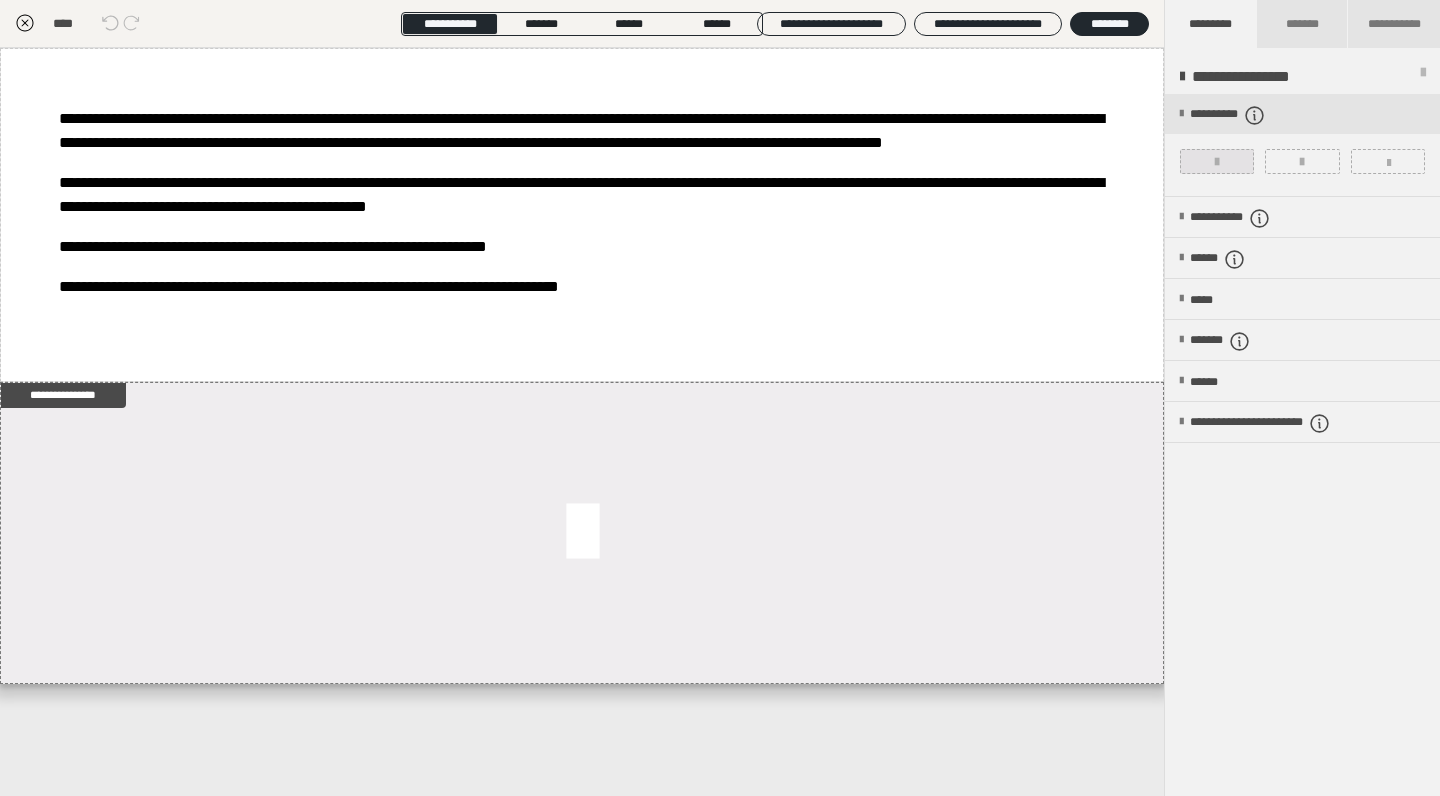 click at bounding box center [1217, 161] 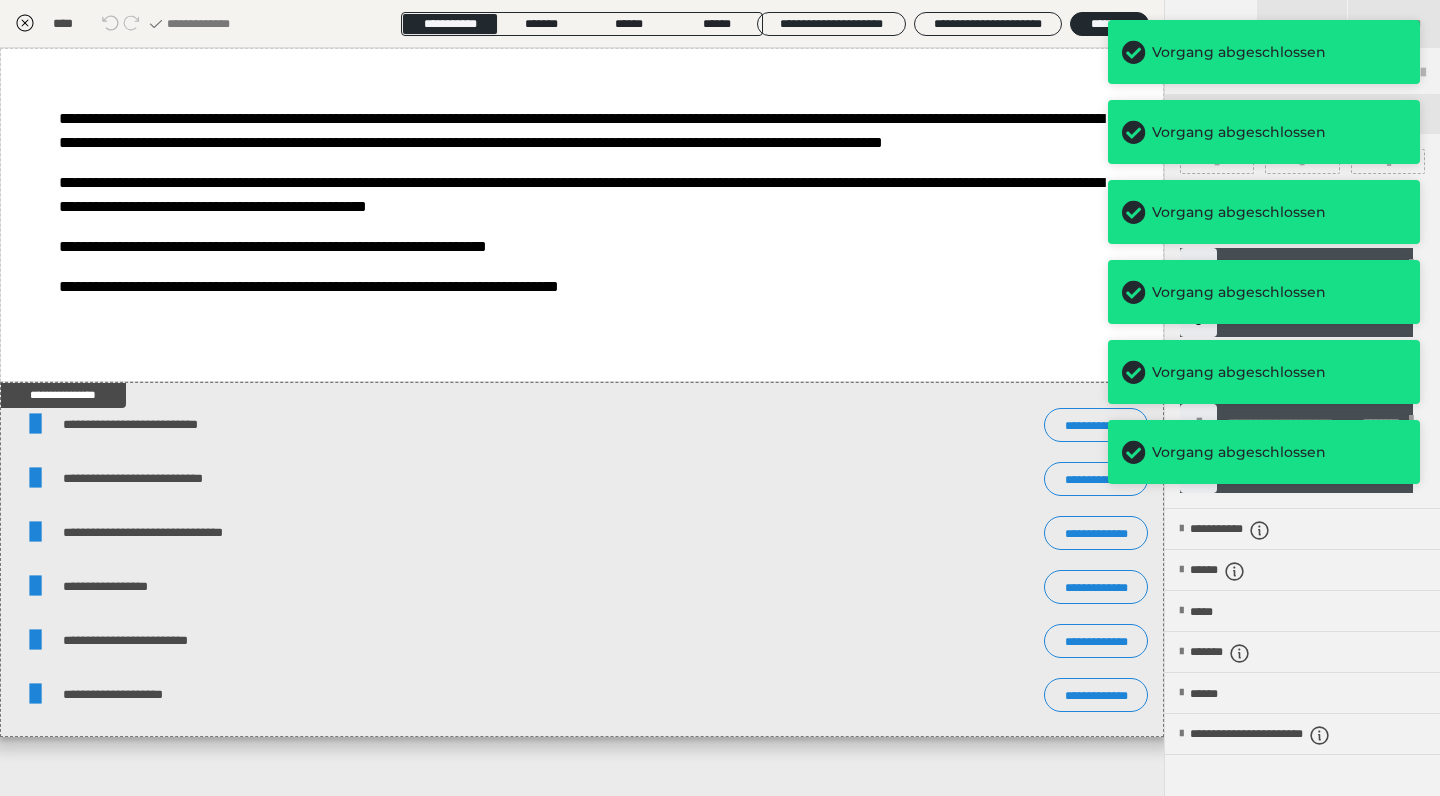 click 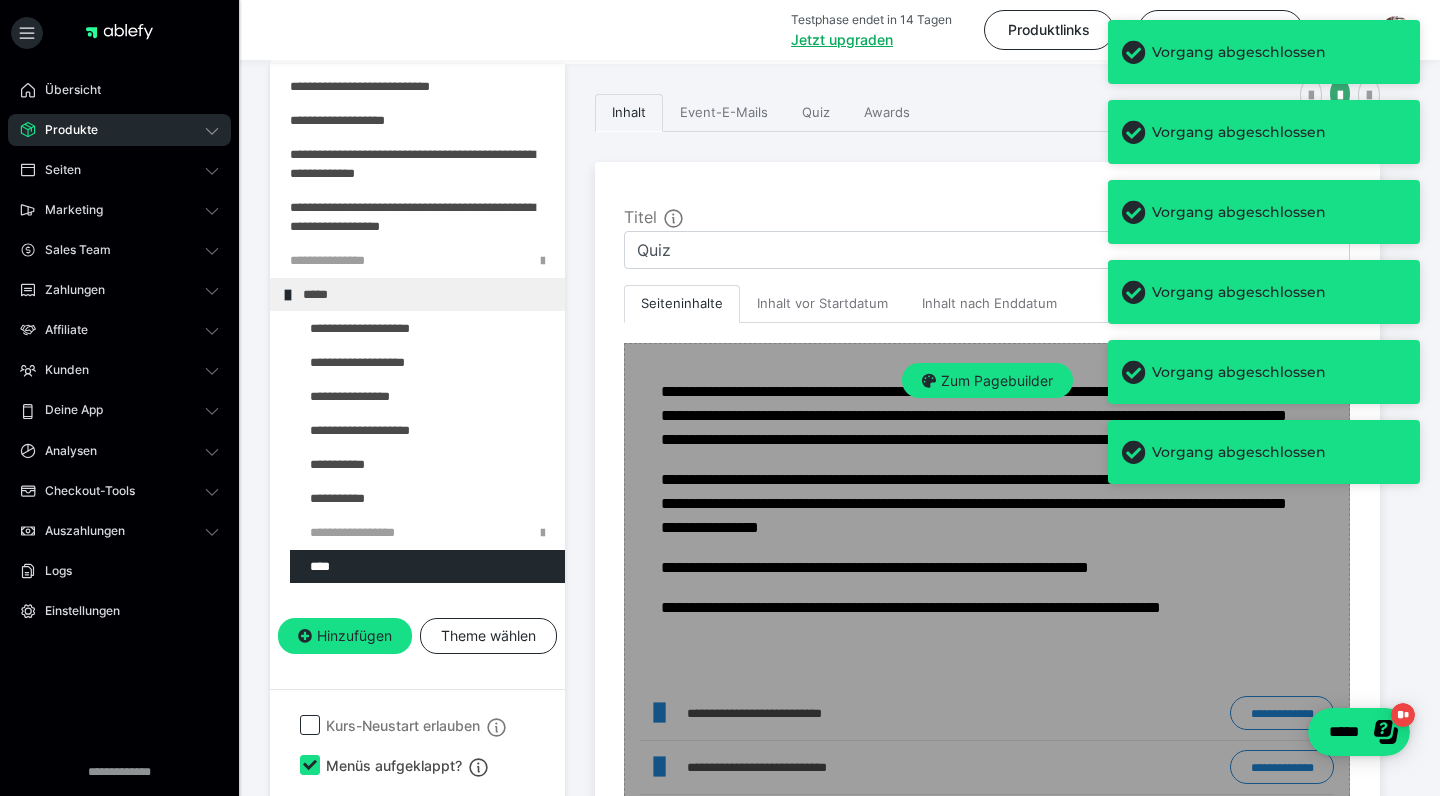 scroll, scrollTop: 129, scrollLeft: 0, axis: vertical 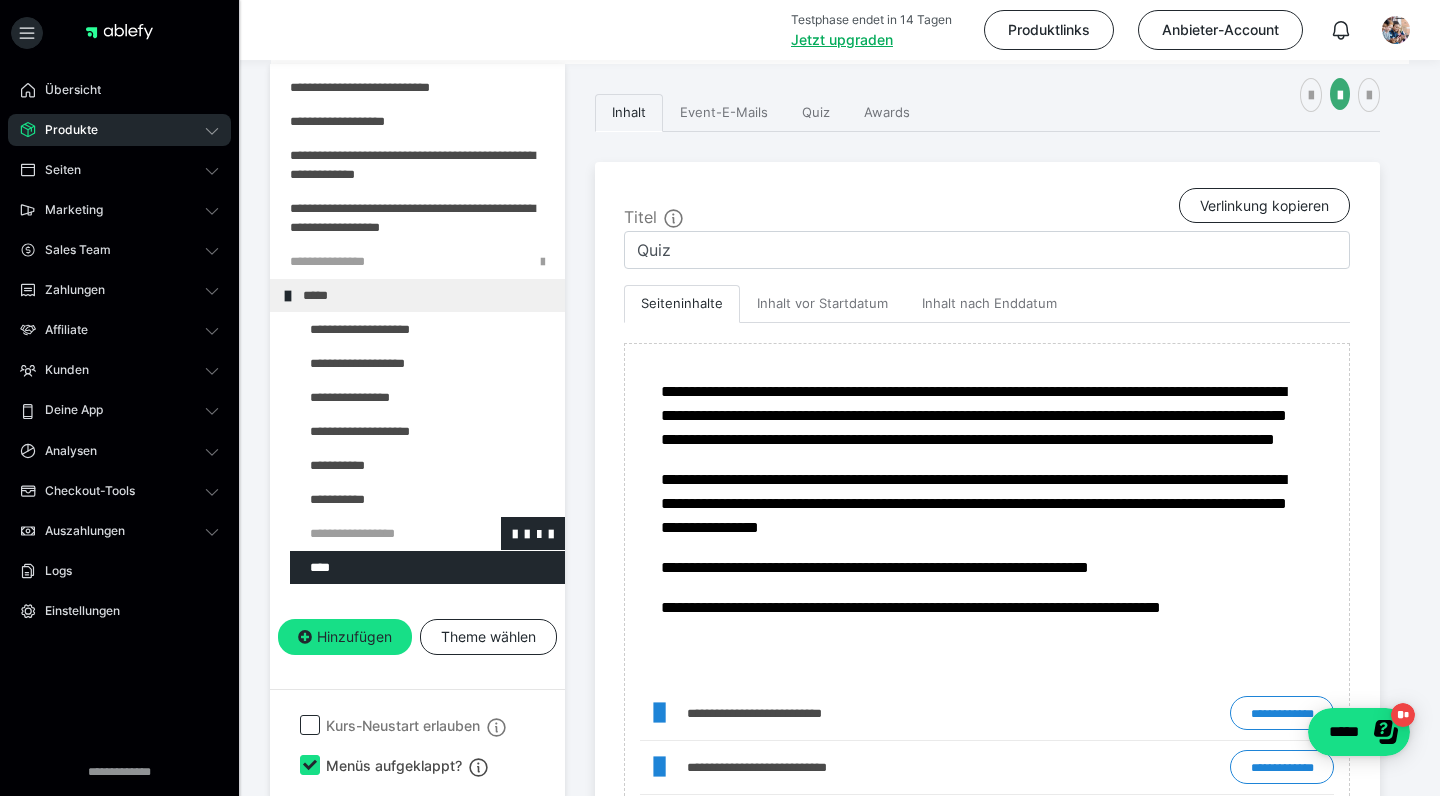 click at bounding box center (375, 533) 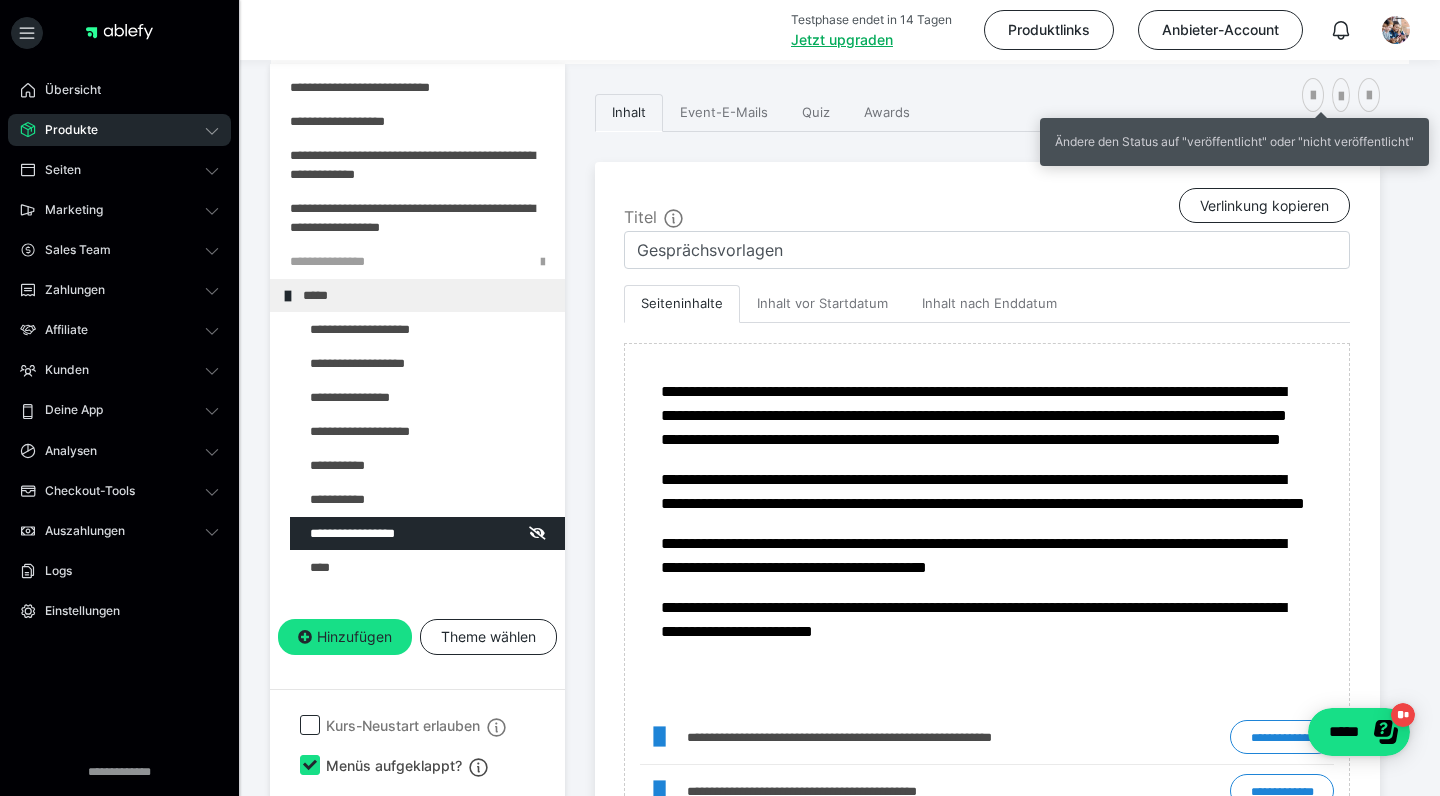 drag, startPoint x: 1327, startPoint y: 93, endPoint x: 1228, endPoint y: 182, distance: 133.12401 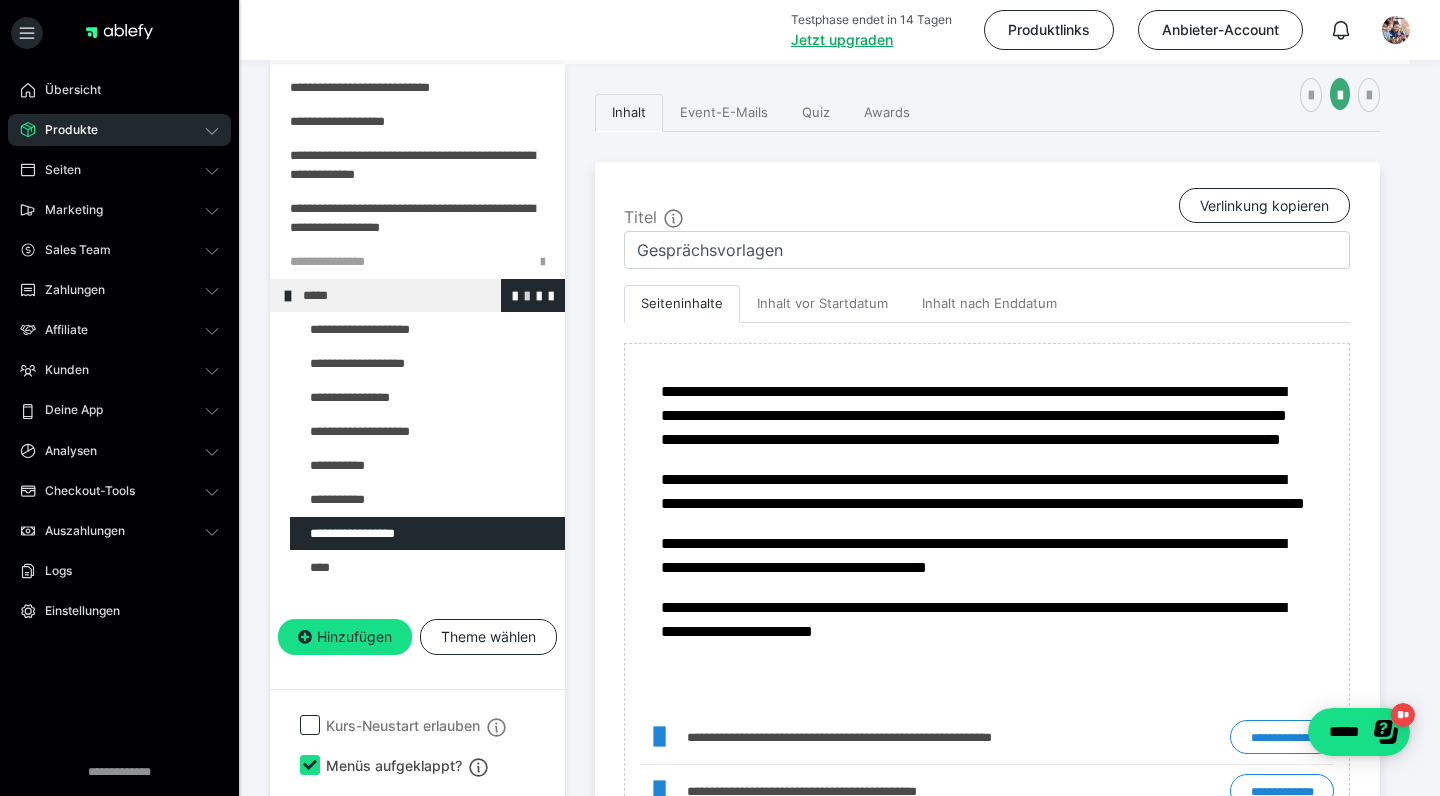click at bounding box center (527, 295) 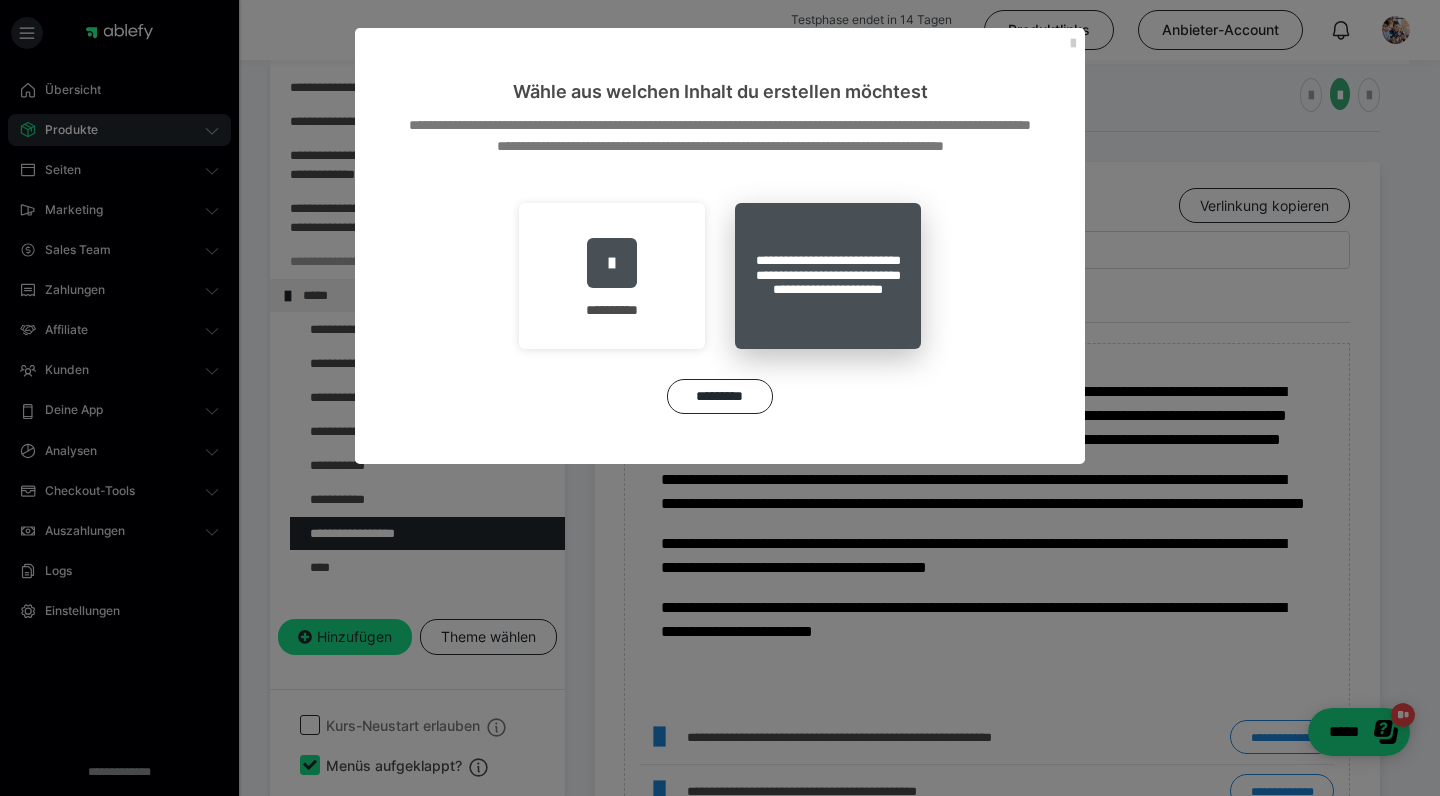 click on "**********" at bounding box center [828, 276] 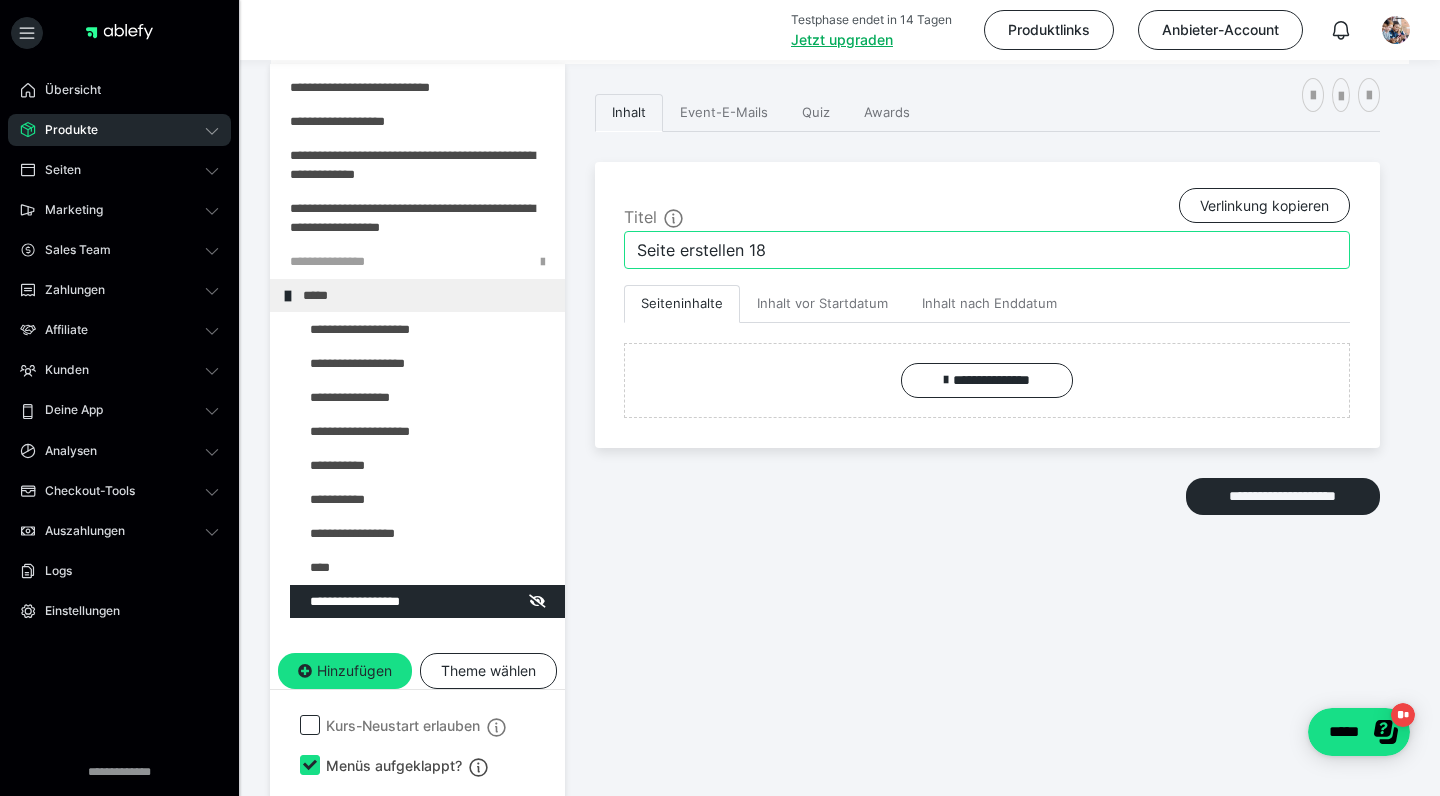 drag, startPoint x: 801, startPoint y: 244, endPoint x: 606, endPoint y: 246, distance: 195.01025 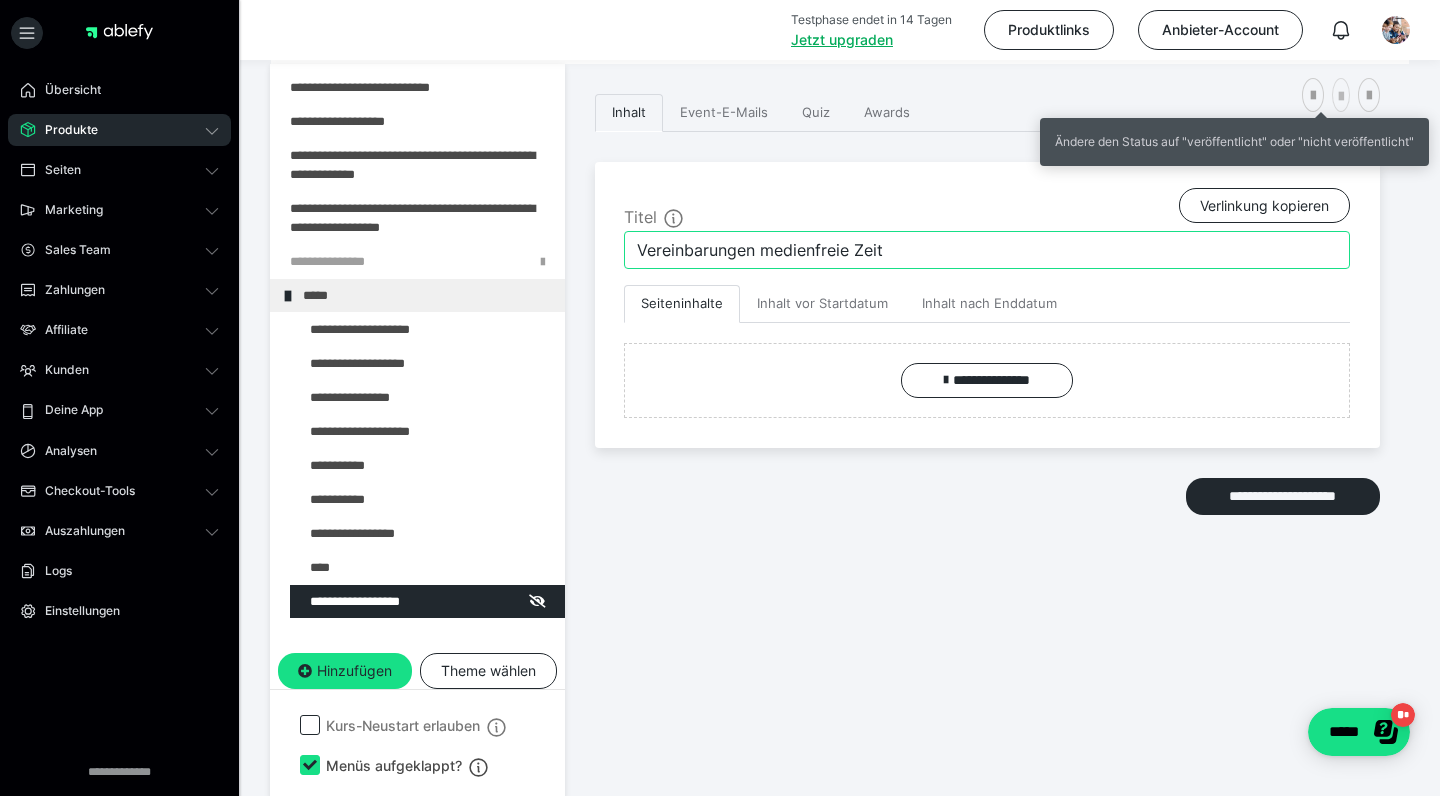 type on "Vereinbarungen medienfreie Zeit" 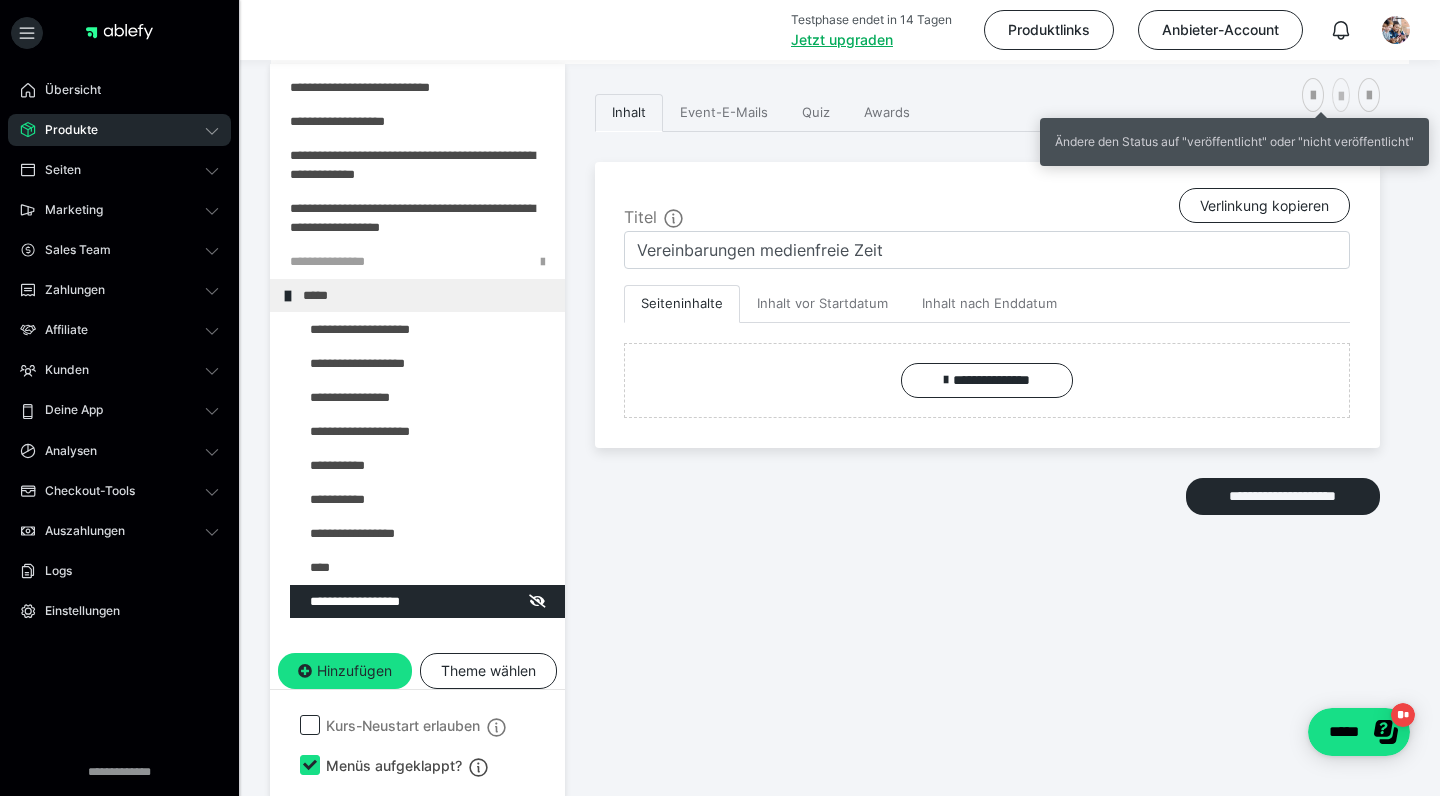 click at bounding box center [1341, 97] 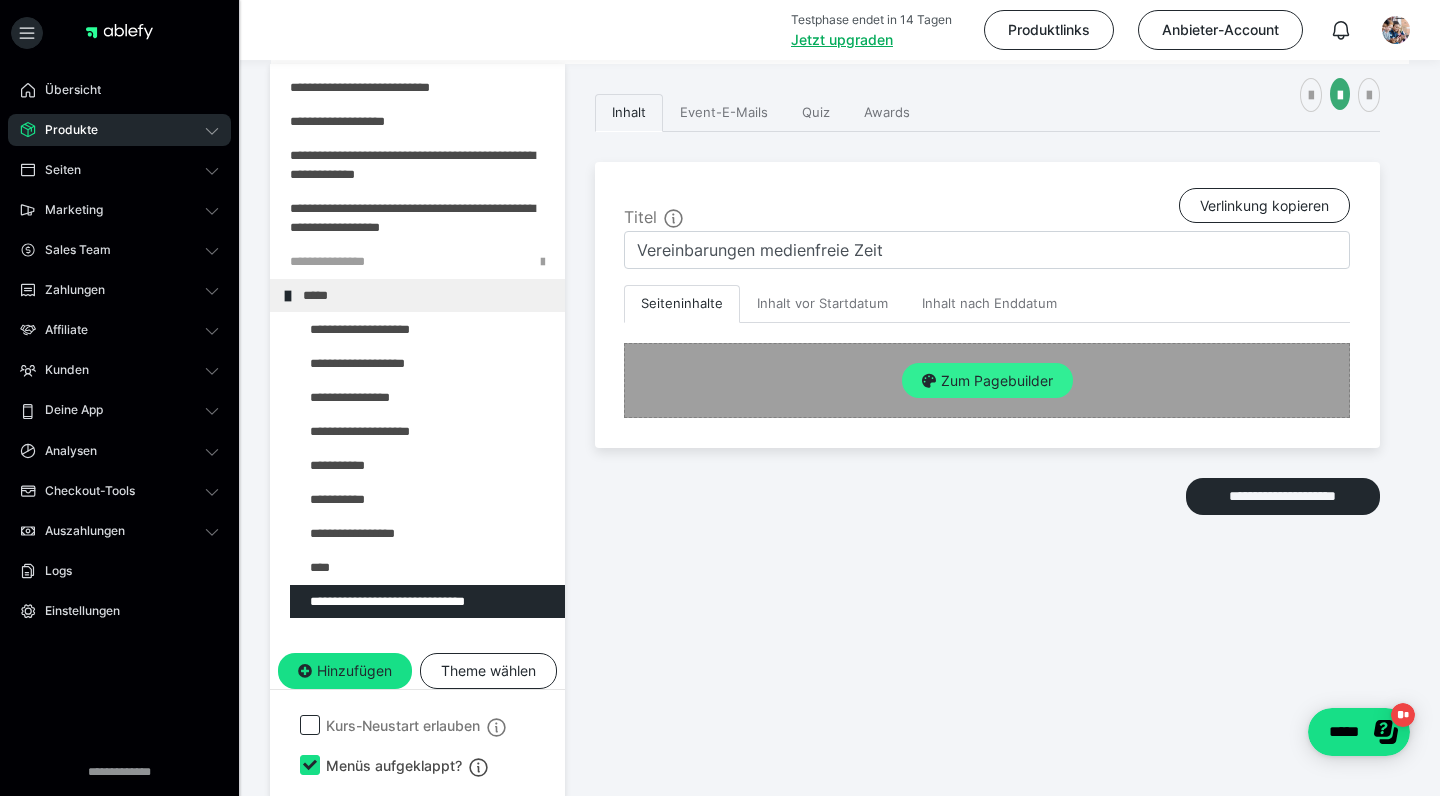 click on "Zum Pagebuilder" at bounding box center (987, 381) 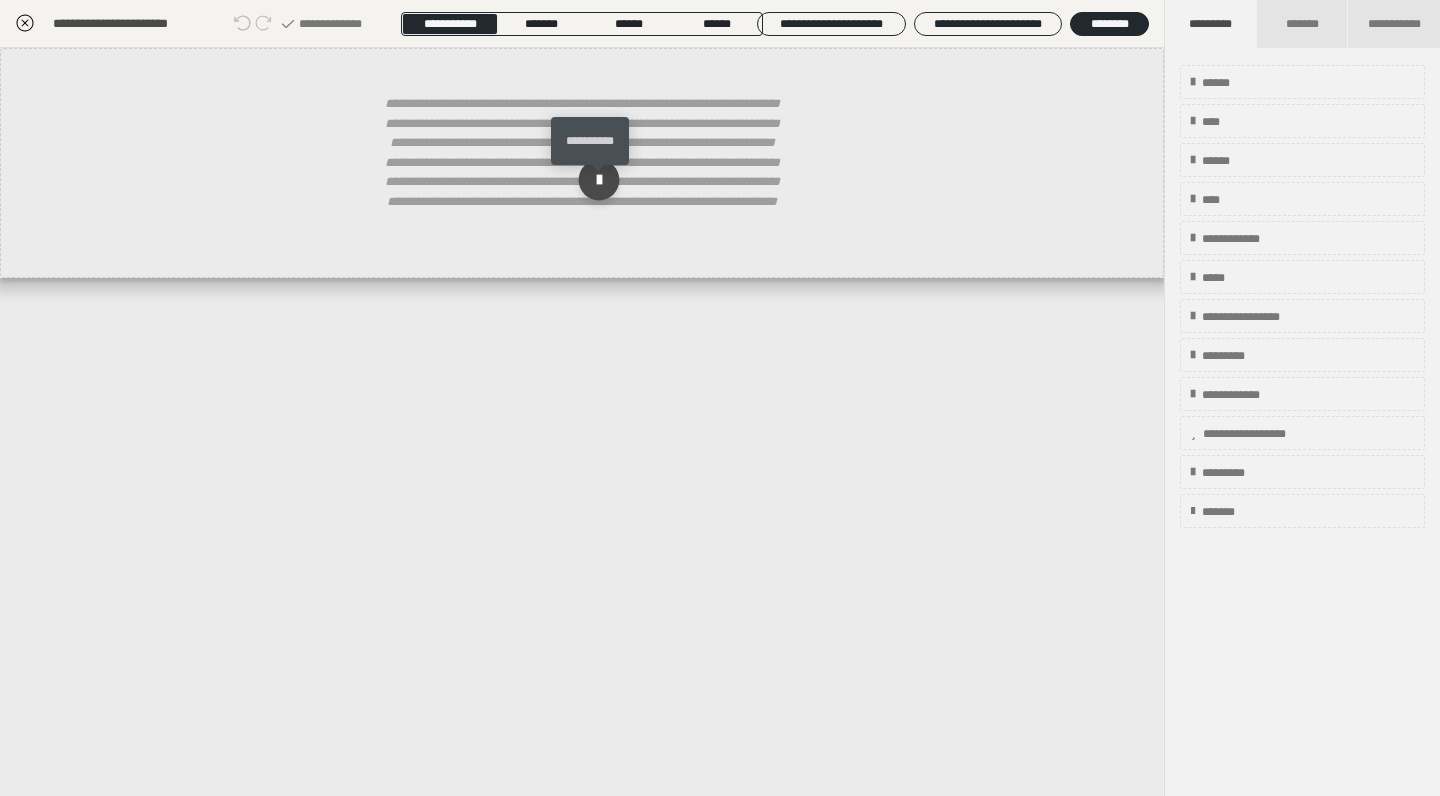 click at bounding box center [599, 180] 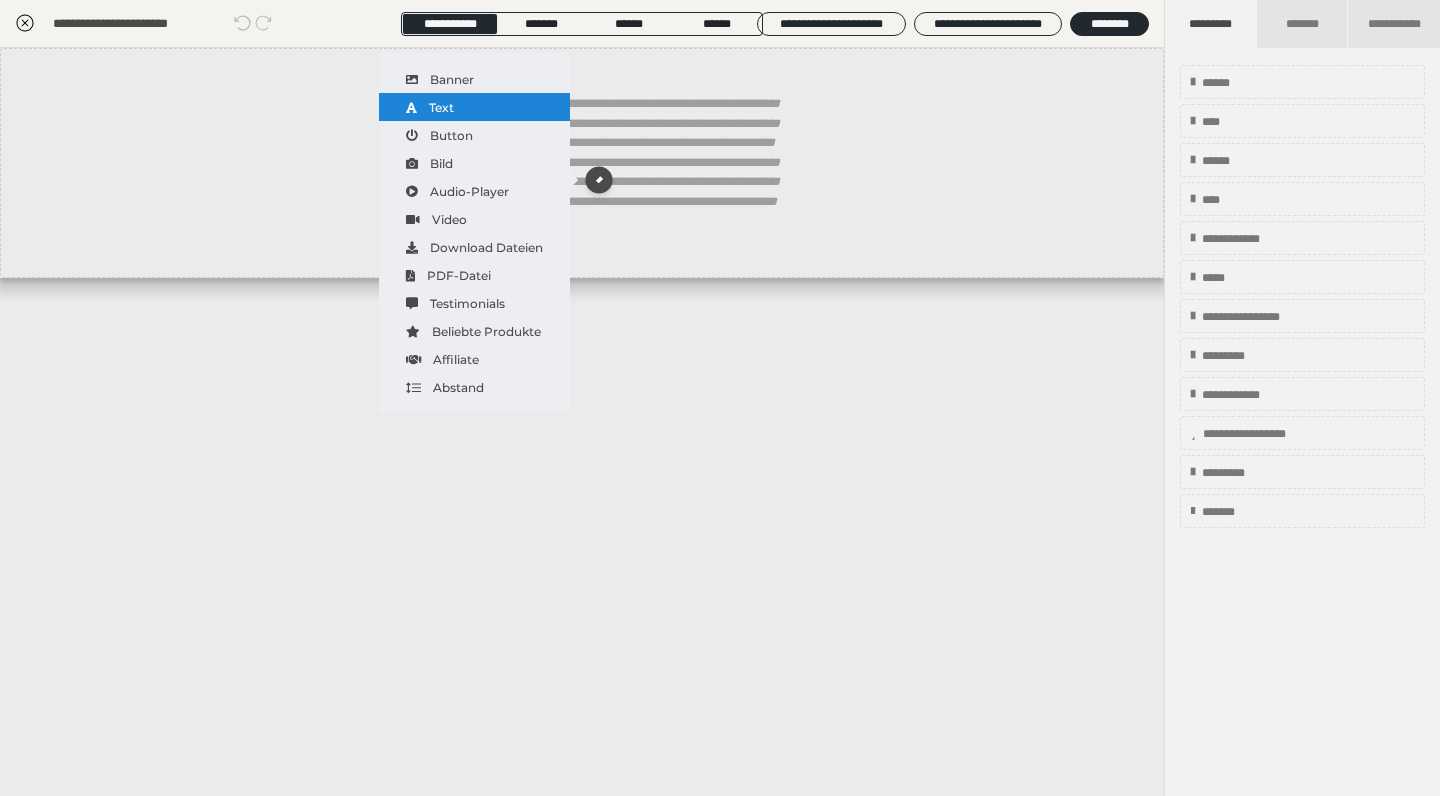 click on "Text" at bounding box center (474, 107) 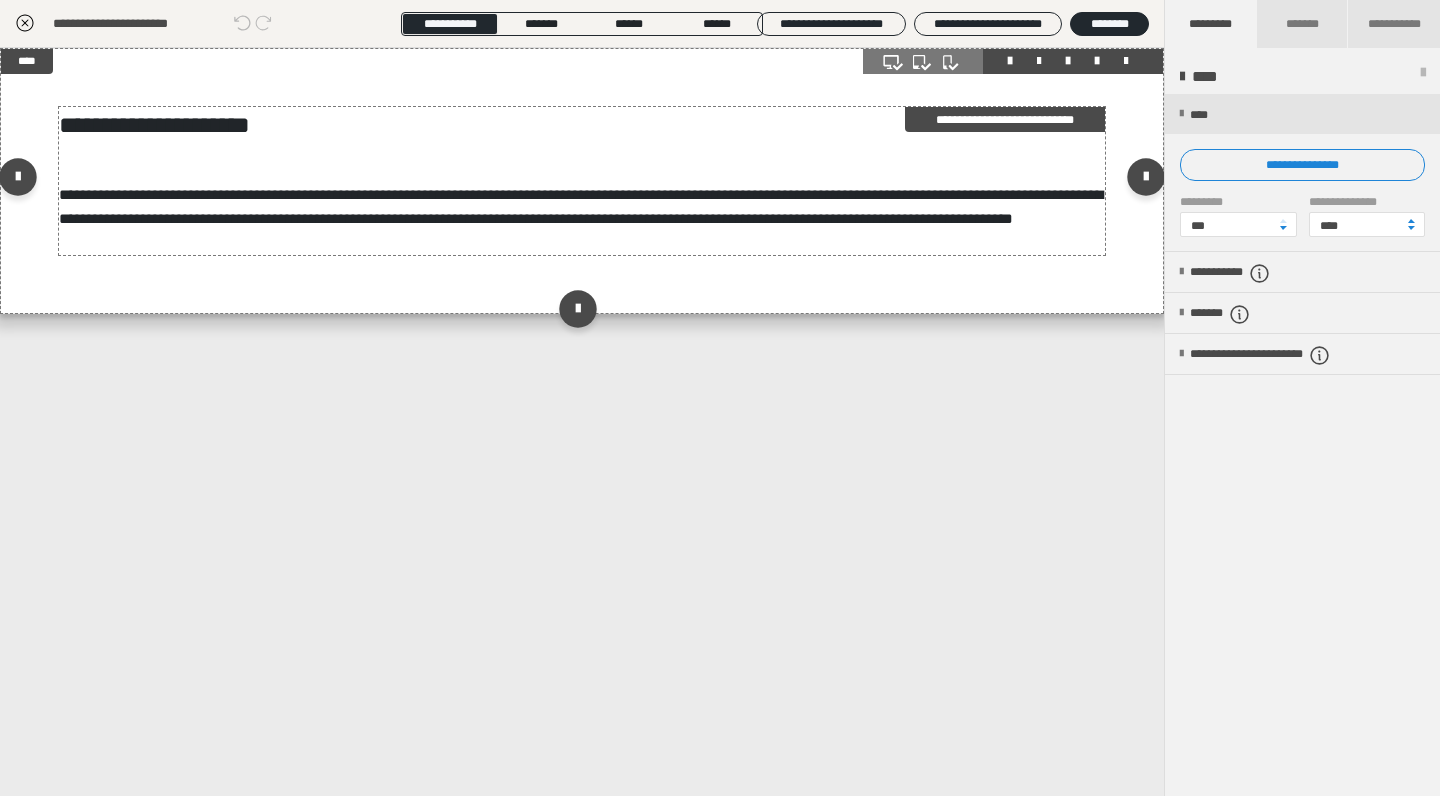 click on "**********" at bounding box center [582, 207] 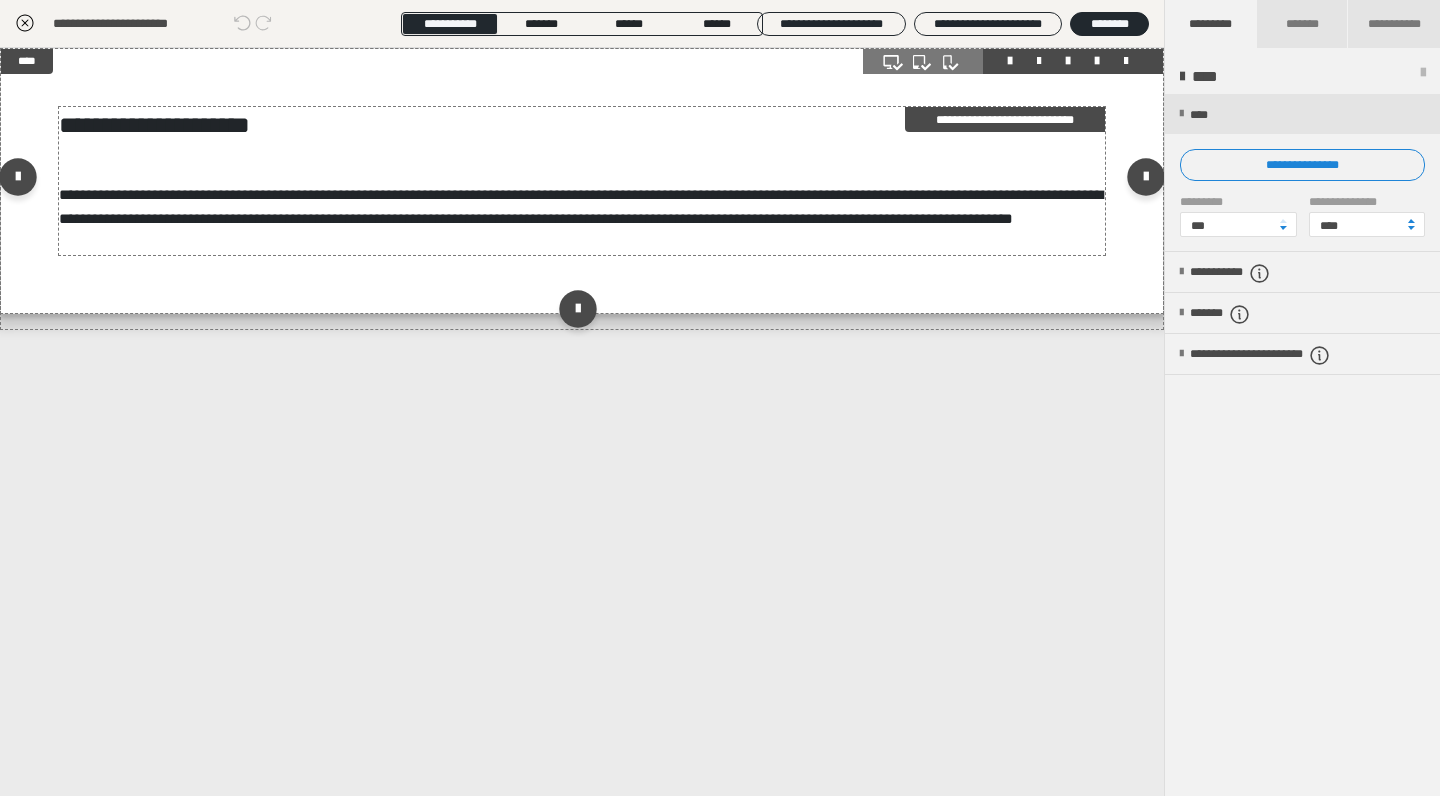 click on "**********" at bounding box center (582, 207) 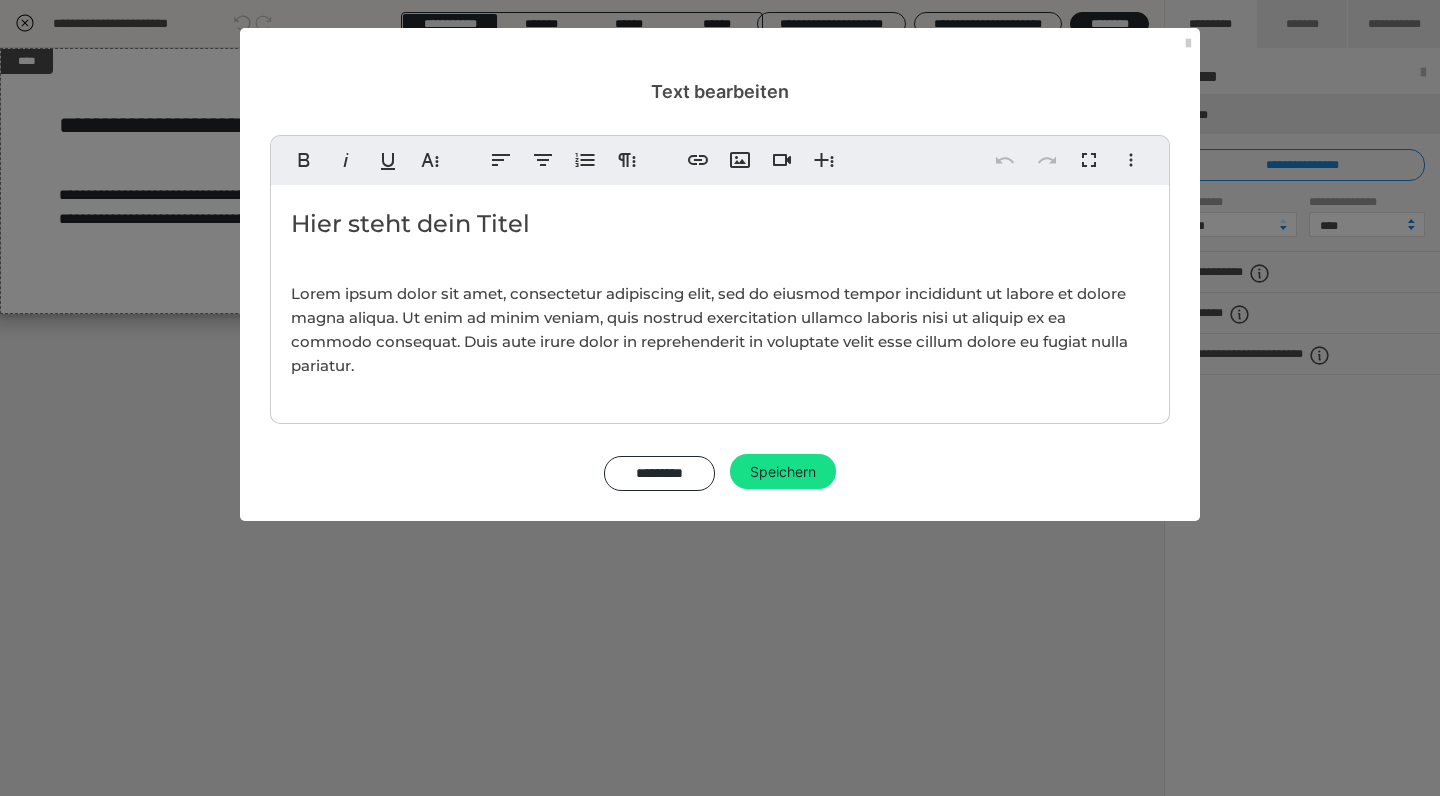 click on "Lorem ipsum dolor sit amet, consectetur adipiscing elit, sed do eiusmod tempor incididunt ut labore et dolore magna aliqua. Ut enim ad minim veniam, quis nostrud exercitation ullamco laboris nisi ut aliquip ex ea commodo consequat. Duis aute irure dolor in reprehenderit in voluptate velit esse cillum dolore eu fugiat nulla pariatur." at bounding box center (720, 330) 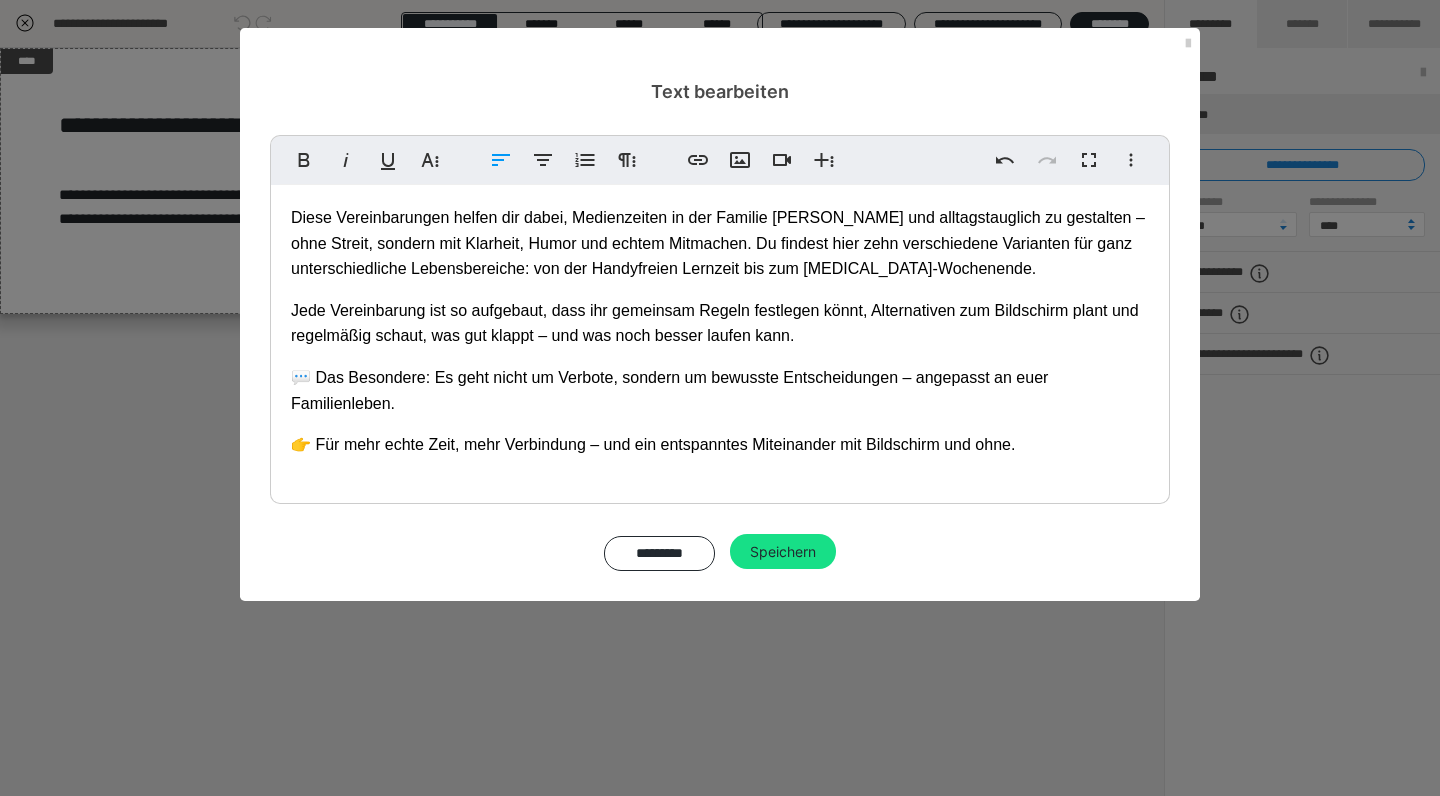 click on "Speichern" at bounding box center [783, 552] 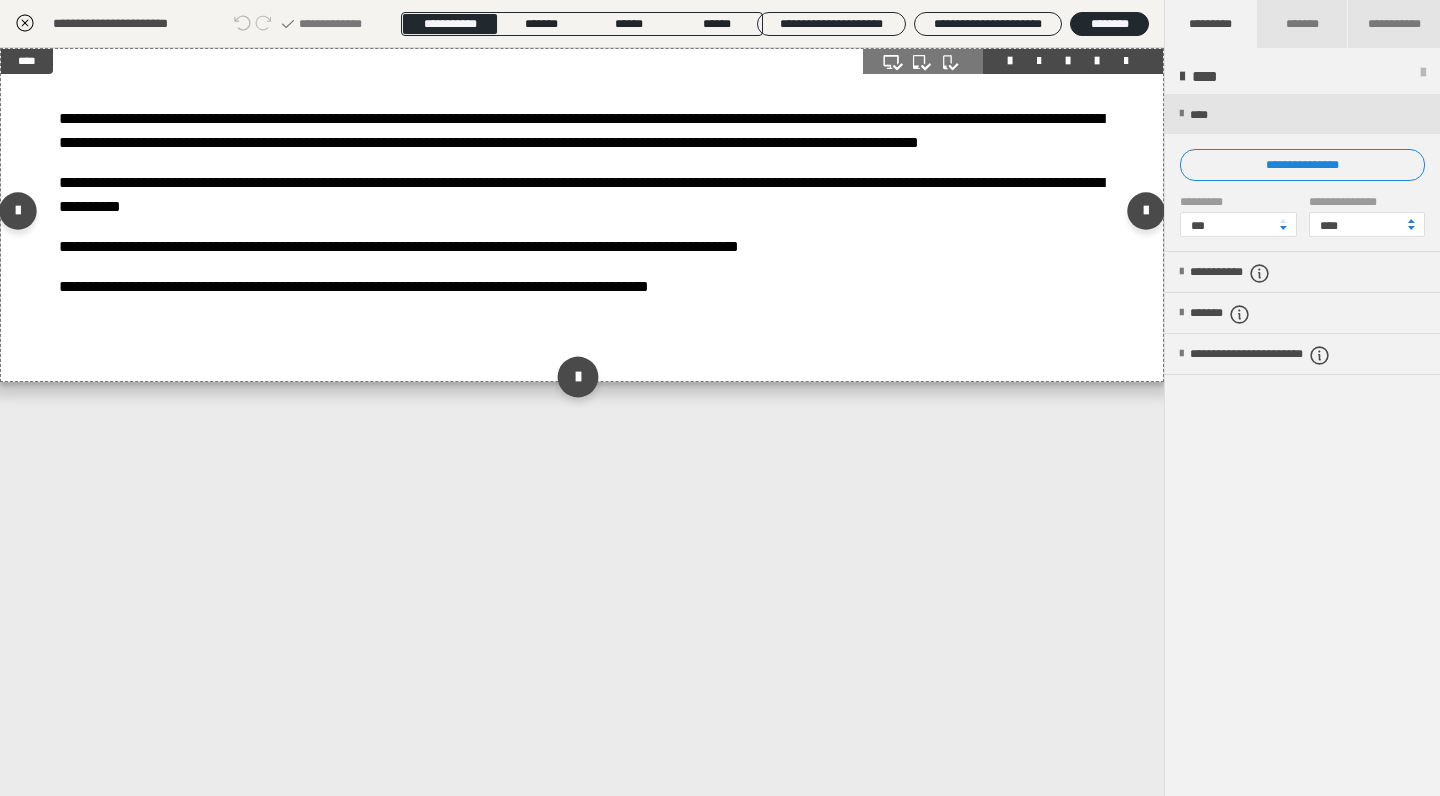 click at bounding box center (577, 376) 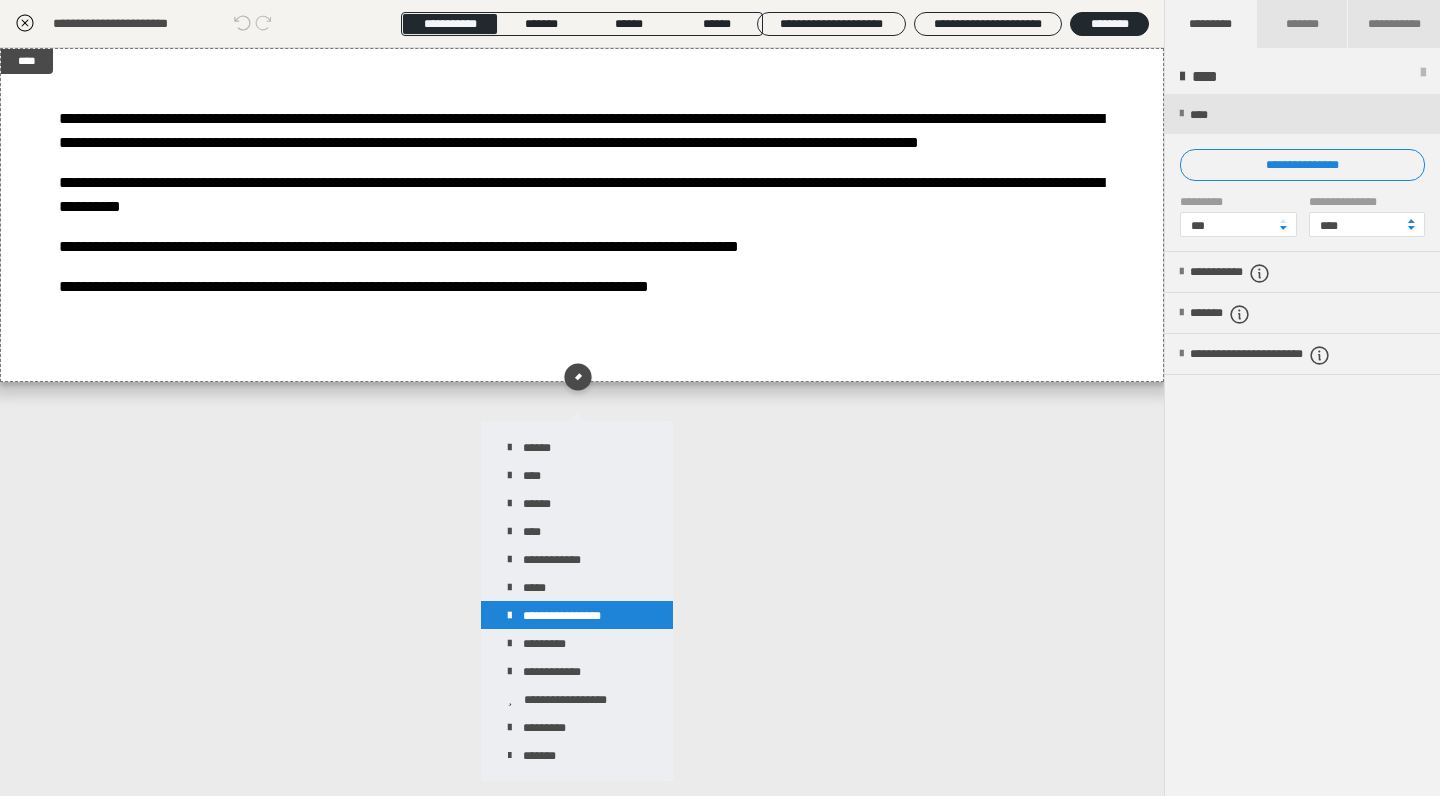 click on "**********" at bounding box center [577, 615] 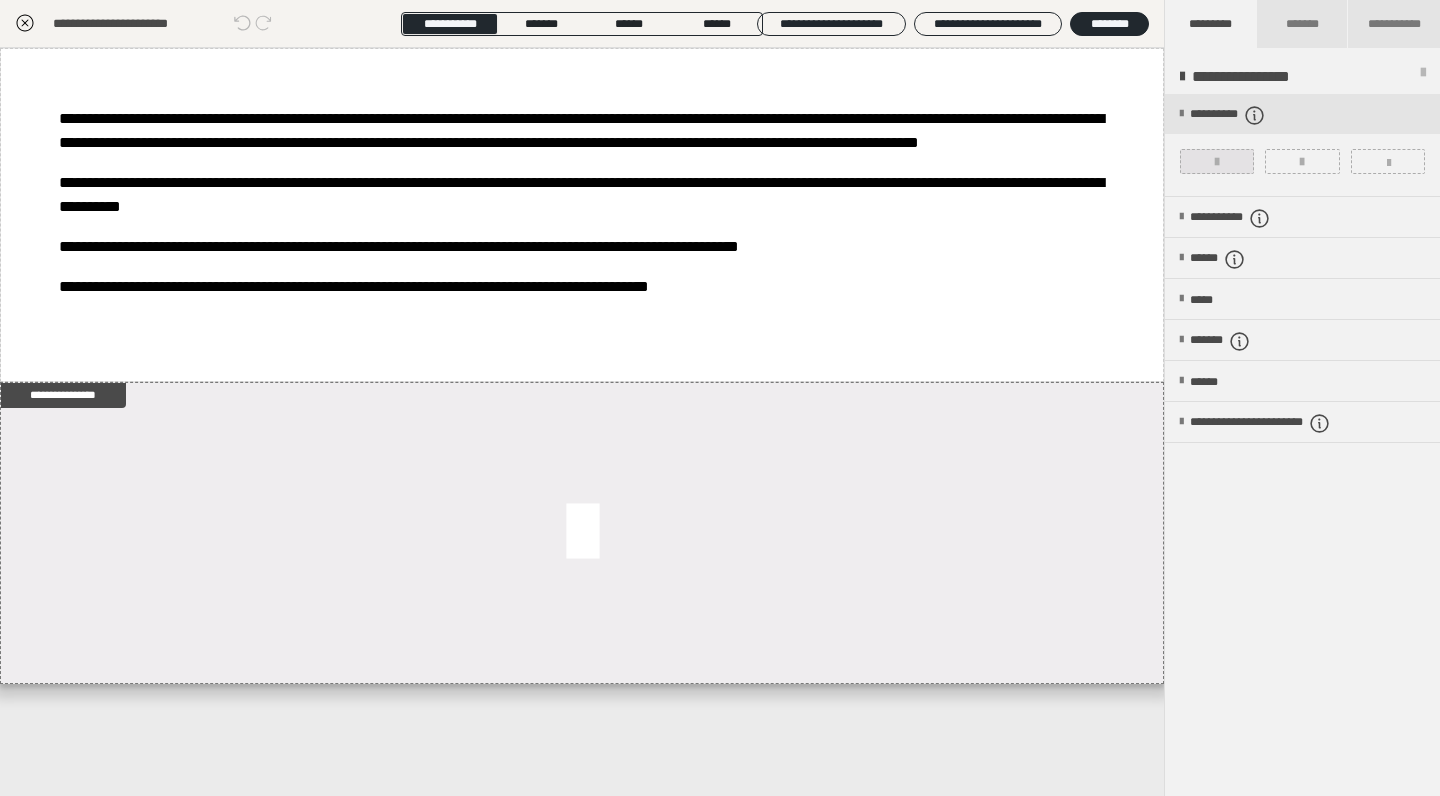 click at bounding box center [1217, 162] 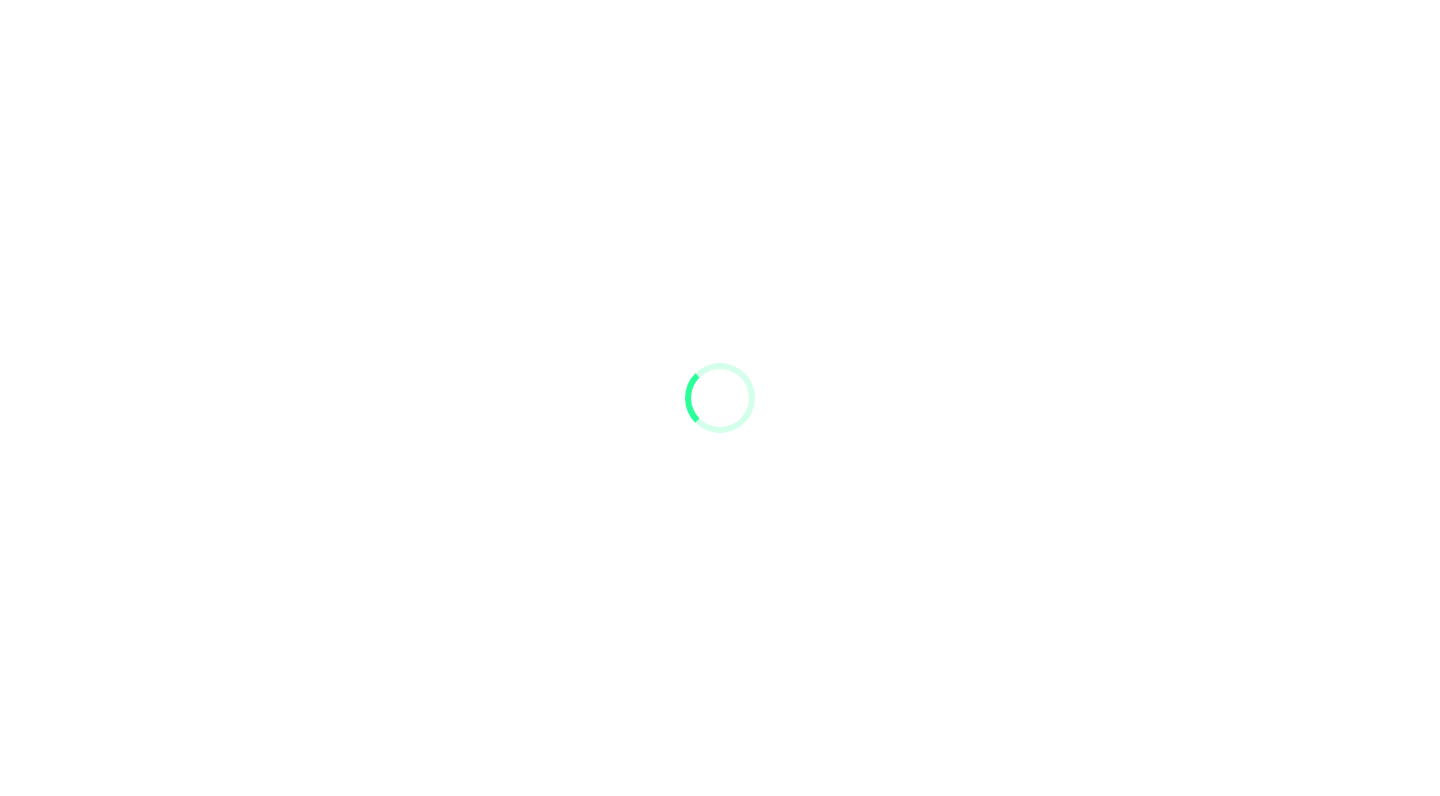scroll, scrollTop: 0, scrollLeft: 0, axis: both 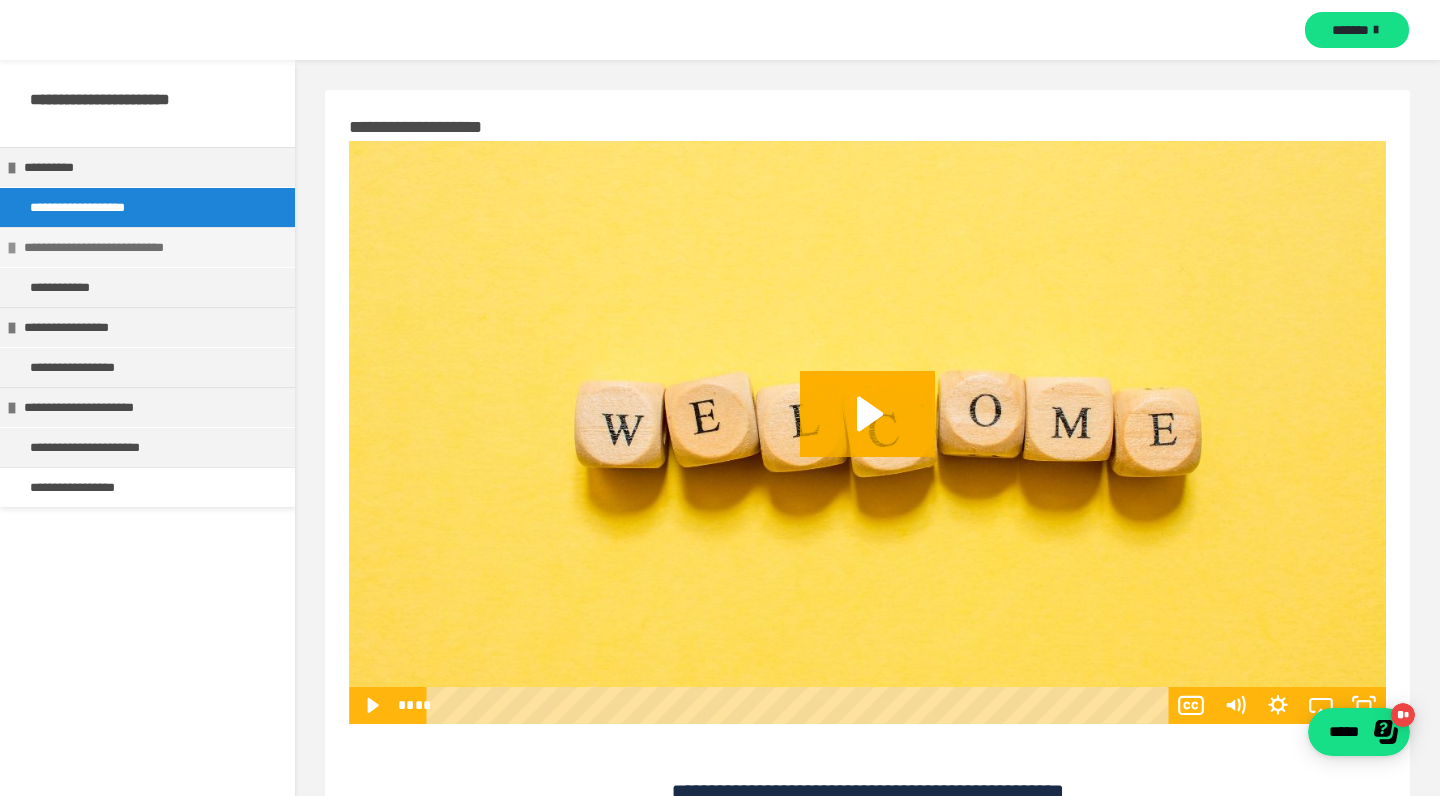click on "**********" at bounding box center (152, 247) 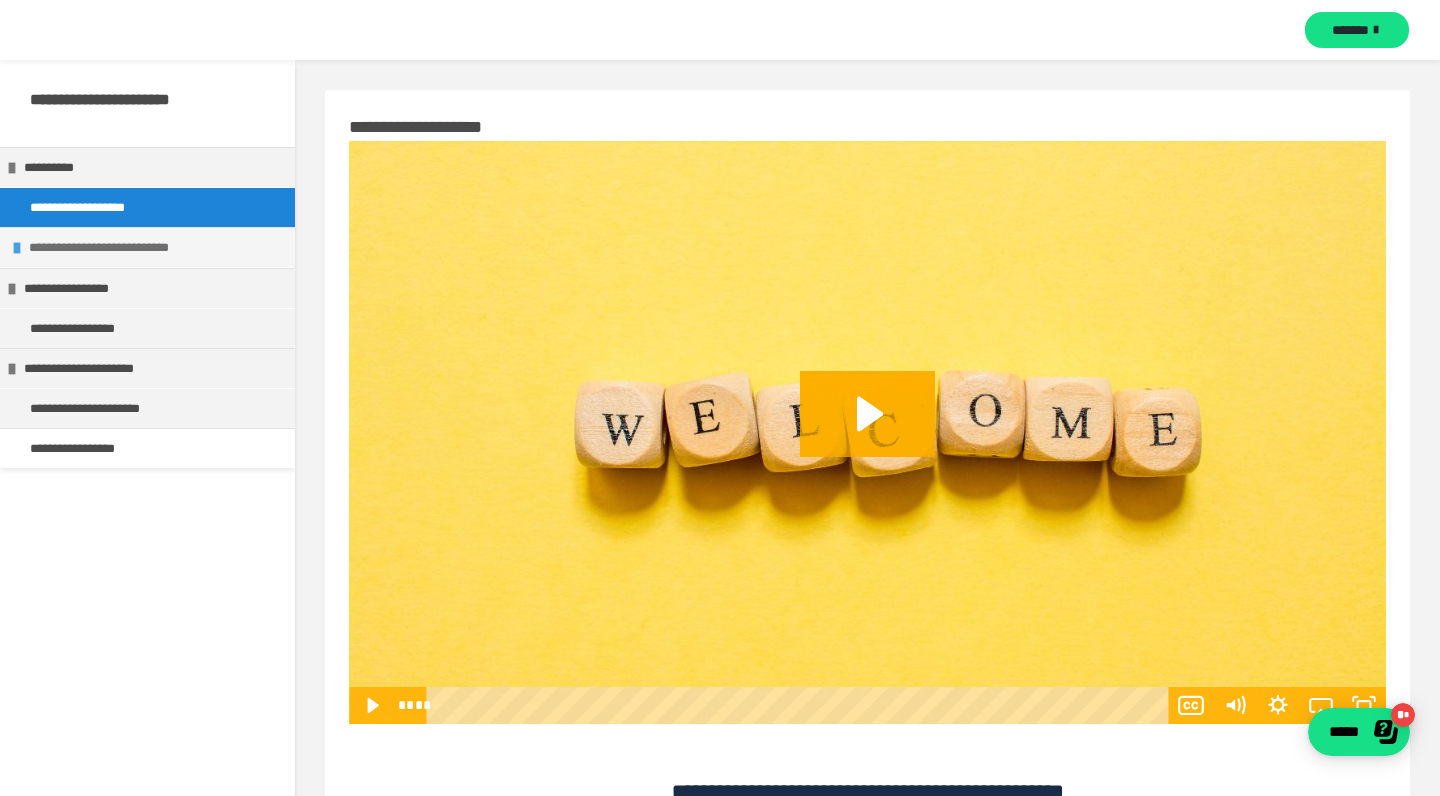 click on "**********" at bounding box center [157, 247] 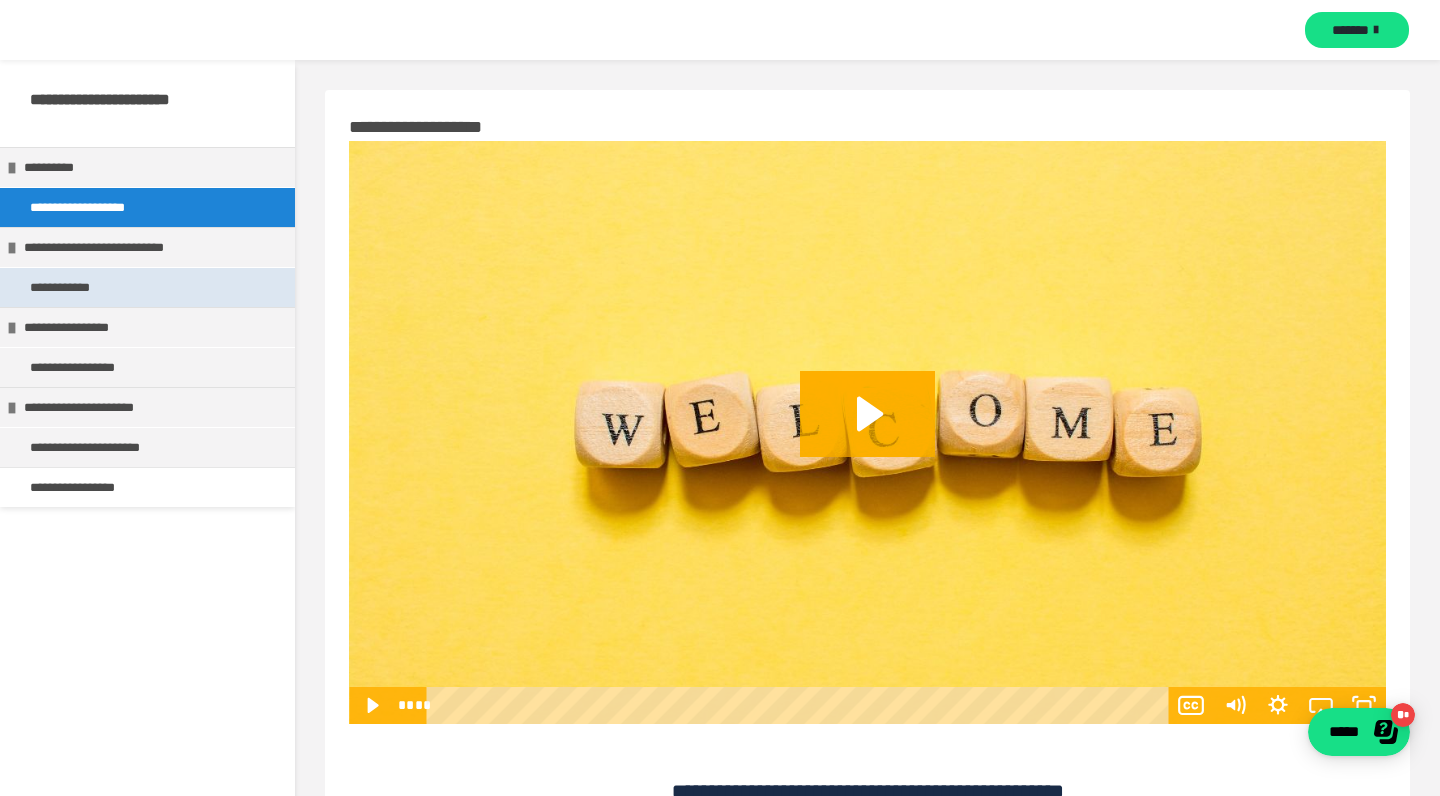 click on "**********" at bounding box center [81, 287] 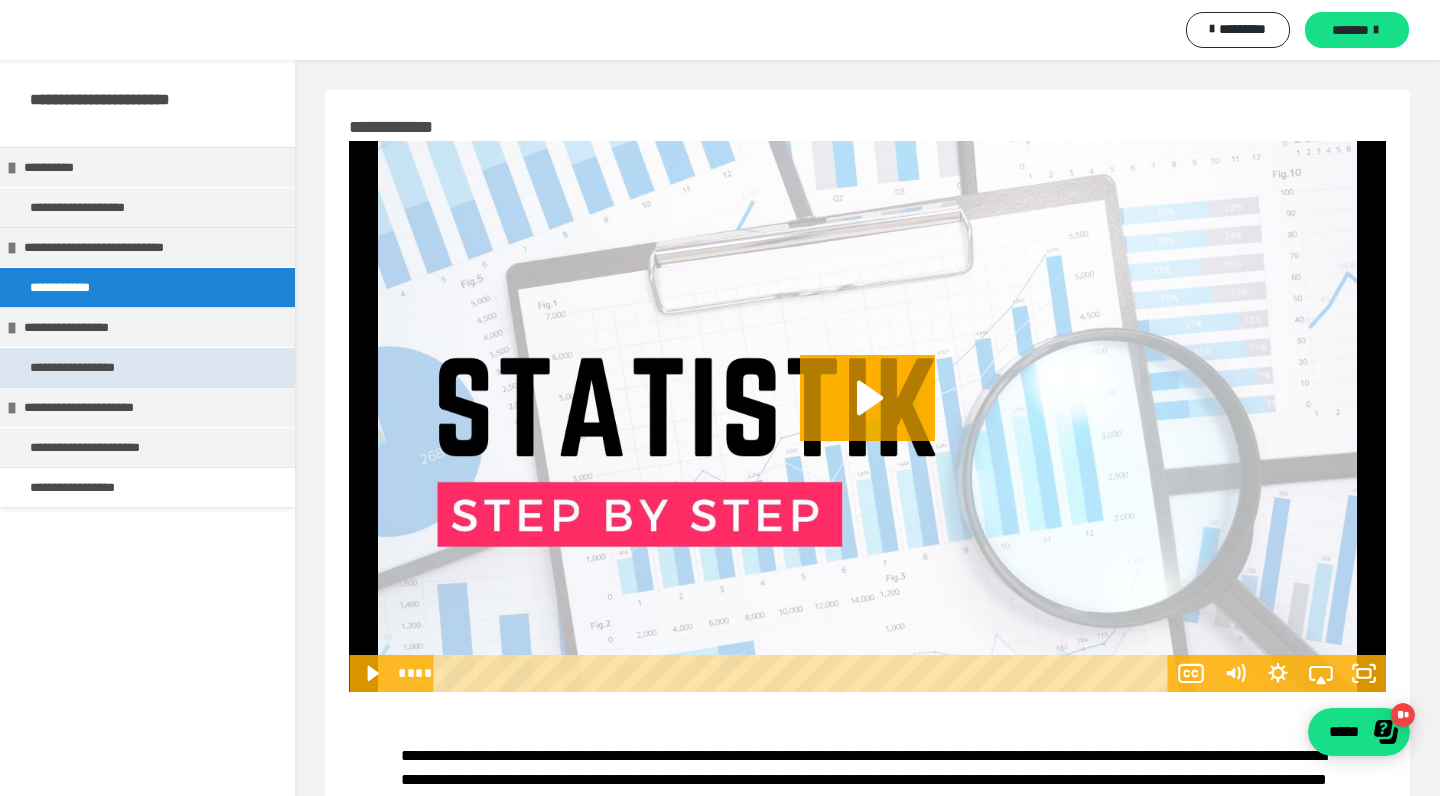click on "**********" at bounding box center (89, 367) 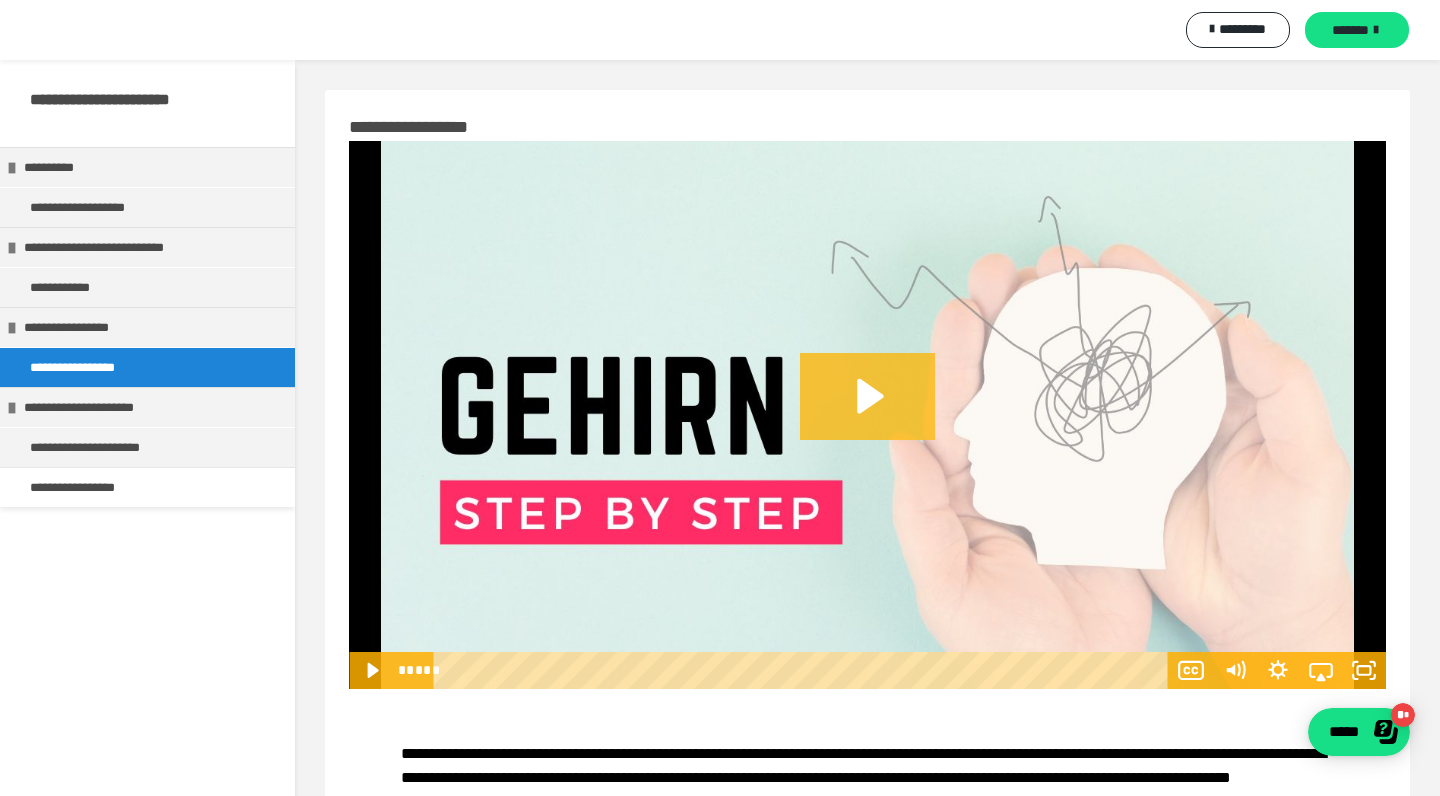 scroll, scrollTop: 0, scrollLeft: 0, axis: both 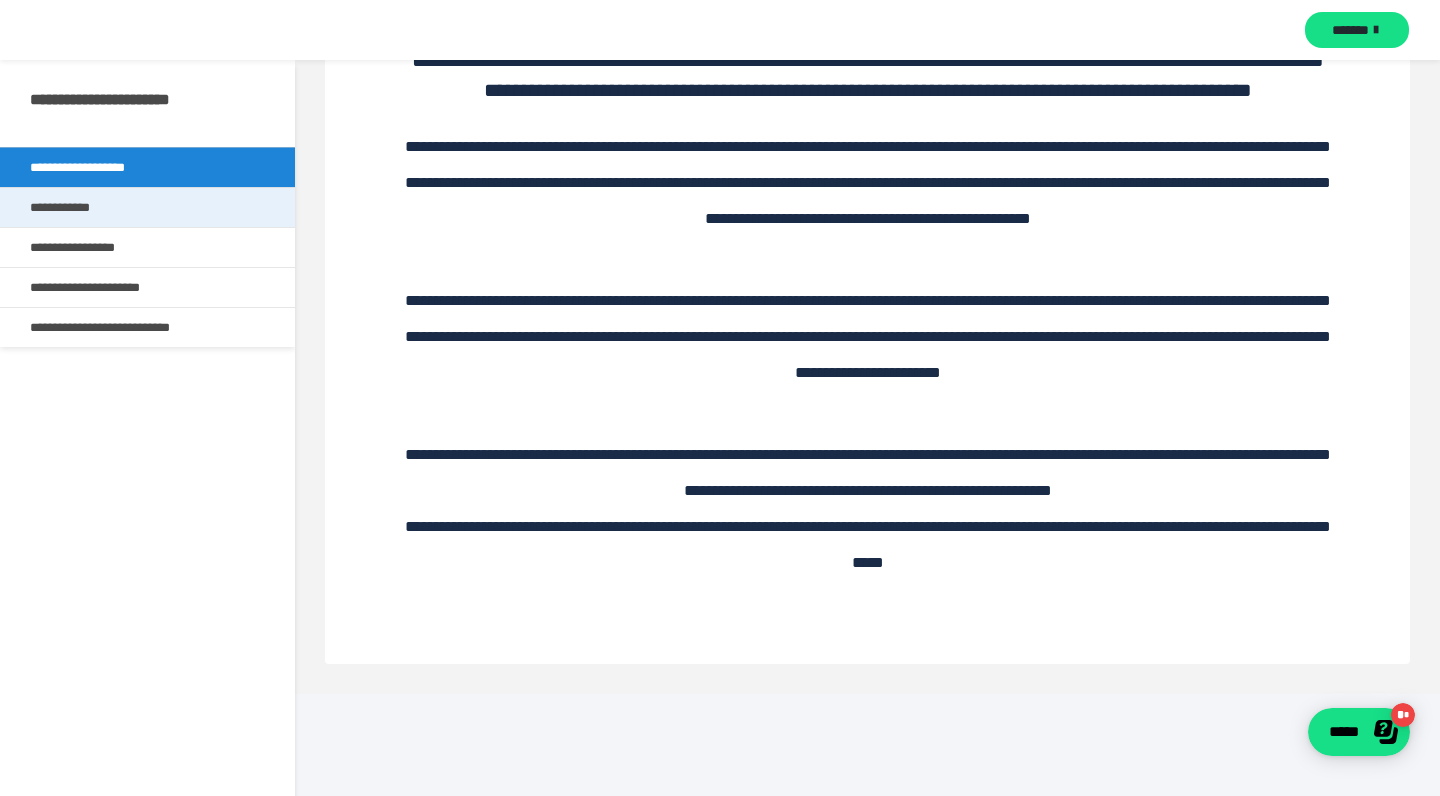 click on "**********" at bounding box center (81, 207) 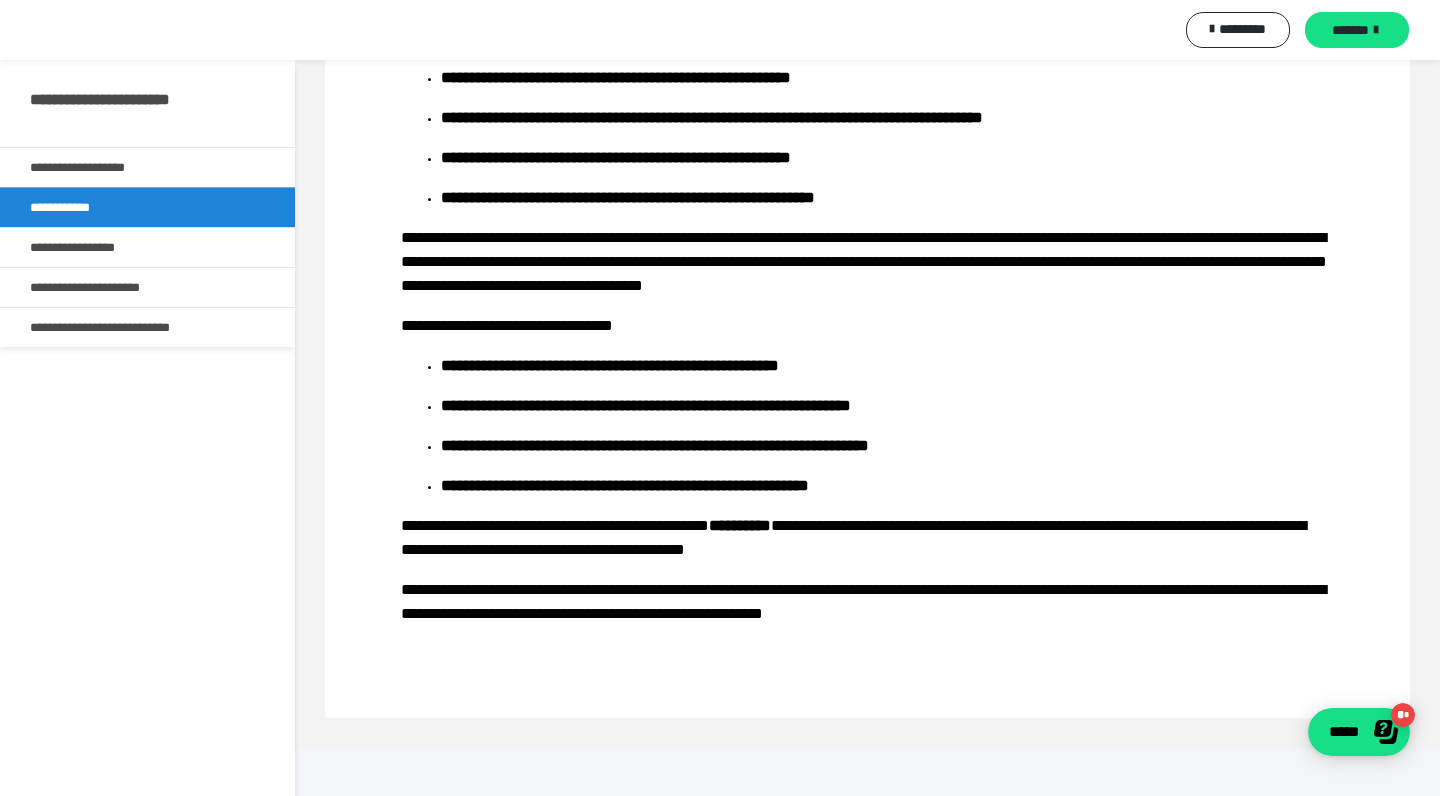 scroll, scrollTop: 886, scrollLeft: 0, axis: vertical 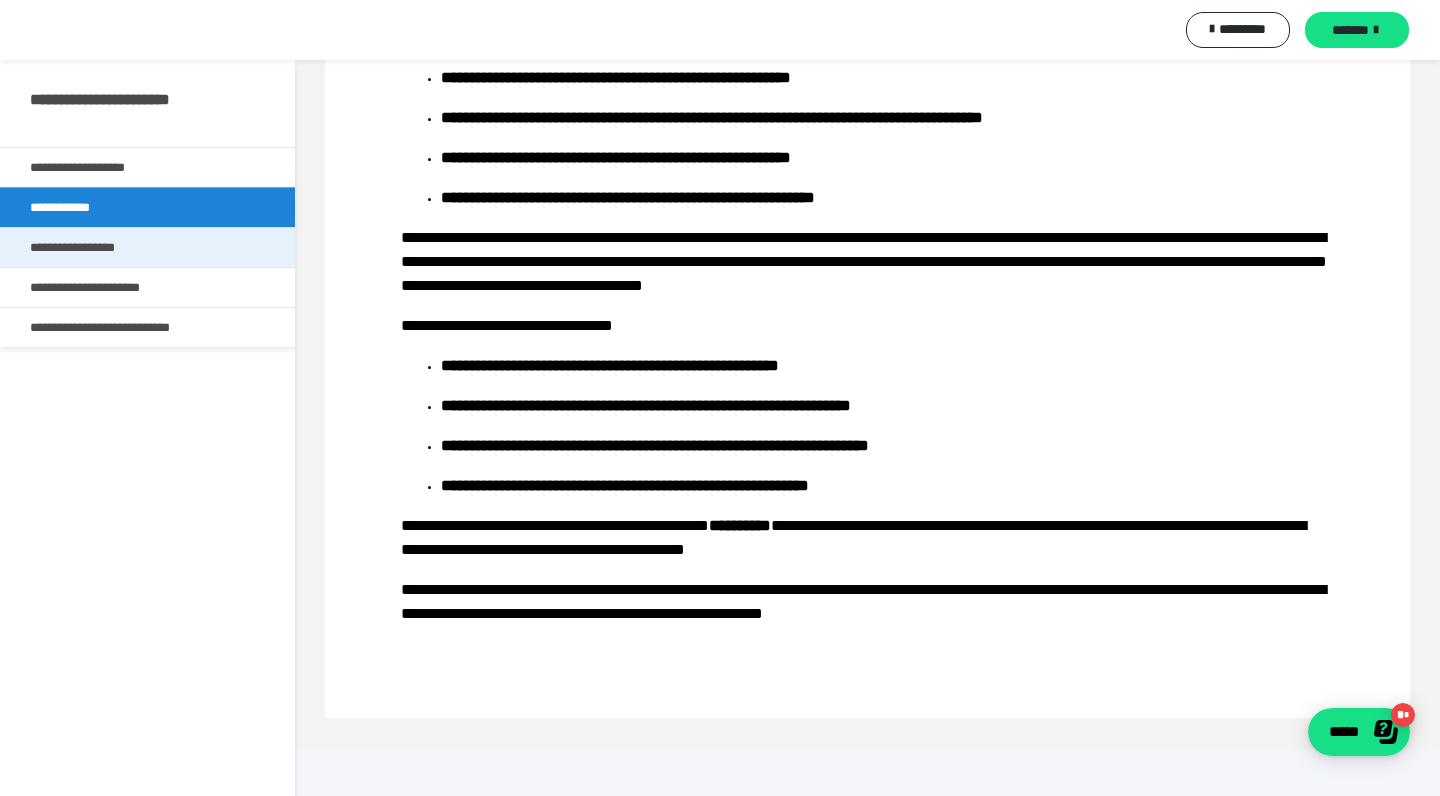 click on "**********" at bounding box center [89, 247] 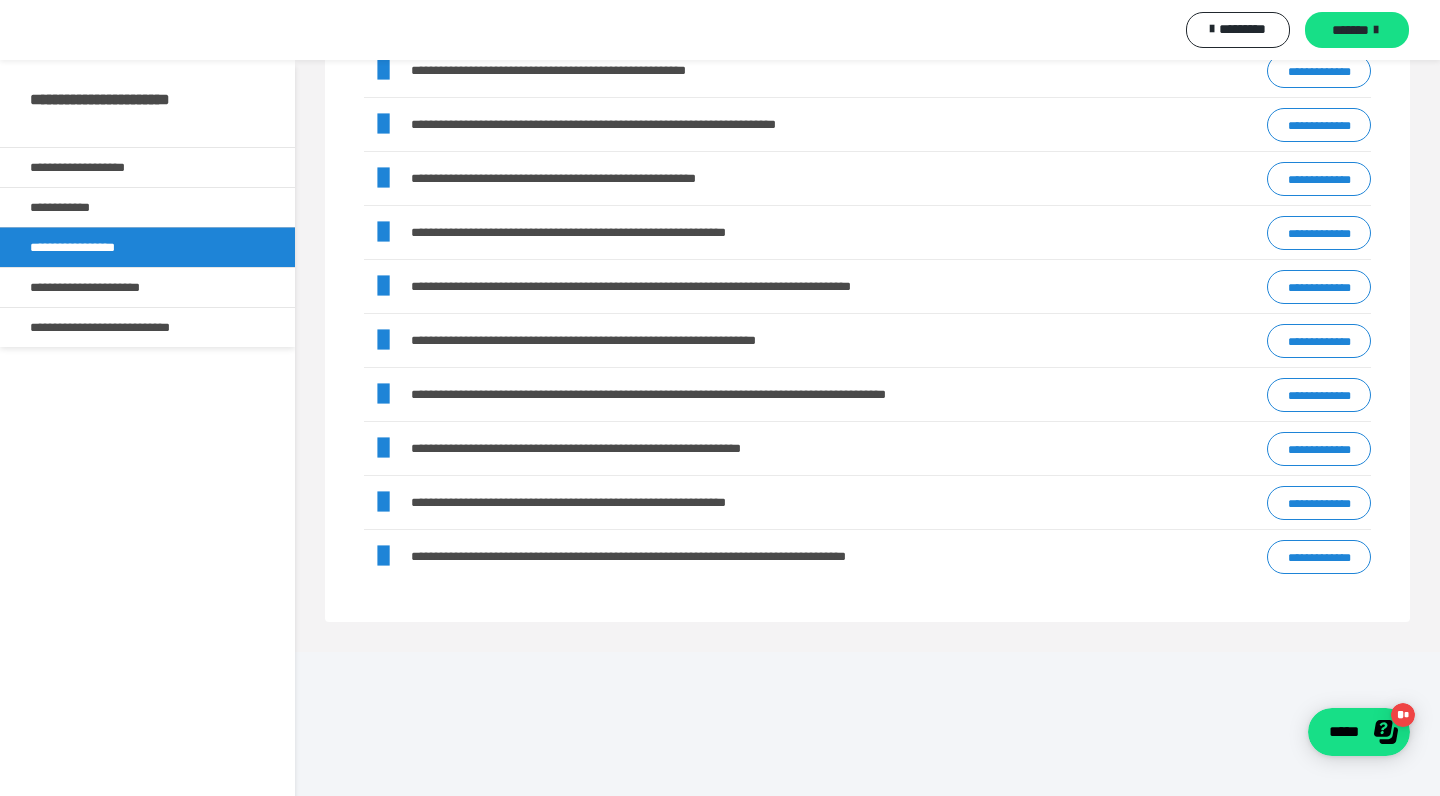 scroll, scrollTop: 1686, scrollLeft: 0, axis: vertical 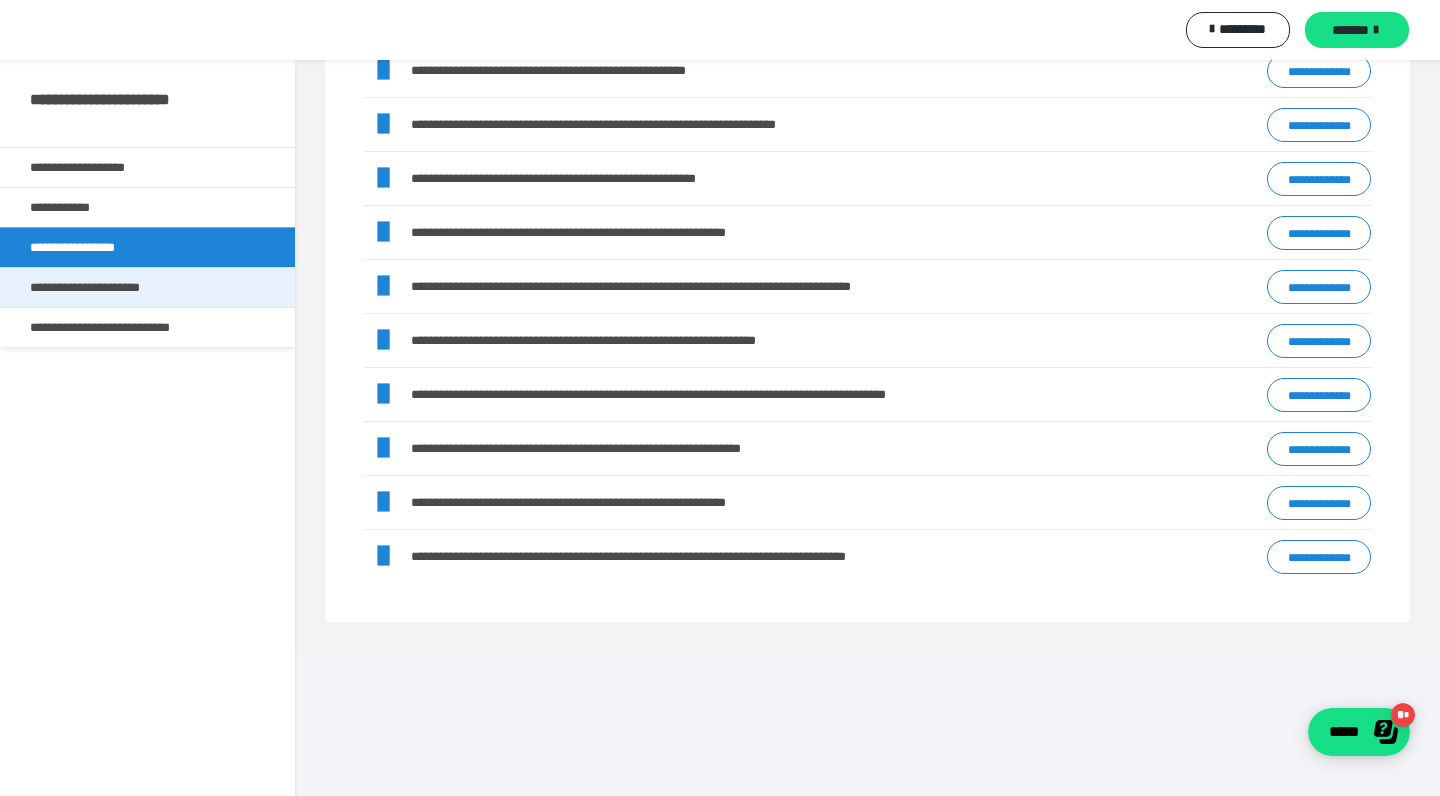 click on "**********" at bounding box center (102, 287) 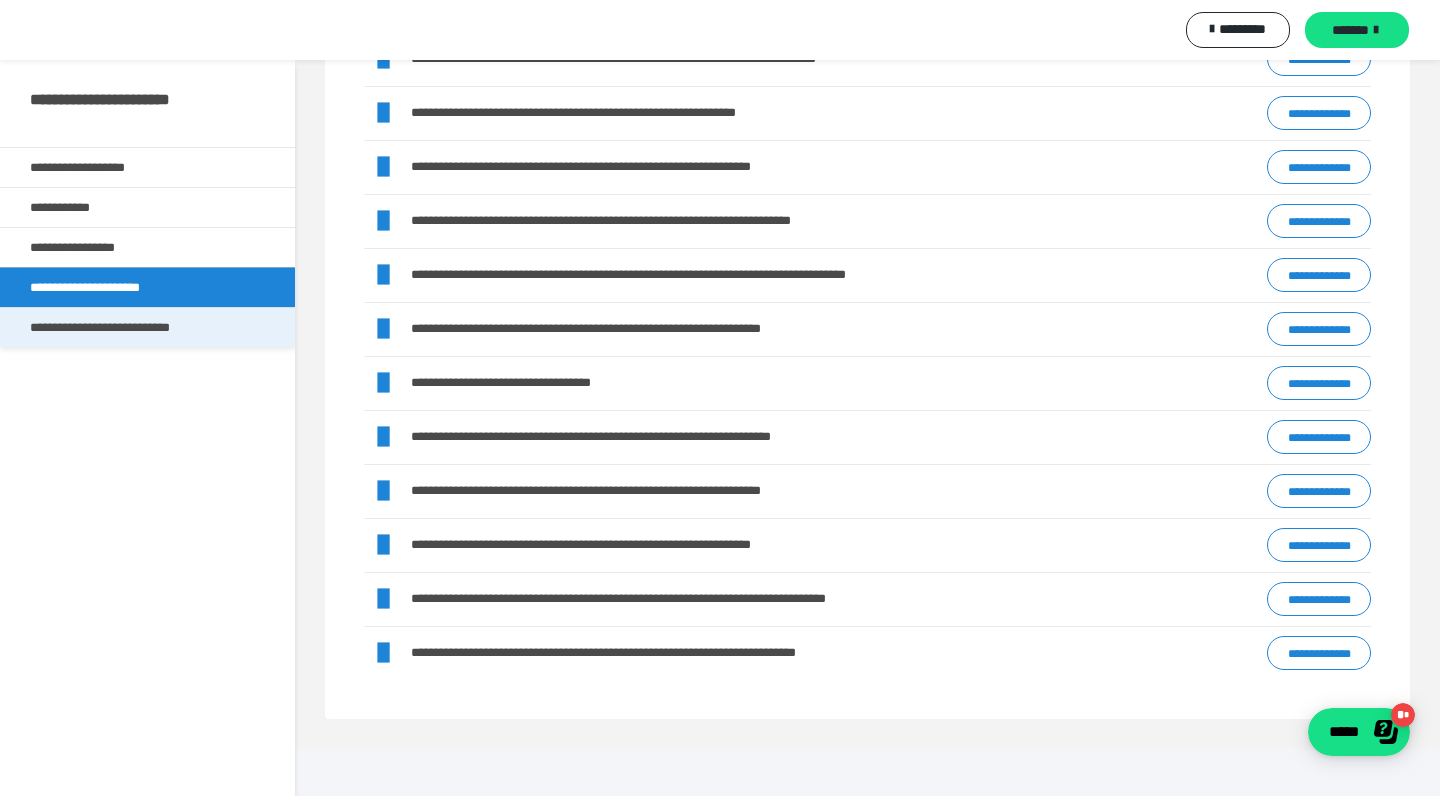 scroll, scrollTop: 1928, scrollLeft: 0, axis: vertical 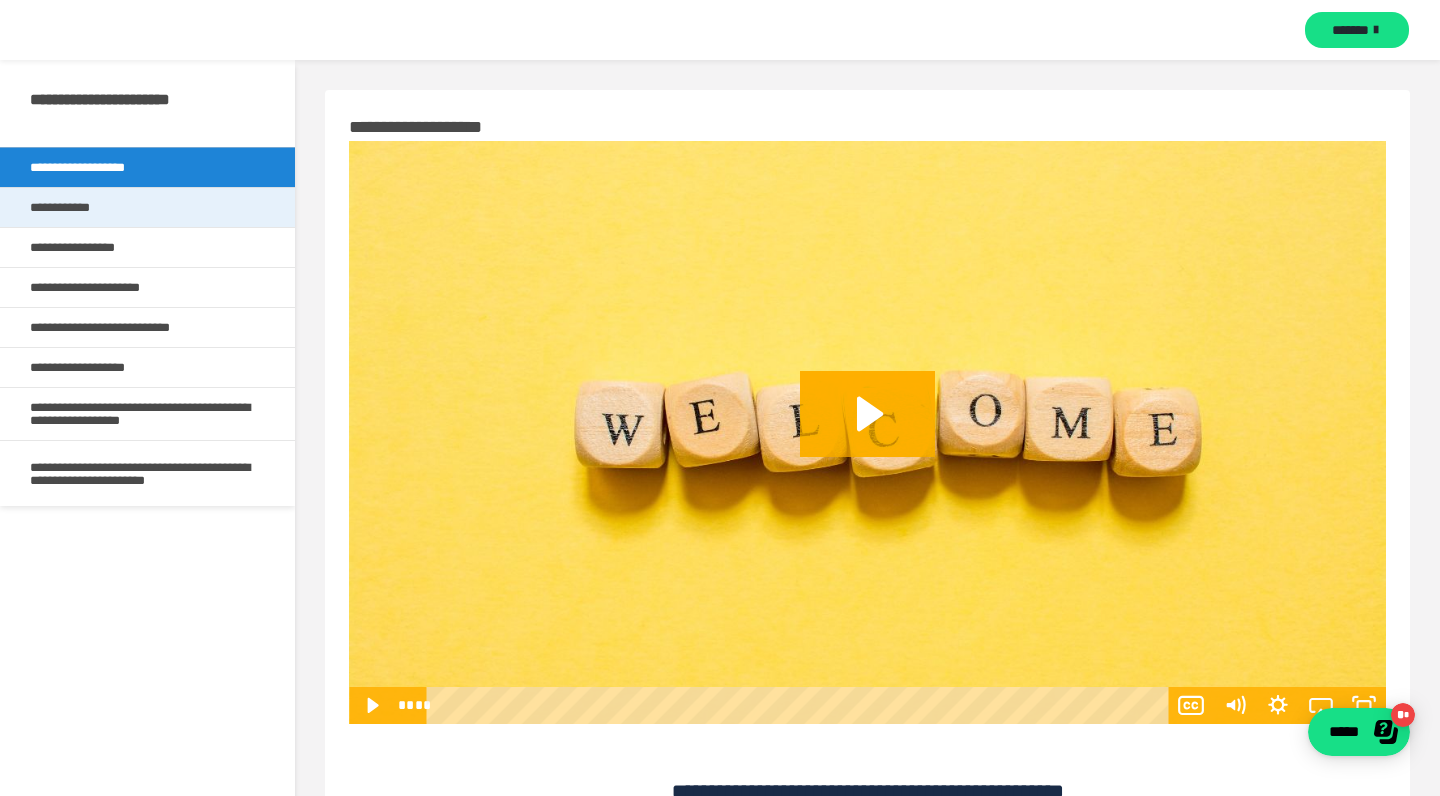 click on "**********" at bounding box center [81, 207] 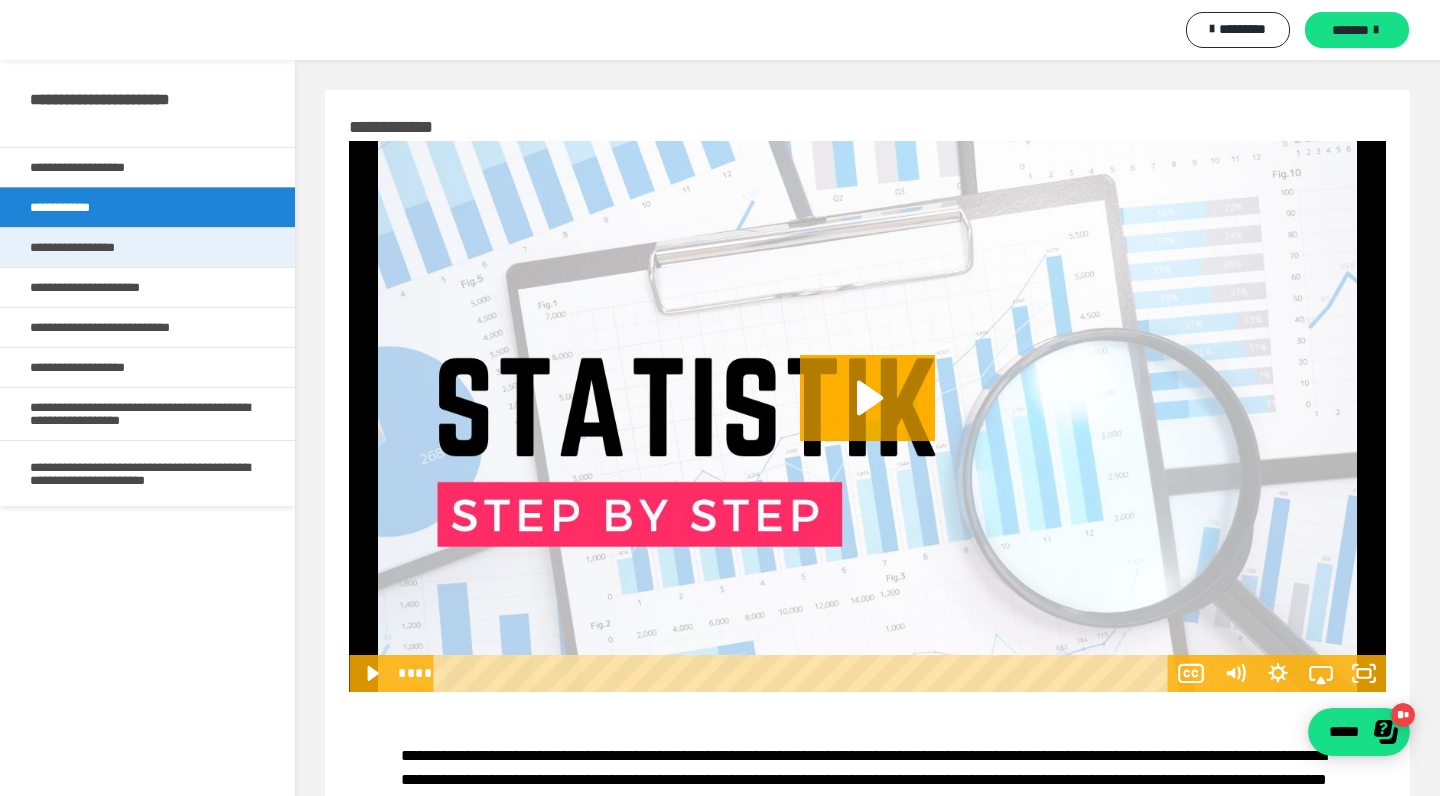 click on "**********" at bounding box center (89, 247) 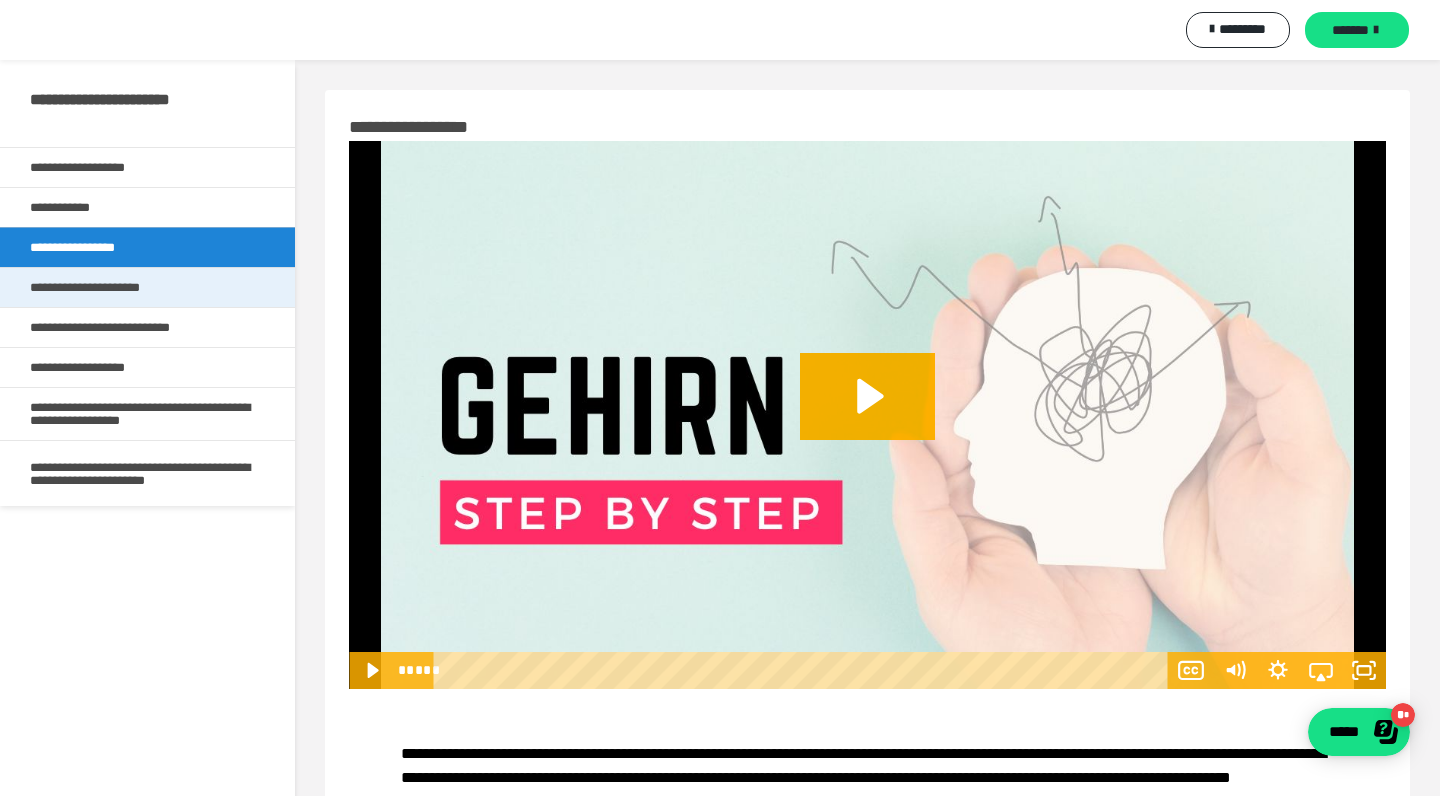 click on "**********" at bounding box center (102, 287) 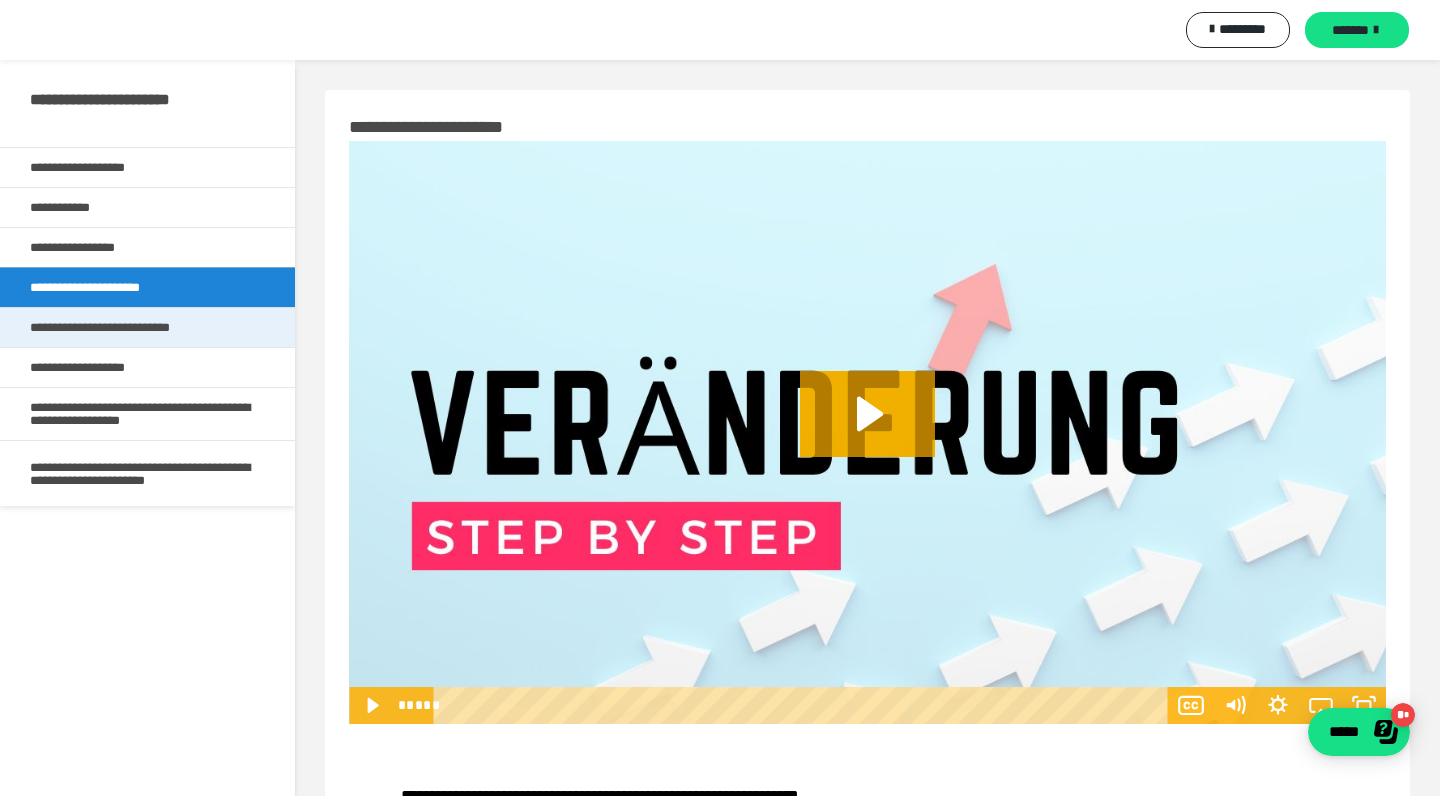 click on "**********" at bounding box center (130, 327) 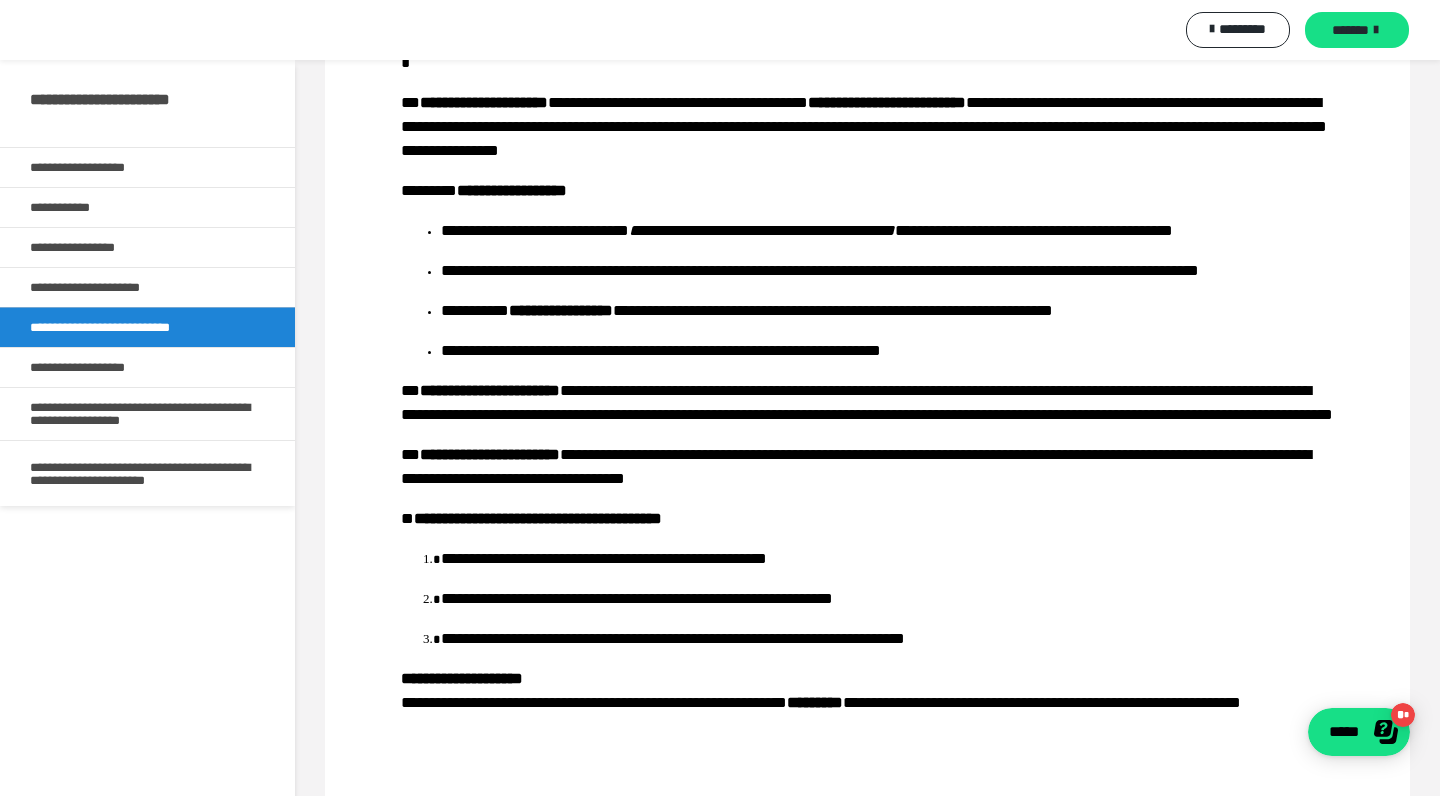 scroll, scrollTop: 799, scrollLeft: 0, axis: vertical 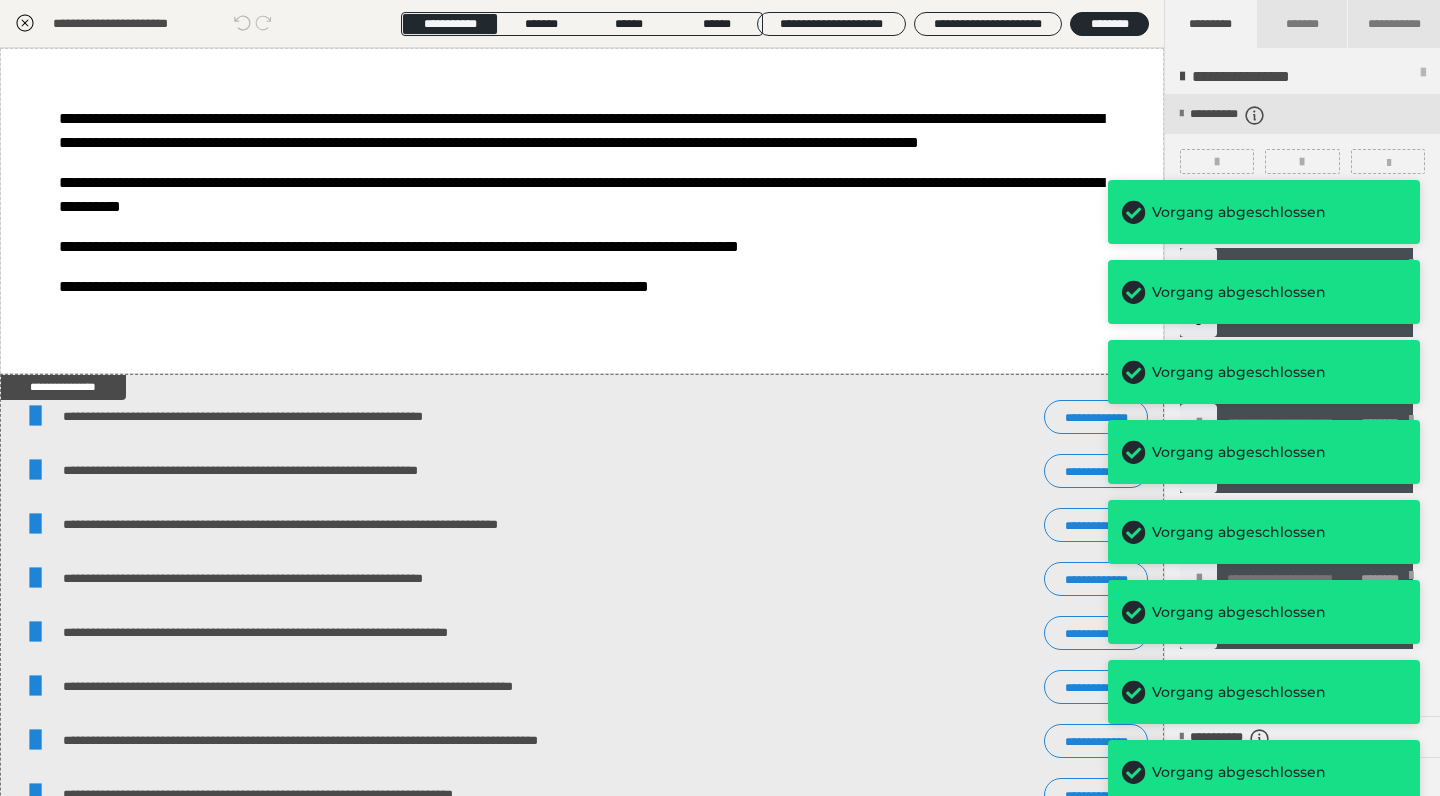 click 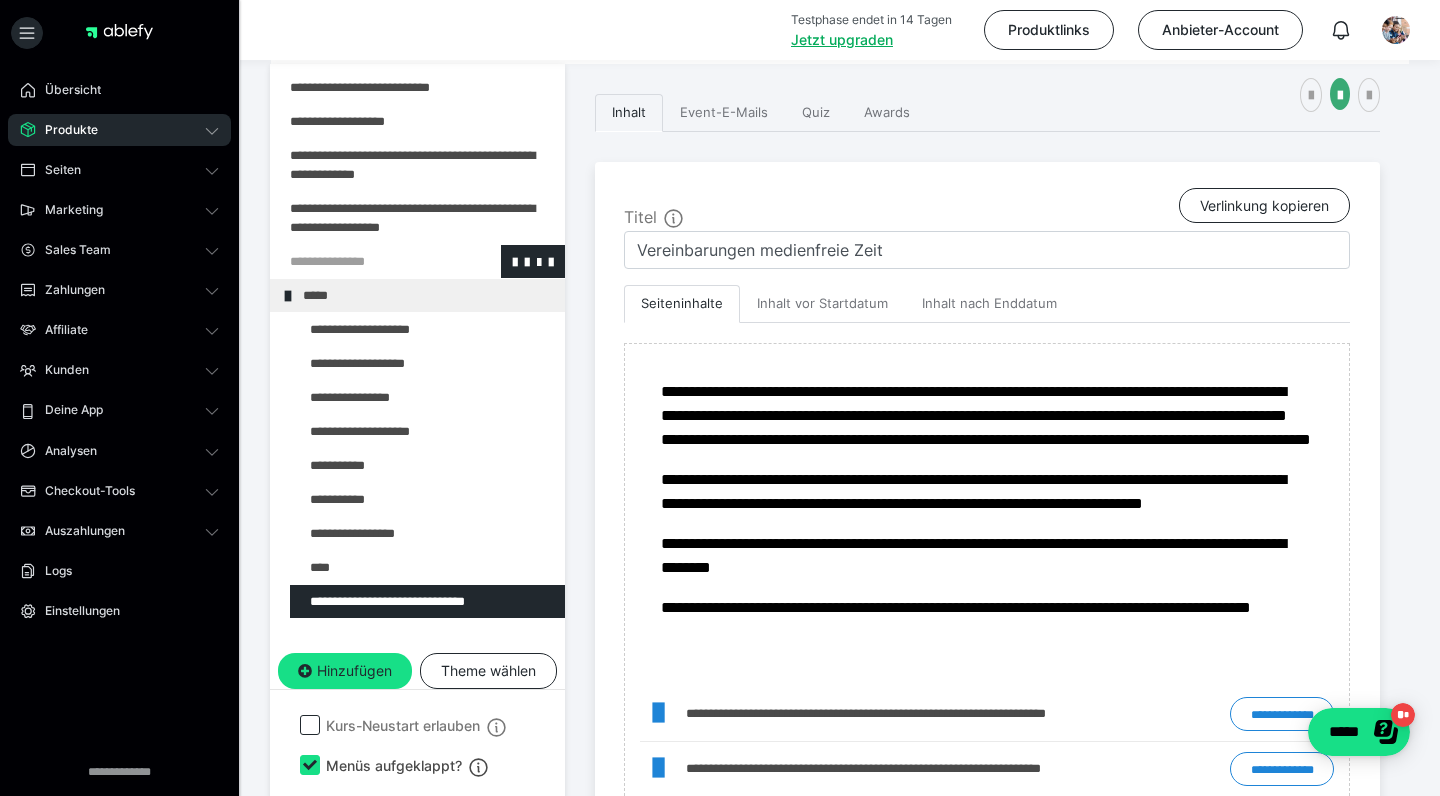 click at bounding box center [365, 261] 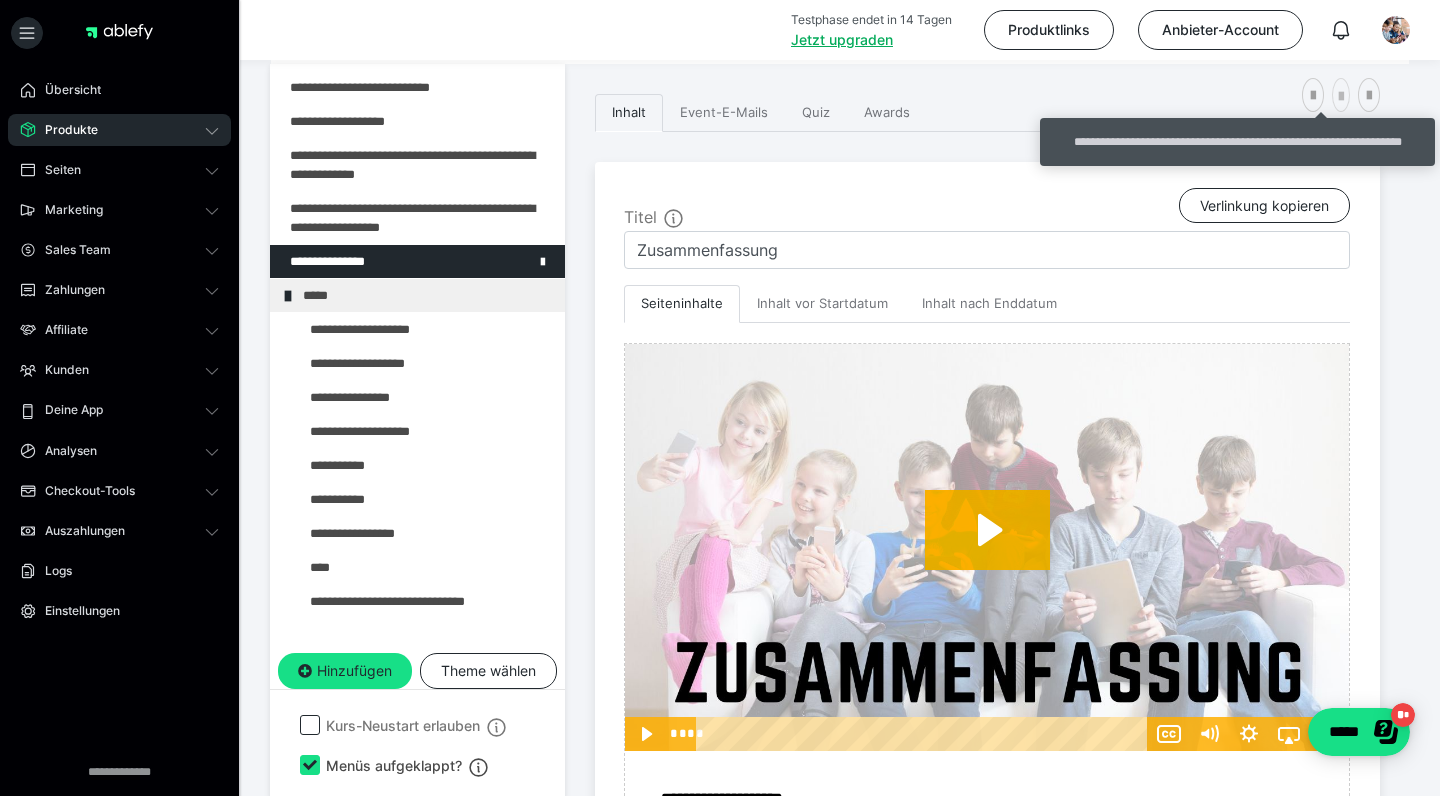 click at bounding box center (1341, 97) 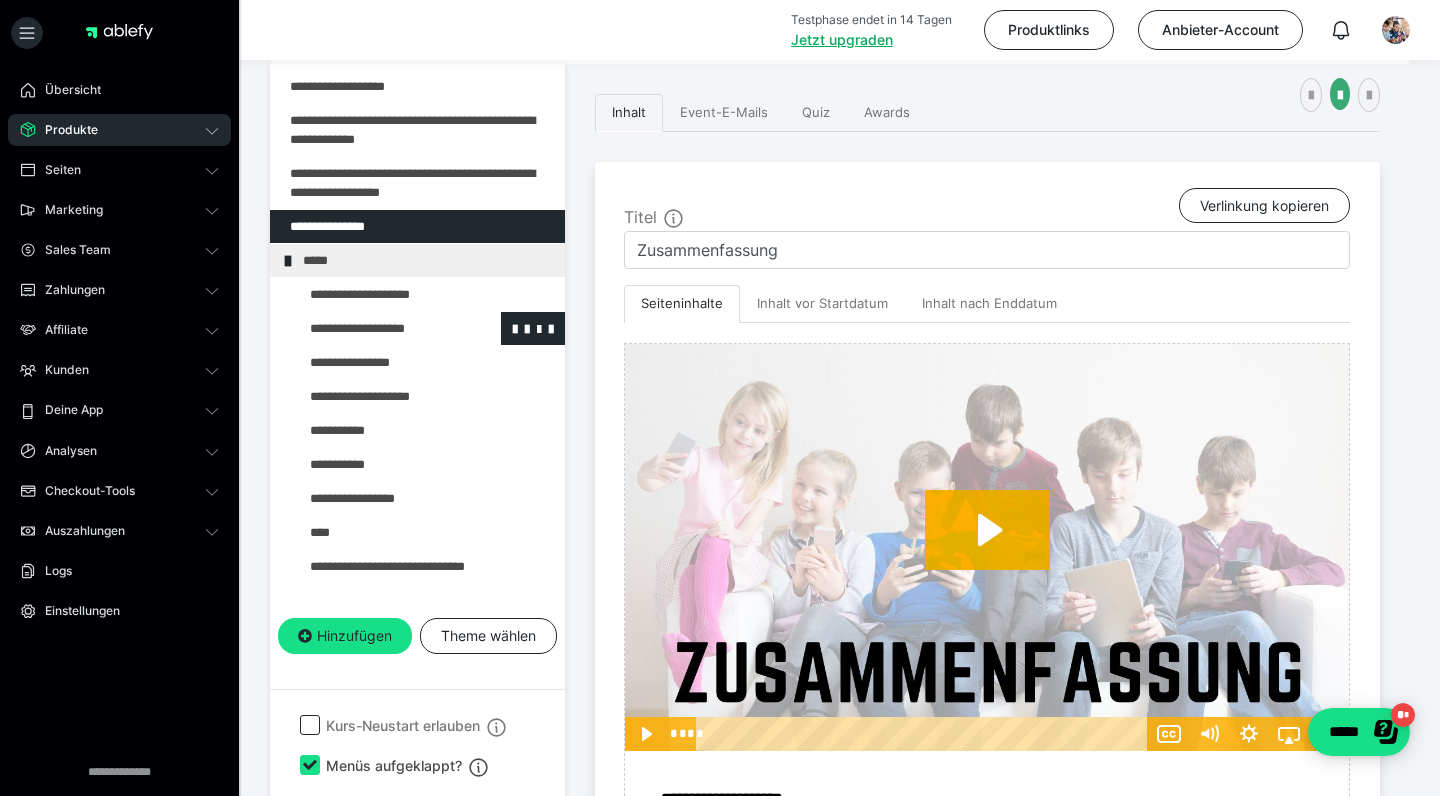 scroll, scrollTop: 163, scrollLeft: 0, axis: vertical 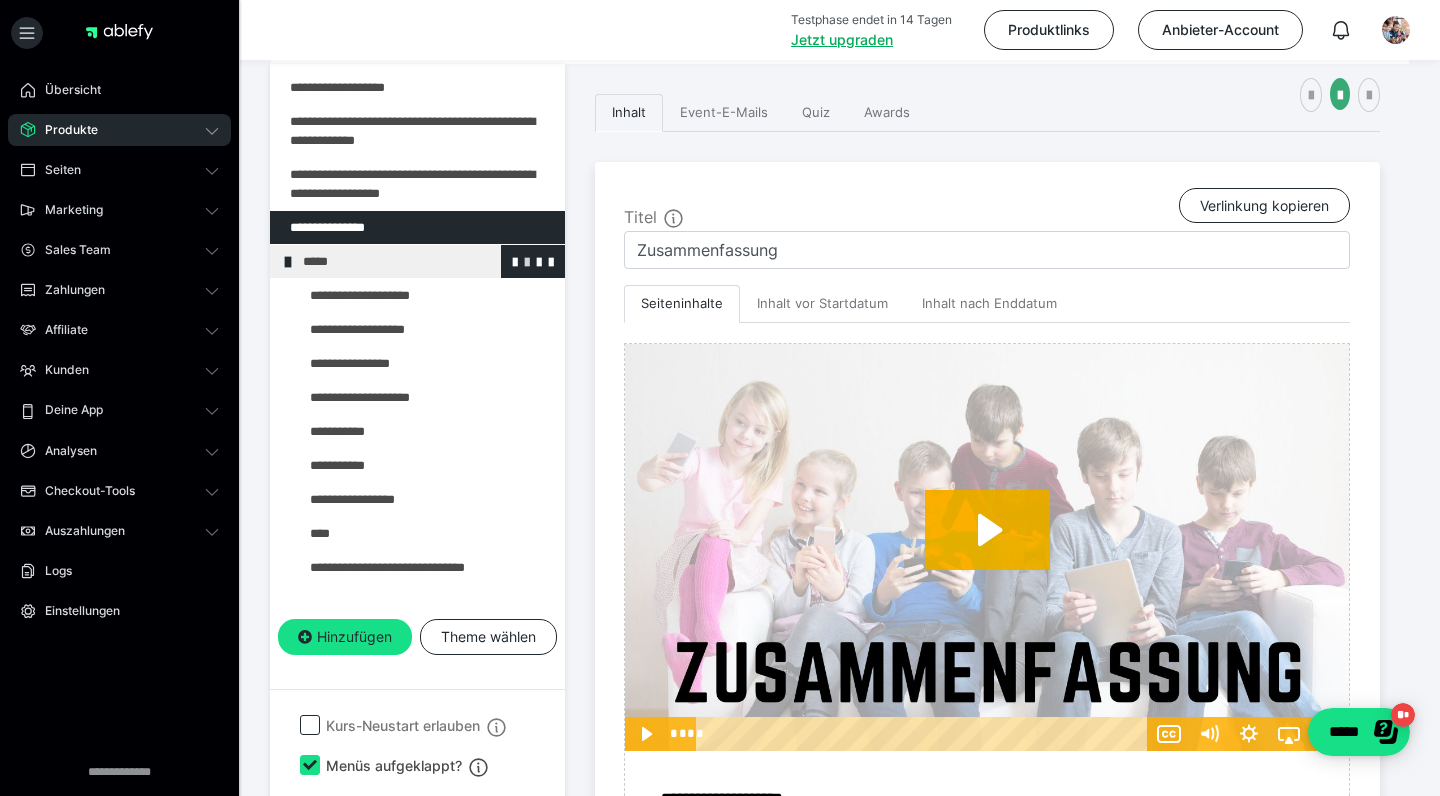 click at bounding box center [527, 261] 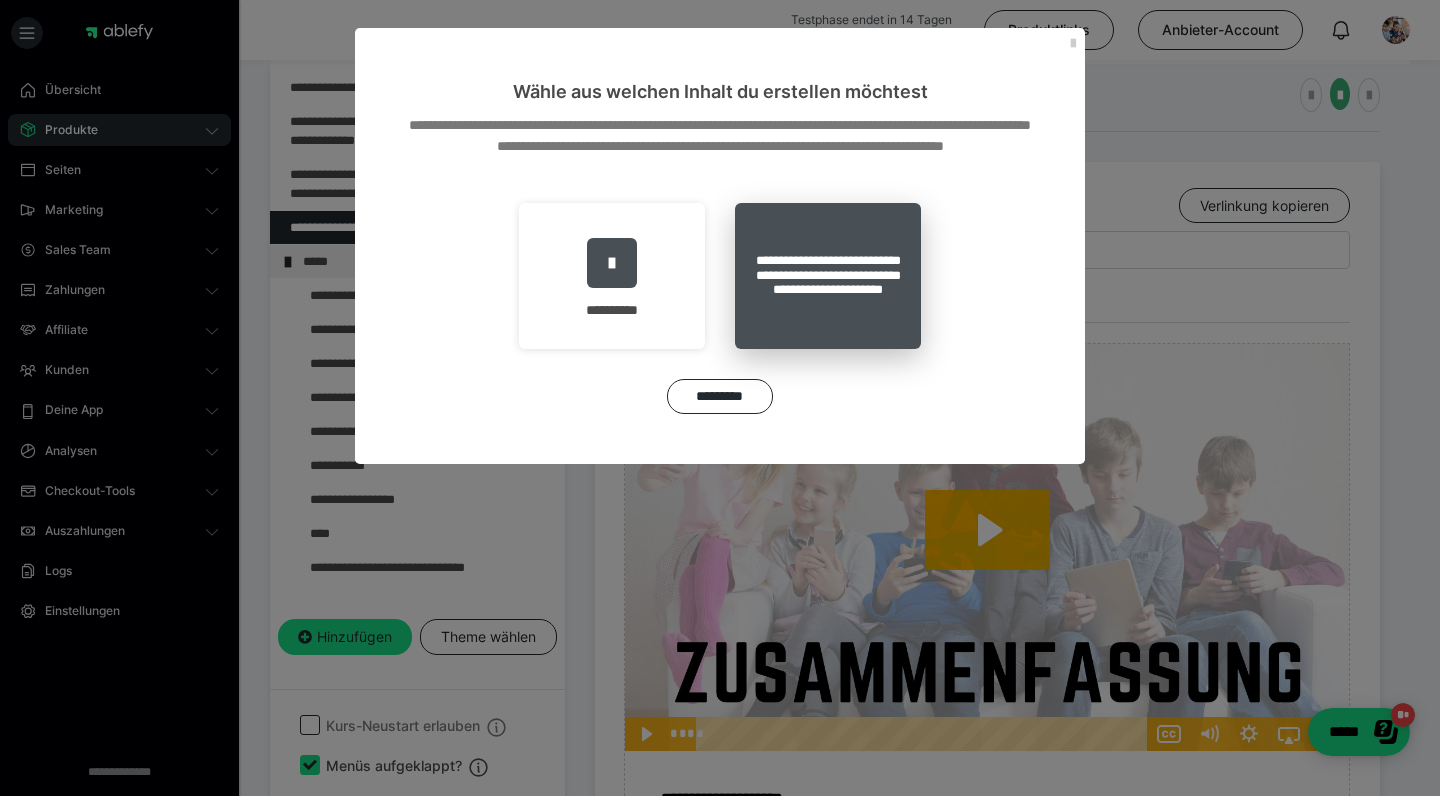click on "**********" at bounding box center [828, 276] 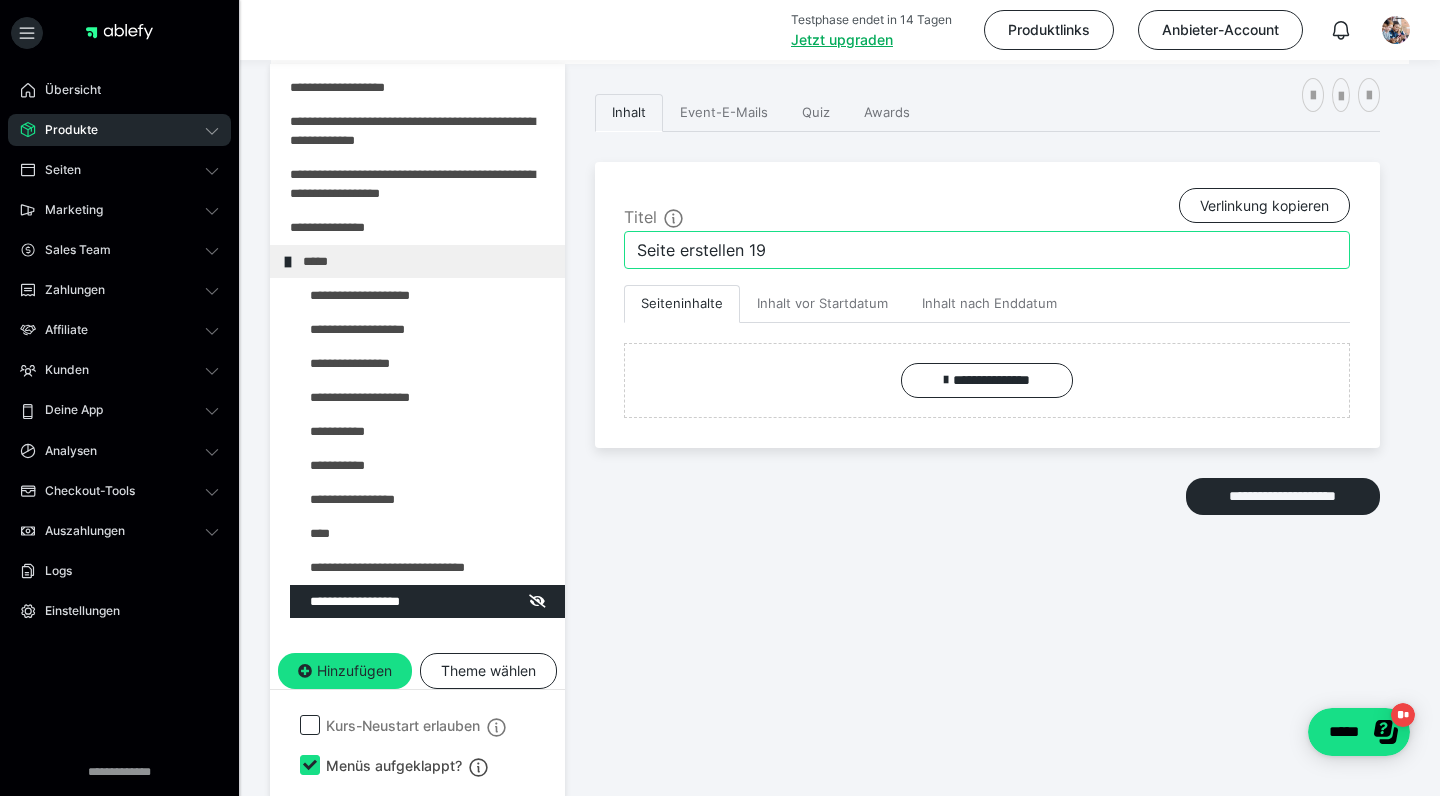 drag, startPoint x: 843, startPoint y: 252, endPoint x: 586, endPoint y: 244, distance: 257.12448 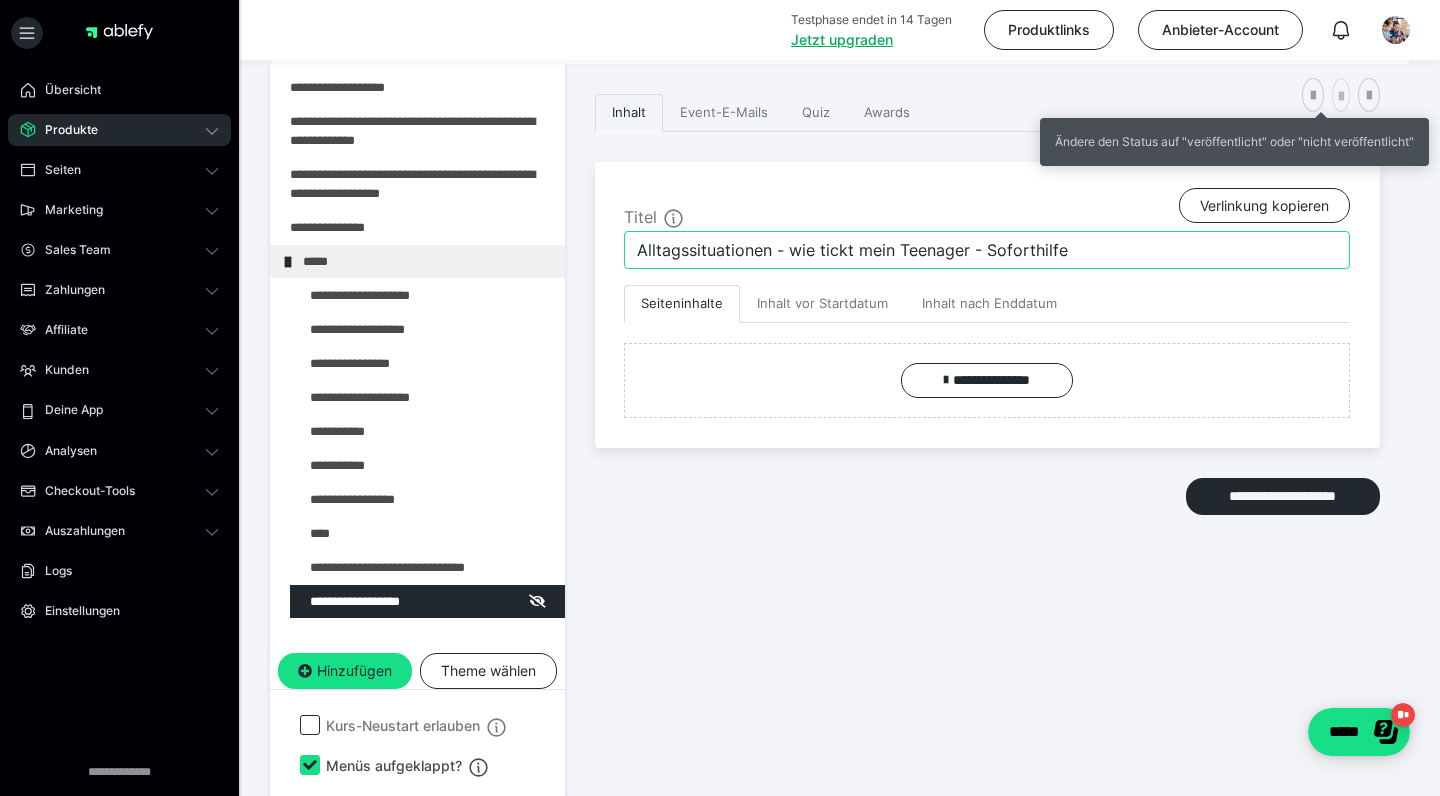 type on "Alltagssituationen - wie tickt mein Teenager - Soforthilfe" 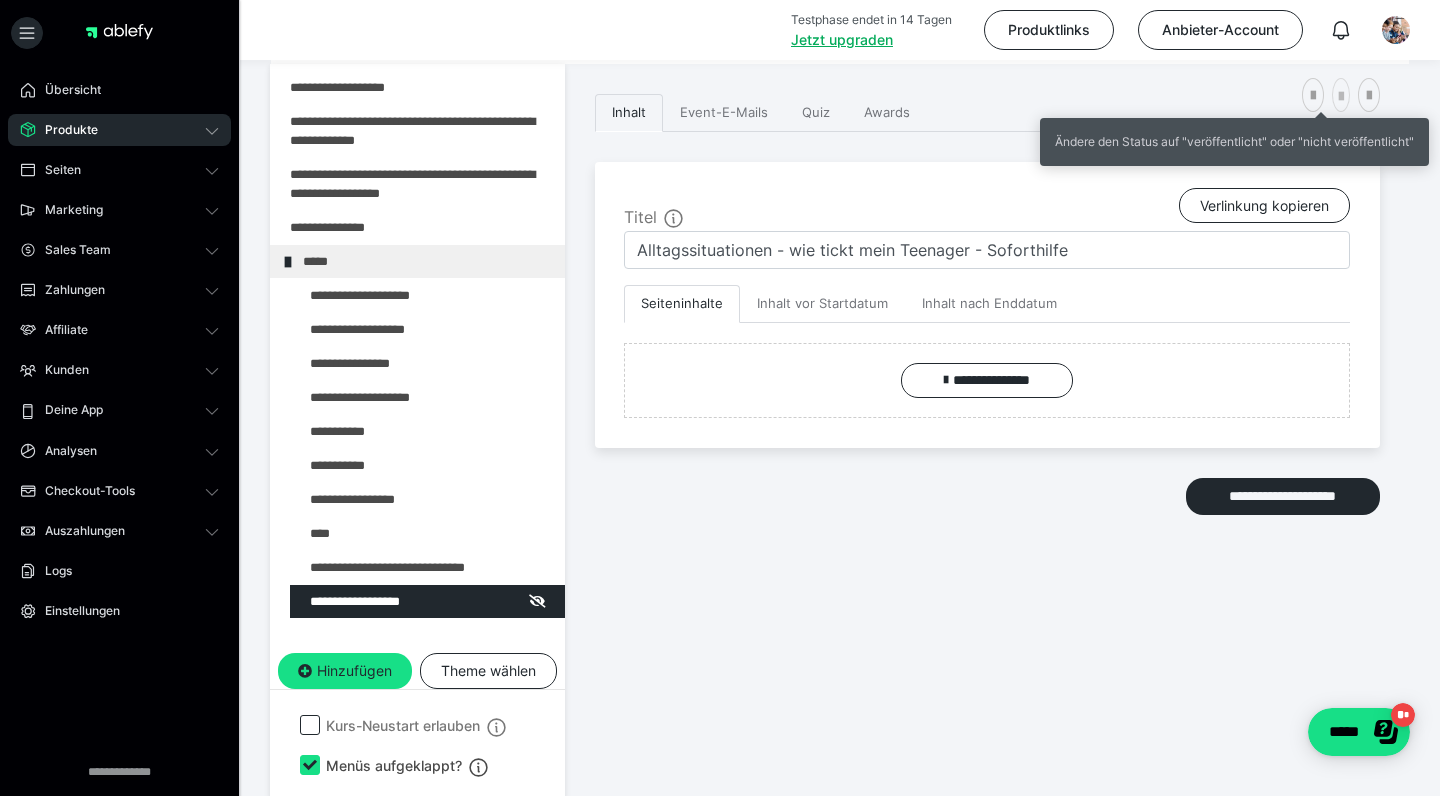 click at bounding box center [1341, 97] 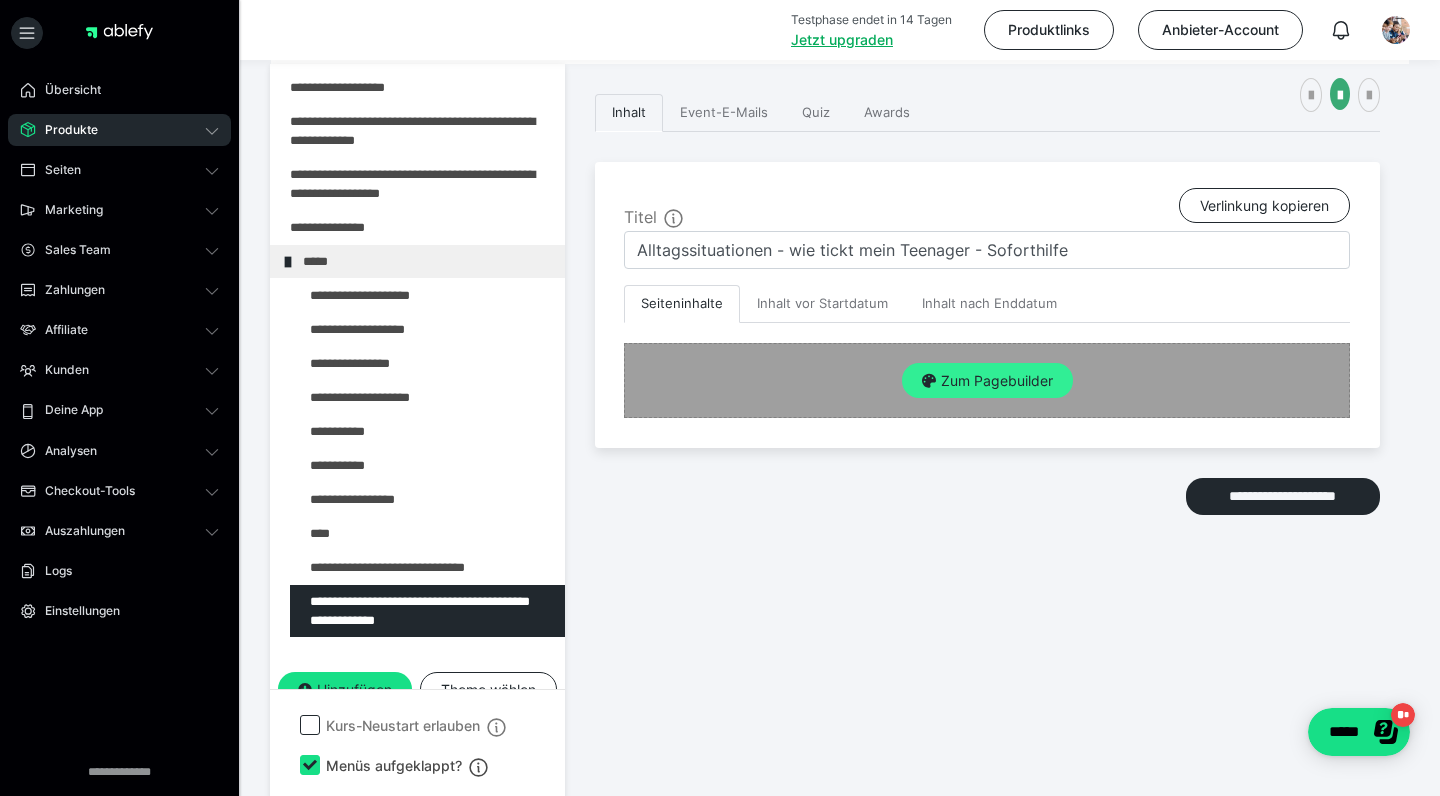 click on "Zum Pagebuilder" at bounding box center [987, 381] 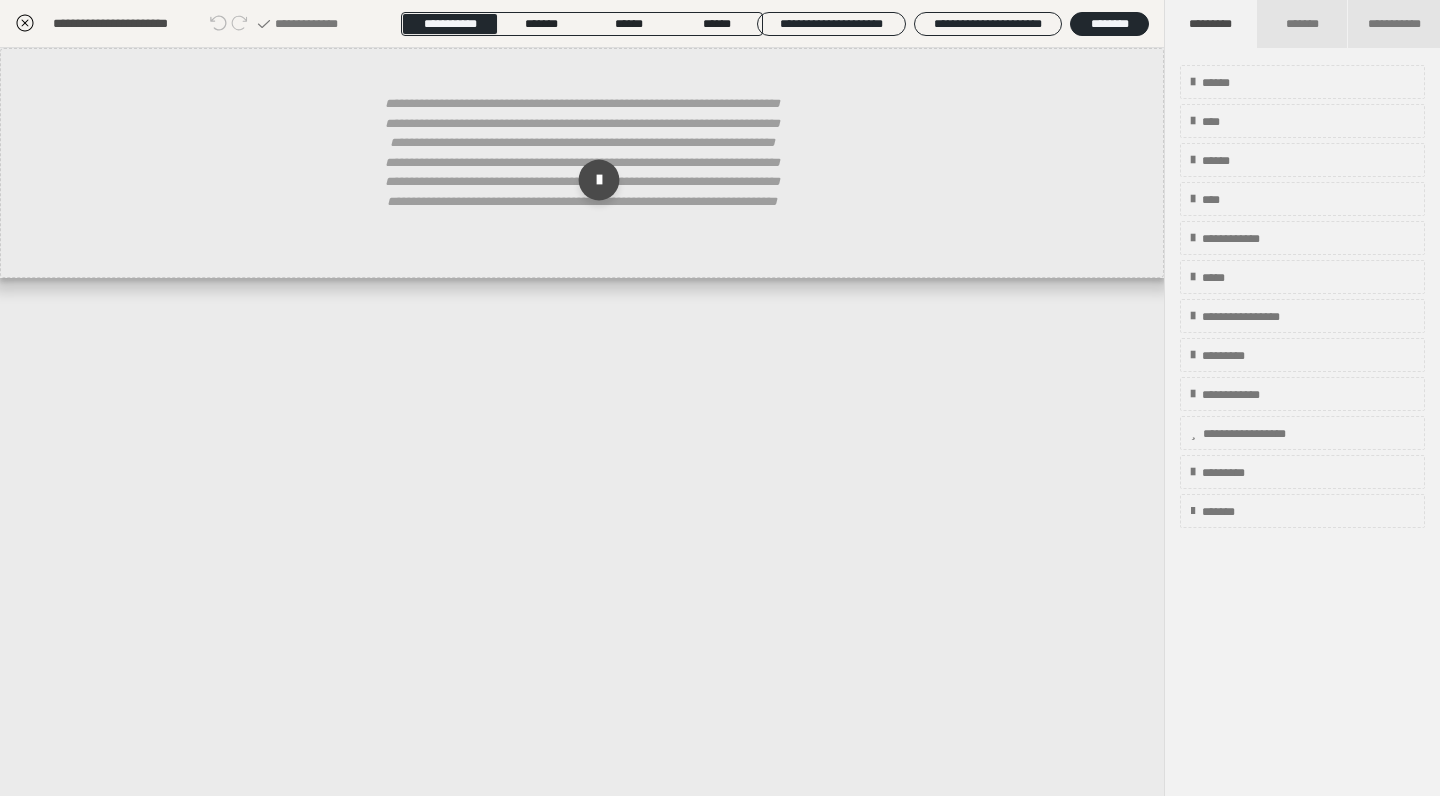 drag, startPoint x: 600, startPoint y: 181, endPoint x: 602, endPoint y: 192, distance: 11.18034 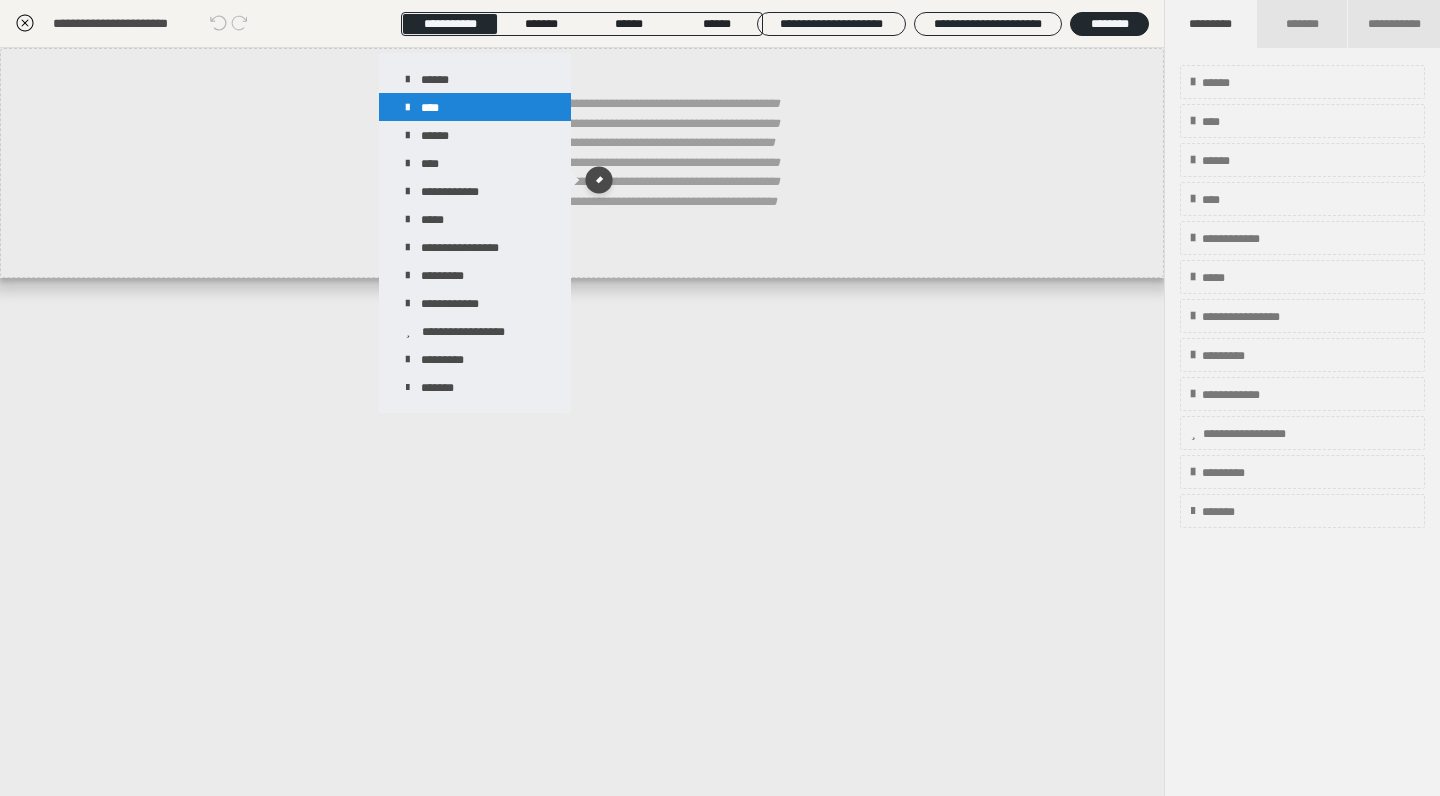 click on "****" at bounding box center (475, 107) 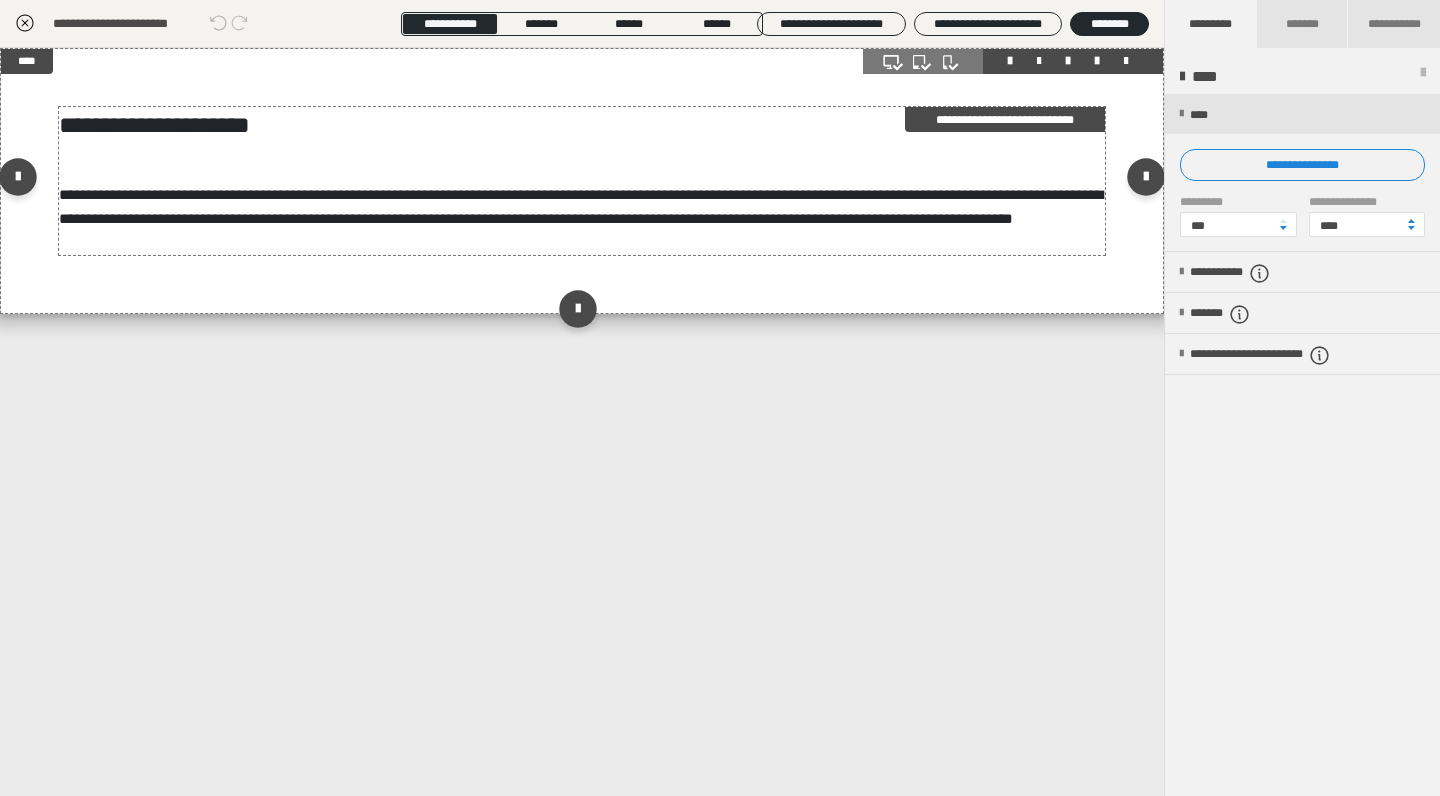 click on "**********" at bounding box center (581, 206) 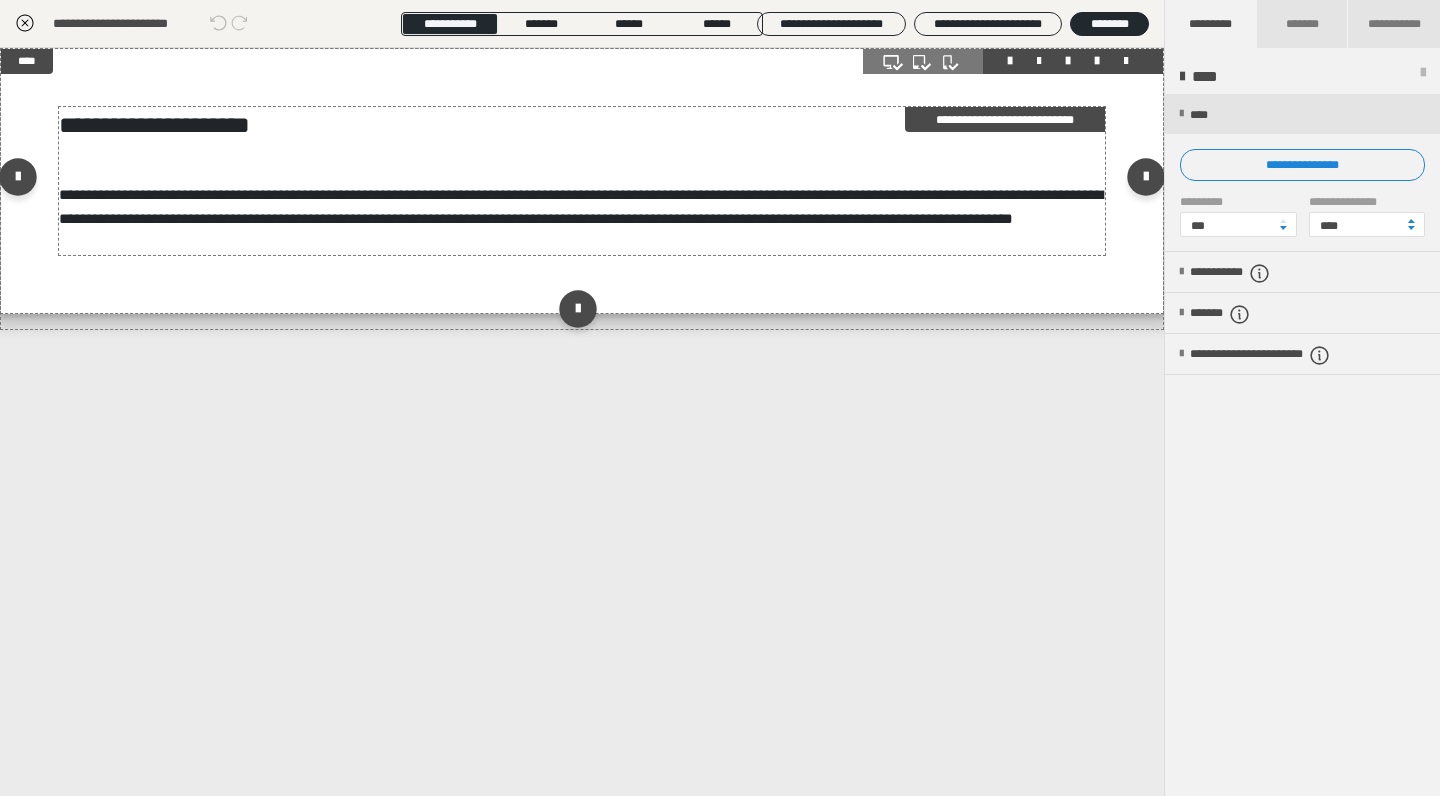 click on "**********" at bounding box center (581, 206) 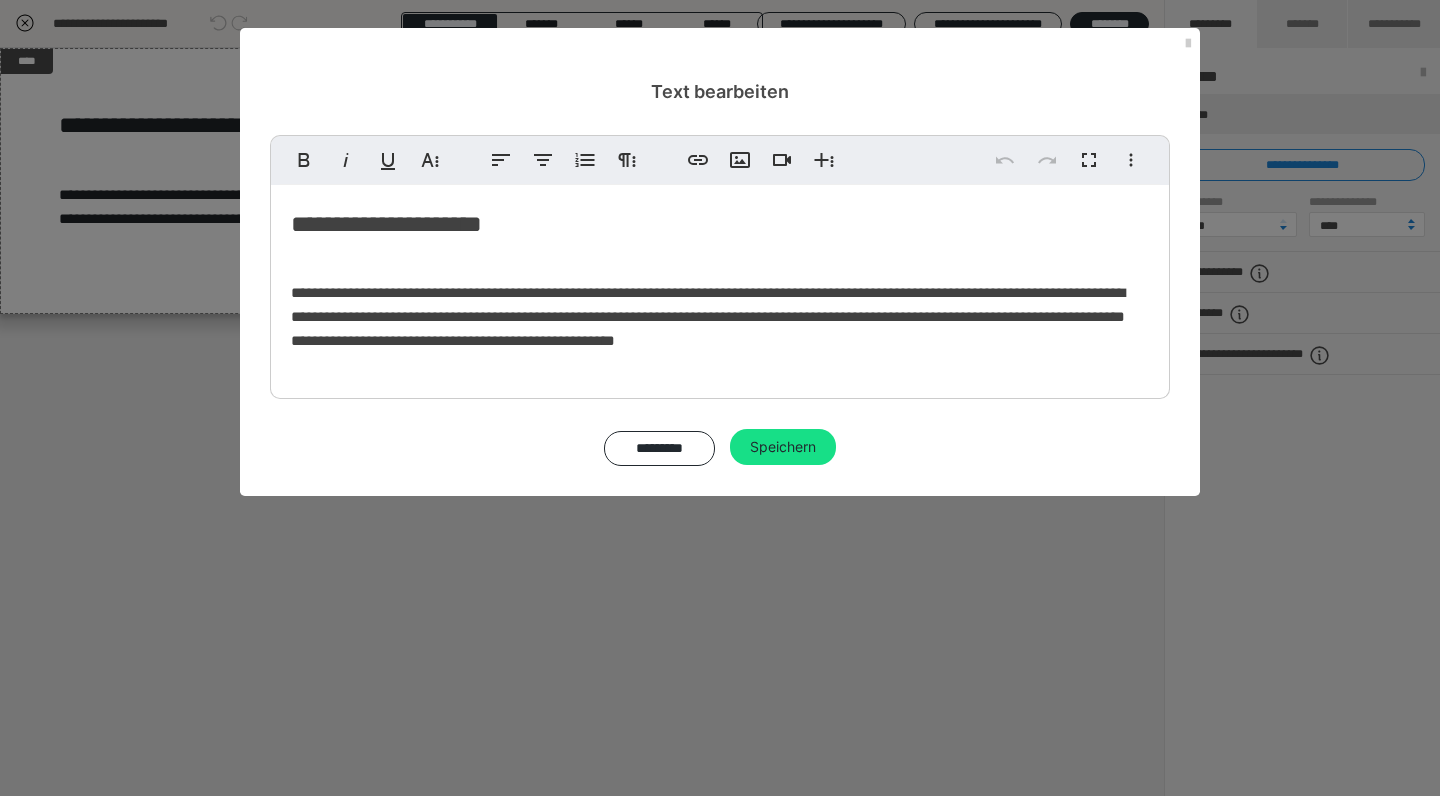 click on "**********" at bounding box center (720, 317) 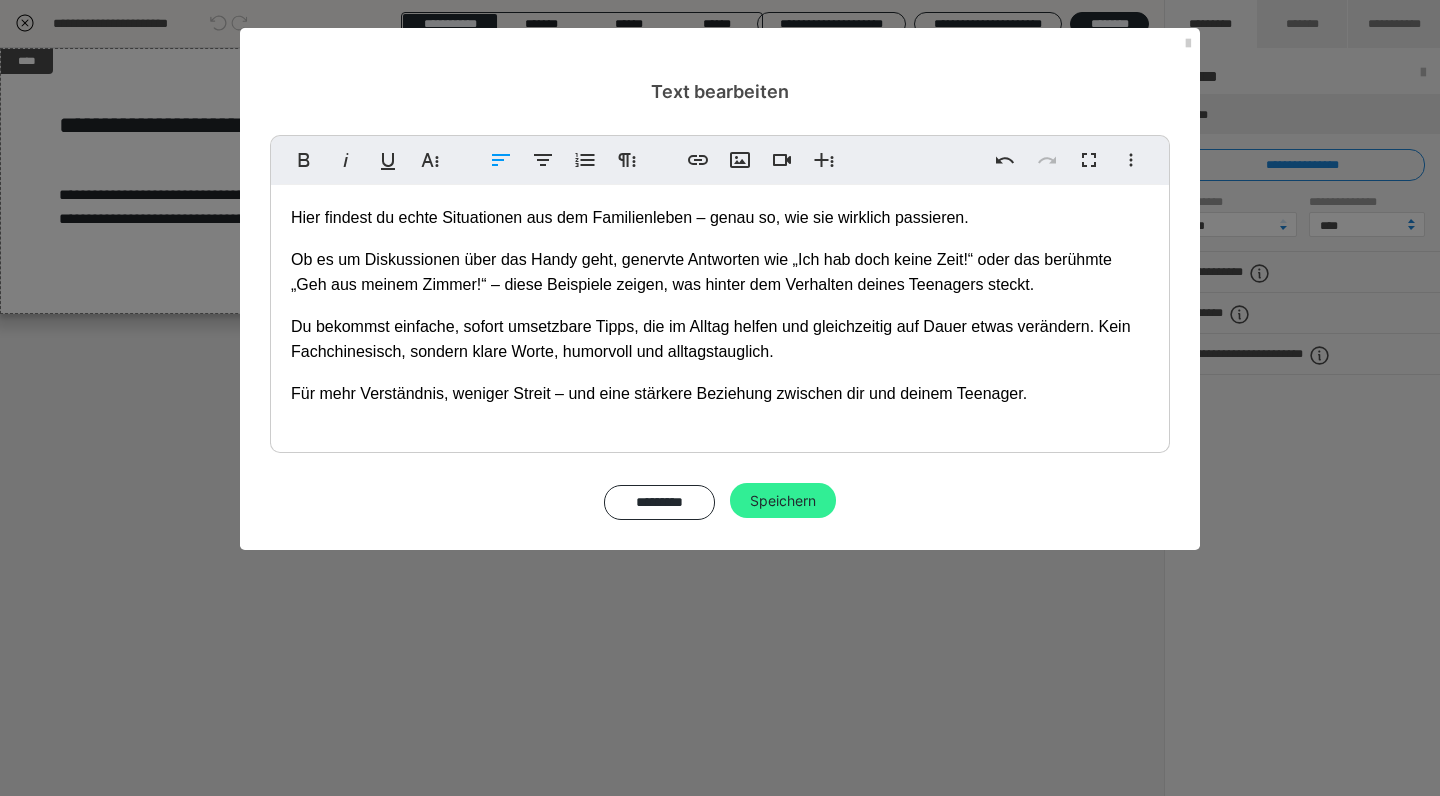 click on "Speichern" at bounding box center [783, 501] 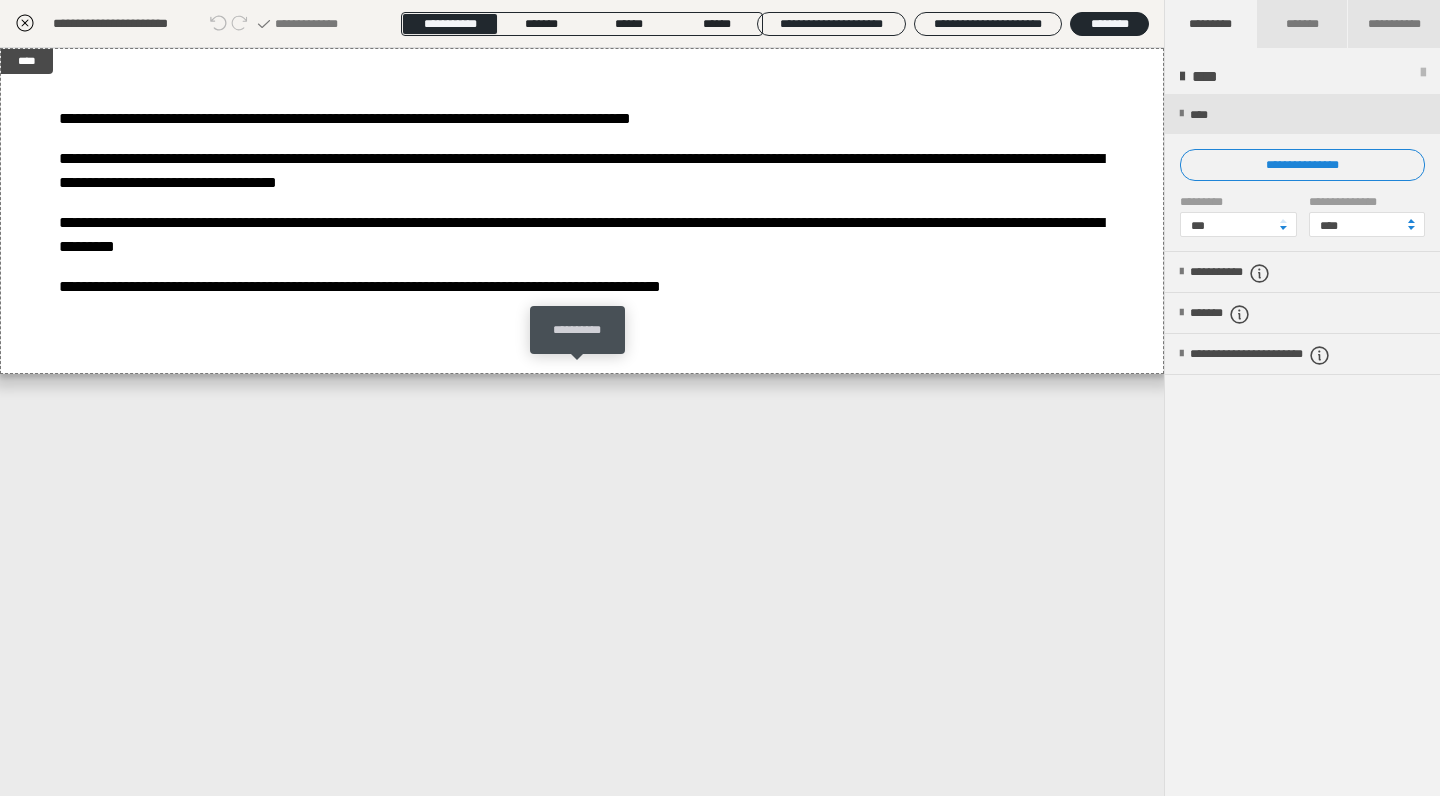 drag, startPoint x: 582, startPoint y: 364, endPoint x: 615, endPoint y: 382, distance: 37.589893 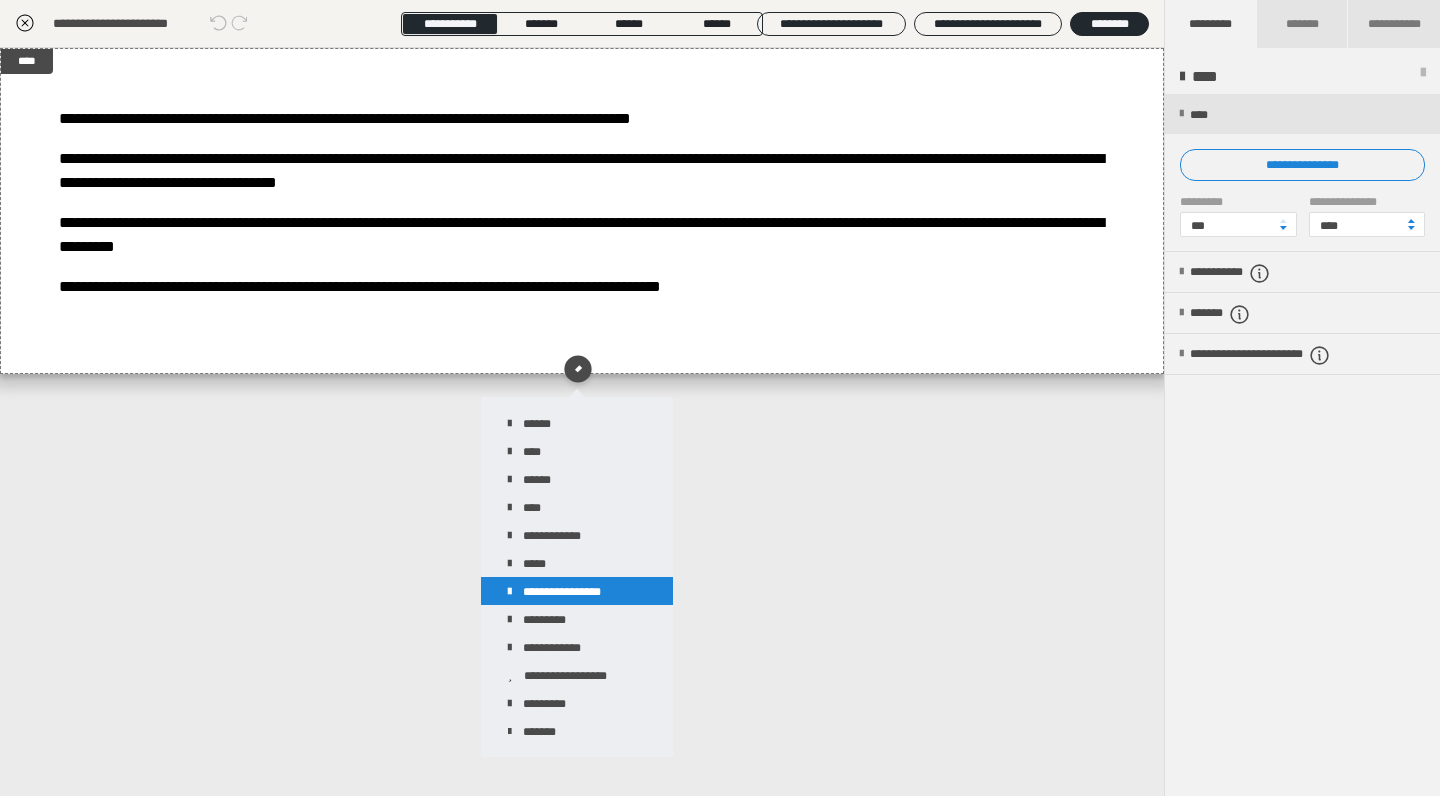 click on "**********" at bounding box center [577, 591] 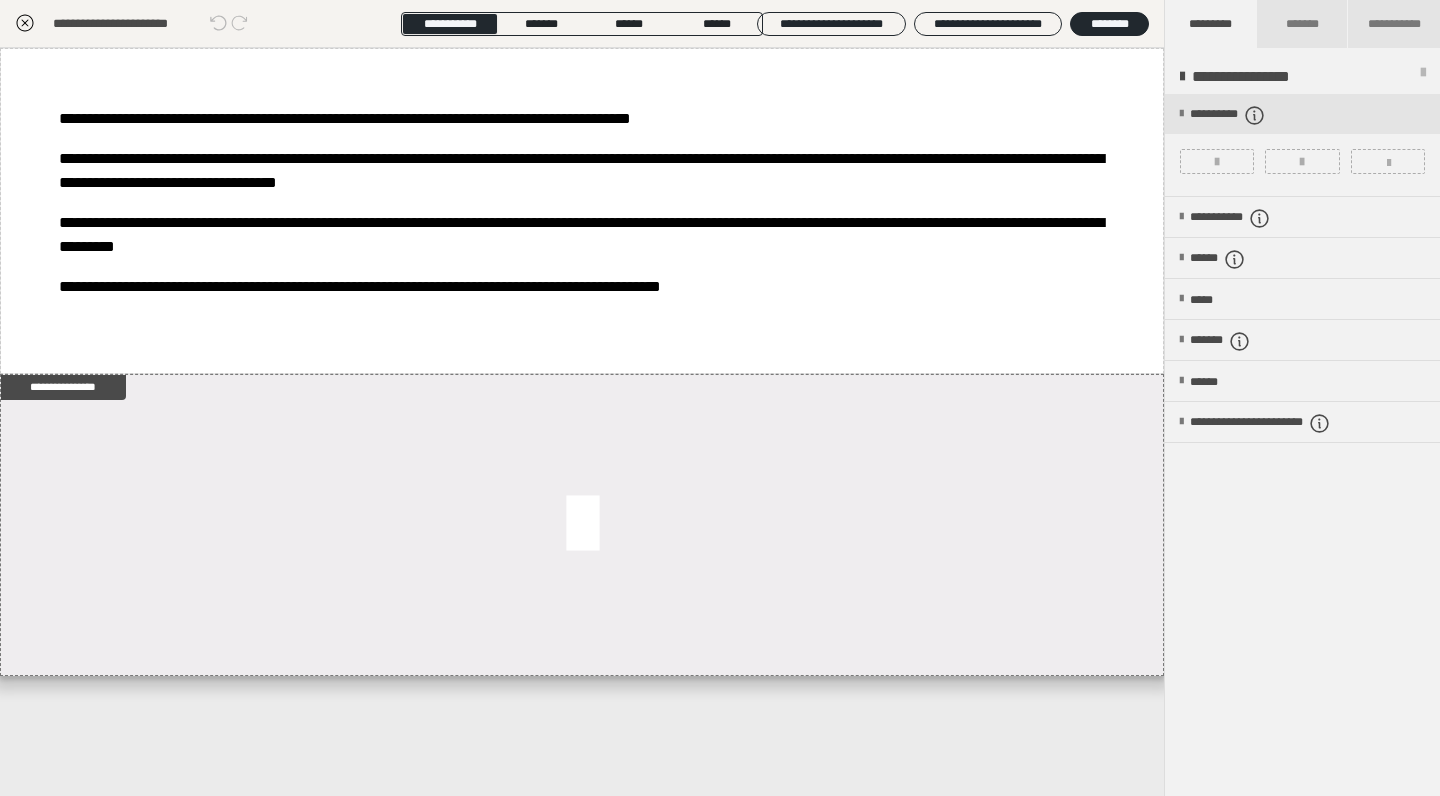 click 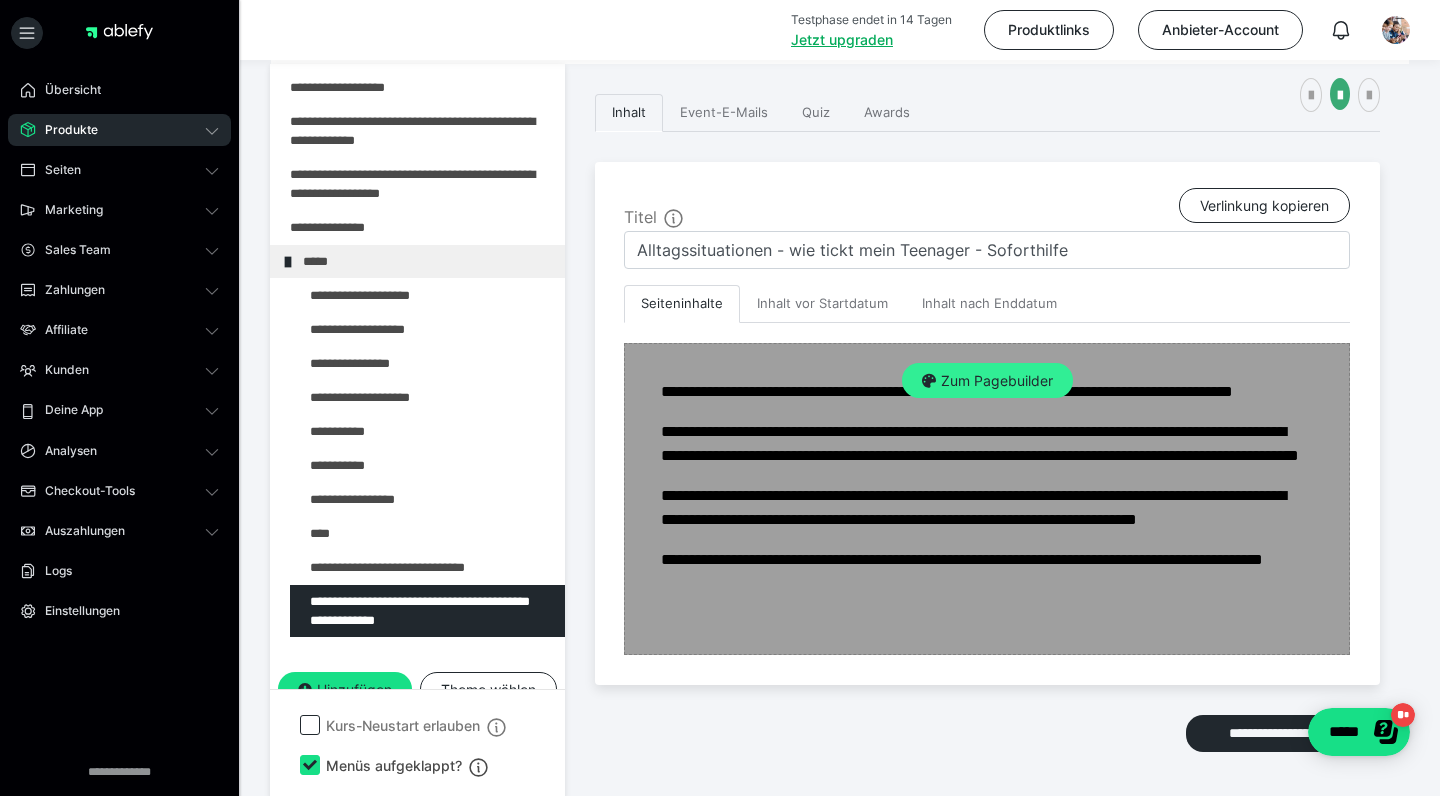 click on "Zum Pagebuilder" at bounding box center [987, 381] 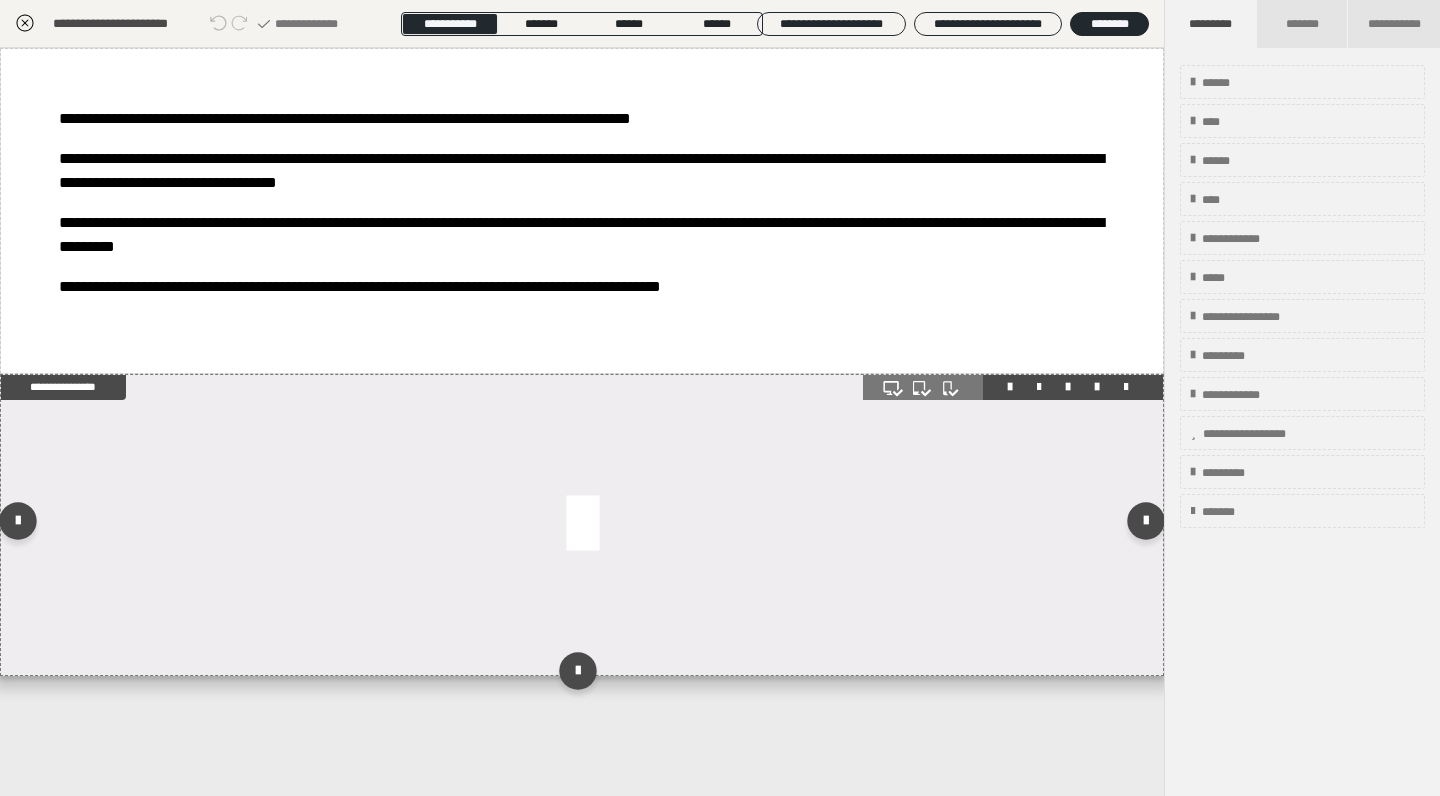 click at bounding box center [582, 525] 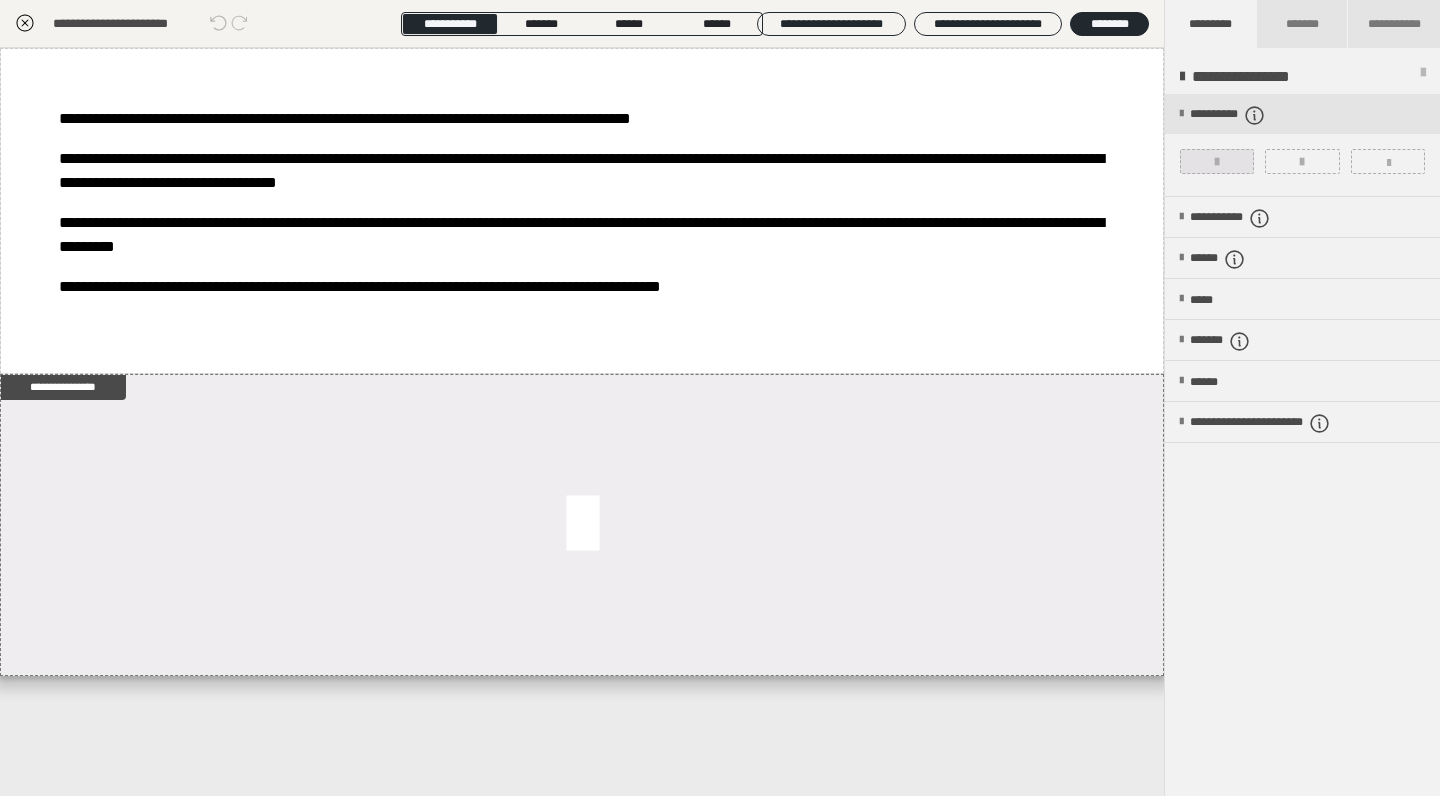 click at bounding box center [1217, 161] 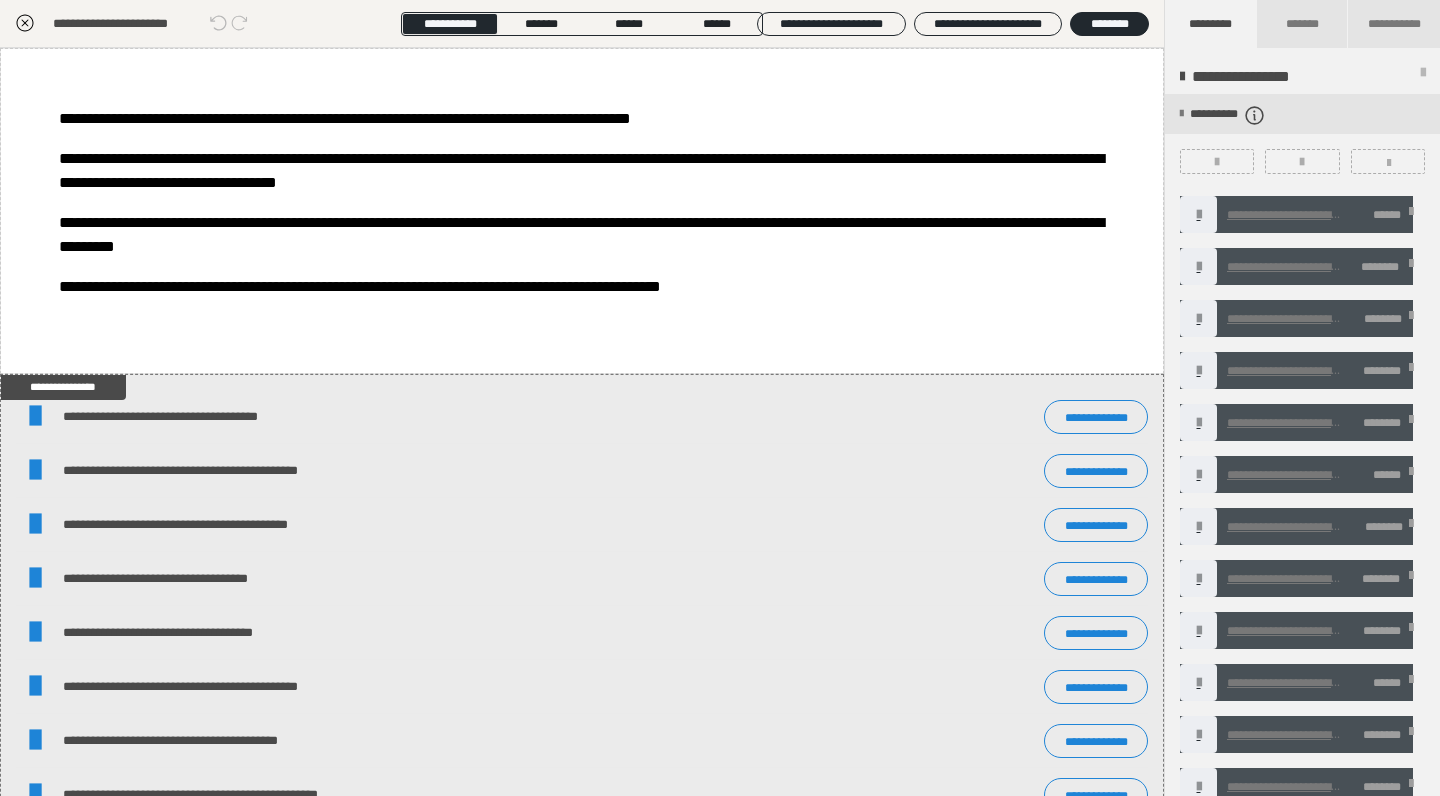 click 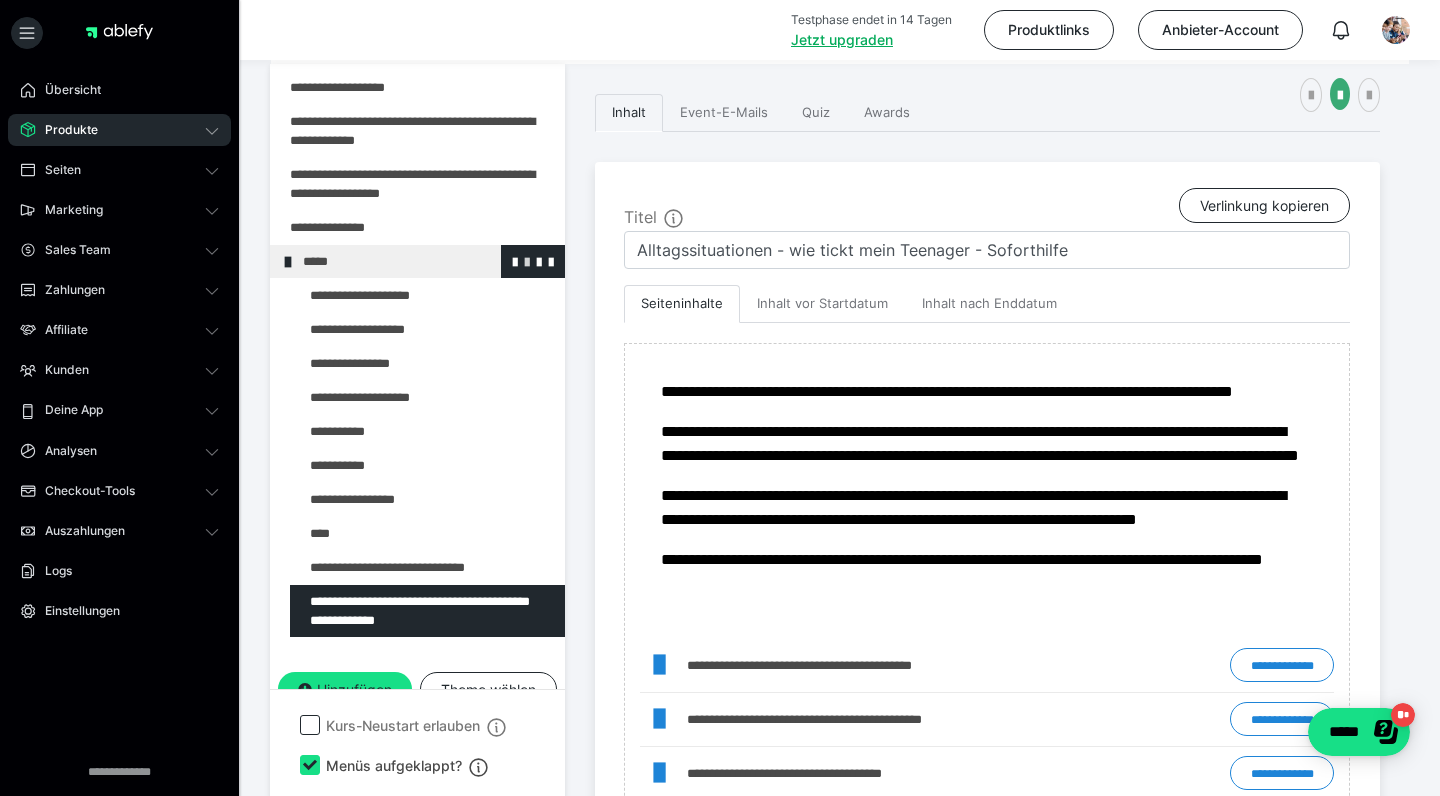 click at bounding box center (527, 261) 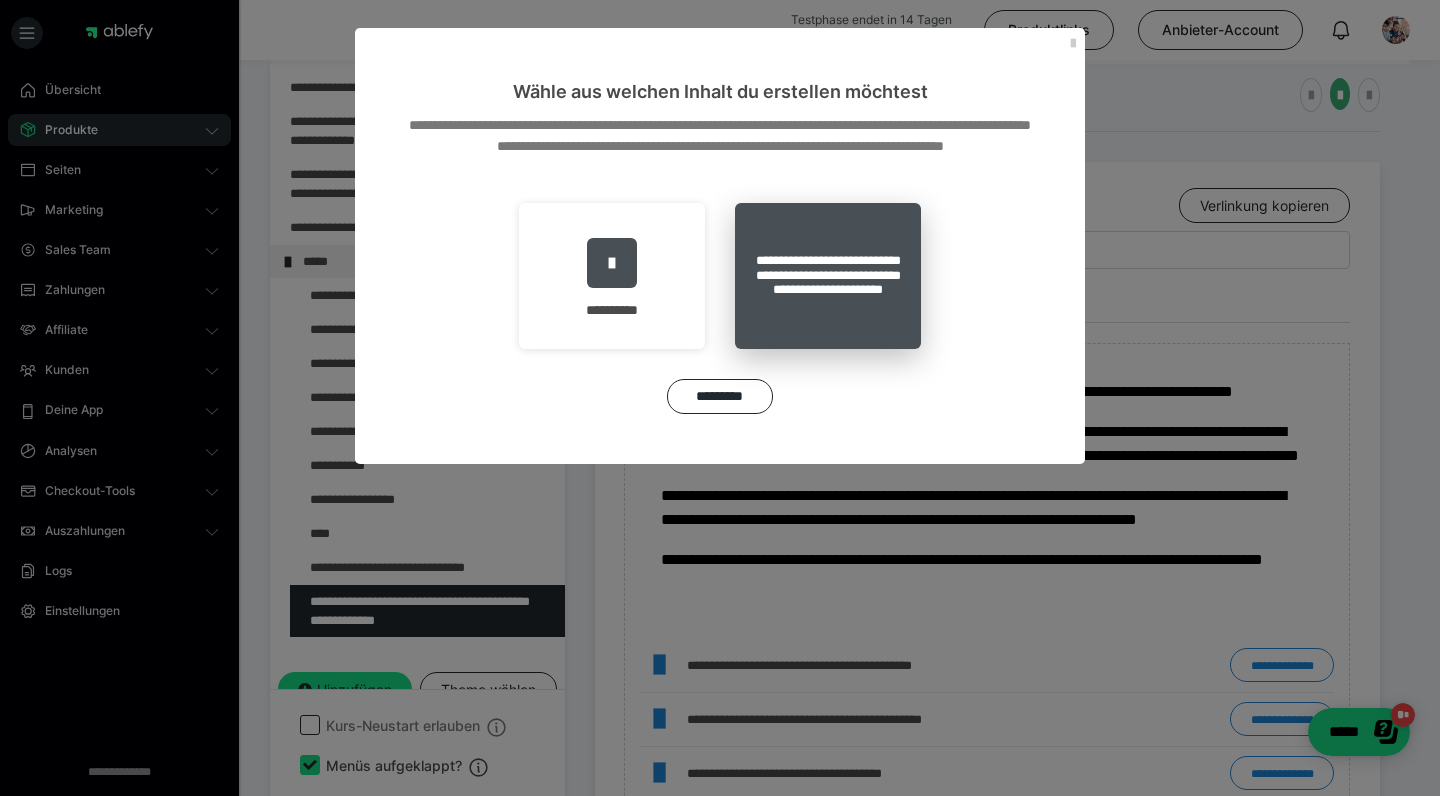 click on "**********" at bounding box center (828, 276) 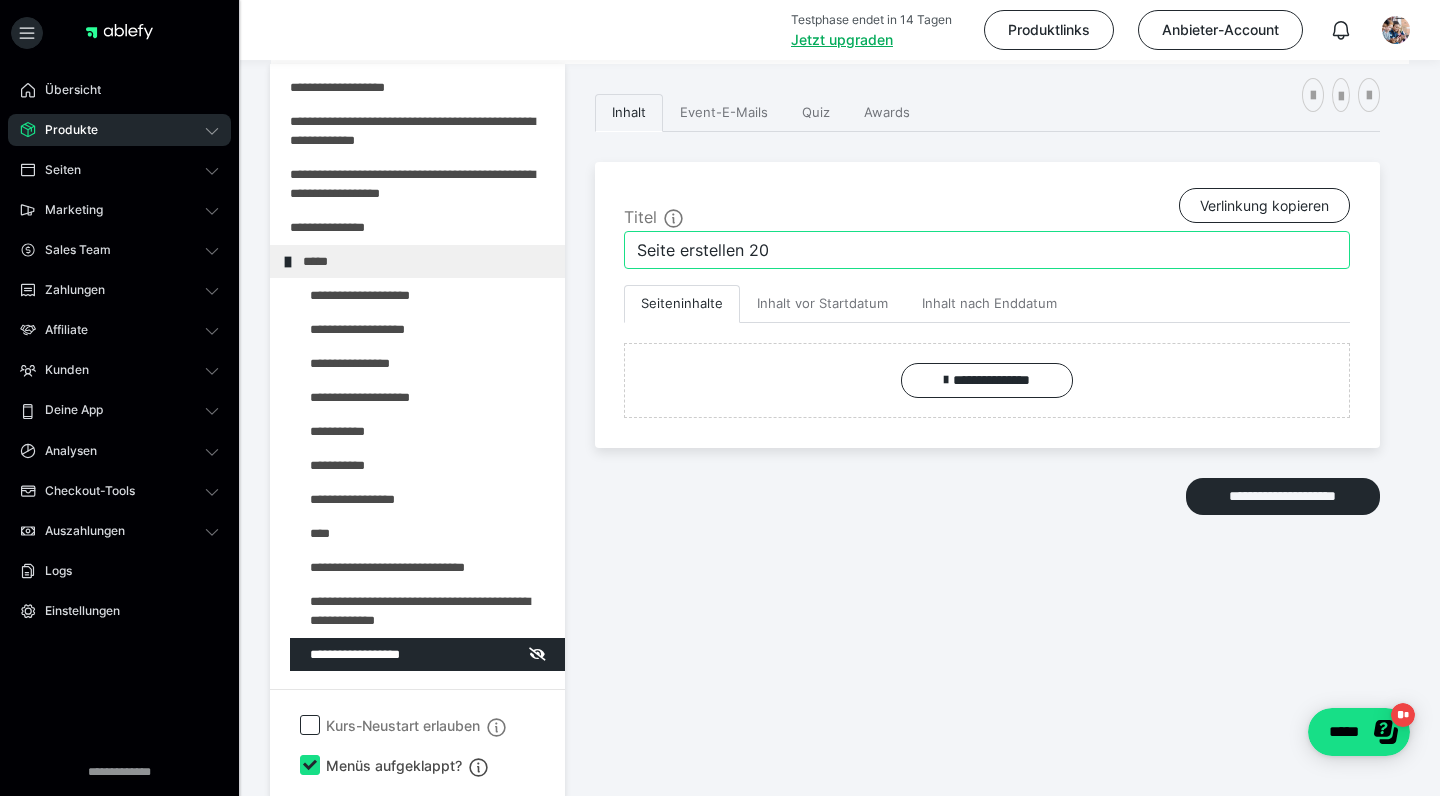 click on "Seite erstellen 20" at bounding box center [987, 250] 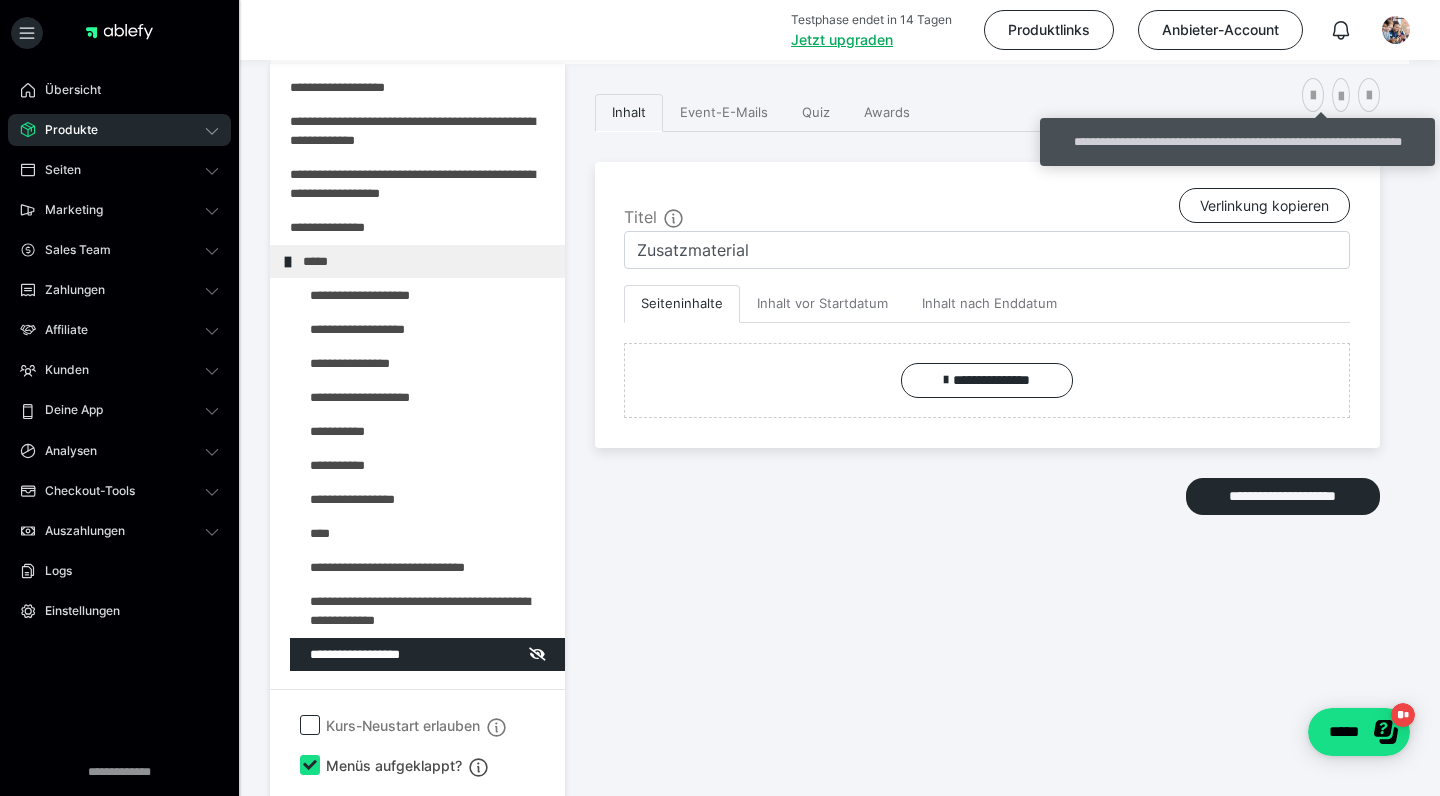 drag, startPoint x: 1319, startPoint y: 98, endPoint x: 1274, endPoint y: 163, distance: 79.05694 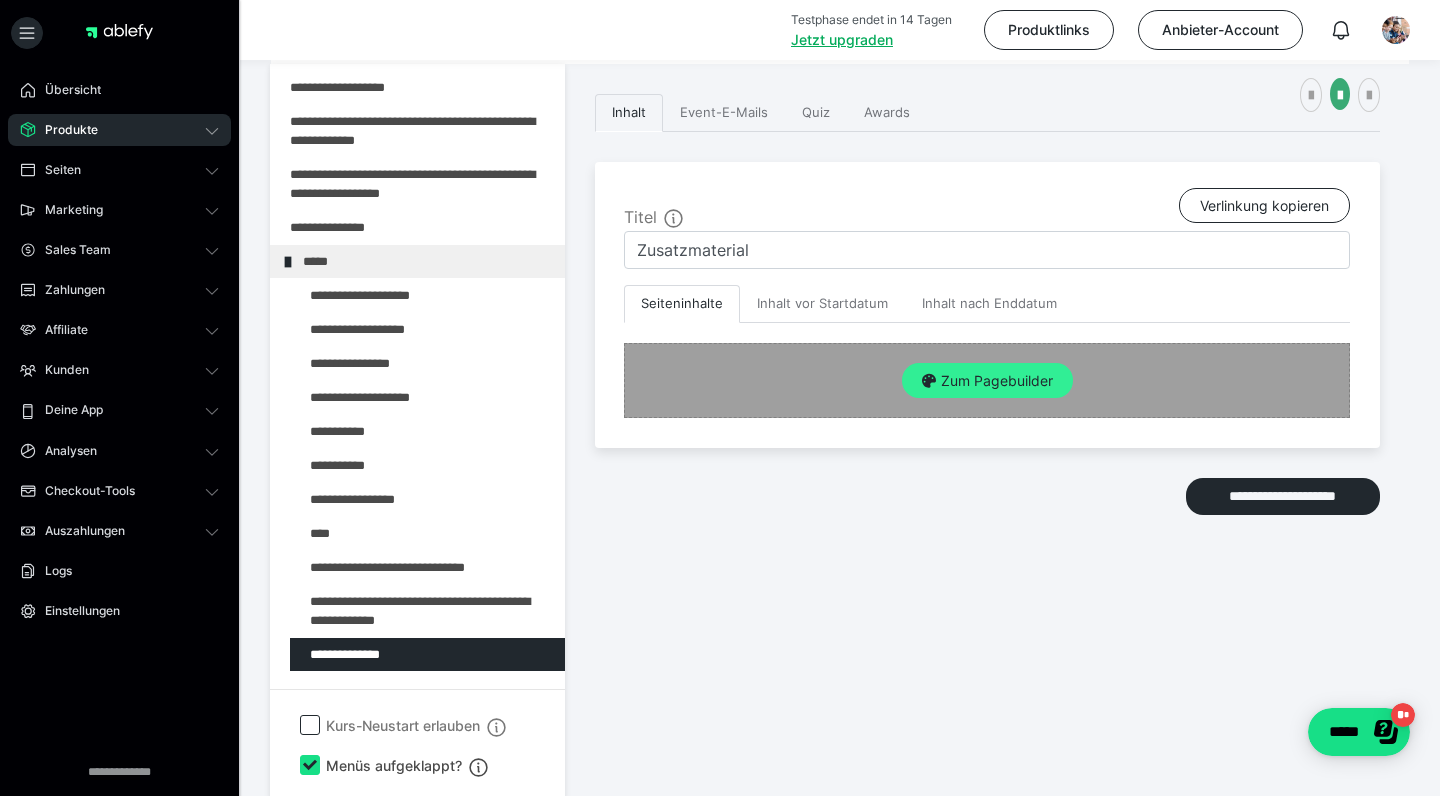 click on "Zum Pagebuilder" at bounding box center (987, 381) 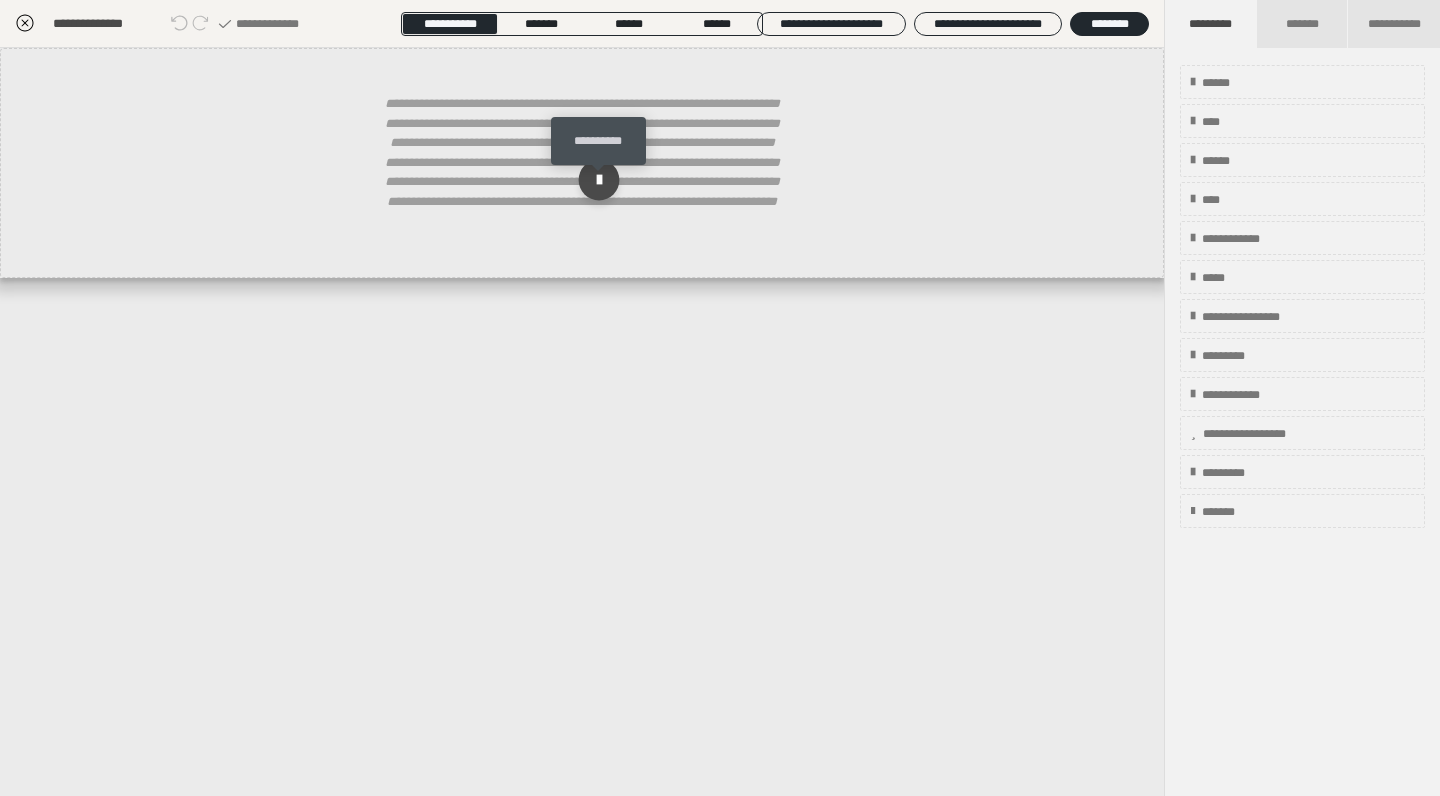 click at bounding box center (599, 180) 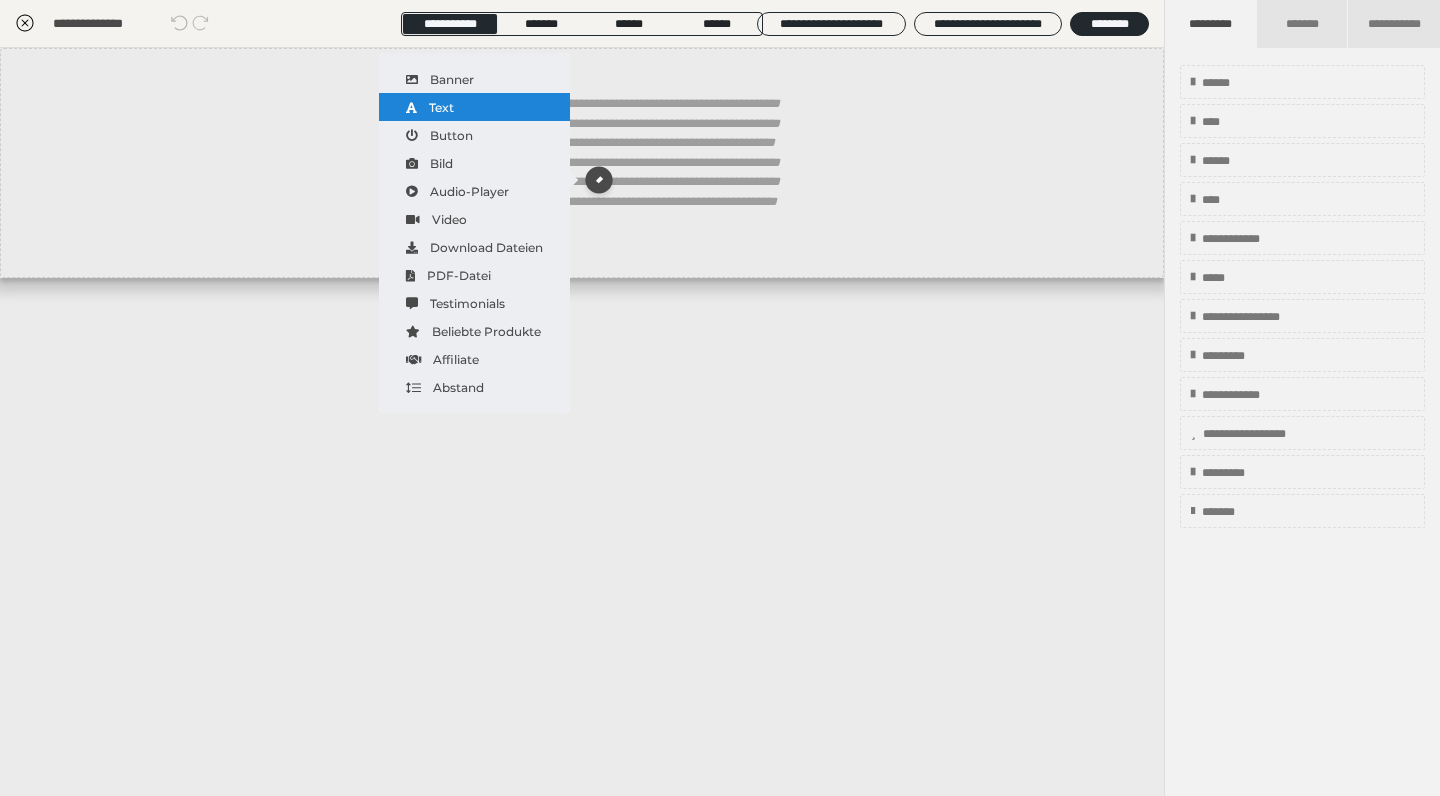 click on "Text" at bounding box center (474, 107) 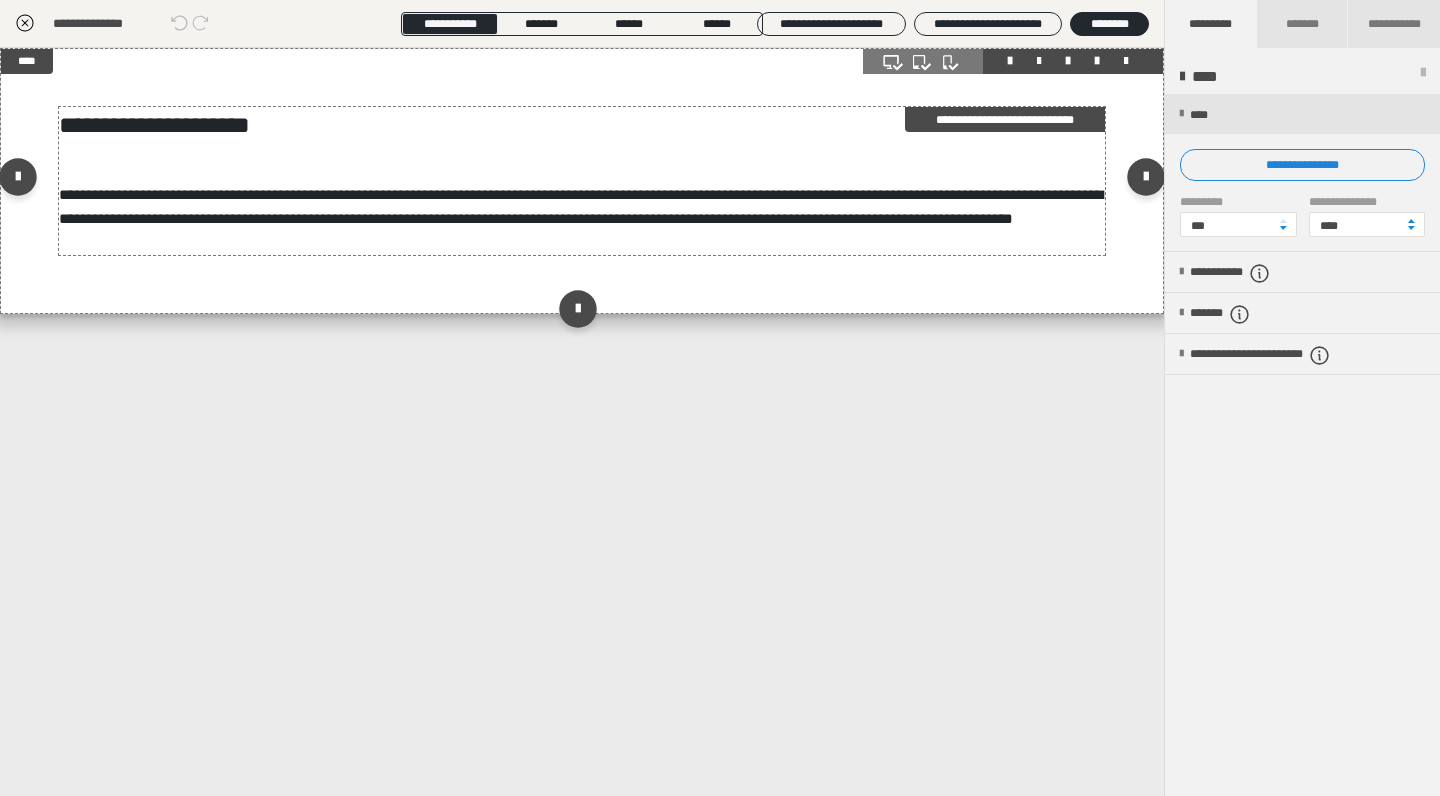click on "**********" at bounding box center [581, 206] 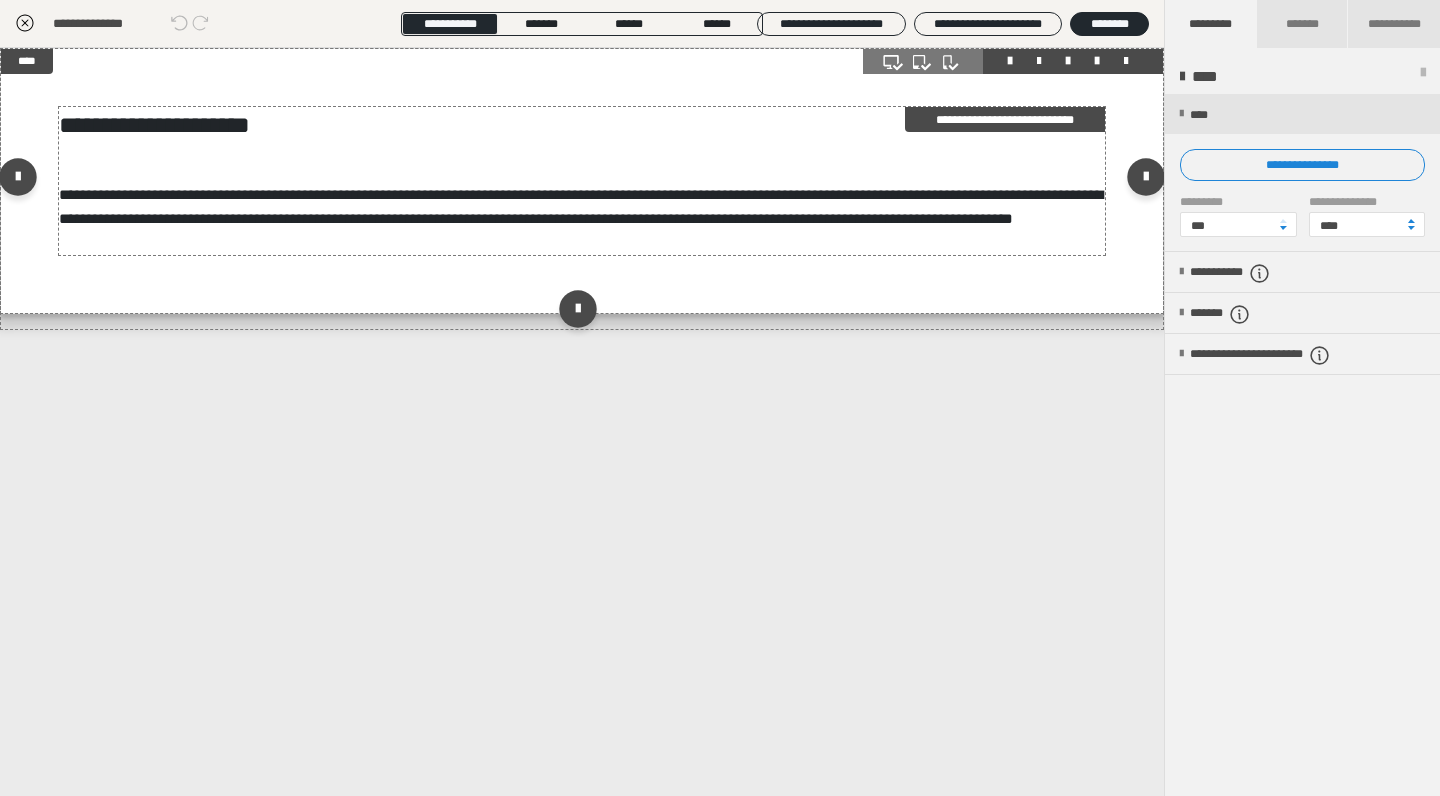 click on "**********" at bounding box center (581, 206) 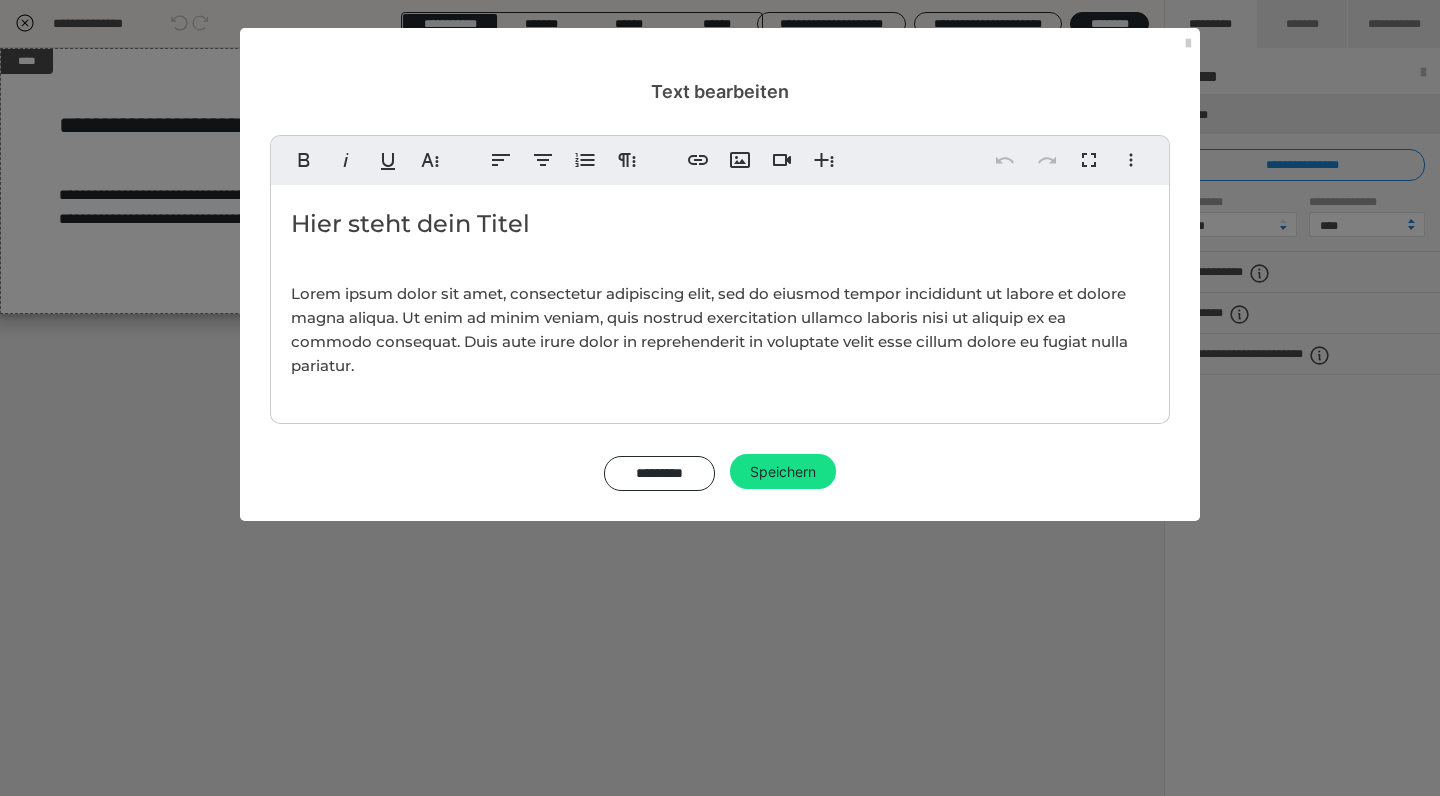 click on "Lorem ipsum dolor sit amet, consectetur adipiscing elit, sed do eiusmod tempor incididunt ut labore et dolore magna aliqua. Ut enim ad minim veniam, quis nostrud exercitation ullamco laboris nisi ut aliquip ex ea commodo consequat. Duis aute irure dolor in reprehenderit in voluptate velit esse cillum dolore eu fugiat nulla pariatur." at bounding box center [709, 329] 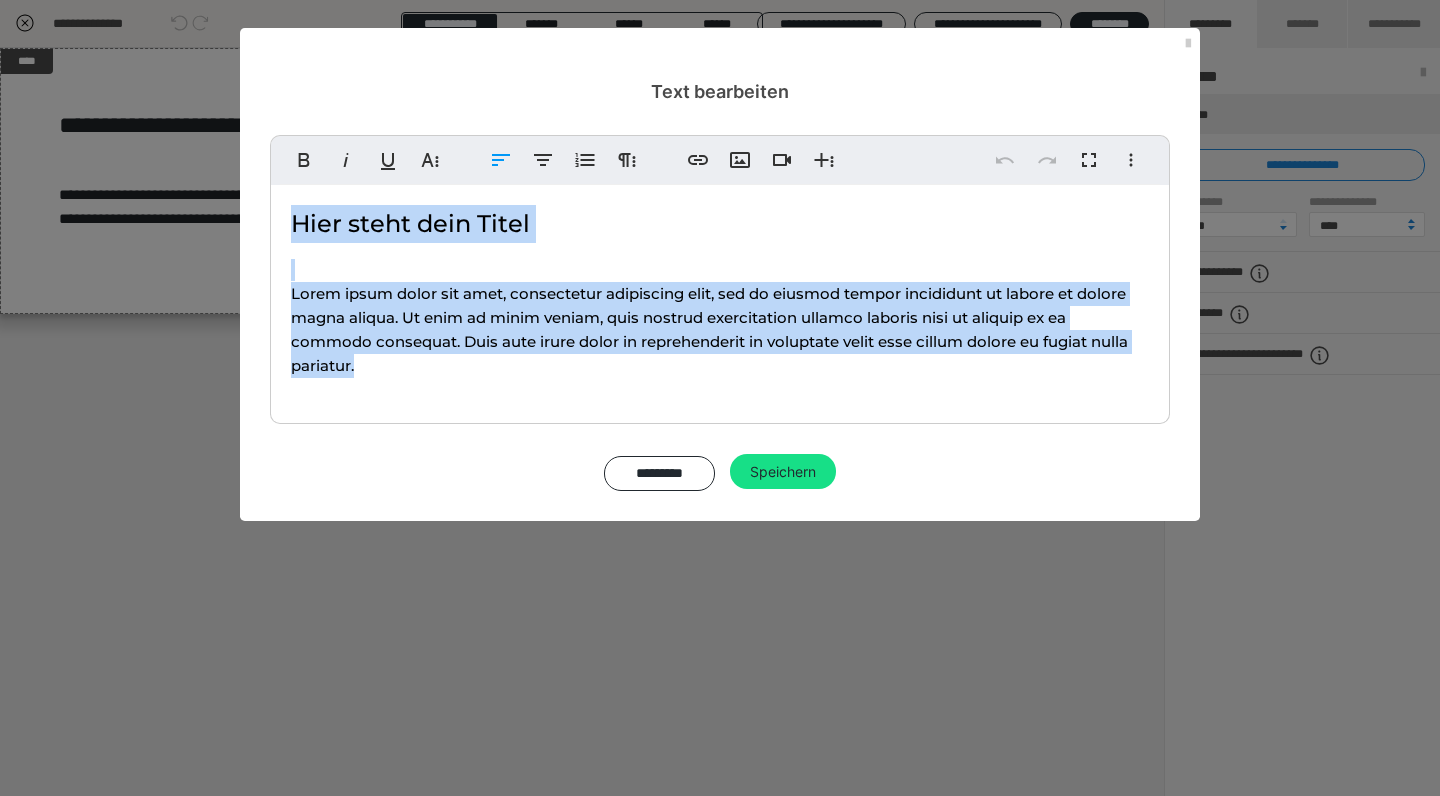 scroll, scrollTop: 103, scrollLeft: 0, axis: vertical 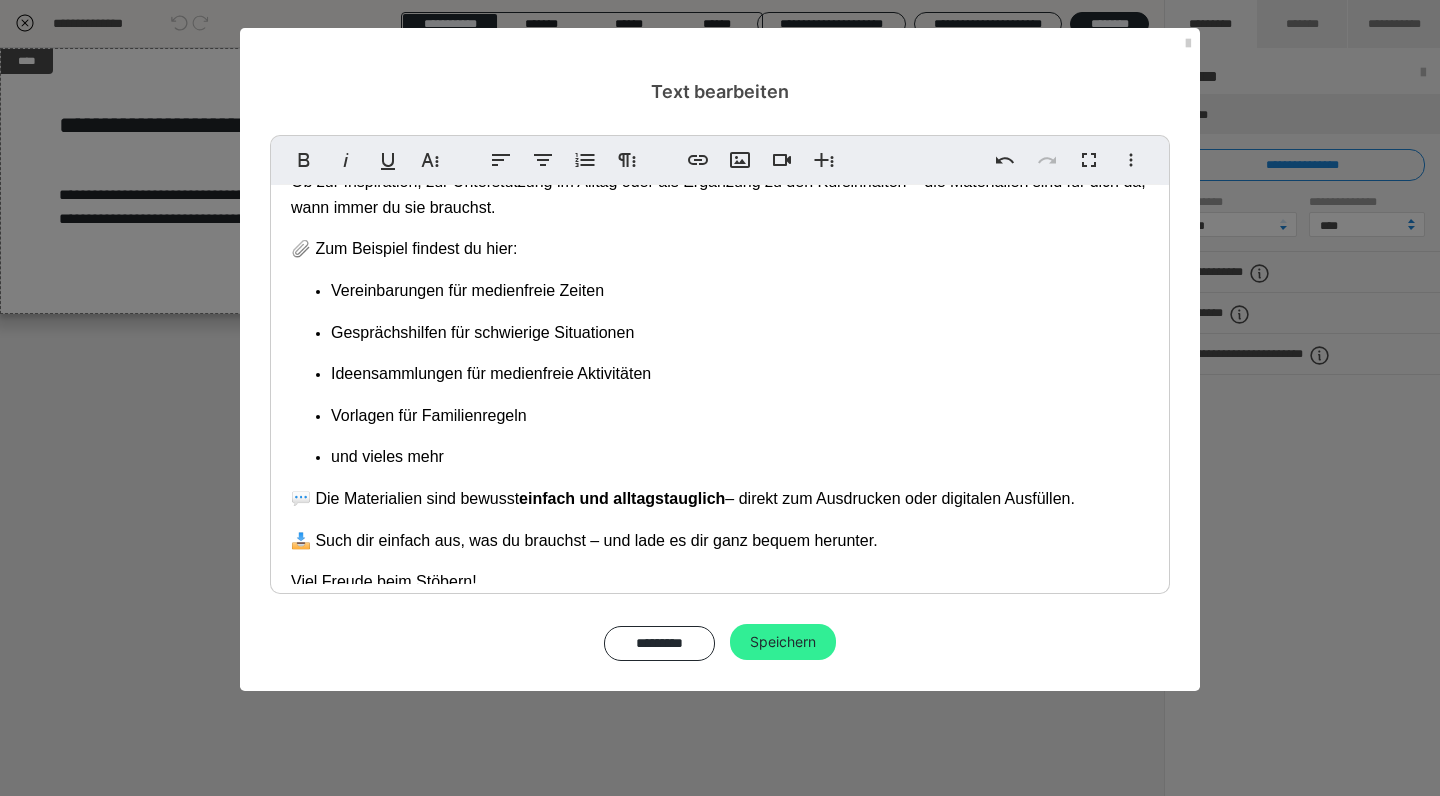 click on "Speichern" at bounding box center (783, 642) 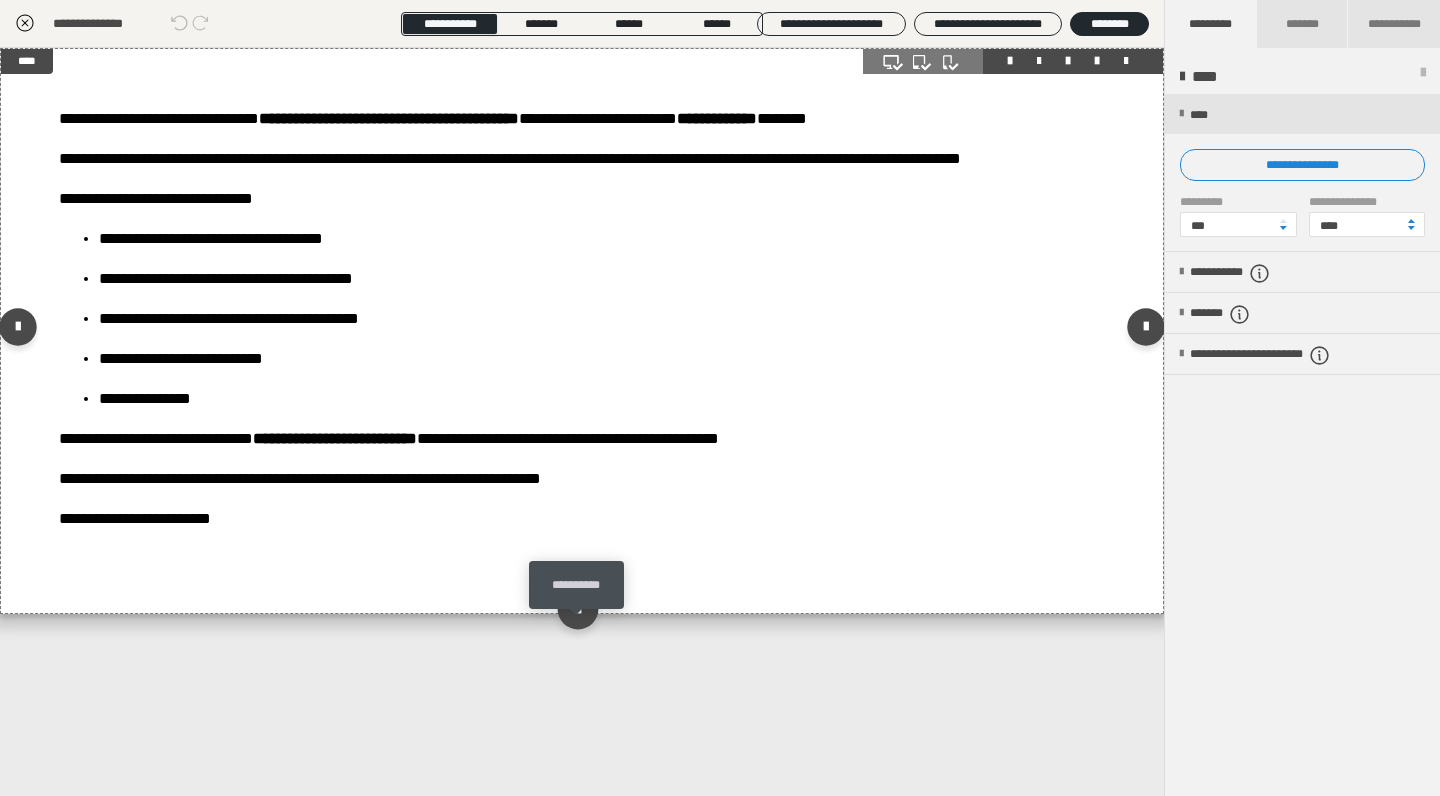 click at bounding box center [577, 608] 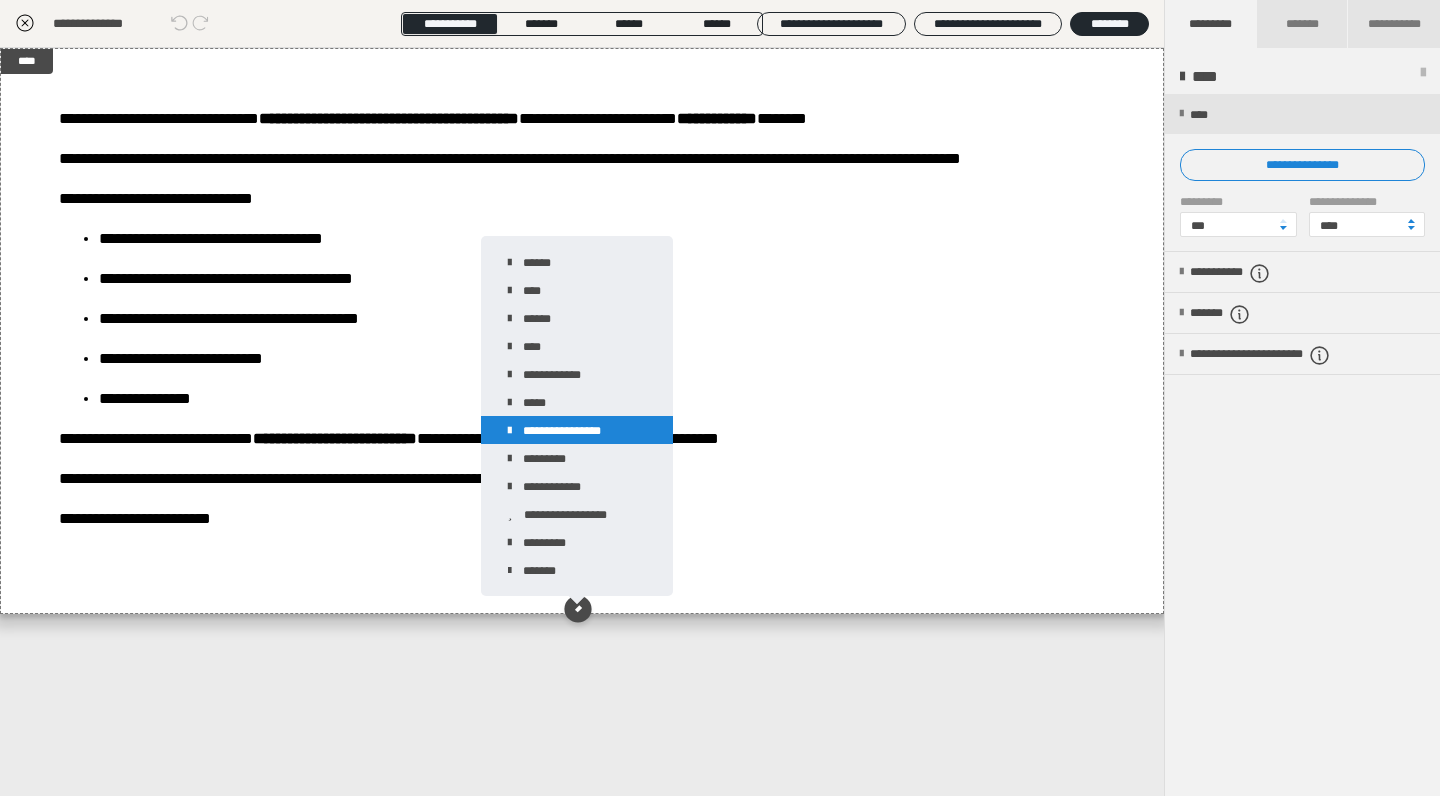 click on "**********" at bounding box center (577, 430) 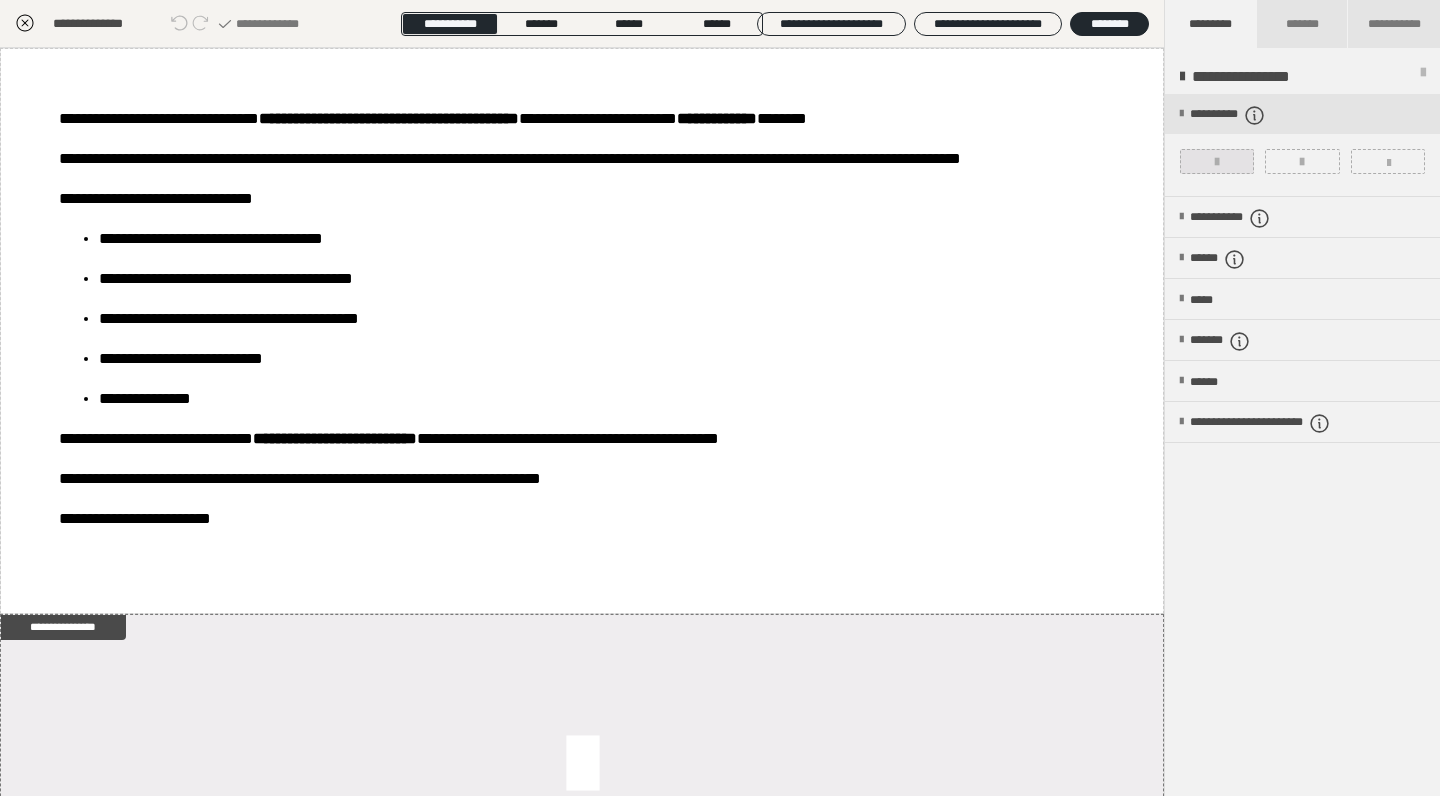 click at bounding box center (1217, 162) 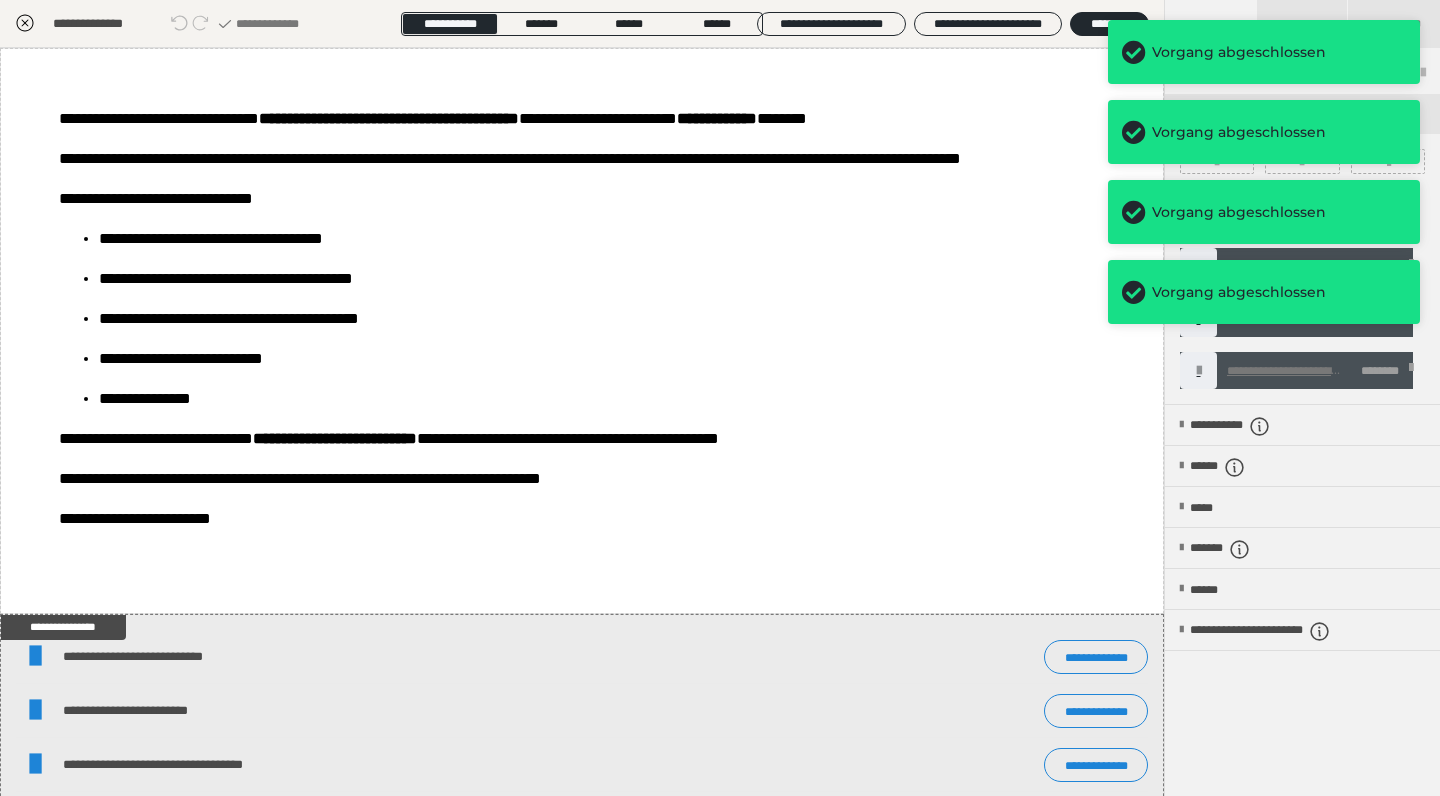 click 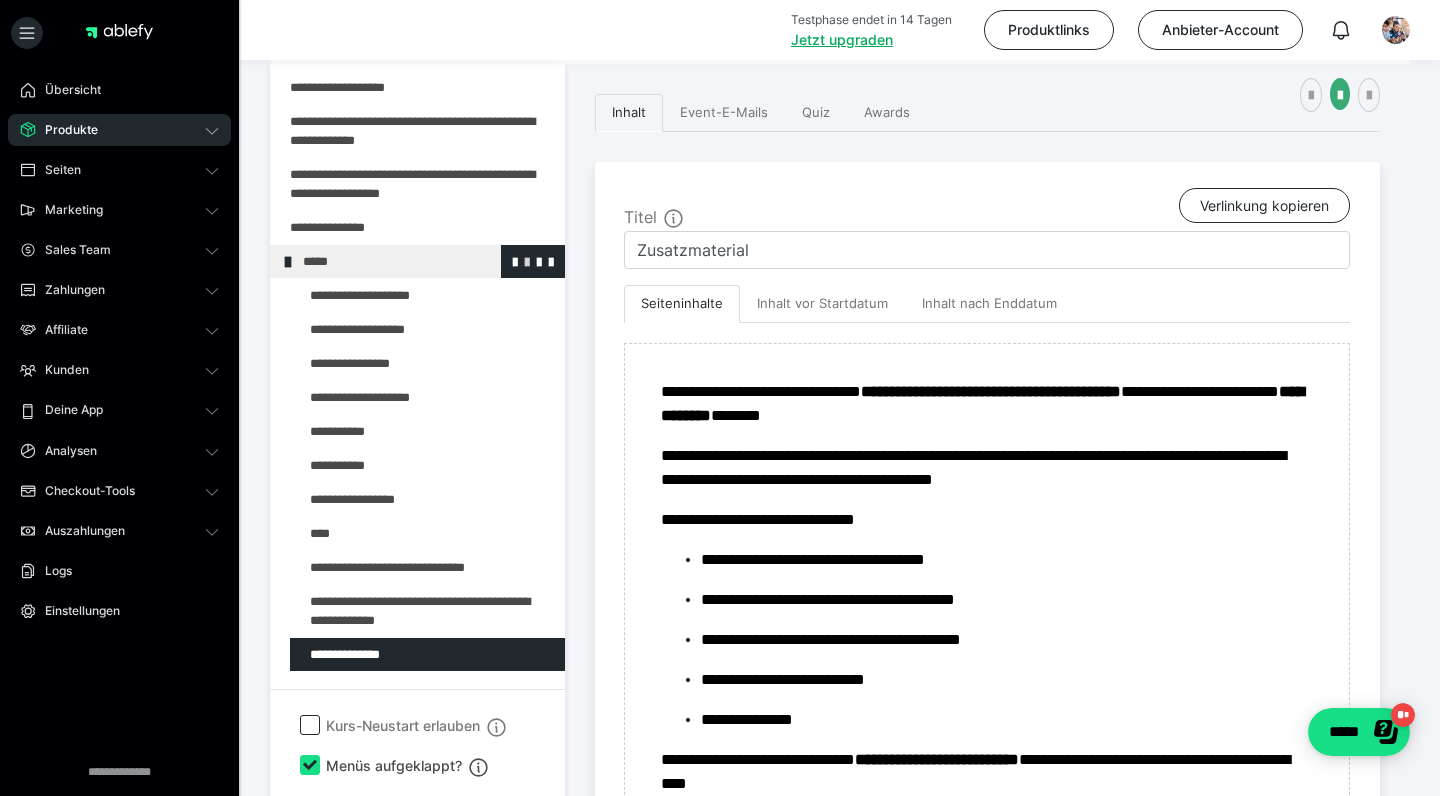 click at bounding box center (527, 261) 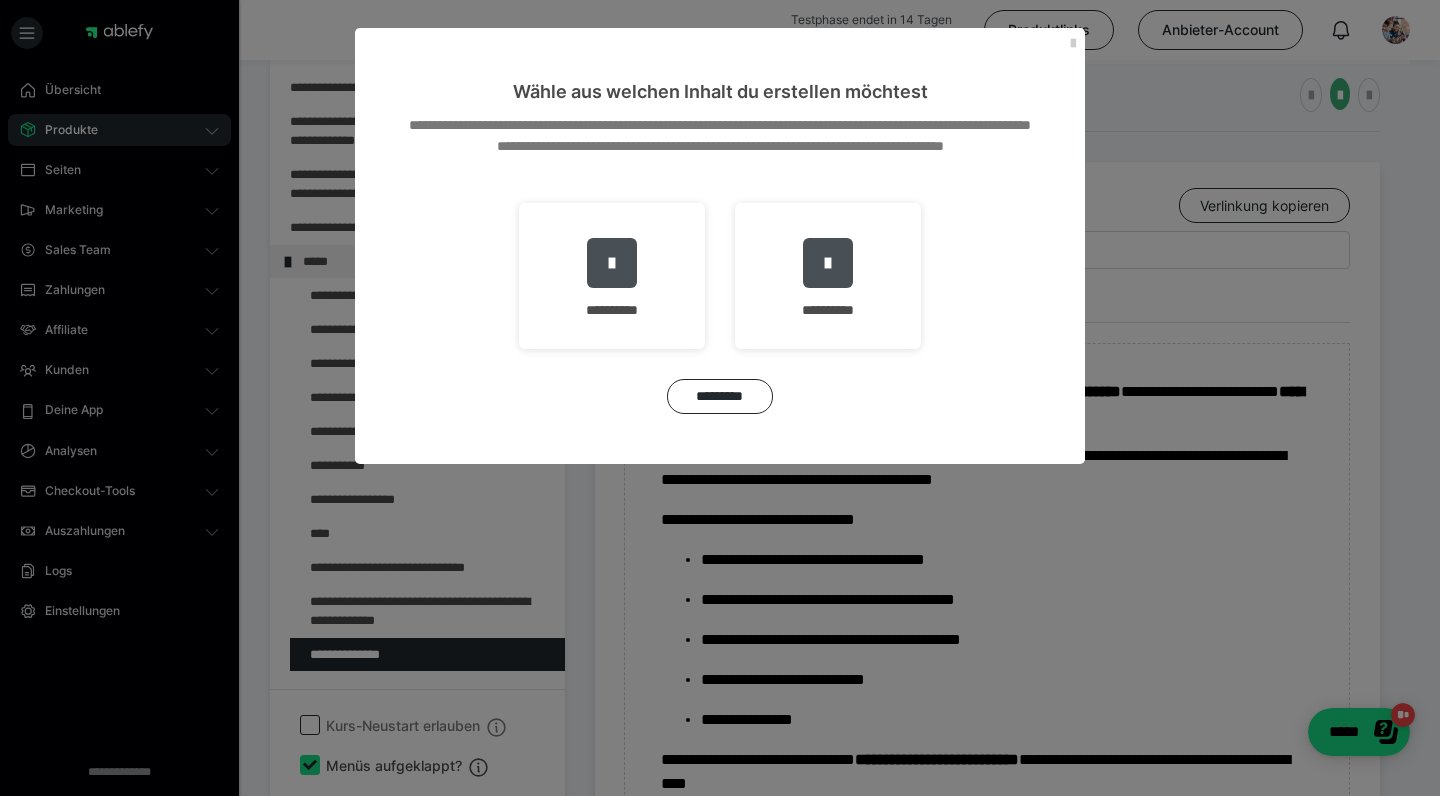 drag, startPoint x: 821, startPoint y: 283, endPoint x: 813, endPoint y: 372, distance: 89.358826 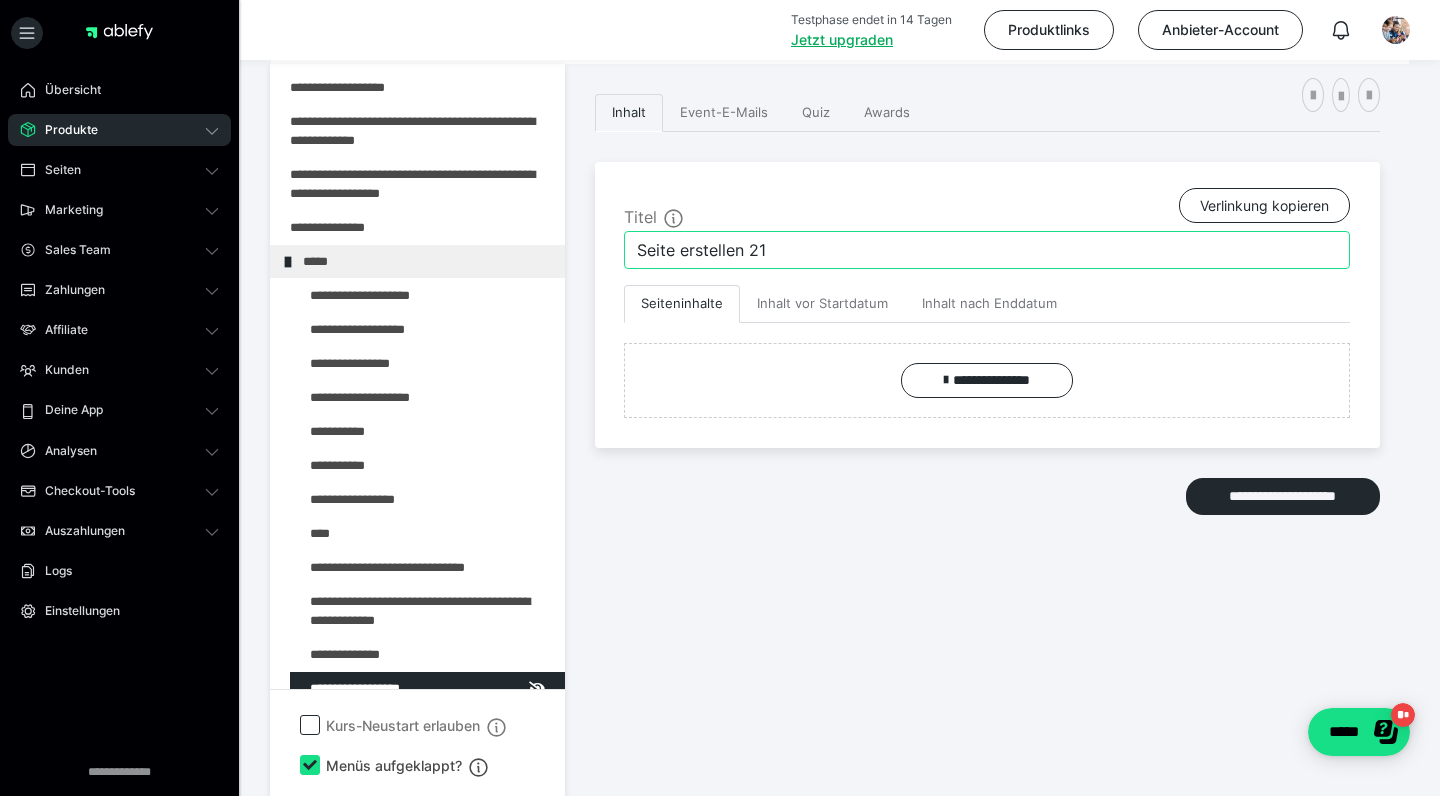 click on "Seite erstellen 21" at bounding box center [987, 250] 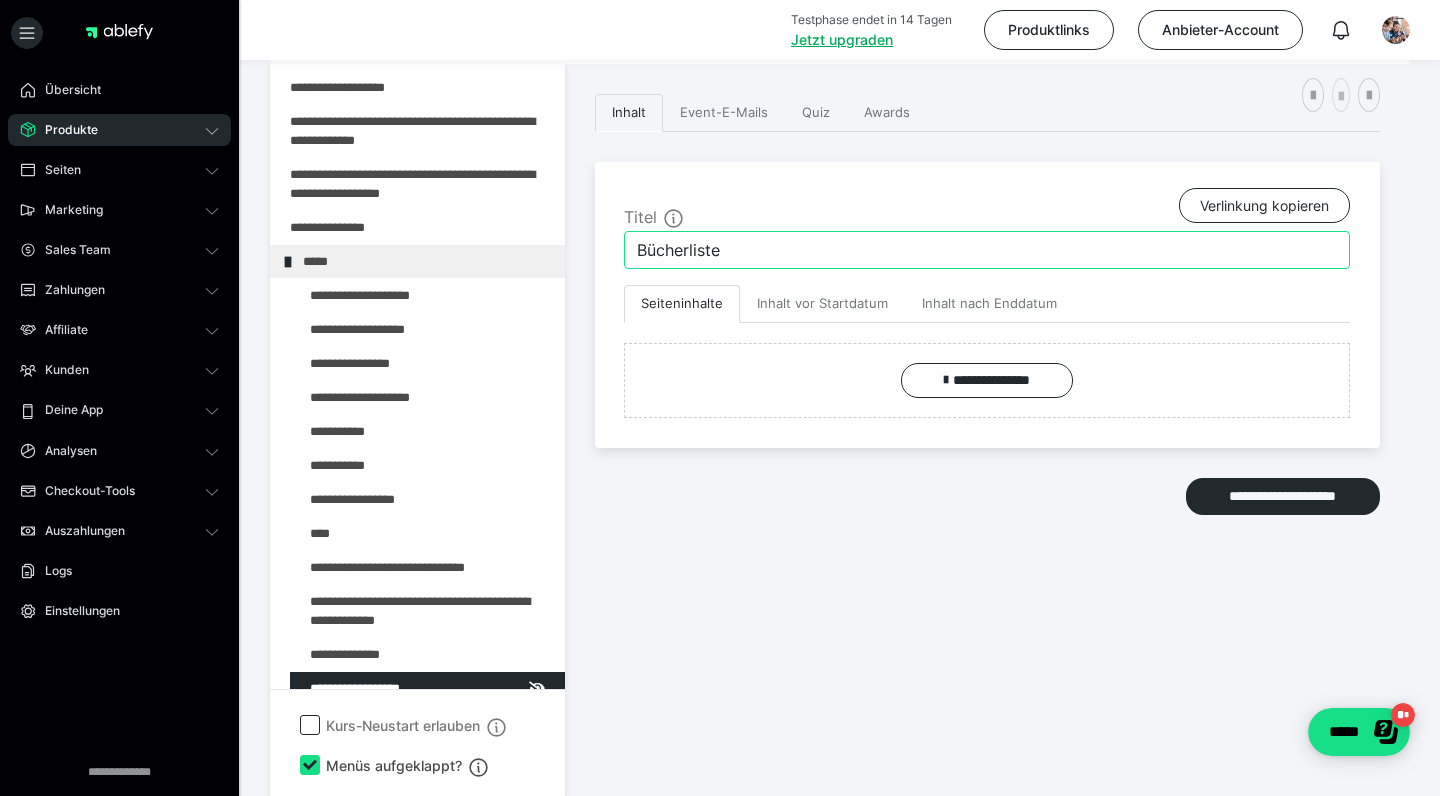 type on "Bücherliste" 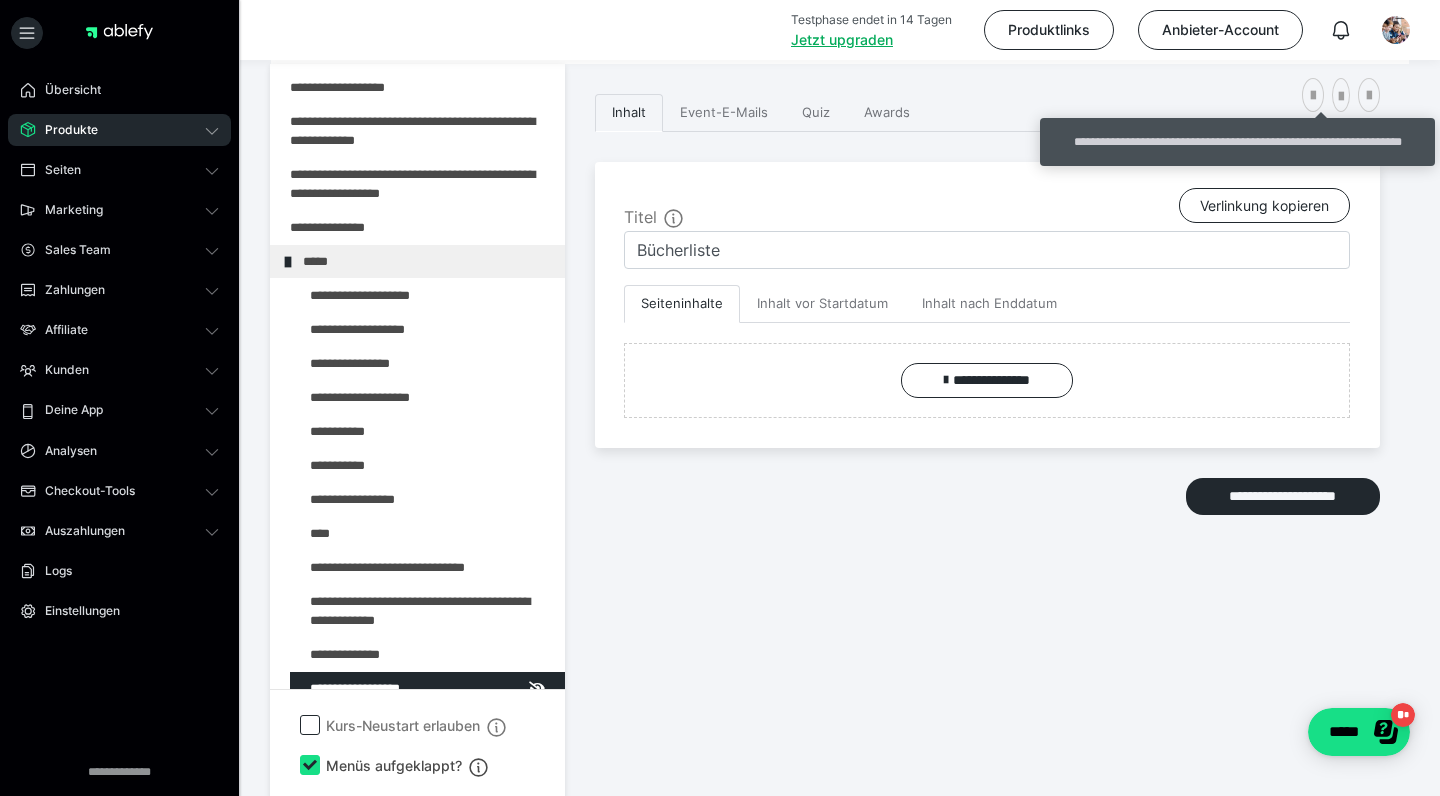 drag, startPoint x: 1312, startPoint y: 104, endPoint x: 1262, endPoint y: 169, distance: 82.006096 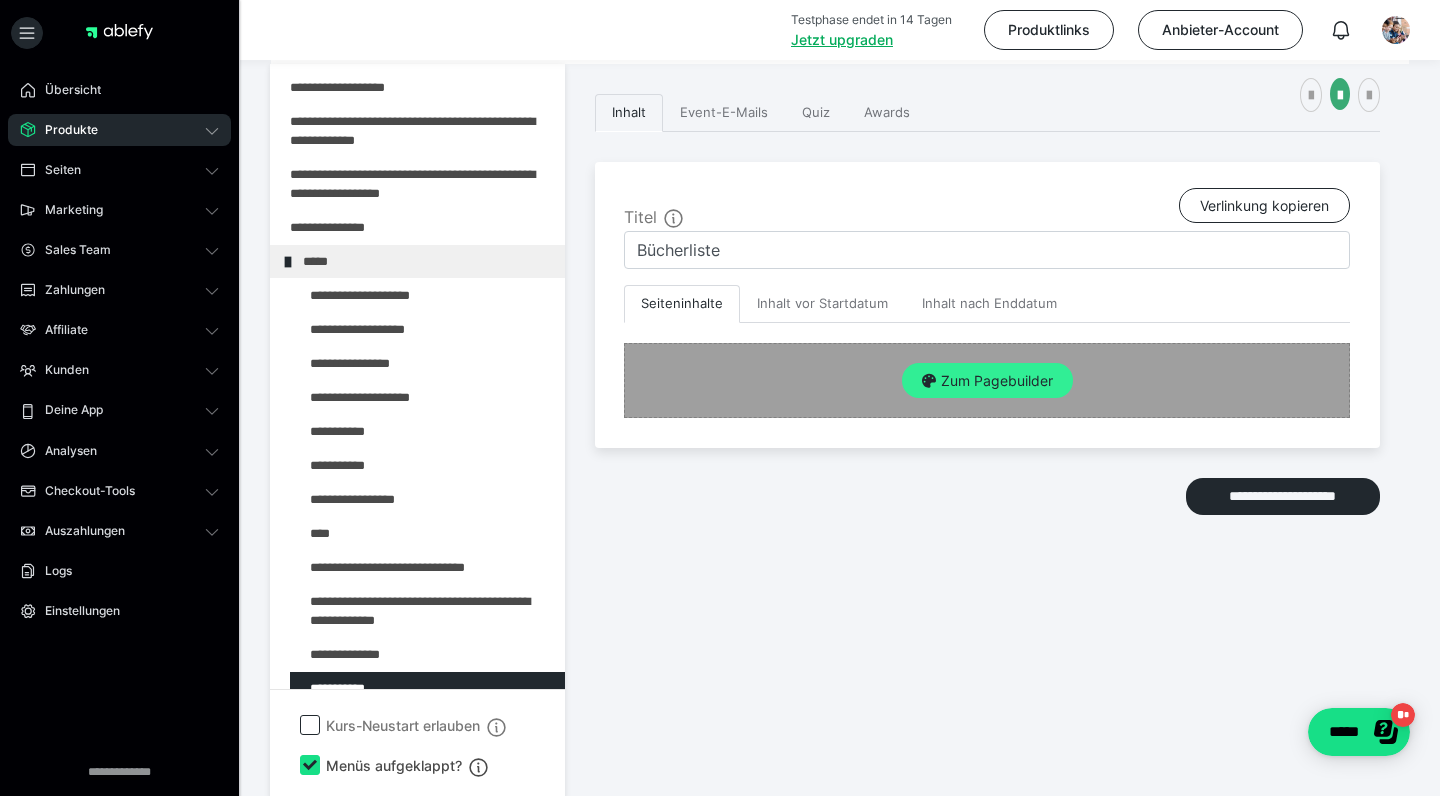 click on "Zum Pagebuilder" at bounding box center (987, 381) 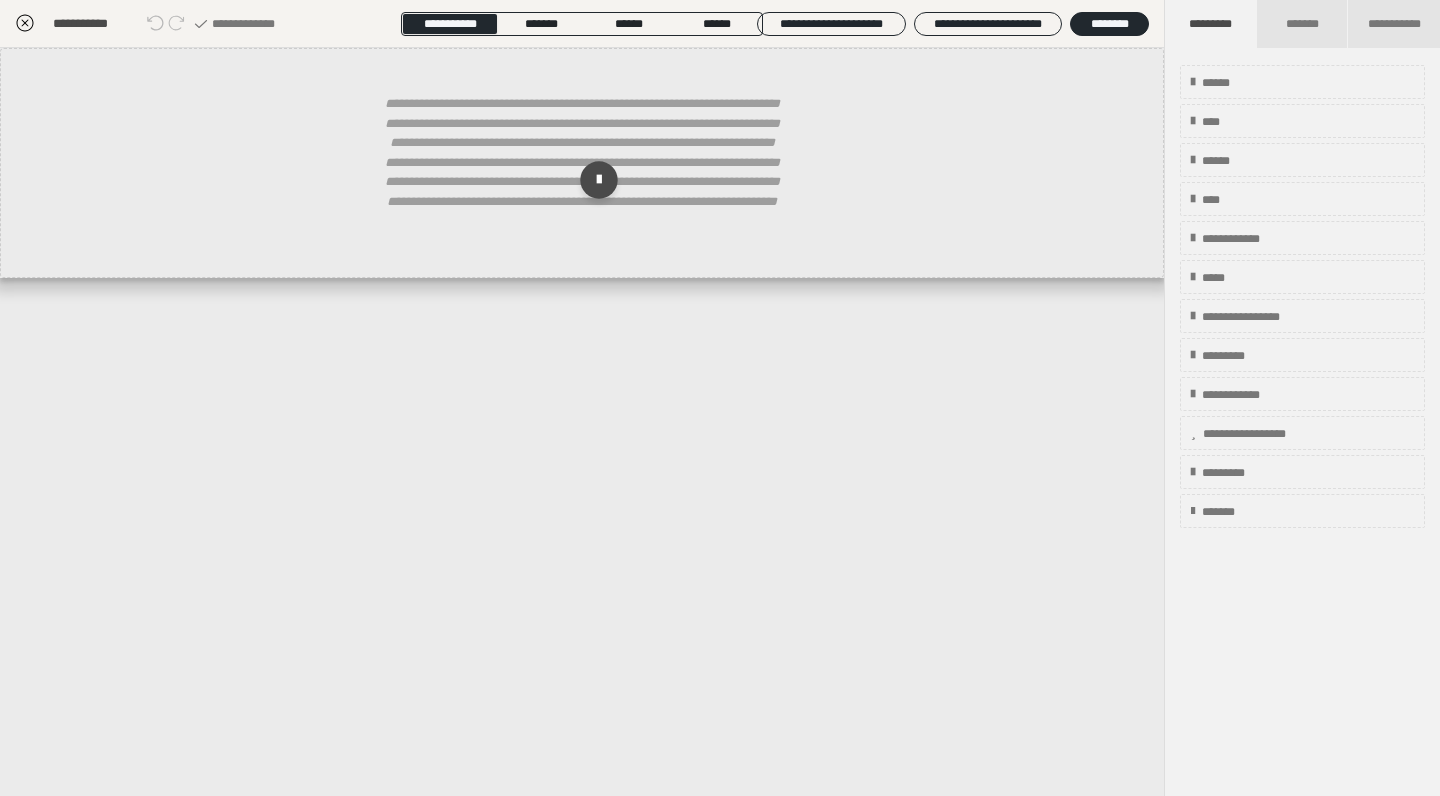 click on "**********" at bounding box center (582, 170) 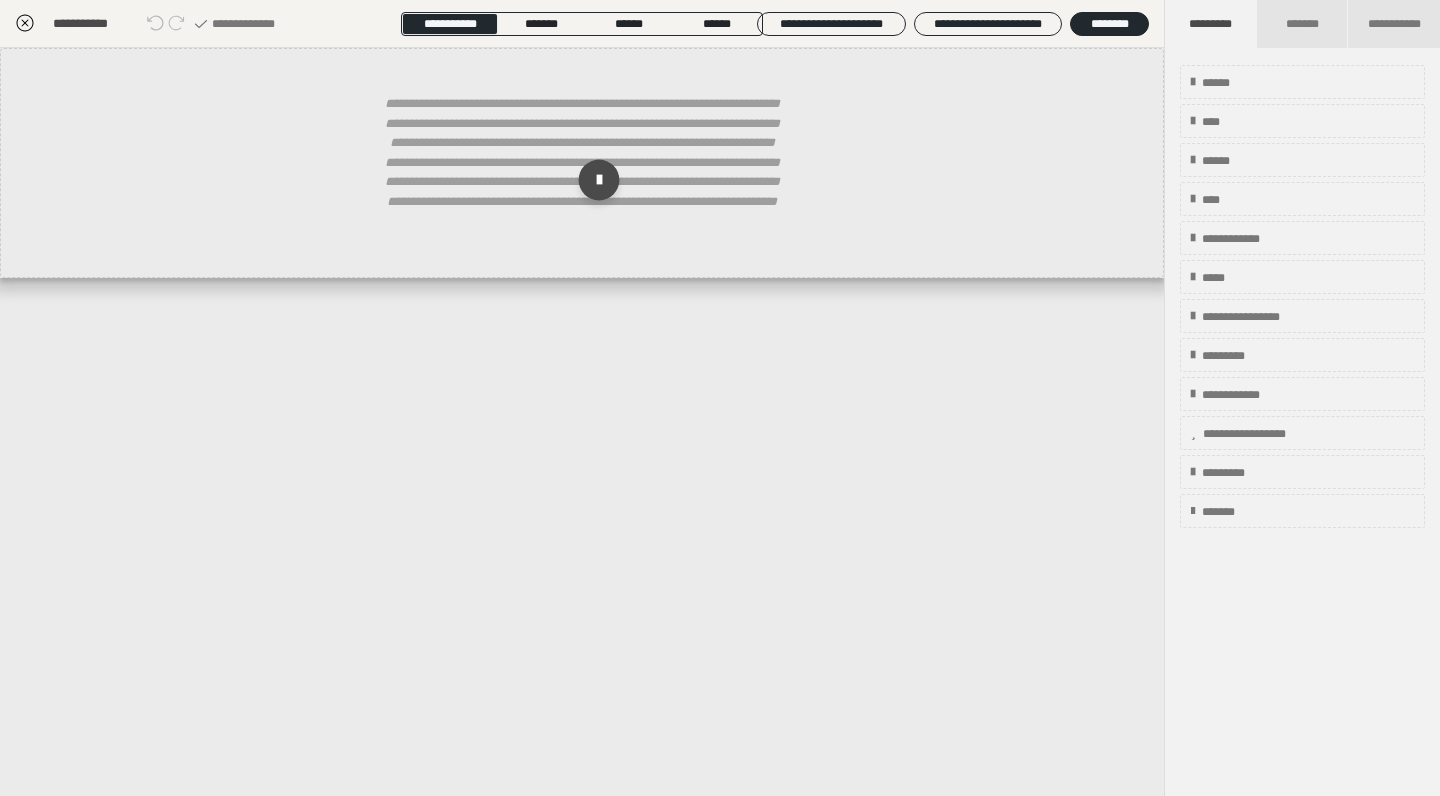click at bounding box center (599, 180) 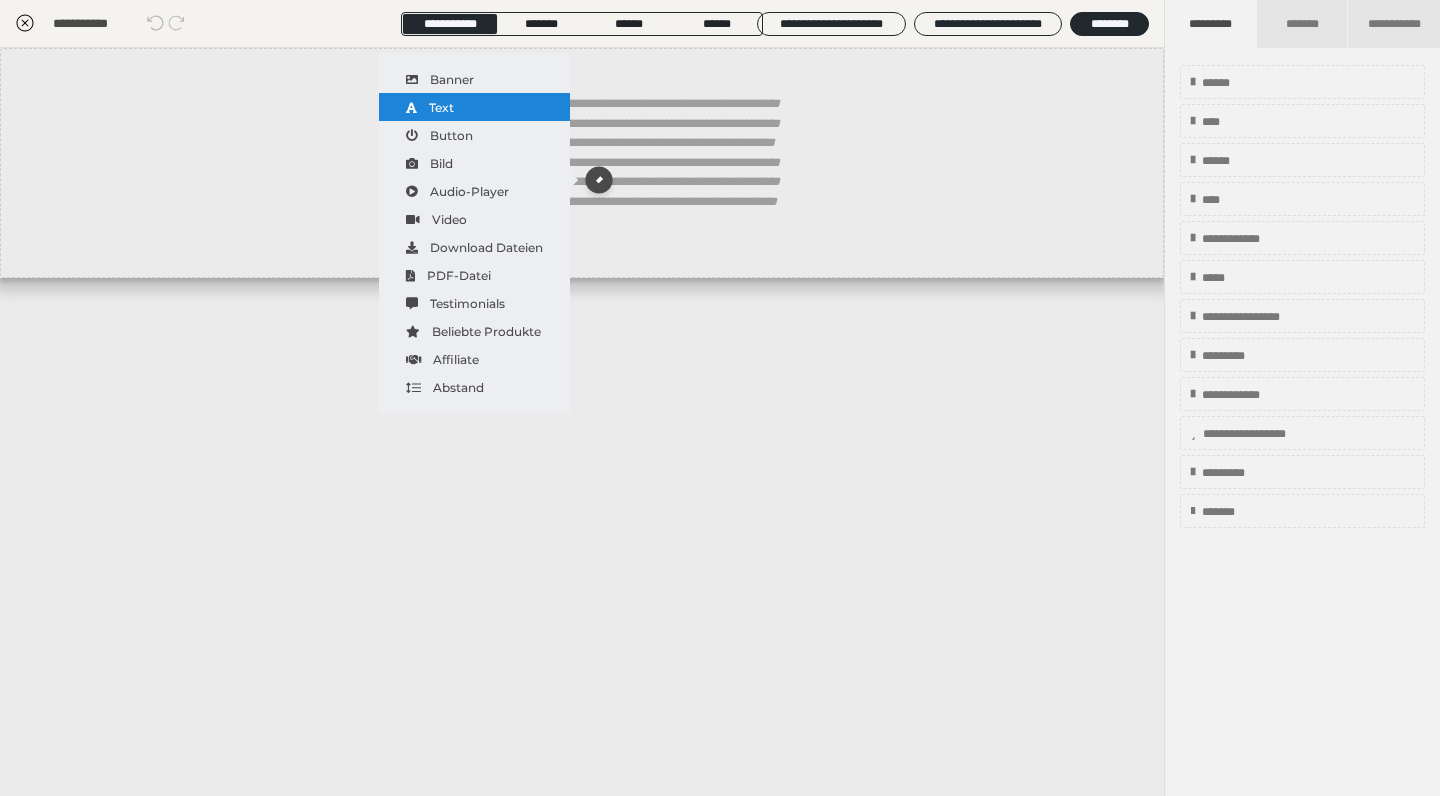 click on "Text" at bounding box center [474, 107] 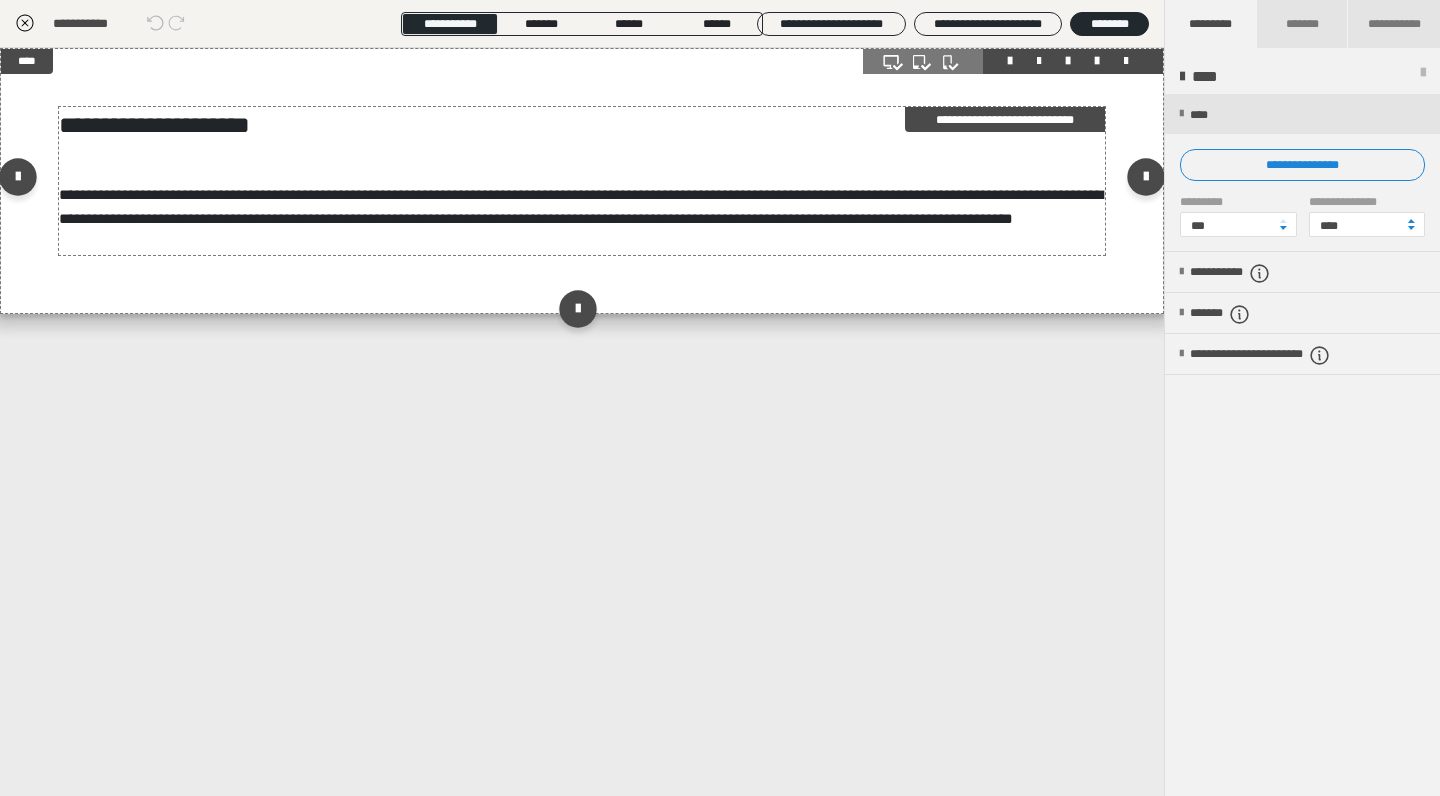 click on "**********" at bounding box center [582, 207] 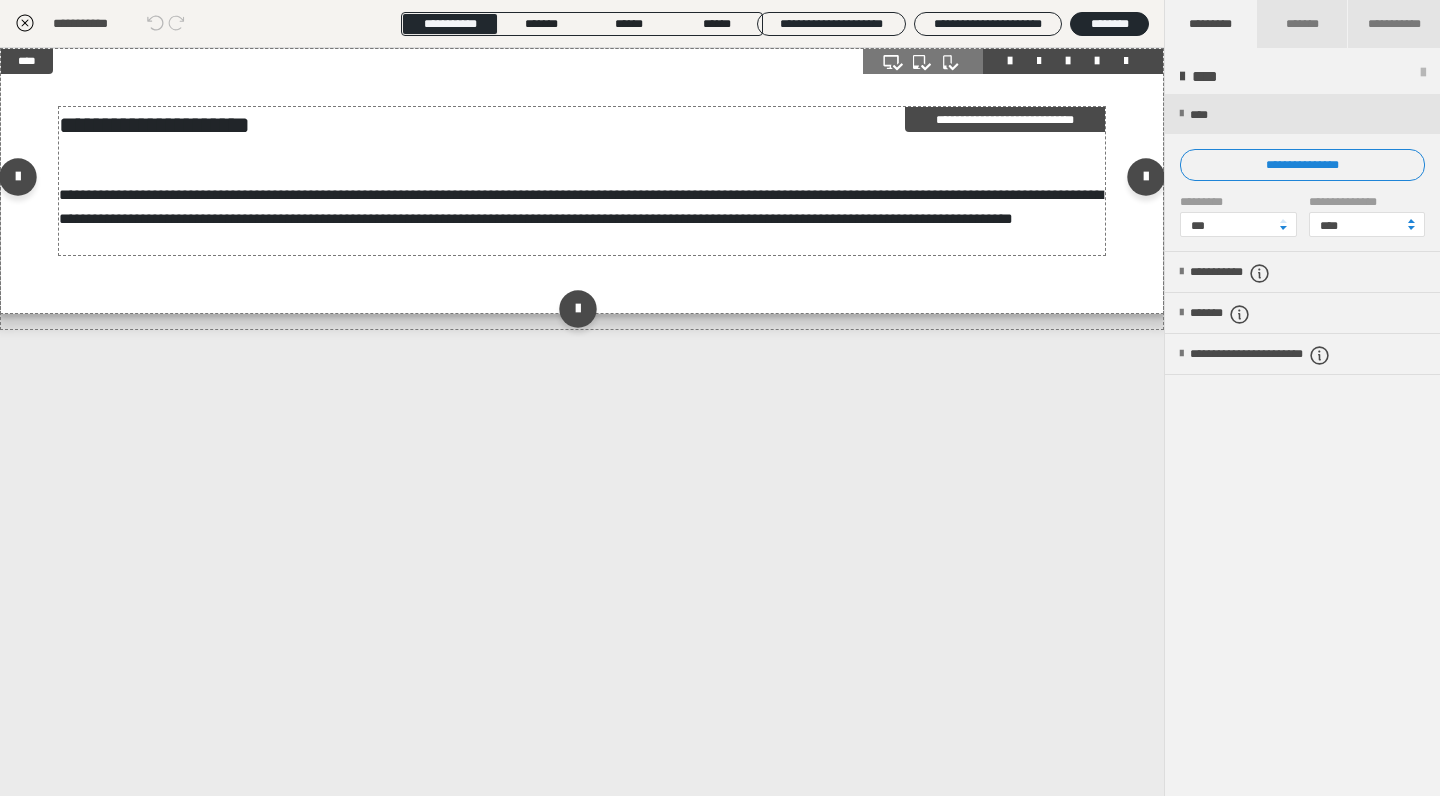 click on "**********" at bounding box center (582, 207) 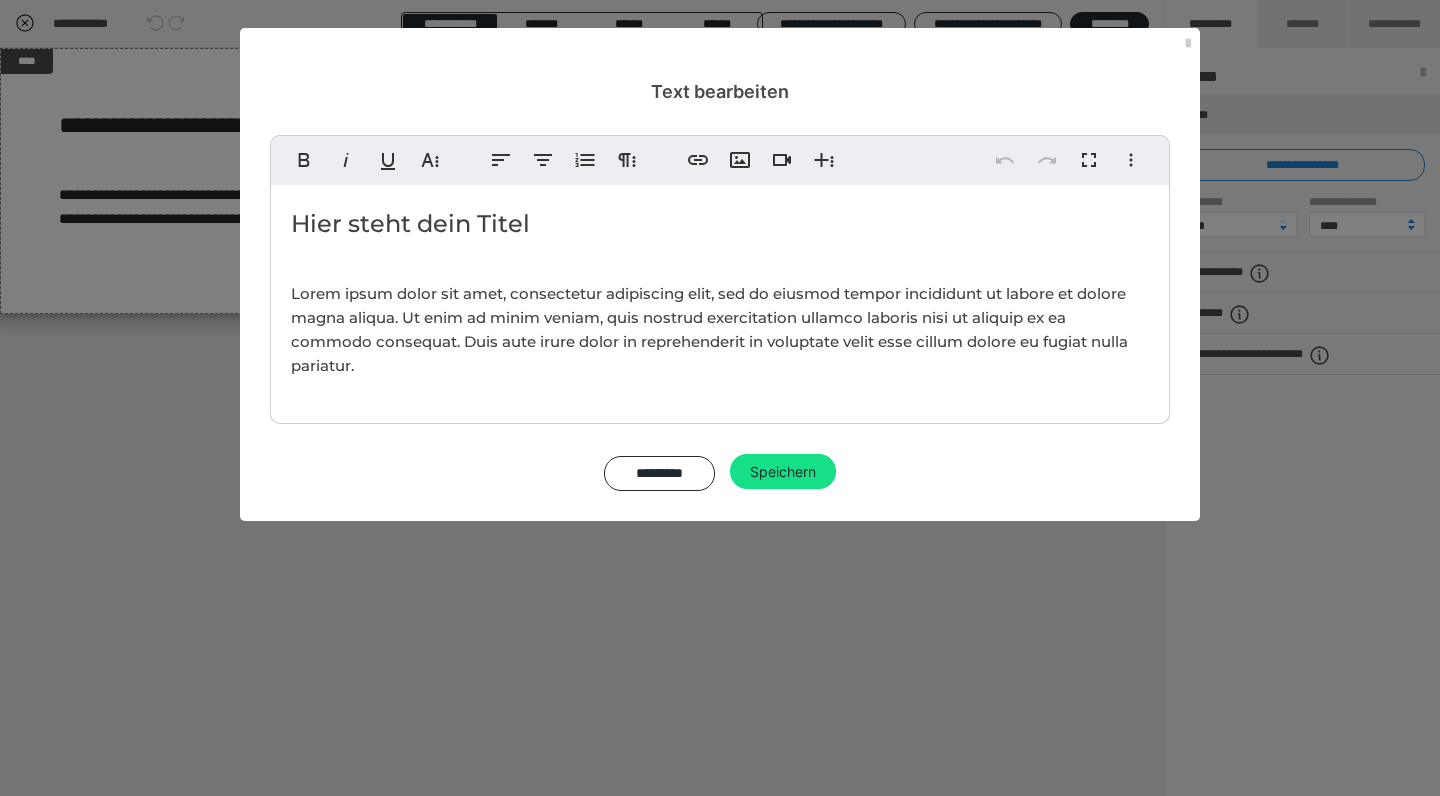 click on "Lorem ipsum dolor sit amet, consectetur adipiscing elit, sed do eiusmod tempor incididunt ut labore et dolore magna aliqua. Ut enim ad minim veniam, quis nostrud exercitation ullamco laboris nisi ut aliquip ex ea commodo consequat. Duis aute irure dolor in reprehenderit in voluptate velit esse cillum dolore eu fugiat nulla pariatur." at bounding box center [709, 329] 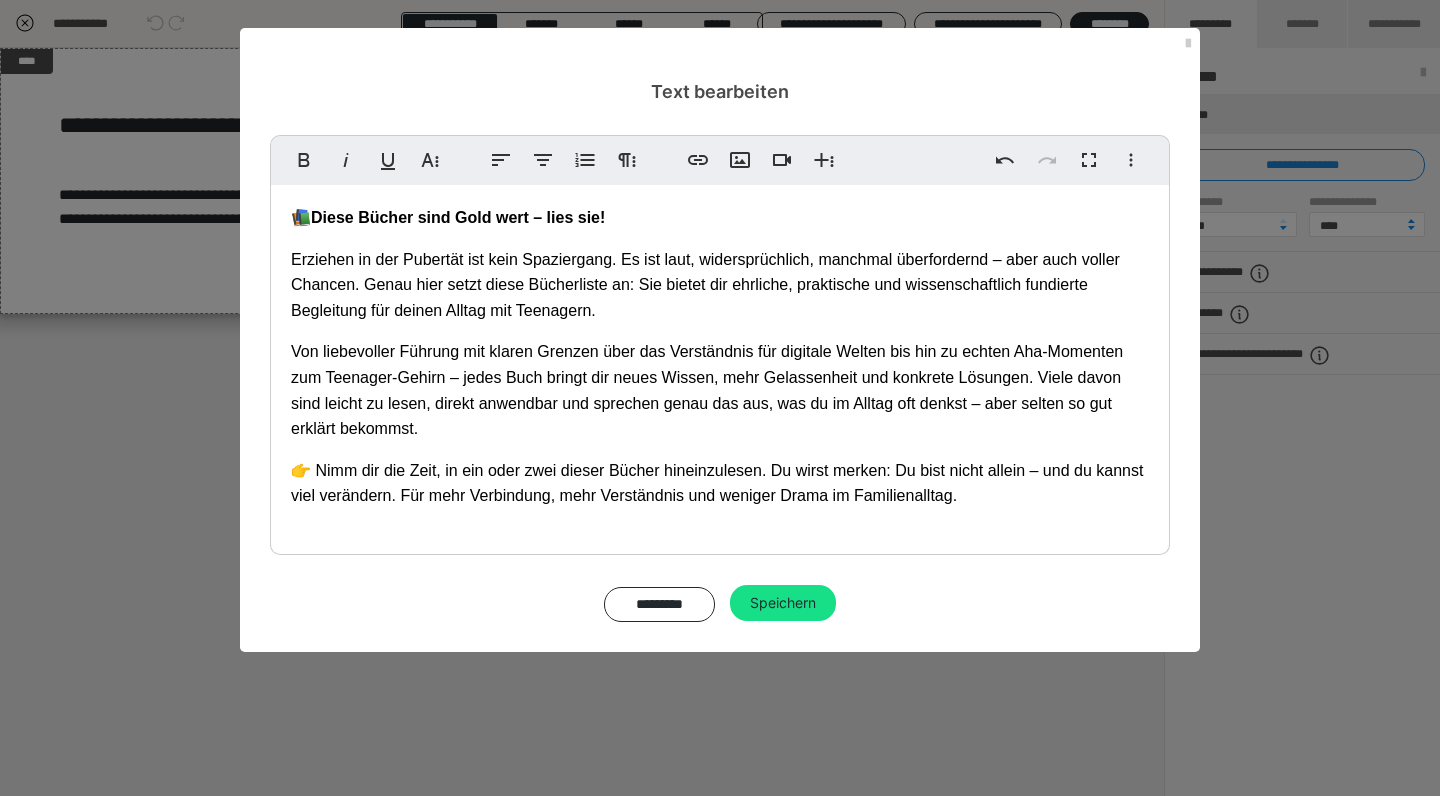 click on "Speichern" at bounding box center (783, 603) 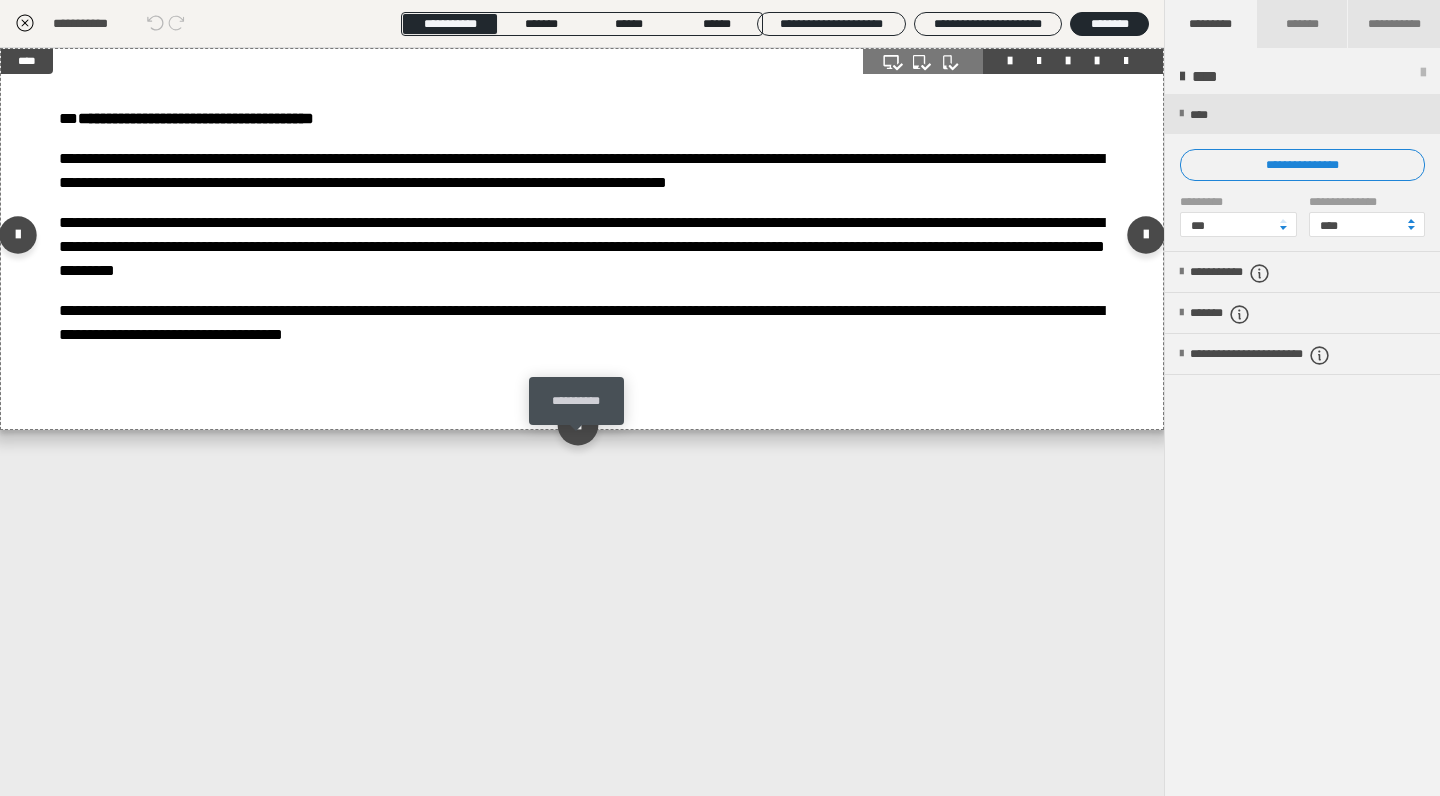 click at bounding box center [577, 424] 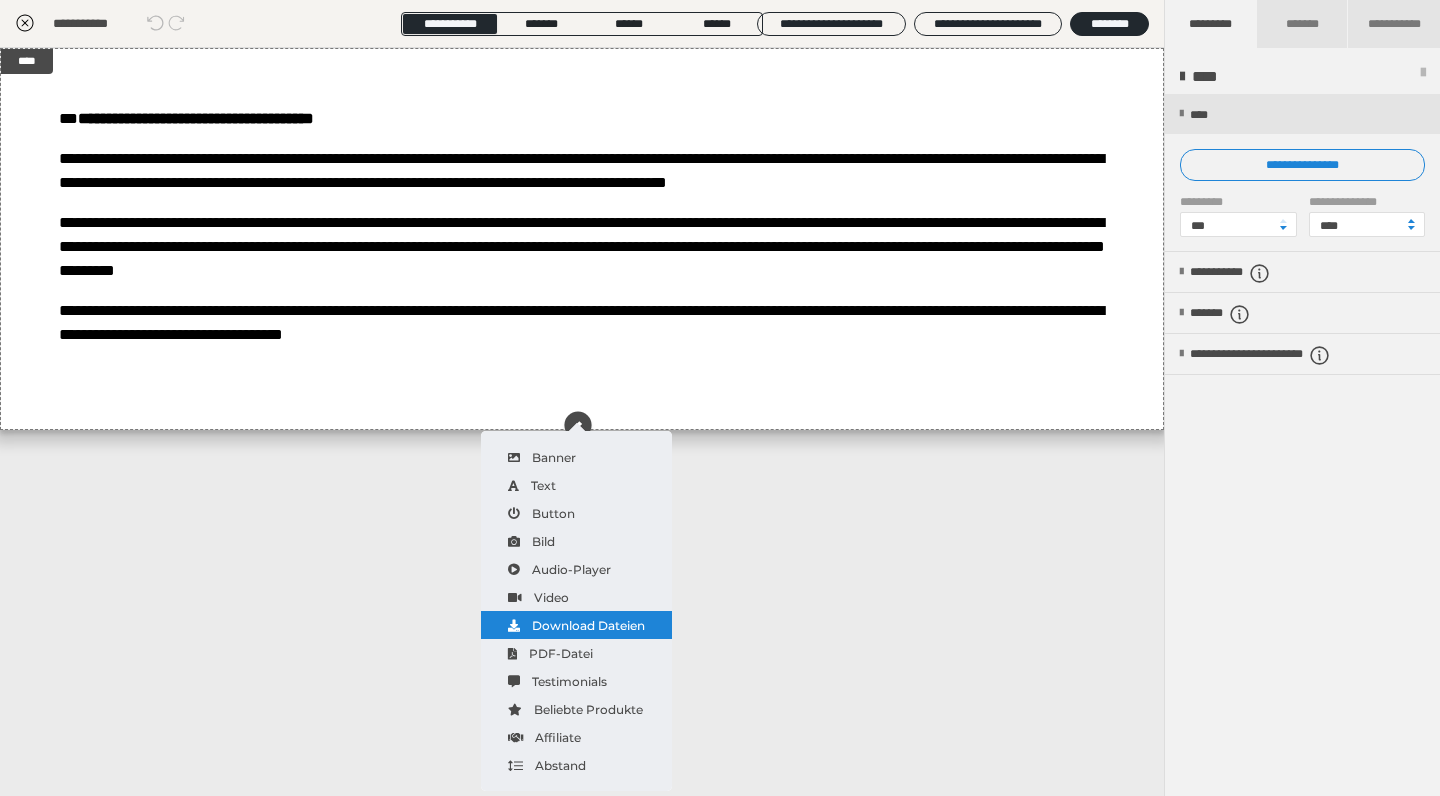 click on "Download Dateien" at bounding box center (576, 625) 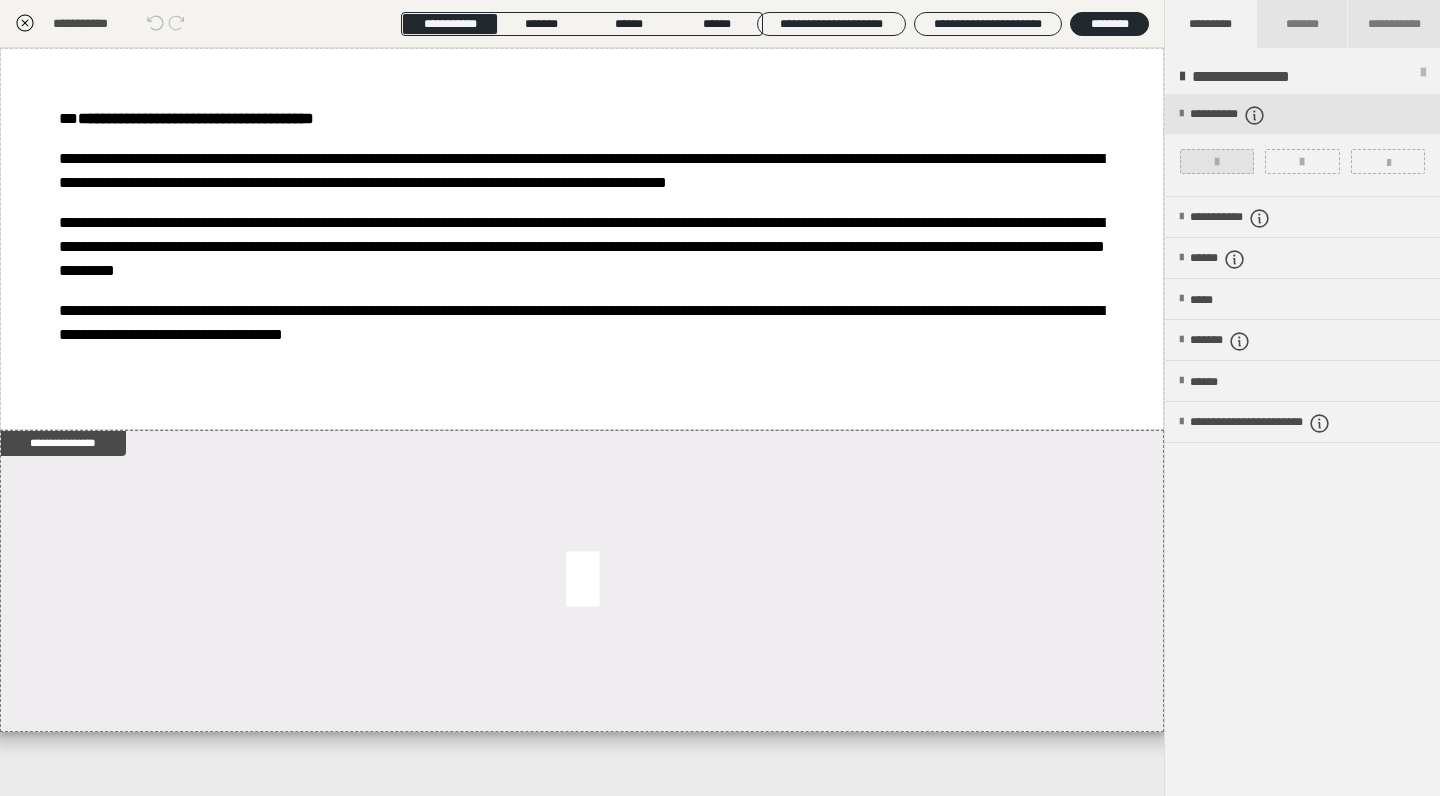 click at bounding box center (1217, 162) 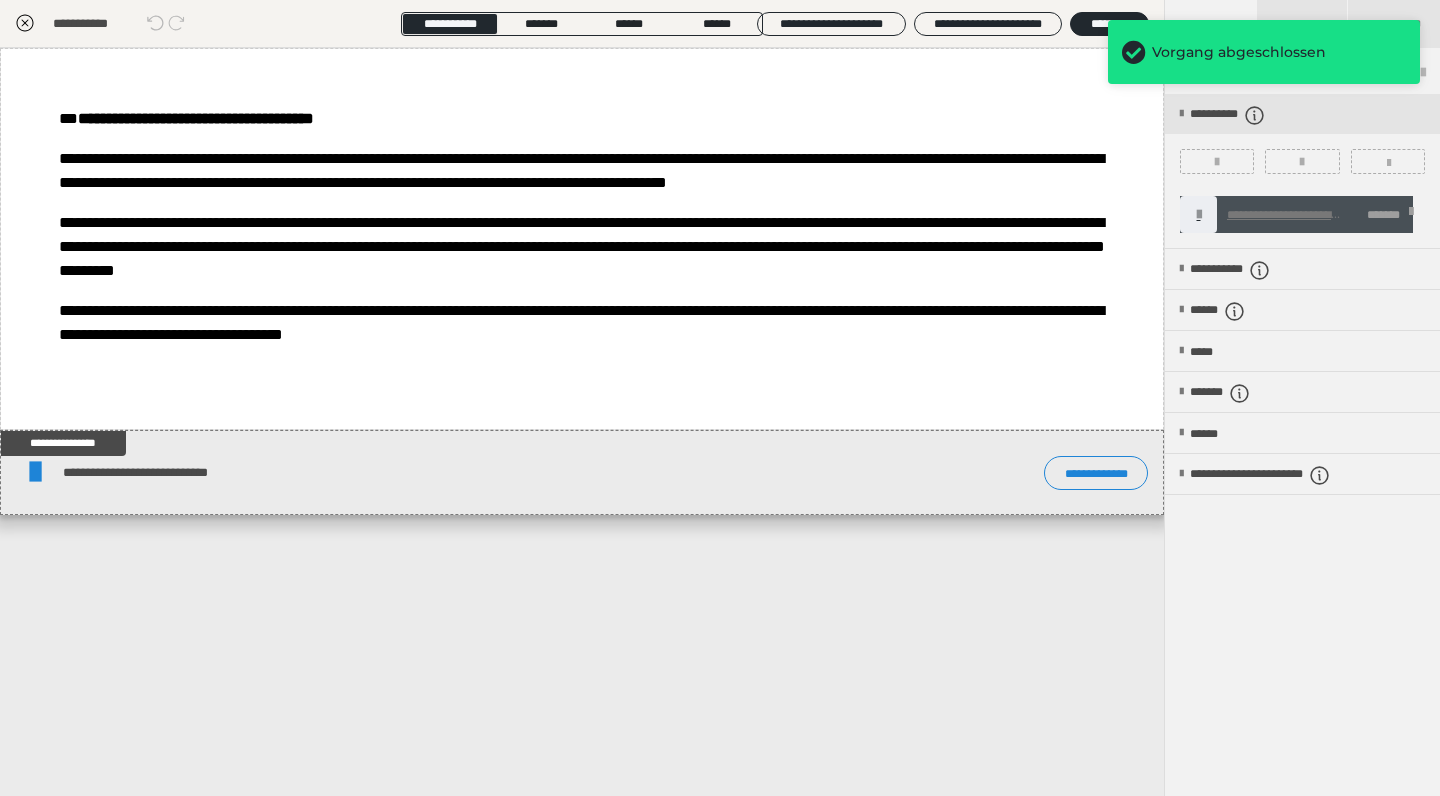 drag, startPoint x: 26, startPoint y: 27, endPoint x: 332, endPoint y: 261, distance: 385.21683 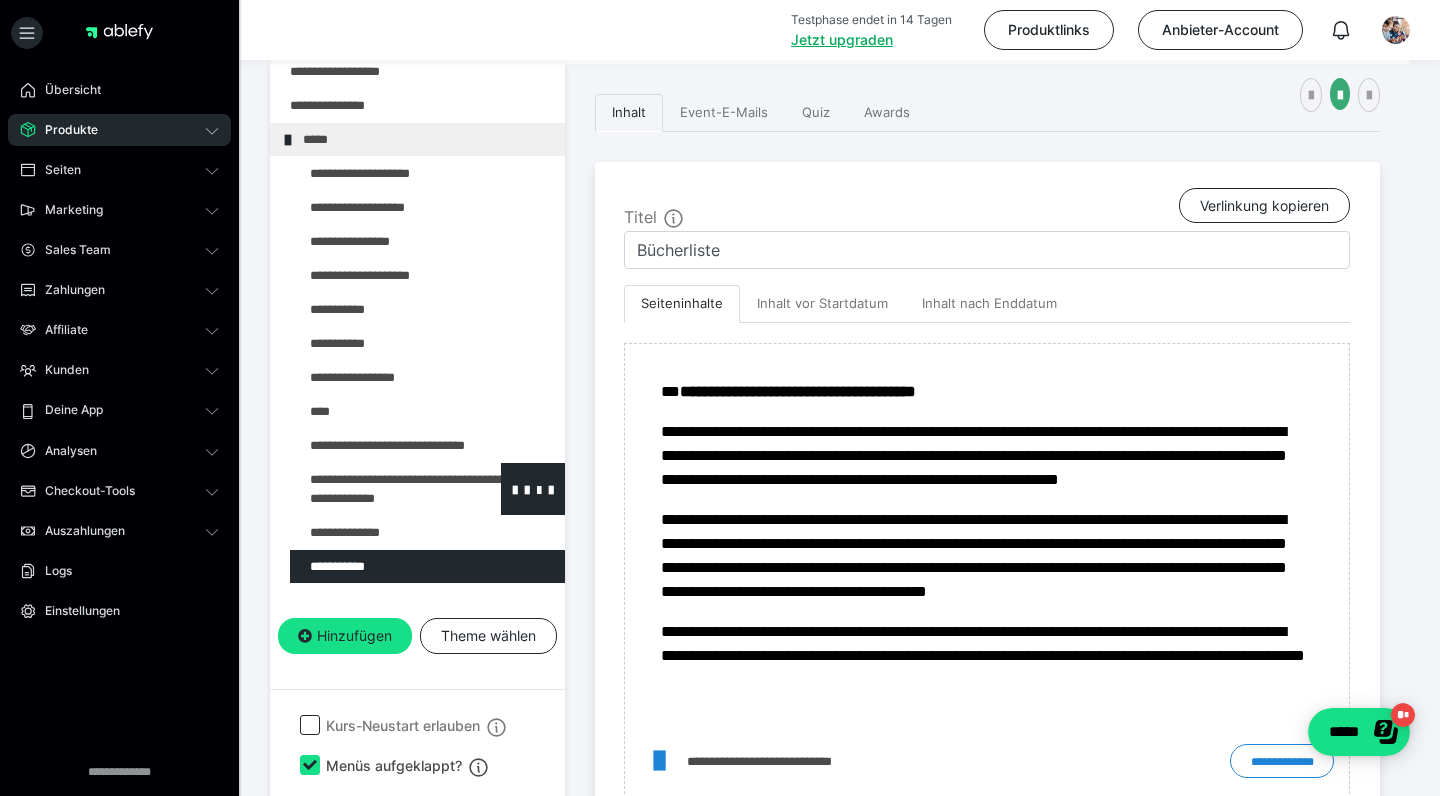 scroll, scrollTop: 284, scrollLeft: 0, axis: vertical 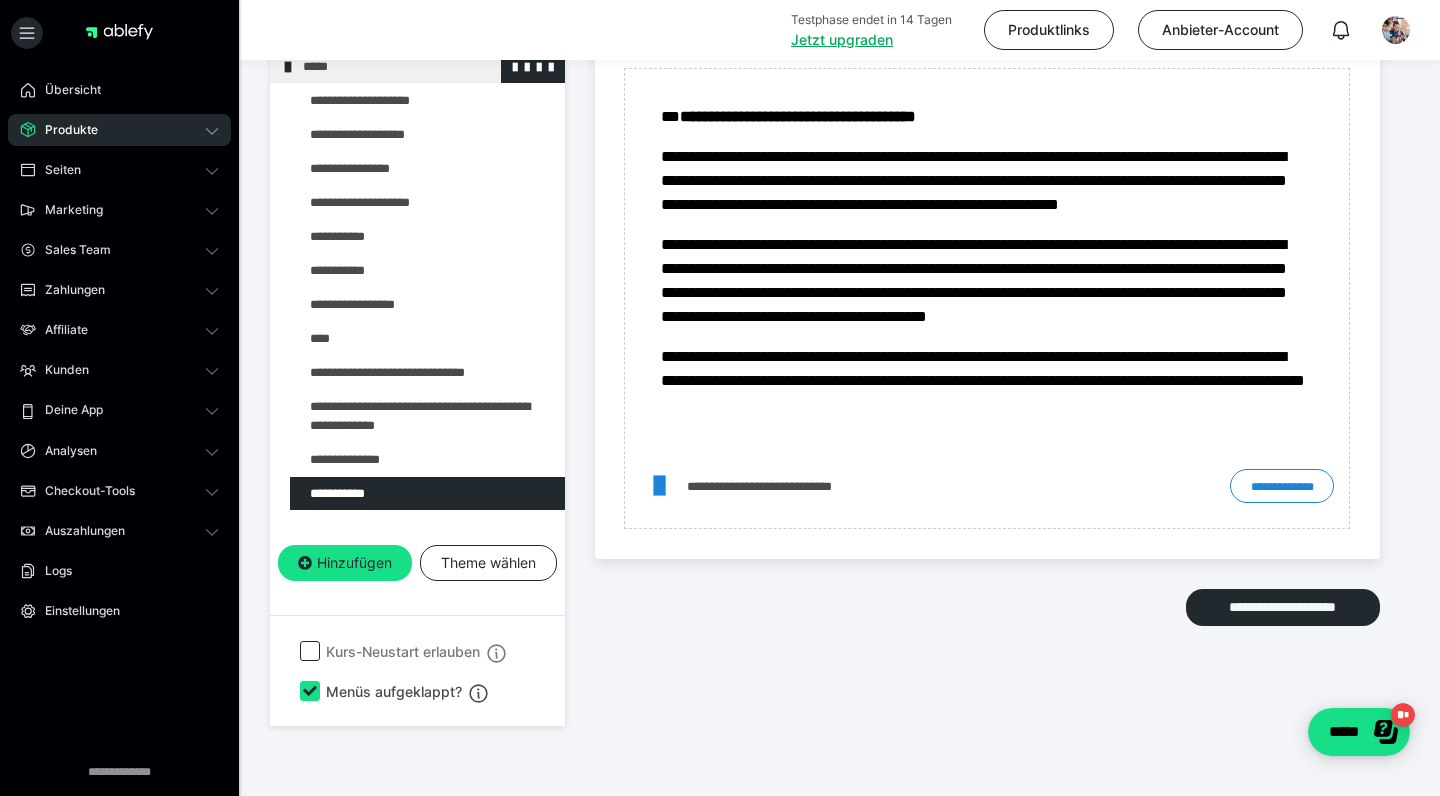 click at bounding box center [288, 66] 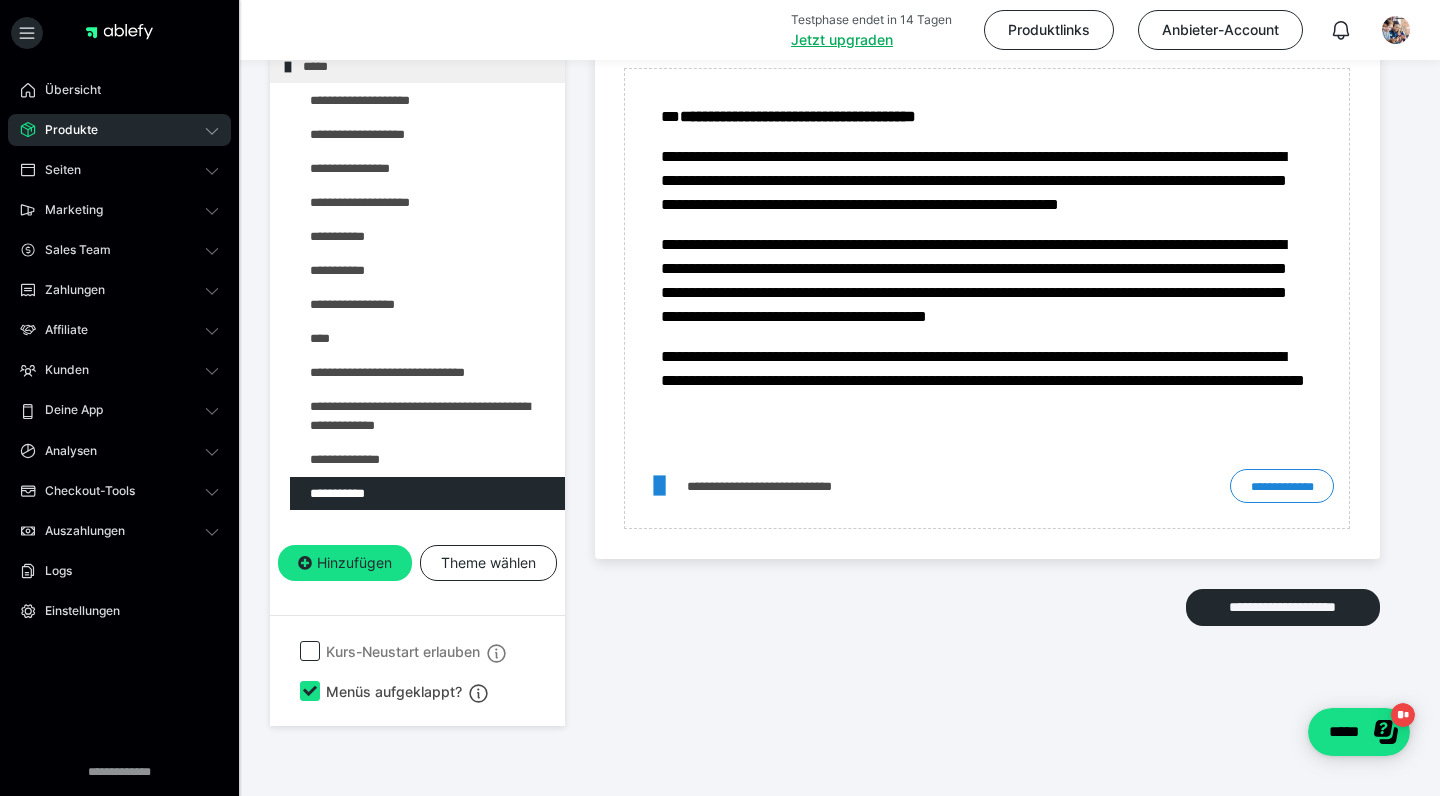 scroll, scrollTop: 0, scrollLeft: 0, axis: both 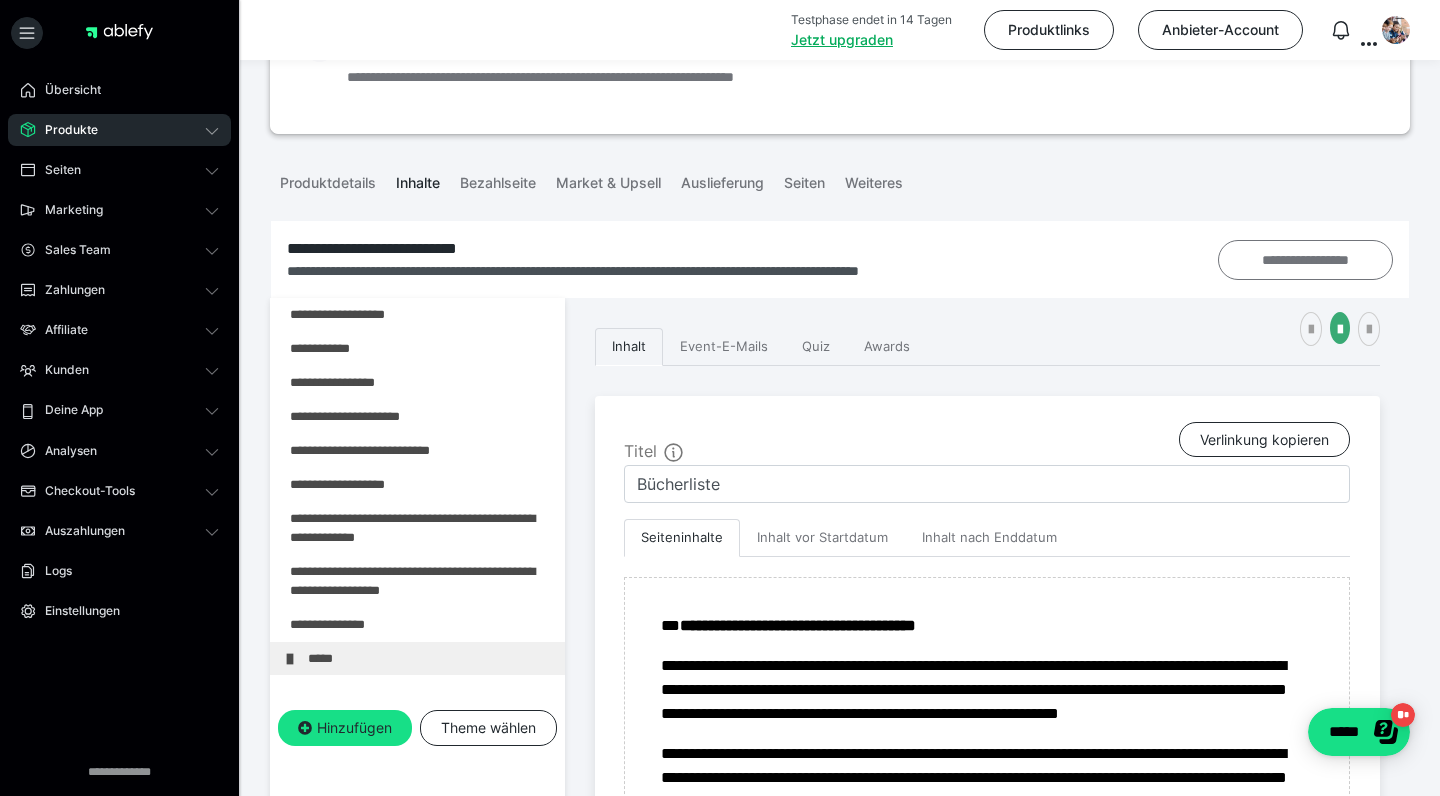 drag, startPoint x: 1329, startPoint y: 254, endPoint x: 1309, endPoint y: 274, distance: 28.284271 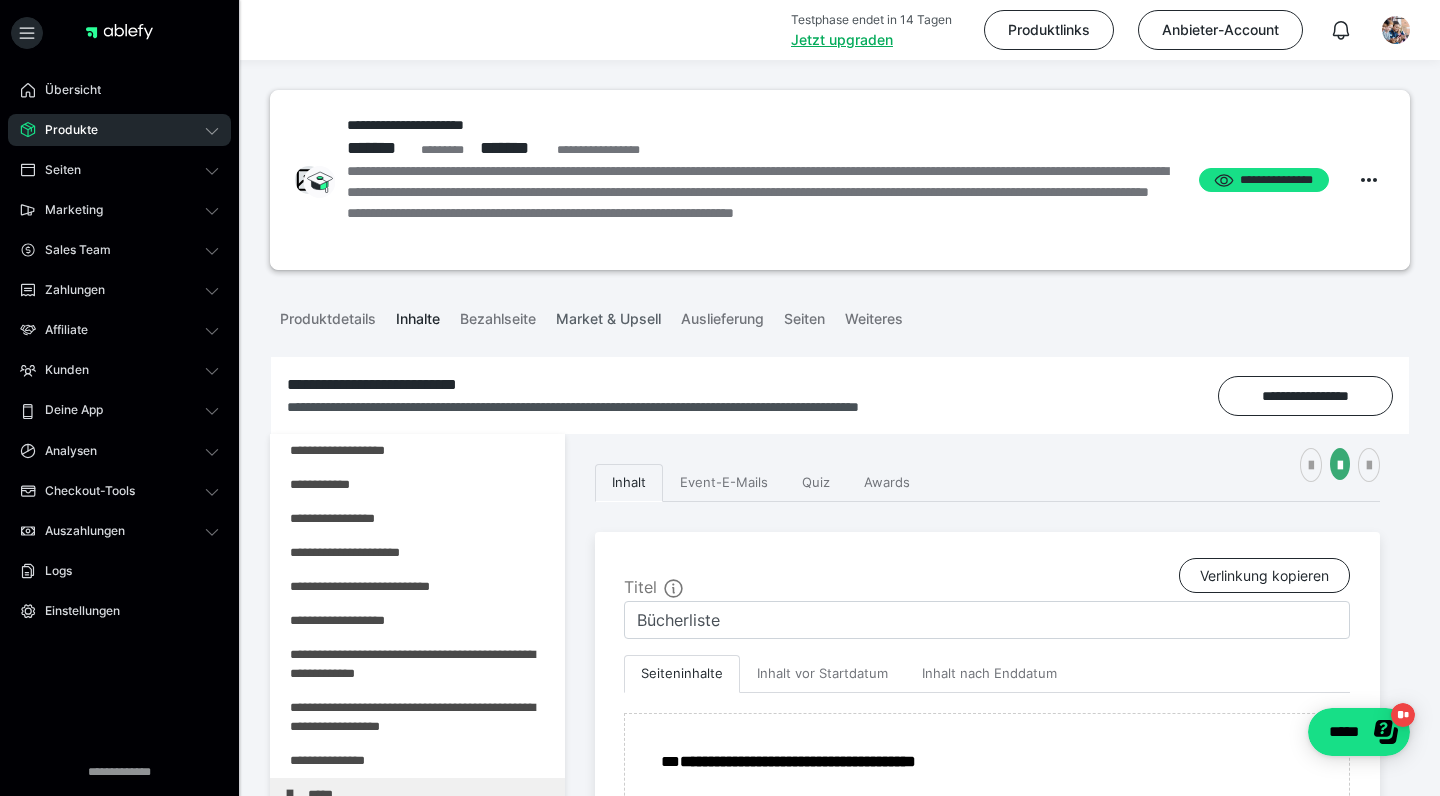 scroll, scrollTop: 0, scrollLeft: 0, axis: both 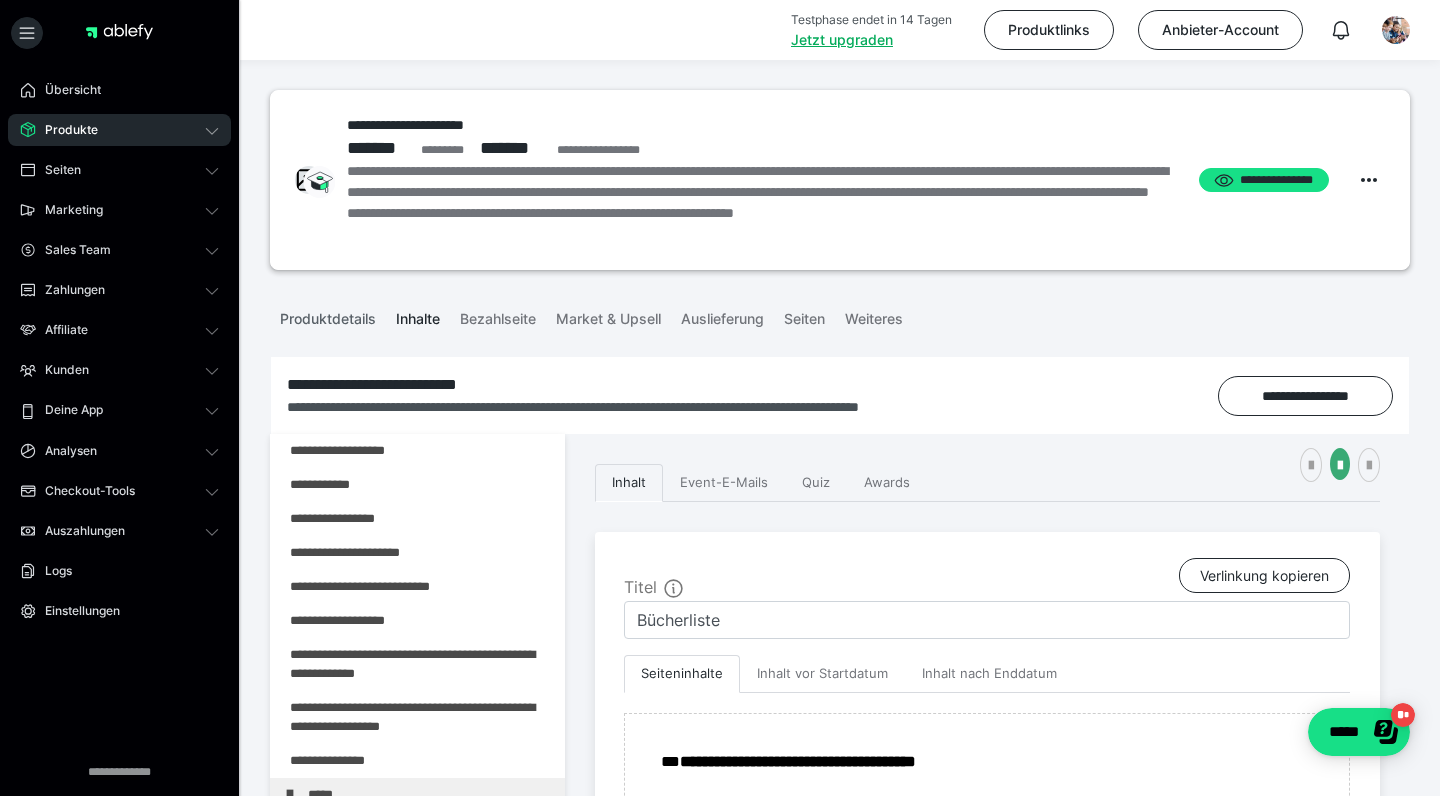 click on "Produktdetails" at bounding box center [328, 315] 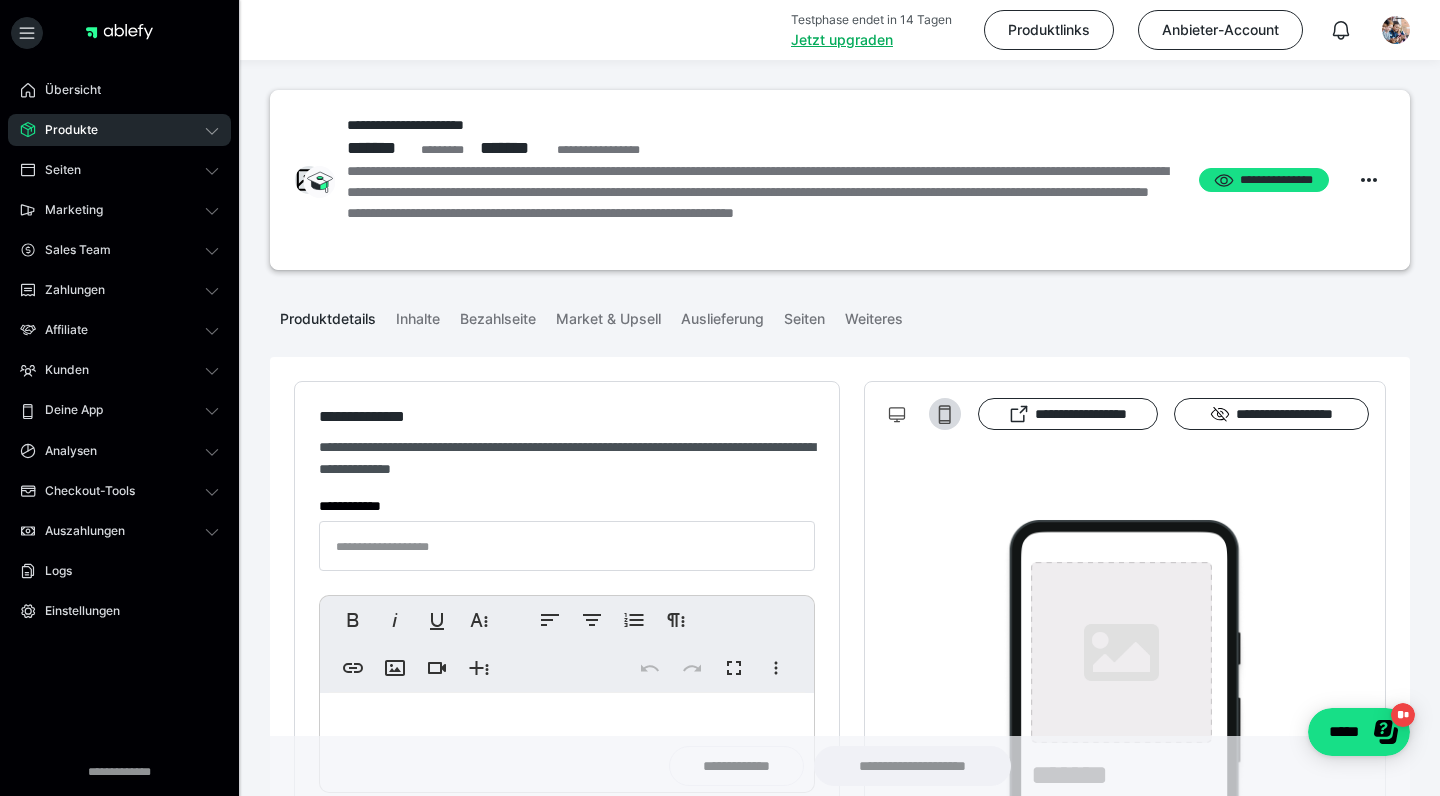 type on "**********" 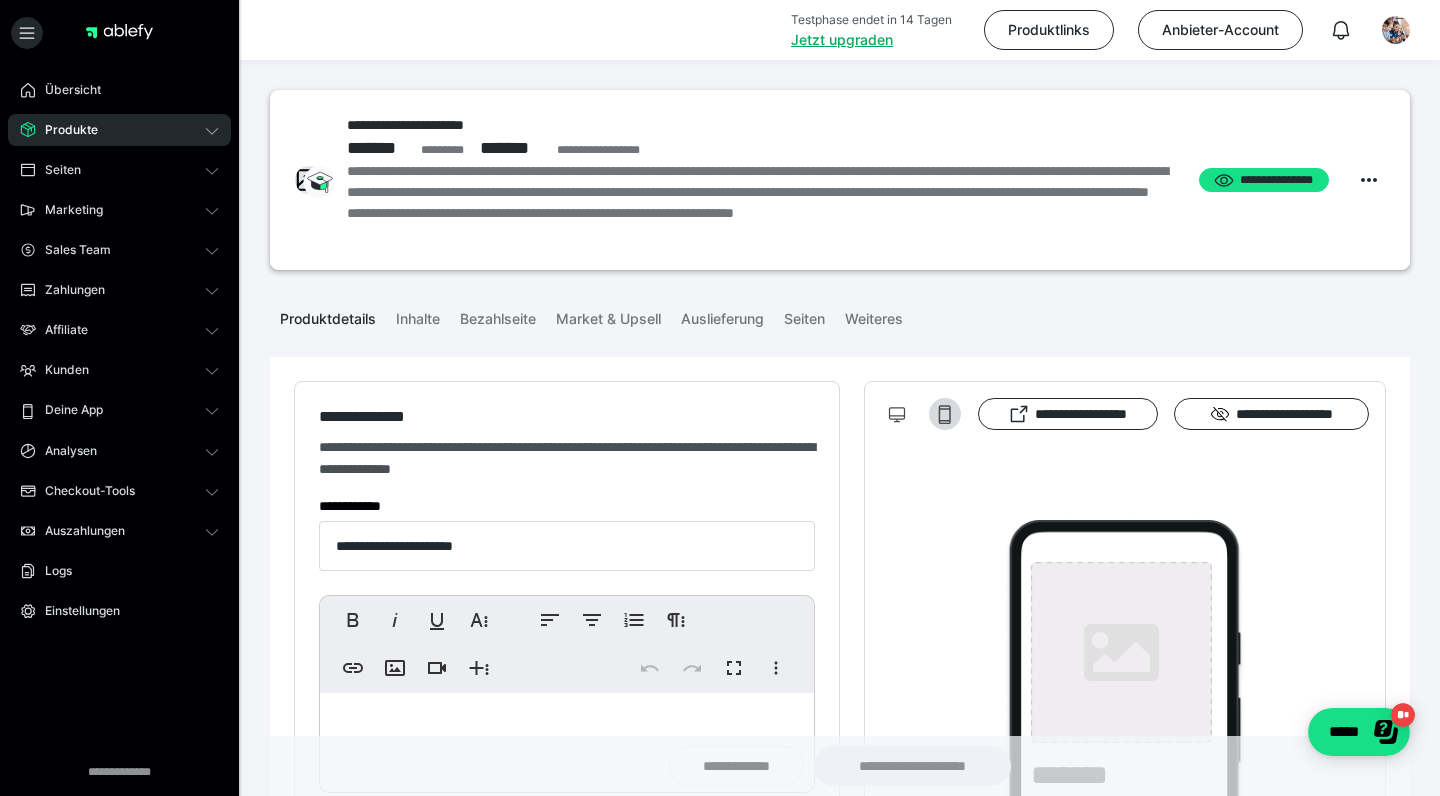 type on "**********" 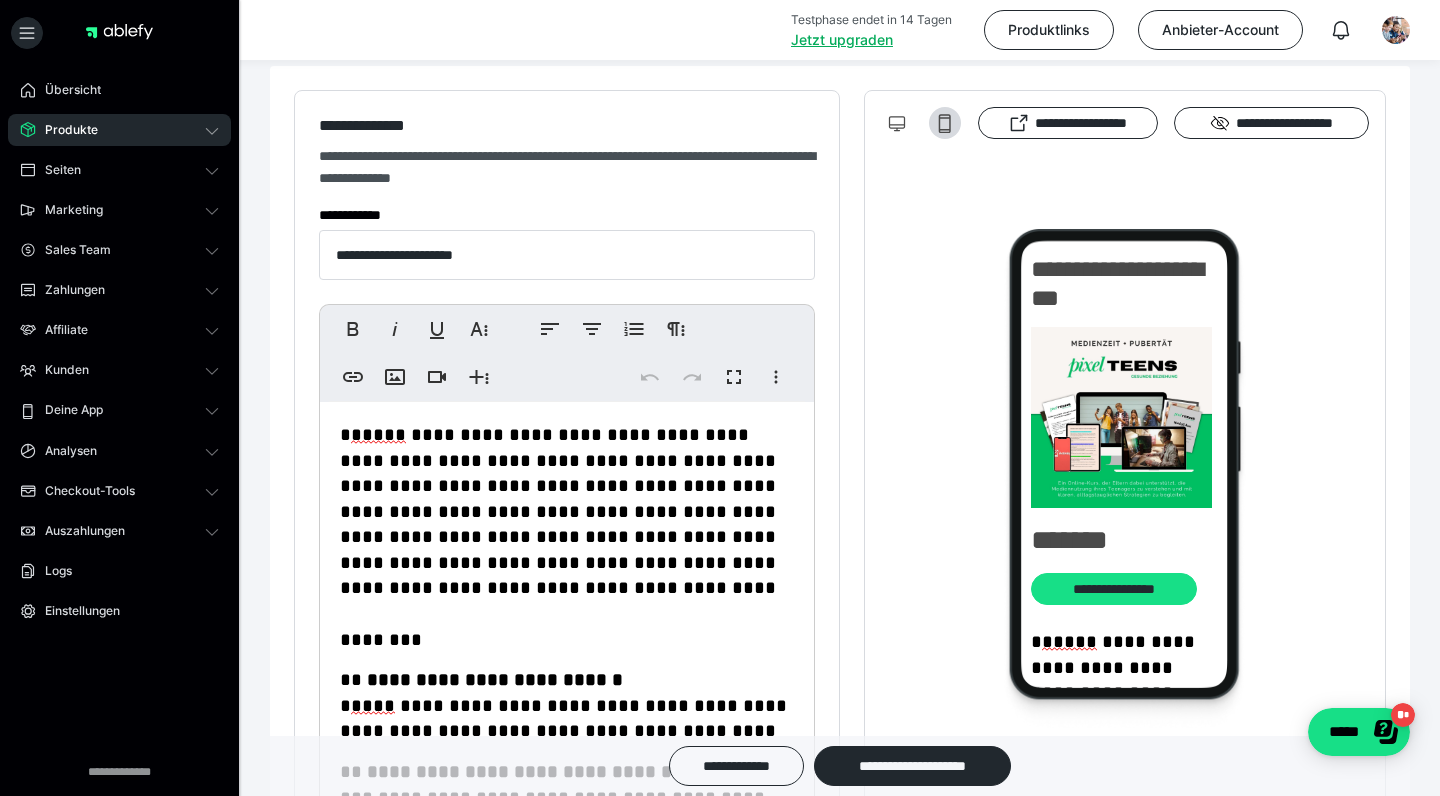 scroll, scrollTop: 298, scrollLeft: 0, axis: vertical 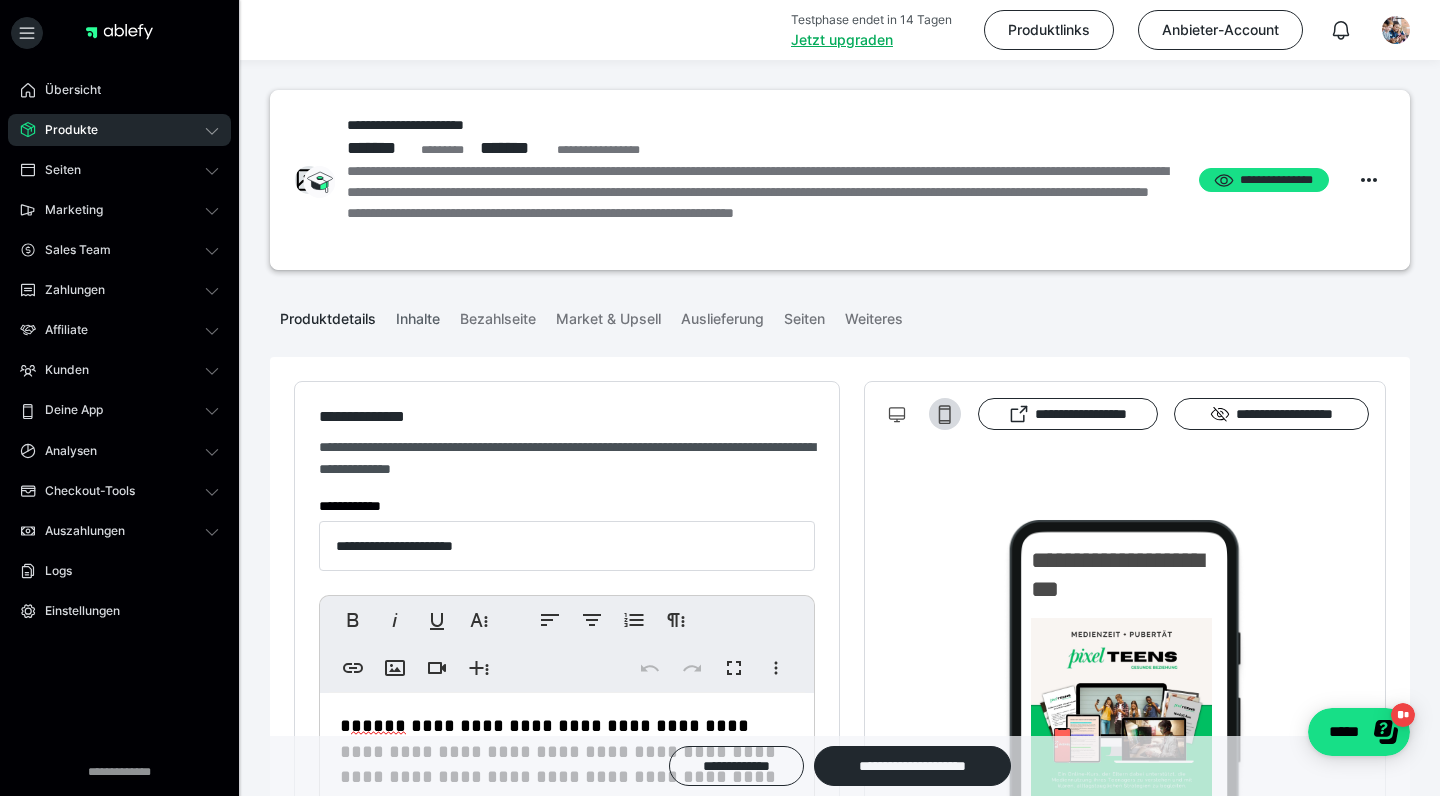 click on "Inhalte" at bounding box center [418, 315] 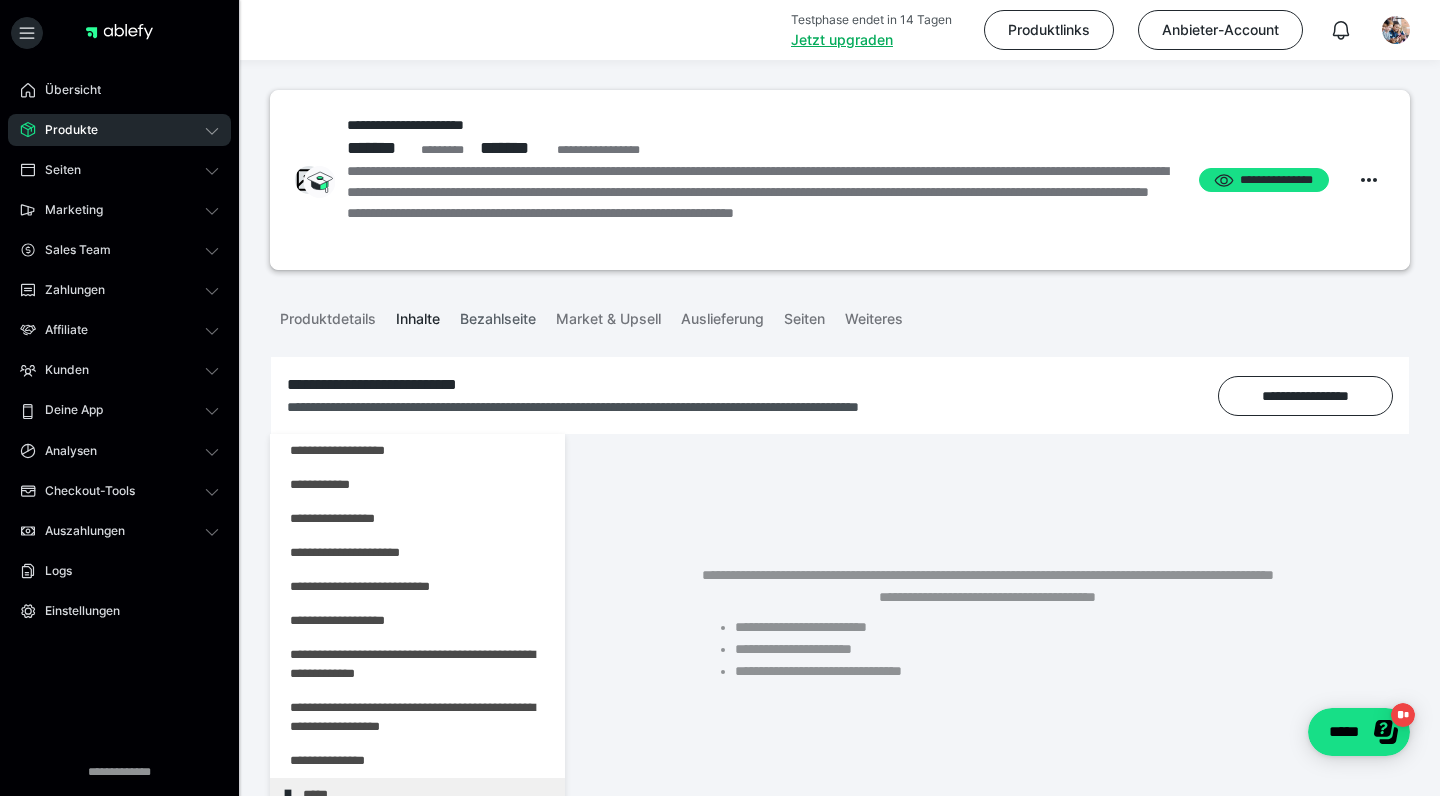 click on "Bezahlseite" at bounding box center (498, 315) 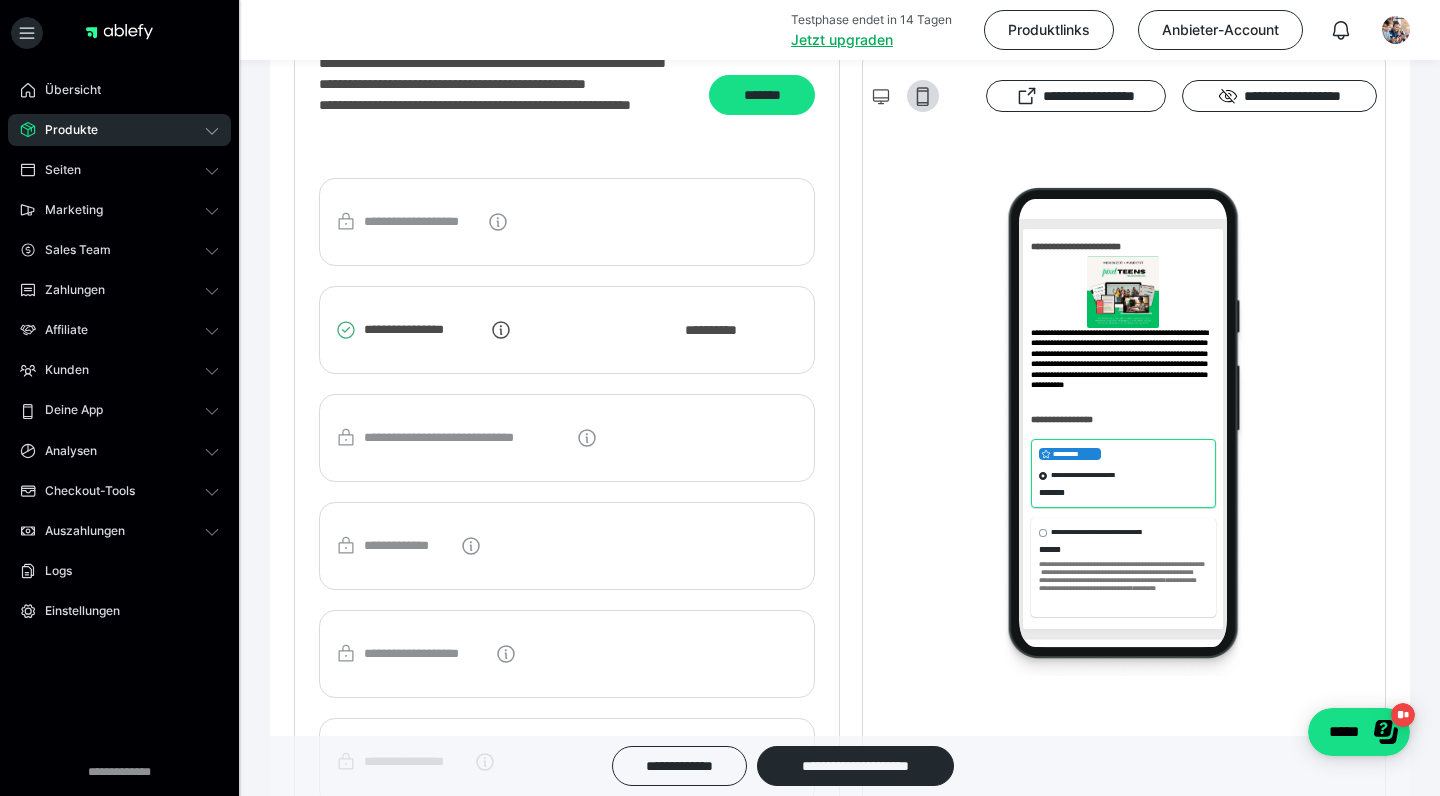 scroll, scrollTop: 3064, scrollLeft: 0, axis: vertical 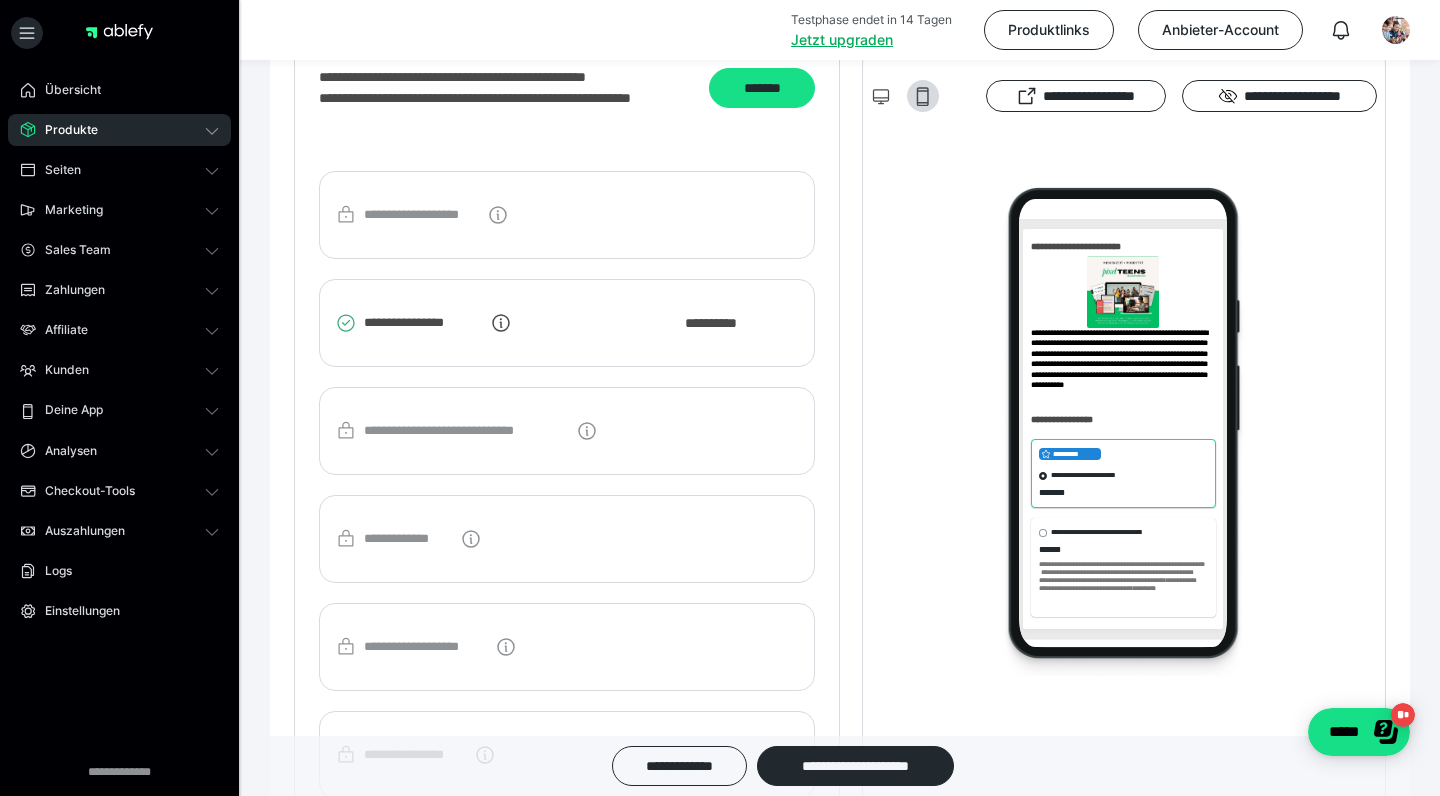 click on "**********" at bounding box center (422, 215) 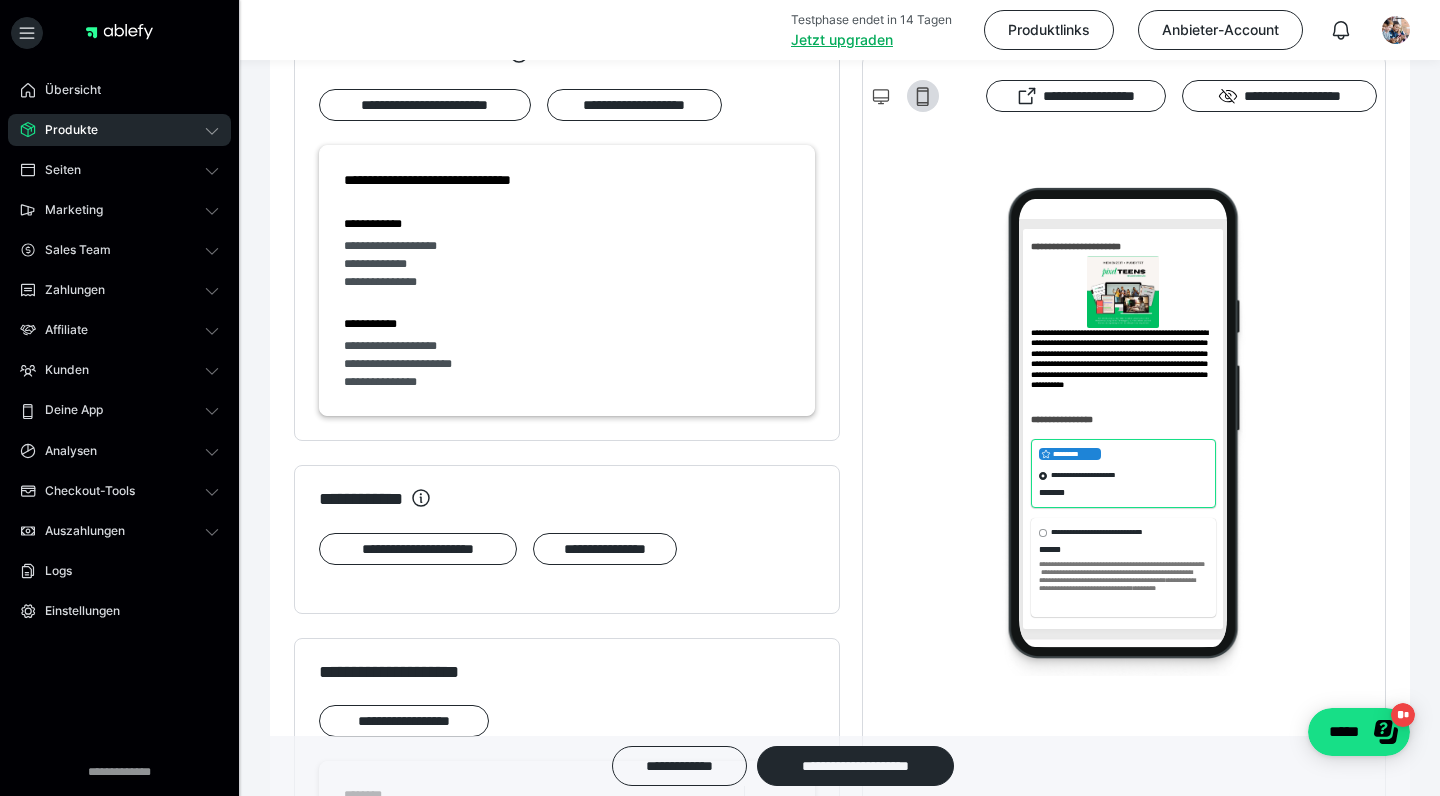 scroll, scrollTop: 1501, scrollLeft: 0, axis: vertical 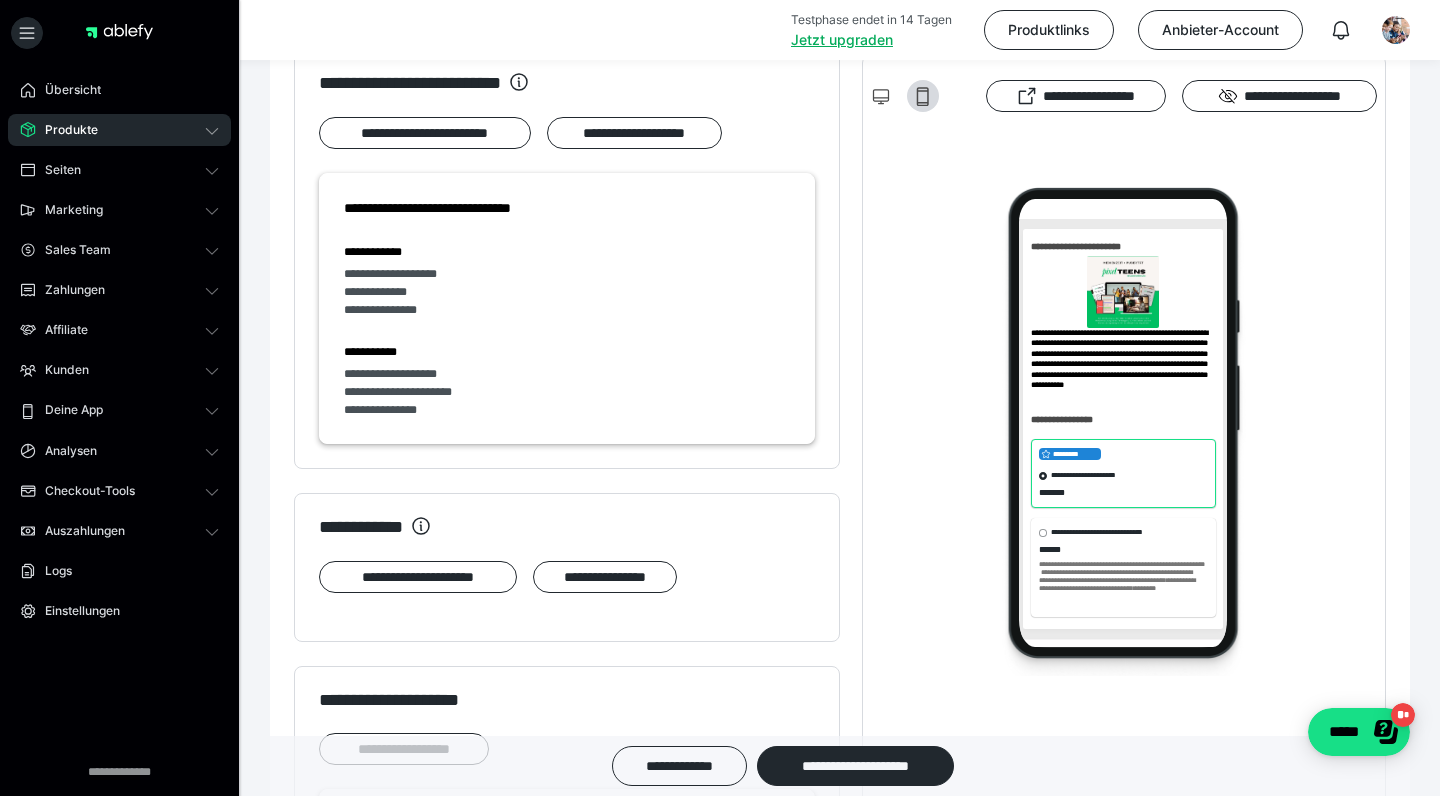click 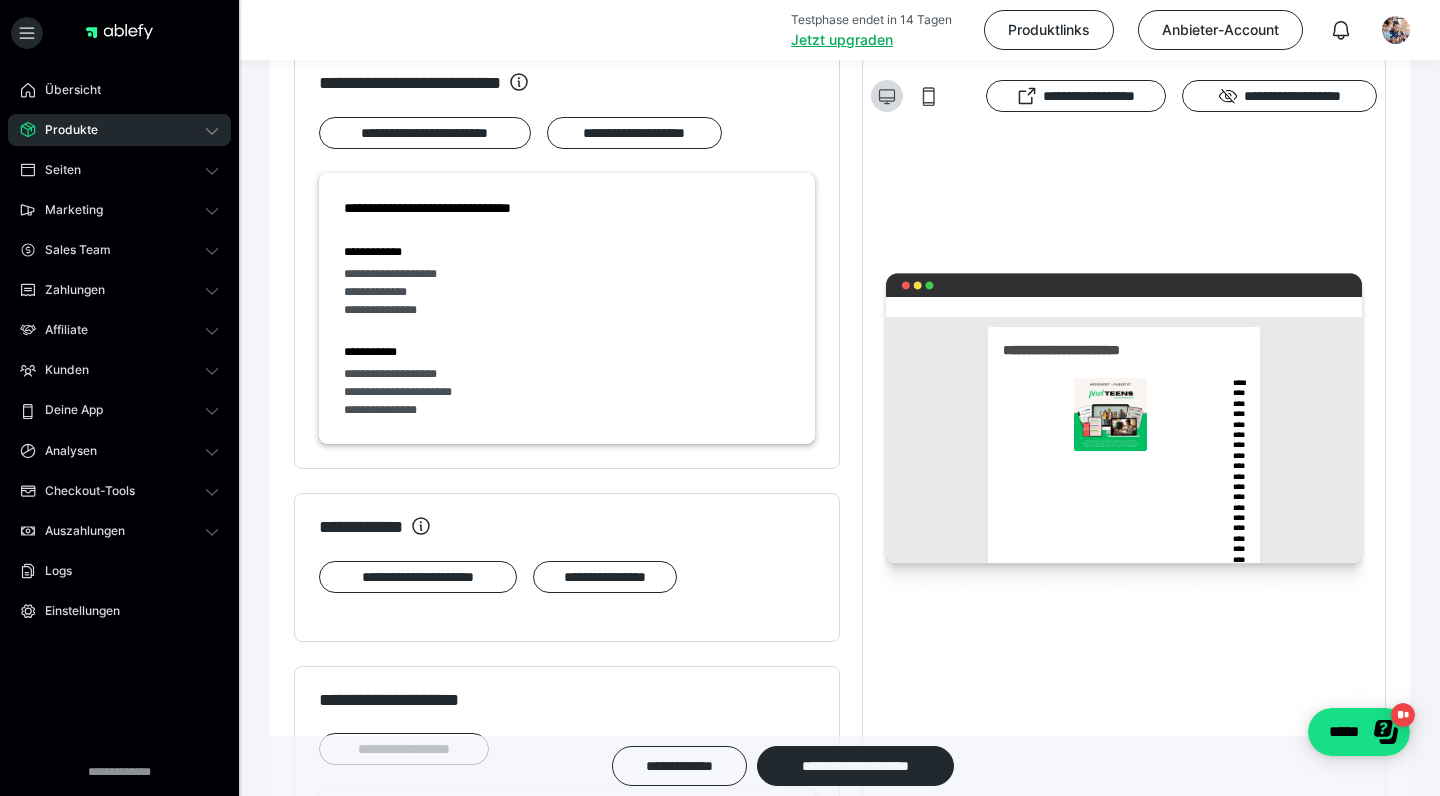 scroll, scrollTop: 0, scrollLeft: 0, axis: both 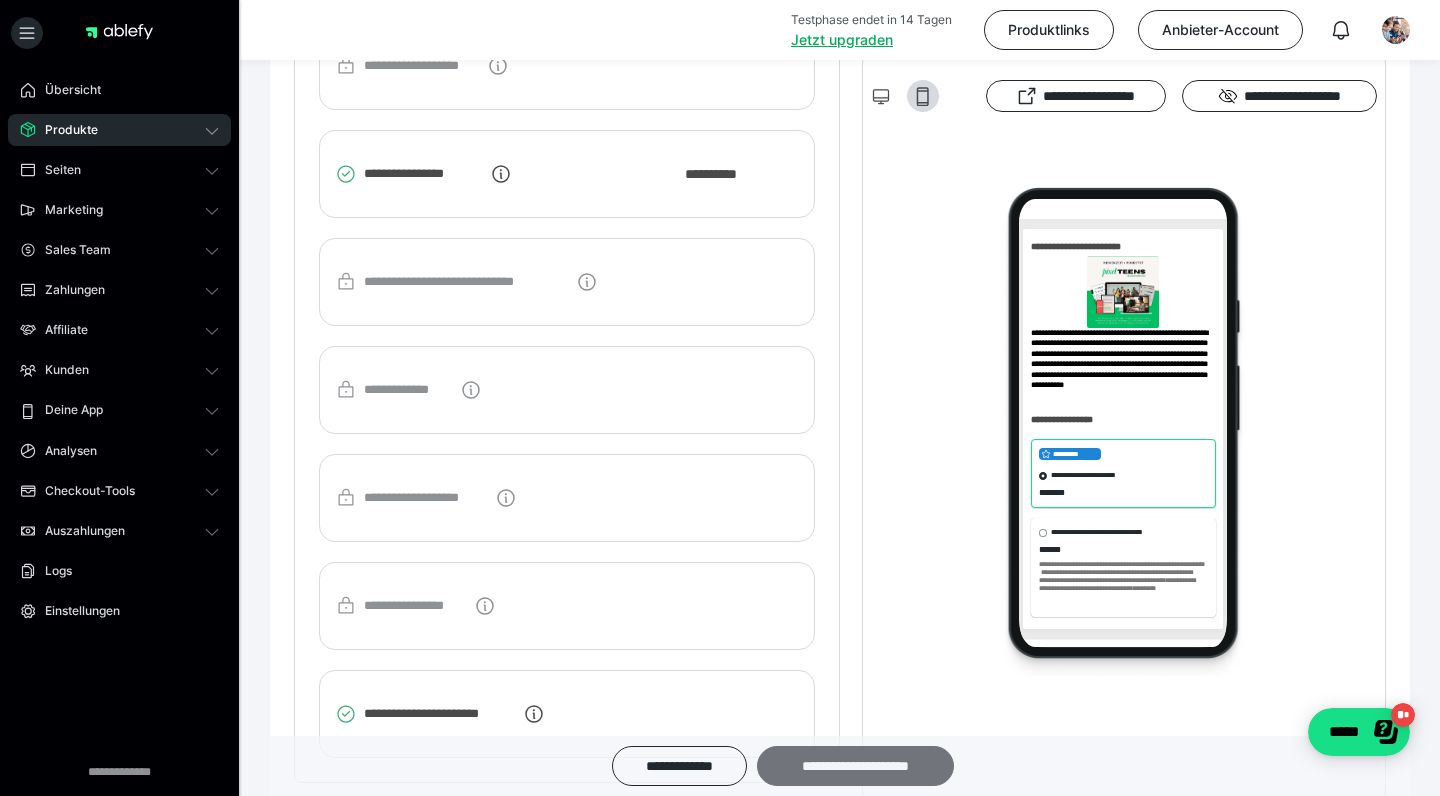 click on "**********" at bounding box center [855, 766] 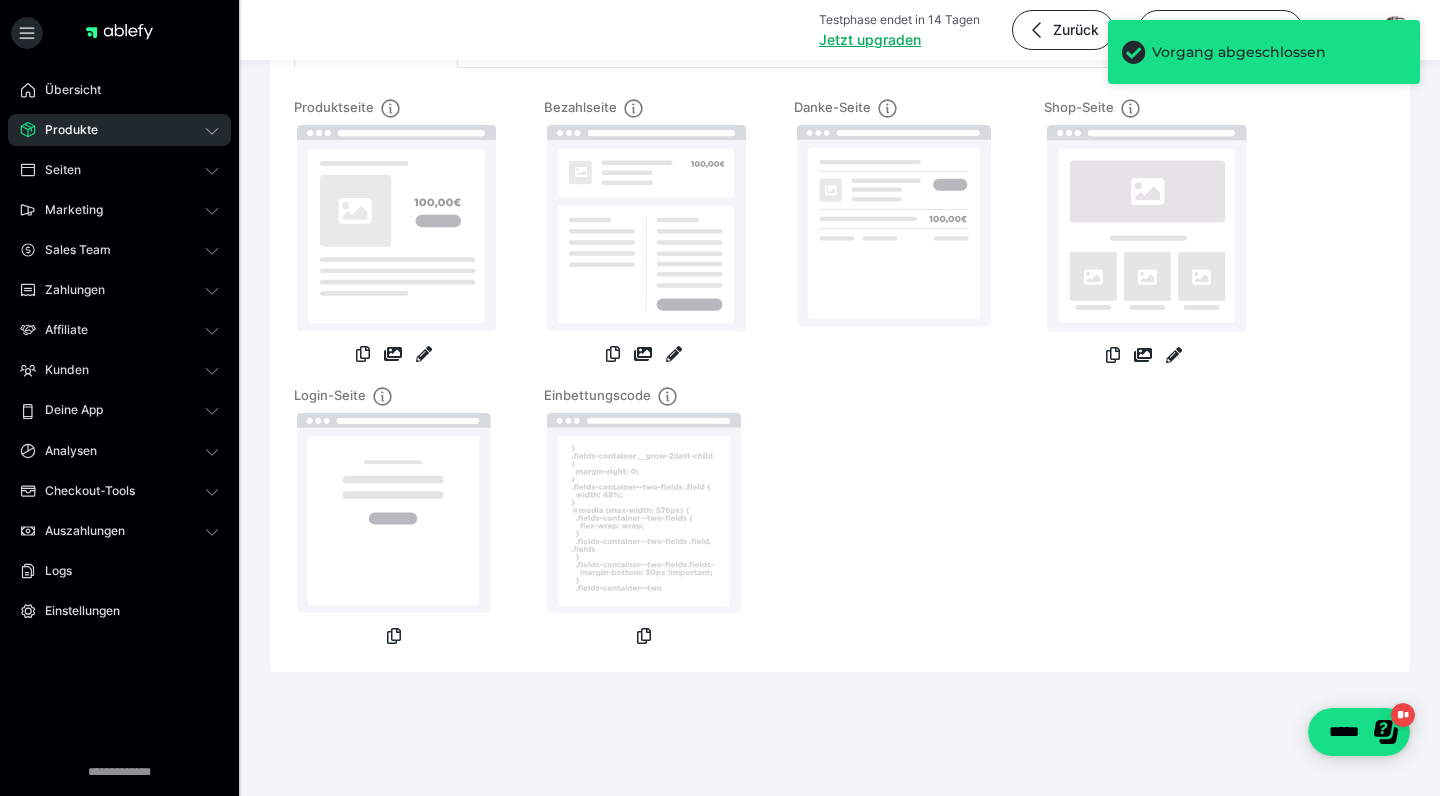 scroll, scrollTop: 248, scrollLeft: 0, axis: vertical 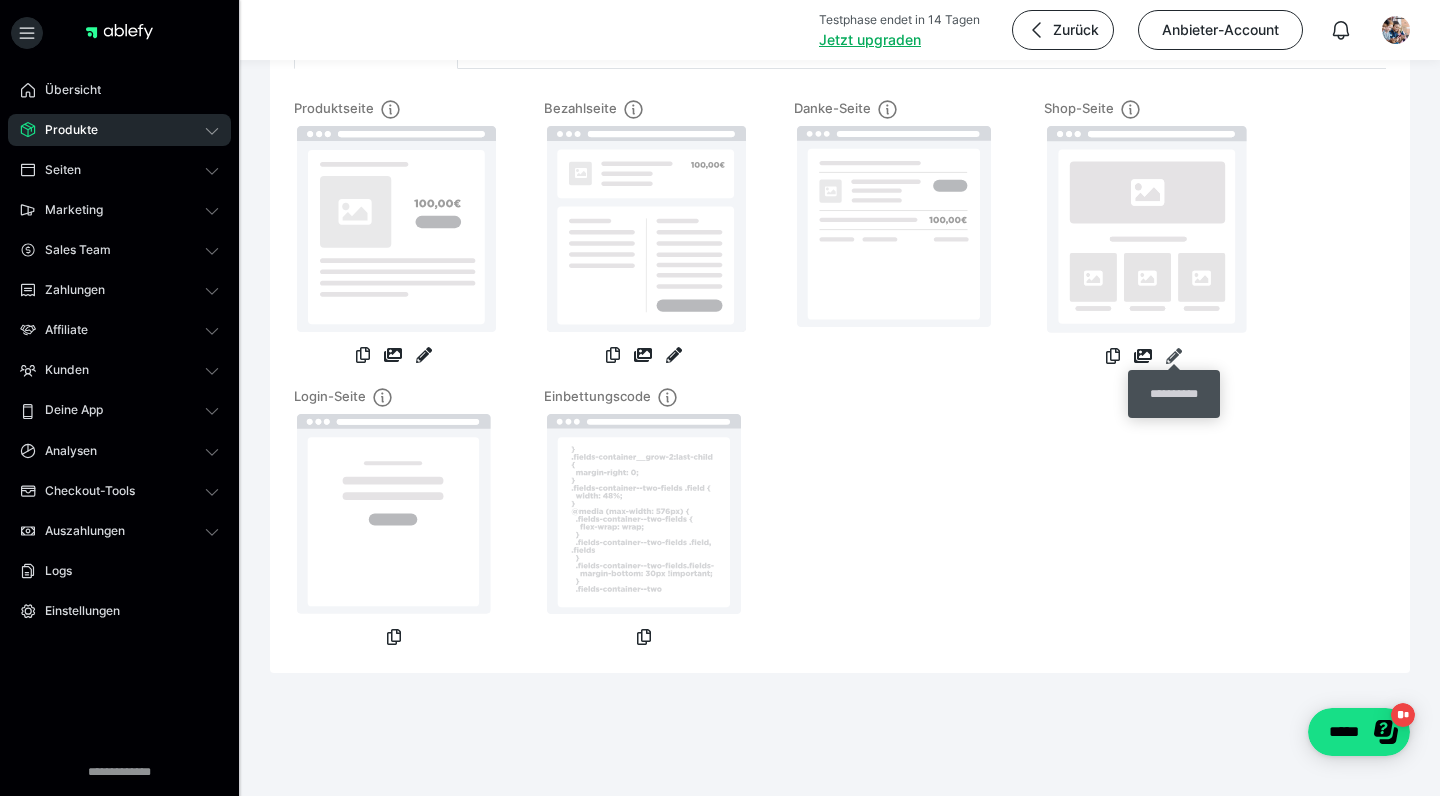 click at bounding box center (1174, 356) 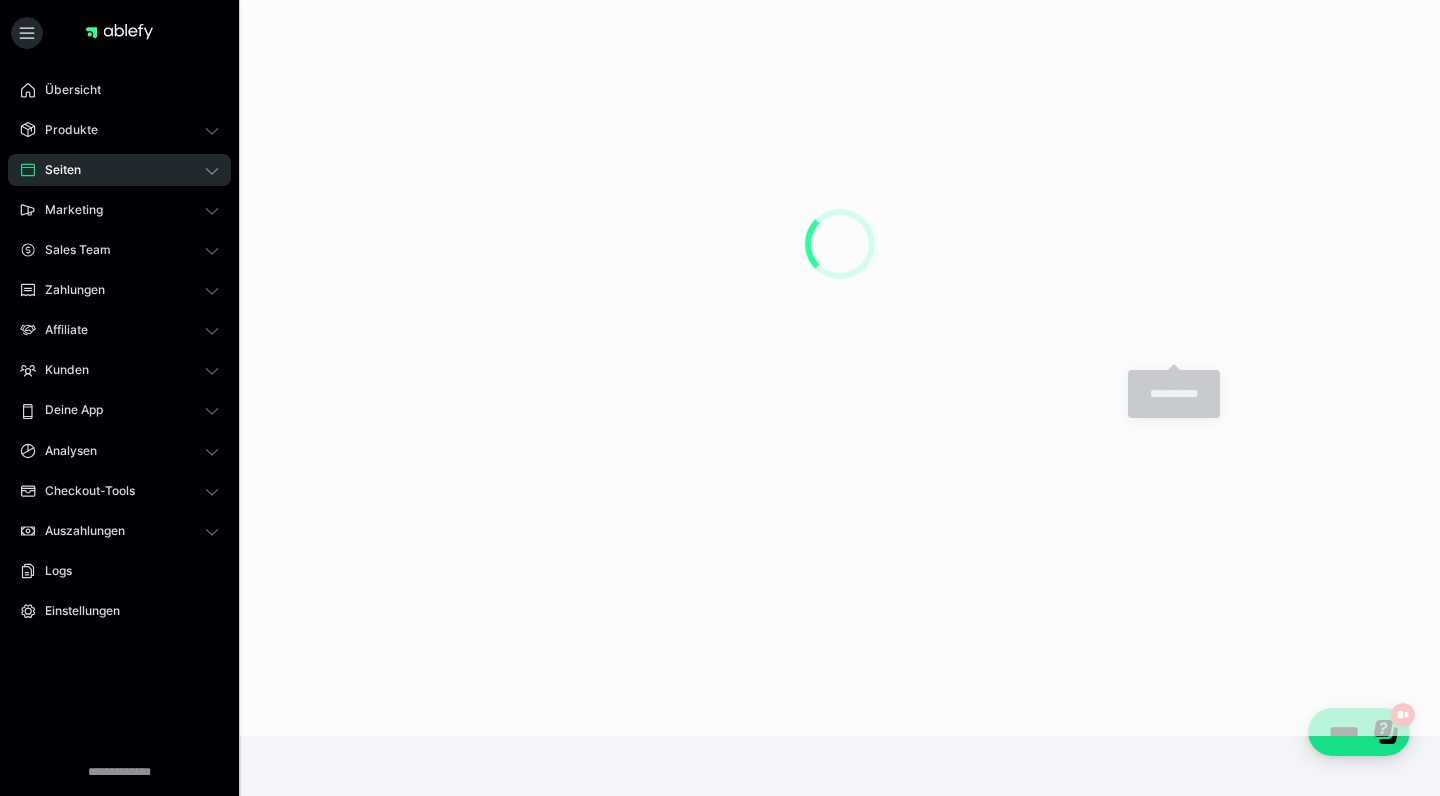 scroll, scrollTop: 0, scrollLeft: 0, axis: both 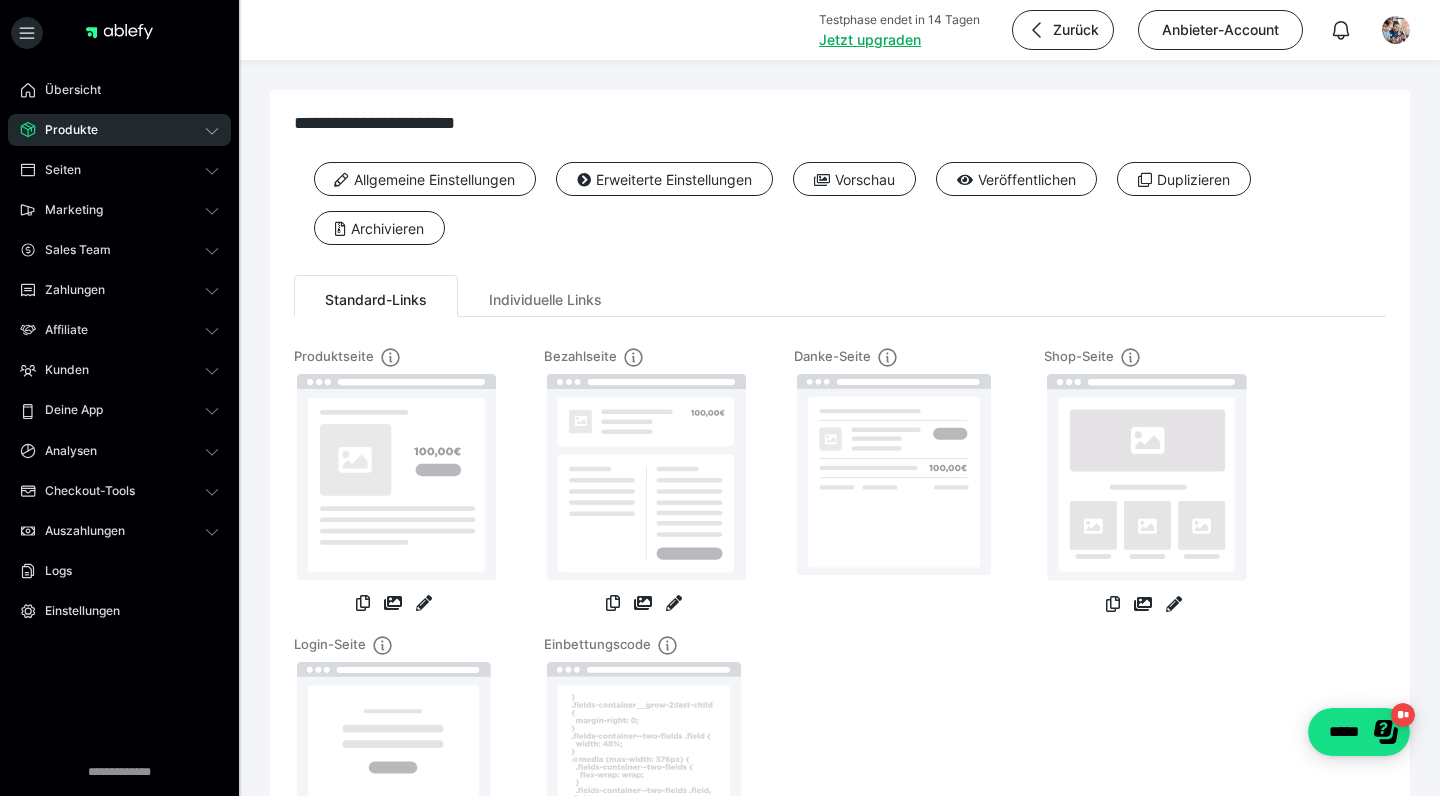 click on "Danke-Seite" at bounding box center [894, 491] 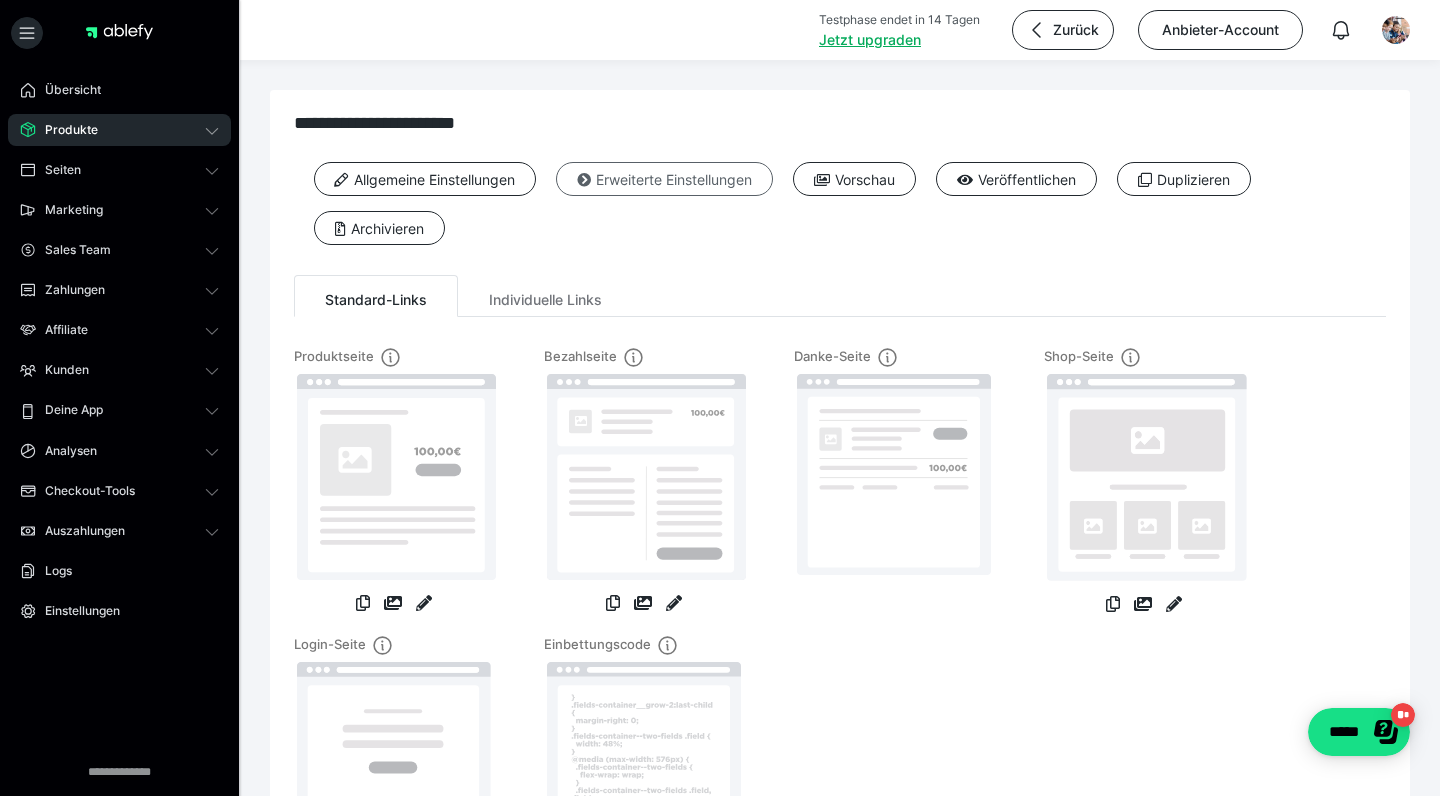 click on "Erweiterte Einstellungen" at bounding box center [664, 179] 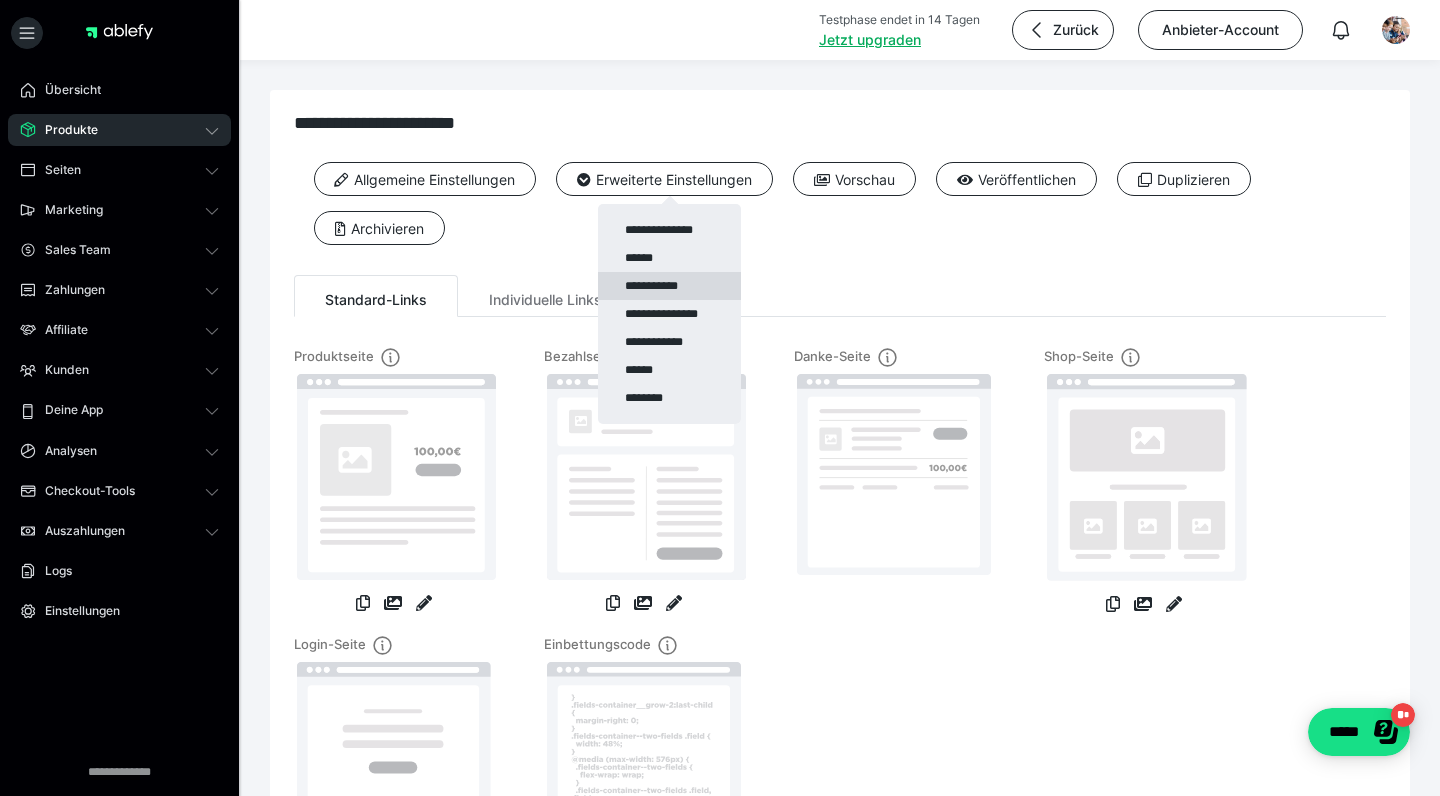 click on "**********" at bounding box center [669, 286] 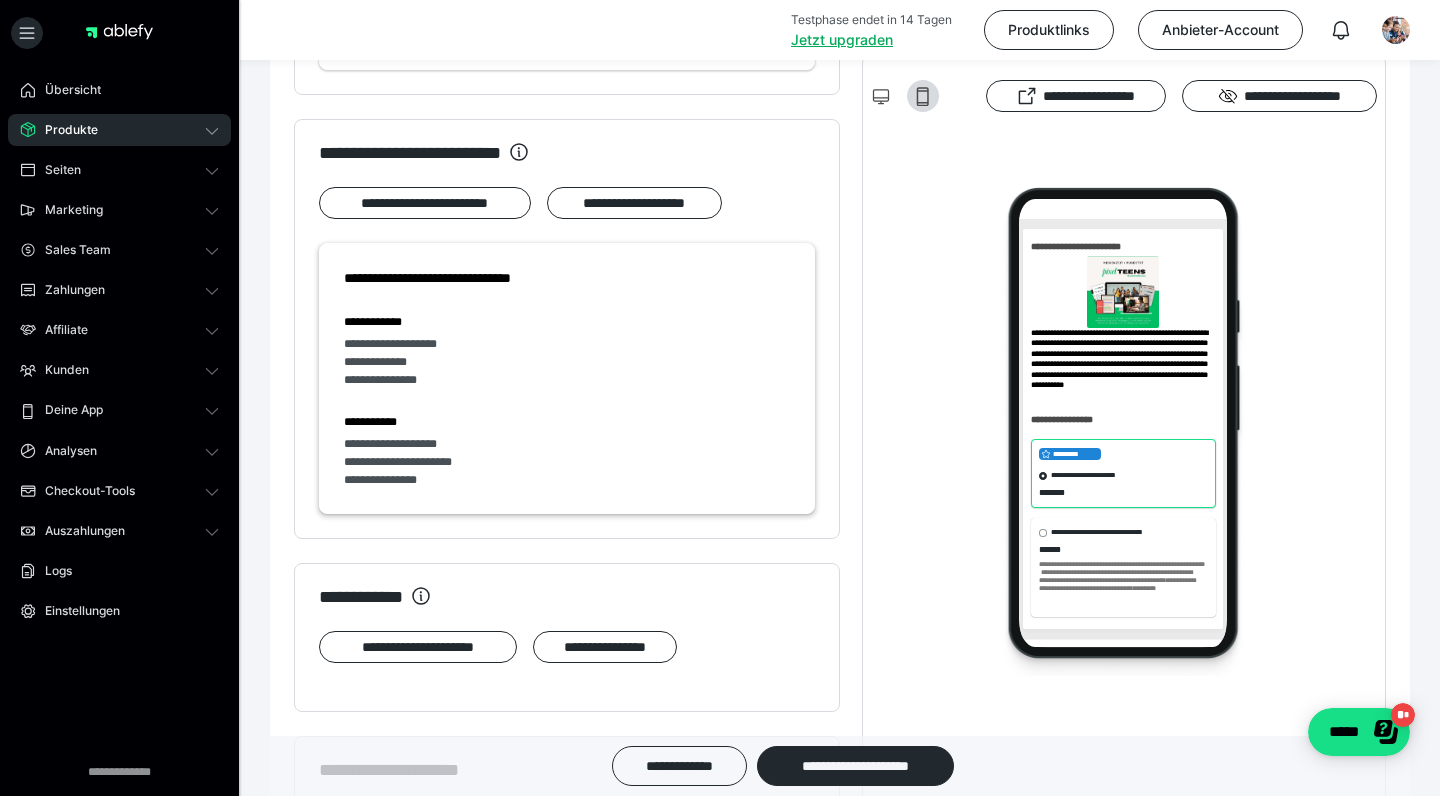scroll, scrollTop: 1435, scrollLeft: 0, axis: vertical 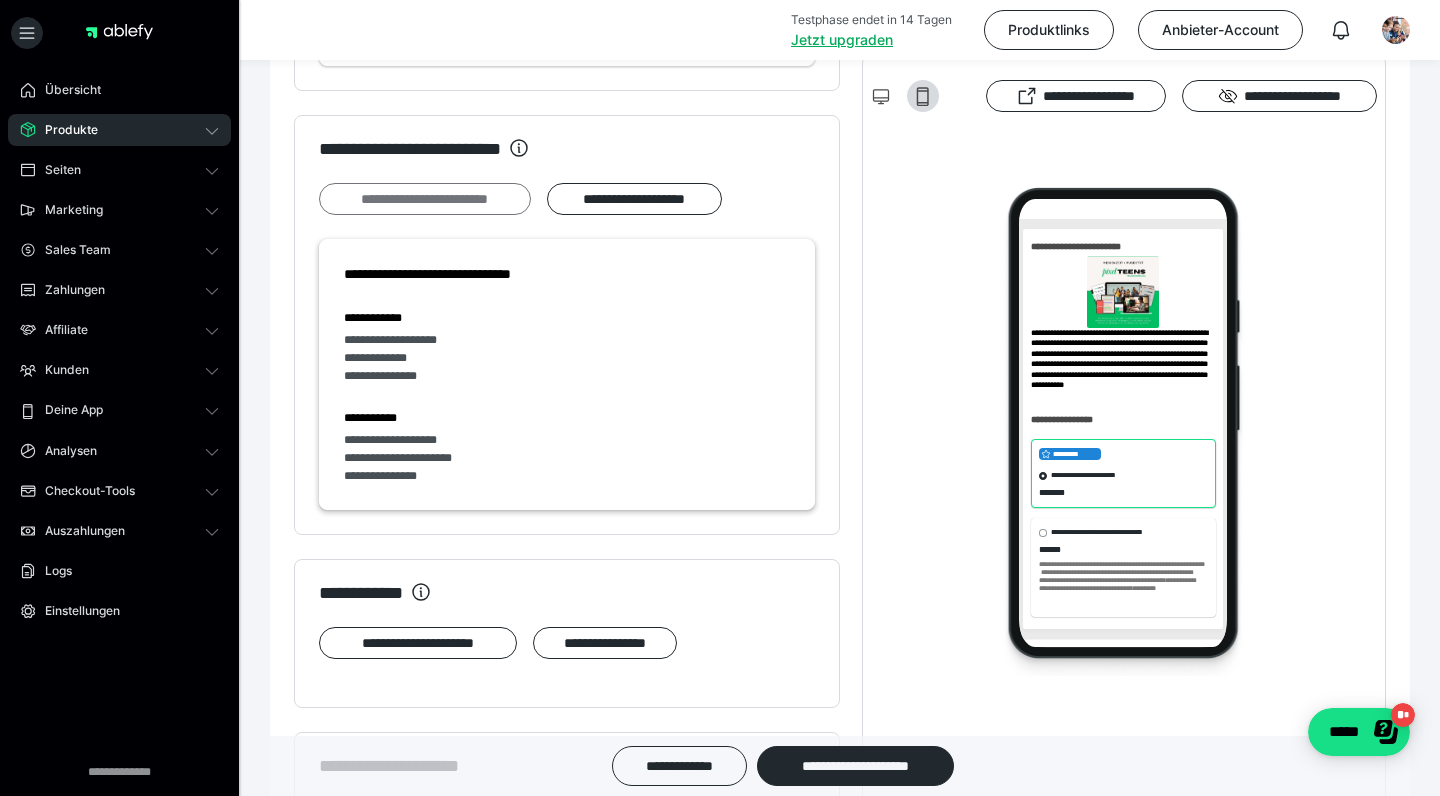 click on "**********" at bounding box center [425, 199] 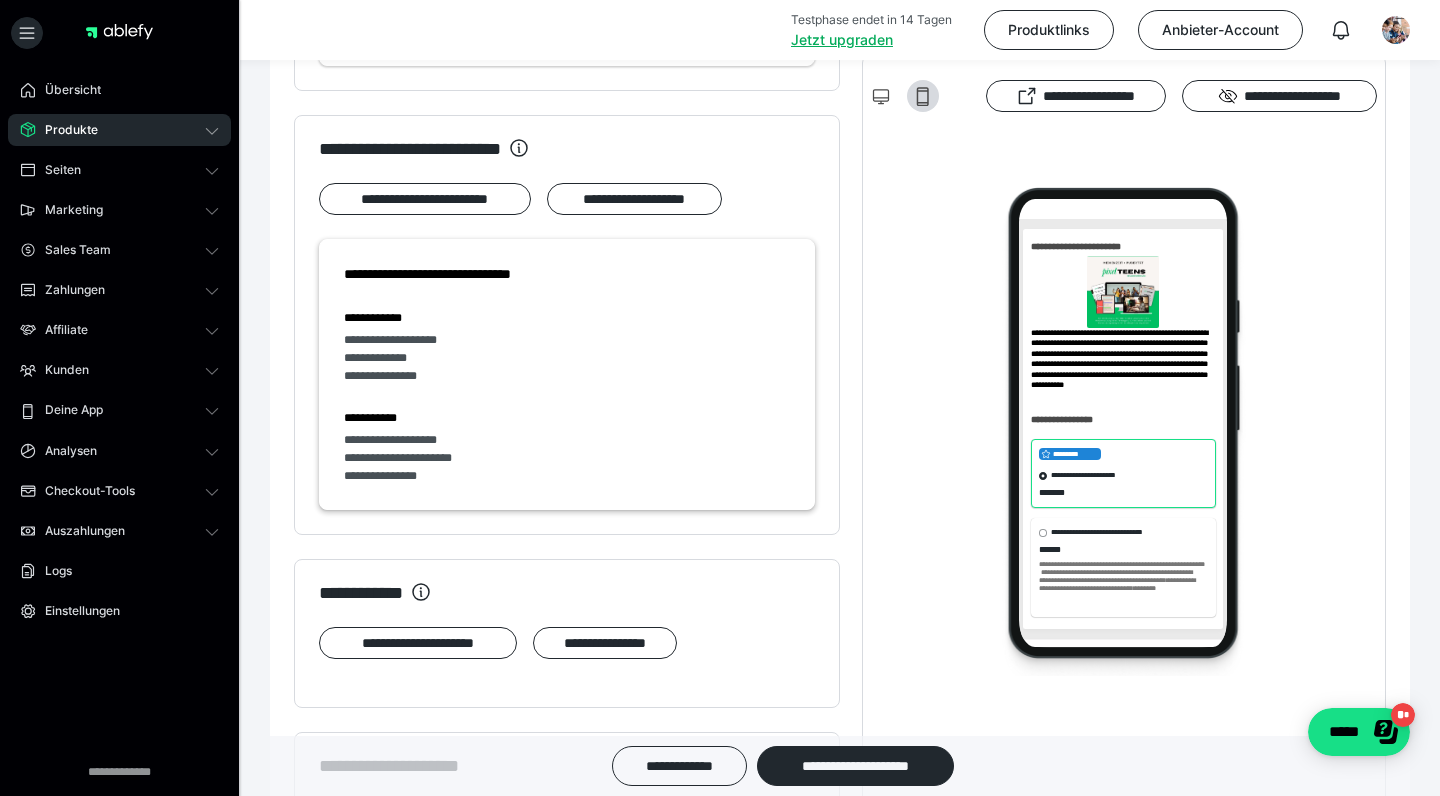 scroll, scrollTop: 0, scrollLeft: 0, axis: both 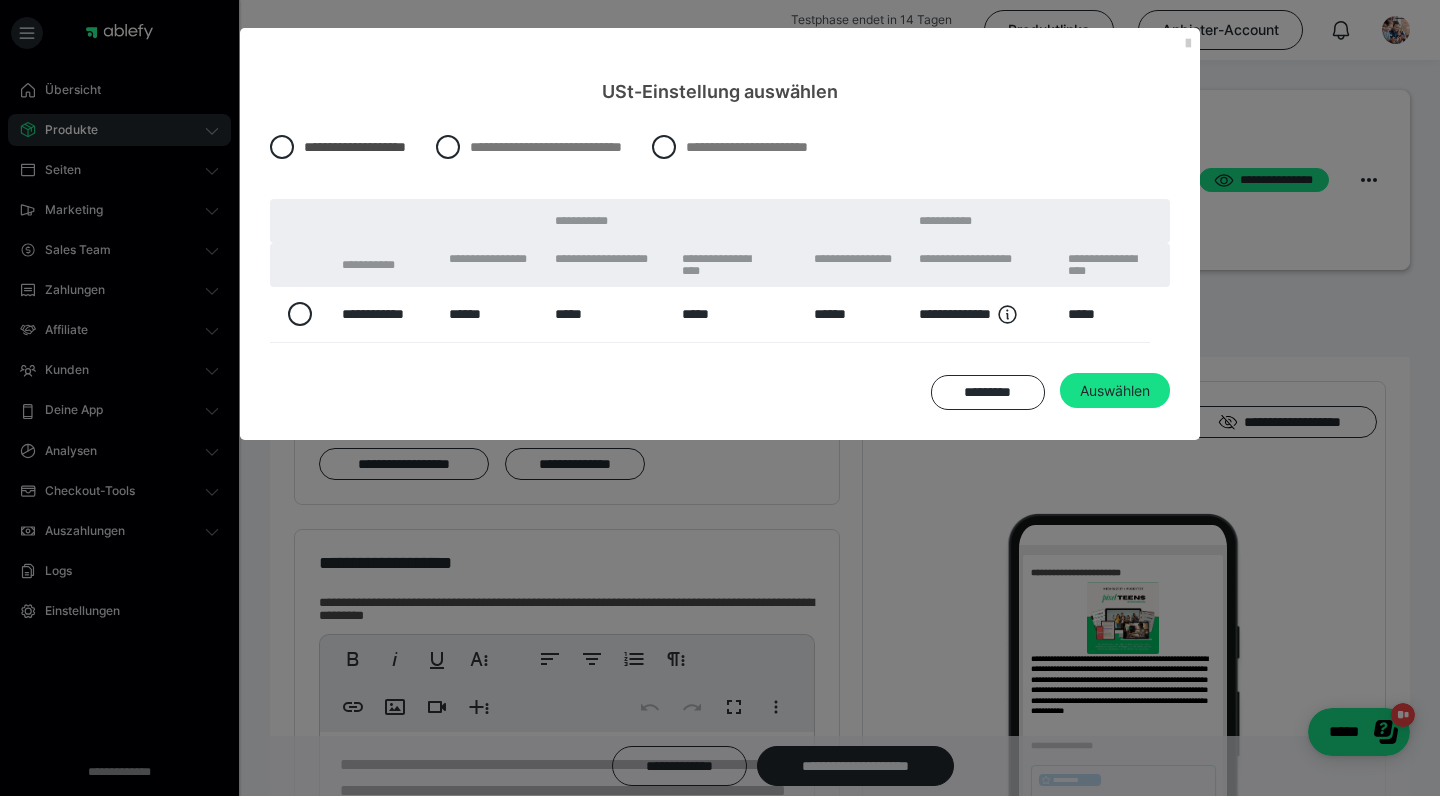 drag, startPoint x: 964, startPoint y: 388, endPoint x: 959, endPoint y: 409, distance: 21.587032 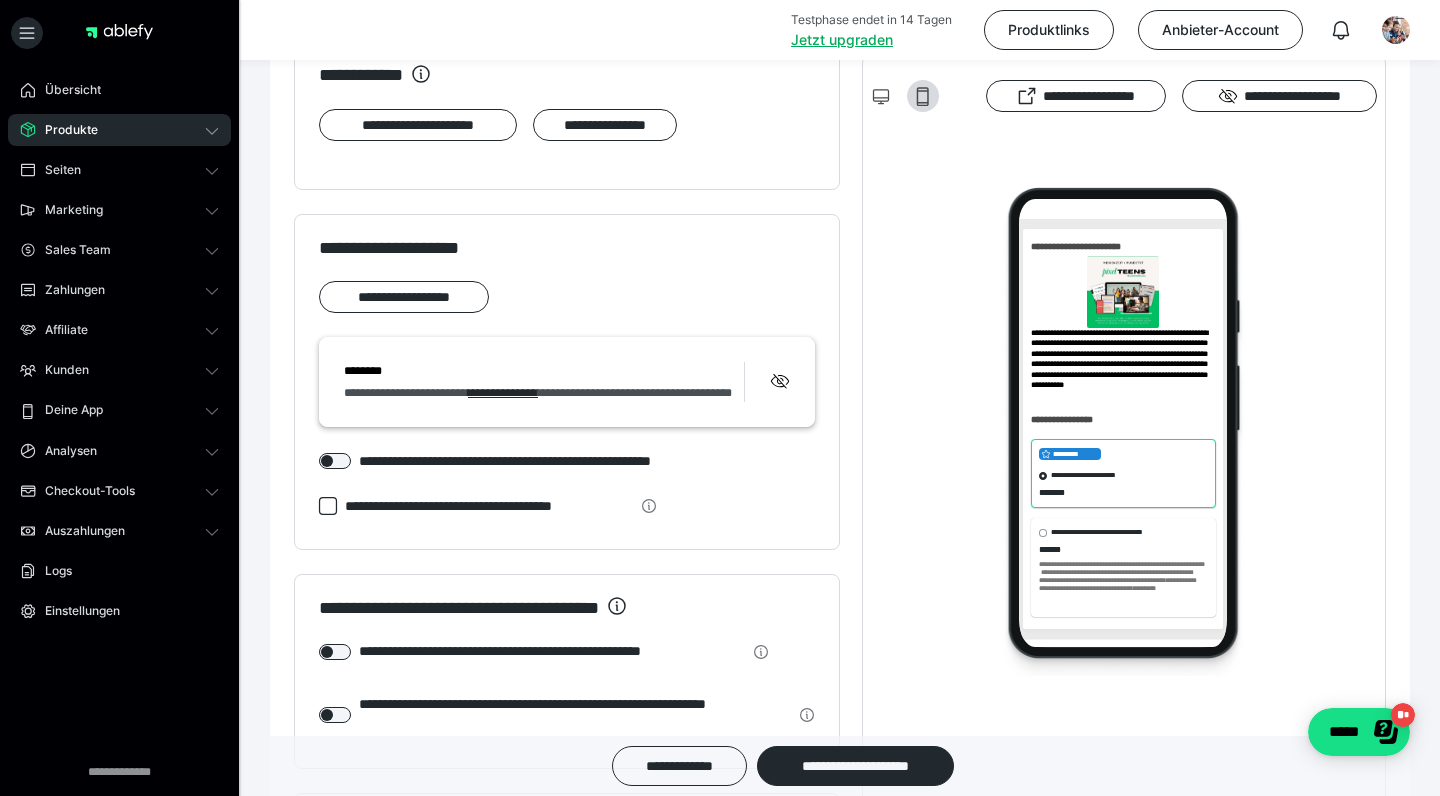 scroll, scrollTop: 1957, scrollLeft: 0, axis: vertical 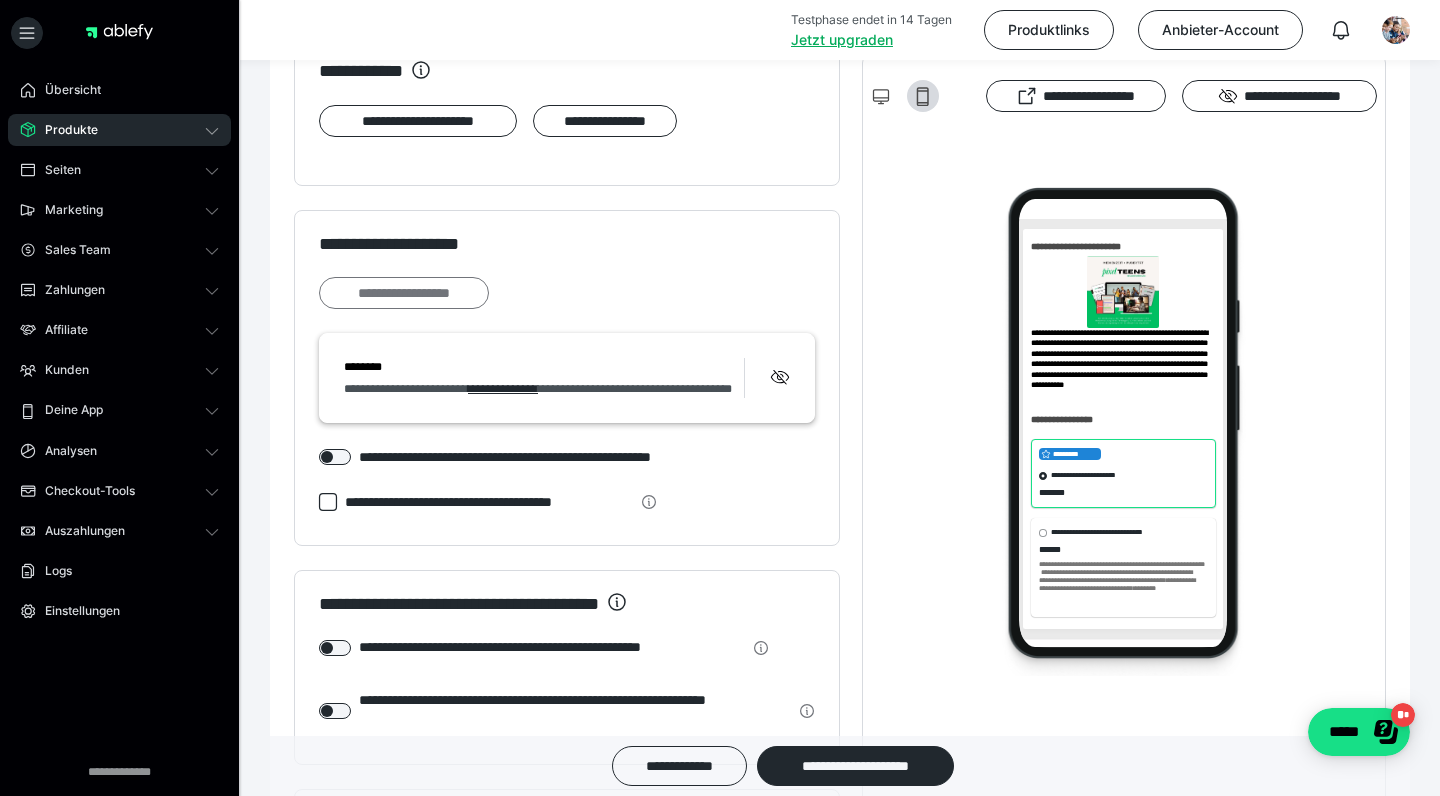 click on "**********" at bounding box center [404, 293] 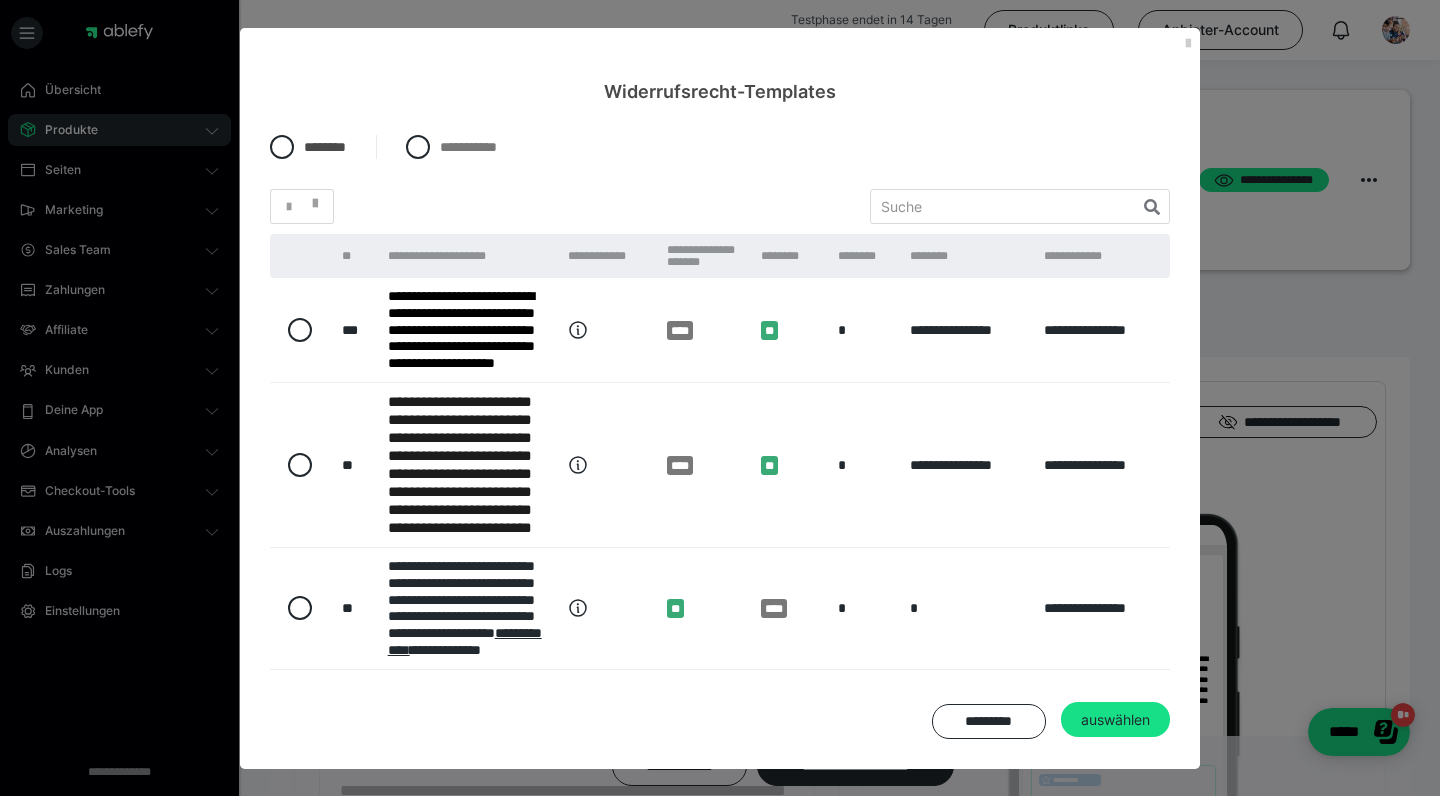 scroll, scrollTop: 0, scrollLeft: 0, axis: both 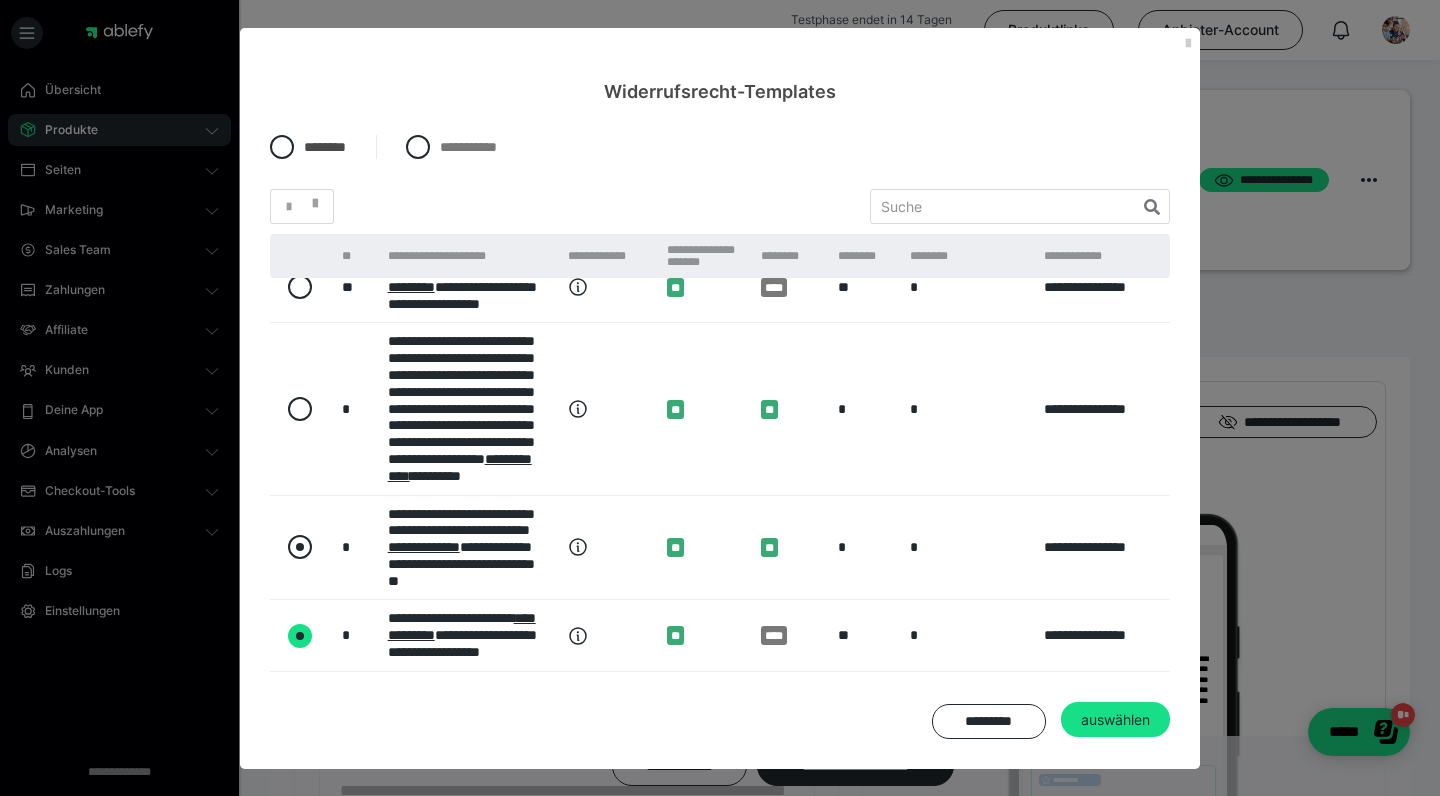 click at bounding box center (300, 547) 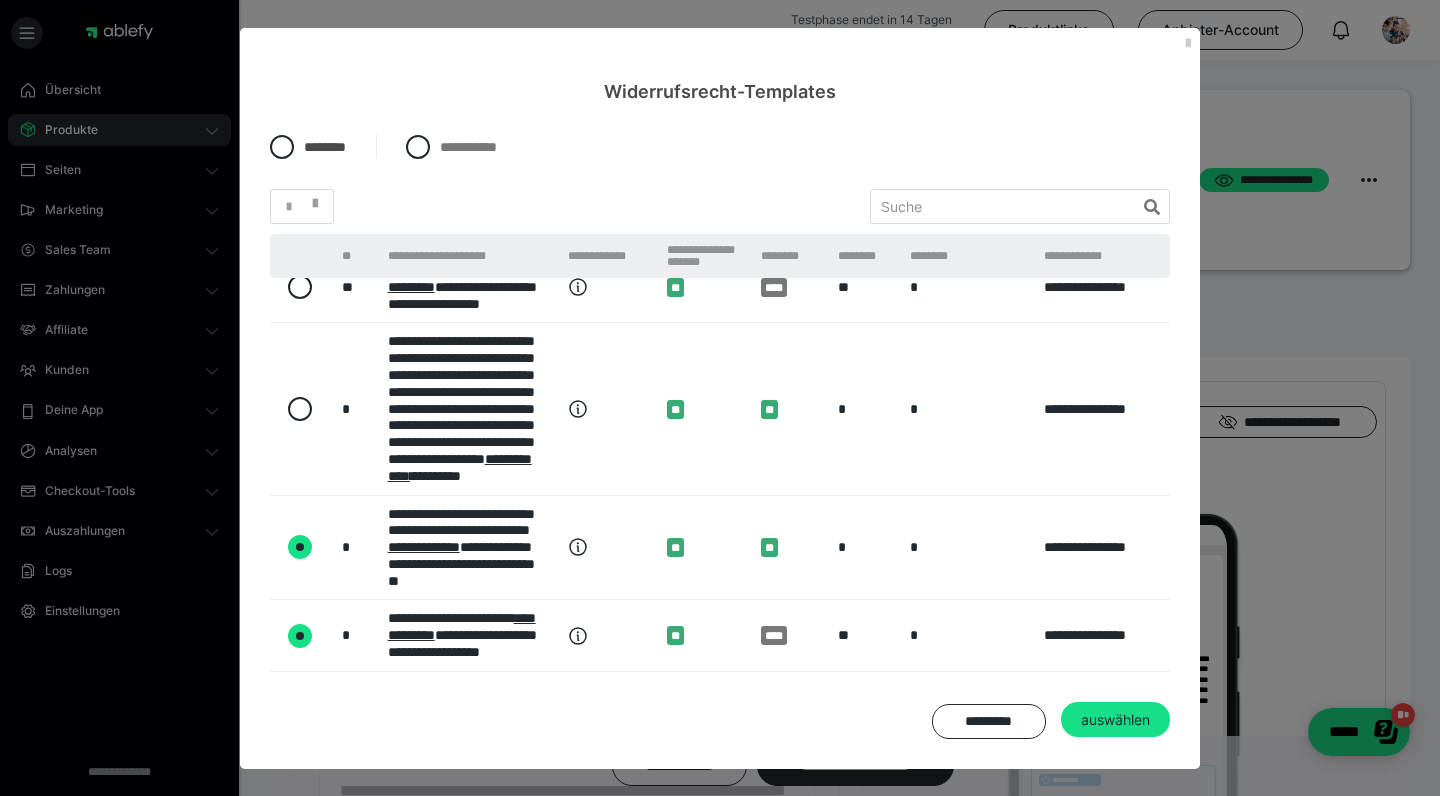 radio on "true" 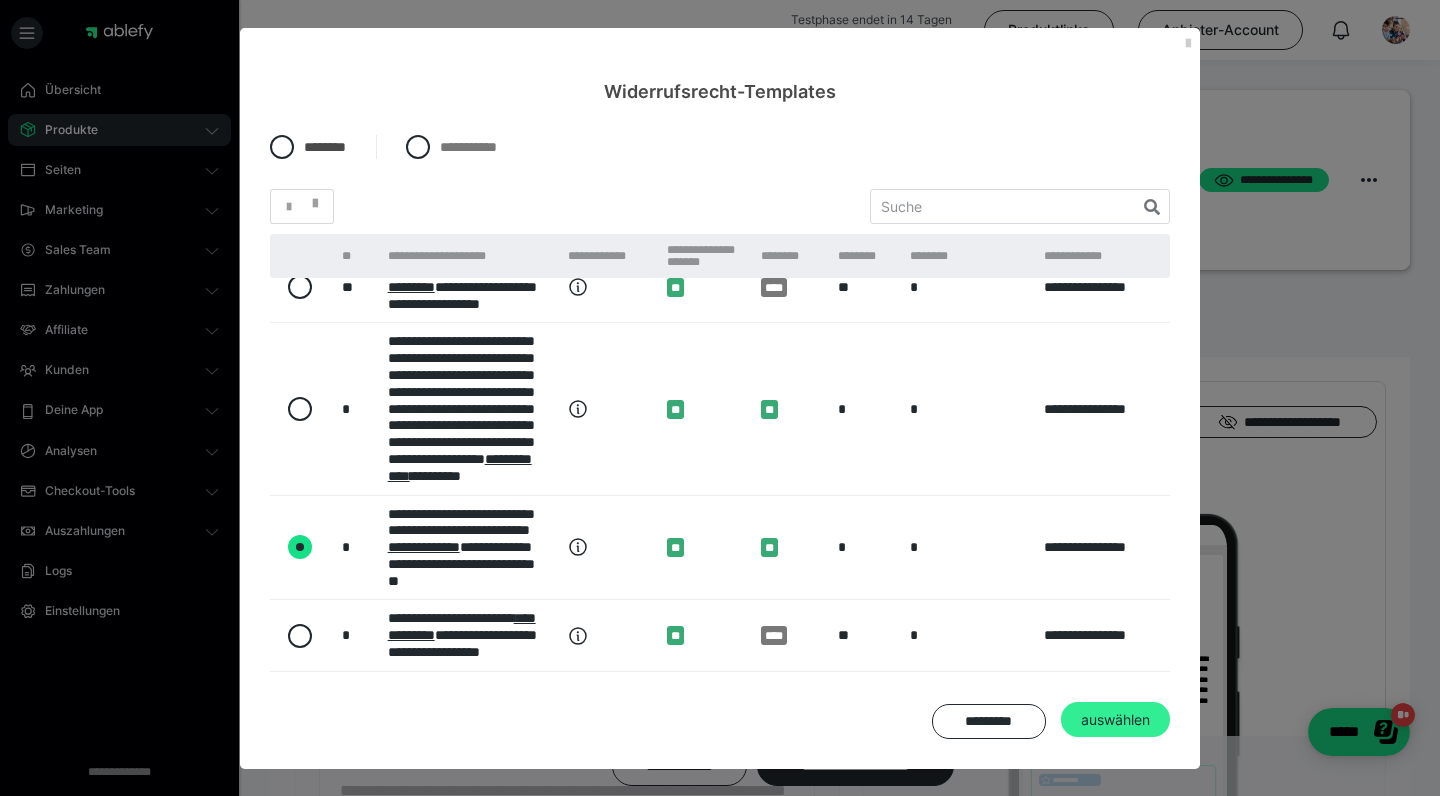 click on "auswählen" at bounding box center (1115, 720) 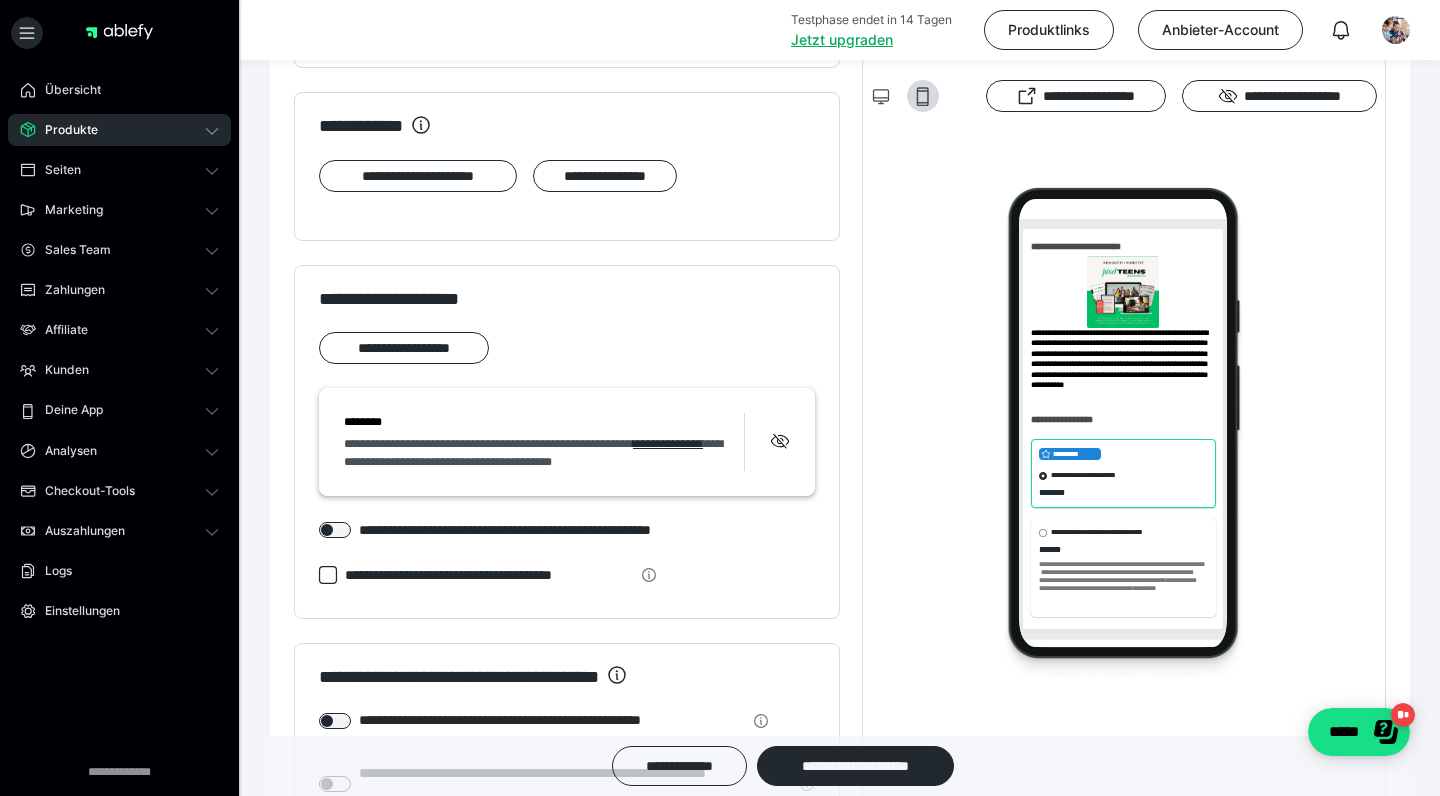 scroll, scrollTop: 1913, scrollLeft: 0, axis: vertical 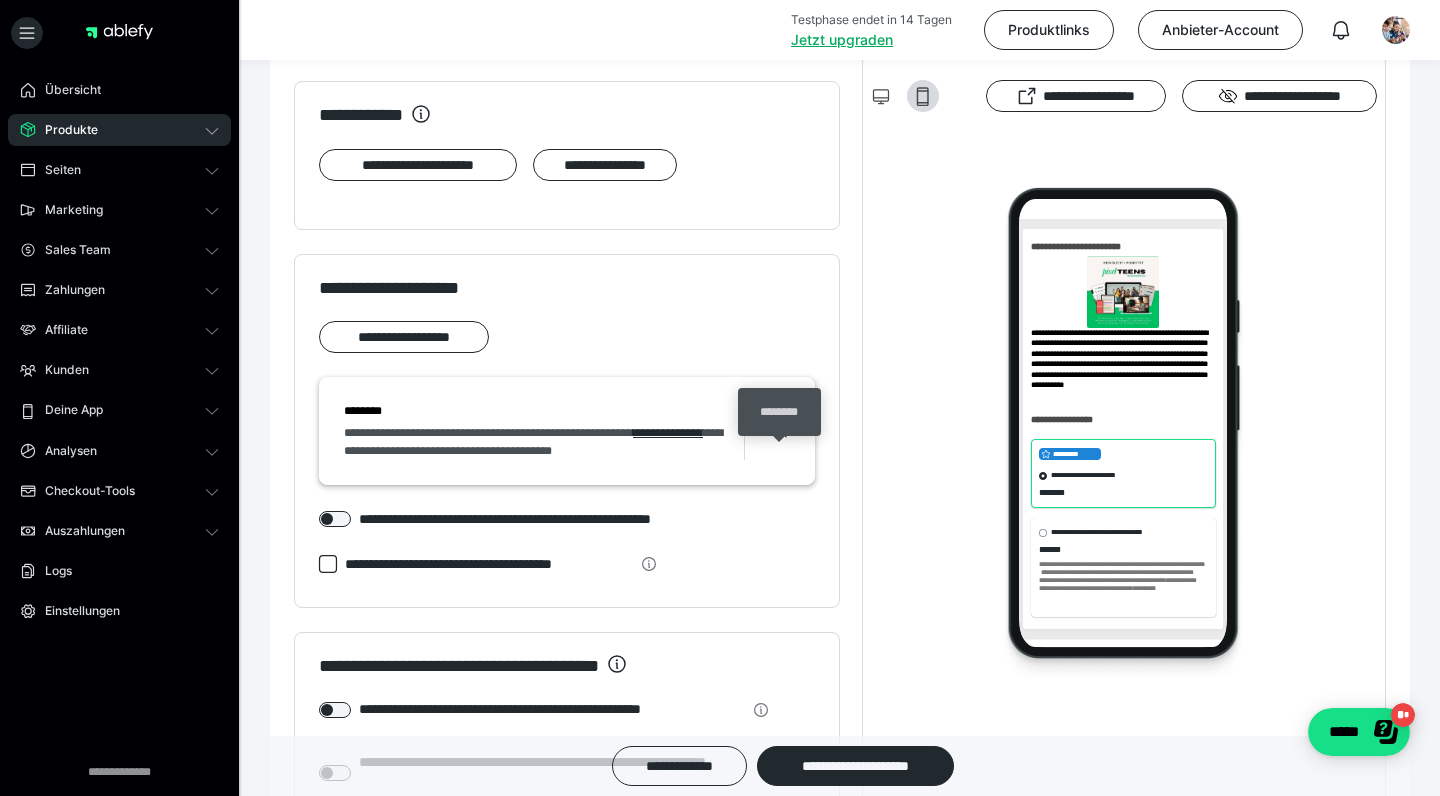 click 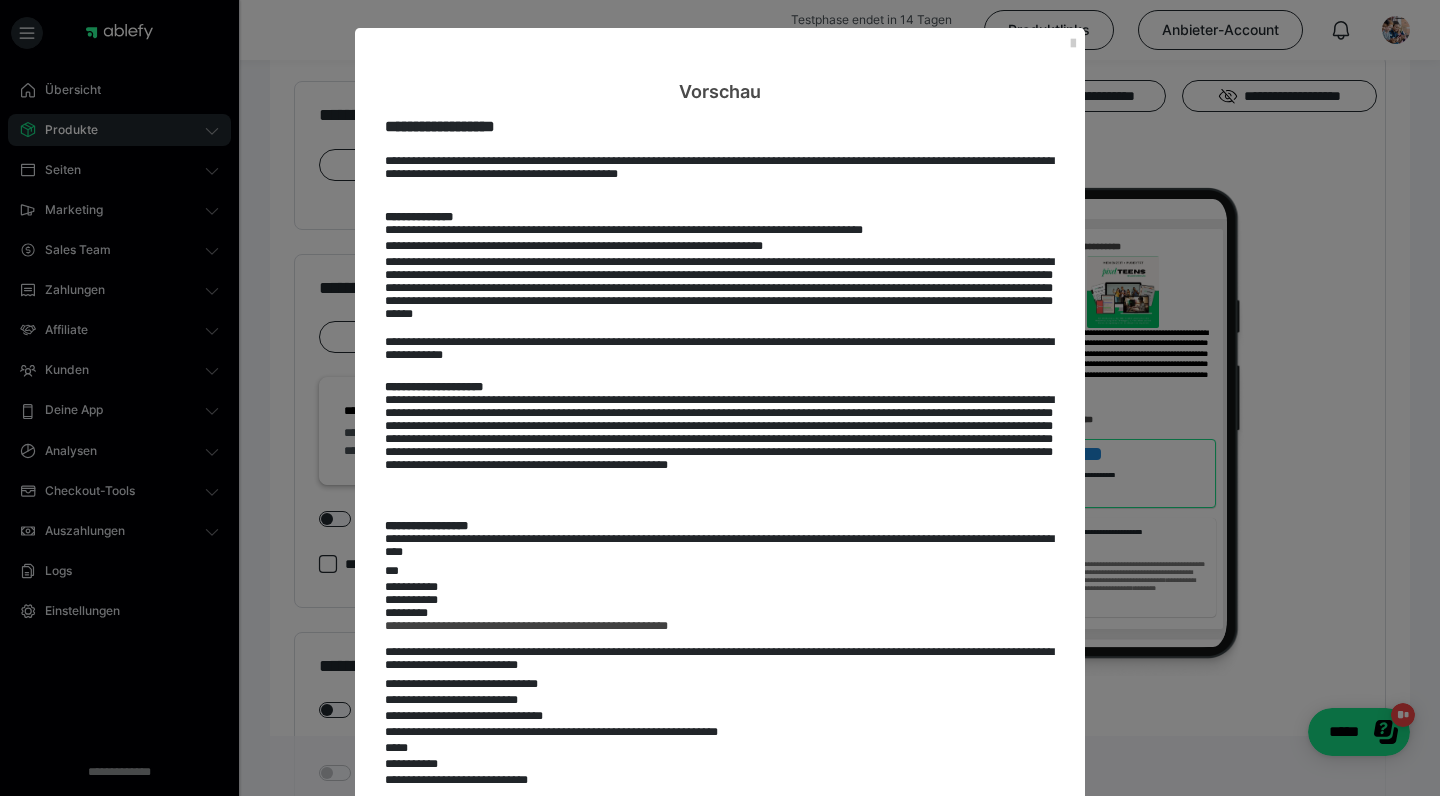 scroll, scrollTop: 0, scrollLeft: 0, axis: both 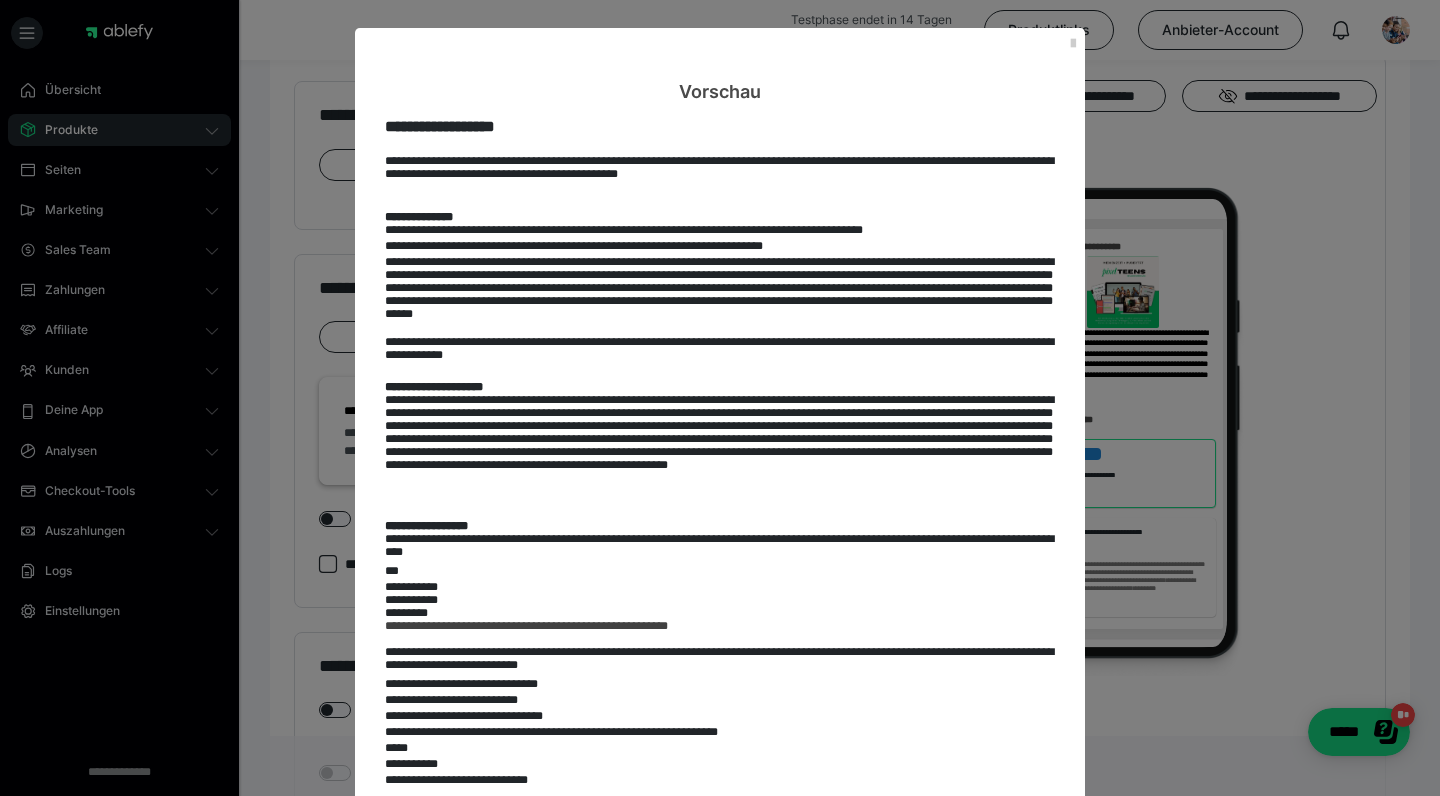 drag, startPoint x: 1070, startPoint y: 46, endPoint x: 1062, endPoint y: 60, distance: 16.124516 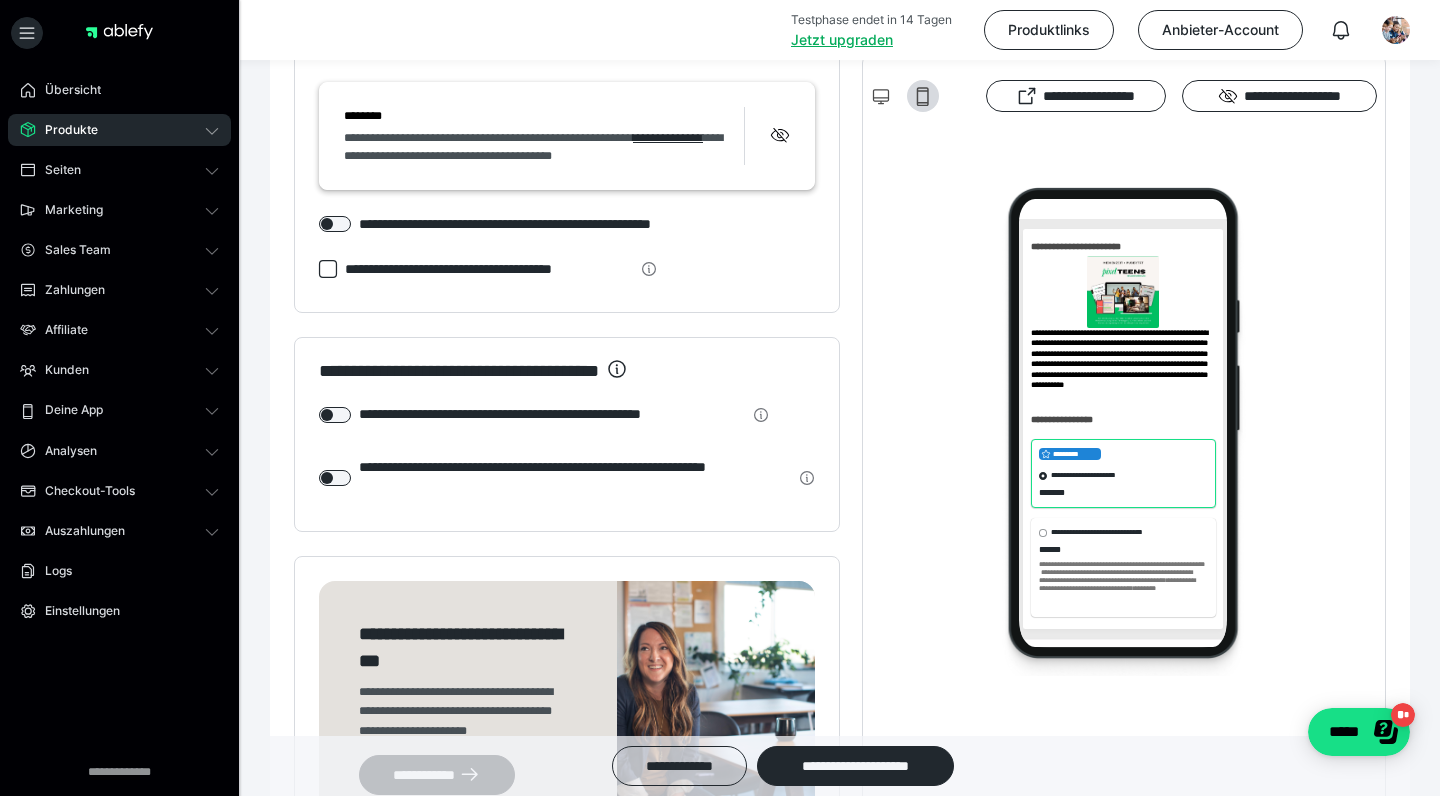 scroll, scrollTop: 2210, scrollLeft: 0, axis: vertical 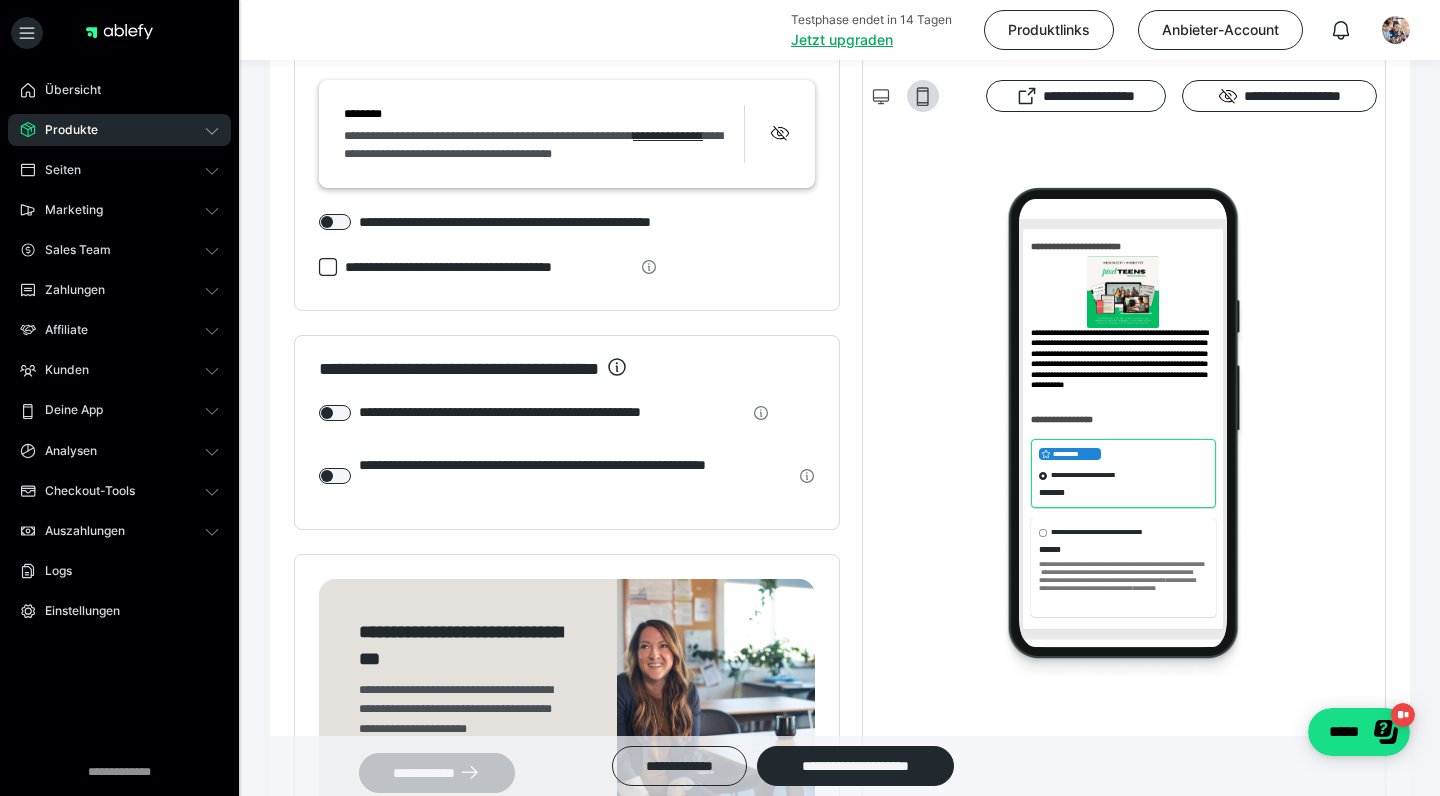 click on "**********" at bounding box center [544, 412] 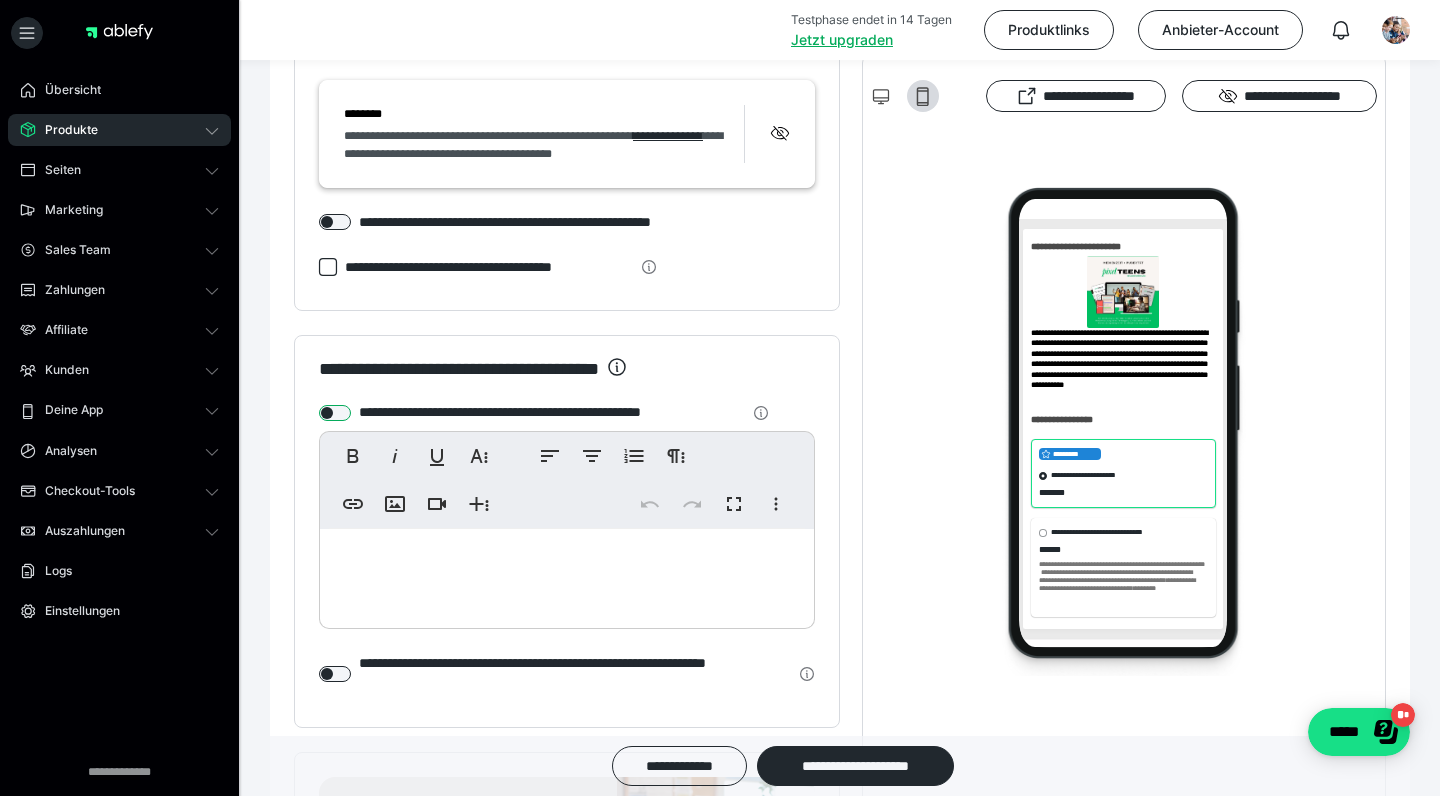 click at bounding box center (335, 413) 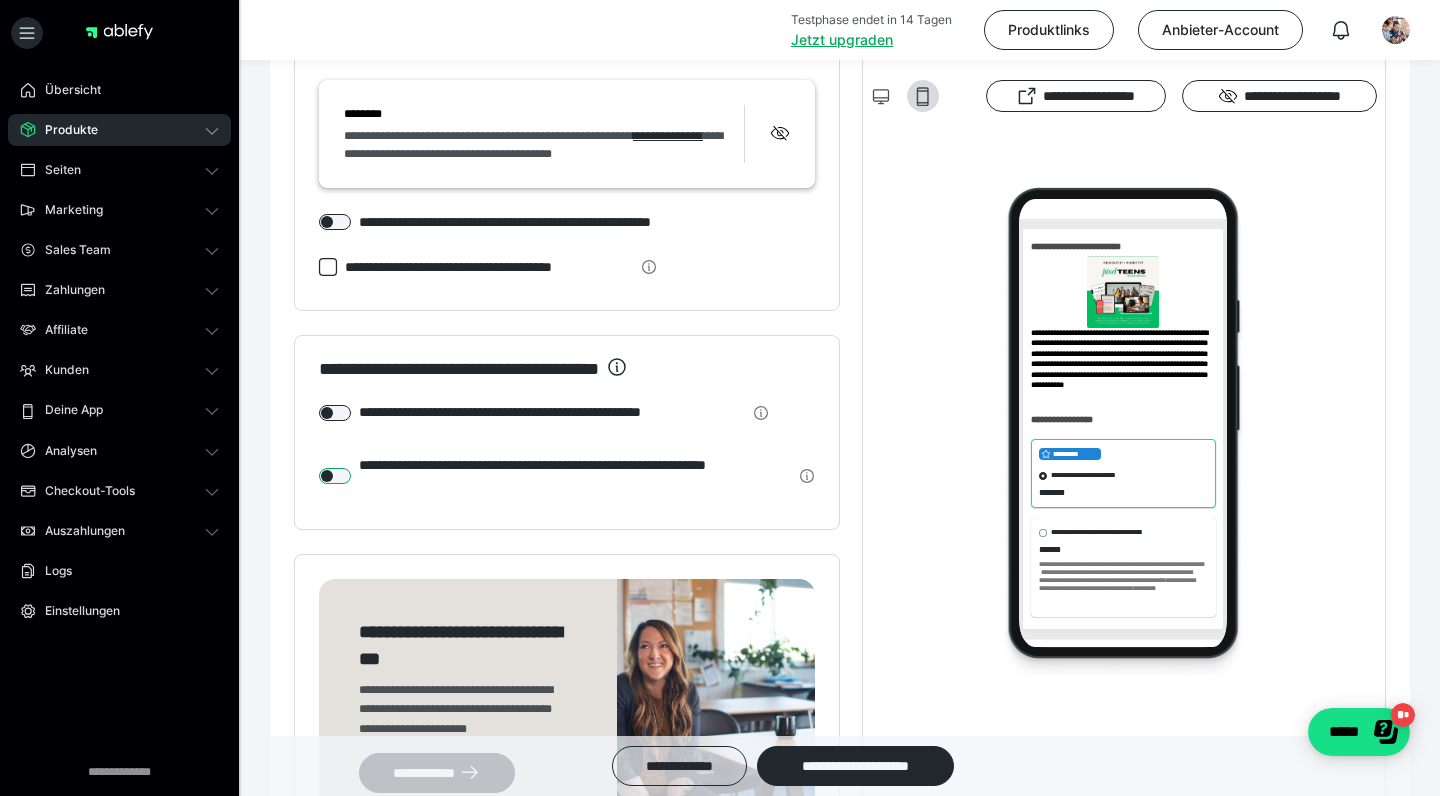 click at bounding box center (335, 476) 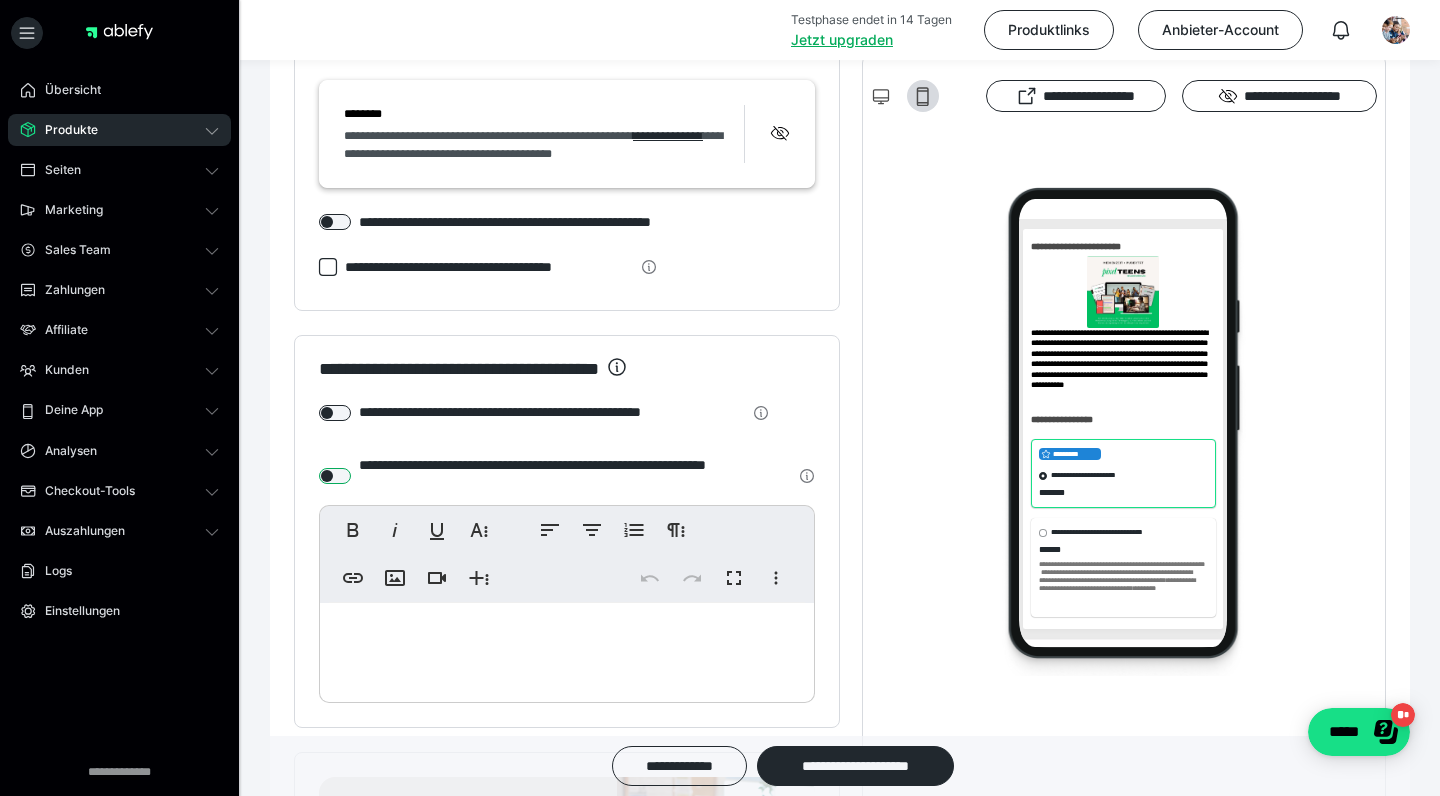 click at bounding box center (335, 476) 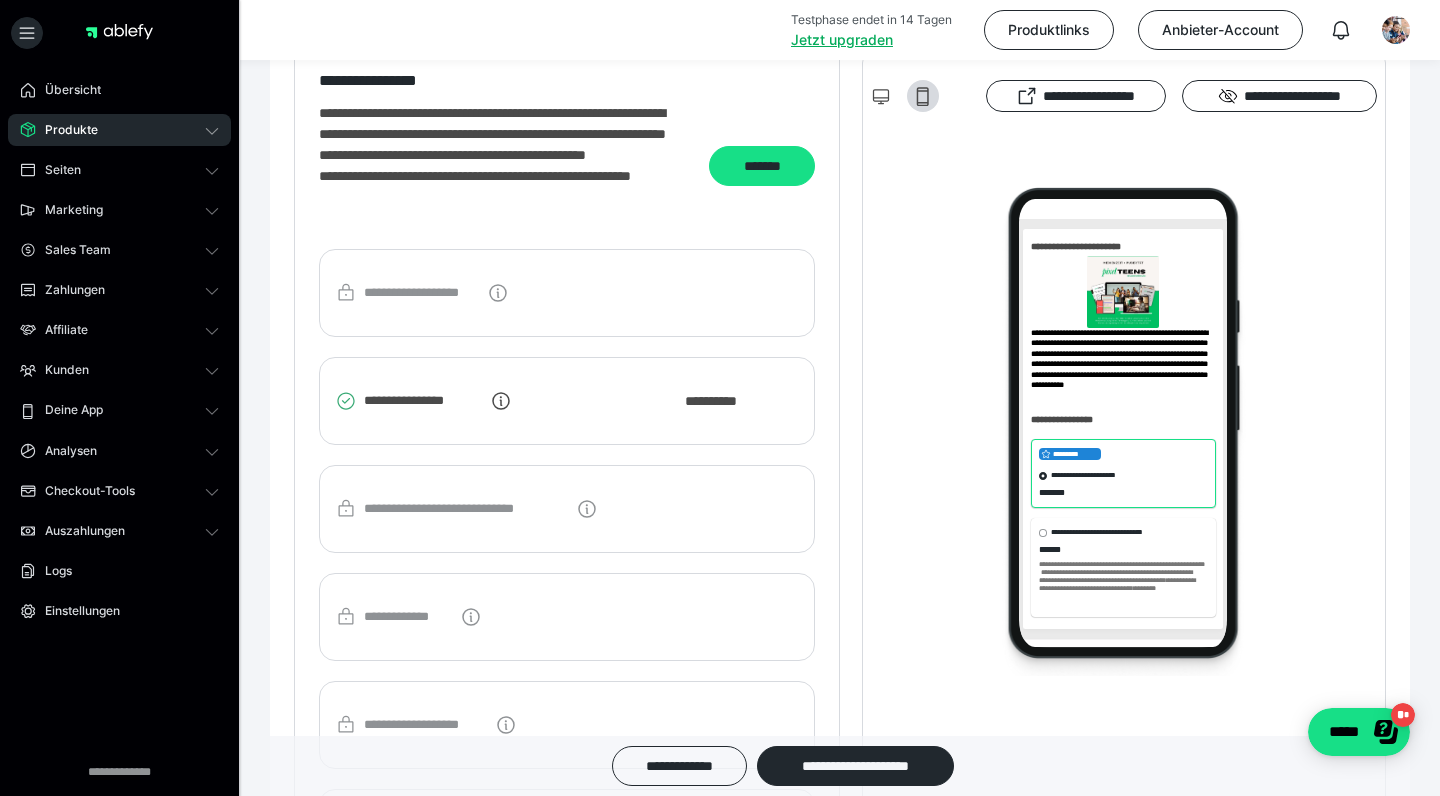 scroll, scrollTop: 3032, scrollLeft: 0, axis: vertical 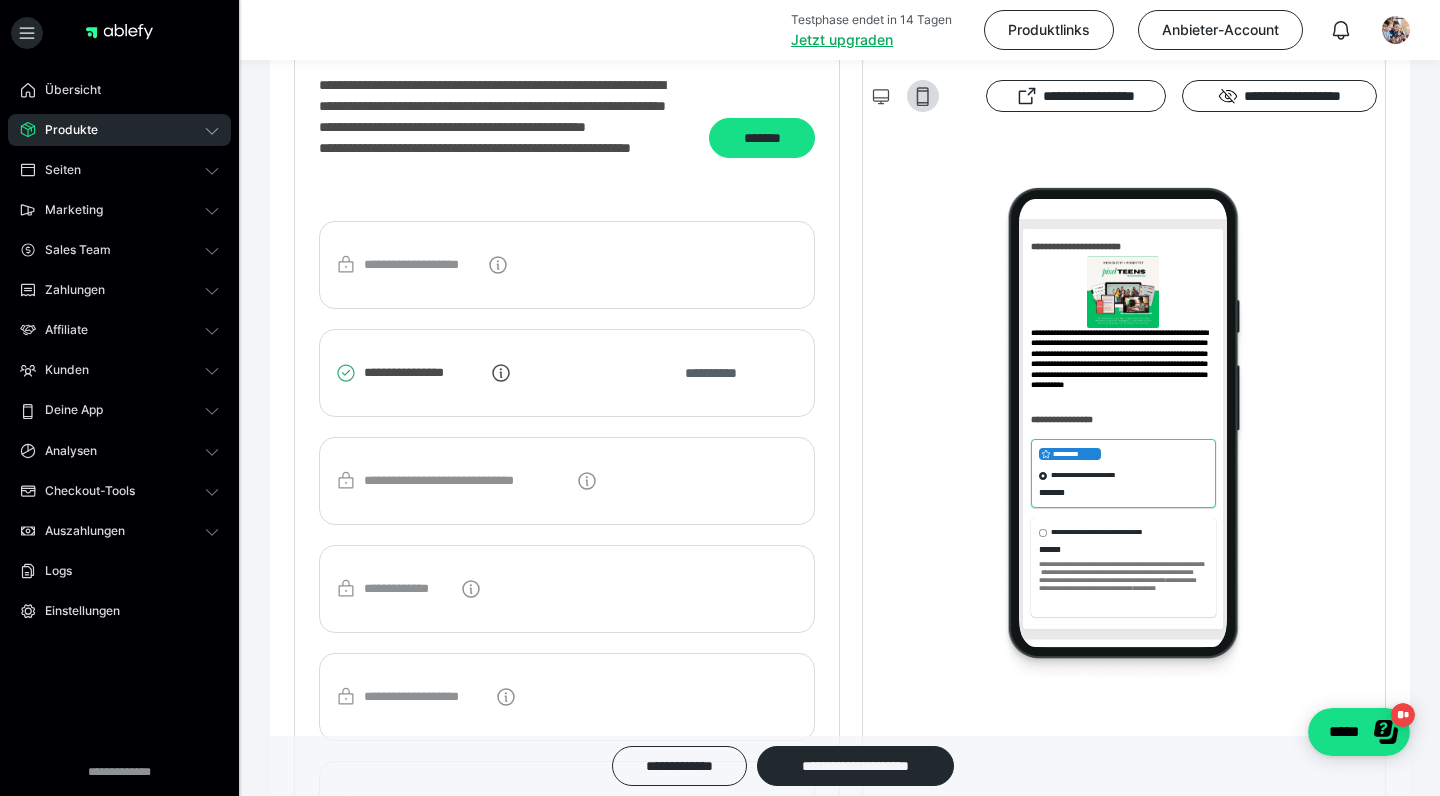click on "**********" at bounding box center (721, 373) 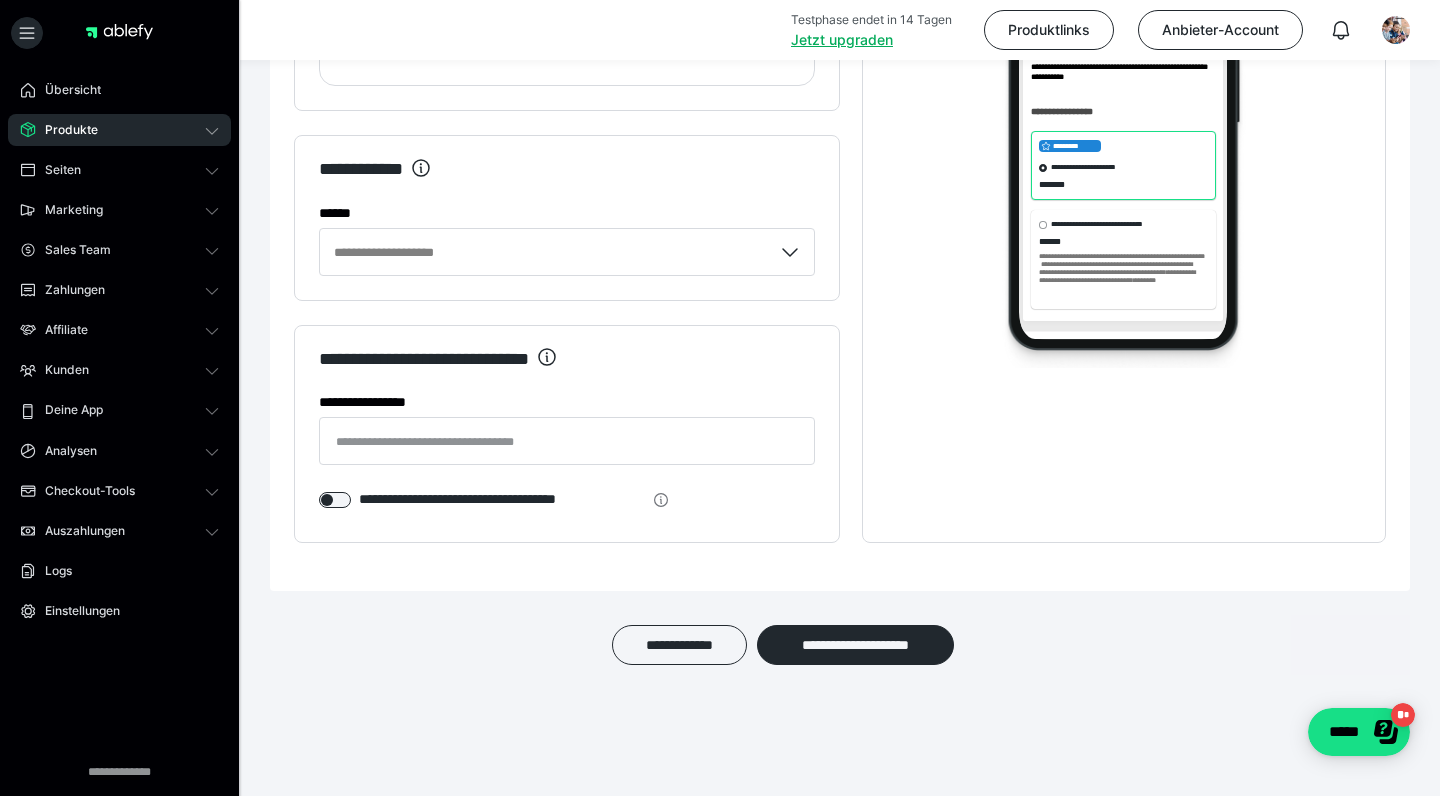 scroll, scrollTop: 3903, scrollLeft: 0, axis: vertical 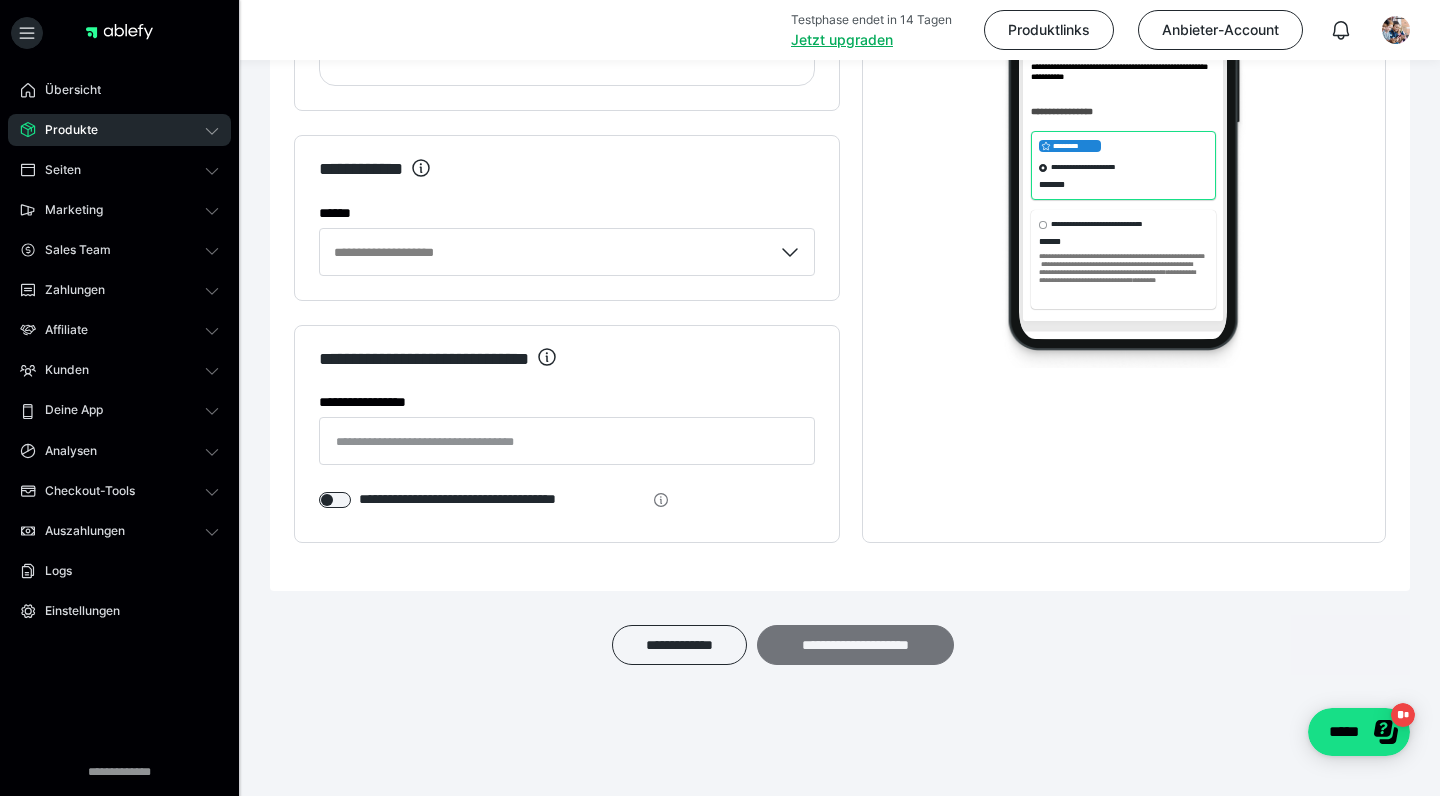 click on "**********" at bounding box center [855, 645] 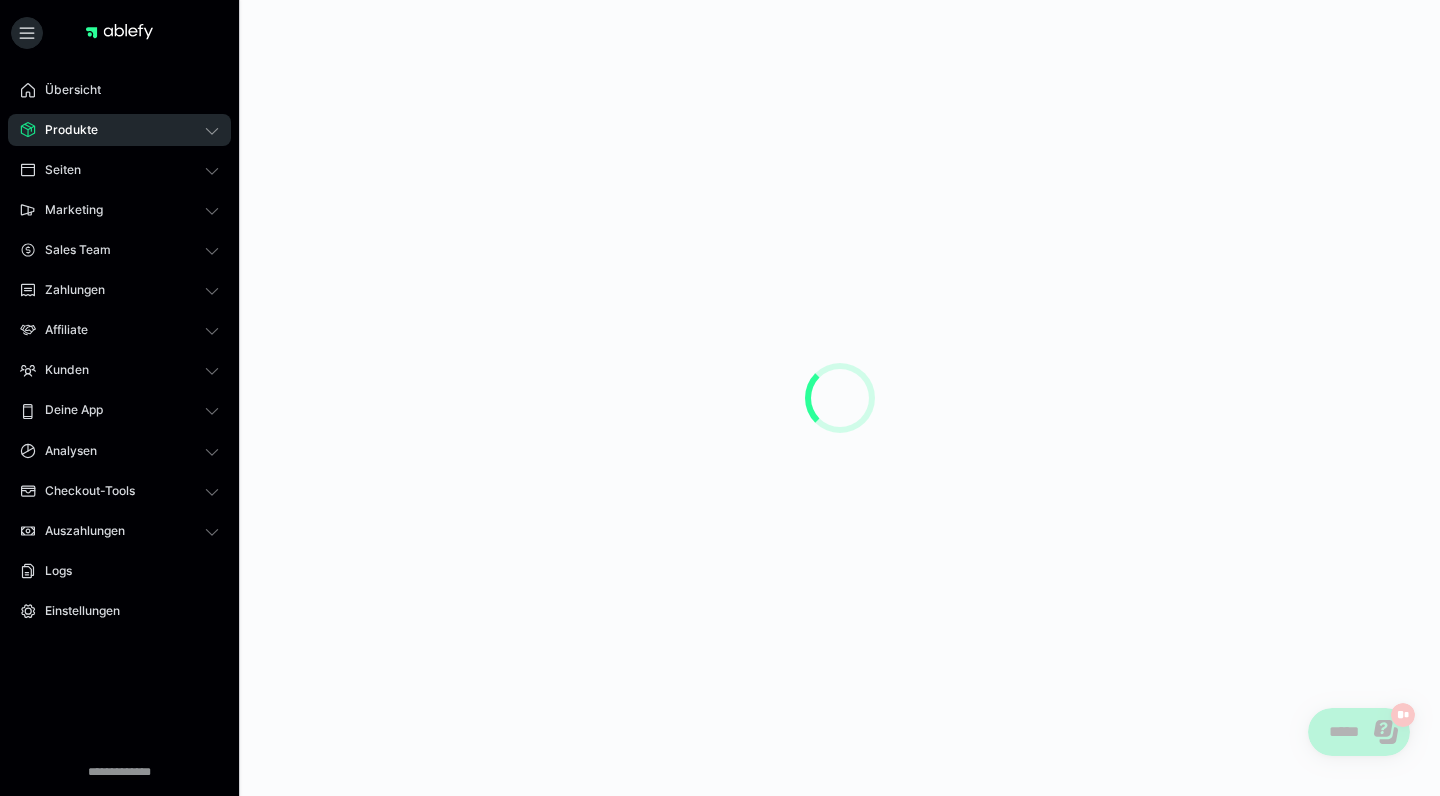 scroll, scrollTop: 0, scrollLeft: 0, axis: both 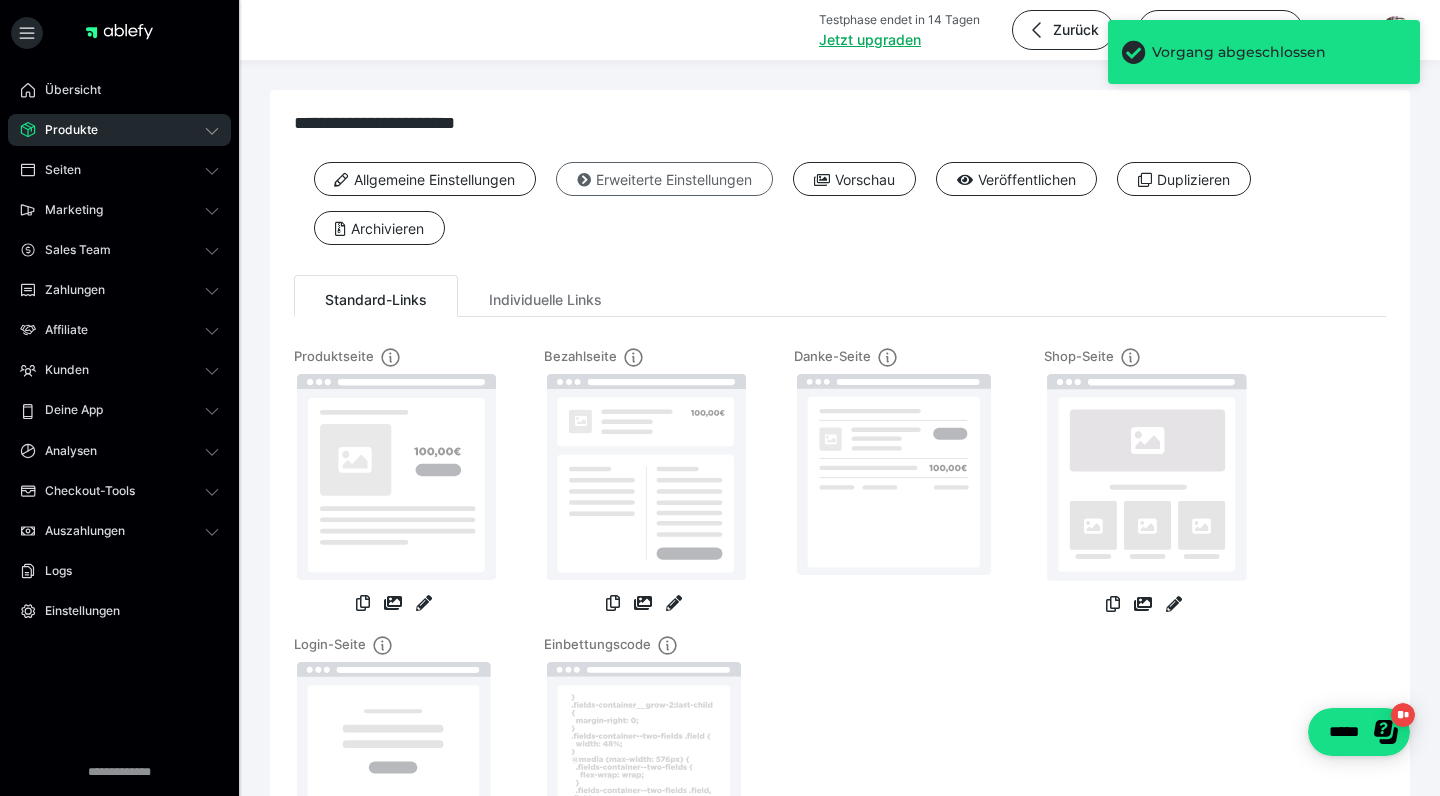 click on "Erweiterte Einstellungen" at bounding box center (664, 179) 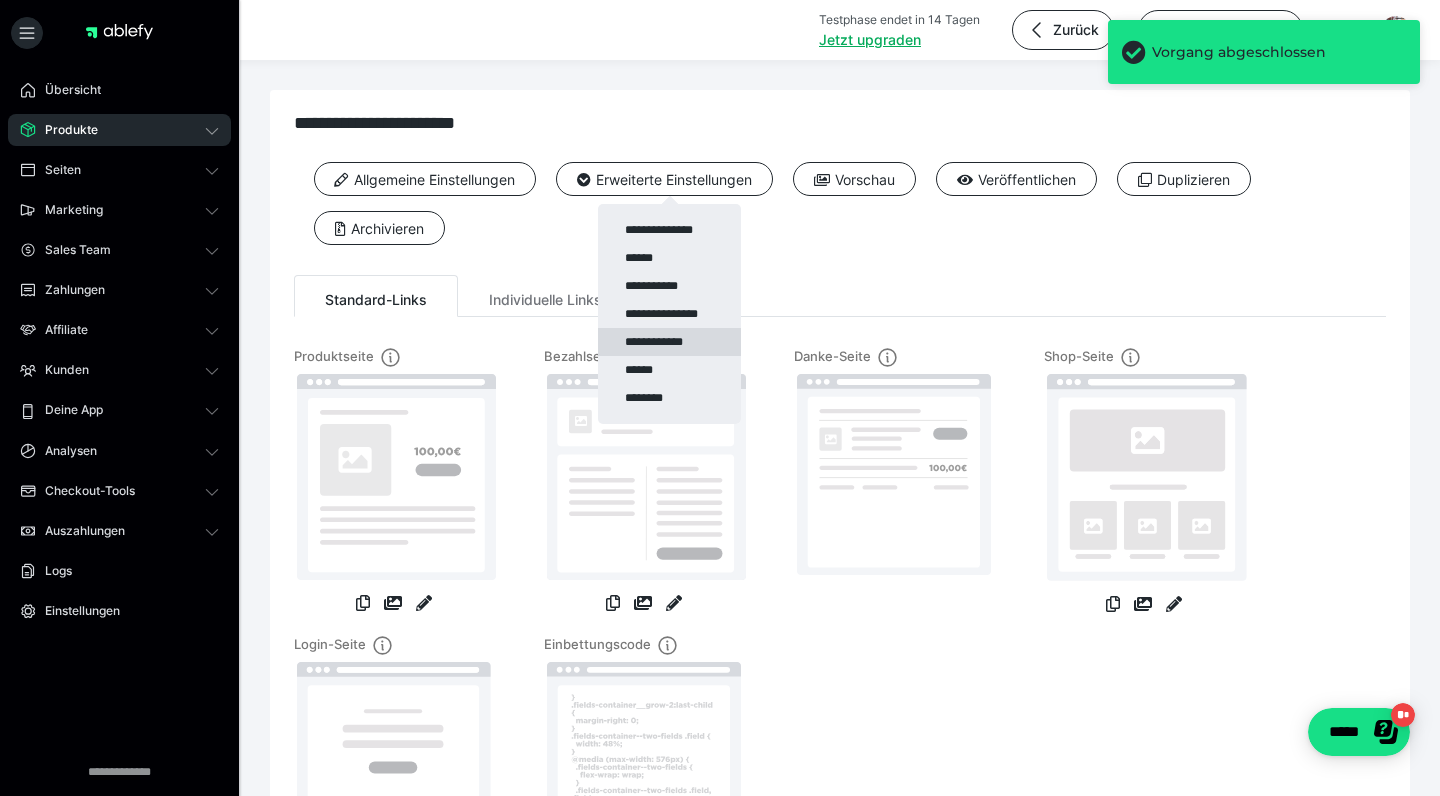 click on "**********" at bounding box center (669, 342) 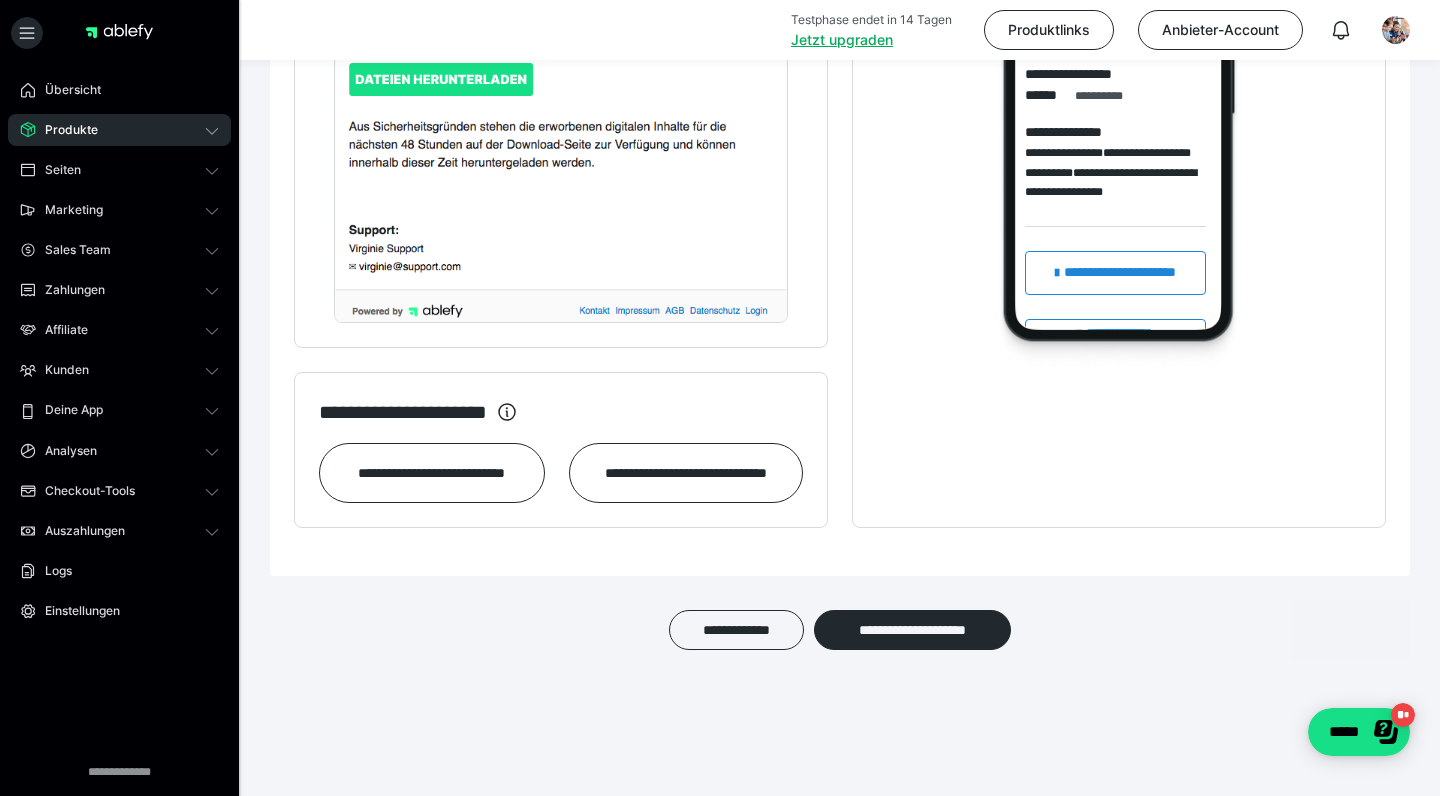 scroll, scrollTop: 2548, scrollLeft: 0, axis: vertical 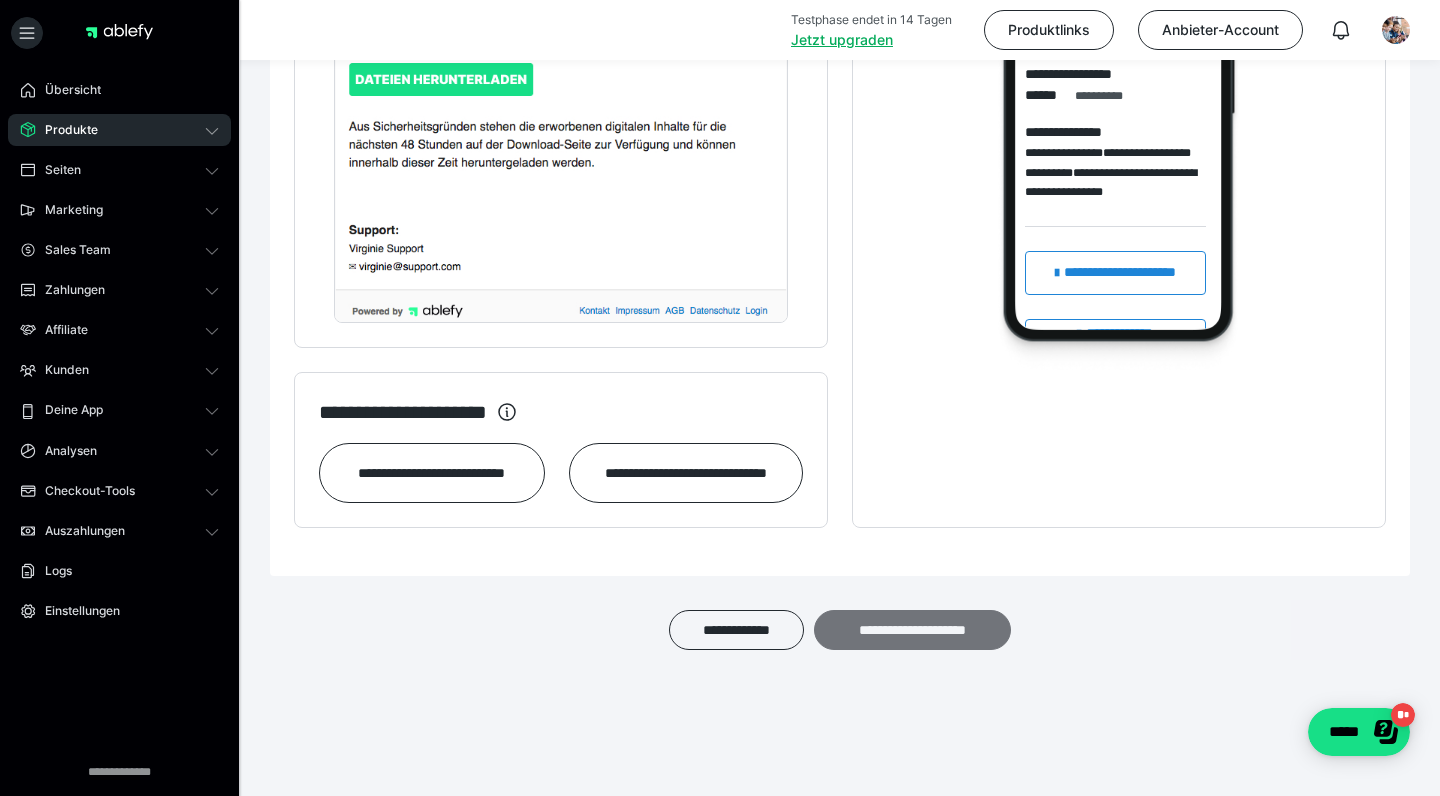 click on "**********" at bounding box center [912, 630] 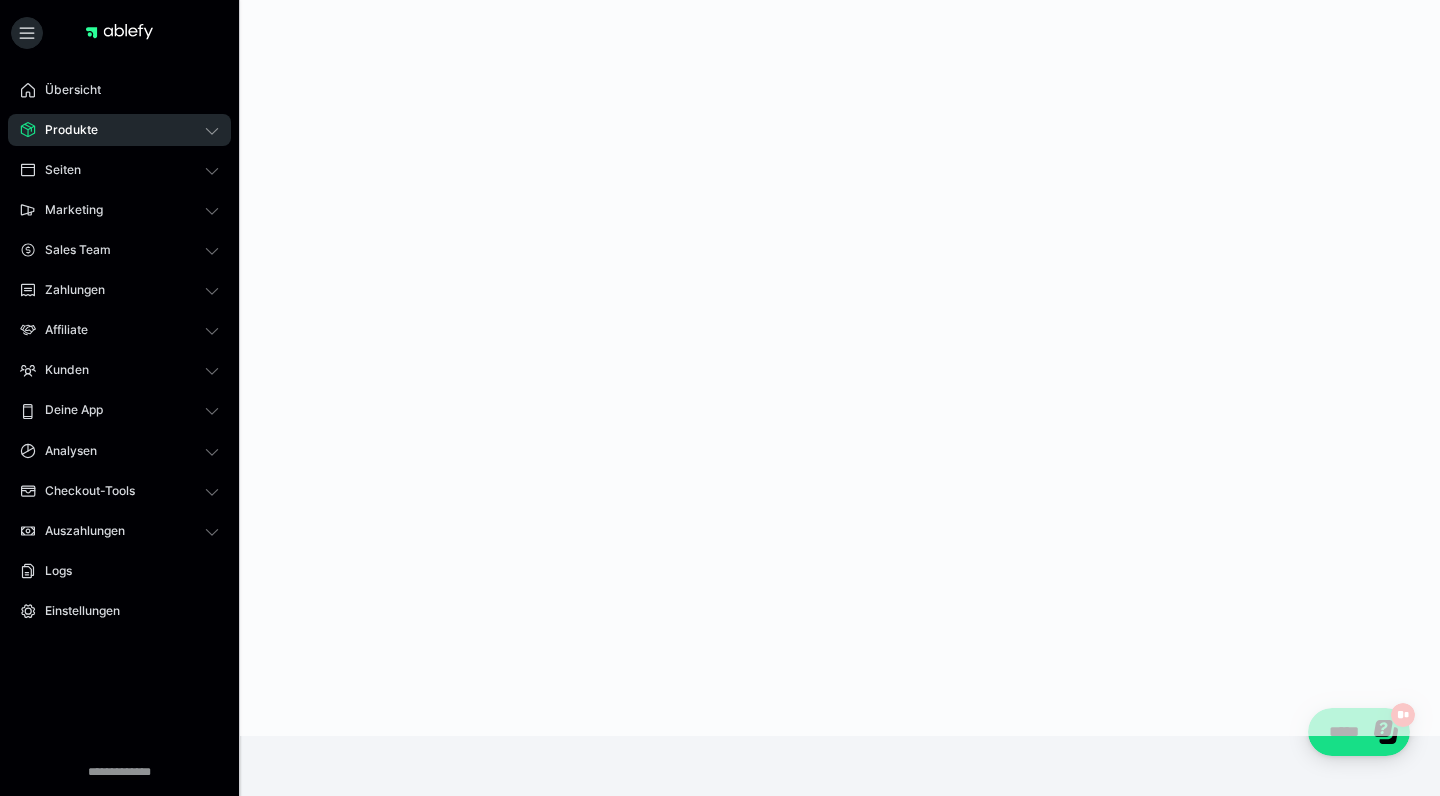 scroll, scrollTop: 0, scrollLeft: 0, axis: both 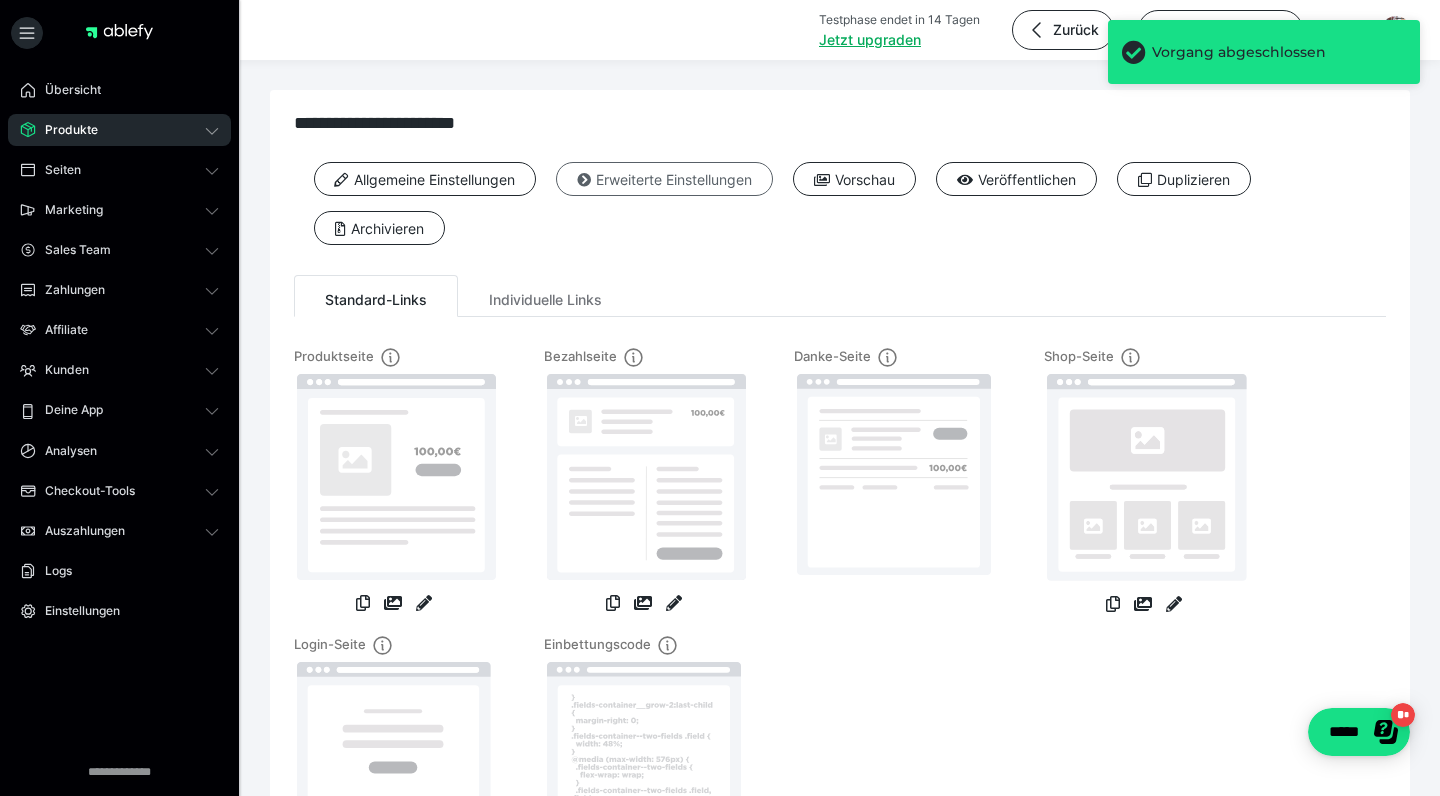click on "Erweiterte Einstellungen" at bounding box center [664, 179] 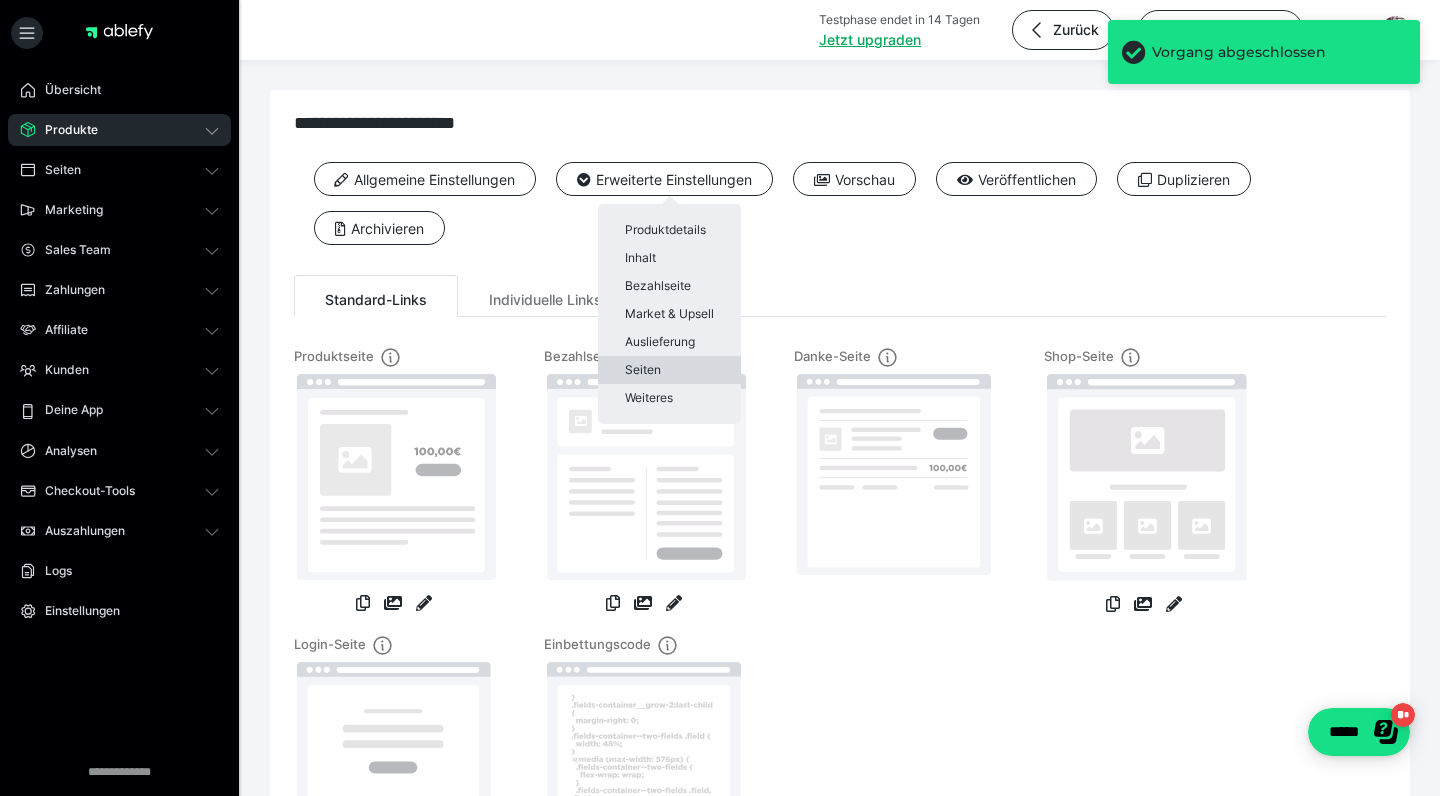 click on "Seiten" at bounding box center (669, 370) 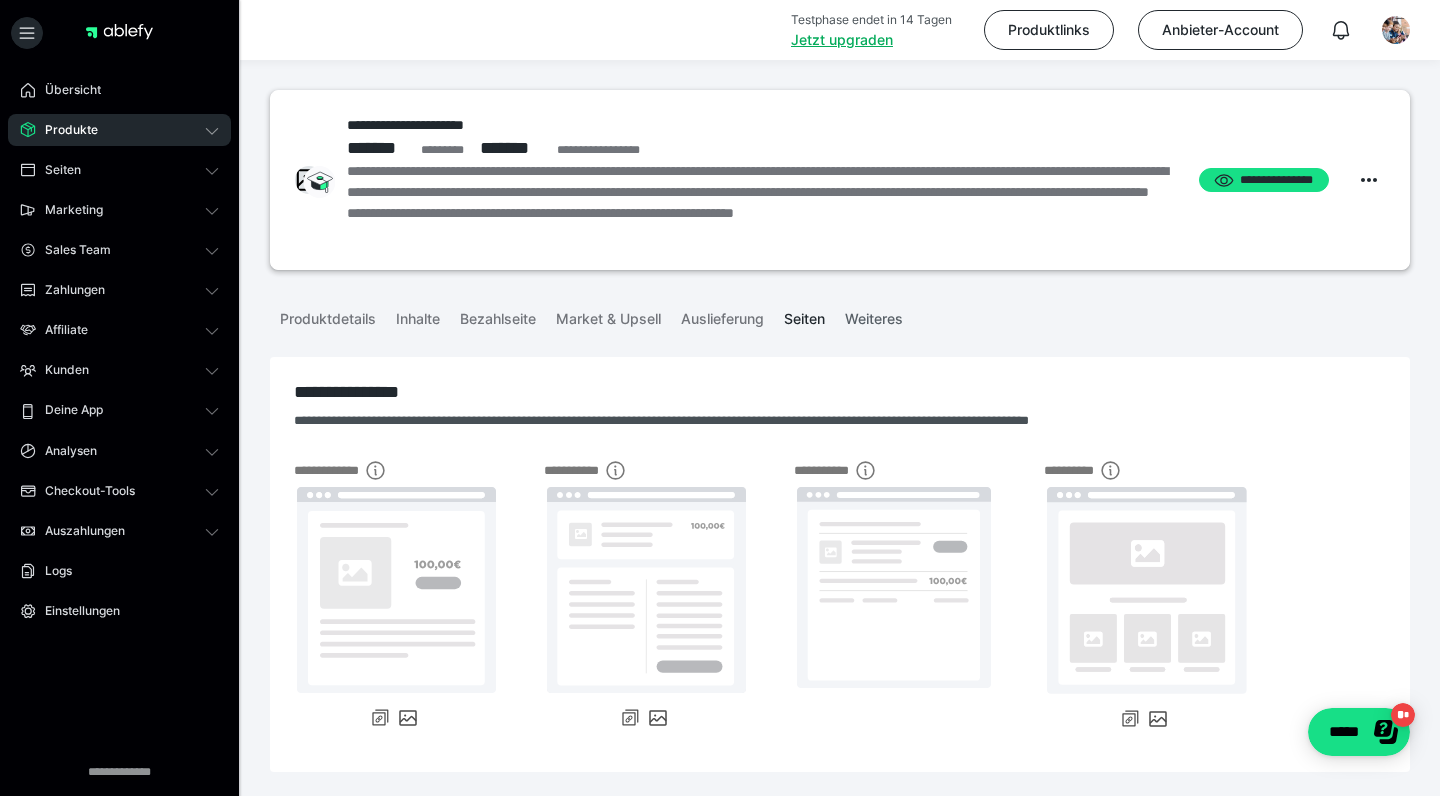 click on "Weiteres" at bounding box center [874, 315] 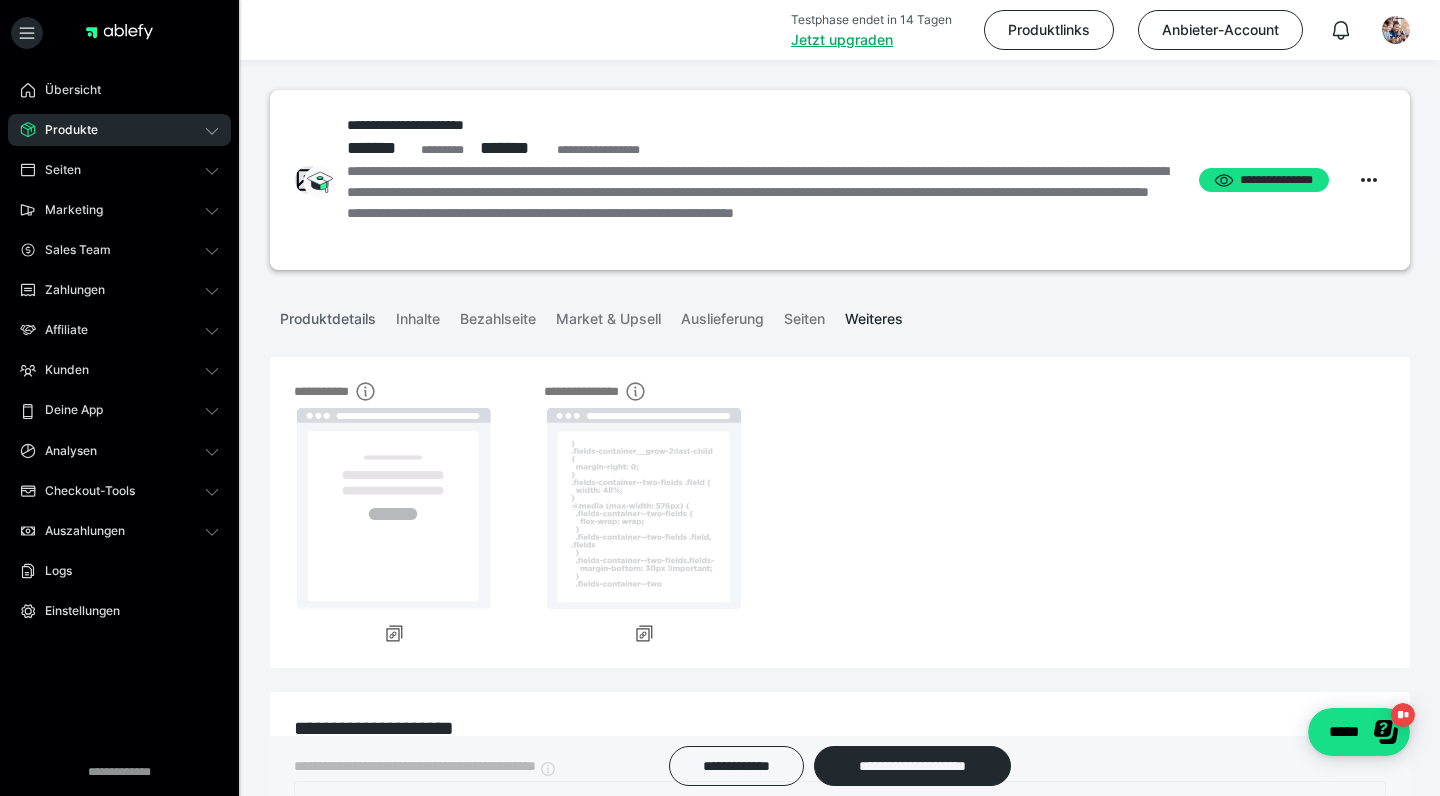 click on "Produktdetails" at bounding box center (328, 315) 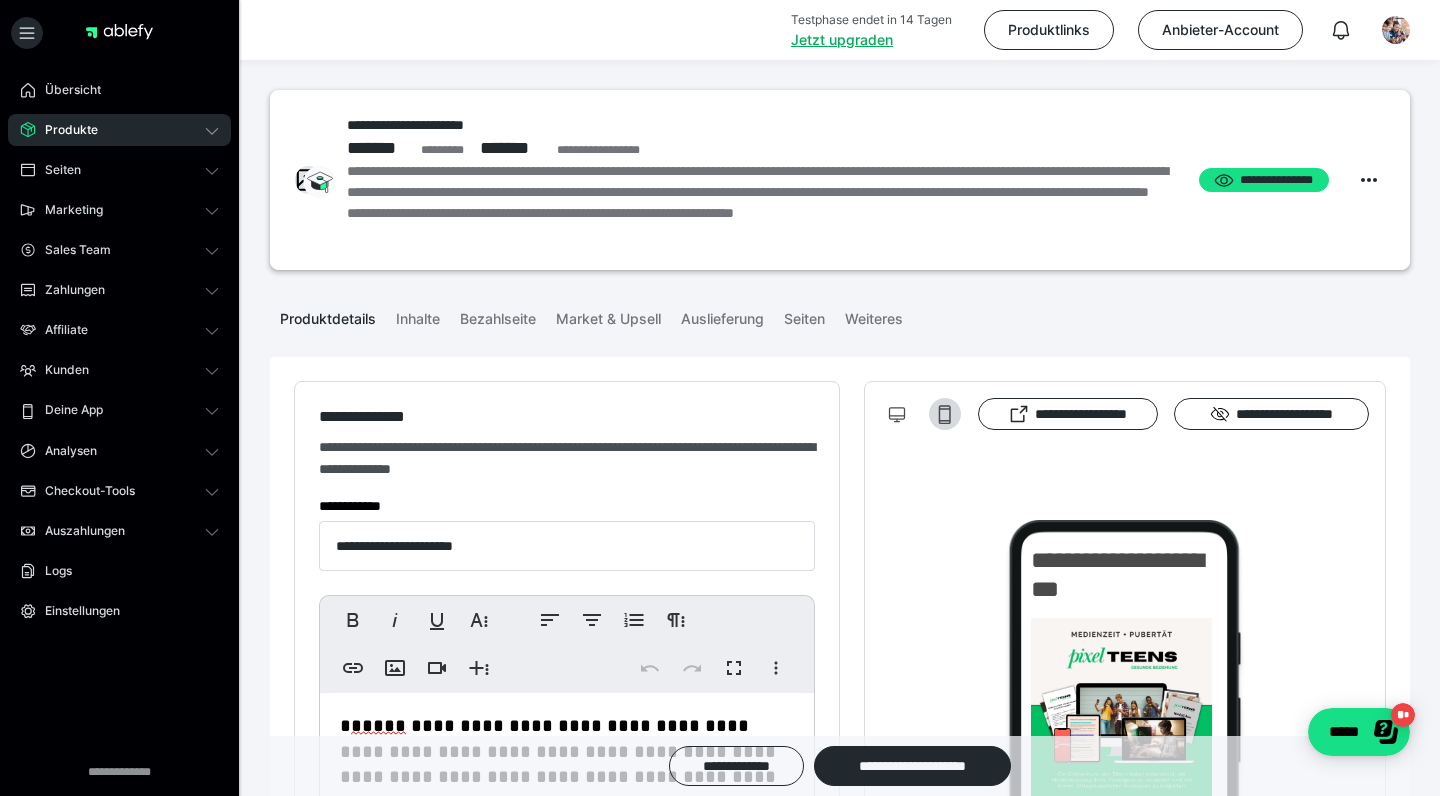 scroll, scrollTop: 0, scrollLeft: 0, axis: both 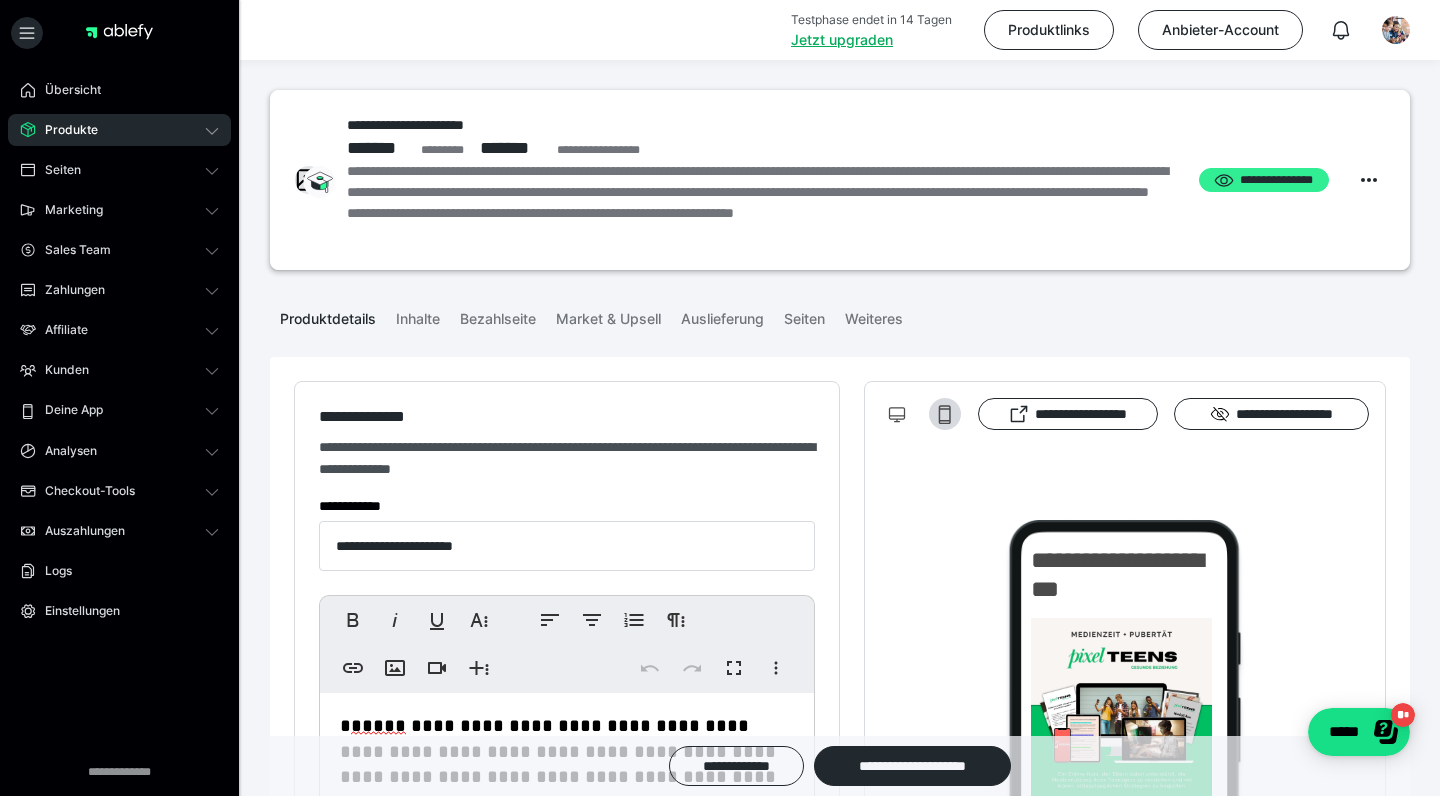click on "**********" at bounding box center (1264, 180) 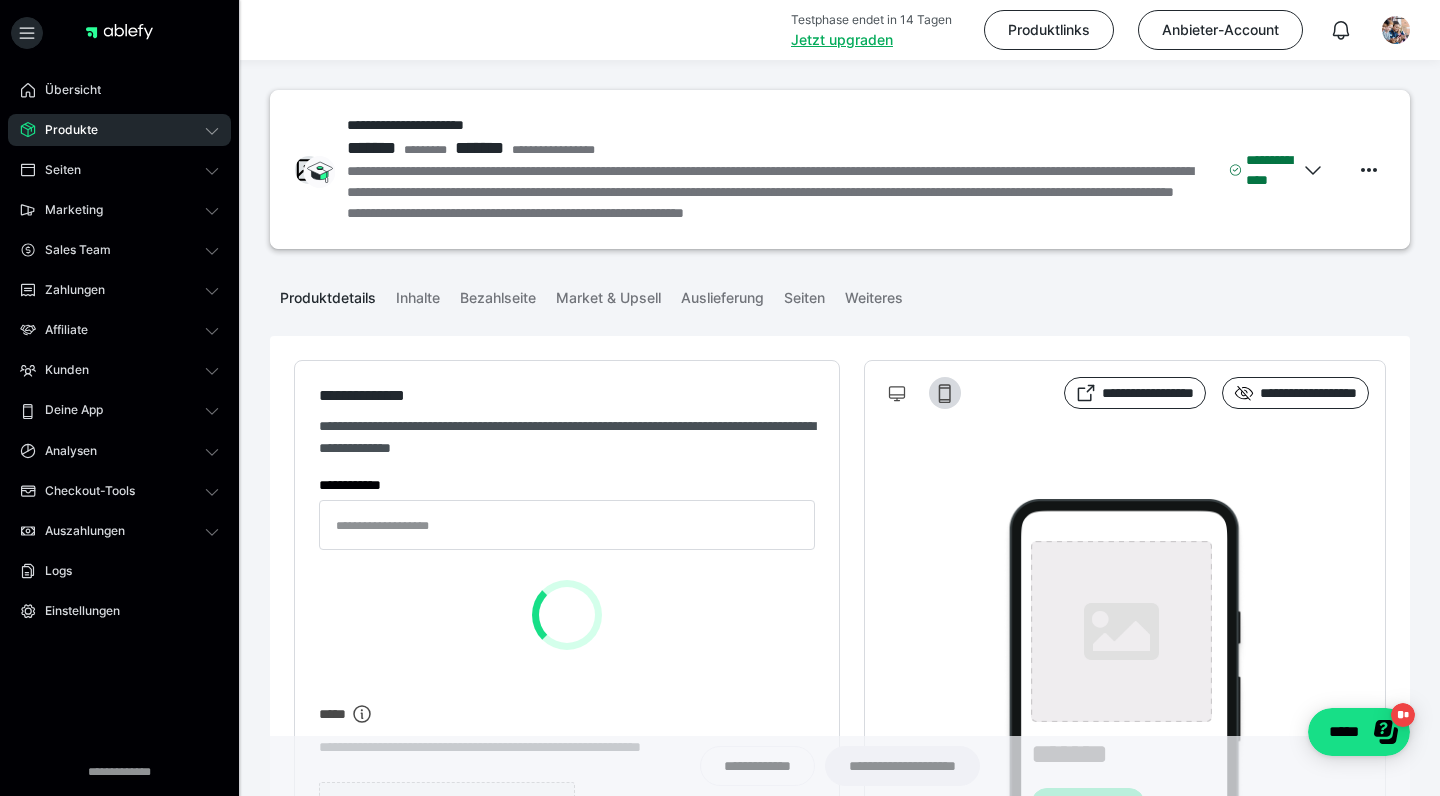 type on "**********" 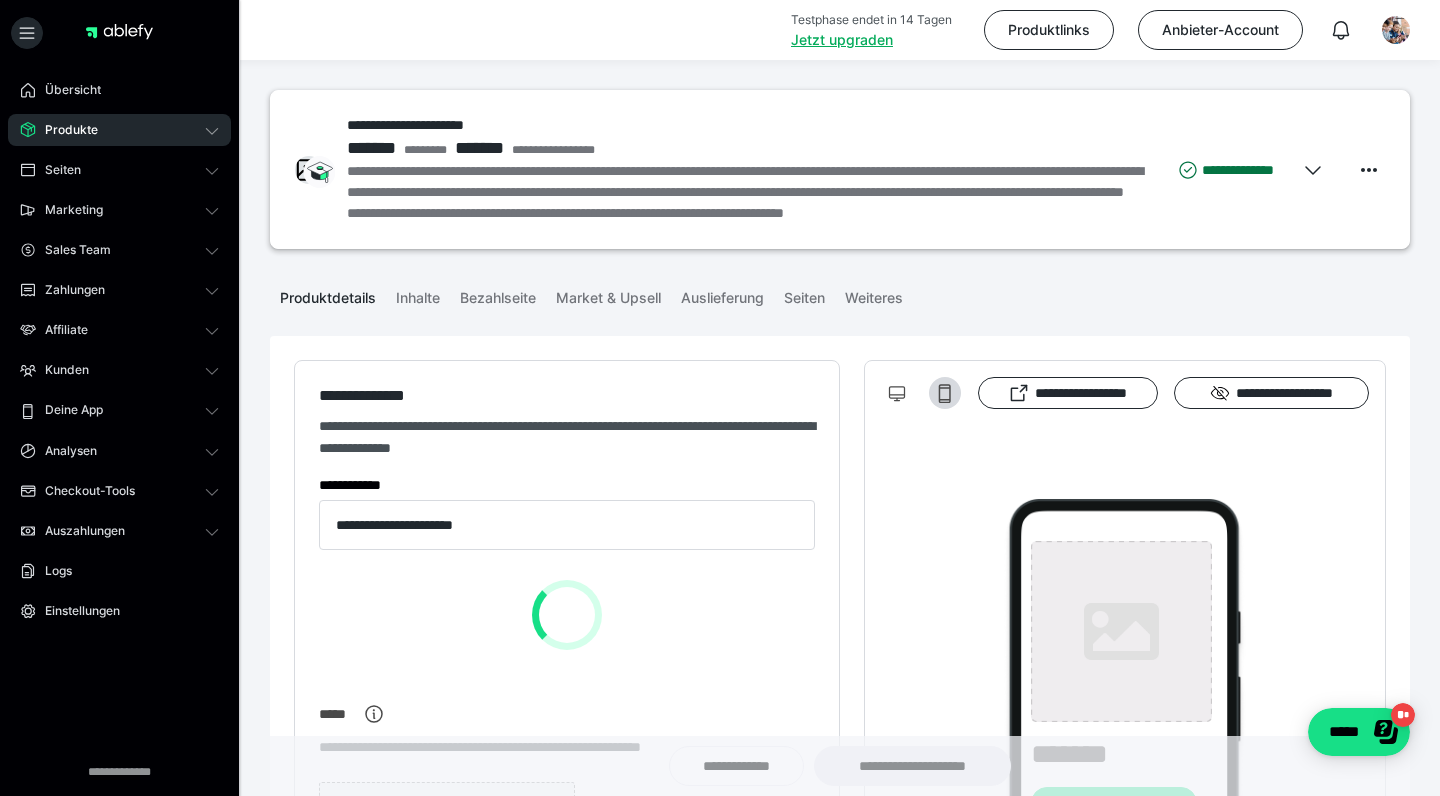 type on "**********" 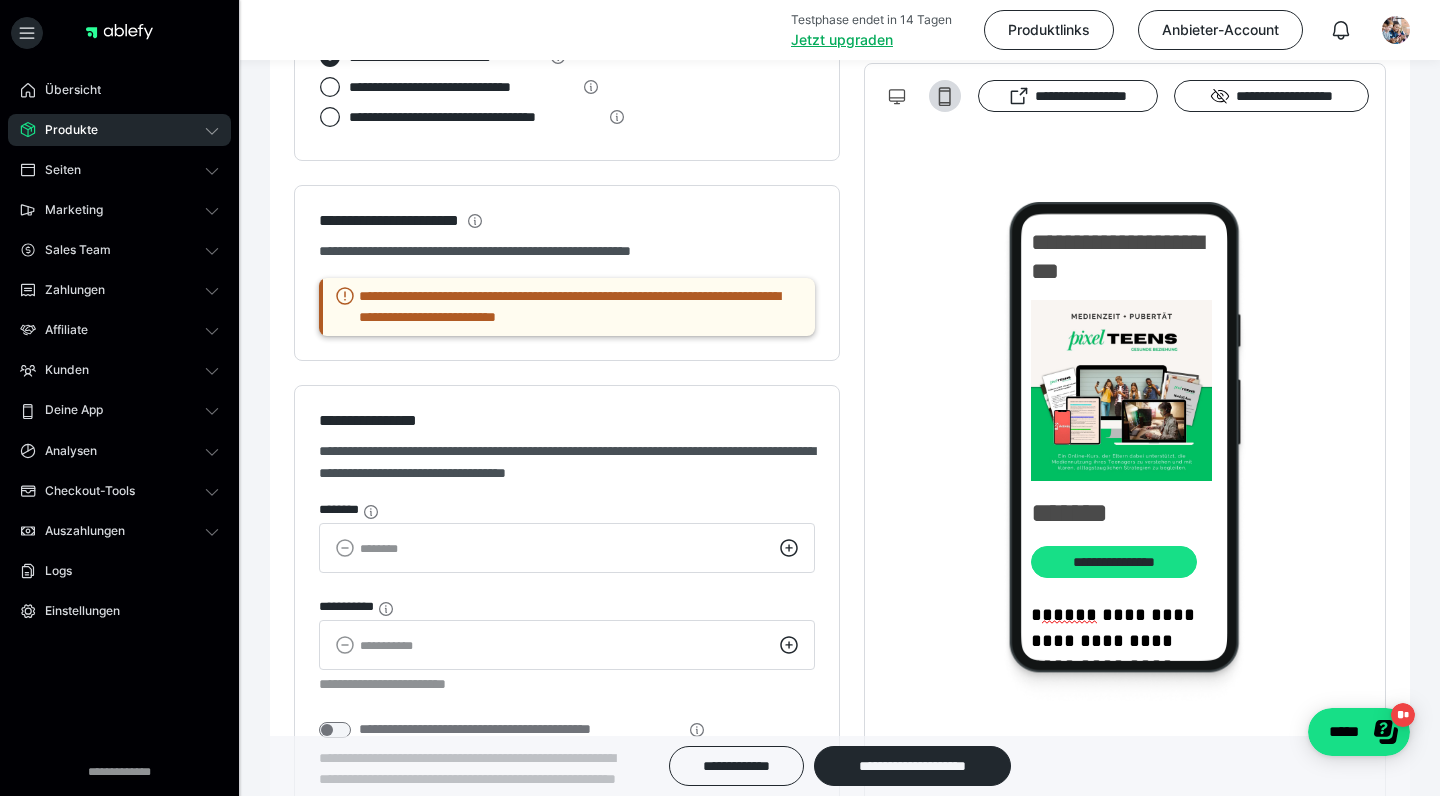 scroll, scrollTop: 2313, scrollLeft: 0, axis: vertical 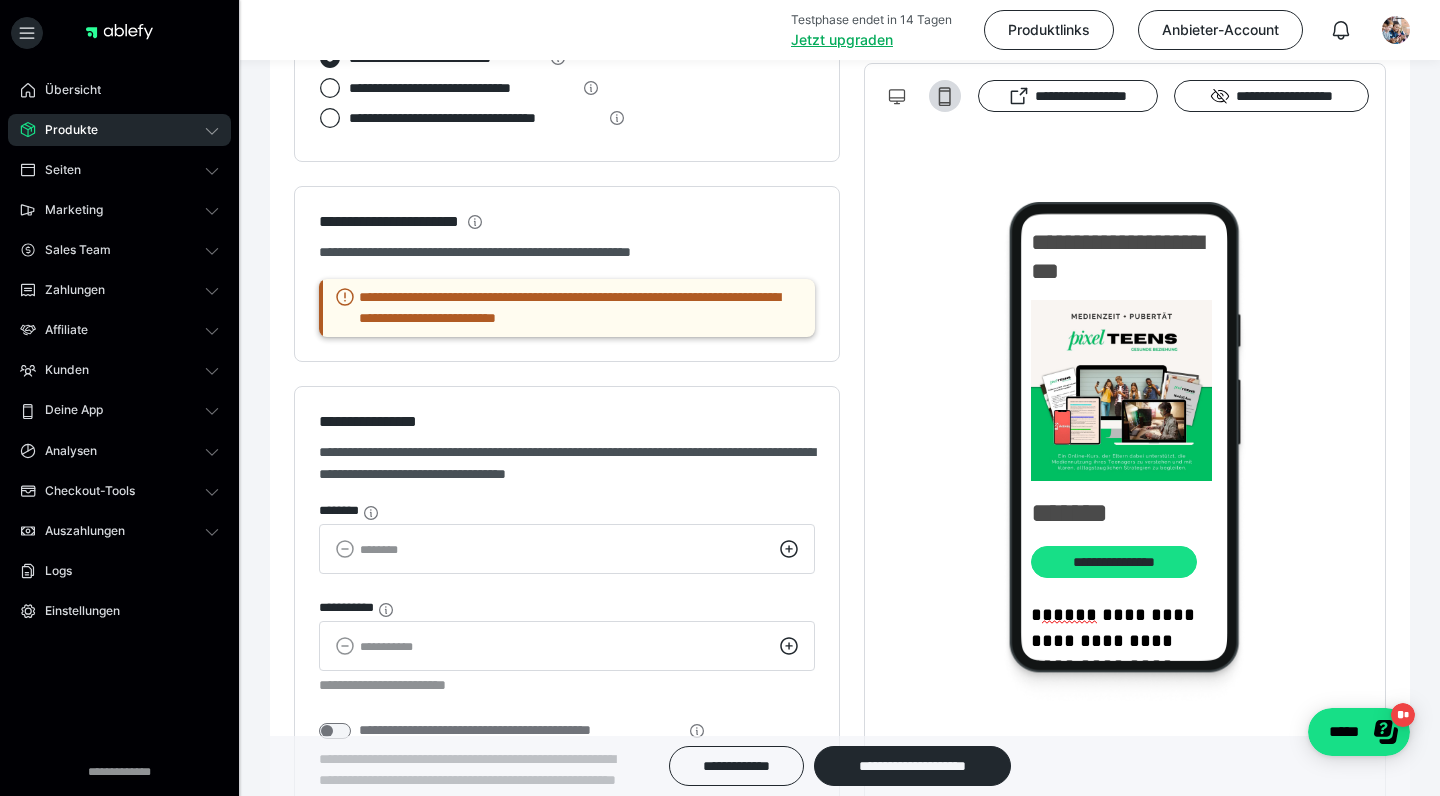 click on "**********" at bounding box center (567, 308) 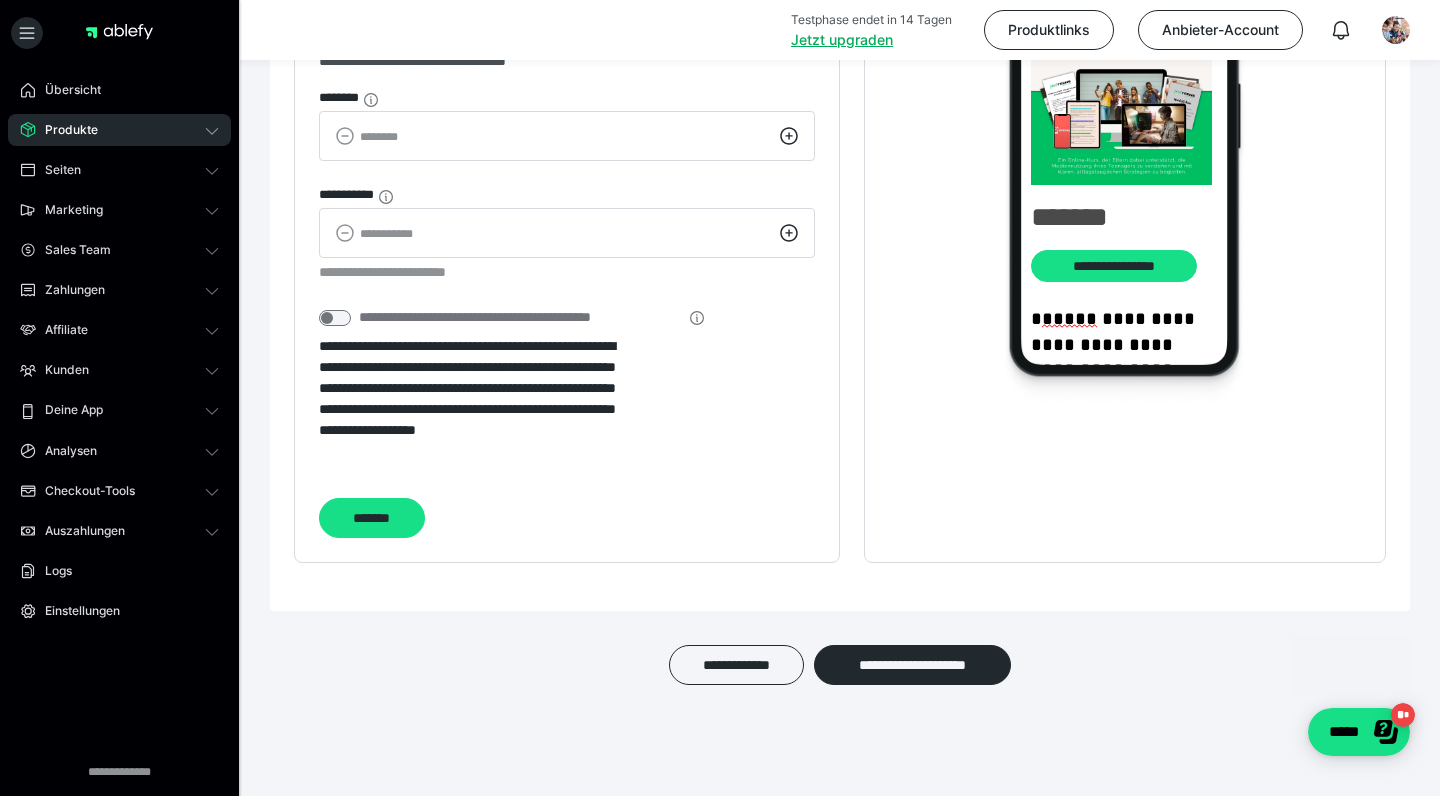 scroll, scrollTop: 2726, scrollLeft: 0, axis: vertical 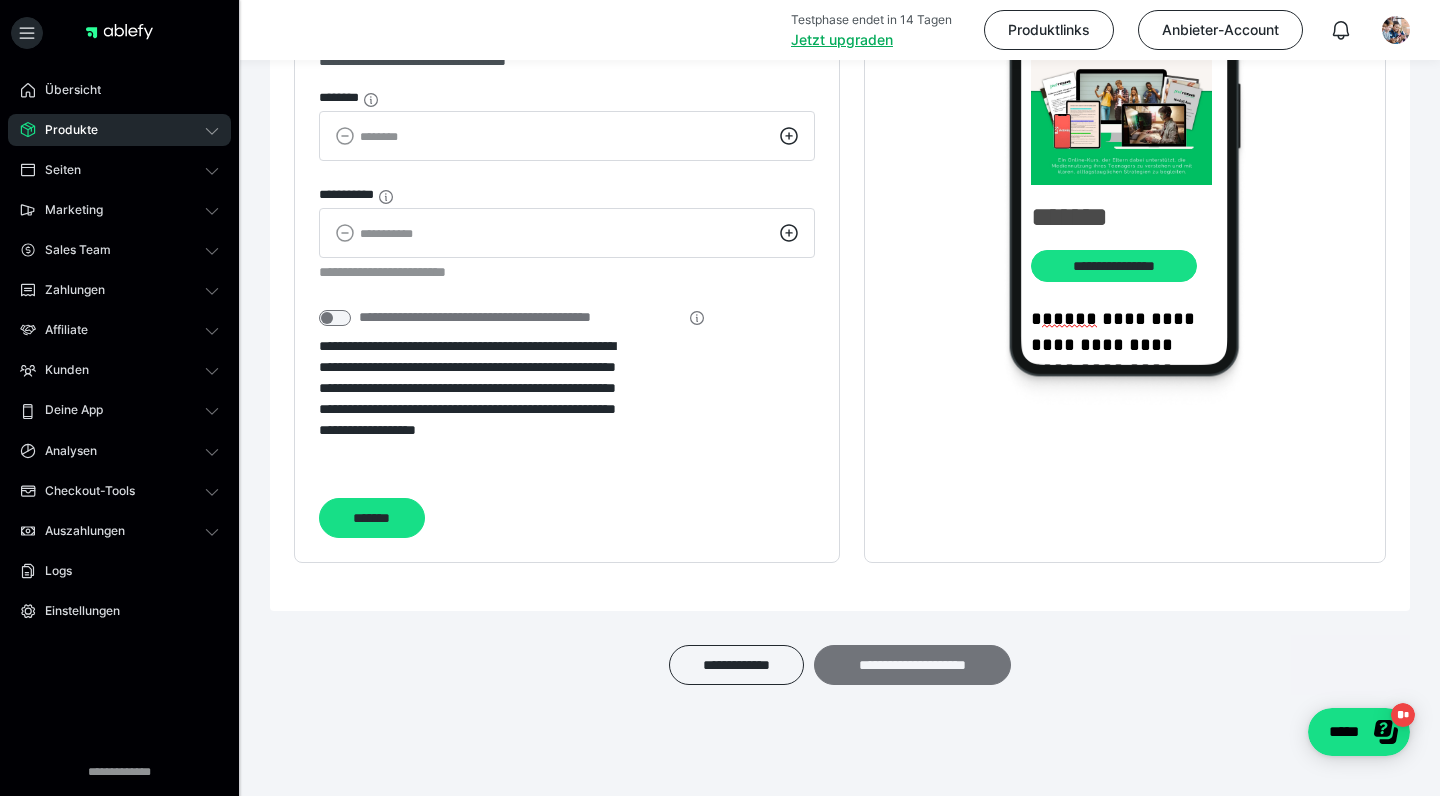 click on "**********" at bounding box center (912, 665) 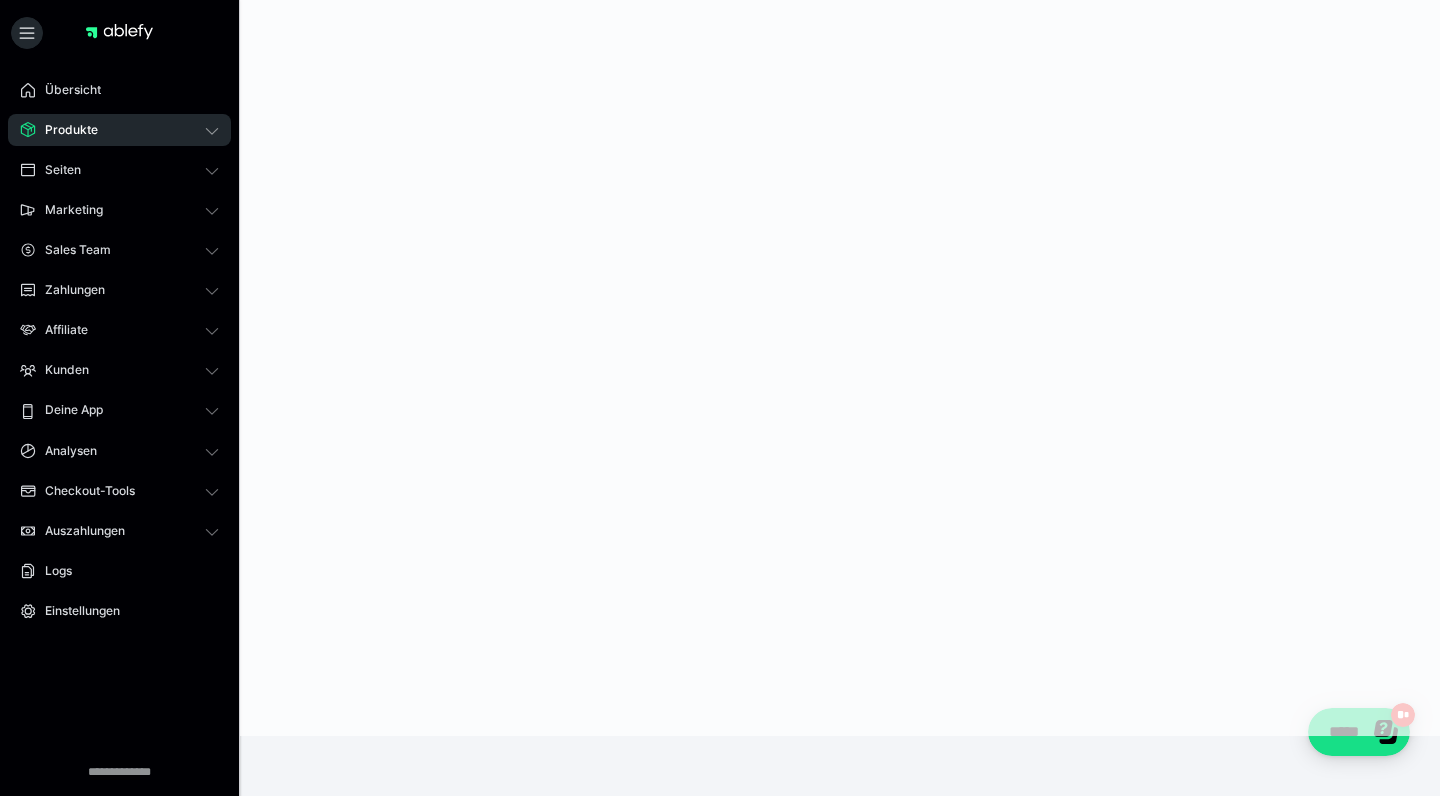 scroll, scrollTop: 0, scrollLeft: 0, axis: both 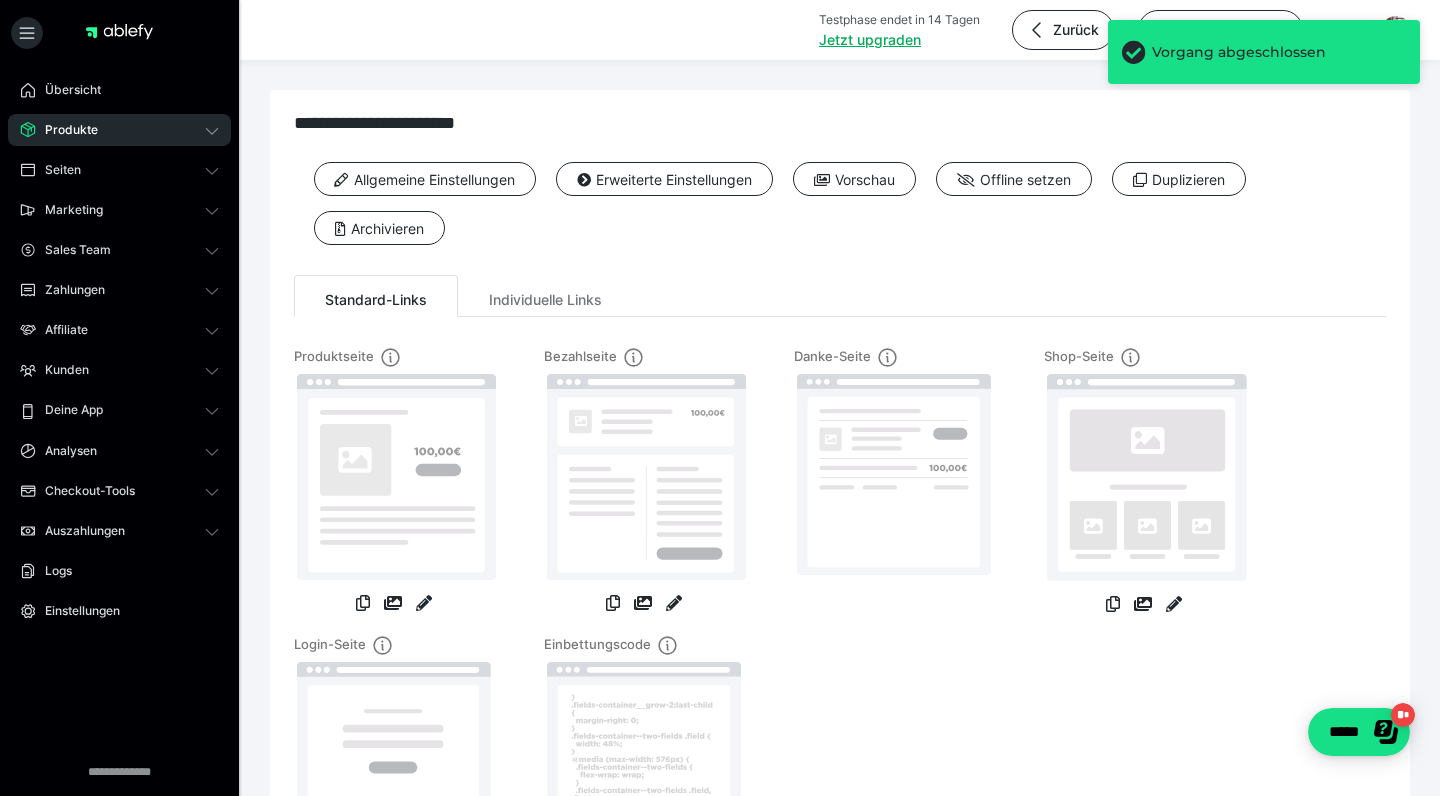 click on "Produkte" at bounding box center (64, 130) 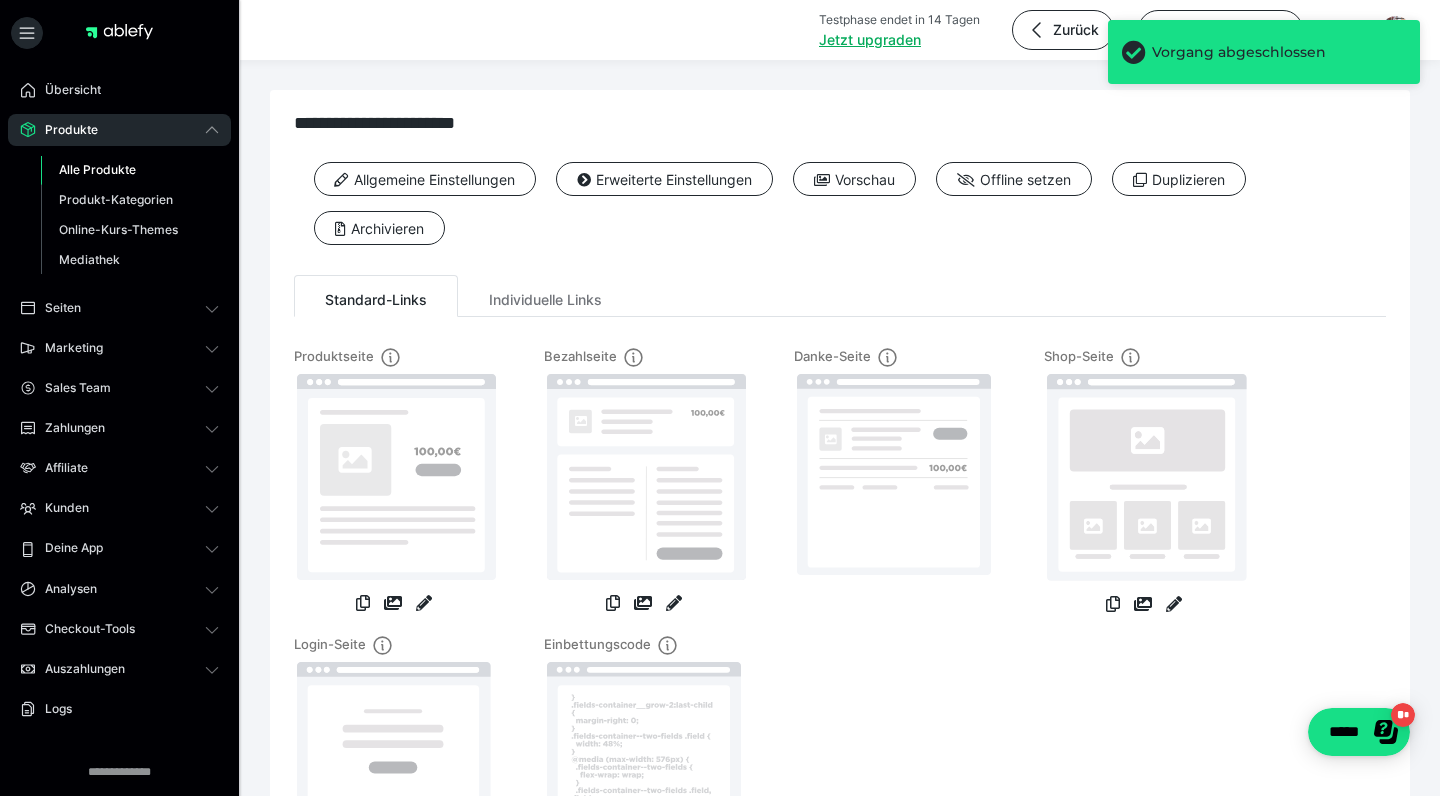 click on "Alle Produkte" at bounding box center [97, 169] 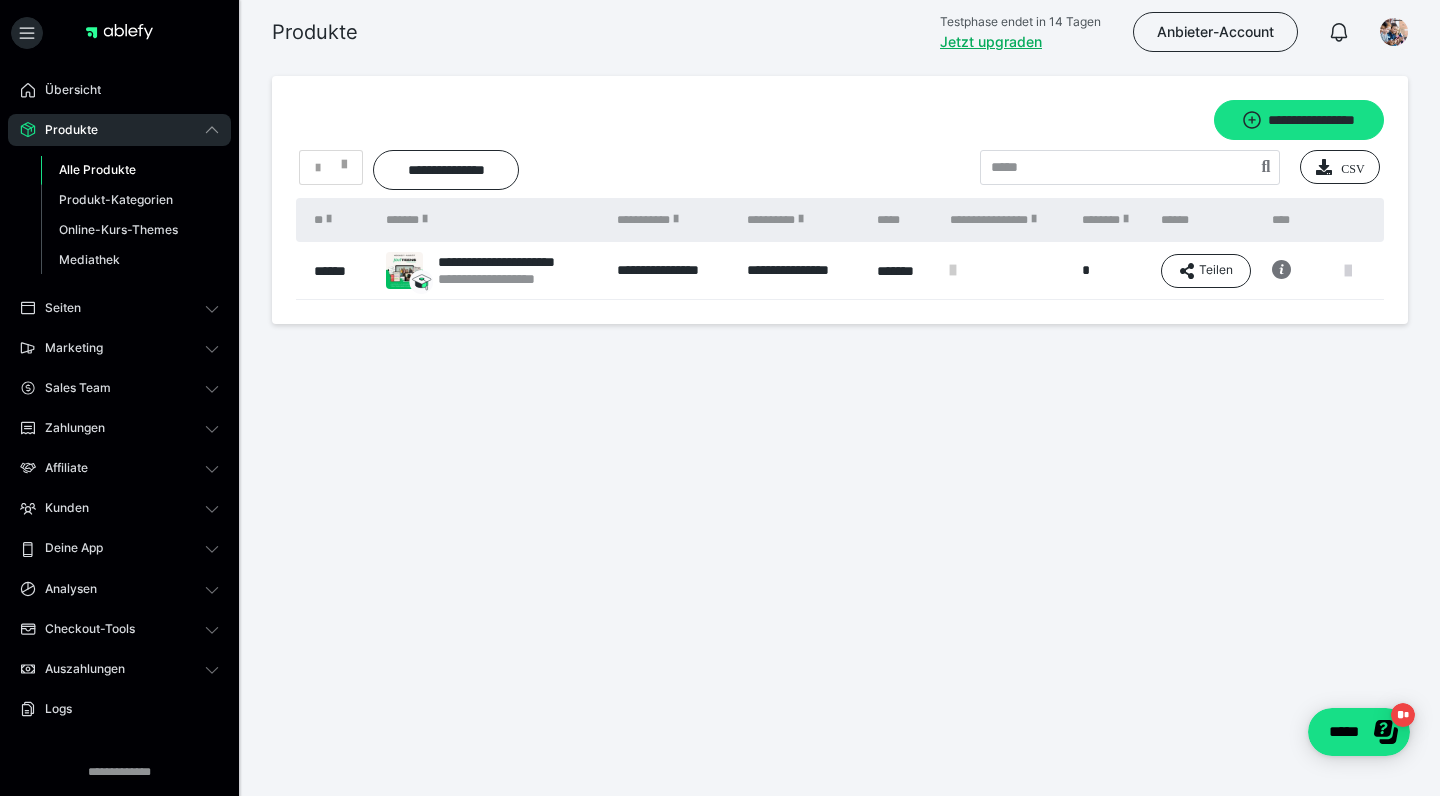 click at bounding box center [1348, 271] 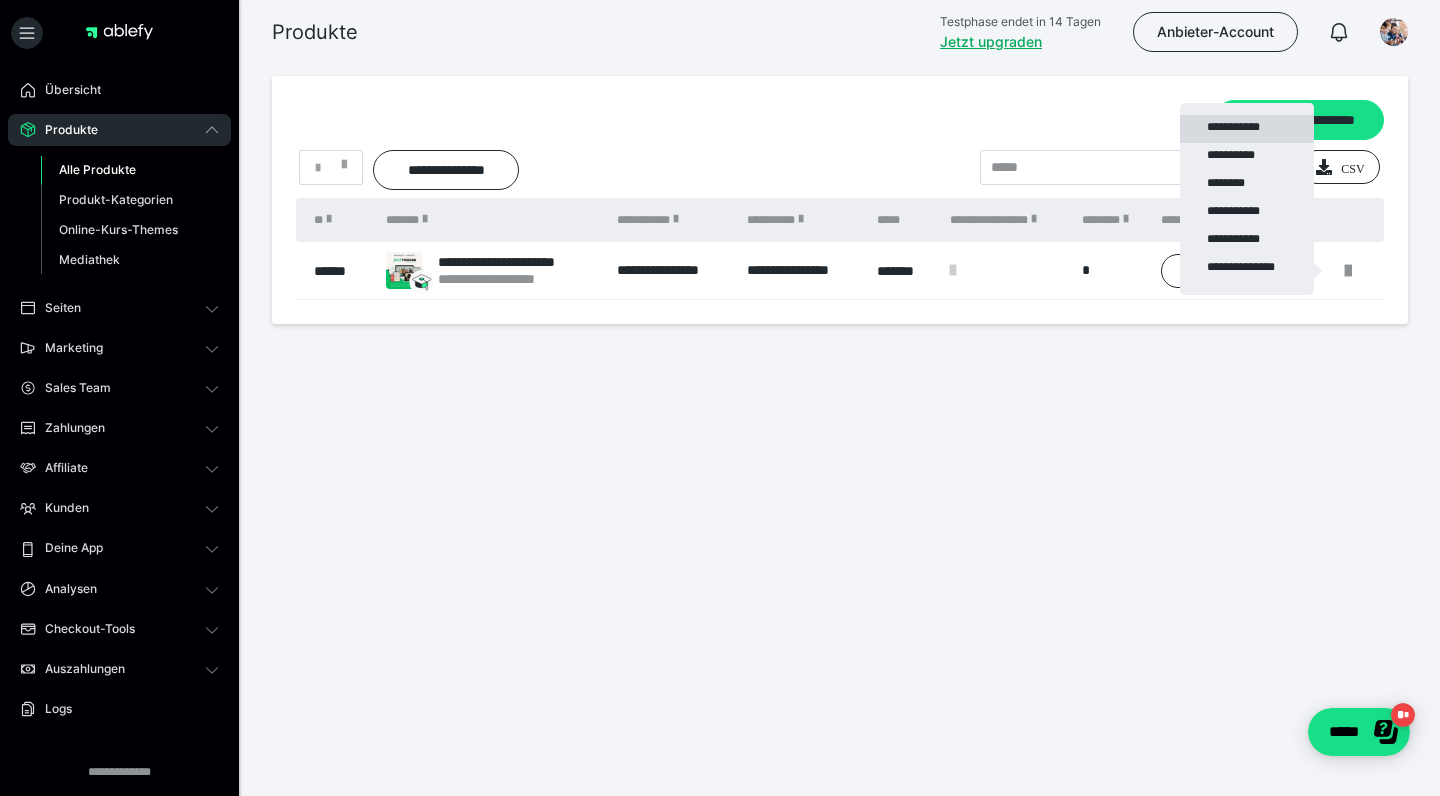 click on "**********" at bounding box center [1247, 129] 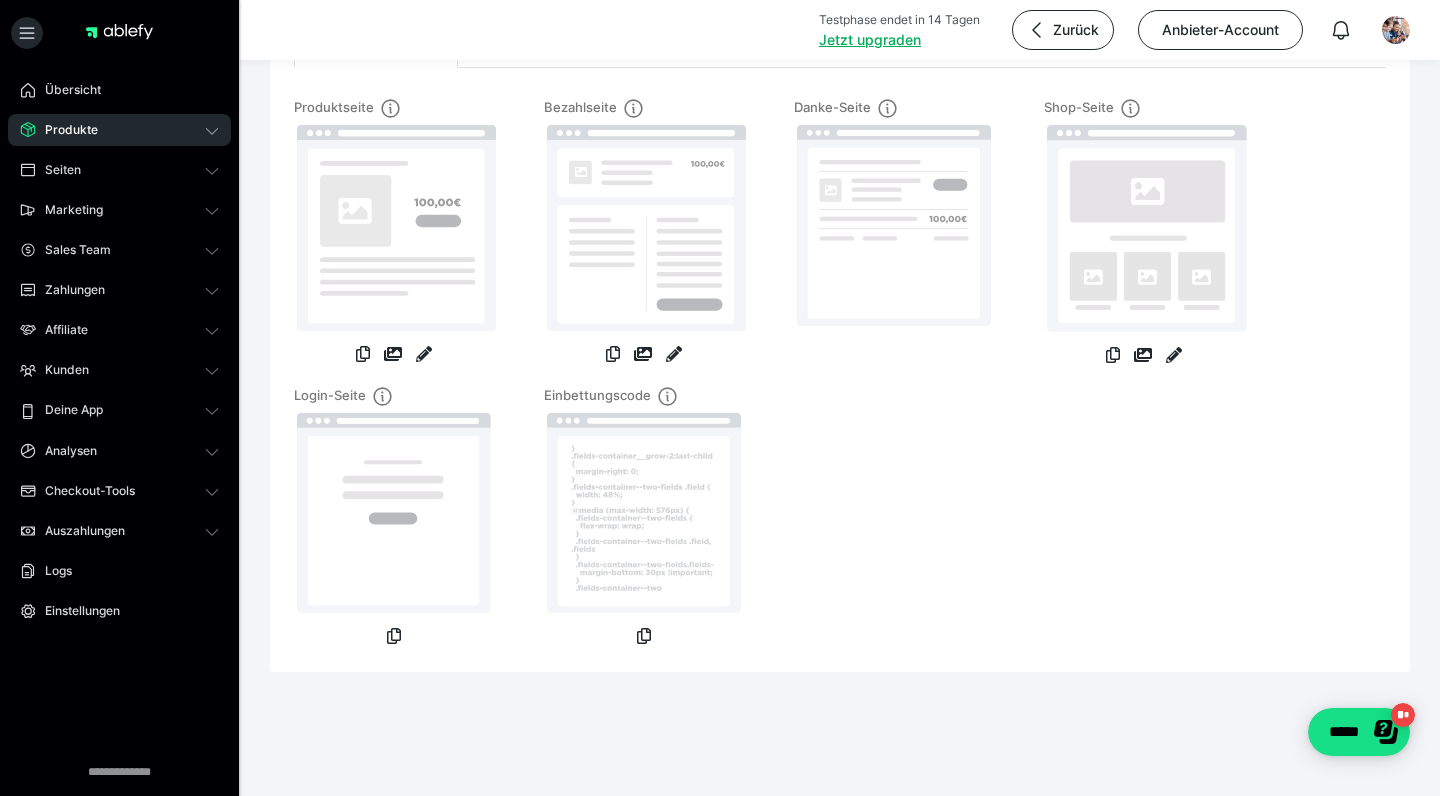 scroll, scrollTop: 248, scrollLeft: 0, axis: vertical 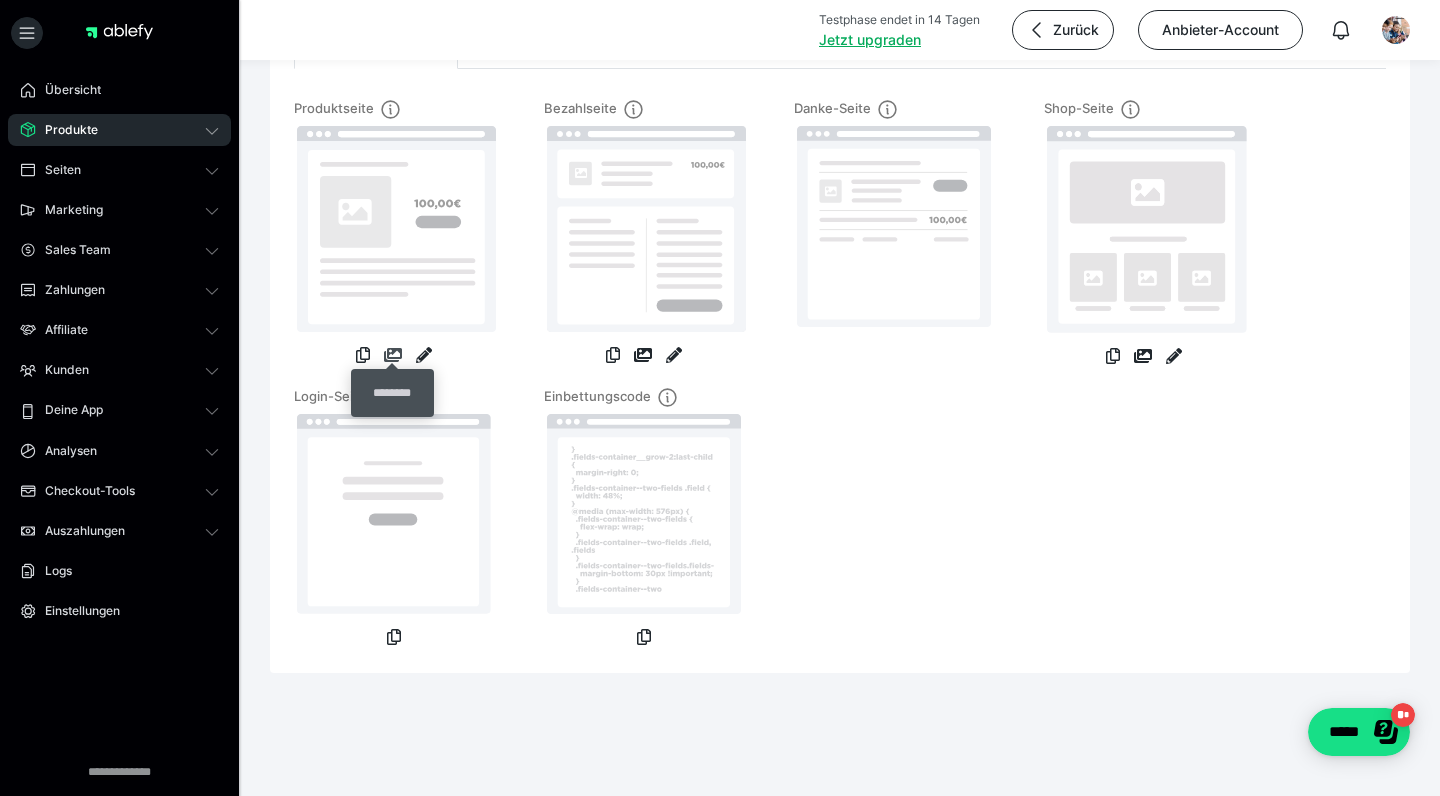 click at bounding box center (393, 355) 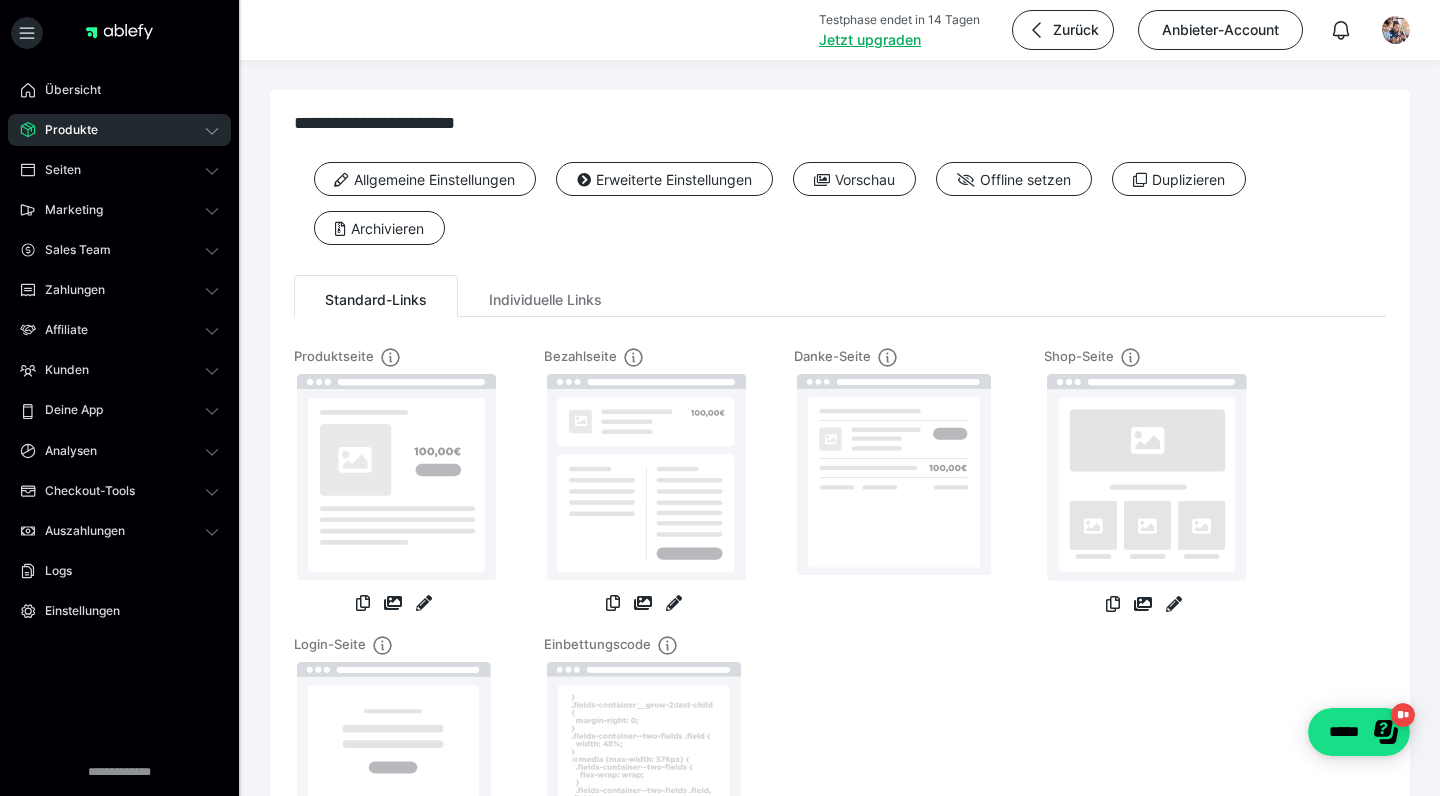scroll, scrollTop: 0, scrollLeft: 0, axis: both 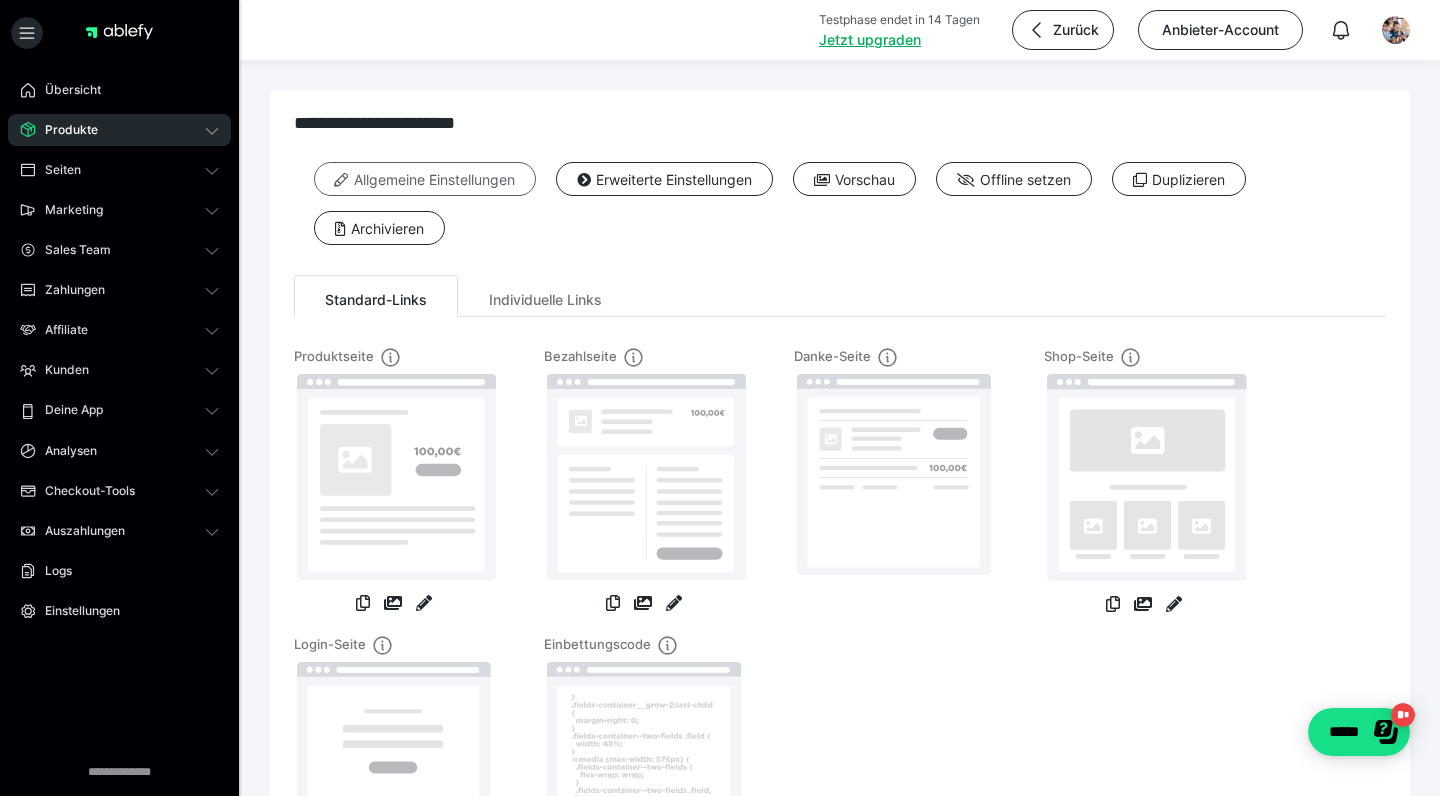 click on "Allgemeine Einstellungen" at bounding box center (425, 179) 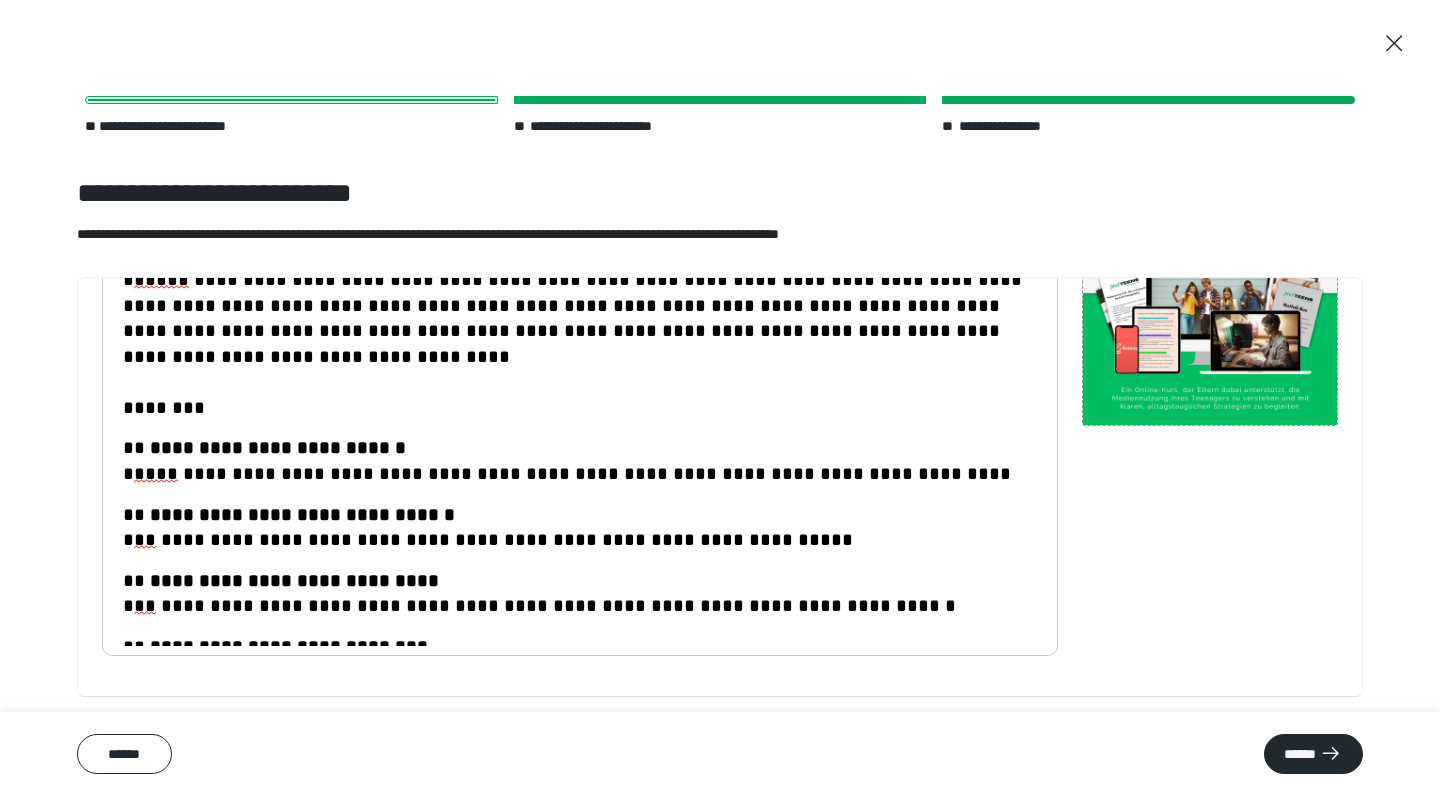 scroll, scrollTop: 249, scrollLeft: 0, axis: vertical 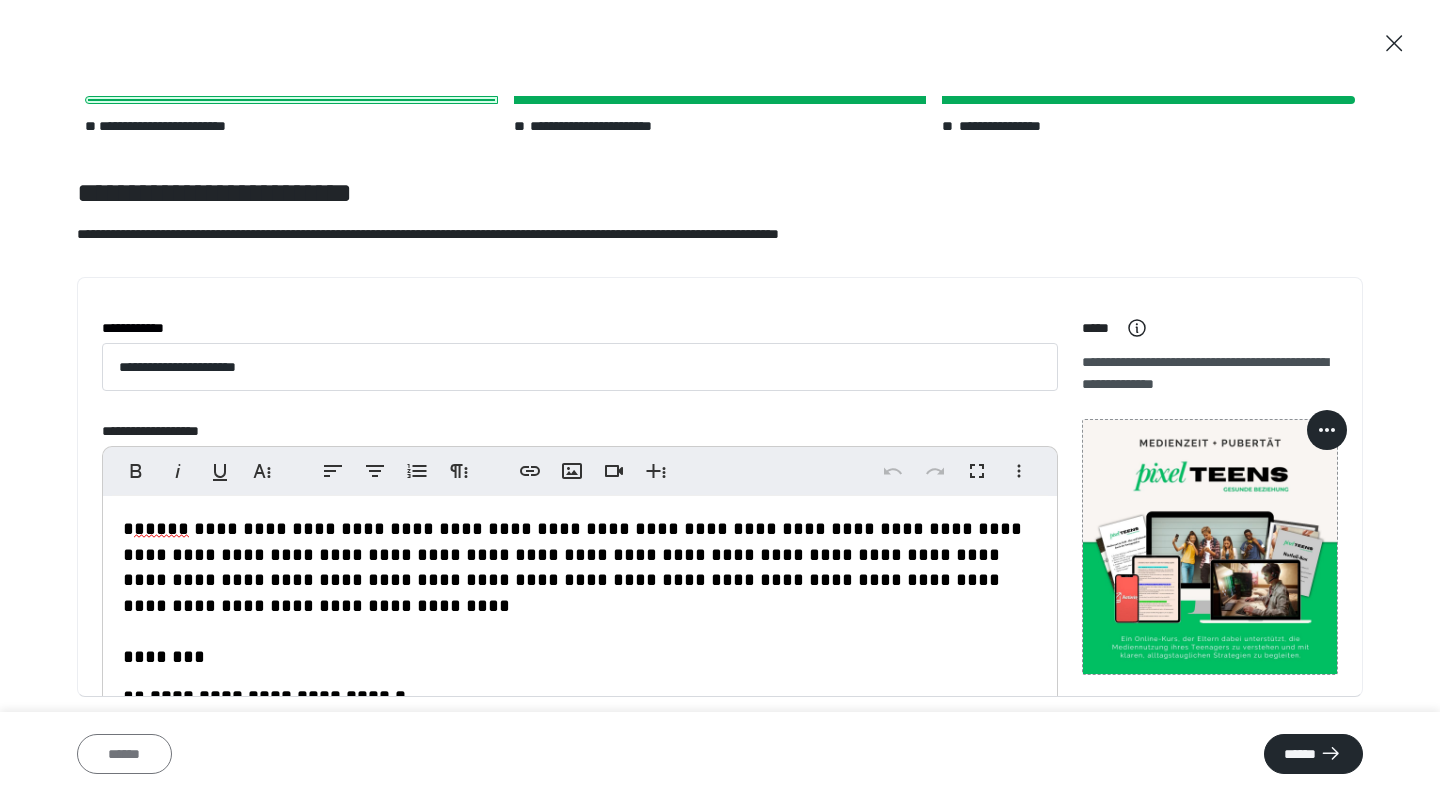 click on "******" at bounding box center [124, 754] 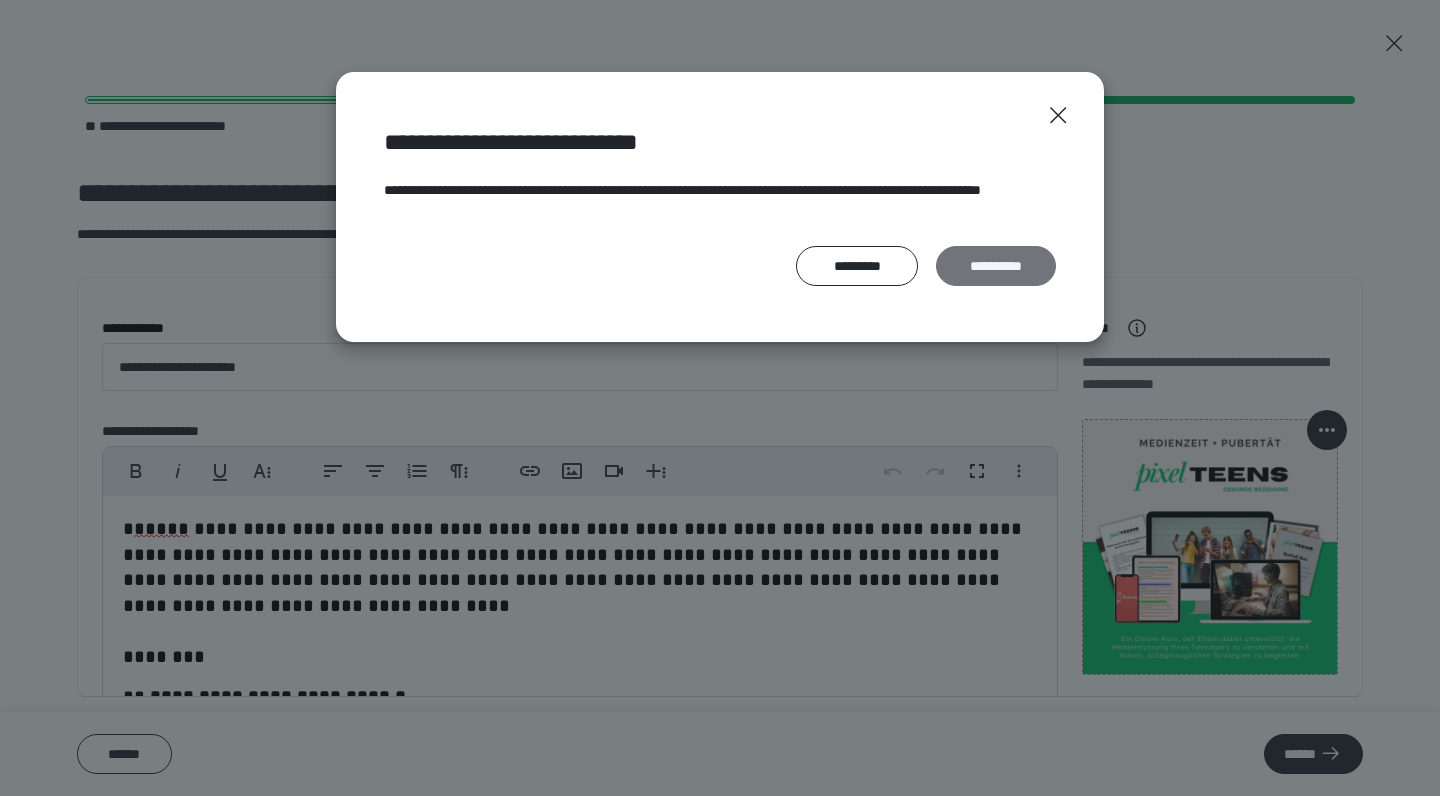 click on "**********" at bounding box center [996, 266] 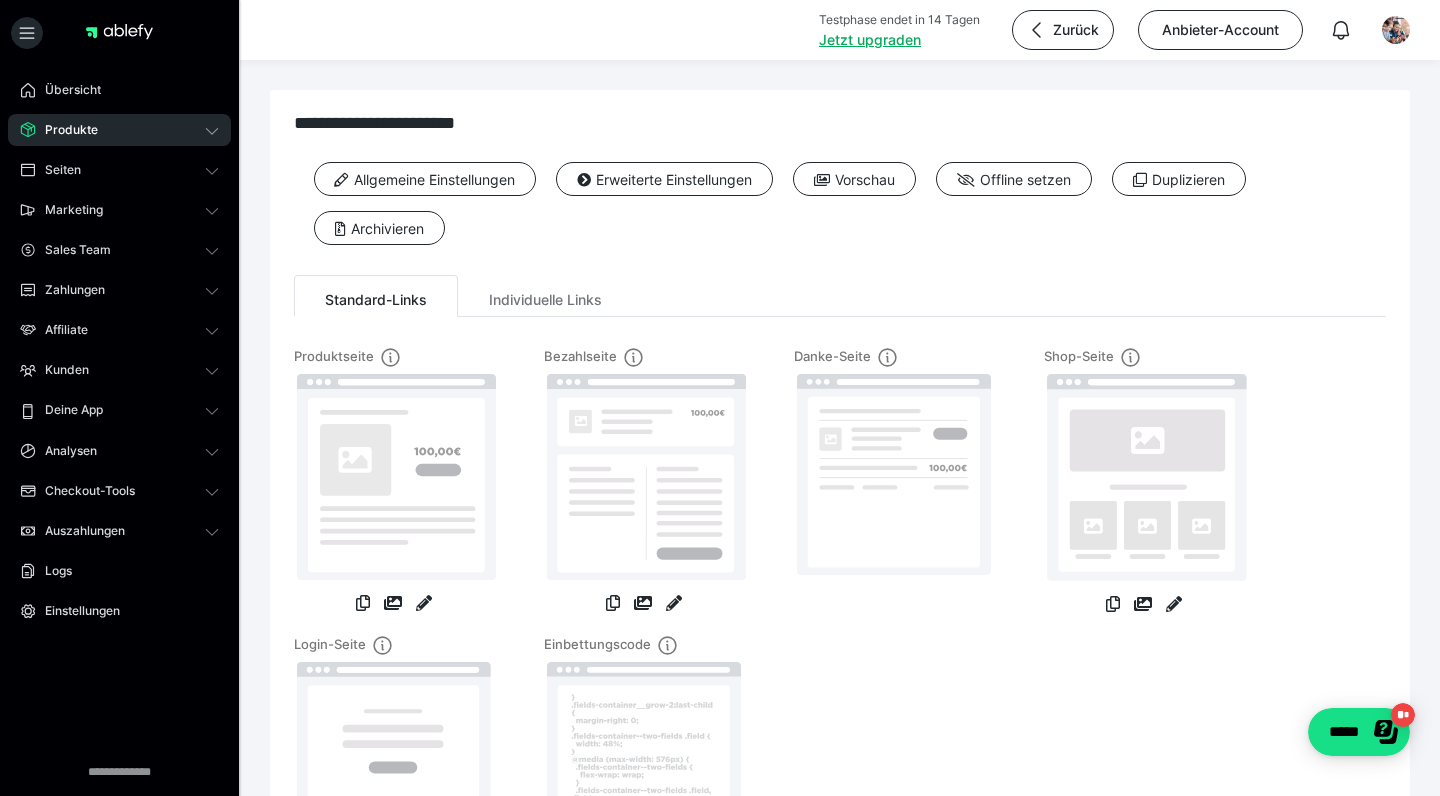 drag, startPoint x: 1400, startPoint y: 31, endPoint x: 1405, endPoint y: 56, distance: 25.495098 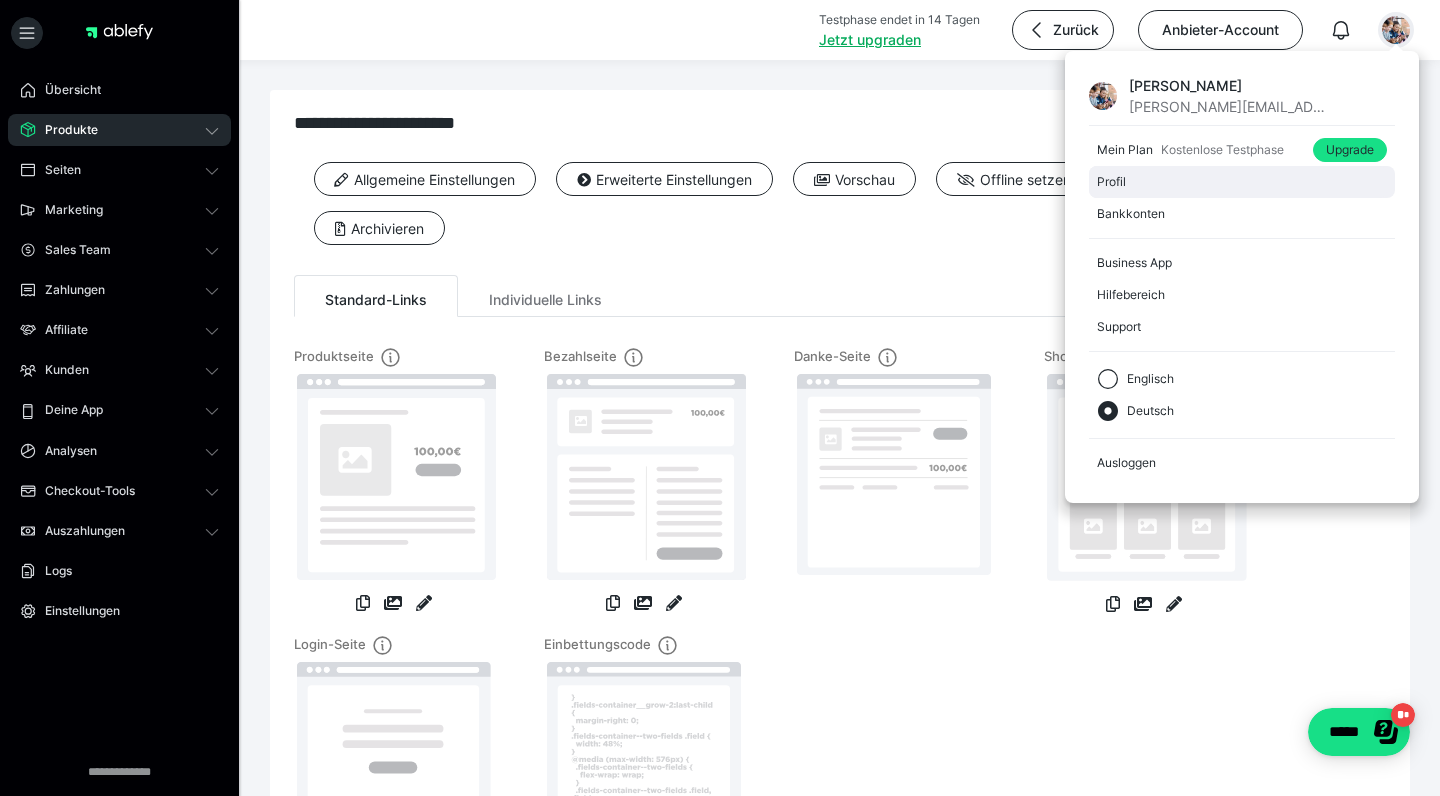 click on "Profil" at bounding box center [1238, 182] 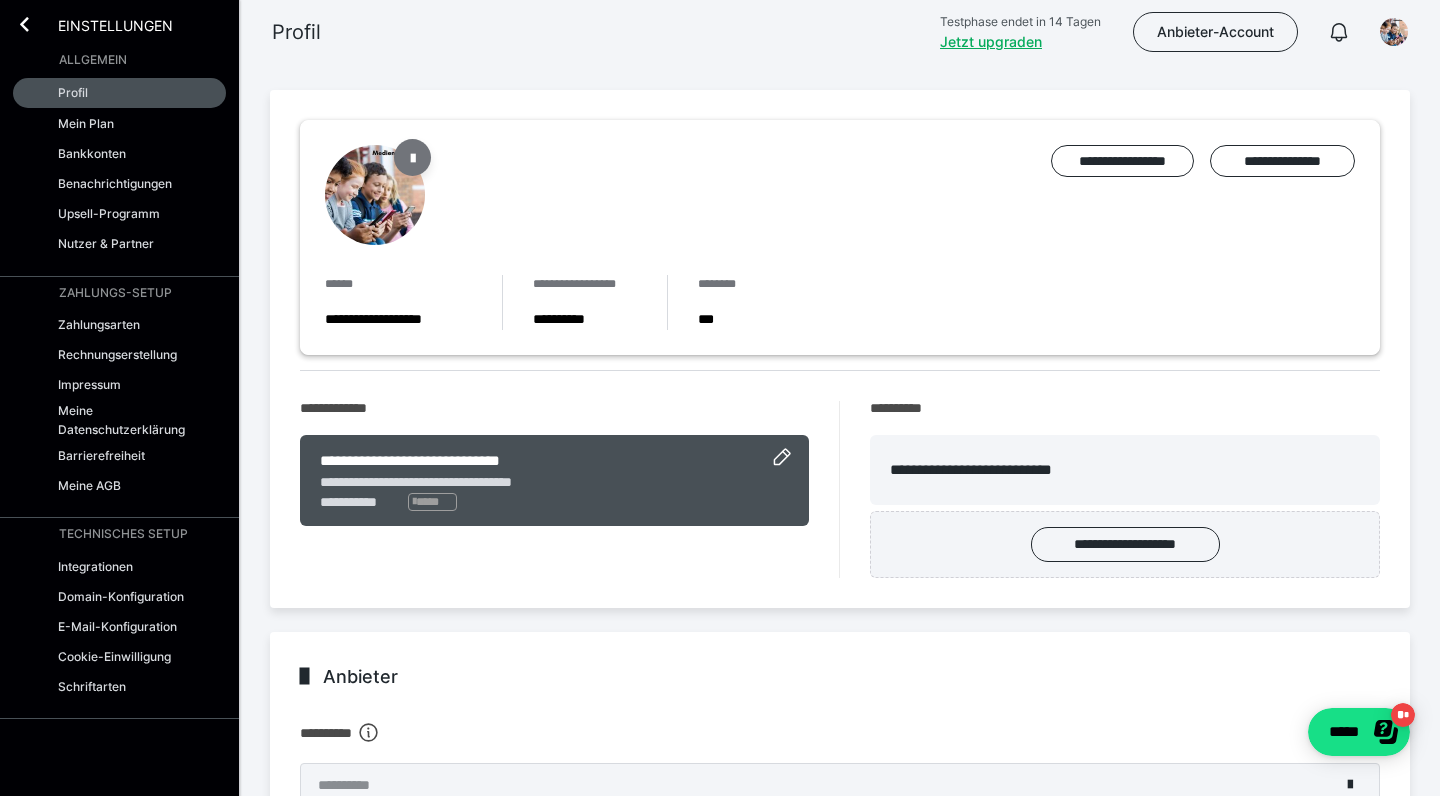 click at bounding box center [413, 157] 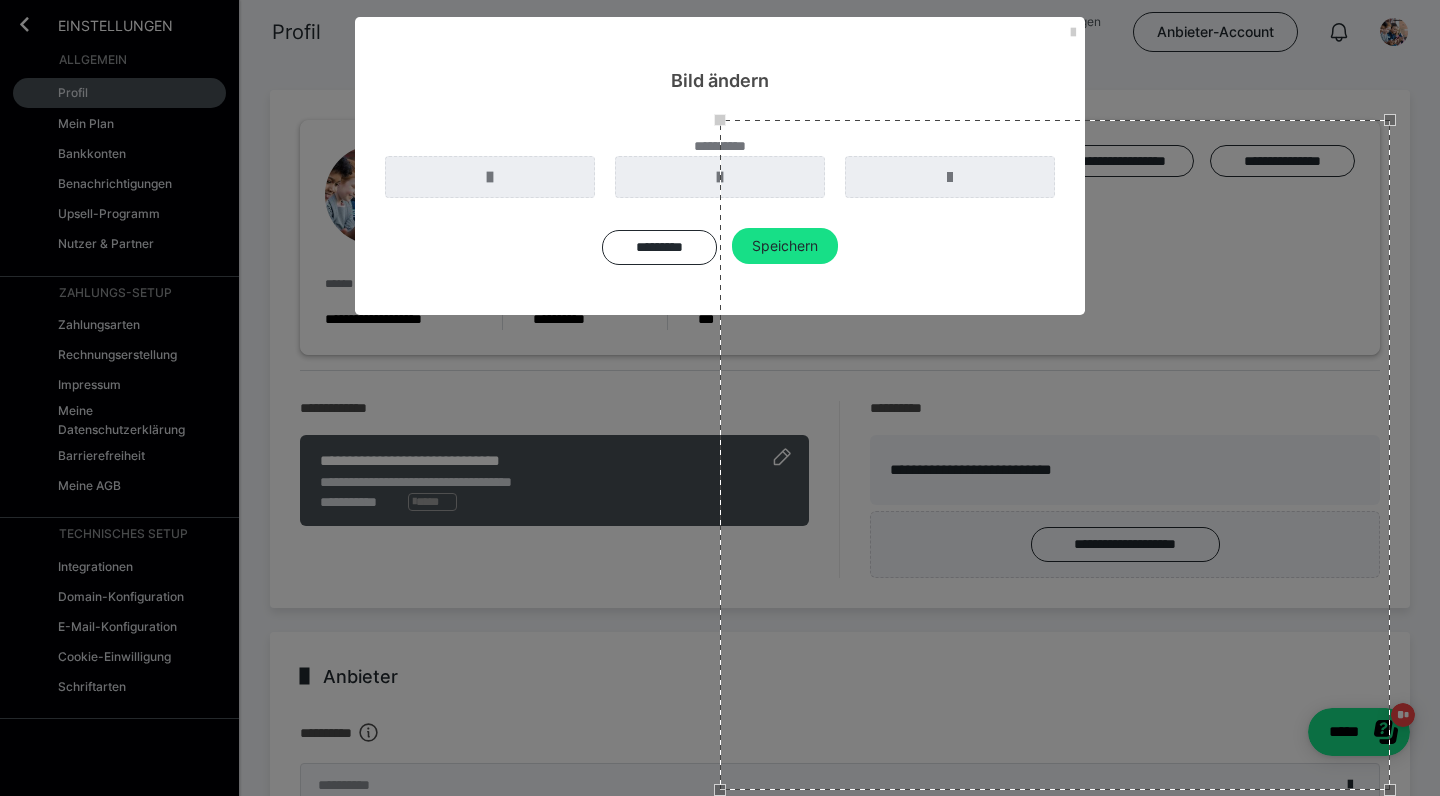 scroll, scrollTop: 209, scrollLeft: 0, axis: vertical 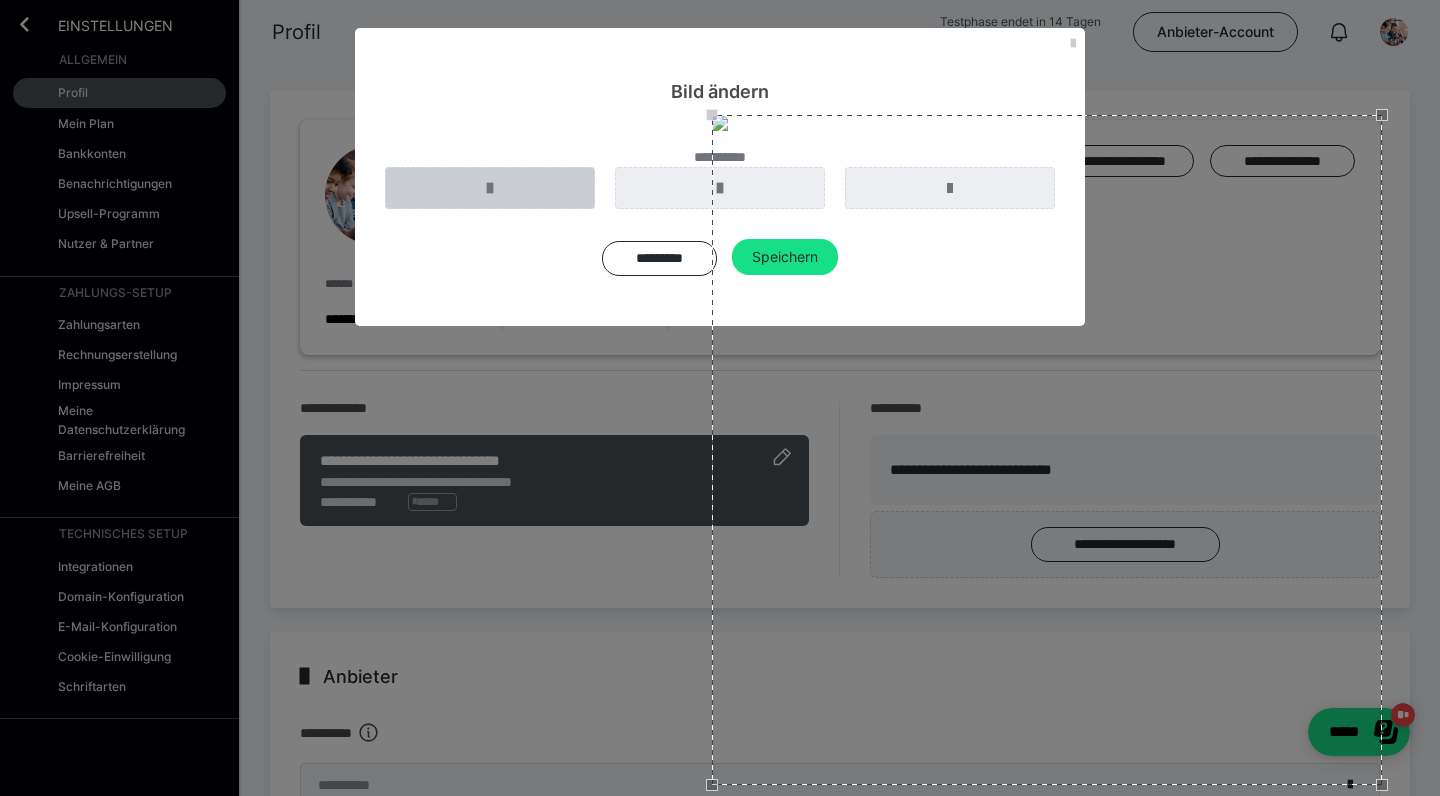 click at bounding box center [490, 188] 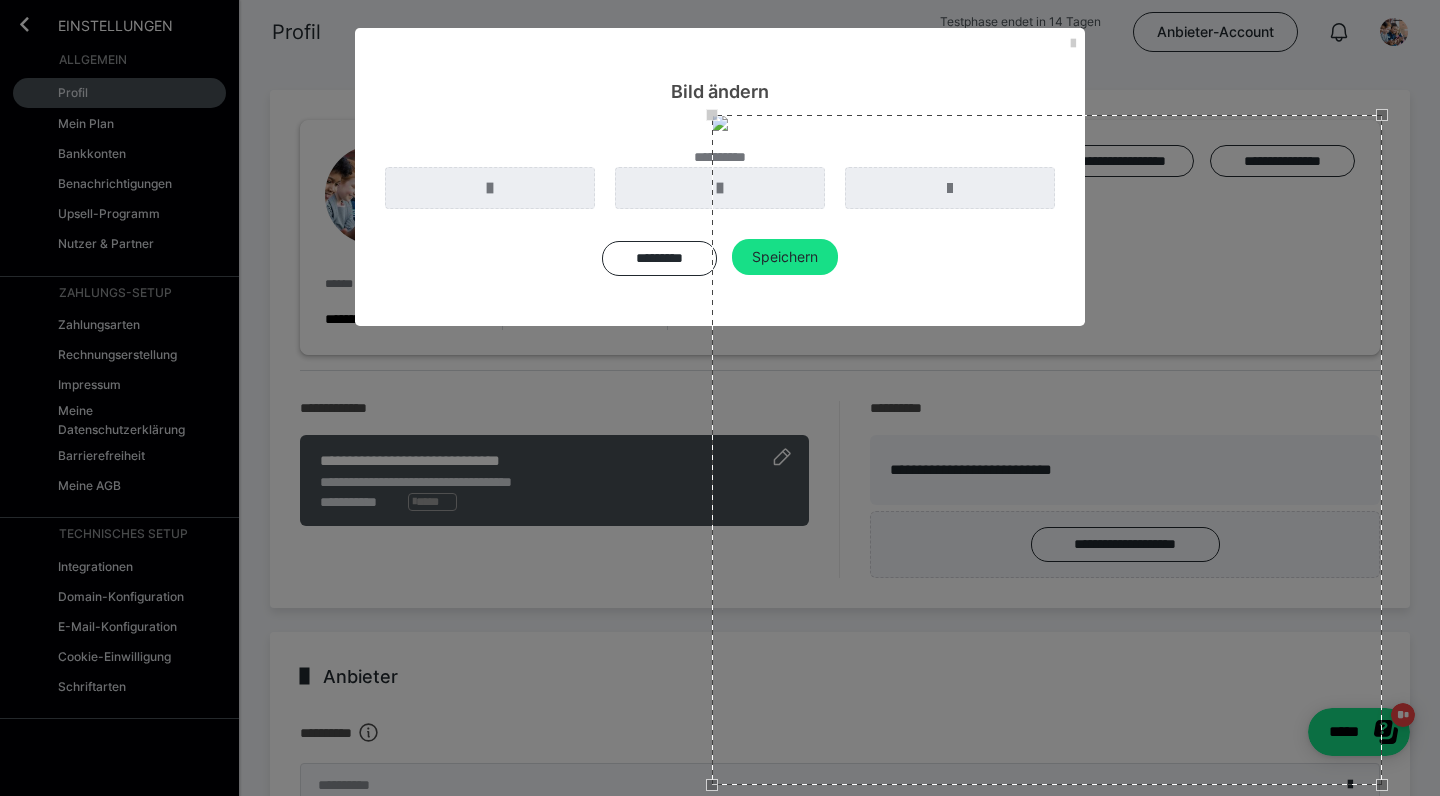 scroll, scrollTop: 0, scrollLeft: 0, axis: both 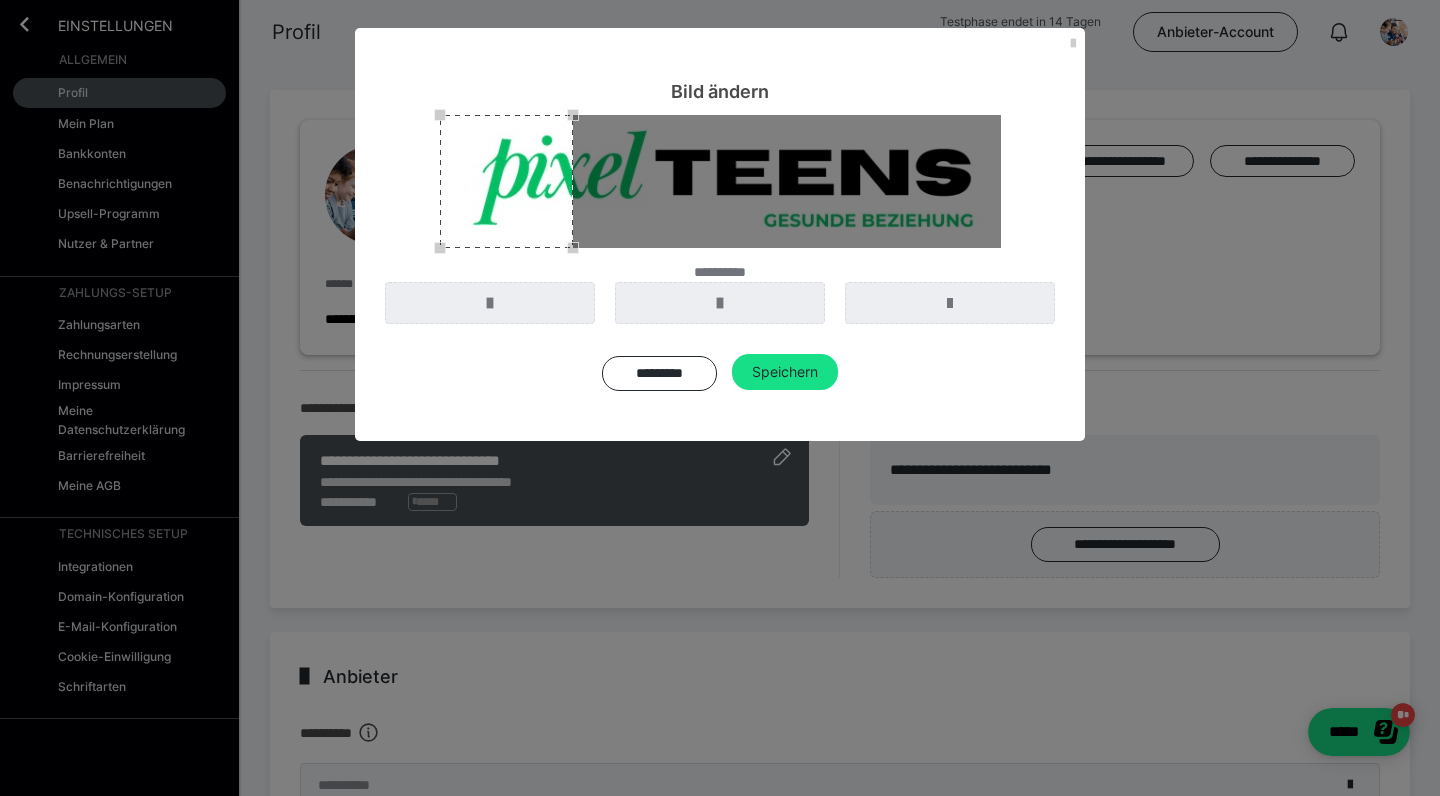 click on "**********" at bounding box center (720, 273) 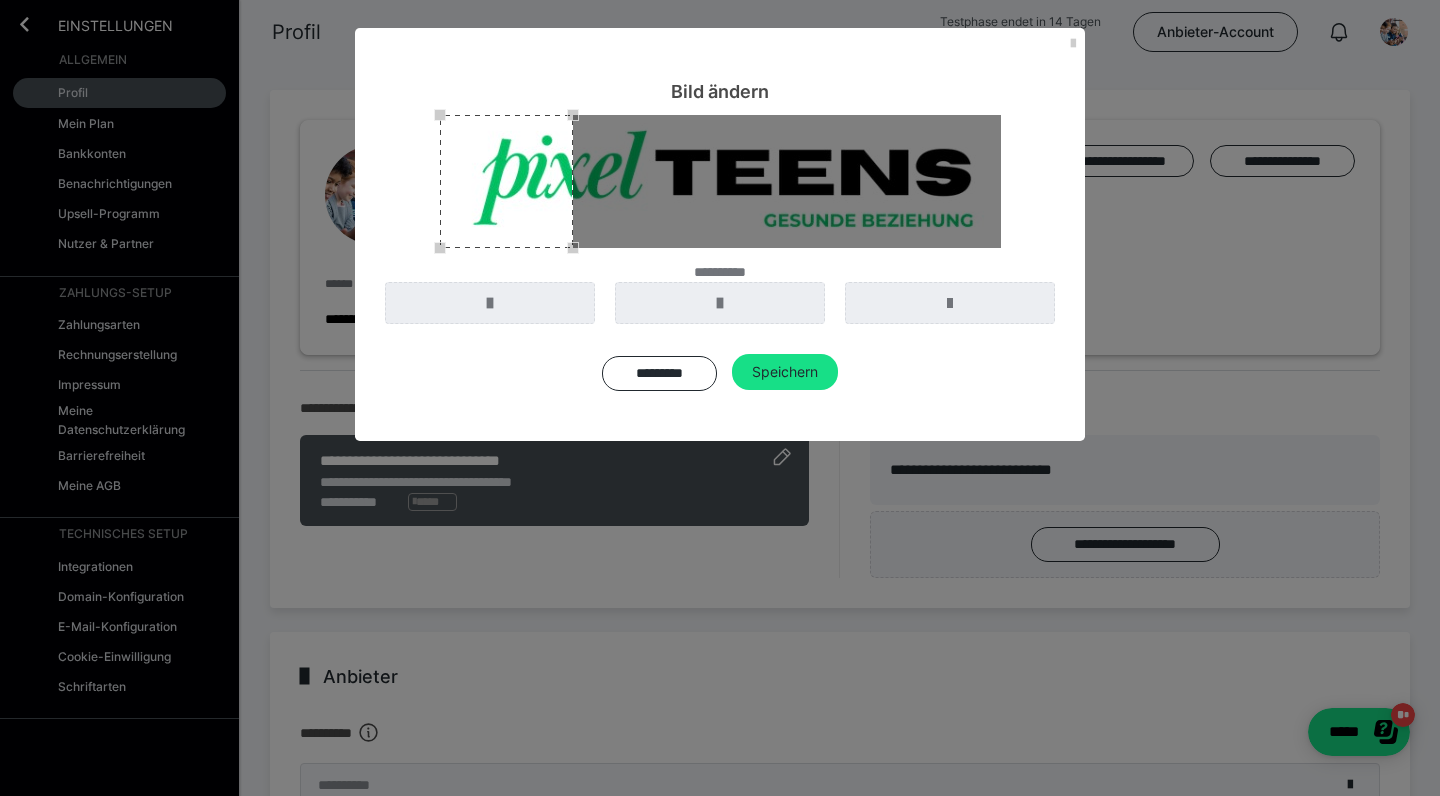 drag, startPoint x: 675, startPoint y: 379, endPoint x: 690, endPoint y: 394, distance: 21.213203 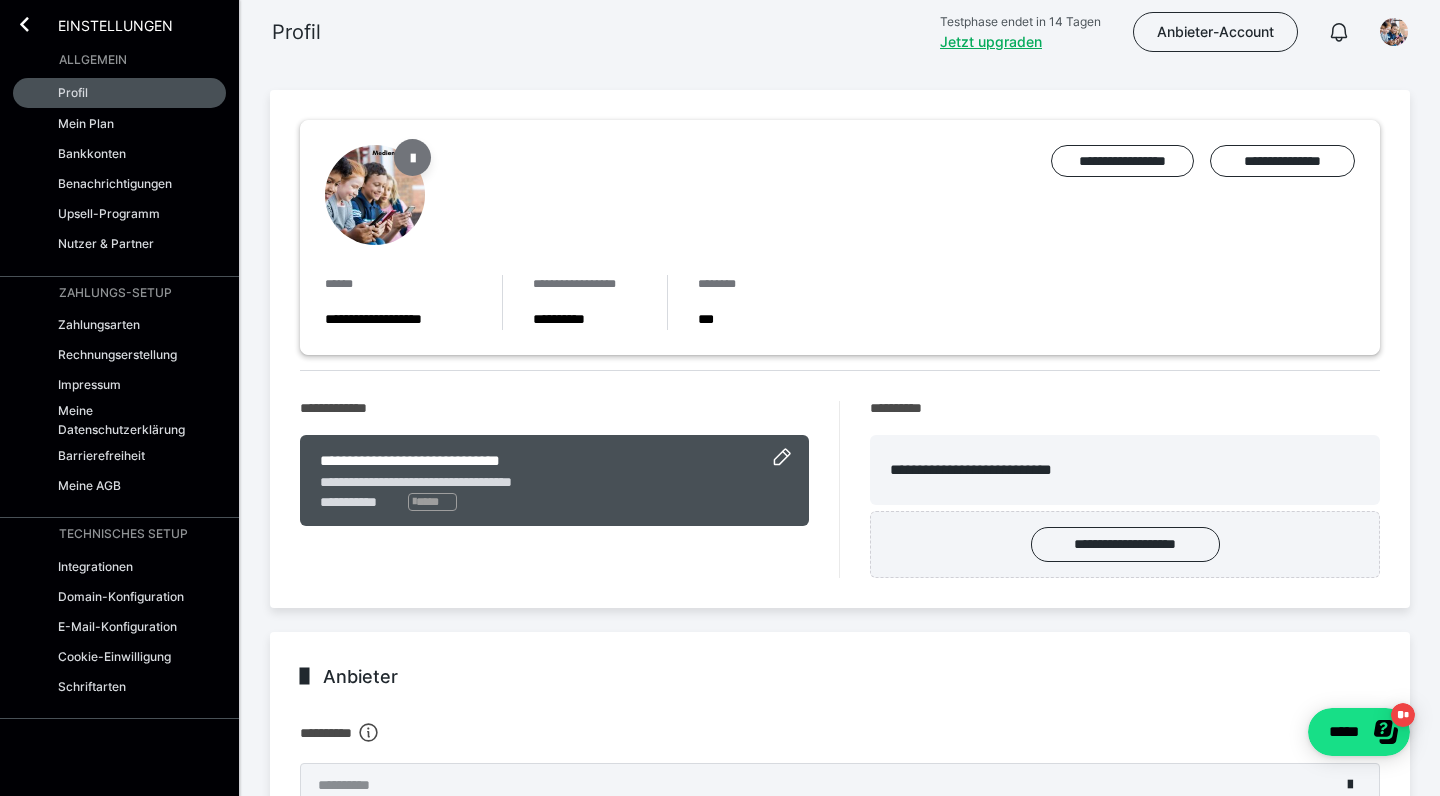 click at bounding box center [413, 157] 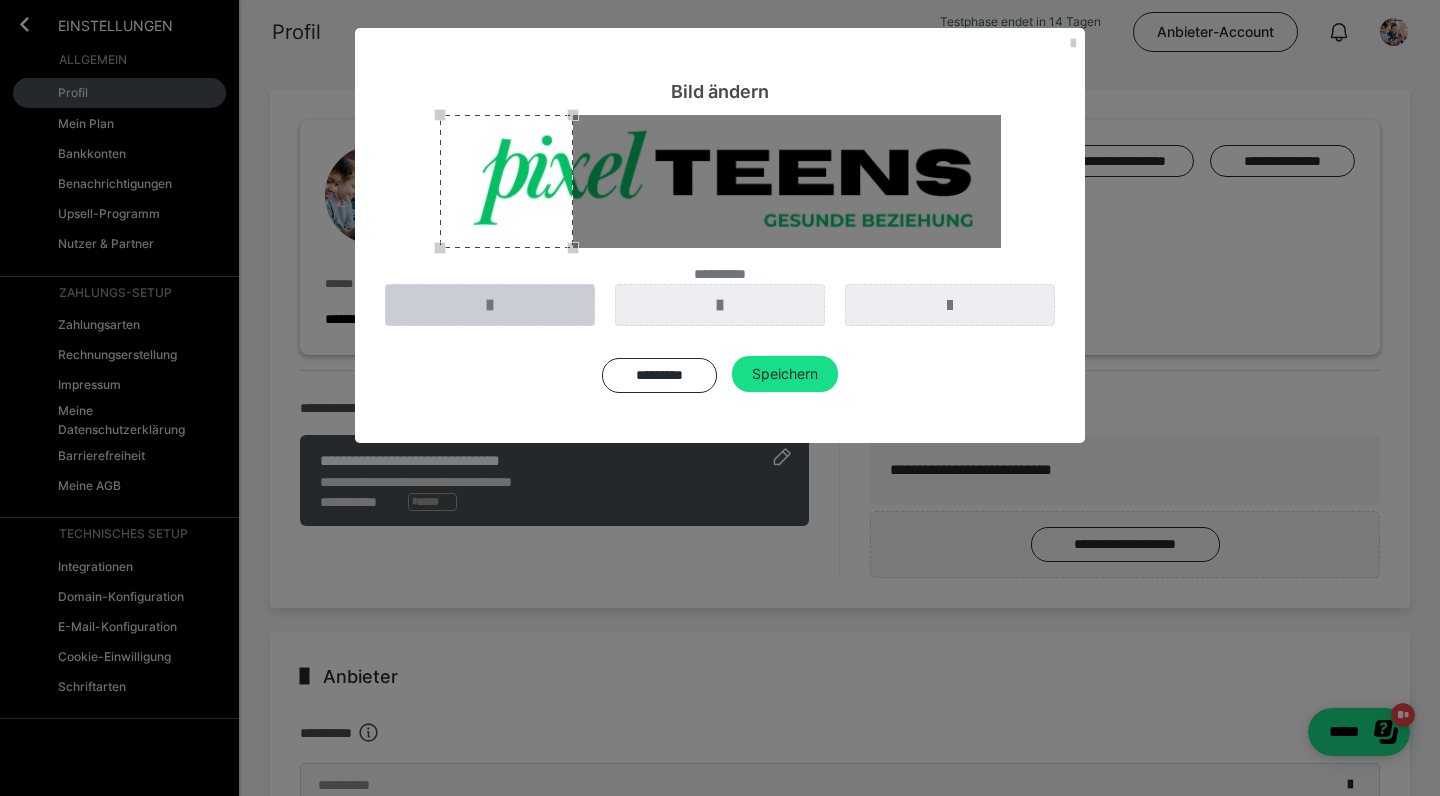 click at bounding box center (490, 305) 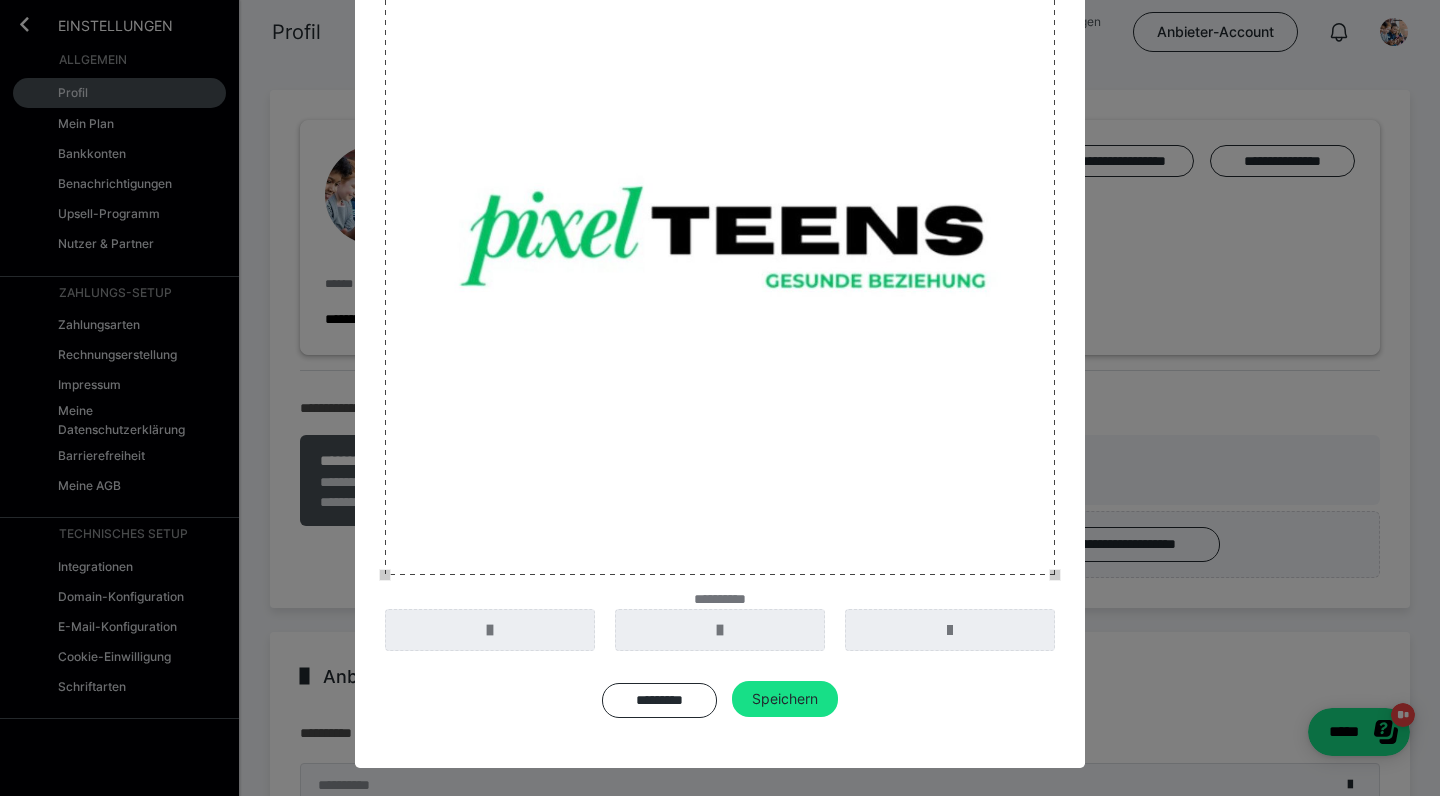 scroll, scrollTop: 209, scrollLeft: 0, axis: vertical 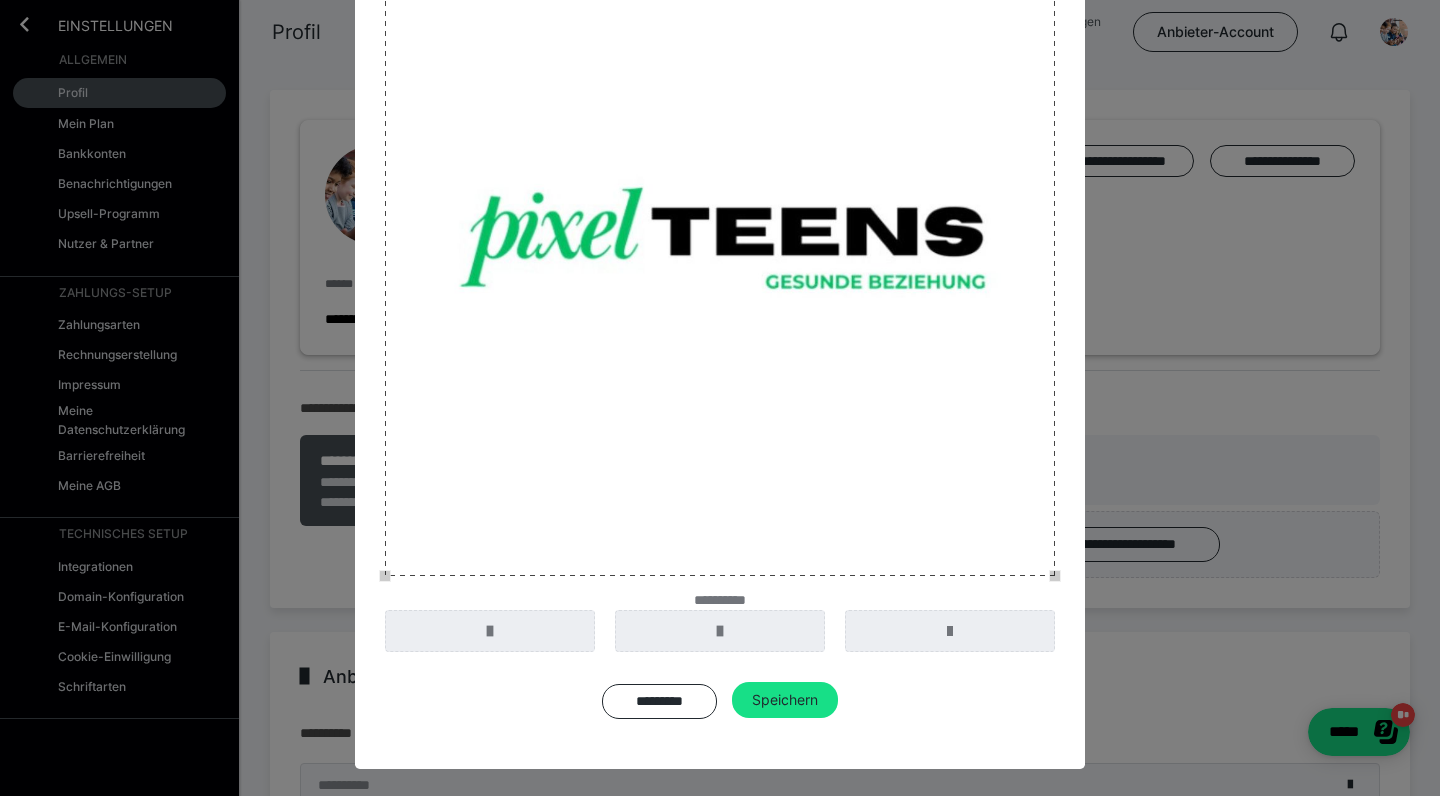 drag, startPoint x: 773, startPoint y: 691, endPoint x: 839, endPoint y: 691, distance: 66 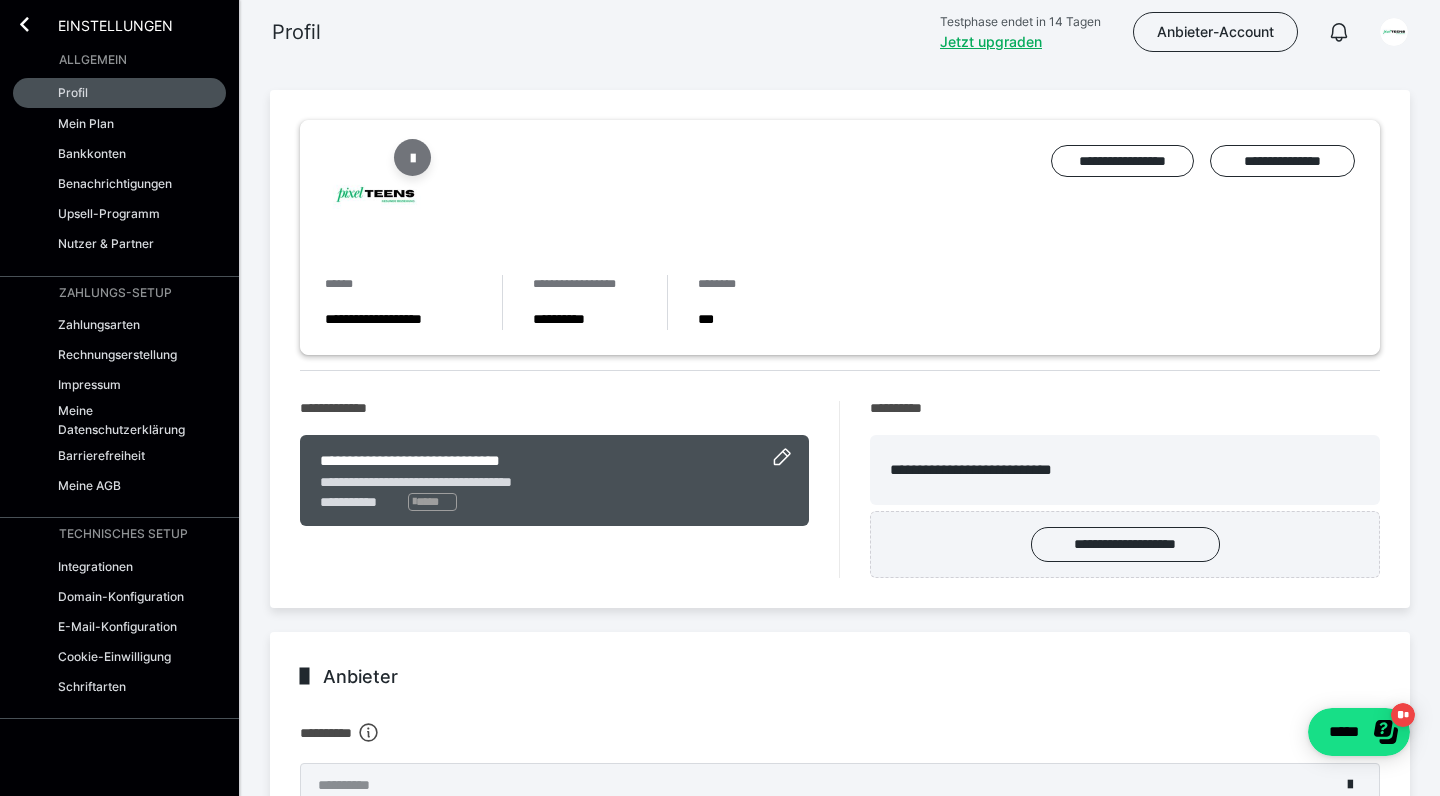 click at bounding box center [412, 157] 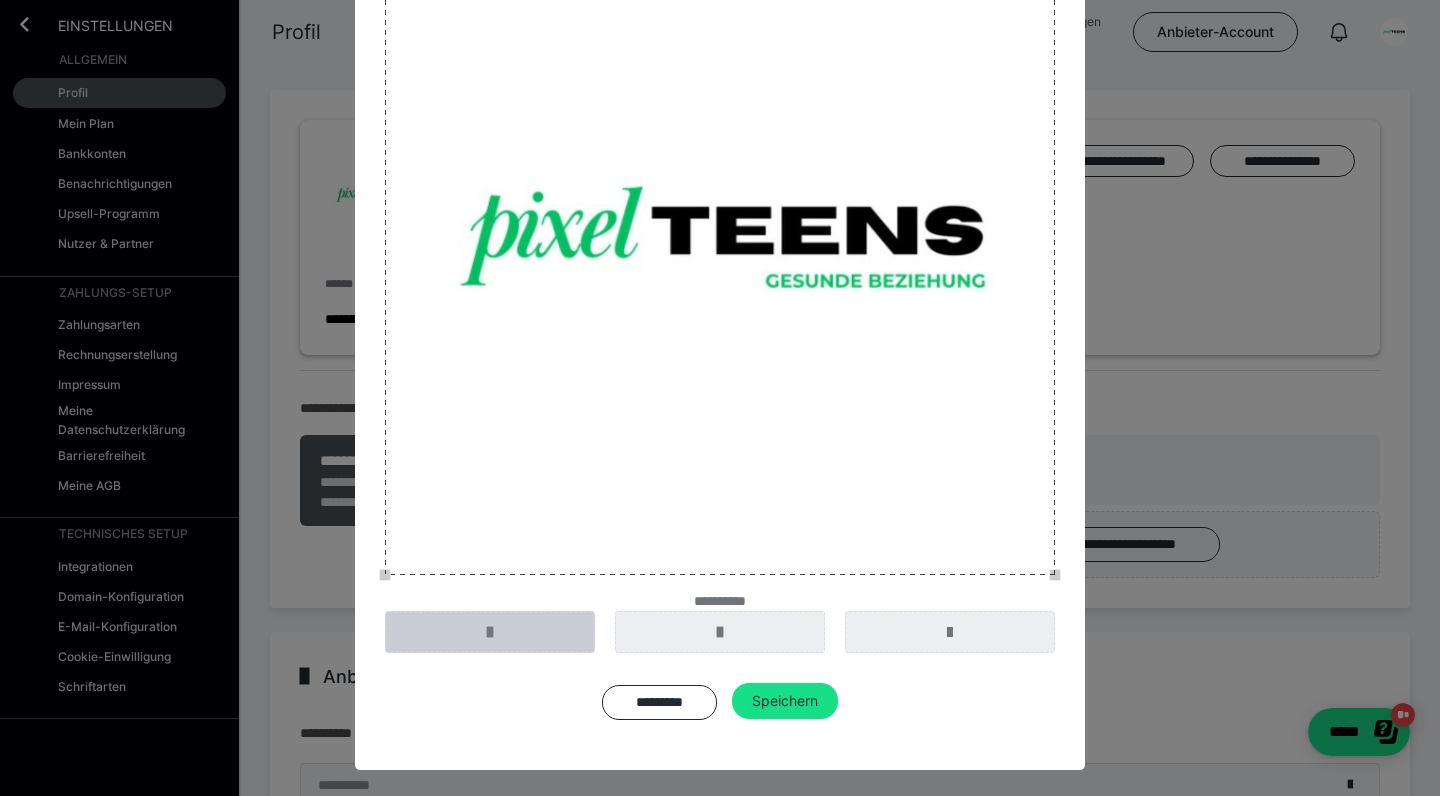 scroll, scrollTop: 209, scrollLeft: 0, axis: vertical 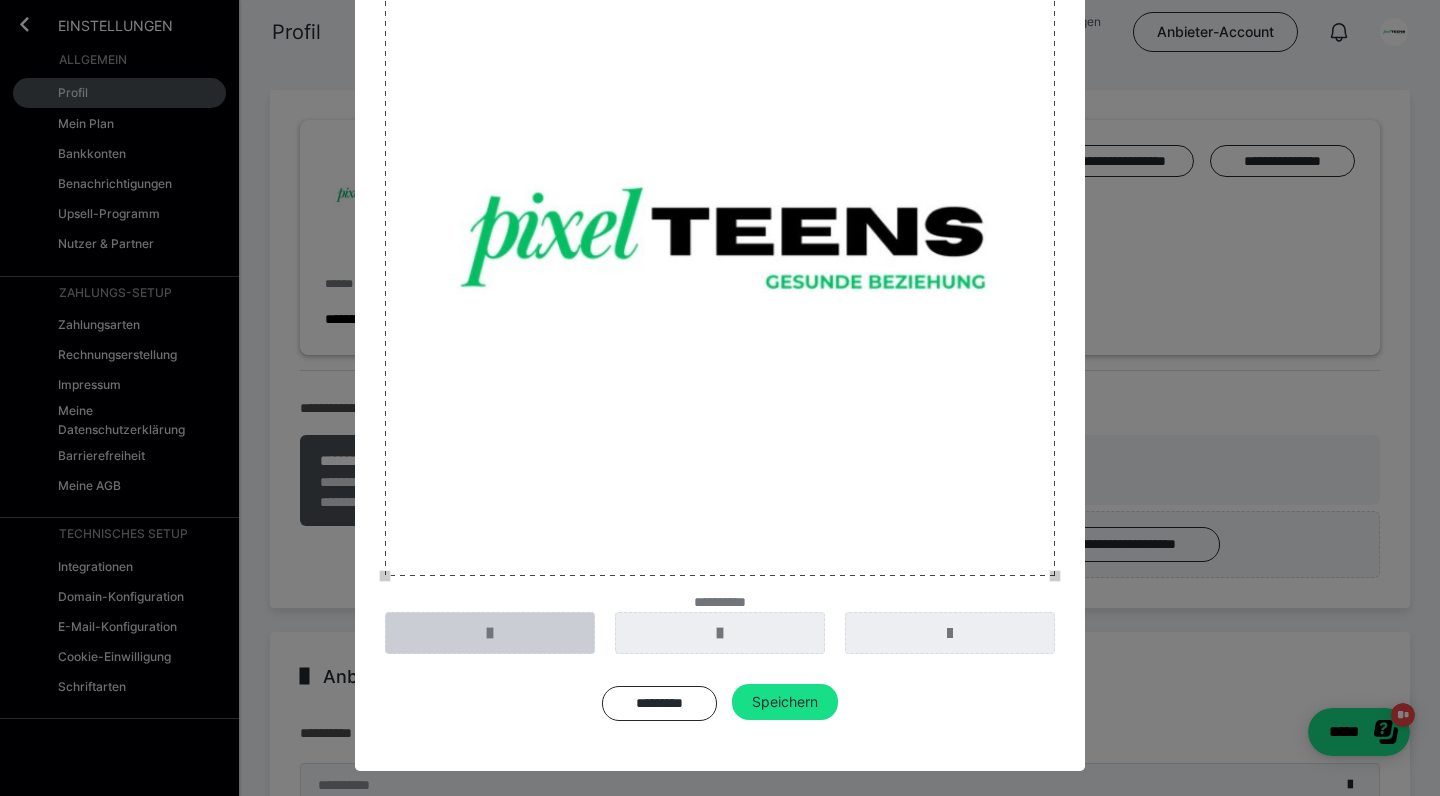 click at bounding box center [490, 633] 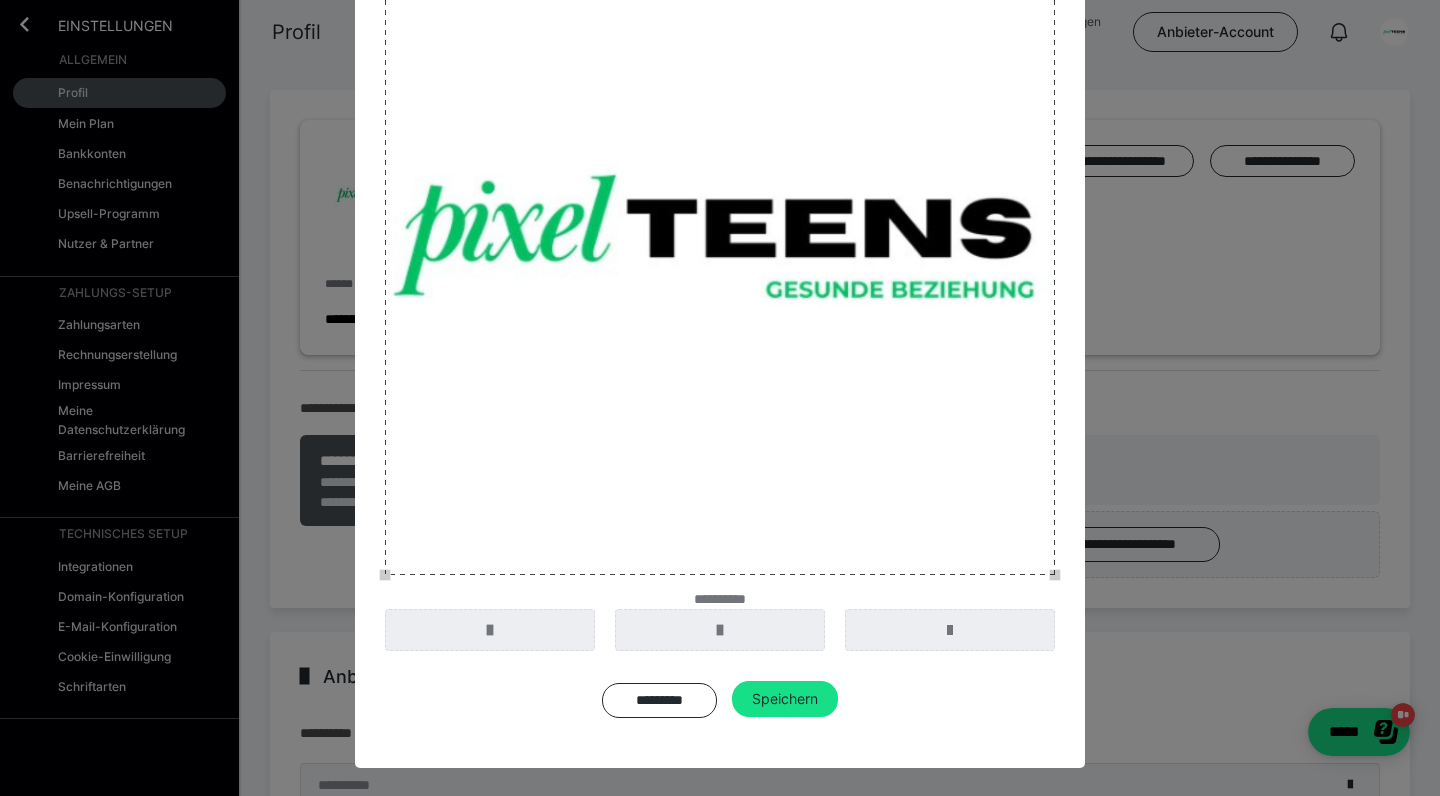 scroll, scrollTop: 209, scrollLeft: 0, axis: vertical 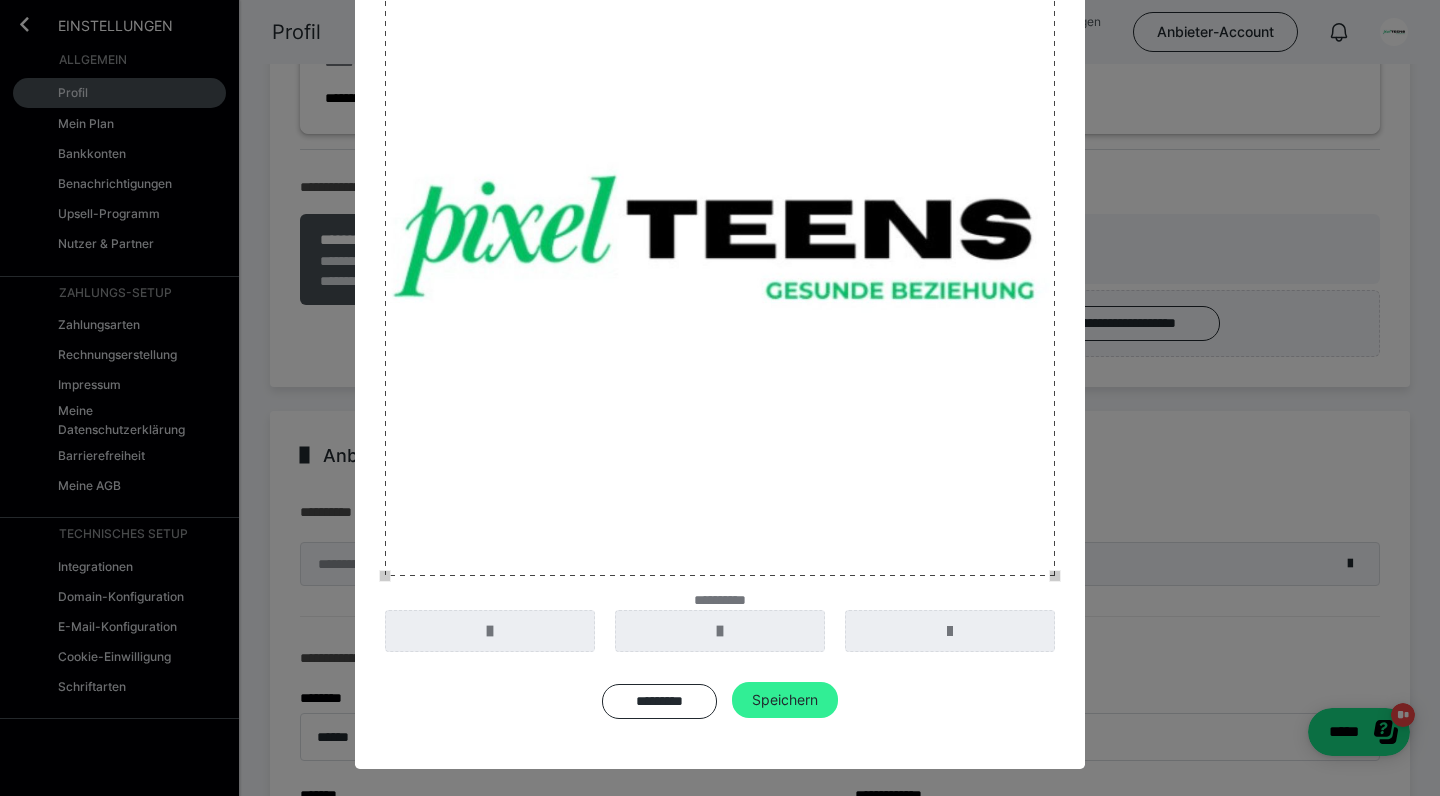 drag, startPoint x: 789, startPoint y: 697, endPoint x: 804, endPoint y: 696, distance: 15.033297 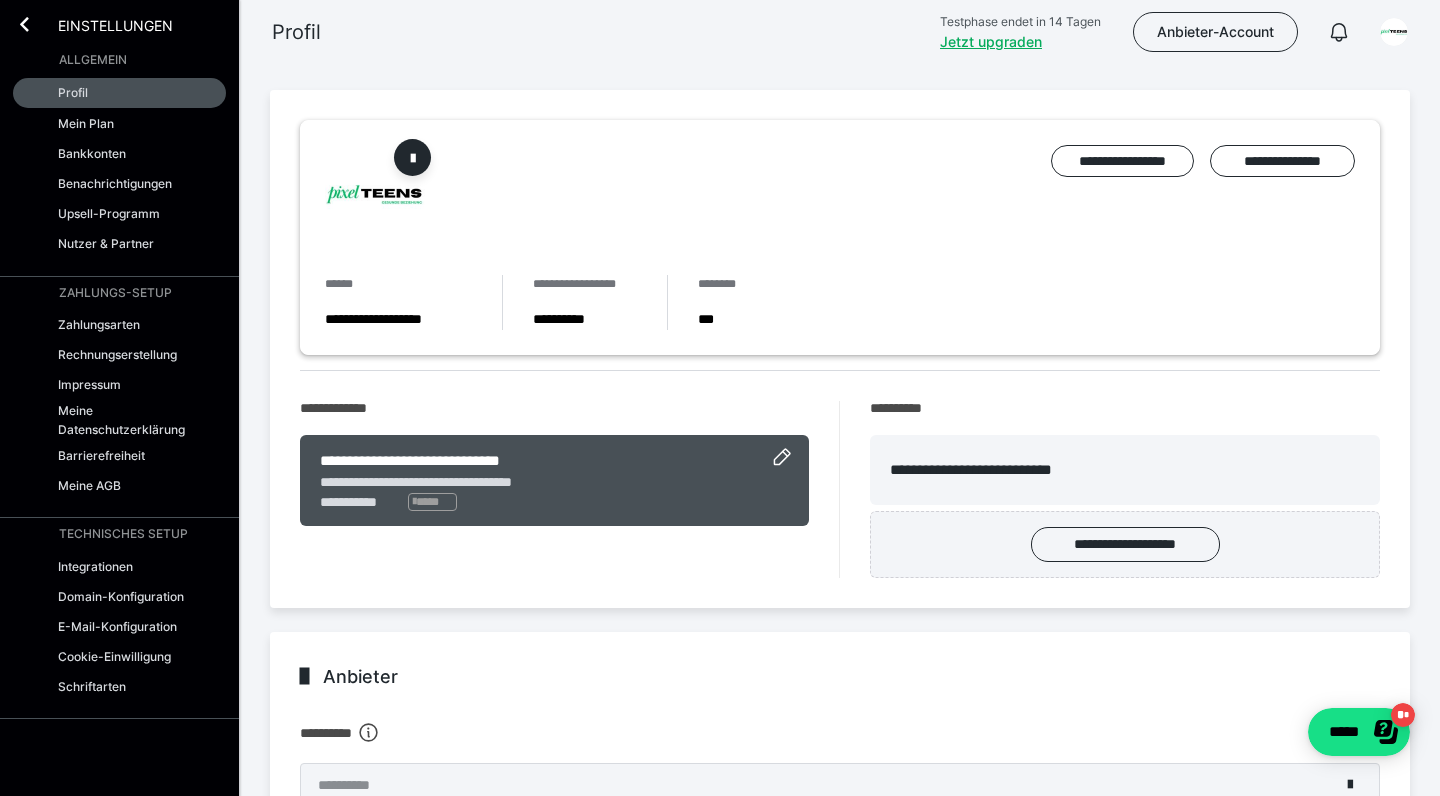 scroll, scrollTop: 0, scrollLeft: 0, axis: both 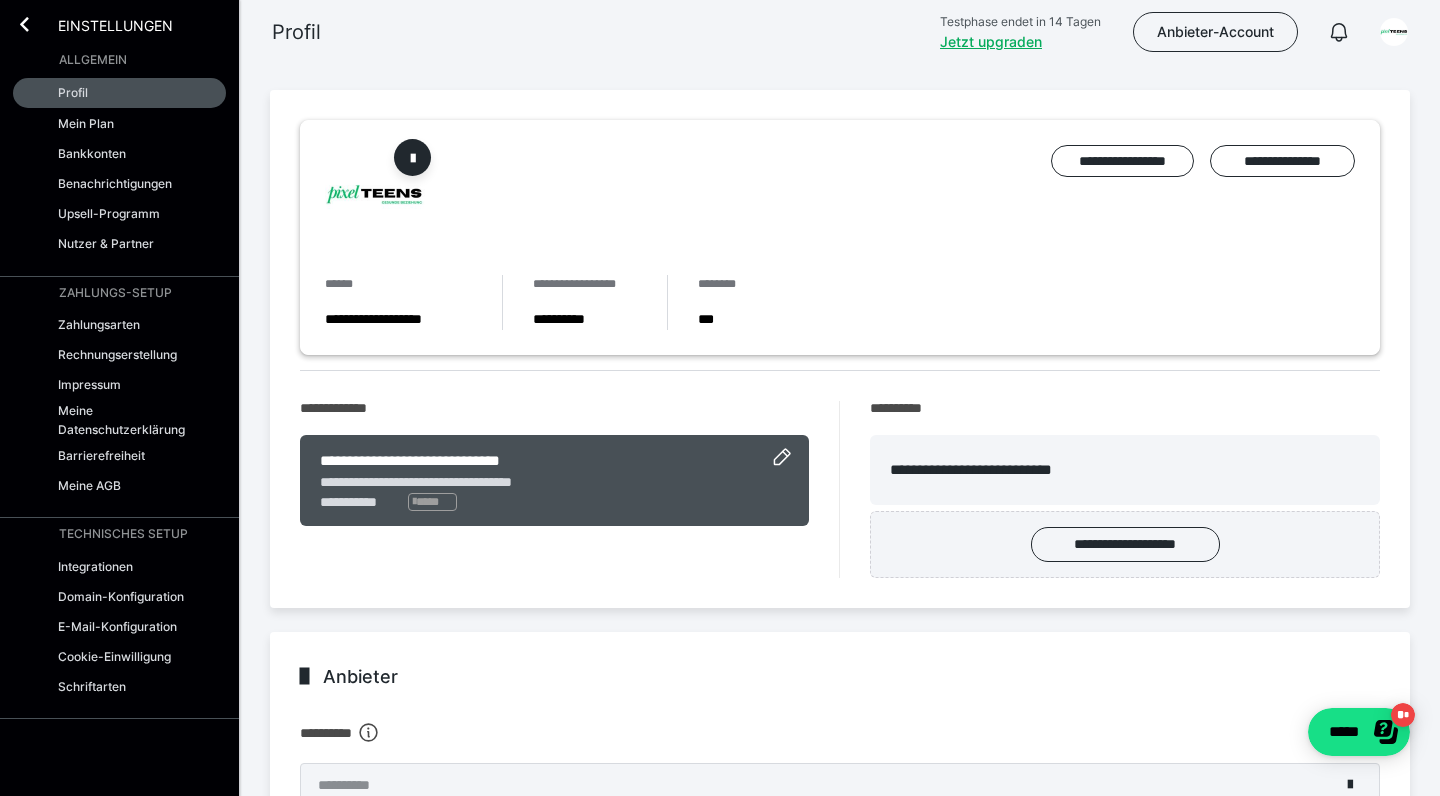 click on "**********" at bounding box center (840, 349) 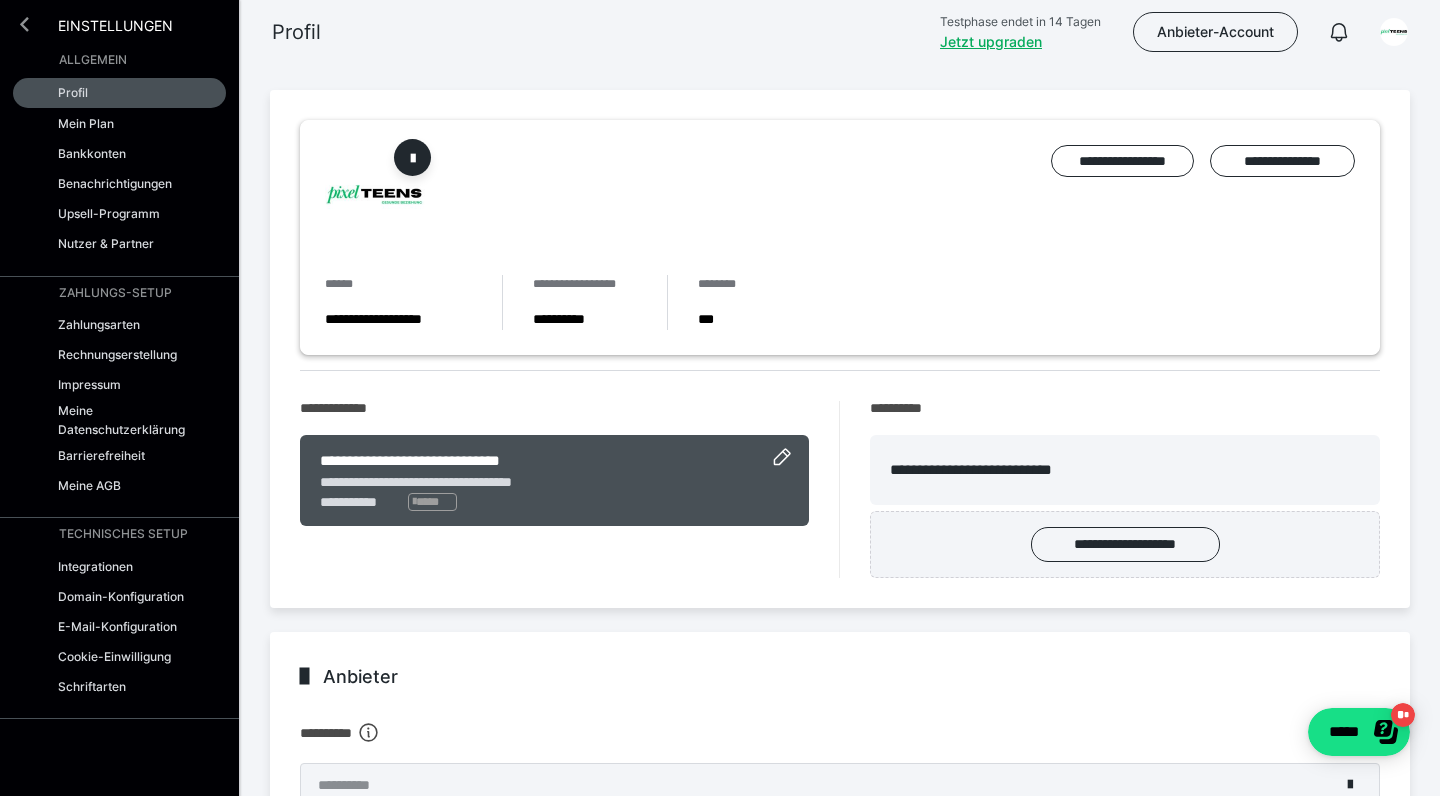 click at bounding box center [24, 24] 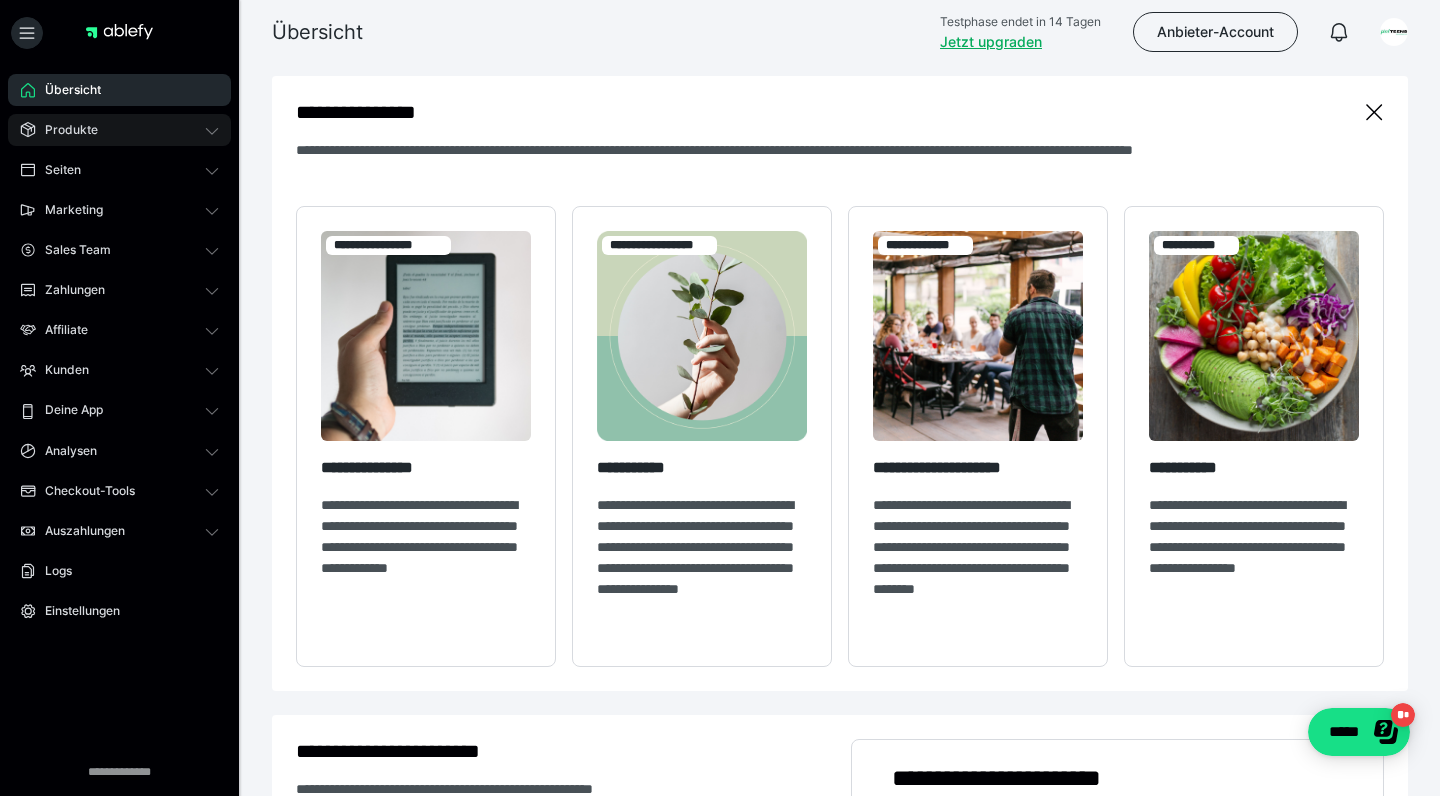 click on "Produkte" at bounding box center [119, 130] 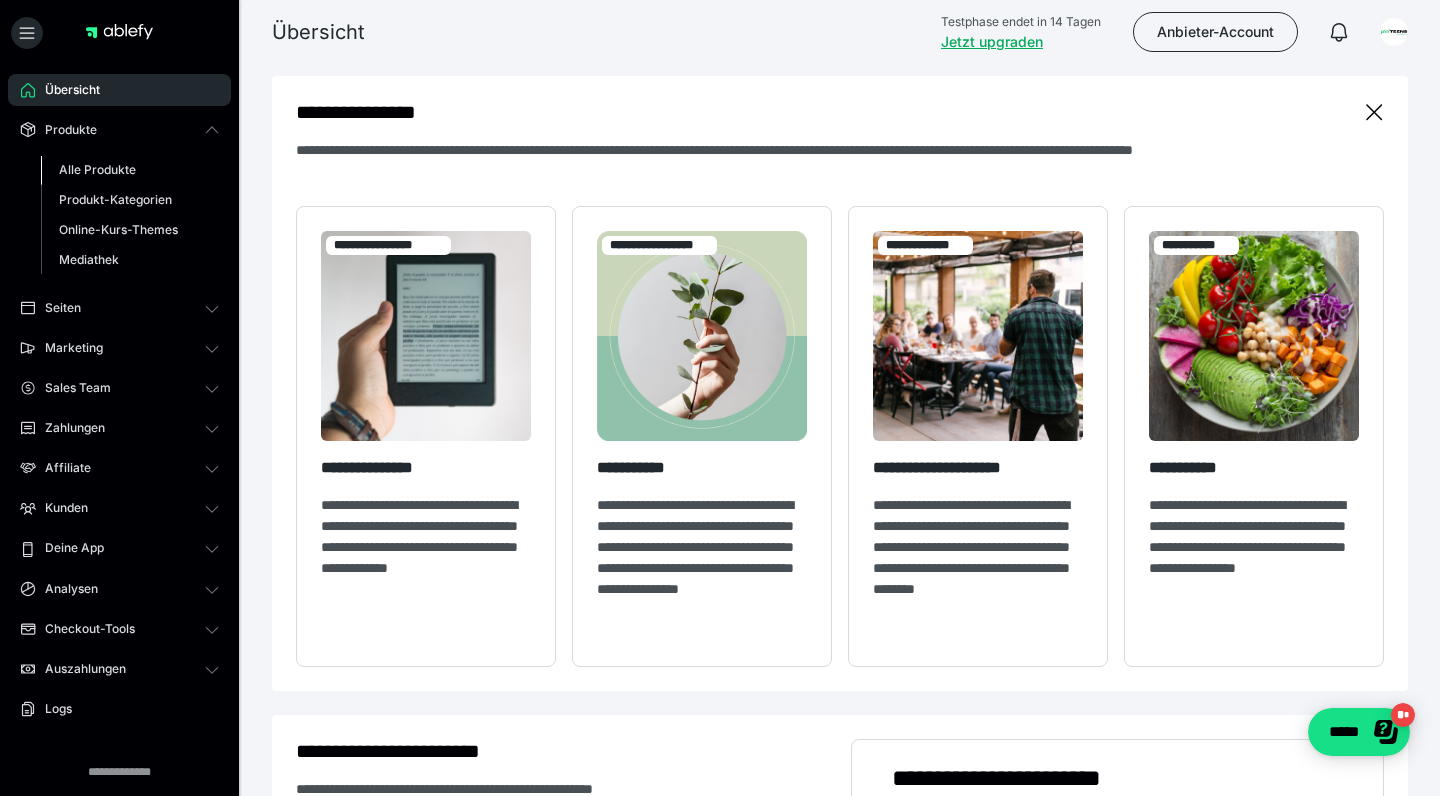 click on "Alle Produkte" at bounding box center (97, 169) 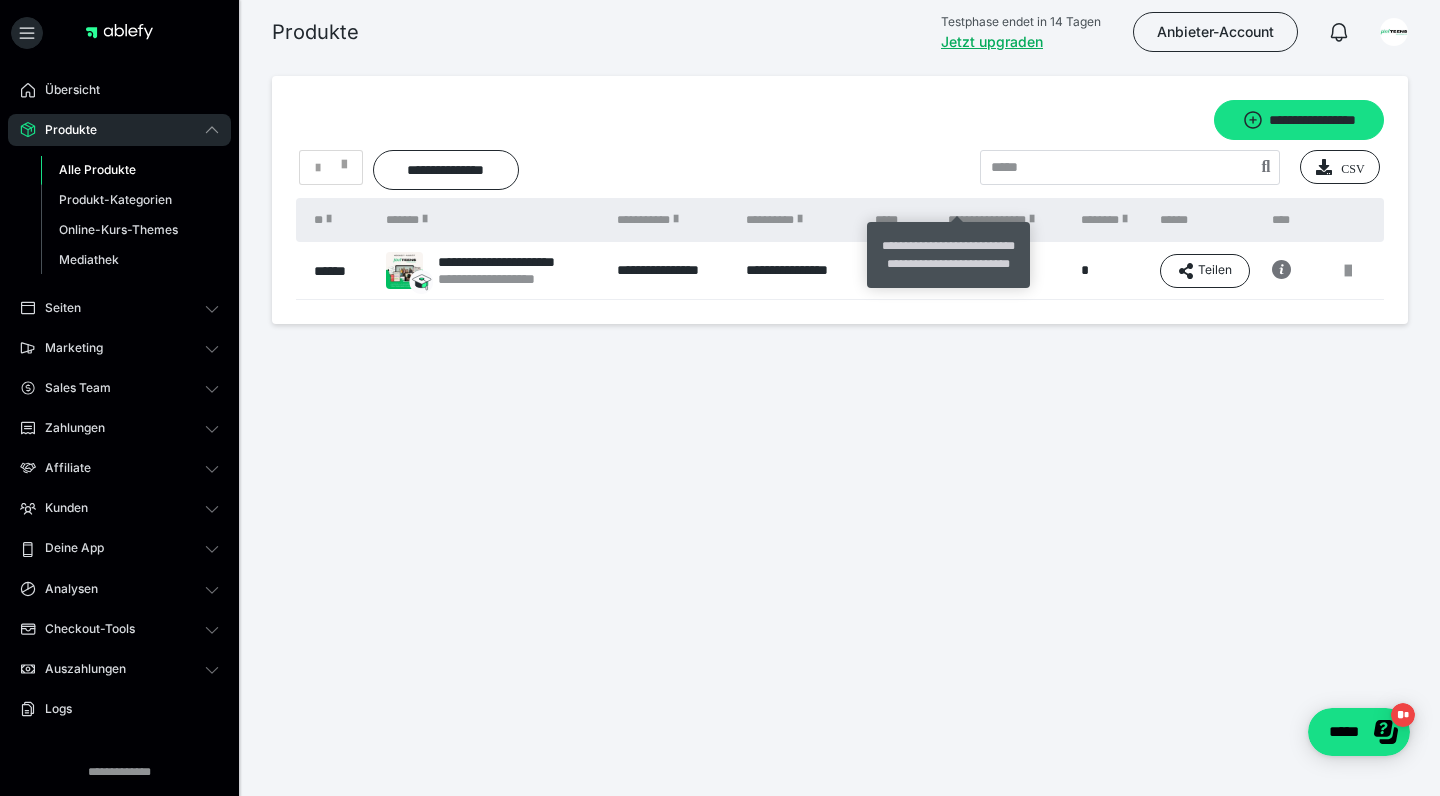 click on "**********" at bounding box center (983, 264) 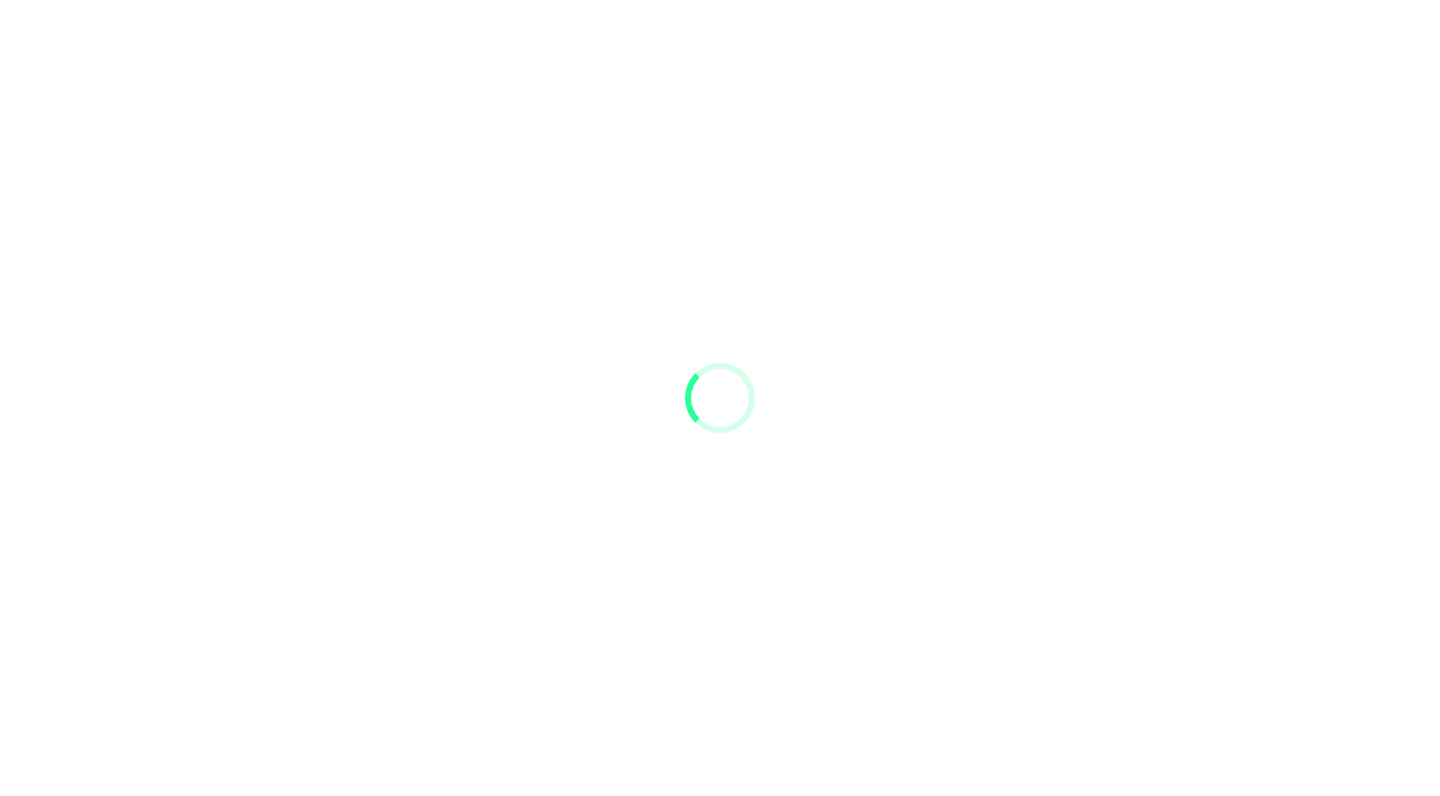 scroll, scrollTop: 0, scrollLeft: 0, axis: both 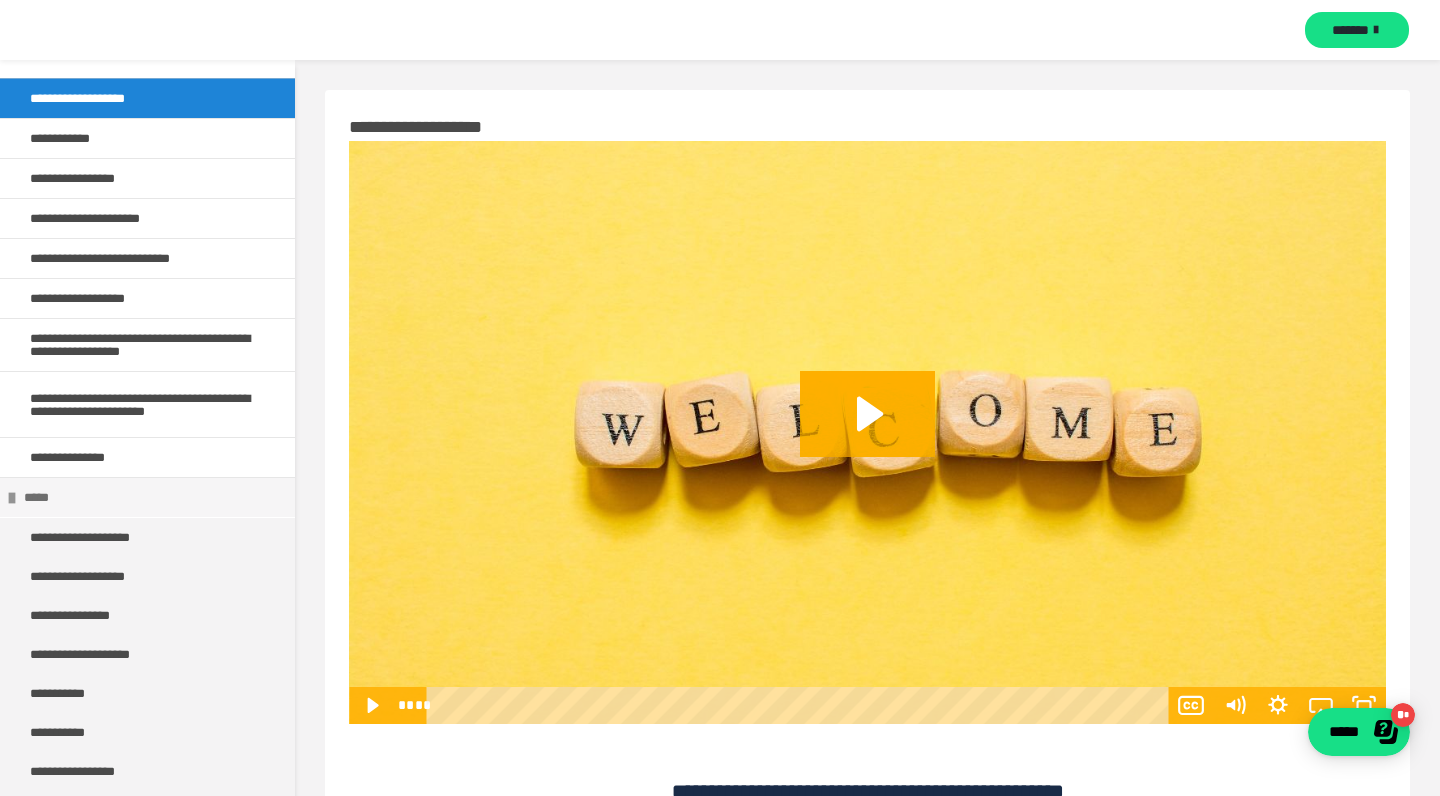 click at bounding box center (12, 498) 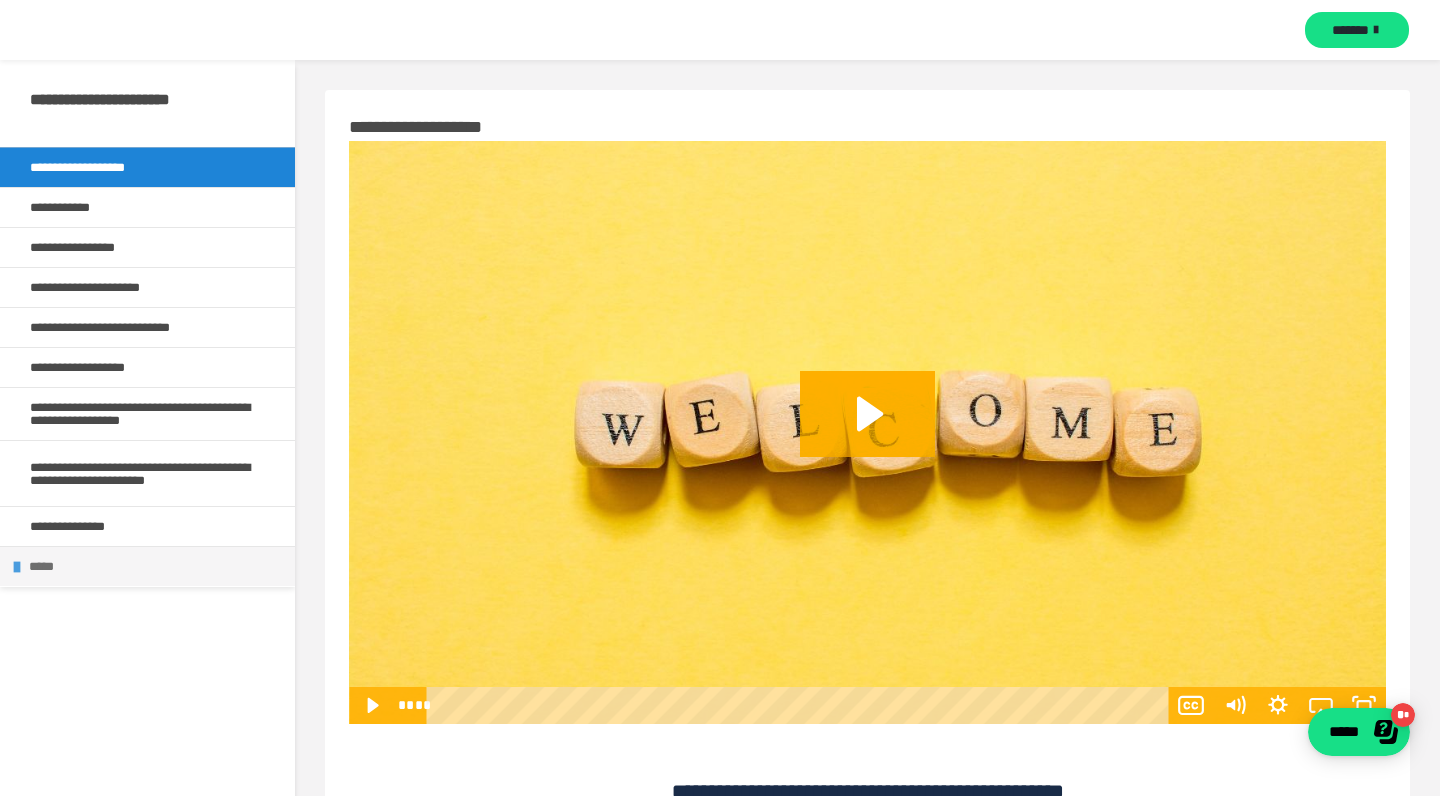 click at bounding box center [17, 567] 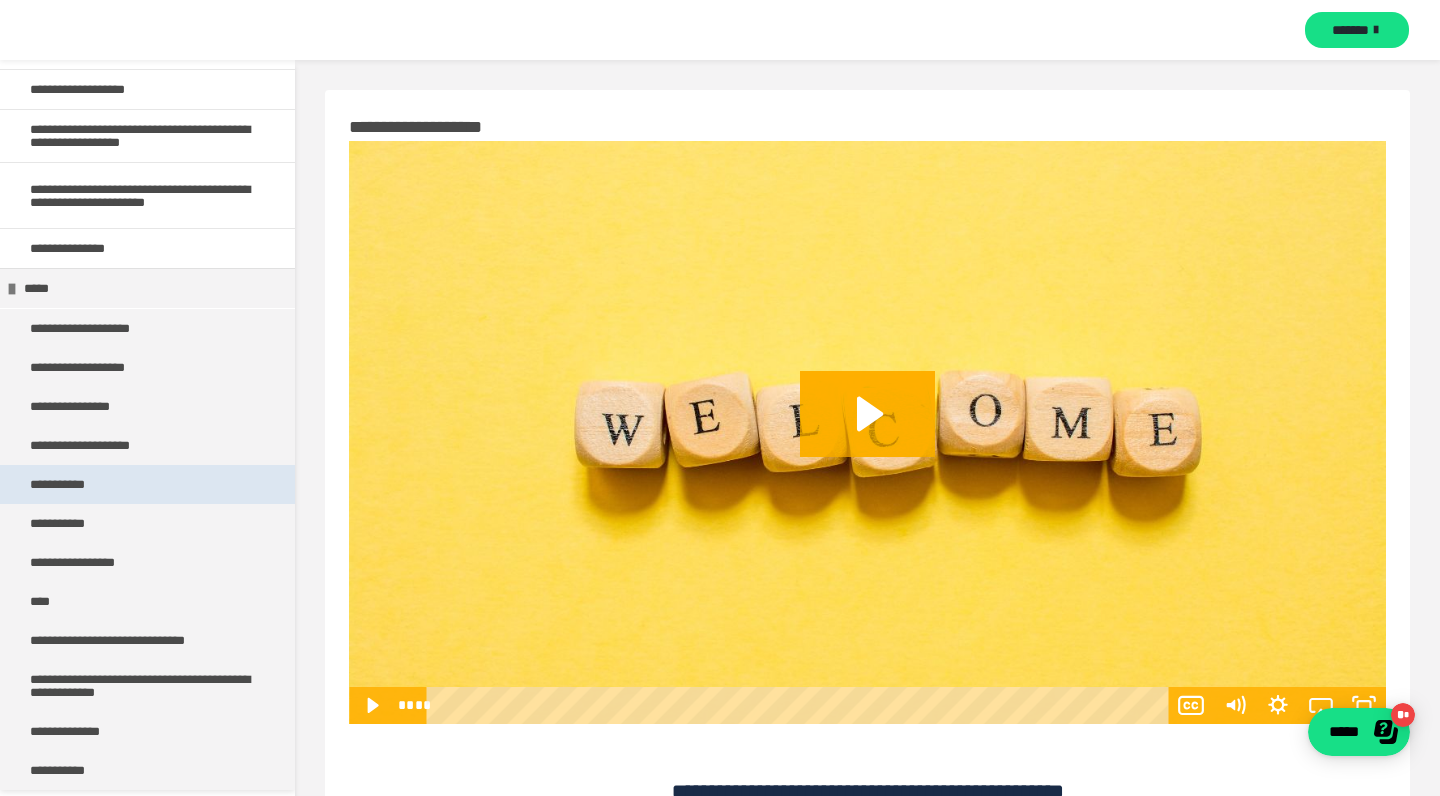scroll, scrollTop: 277, scrollLeft: 0, axis: vertical 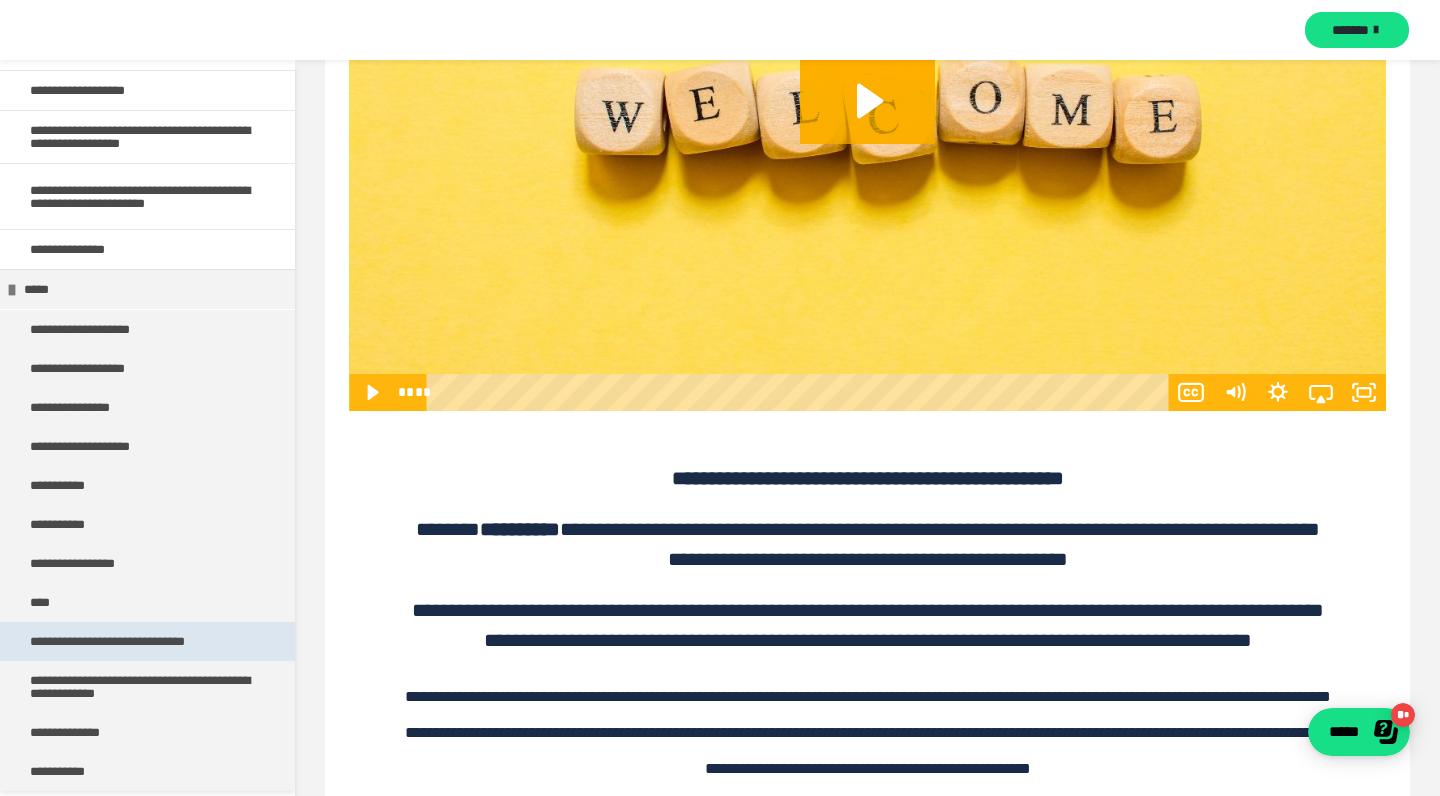 click on "**********" at bounding box center (138, 641) 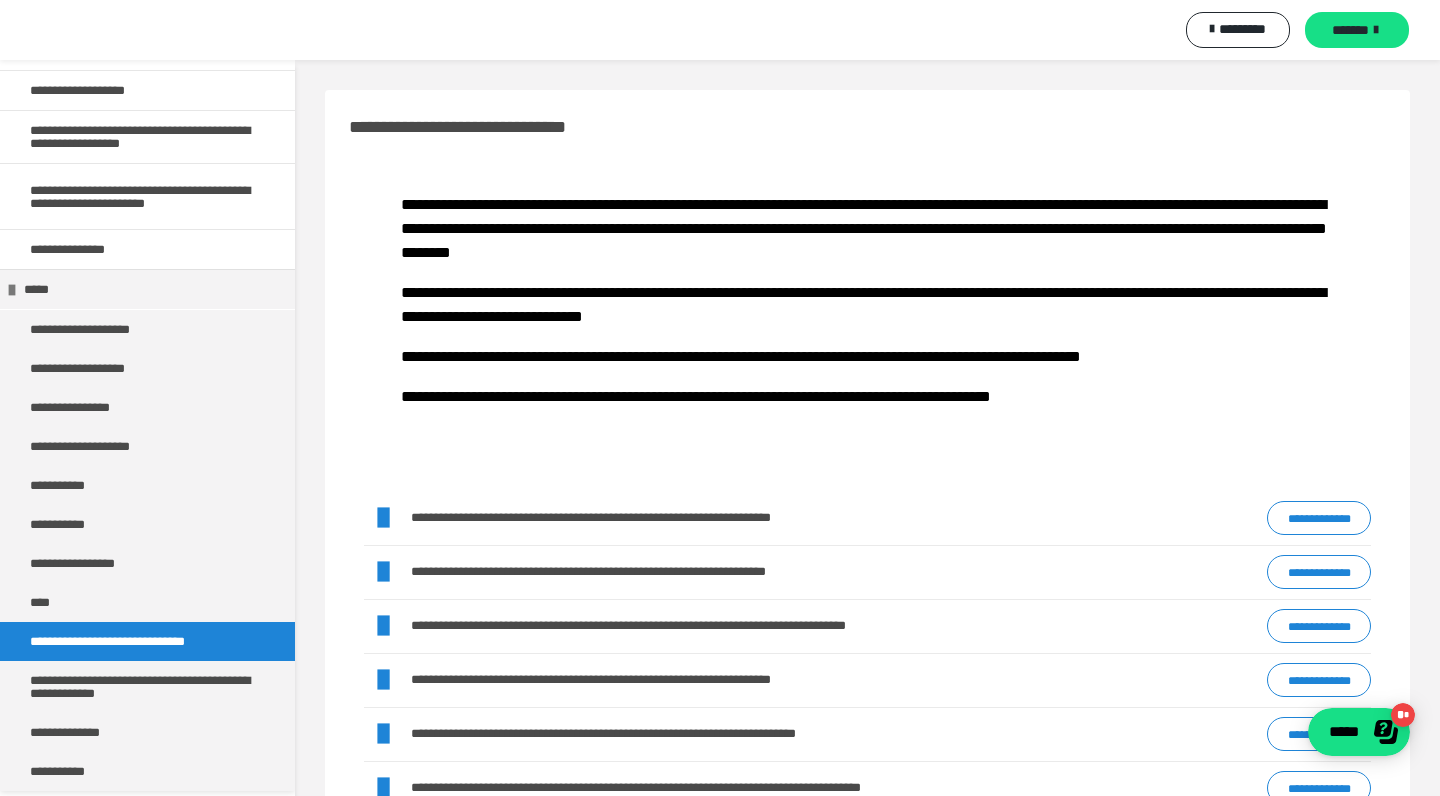 scroll, scrollTop: 0, scrollLeft: 0, axis: both 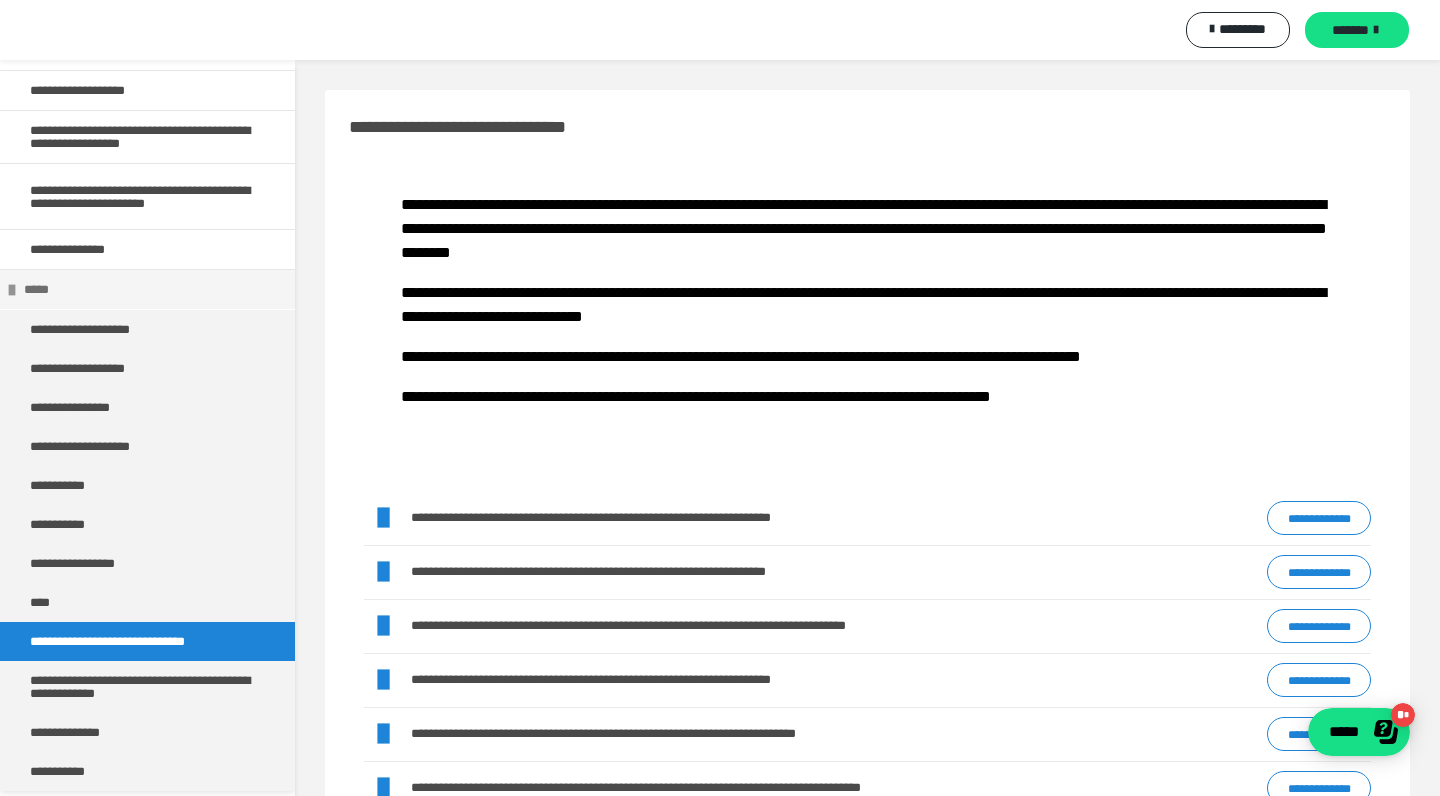 click at bounding box center [12, 290] 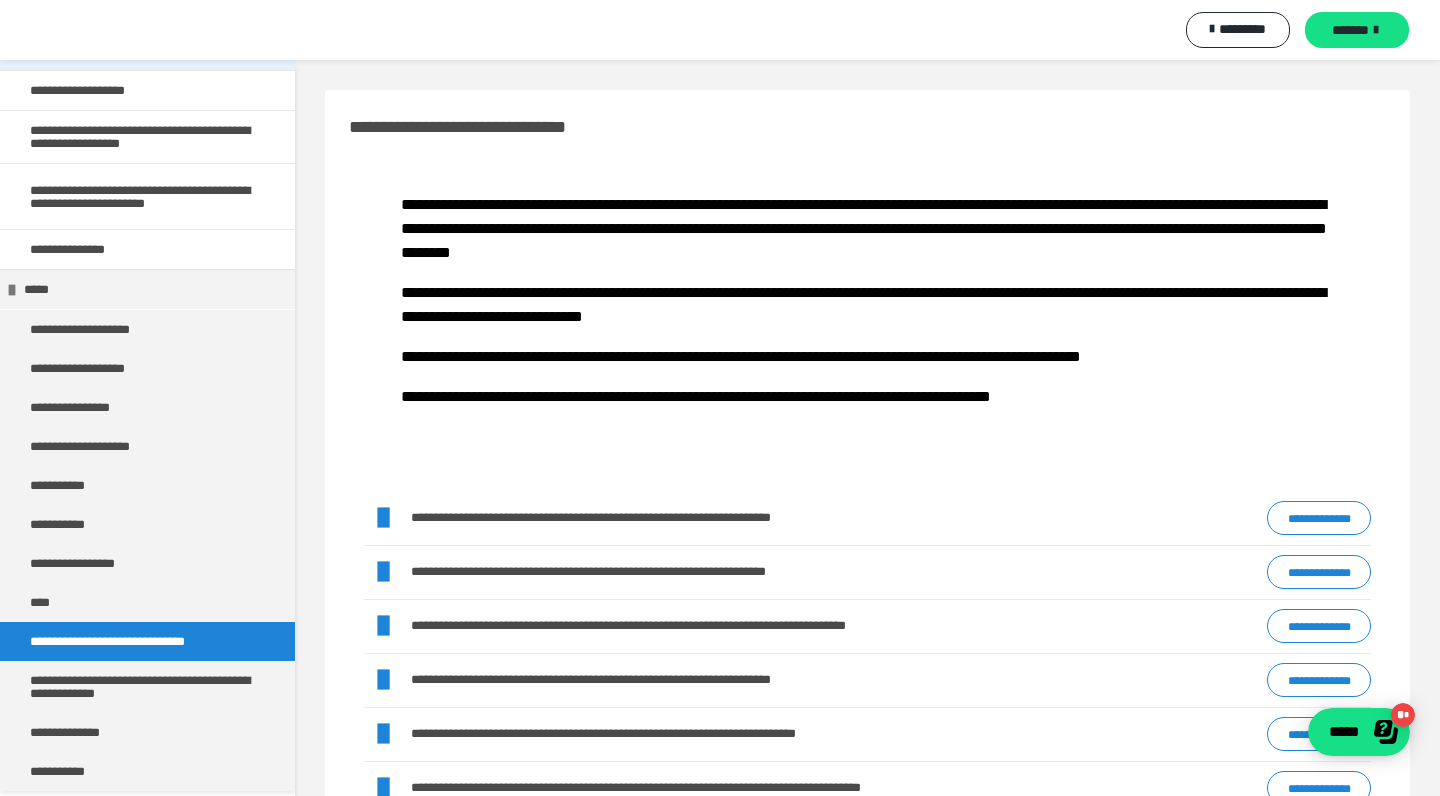 scroll, scrollTop: 0, scrollLeft: 0, axis: both 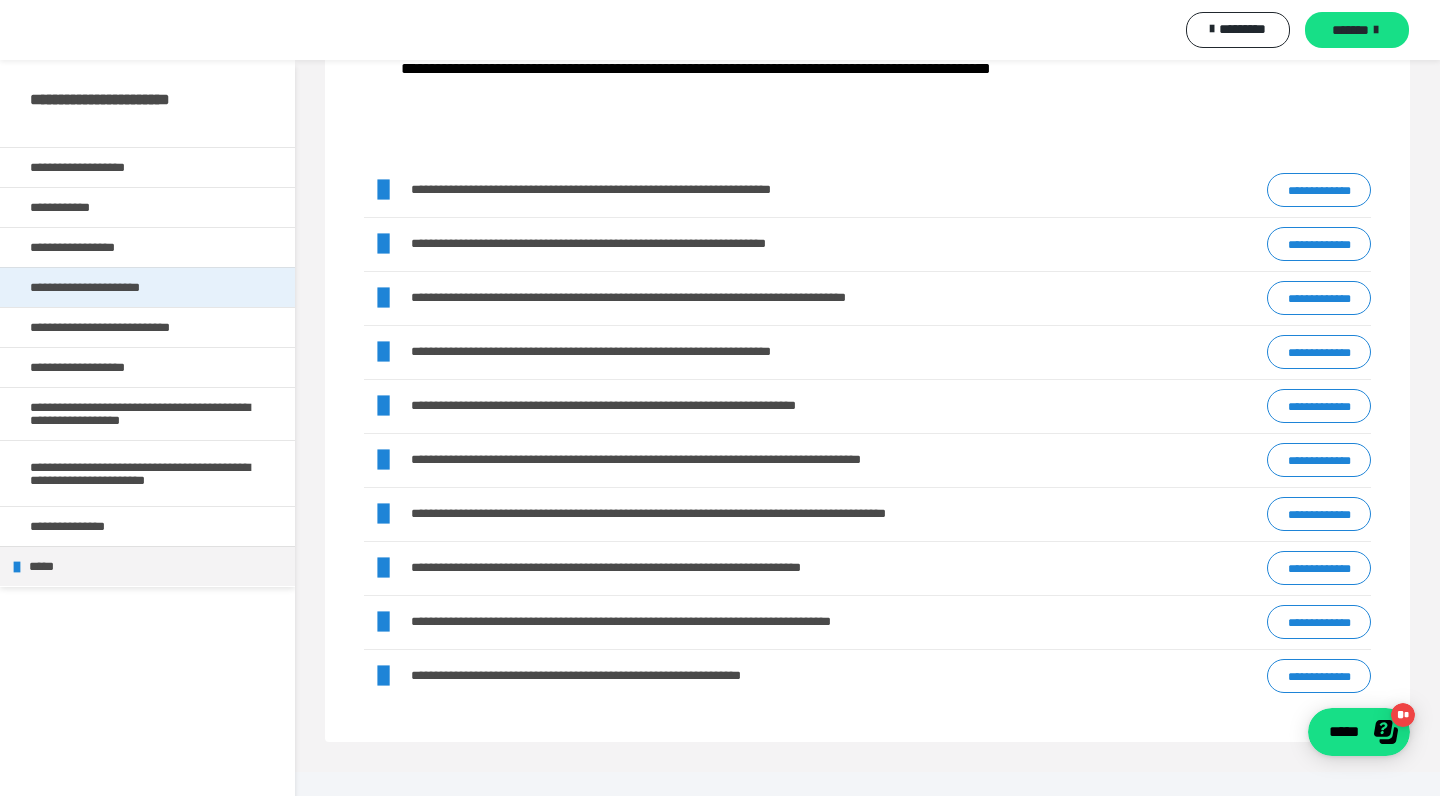 drag, startPoint x: 80, startPoint y: 174, endPoint x: 283, endPoint y: 283, distance: 230.41267 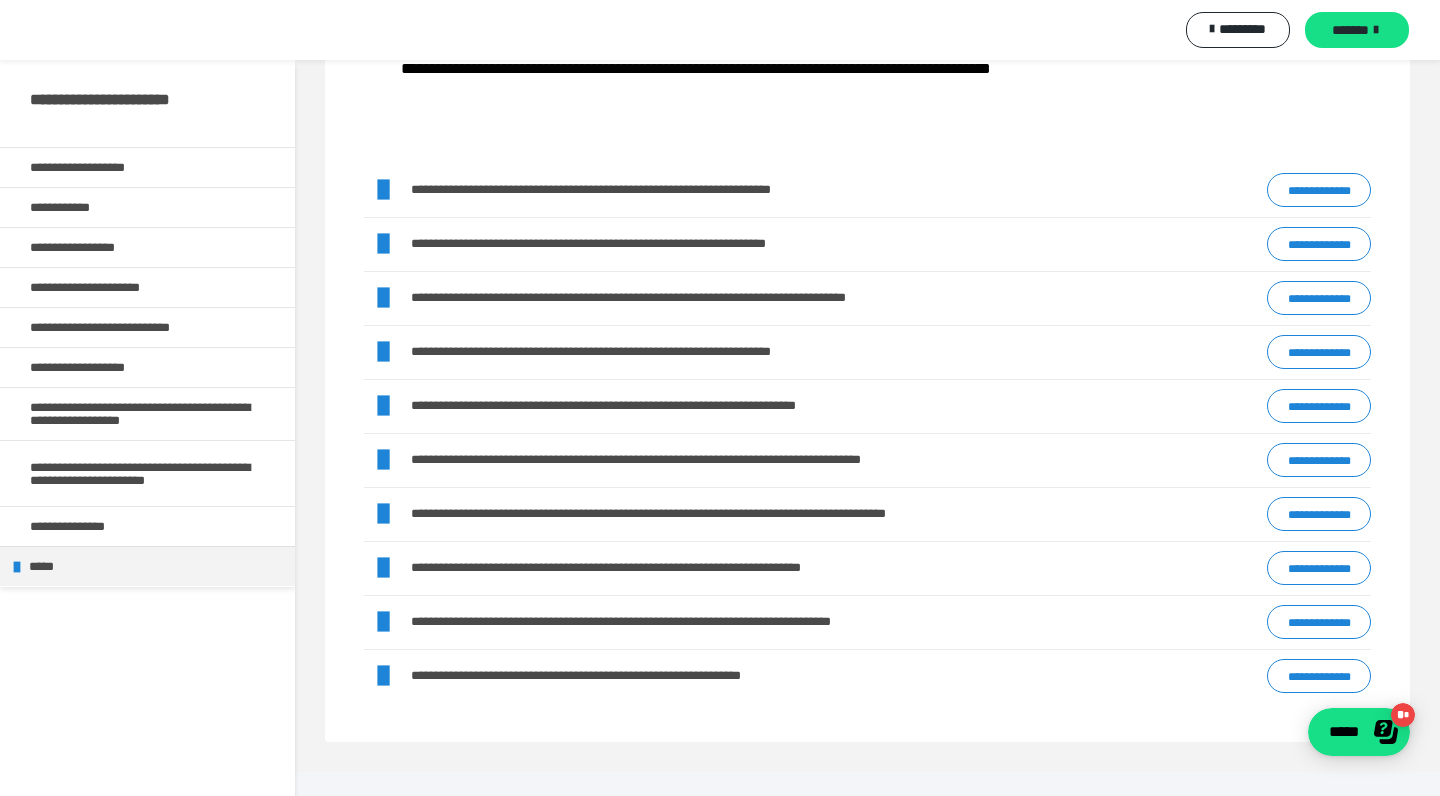 scroll, scrollTop: 0, scrollLeft: 0, axis: both 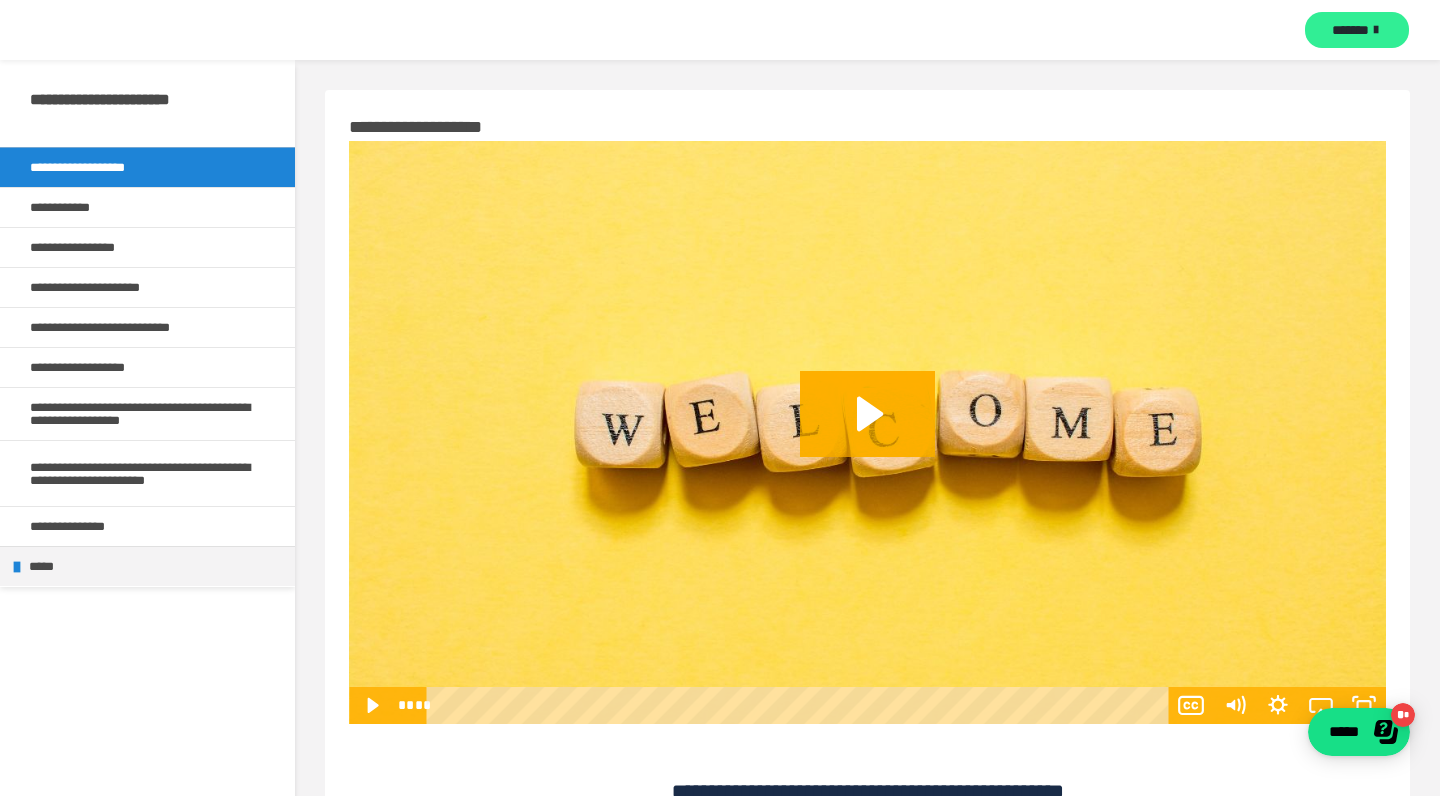 click on "*******" at bounding box center (1350, 30) 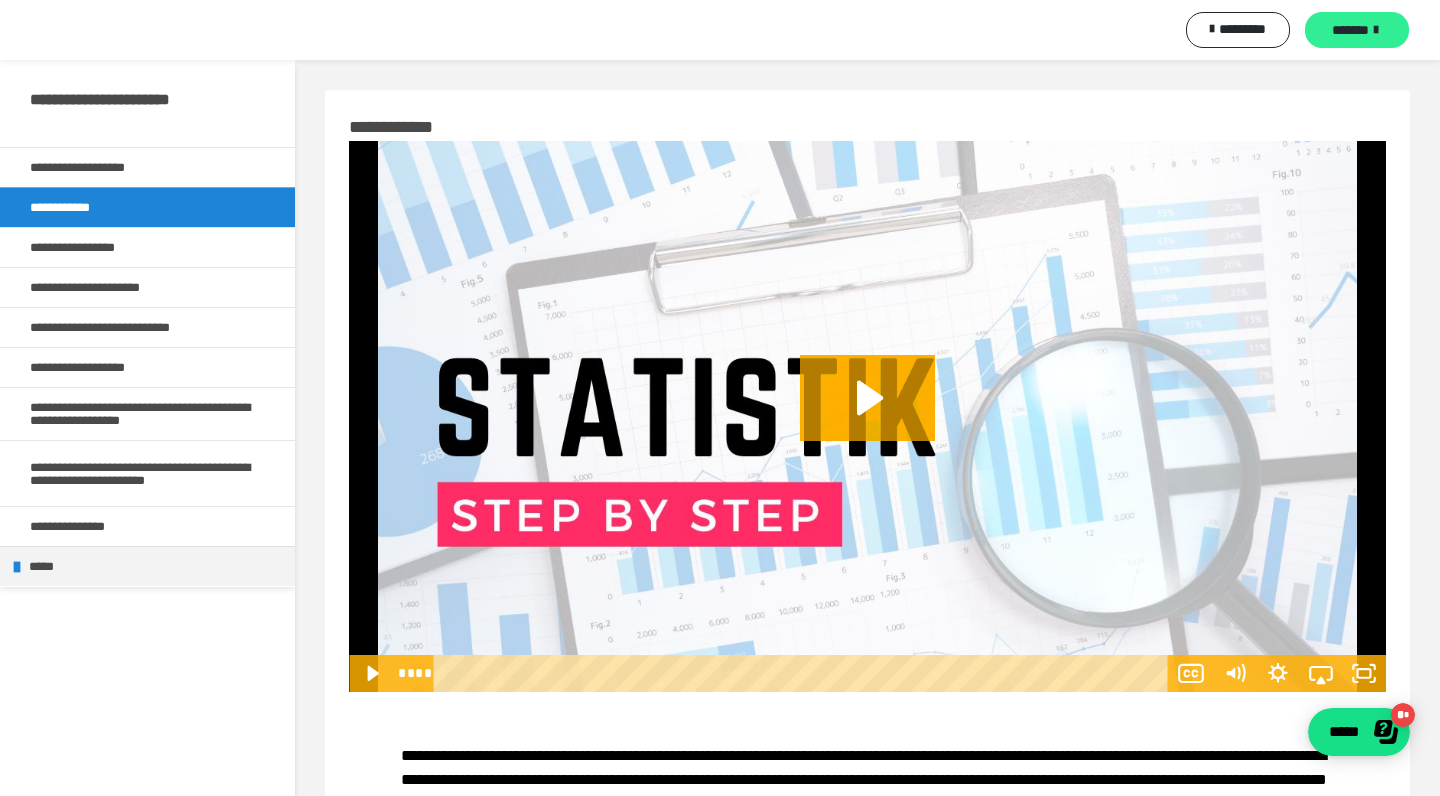 click on "*******" at bounding box center [1350, 30] 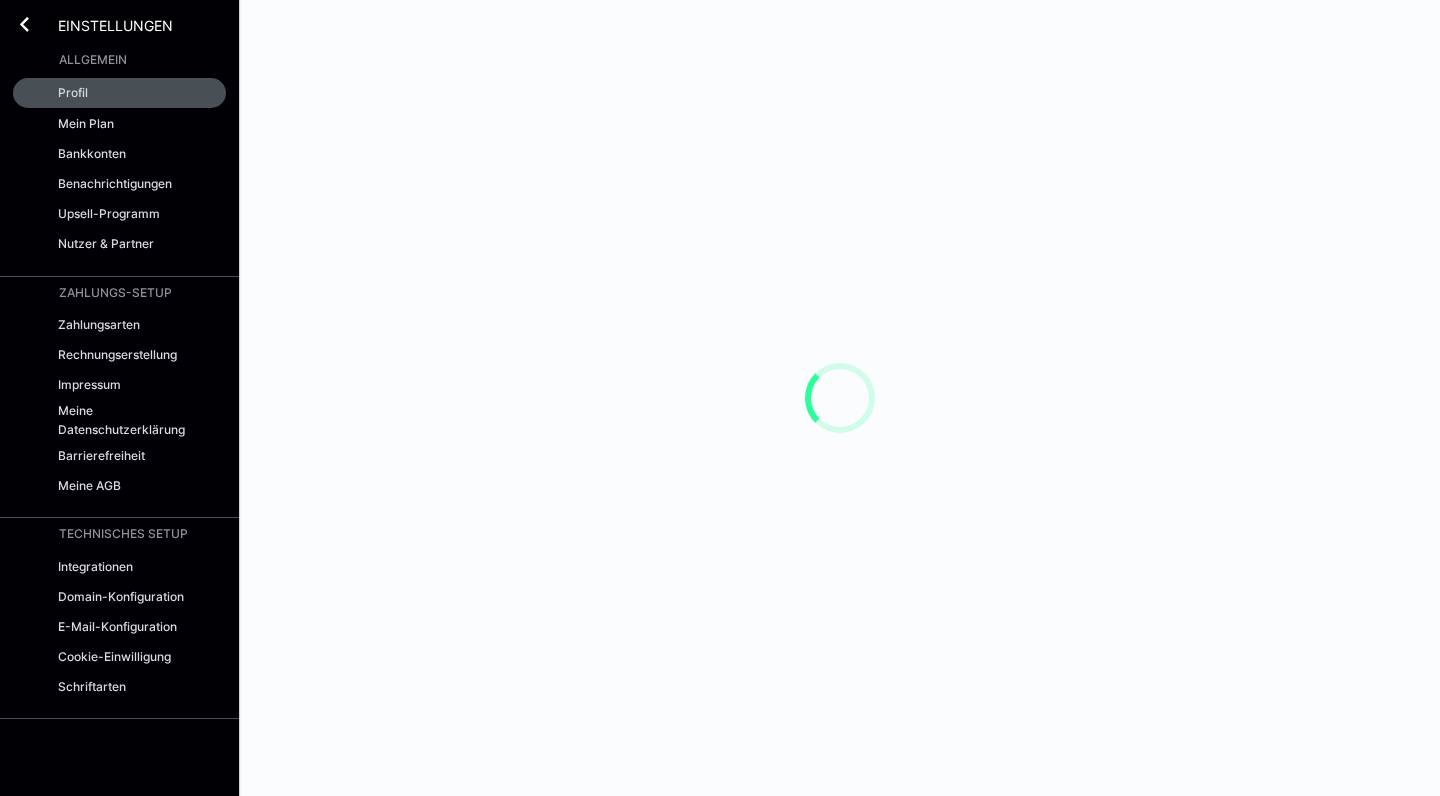 scroll, scrollTop: 0, scrollLeft: 0, axis: both 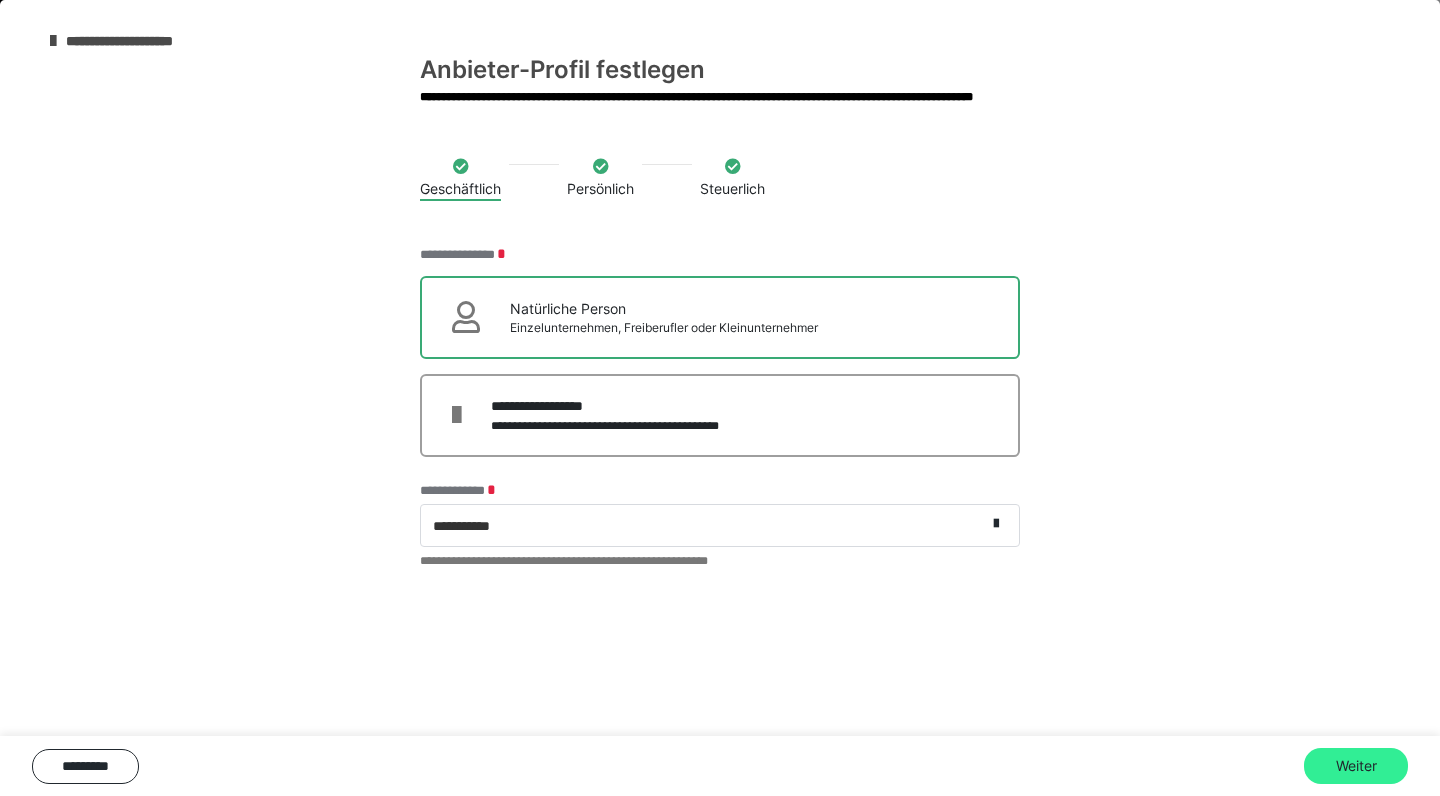 click on "Weiter" at bounding box center [1356, 766] 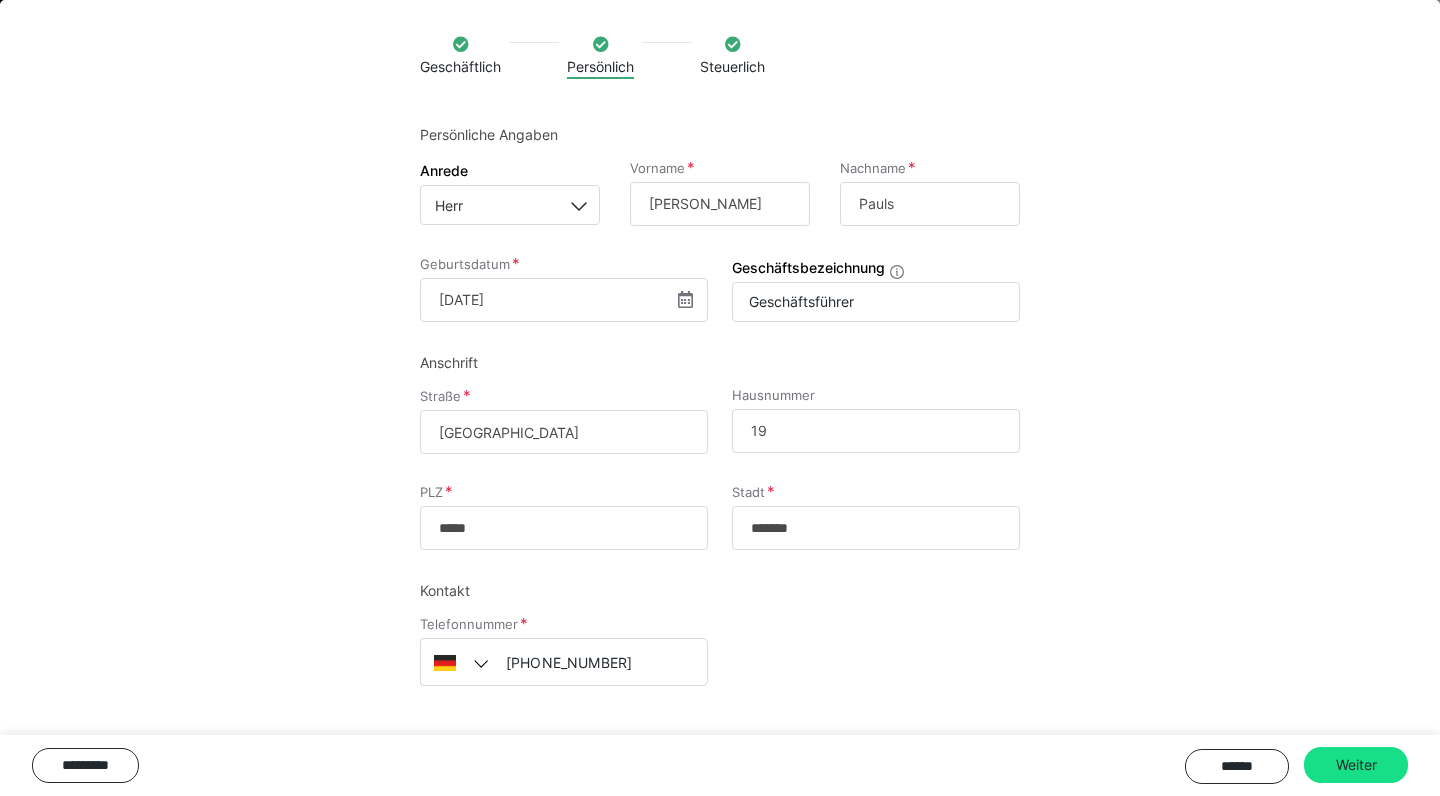 scroll, scrollTop: 124, scrollLeft: 0, axis: vertical 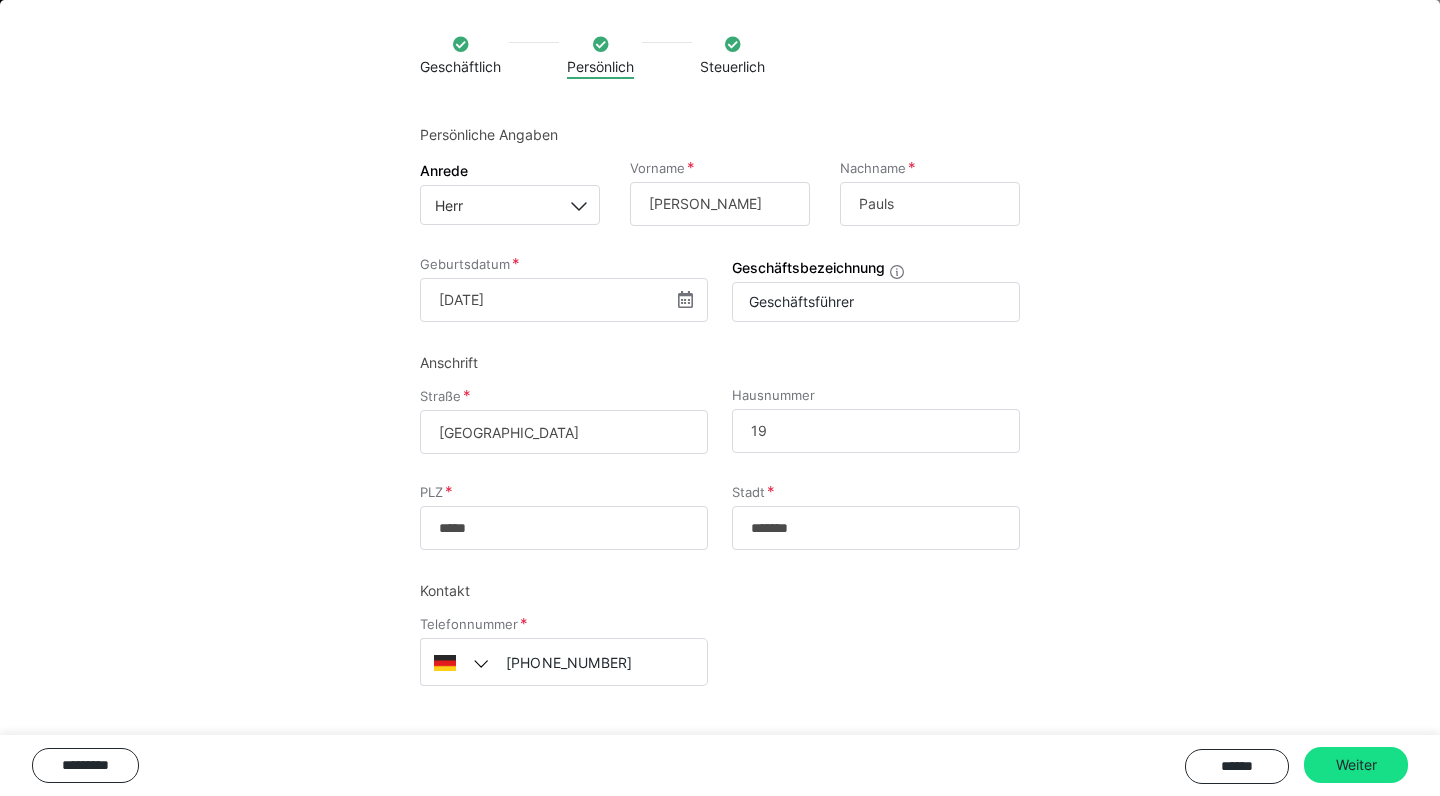 drag, startPoint x: 1368, startPoint y: 771, endPoint x: 1352, endPoint y: 743, distance: 32.24903 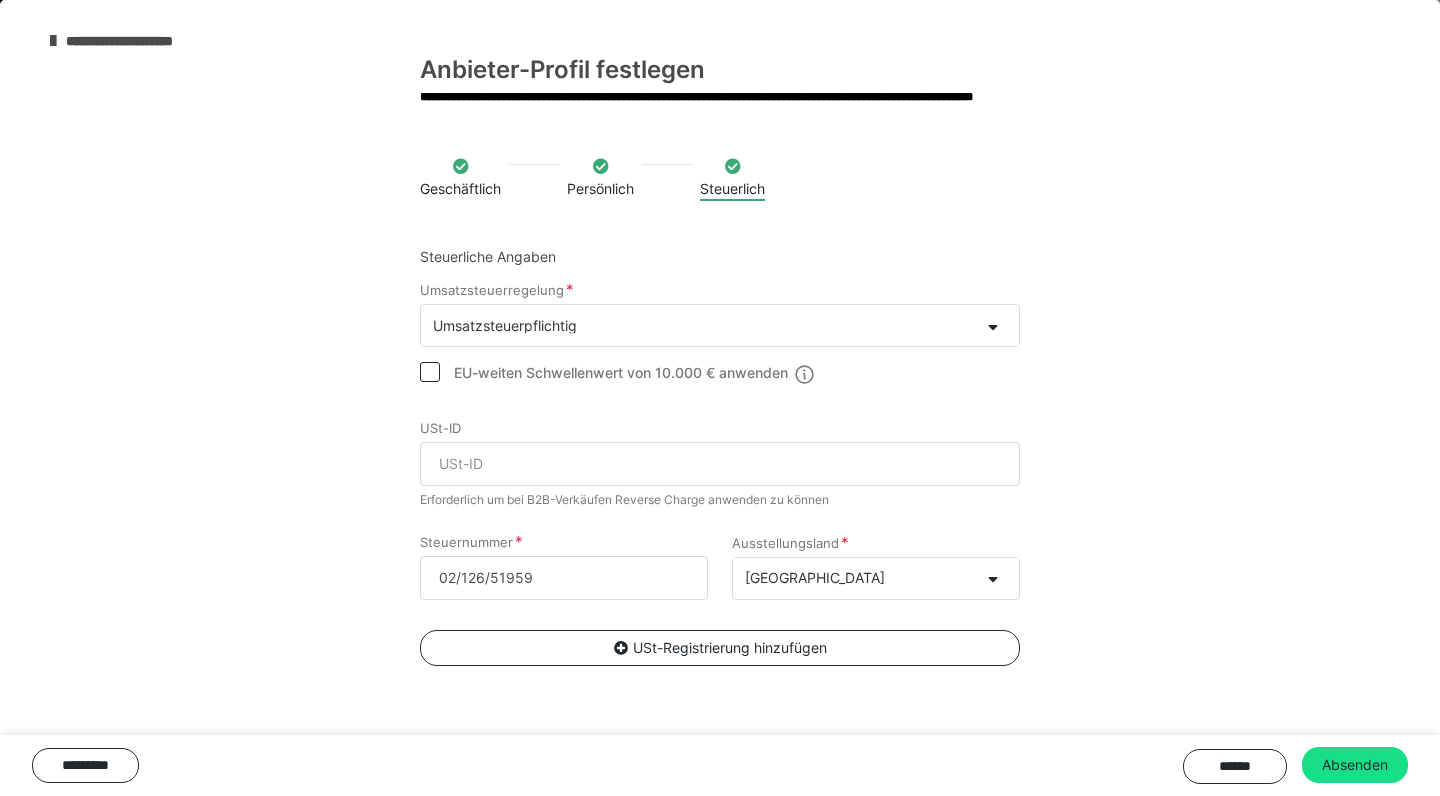 scroll, scrollTop: 0, scrollLeft: 0, axis: both 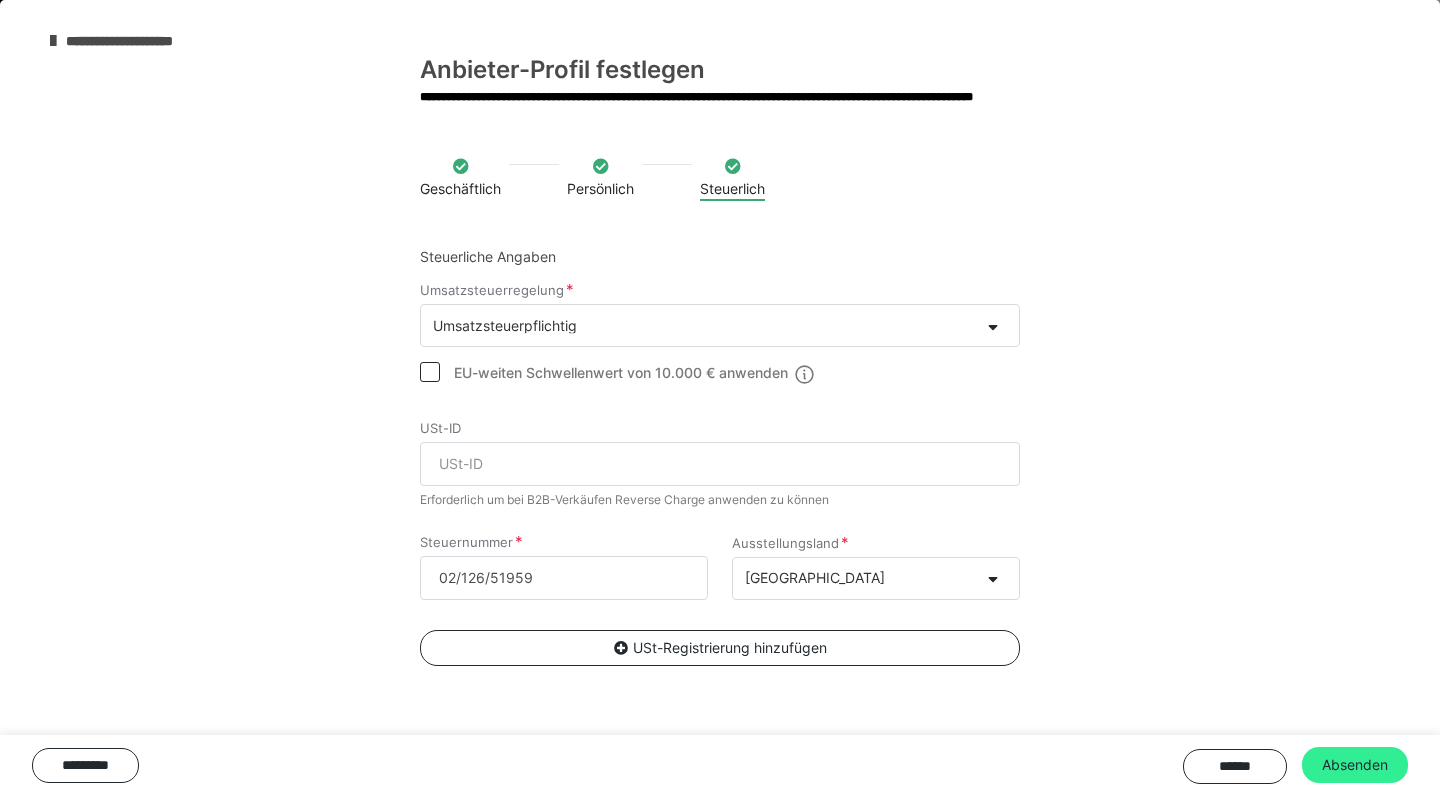 click on "Absenden" at bounding box center (1355, 765) 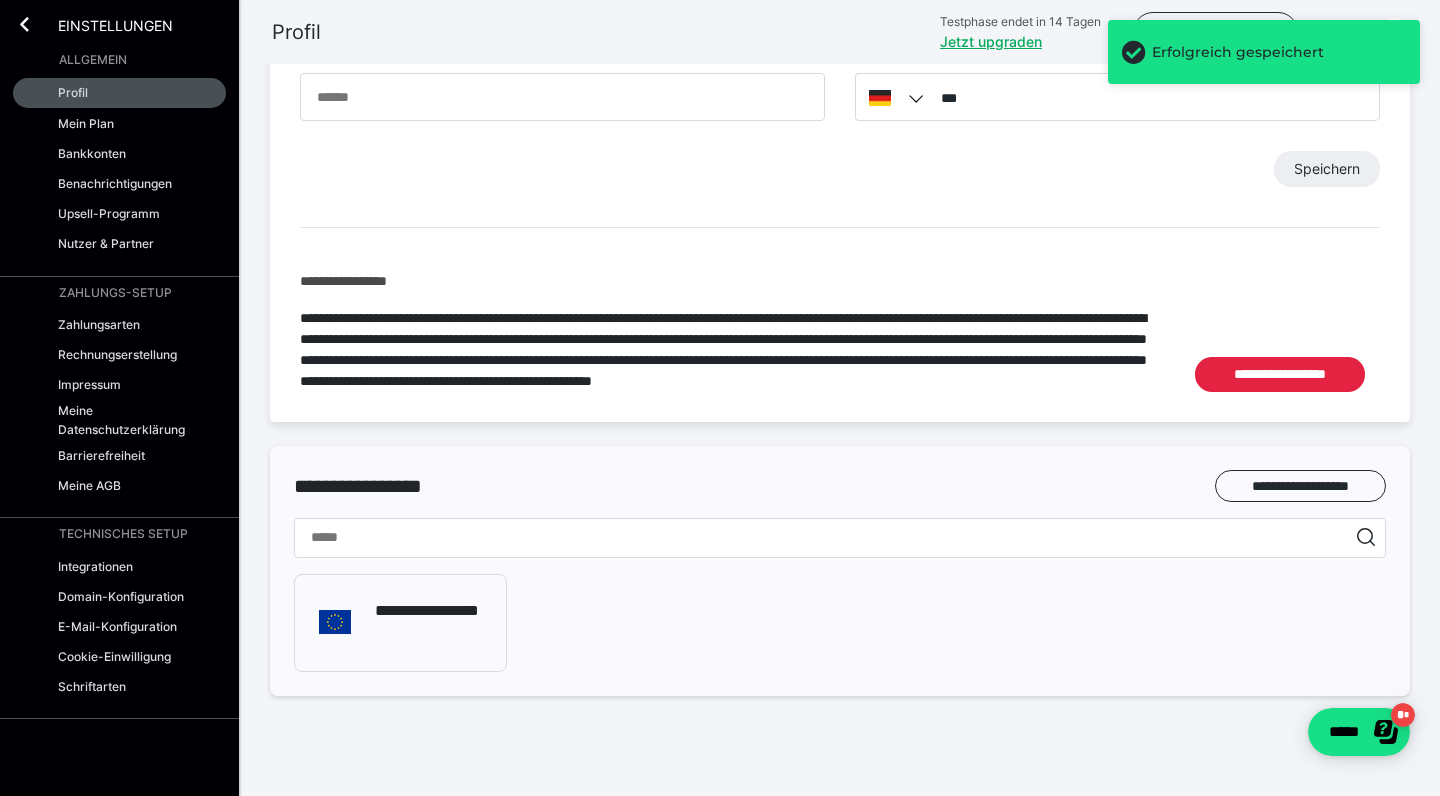 scroll, scrollTop: 978, scrollLeft: 0, axis: vertical 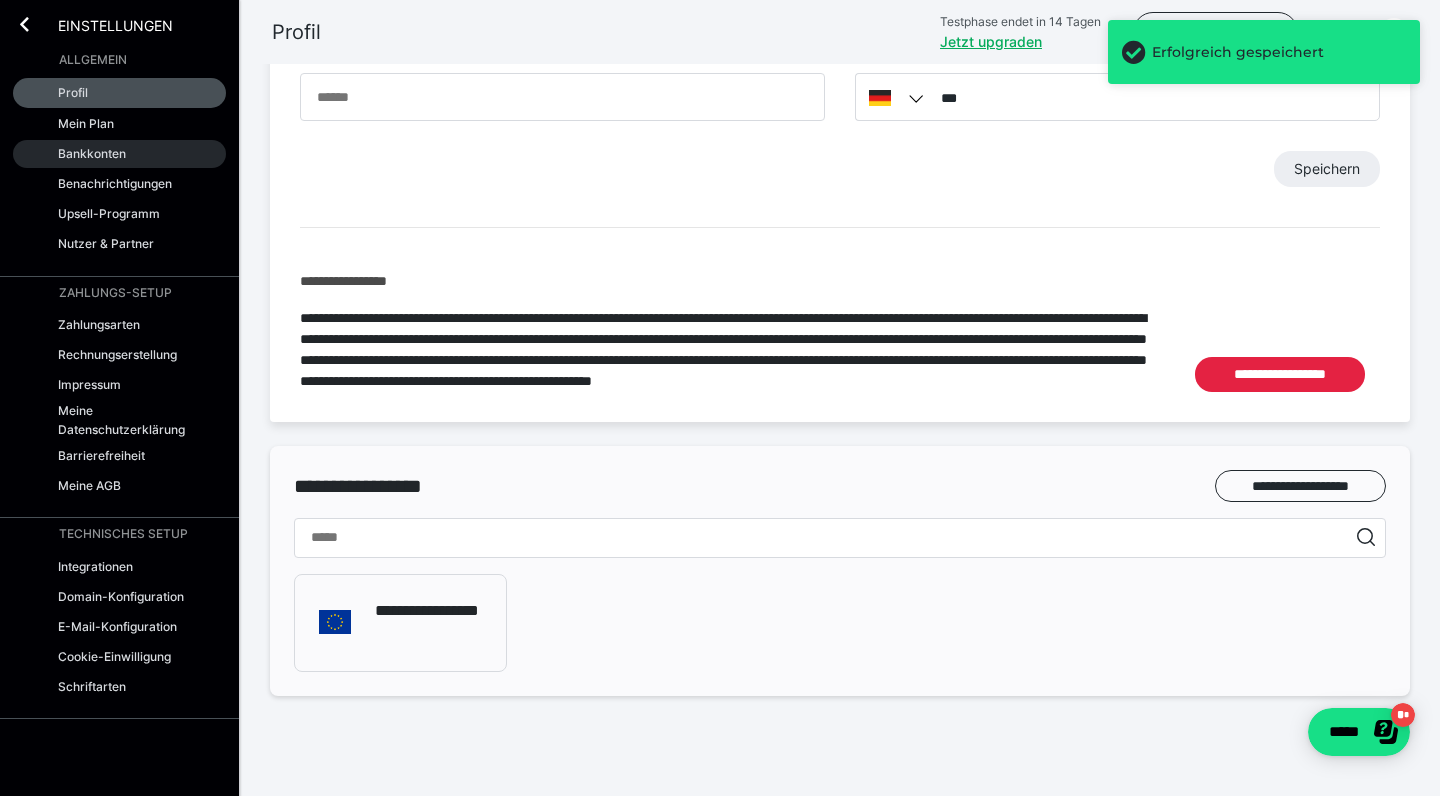 click on "Bankkonten" at bounding box center [92, 153] 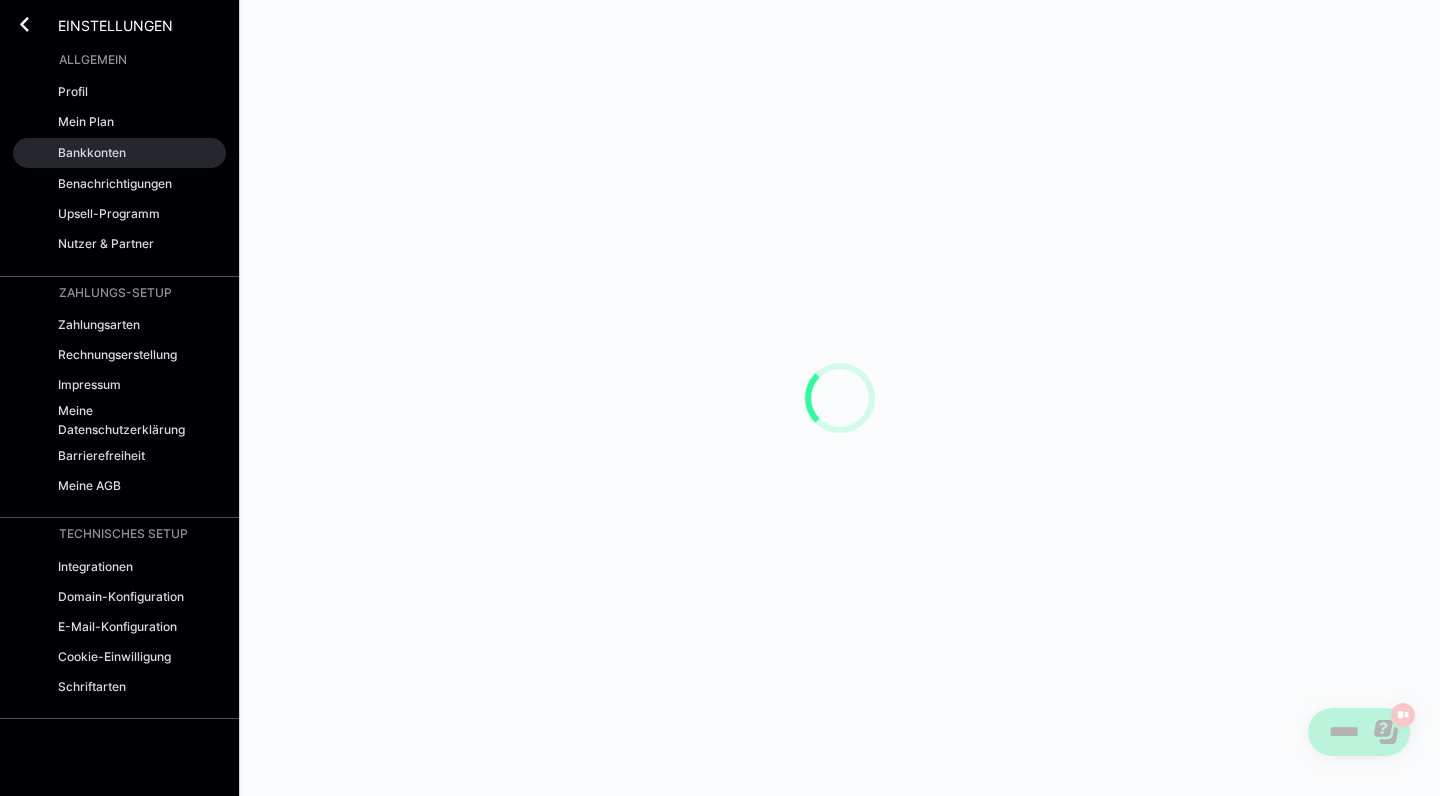 scroll, scrollTop: 0, scrollLeft: 0, axis: both 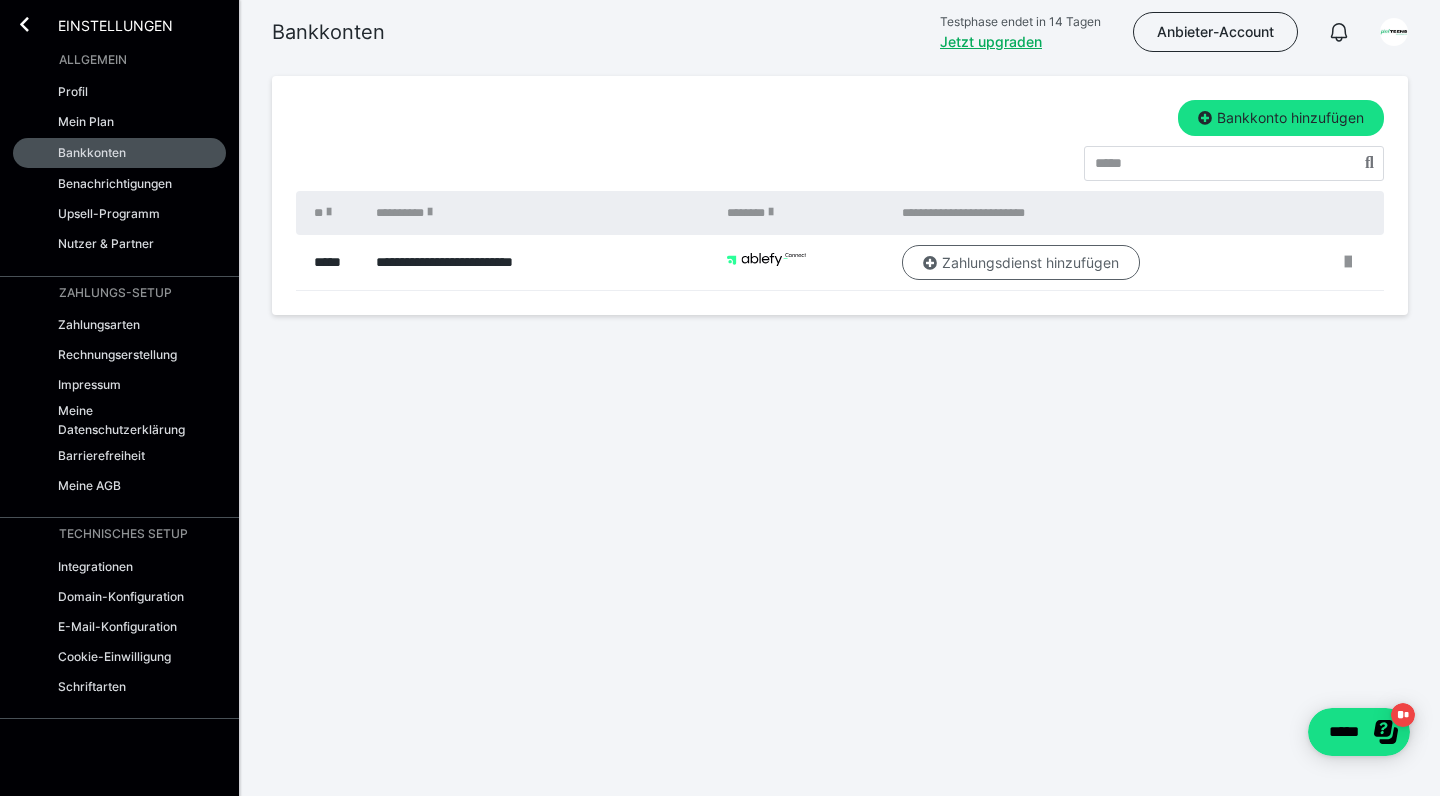 click on "Zahlungsdienst hinzufügen" at bounding box center [1021, 263] 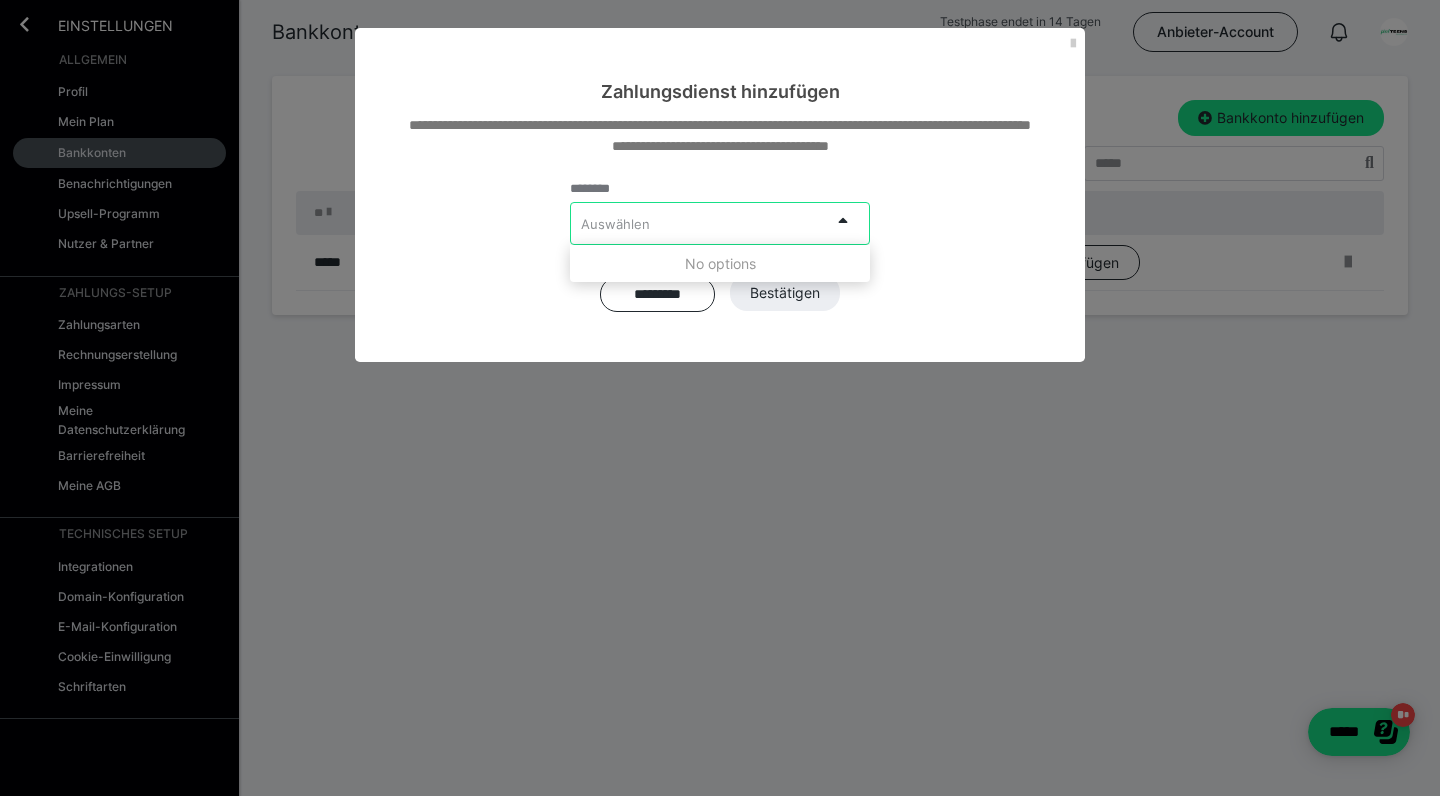 click on "Auswählen" at bounding box center [700, 223] 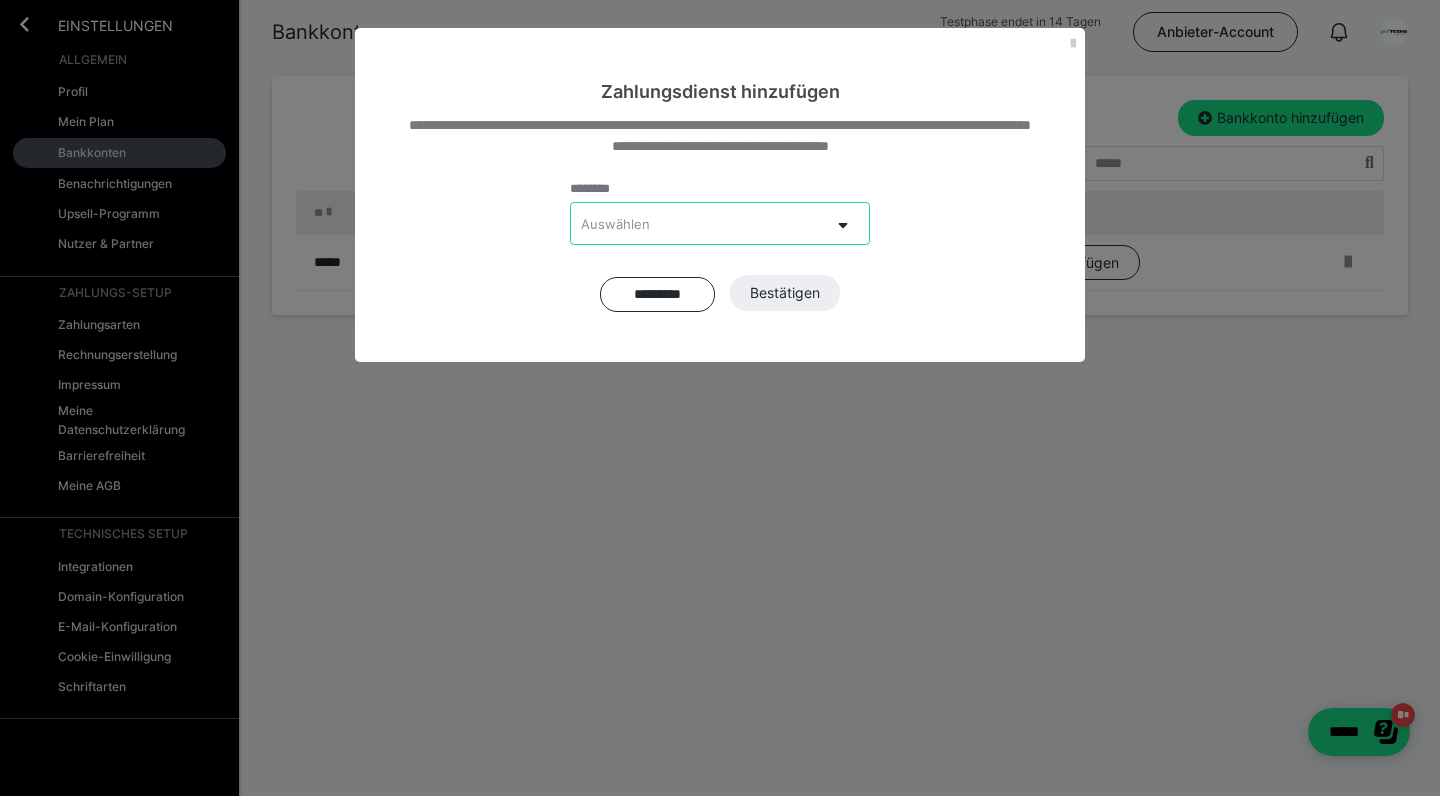 click on "Auswählen" at bounding box center [700, 223] 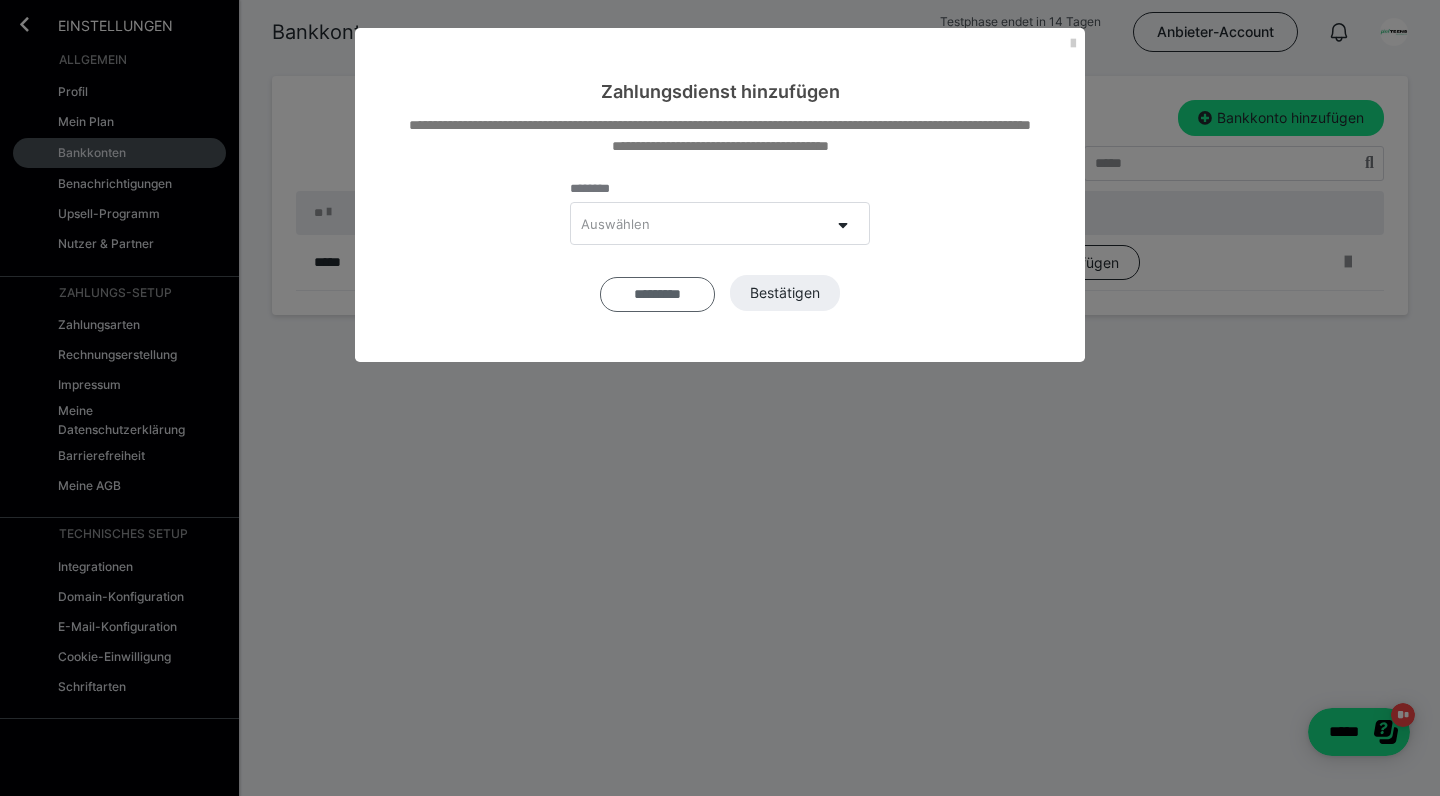 click on "*********" at bounding box center [657, 294] 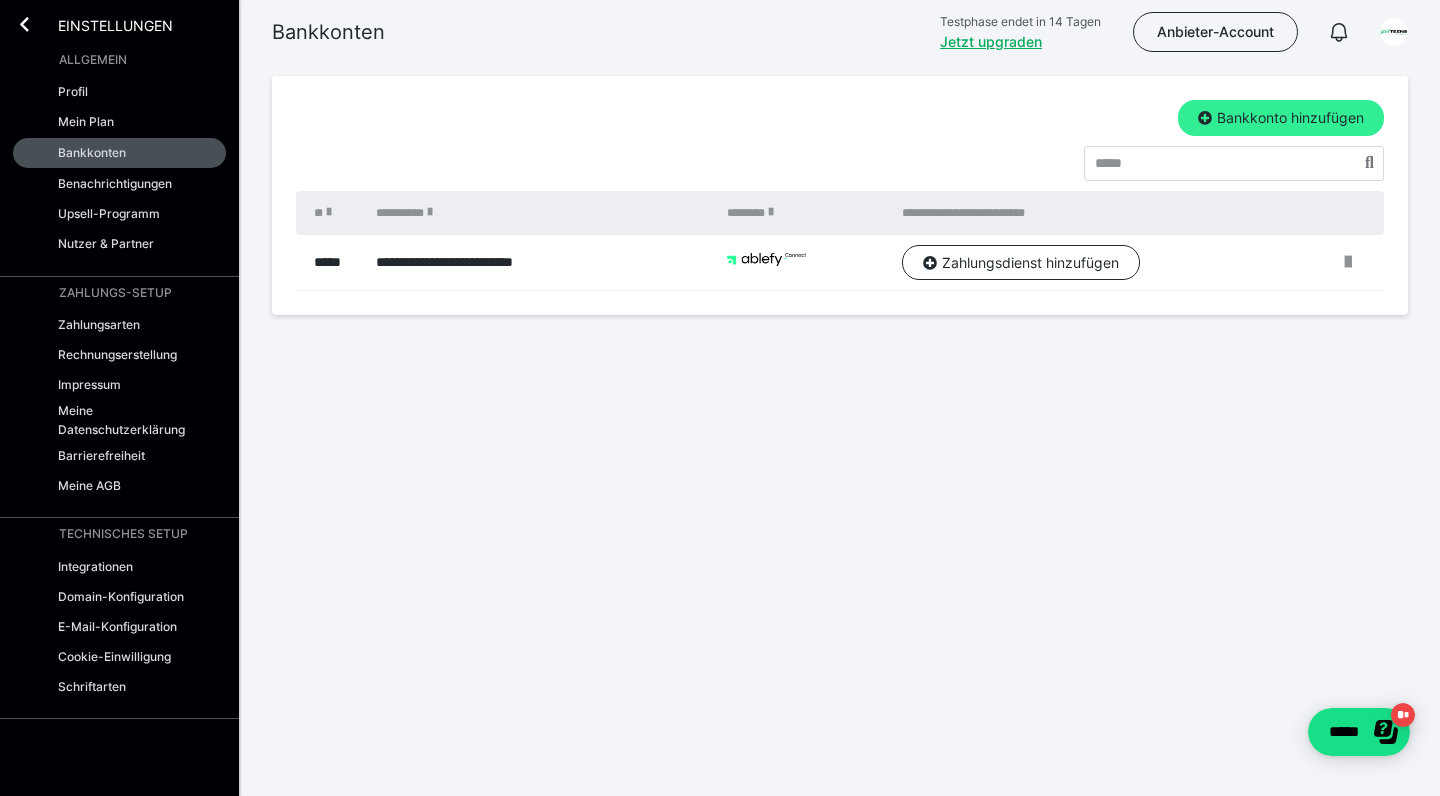 click on "Bankkonto hinzufügen" at bounding box center [1281, 118] 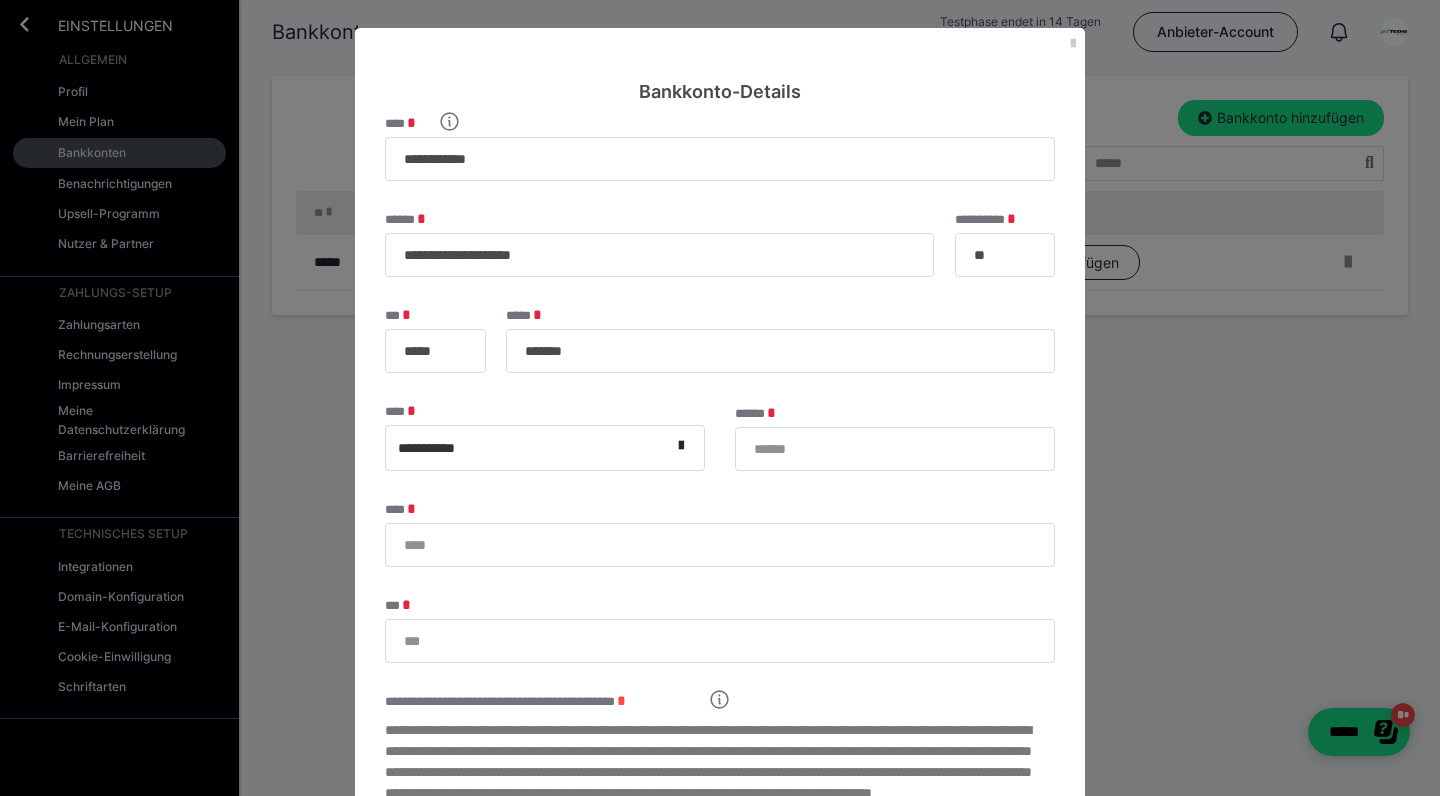 drag, startPoint x: 1071, startPoint y: 49, endPoint x: 913, endPoint y: 57, distance: 158.20241 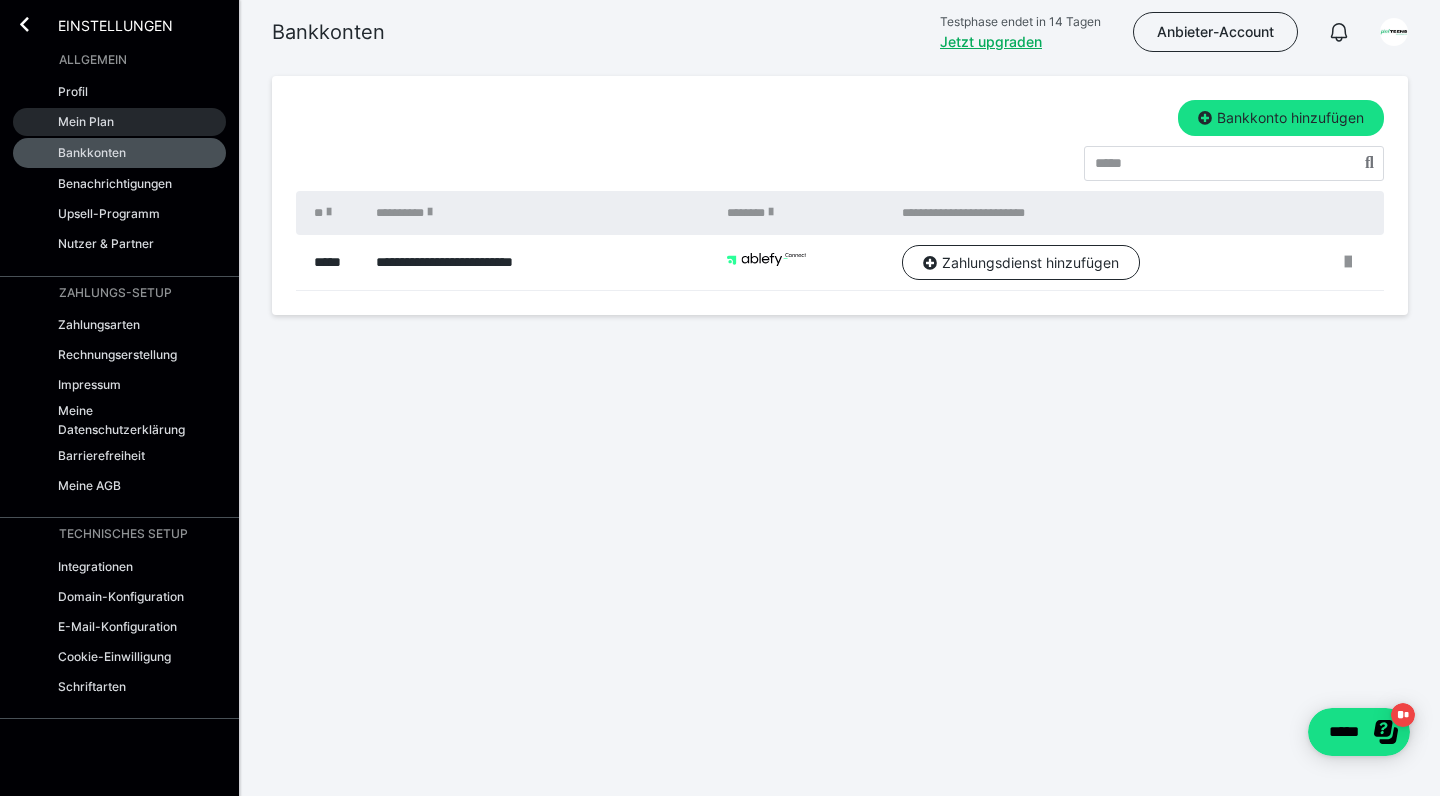 click on "Mein Plan" at bounding box center [119, 122] 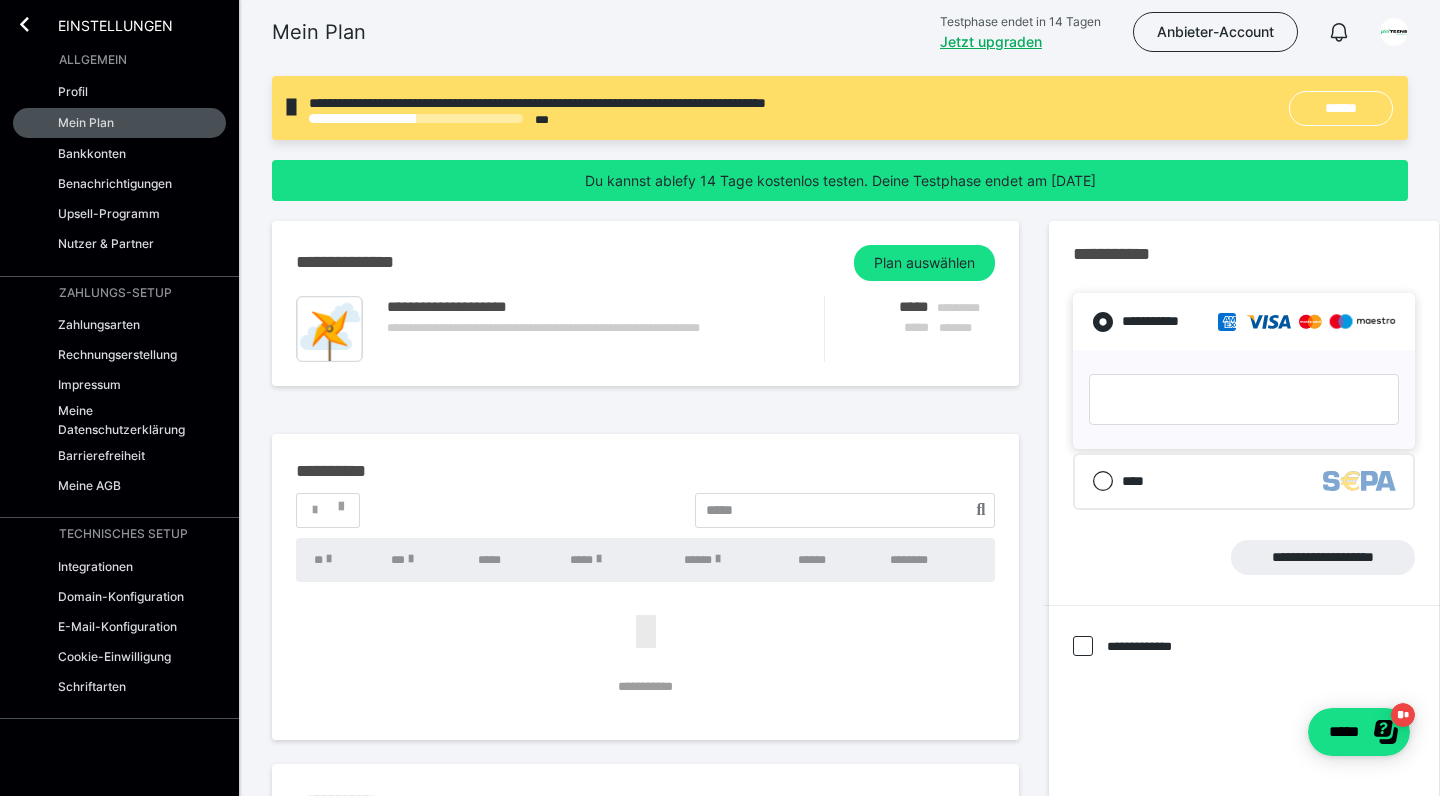 scroll, scrollTop: 0, scrollLeft: 0, axis: both 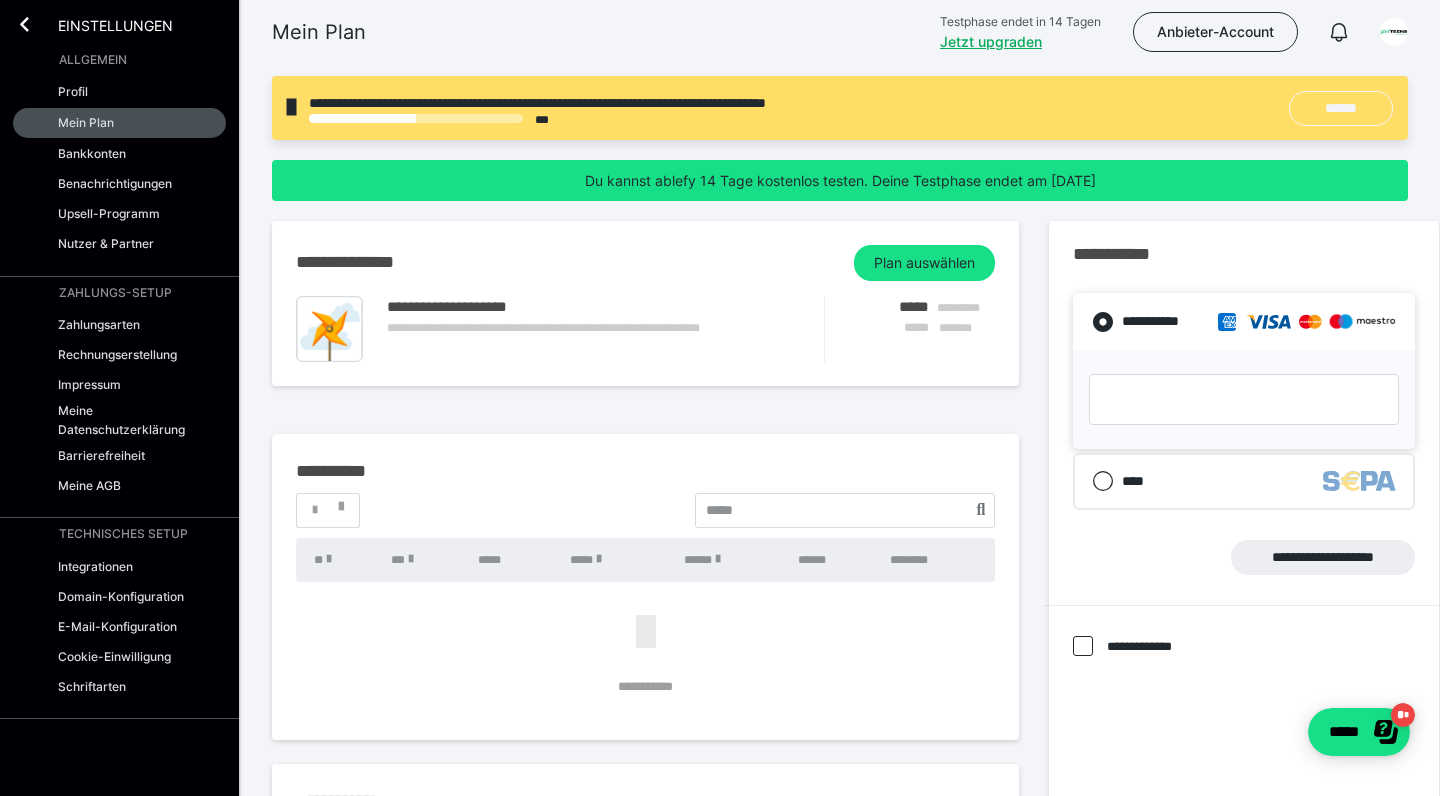 click on "******" at bounding box center [1341, 108] 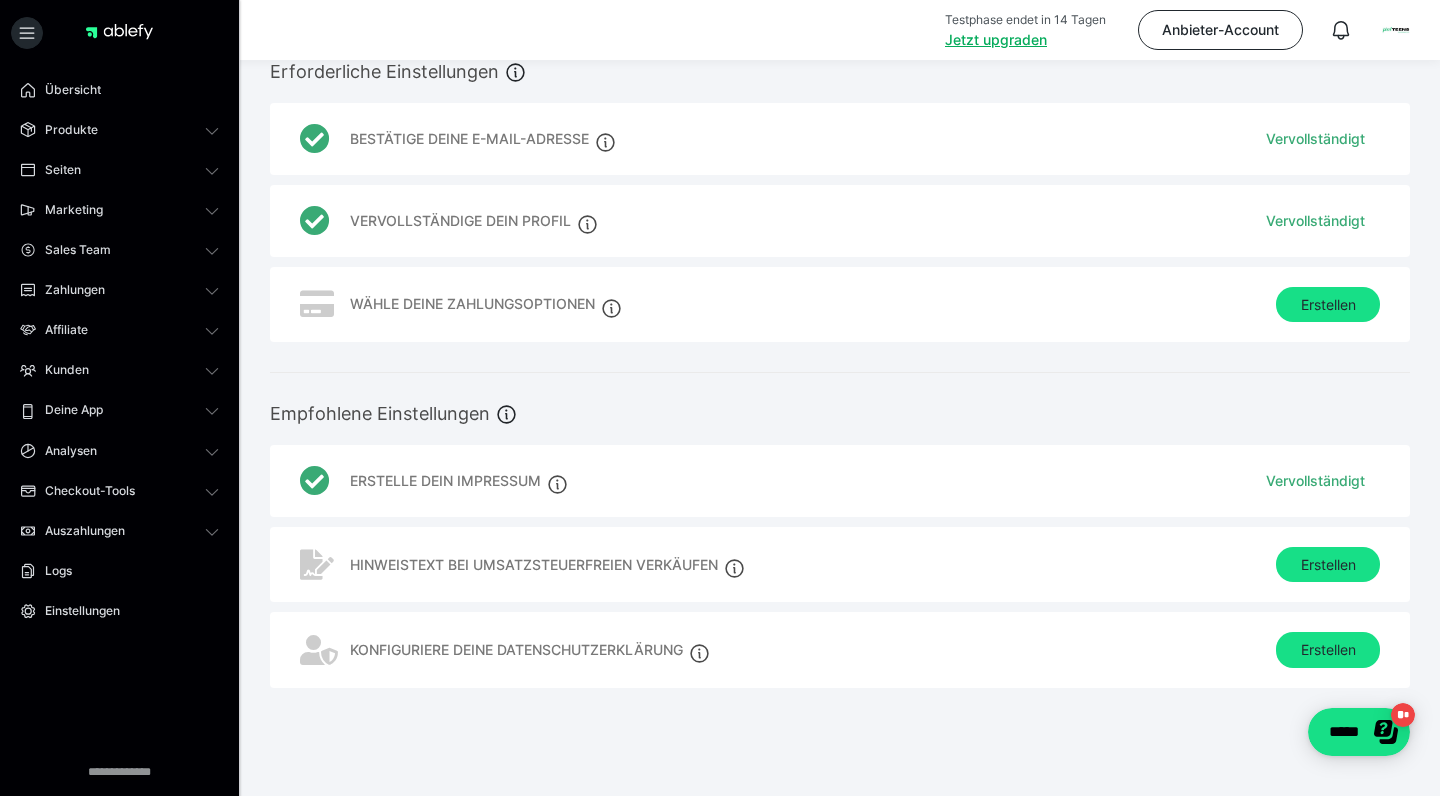 scroll, scrollTop: 122, scrollLeft: 0, axis: vertical 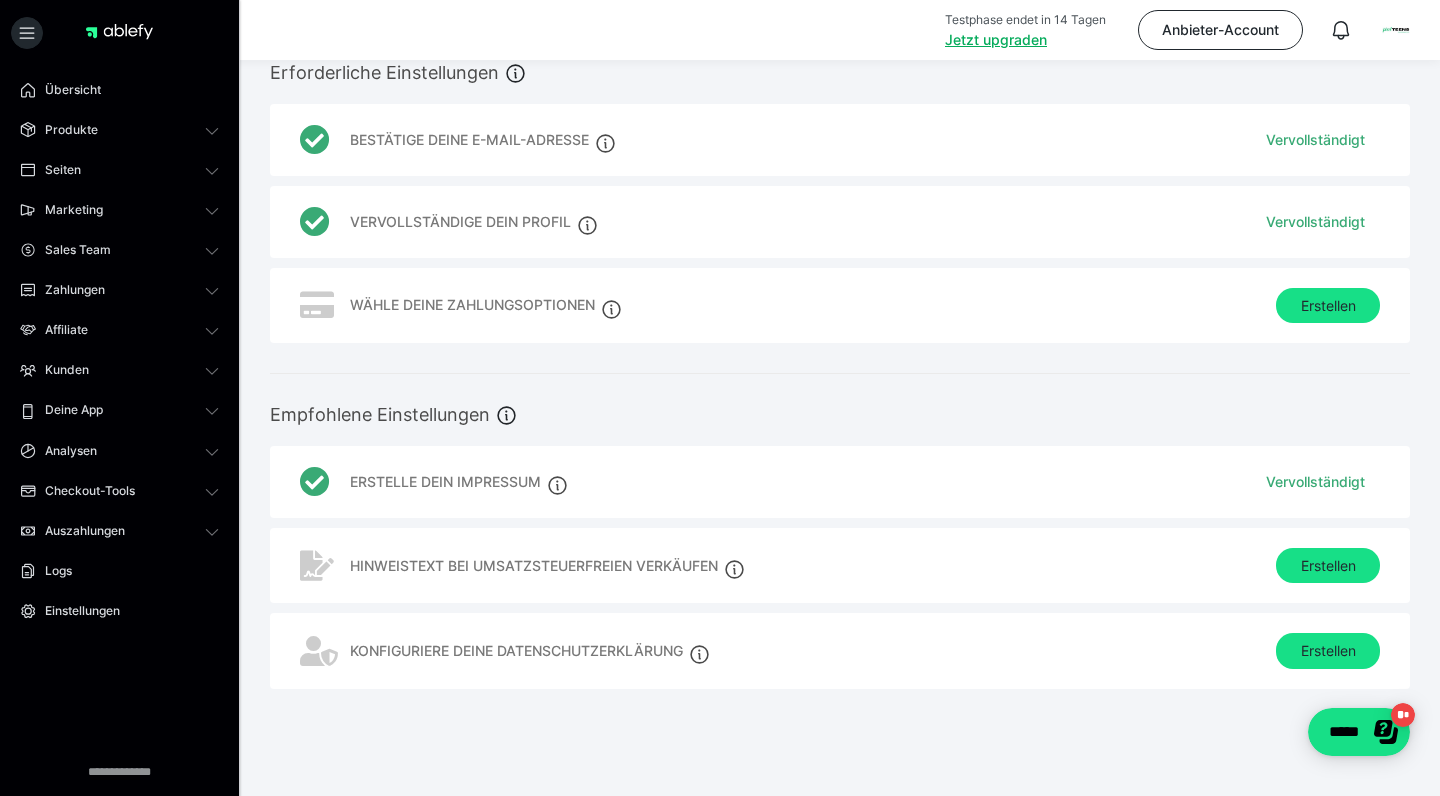 drag, startPoint x: 1322, startPoint y: 302, endPoint x: 1299, endPoint y: 363, distance: 65.192024 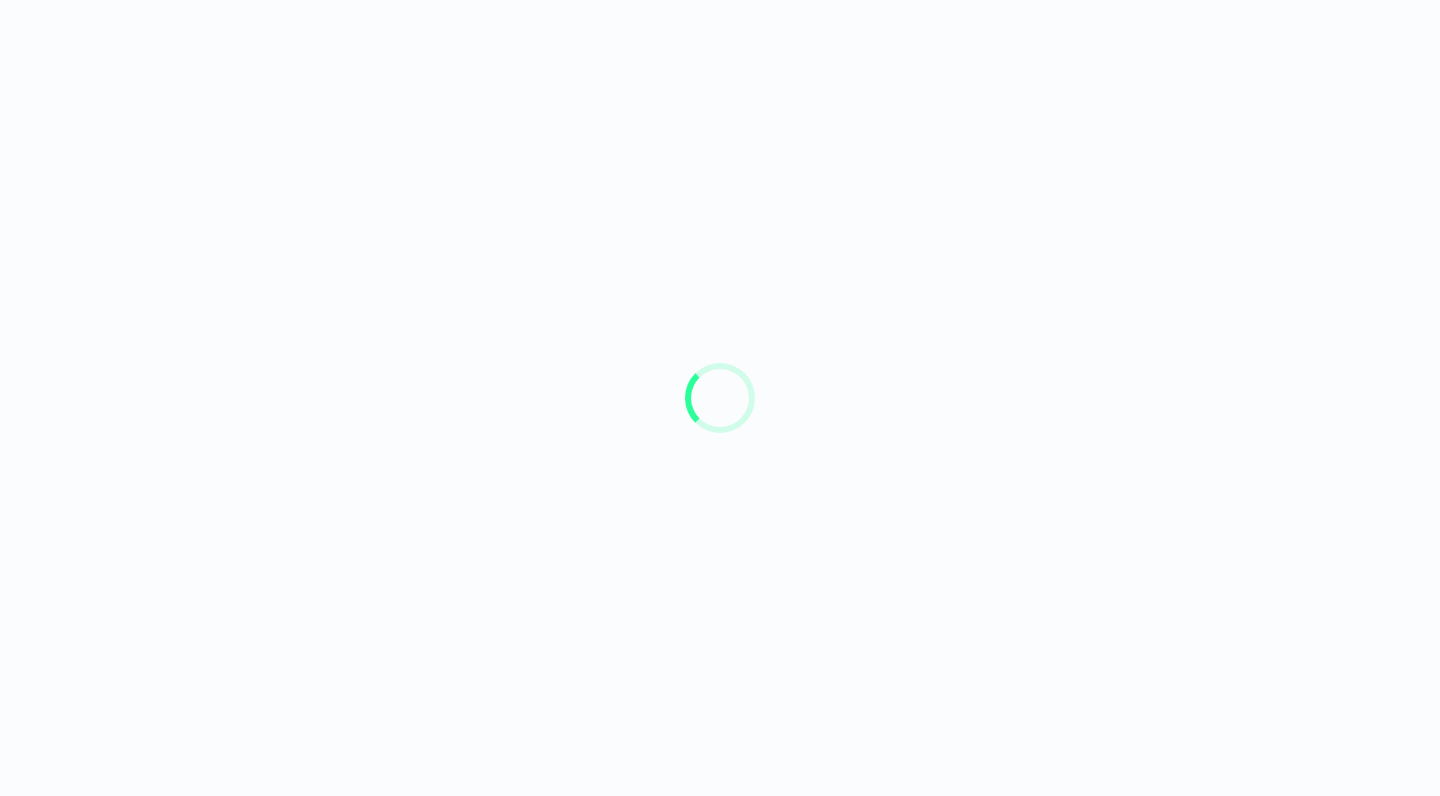 scroll, scrollTop: 0, scrollLeft: 0, axis: both 